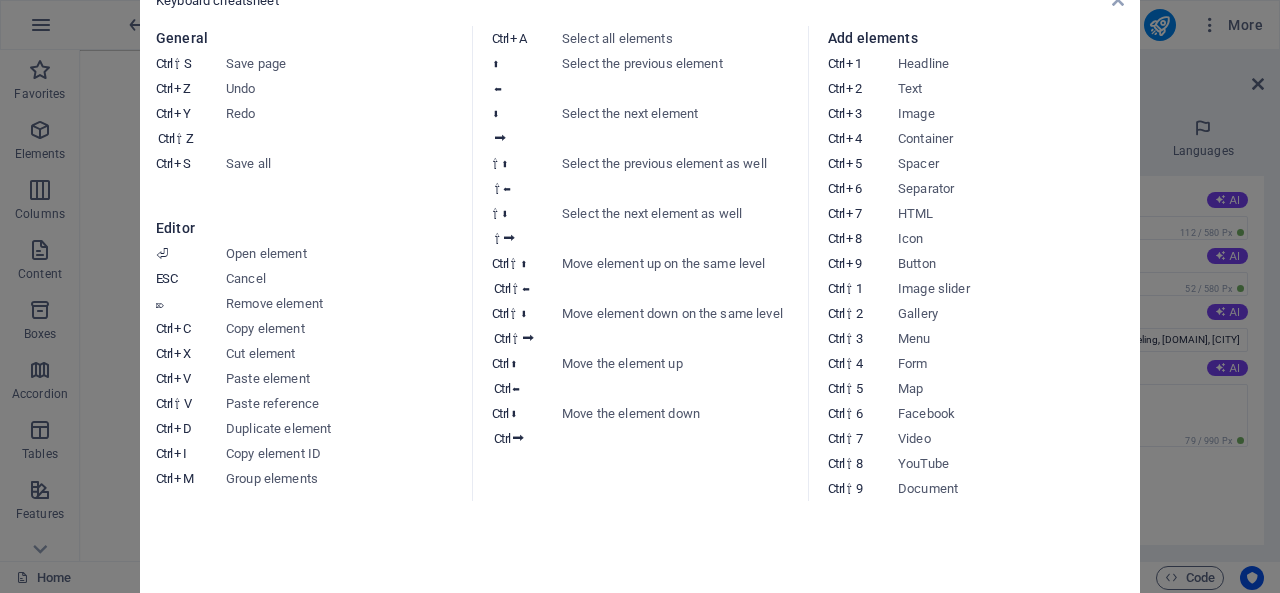 scroll, scrollTop: 0, scrollLeft: 0, axis: both 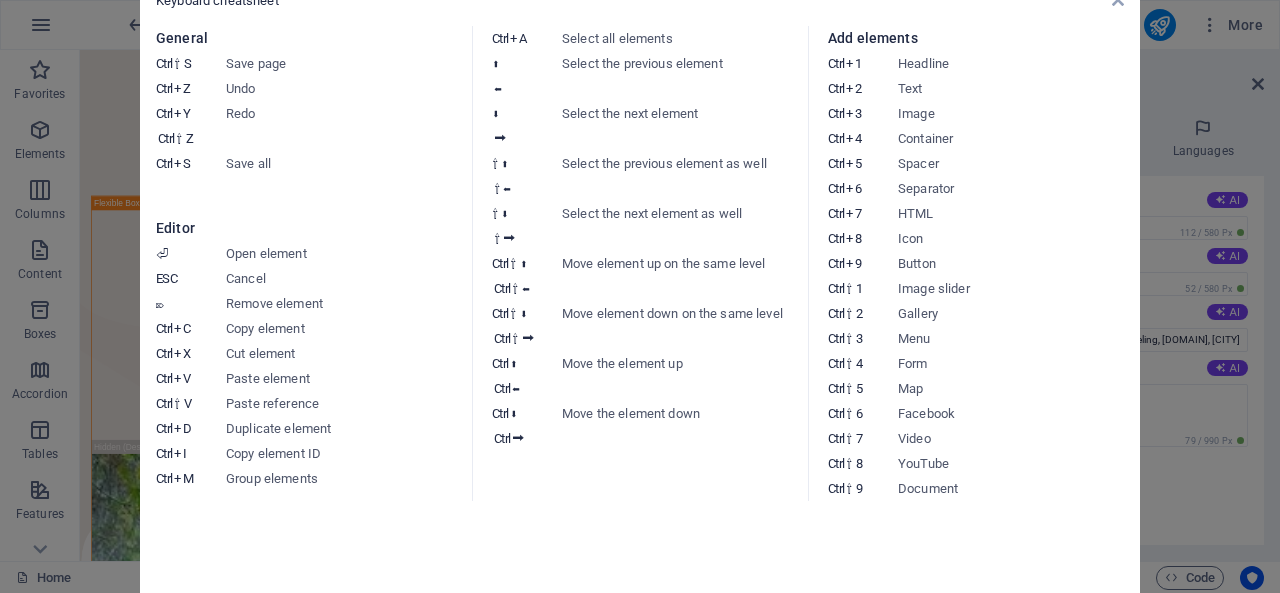 click at bounding box center (1118, 0) 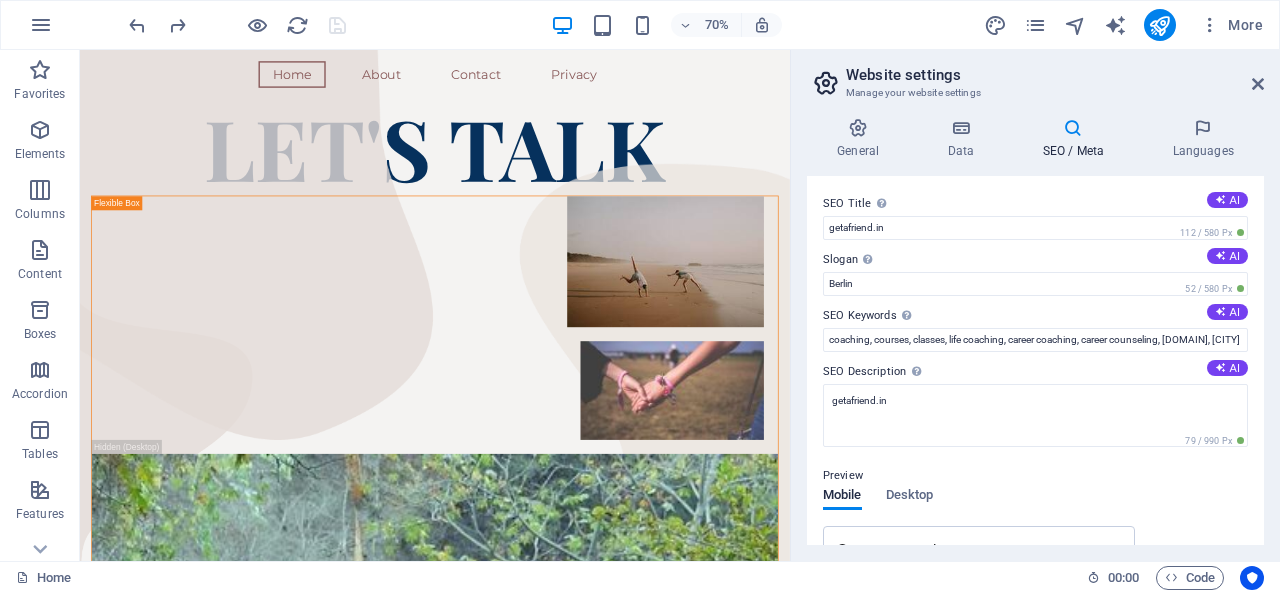 click on "General" at bounding box center [862, 139] 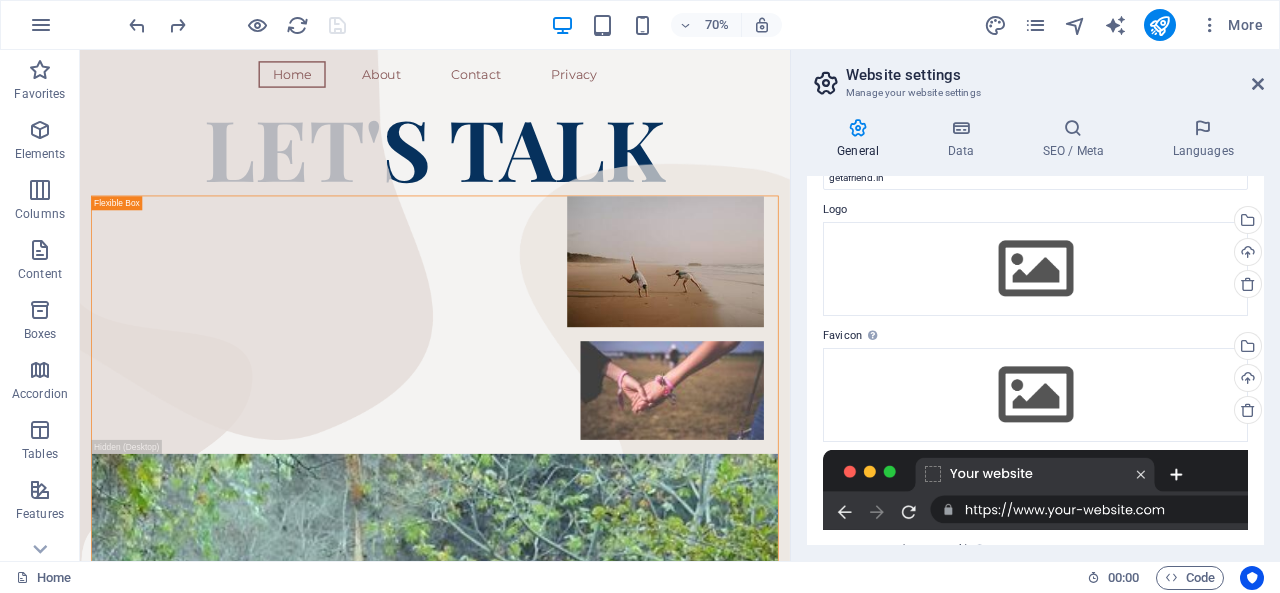 scroll, scrollTop: 0, scrollLeft: 0, axis: both 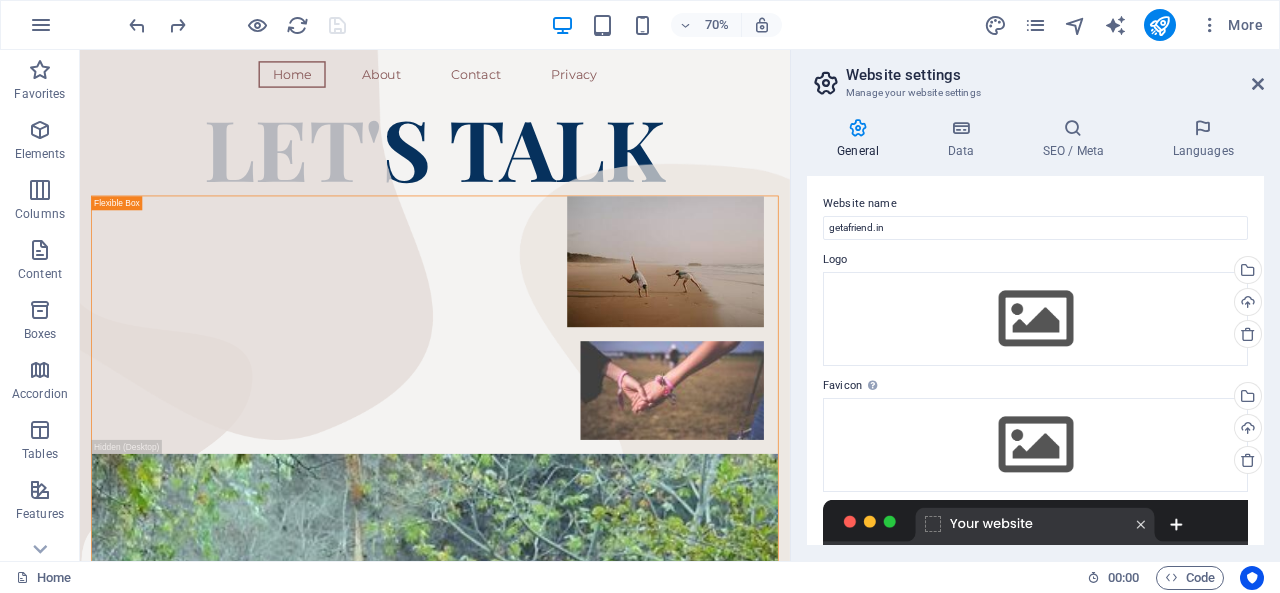 click at bounding box center [1258, 84] 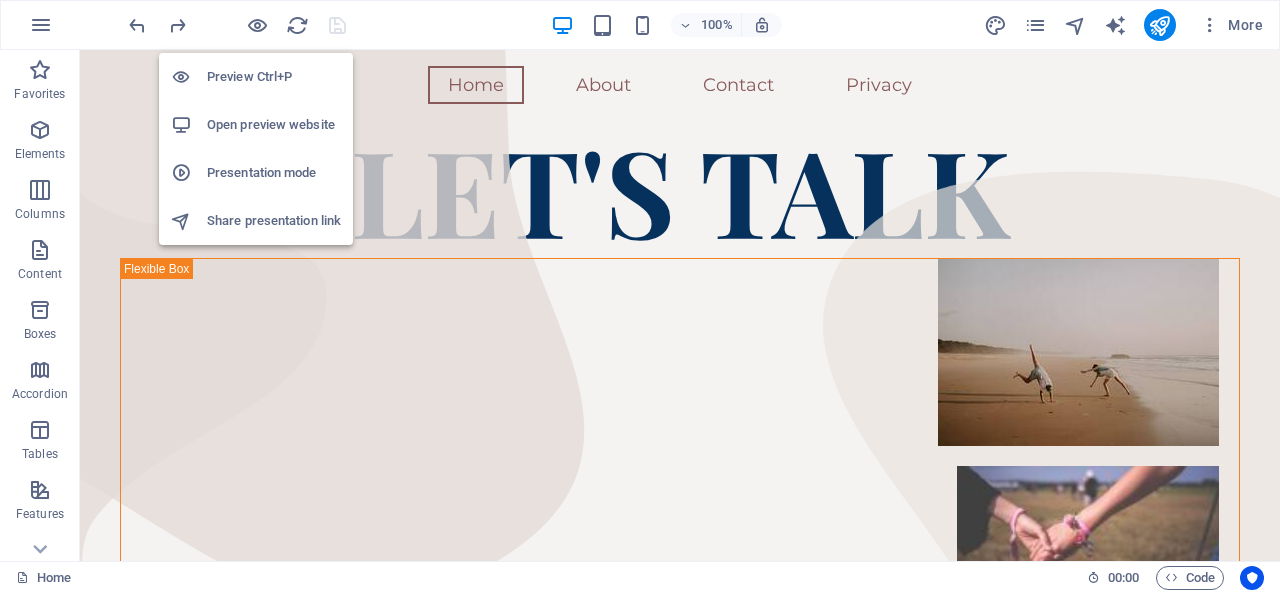 click at bounding box center [257, 25] 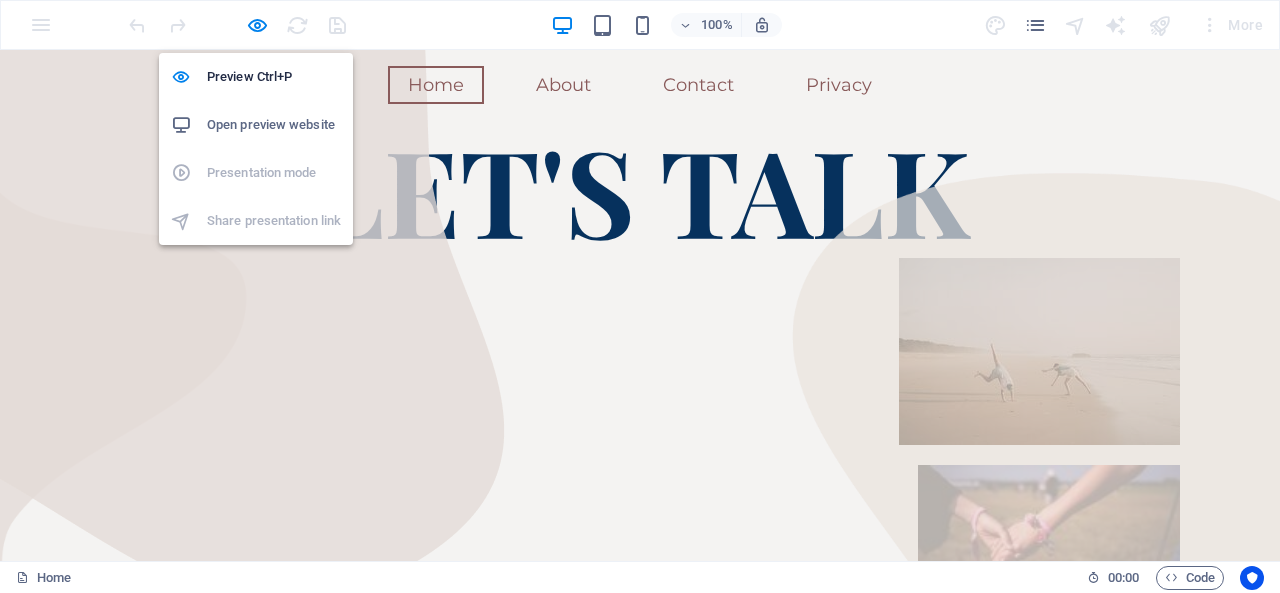 click at bounding box center (257, 25) 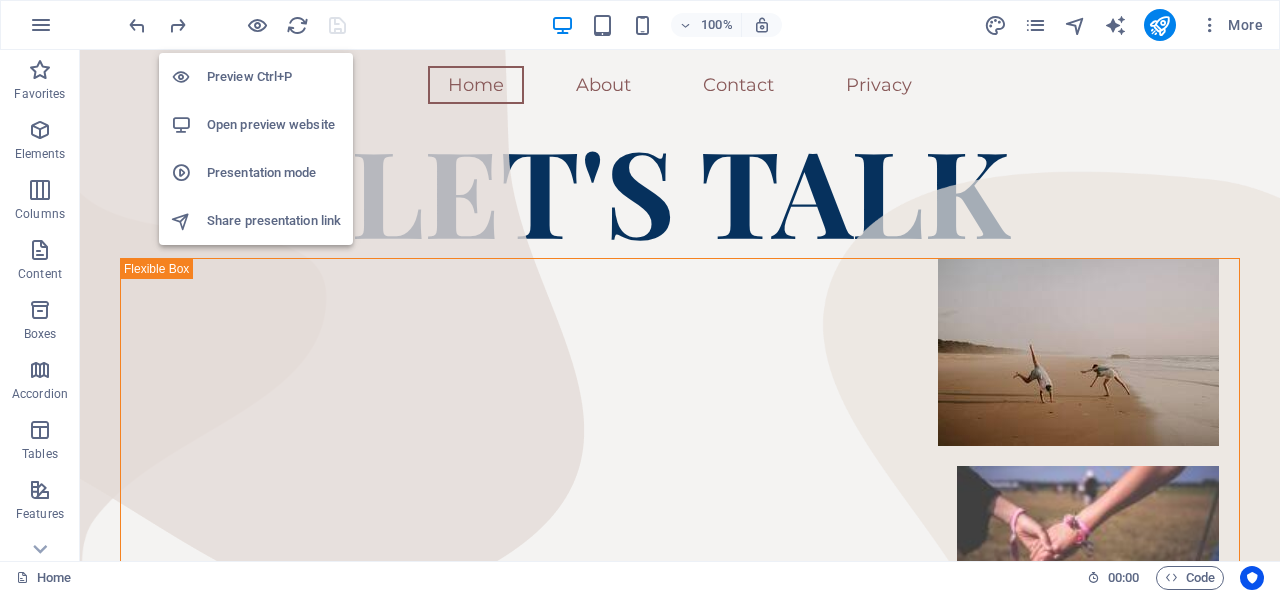click at bounding box center [257, 25] 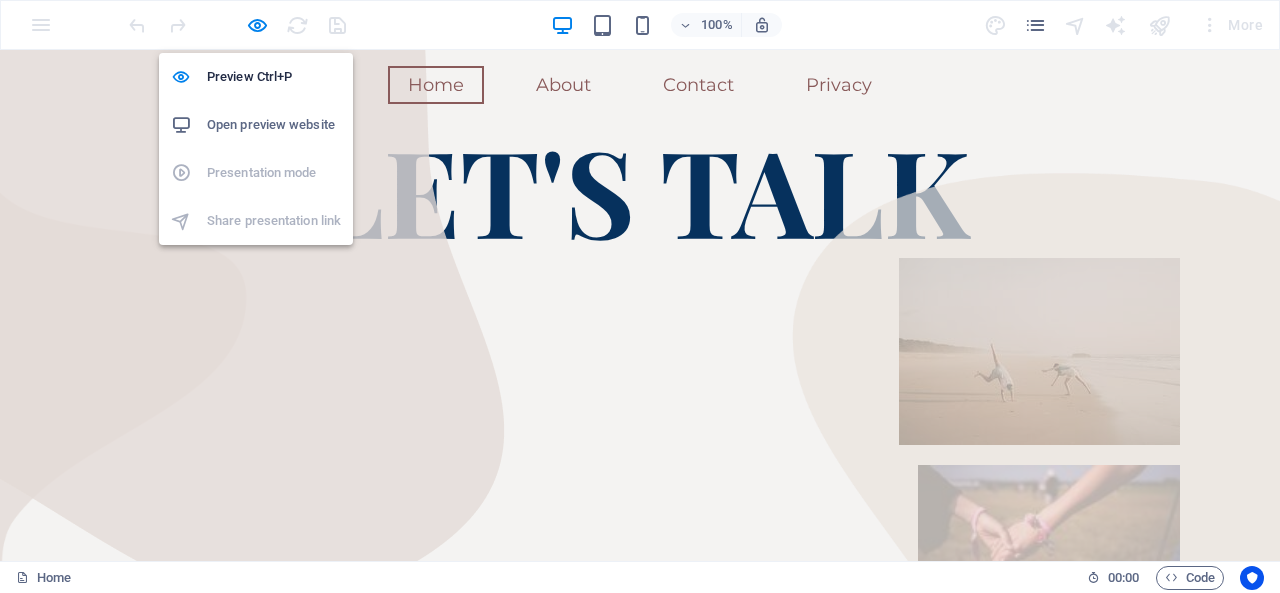 click at bounding box center (257, 25) 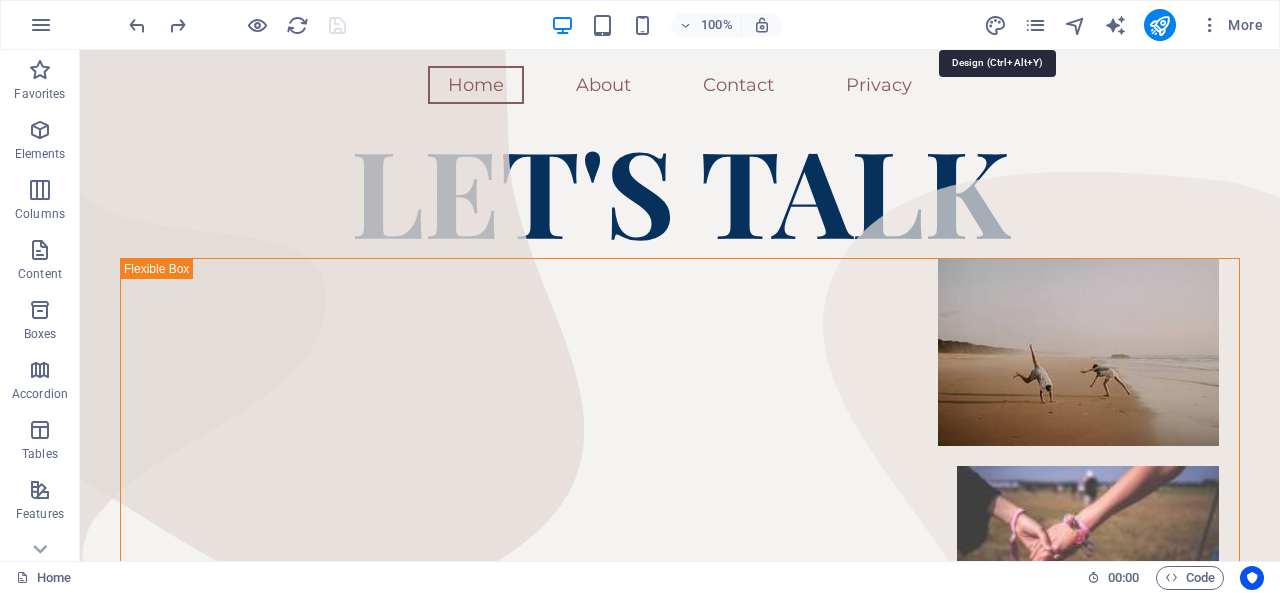 click at bounding box center (995, 25) 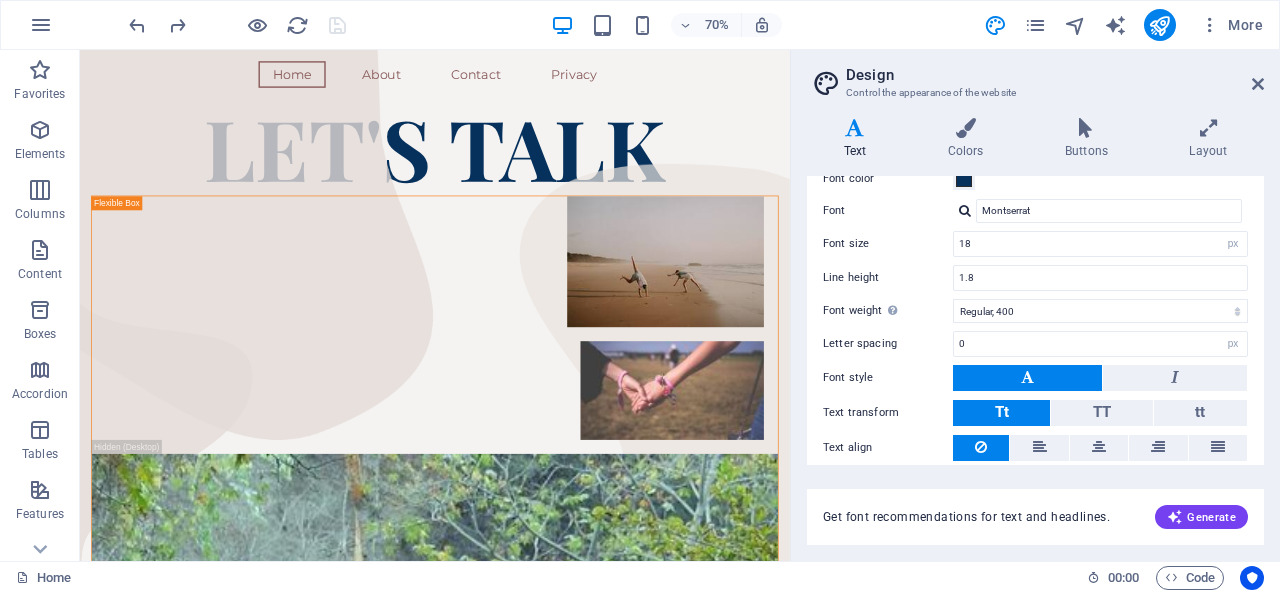 scroll, scrollTop: 0, scrollLeft: 0, axis: both 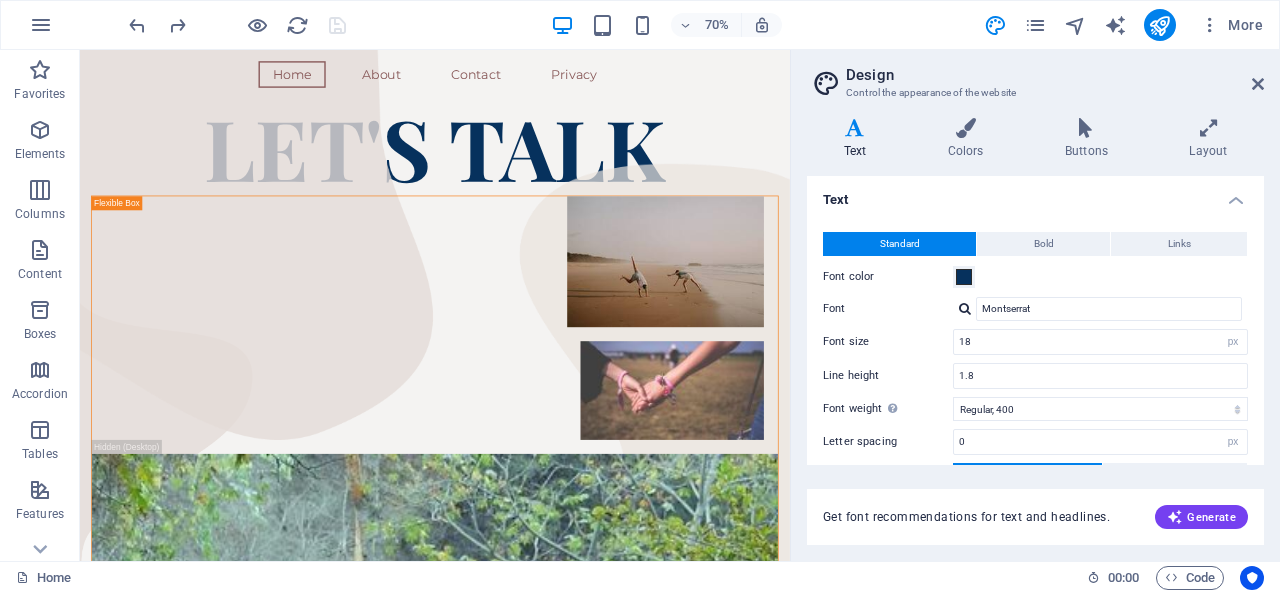 click on "Design Control the appearance of the website Variants  Text  Colors  Buttons  Layout Text Standard Bold Links Font color Font Montserrat Font size 18 rem px Line height 1.8 Font weight To display the font weight correctly, it may need to be enabled.  Manage Fonts Thin, 100 Extra-light, 200 Light, 300 Regular, 400 Medium, 500 Semi-bold, 600 Bold, 700 Extra-bold, 800 Black, 900 Letter spacing 0 rem px Font style Text transform Tt TT tt Text align Font weight To display the font weight correctly, it may need to be enabled.  Manage Fonts Thin, 100 Extra-light, 200 Light, 300 Regular, 400 Medium, 500 Semi-bold, 600 Bold, 700 Extra-bold, 800 Black, 900 Default Hover / Active Font color Font color Decoration Decoration Transition duration 0.3 s Transition function Ease Ease In Ease Out Ease In/Ease Out Linear Headlines All H1 / Textlogo H2 H3 H4 H5 H6 Font color Font Playfair Display Line height 1.5 Font weight To display the font weight correctly, it may need to be enabled.  Manage Fonts Thin, 100 Extra-light, 200" at bounding box center (1035, 305) 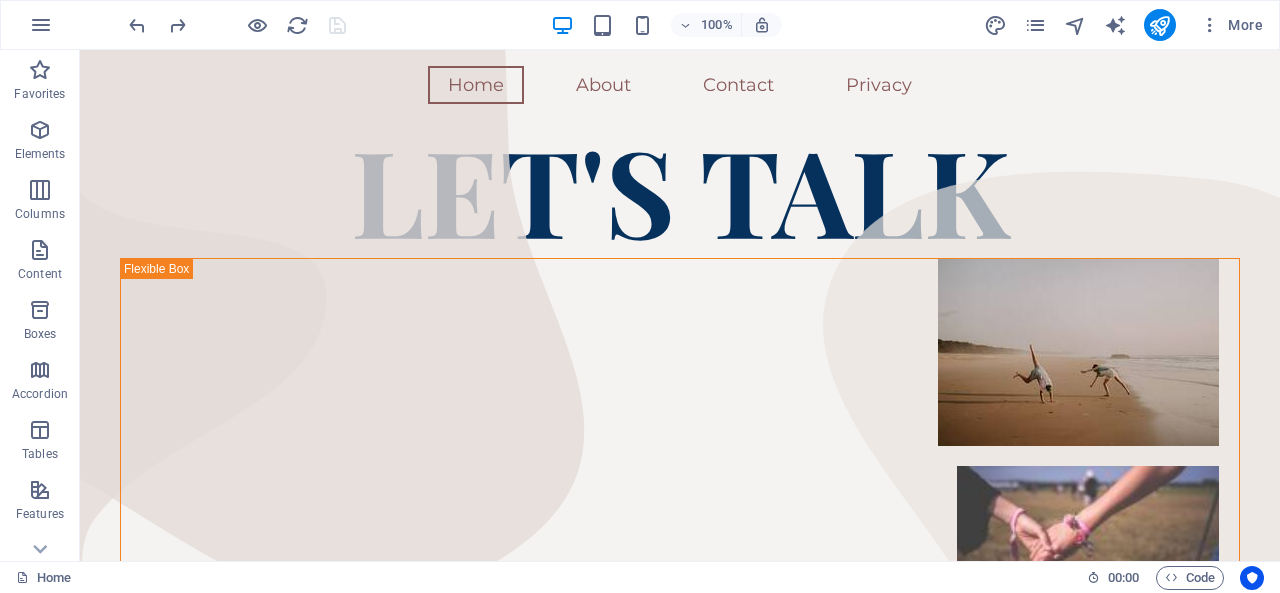click at bounding box center (40, 130) 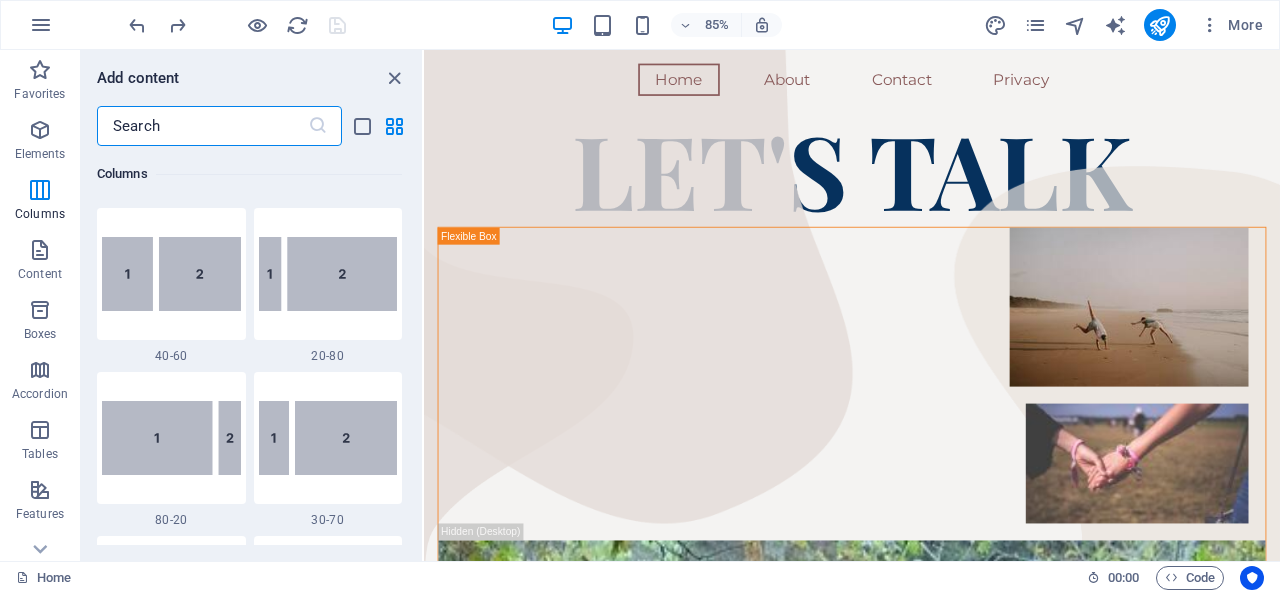 scroll, scrollTop: 1775, scrollLeft: 0, axis: vertical 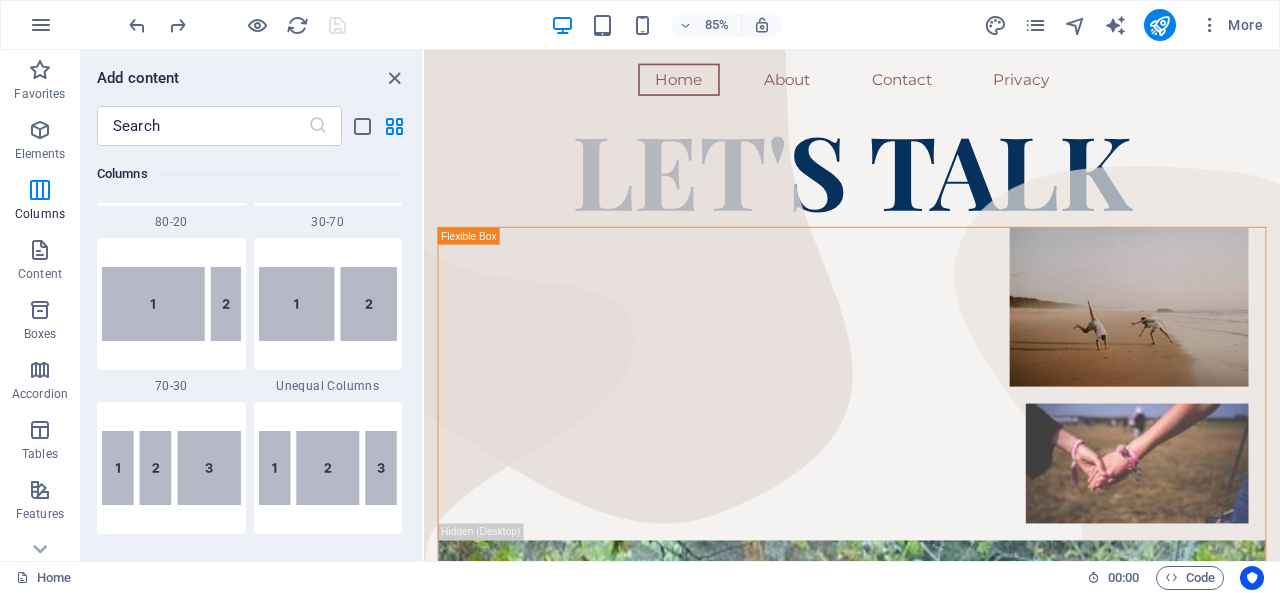 click at bounding box center (40, 250) 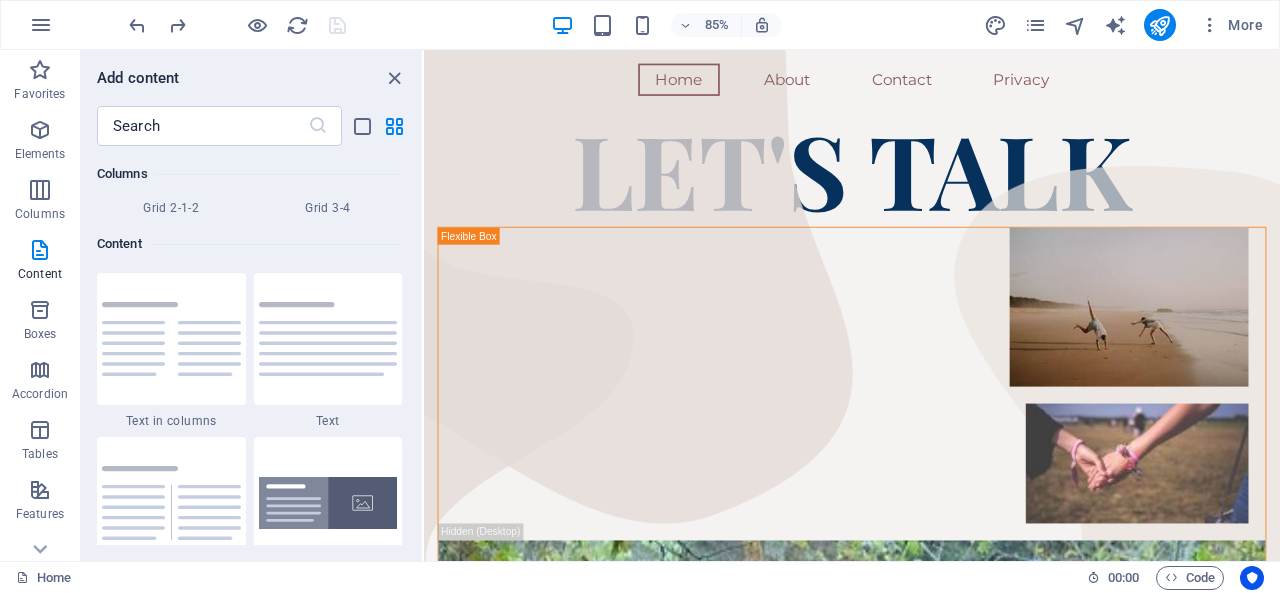 scroll, scrollTop: 3499, scrollLeft: 0, axis: vertical 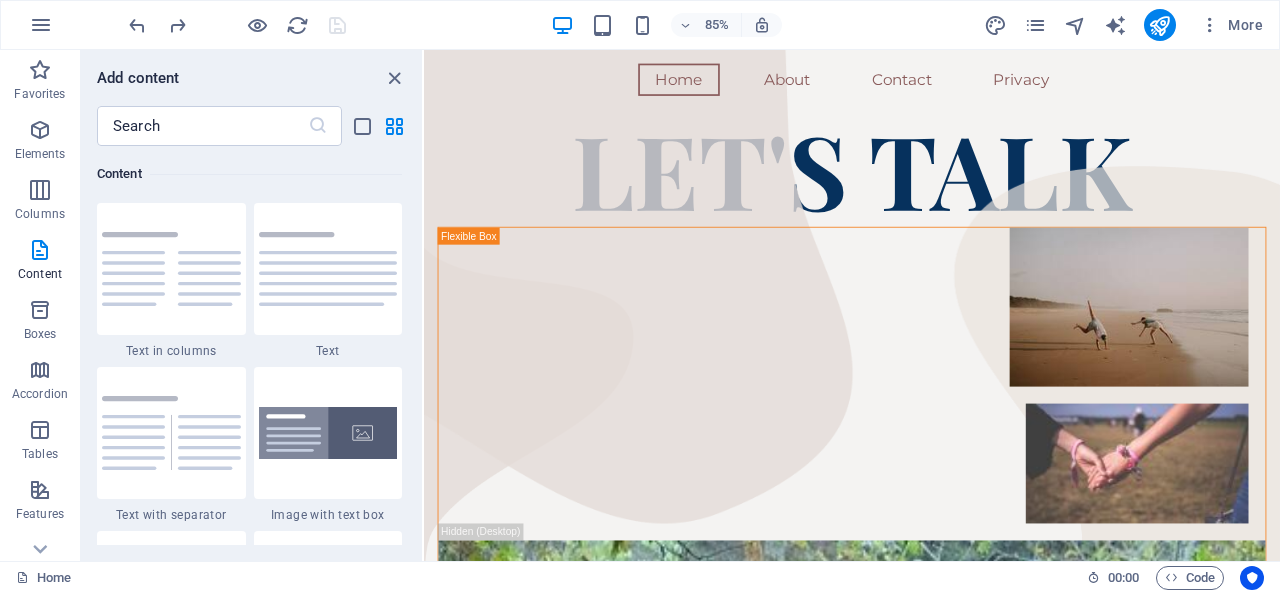 click at bounding box center [40, 310] 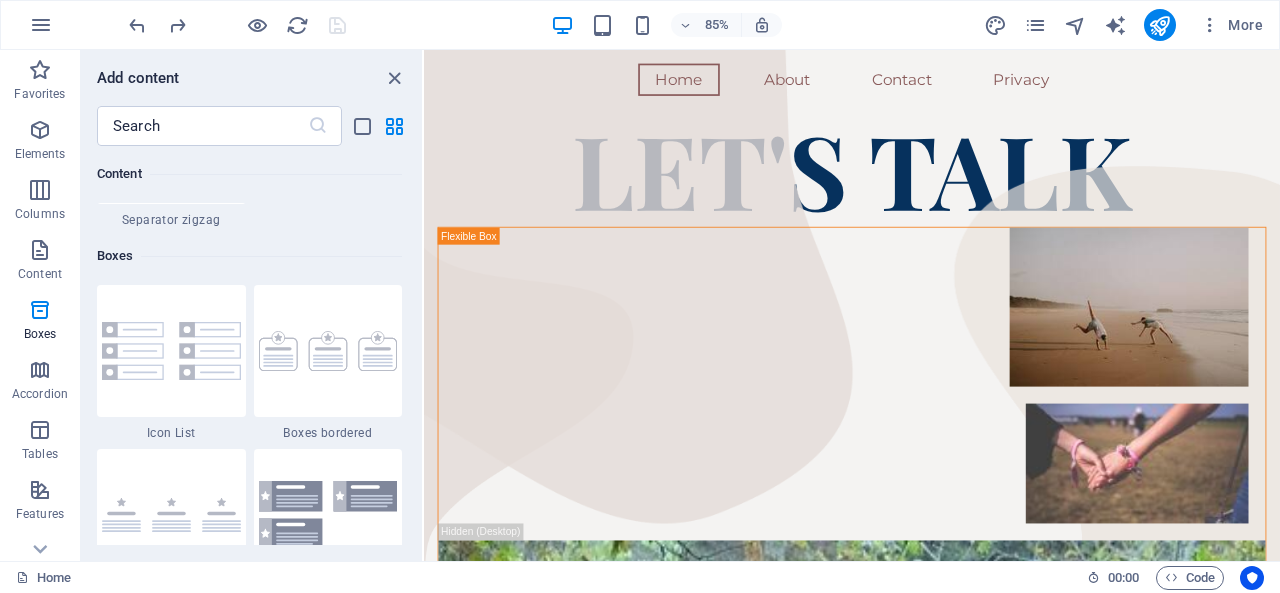 scroll, scrollTop: 5516, scrollLeft: 0, axis: vertical 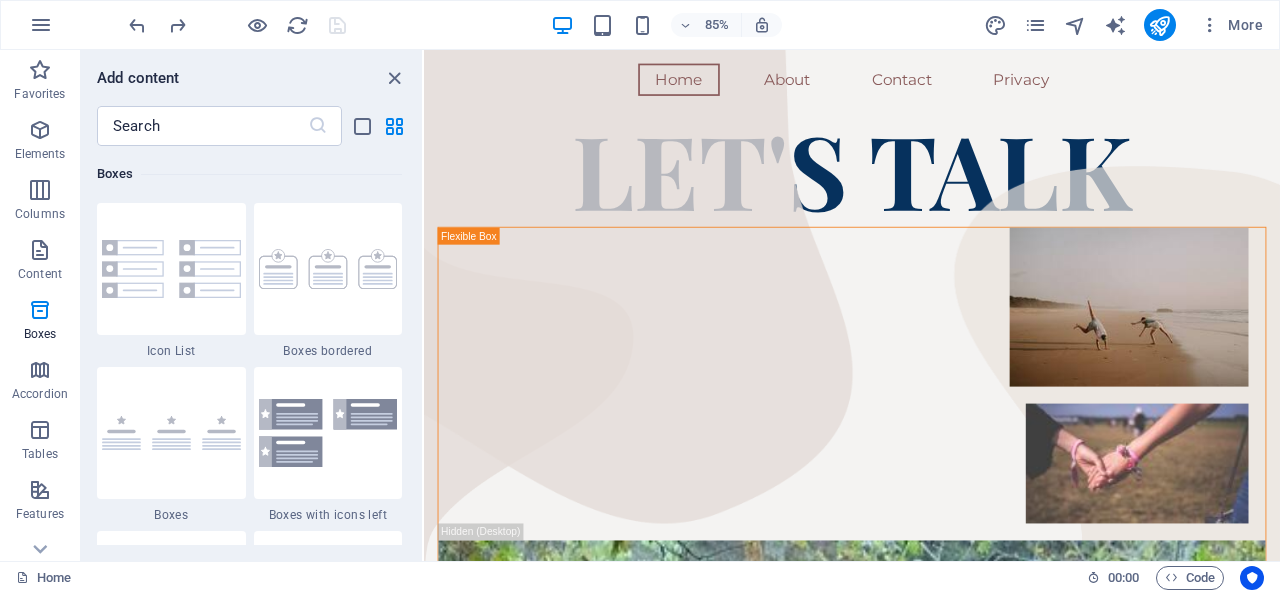 click at bounding box center [40, 370] 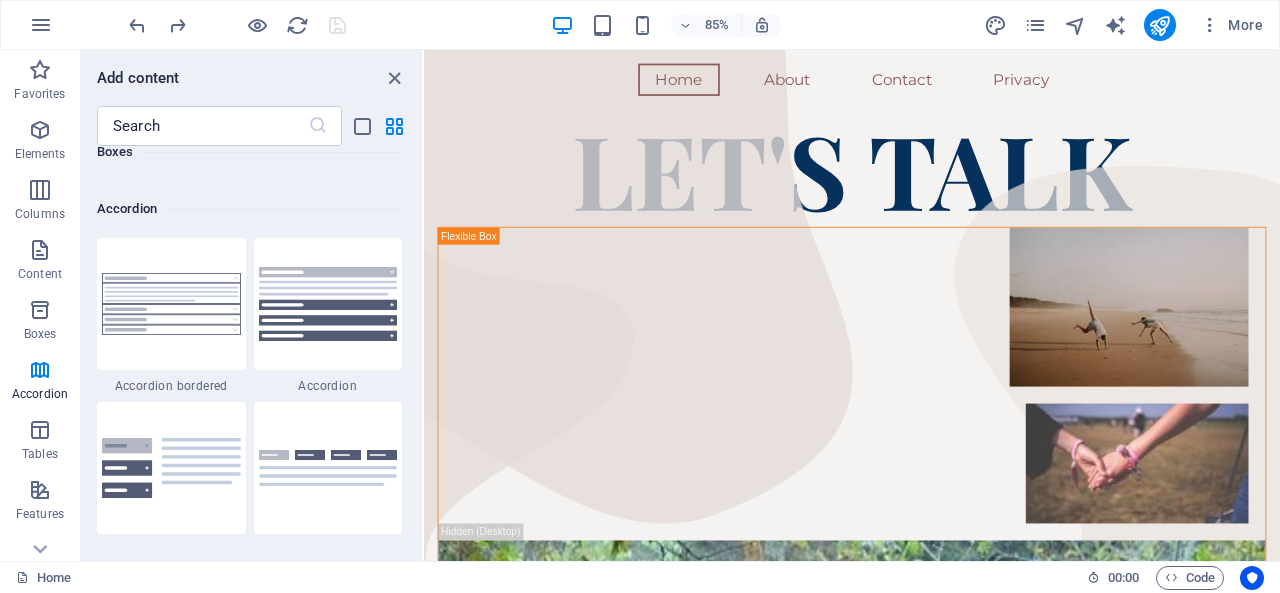 scroll, scrollTop: 6384, scrollLeft: 0, axis: vertical 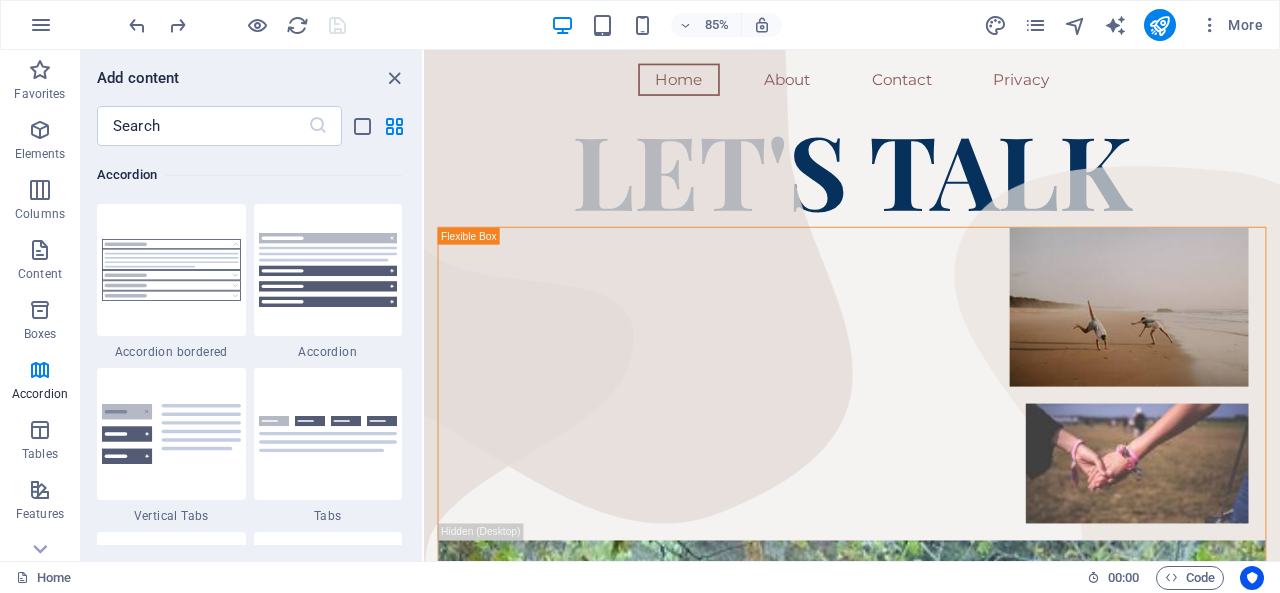 click at bounding box center [40, 430] 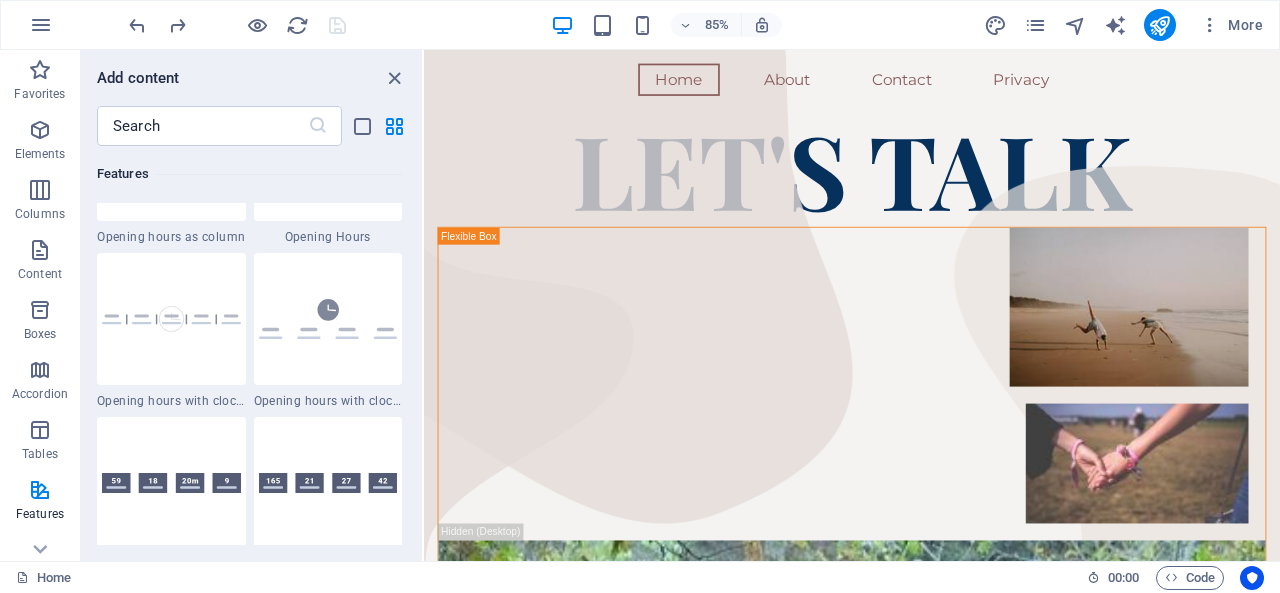 scroll, scrollTop: 8745, scrollLeft: 0, axis: vertical 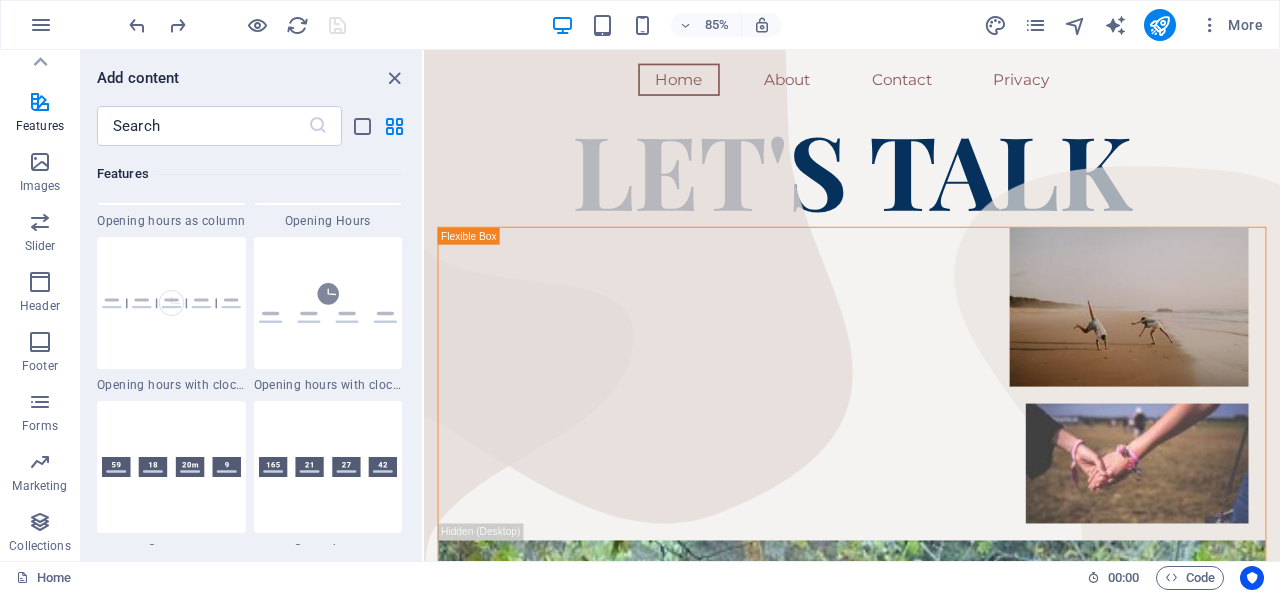 click on "Slider" at bounding box center (40, 246) 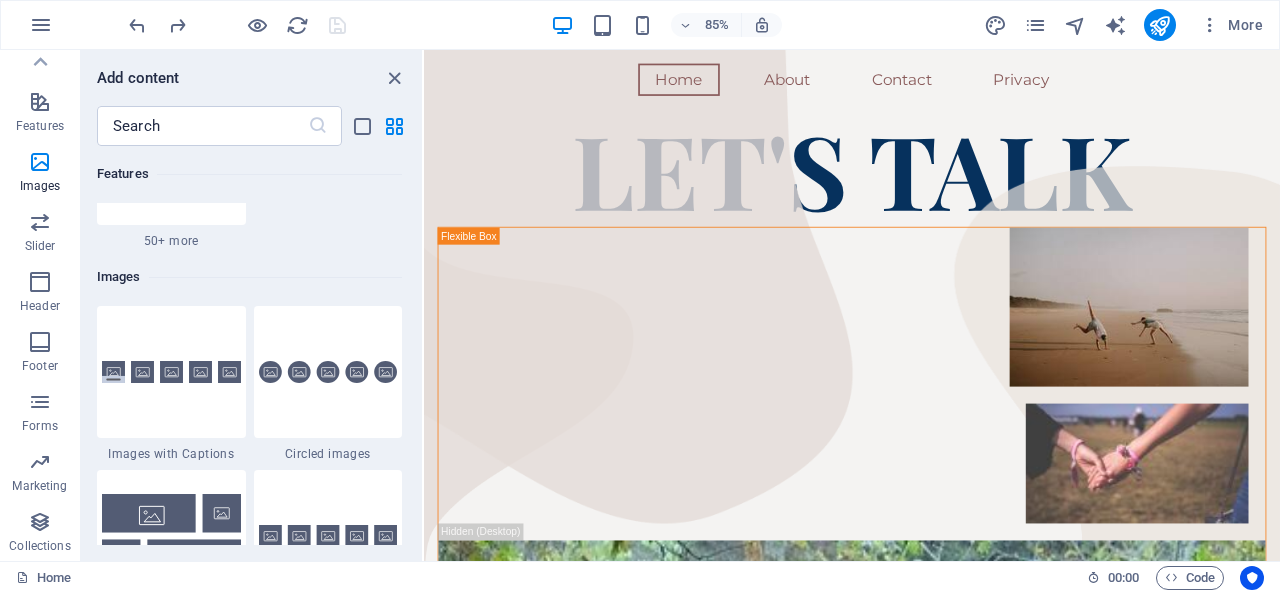 scroll, scrollTop: 11337, scrollLeft: 0, axis: vertical 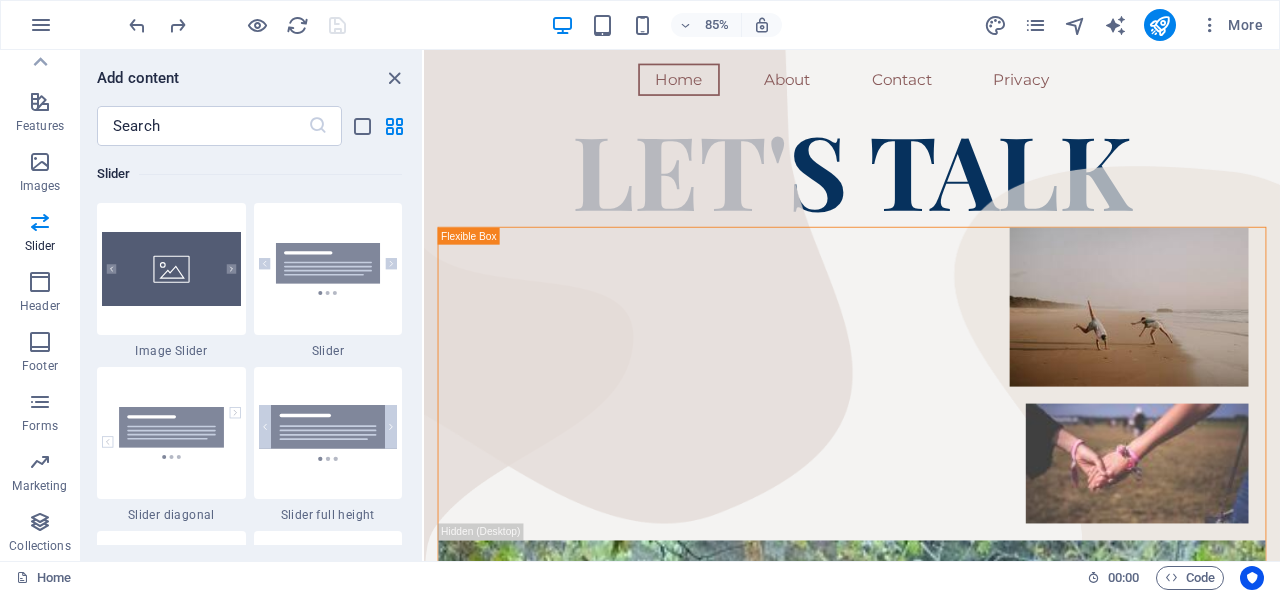 click on "Header" at bounding box center [40, 292] 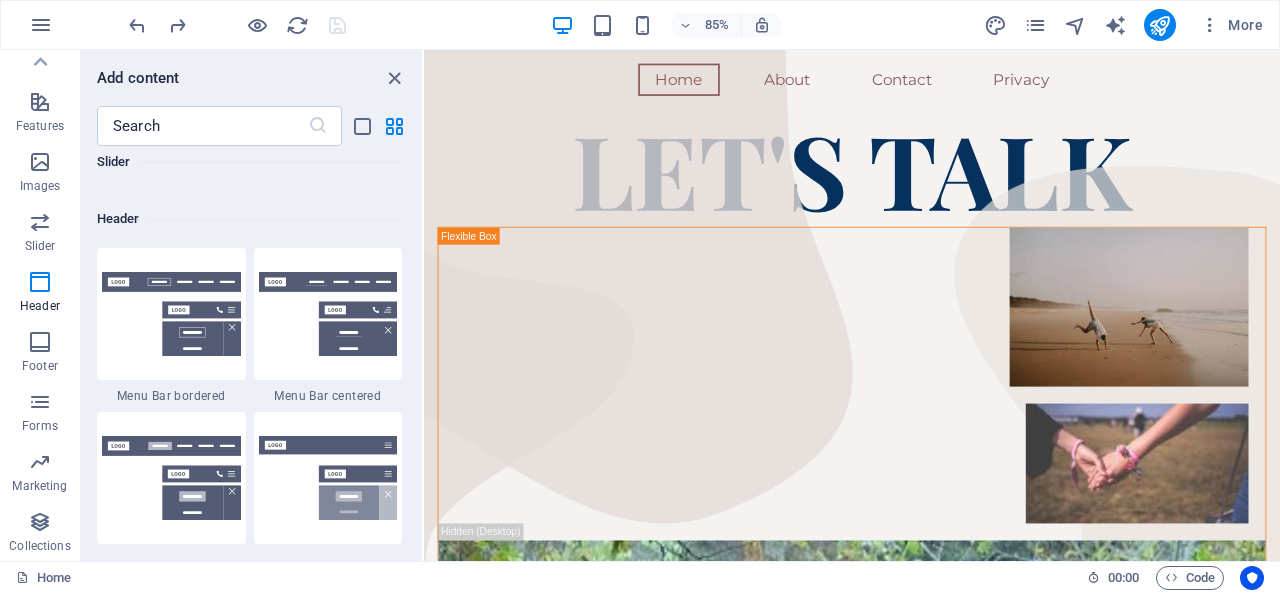 scroll, scrollTop: 12042, scrollLeft: 0, axis: vertical 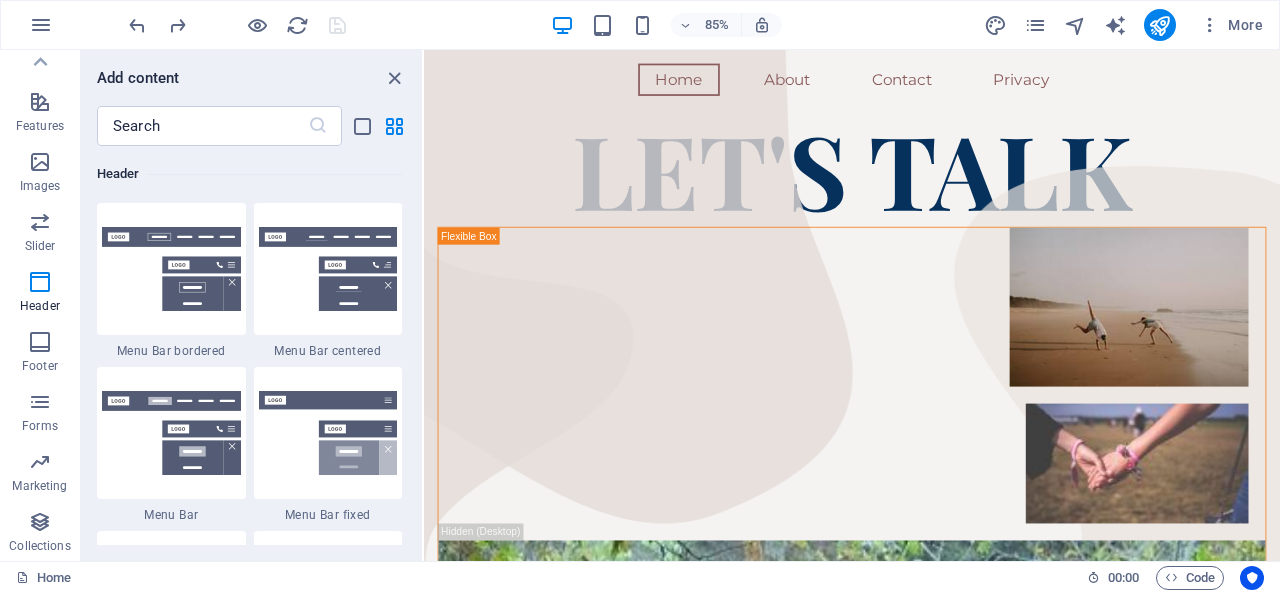 click at bounding box center [40, 342] 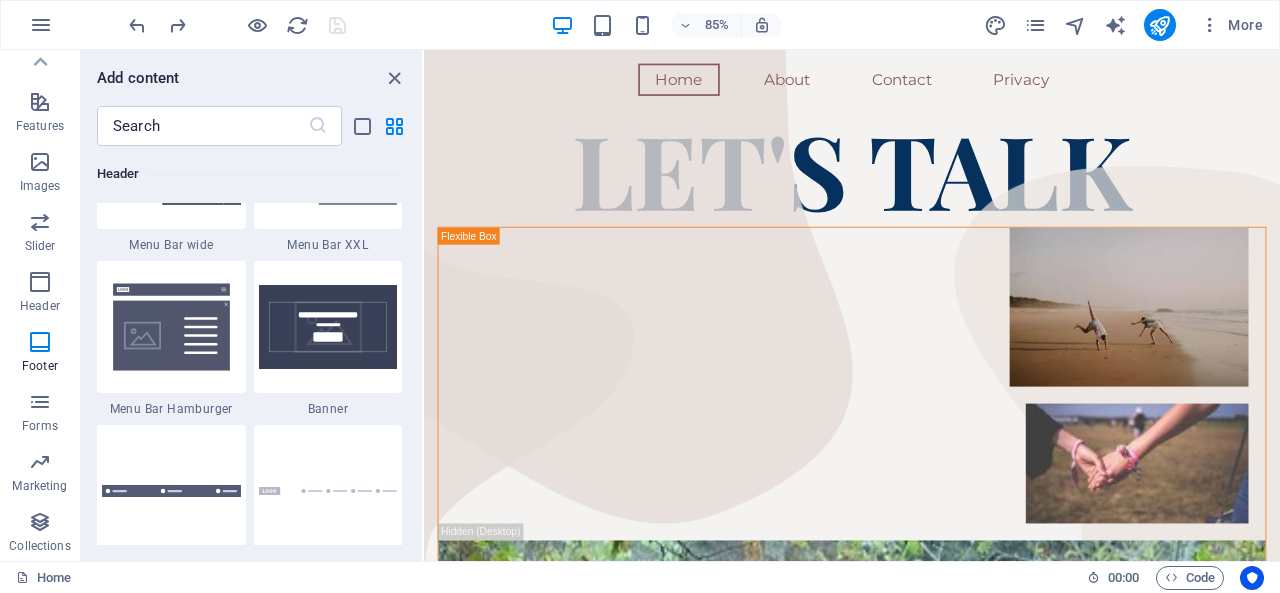 scroll, scrollTop: 13238, scrollLeft: 0, axis: vertical 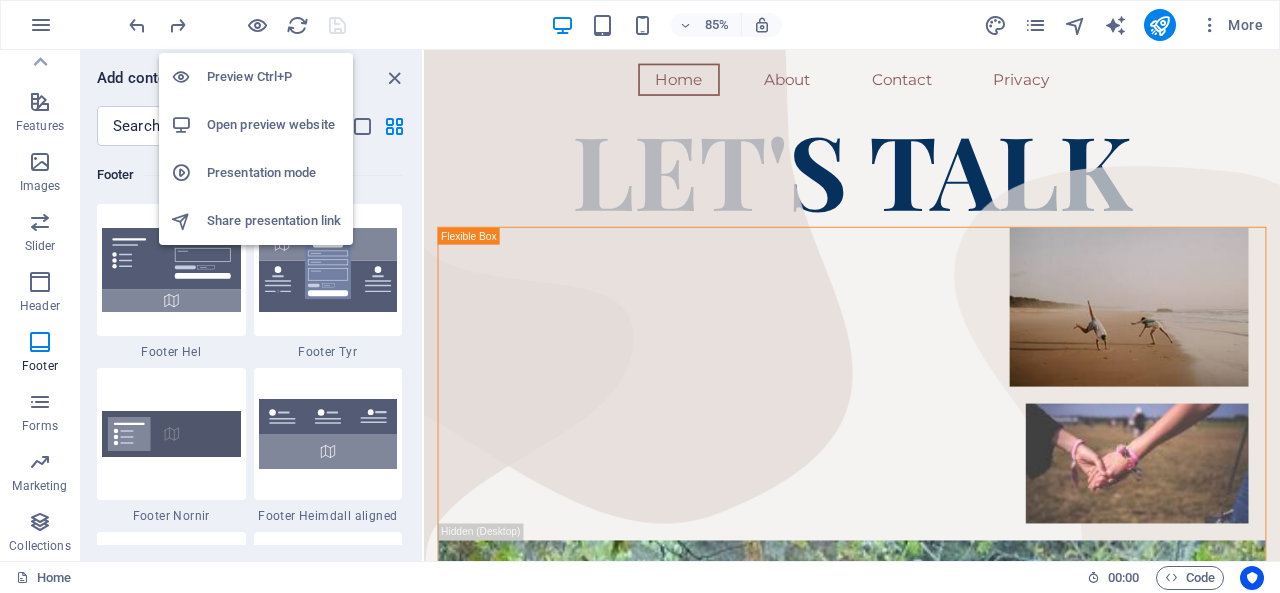 click at bounding box center (257, 25) 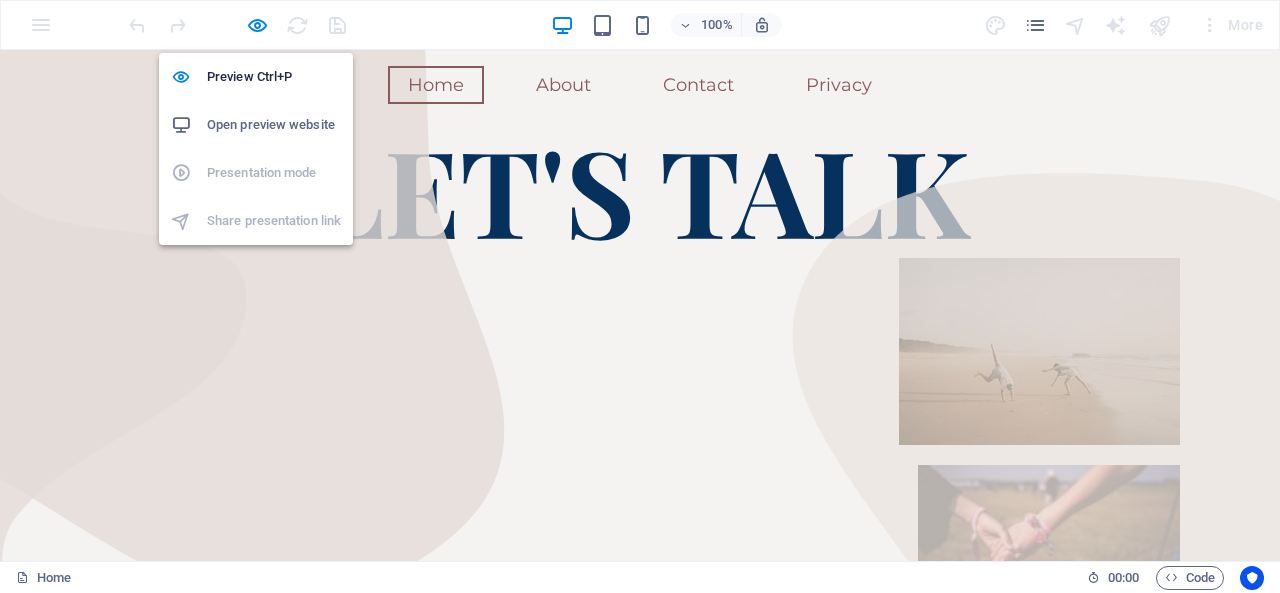 click at bounding box center (257, 25) 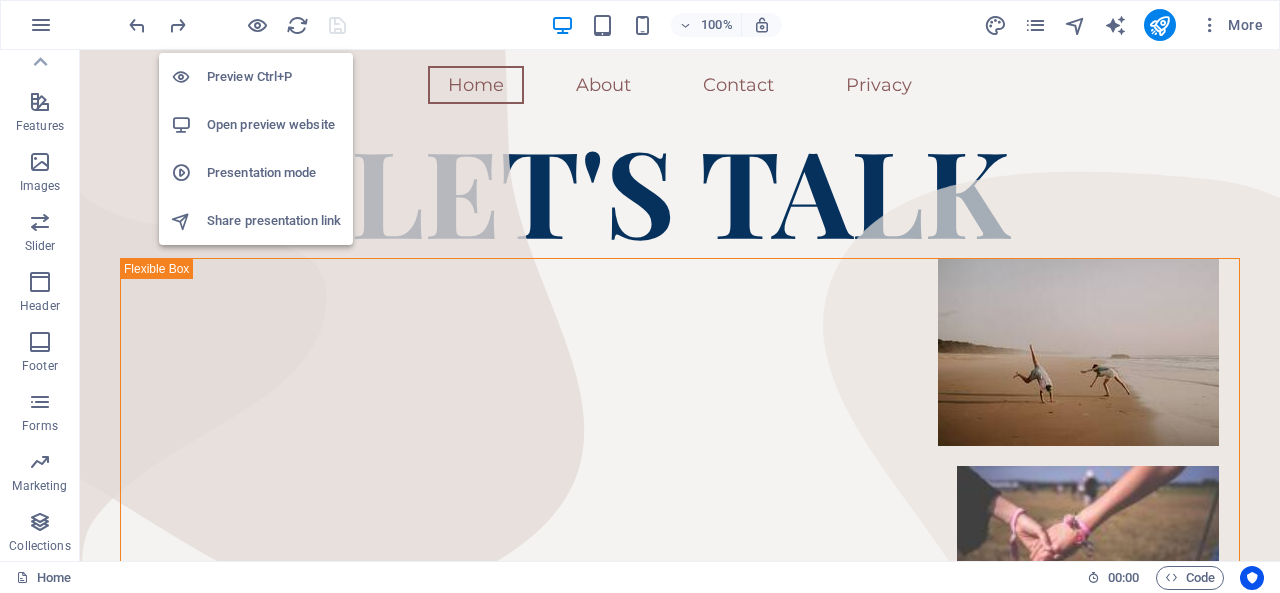 click at bounding box center (257, 25) 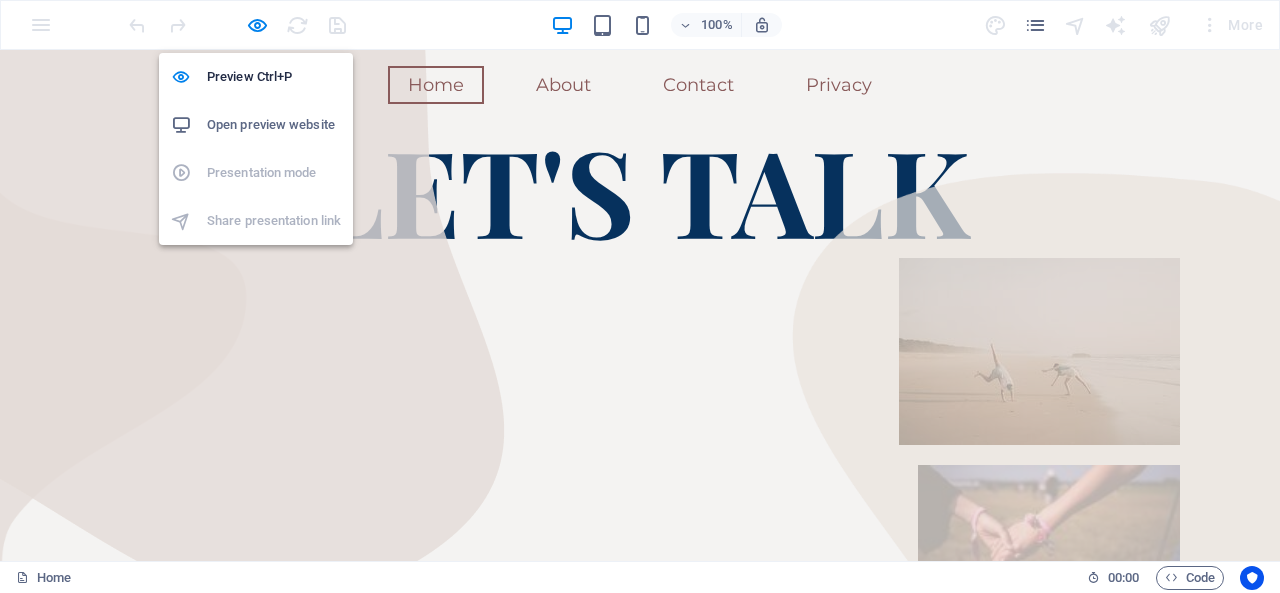 click at bounding box center [257, 25] 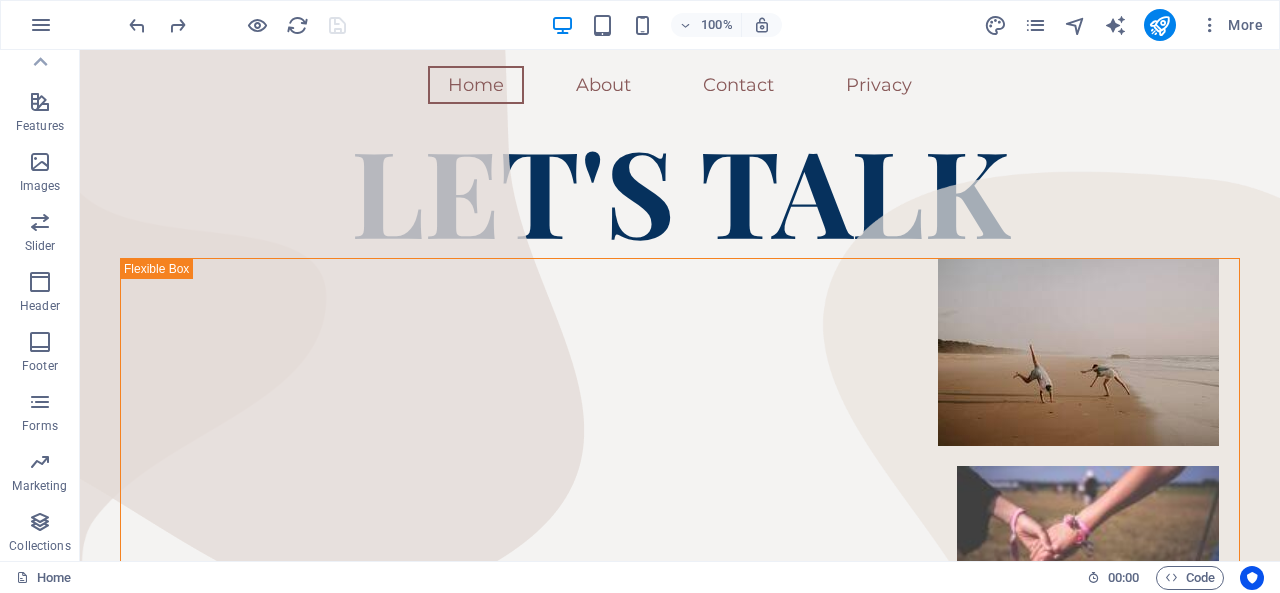 click 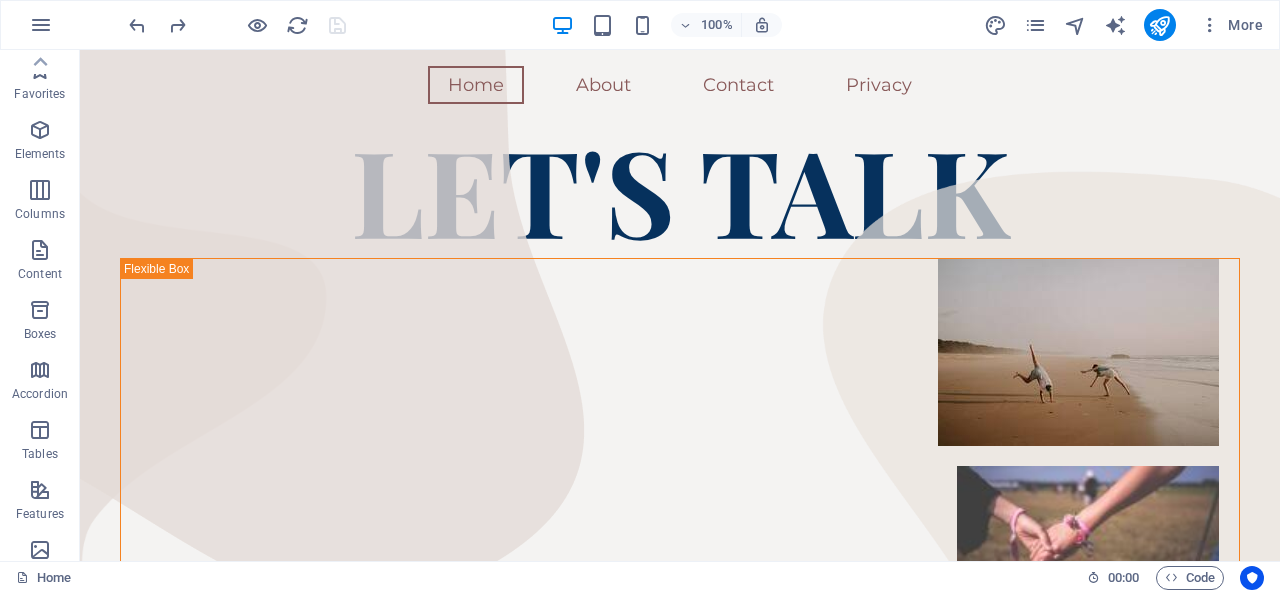 scroll, scrollTop: 0, scrollLeft: 0, axis: both 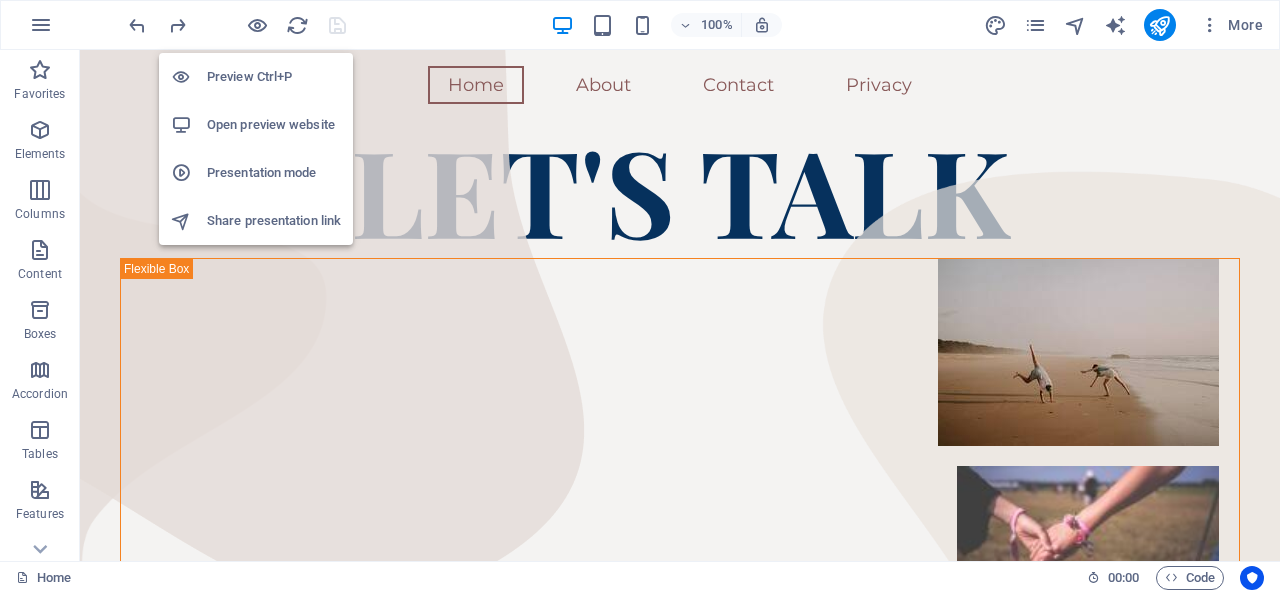 click at bounding box center (257, 25) 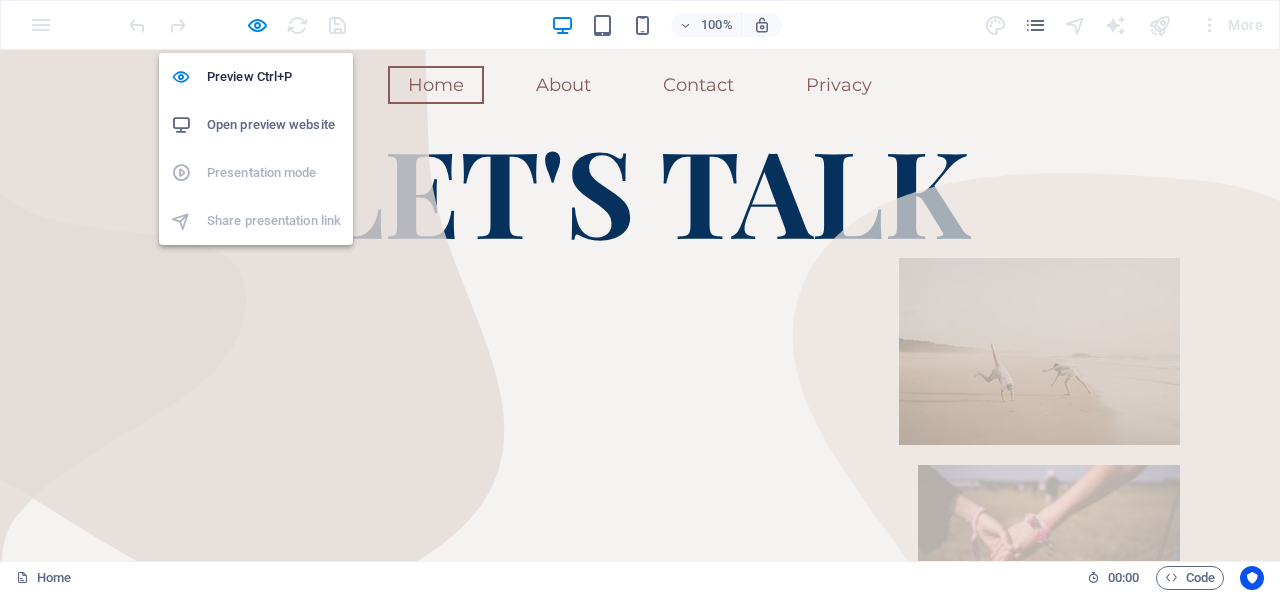 click on "Preview Ctrl+P" at bounding box center [274, 77] 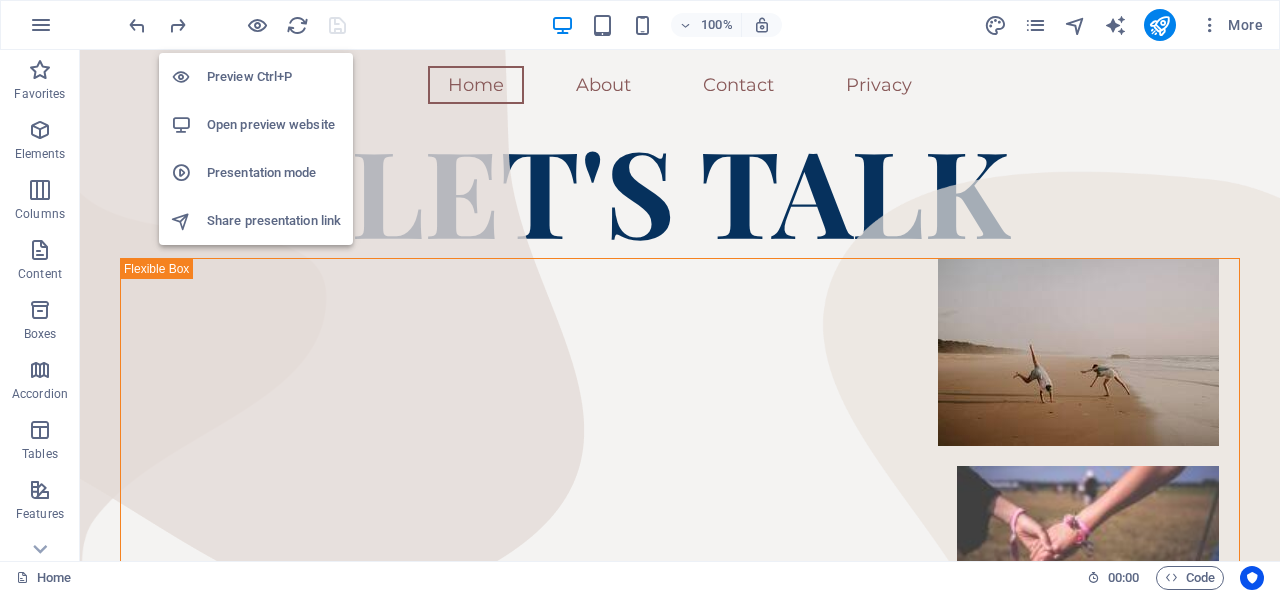 click on "Presentation mode" at bounding box center [274, 173] 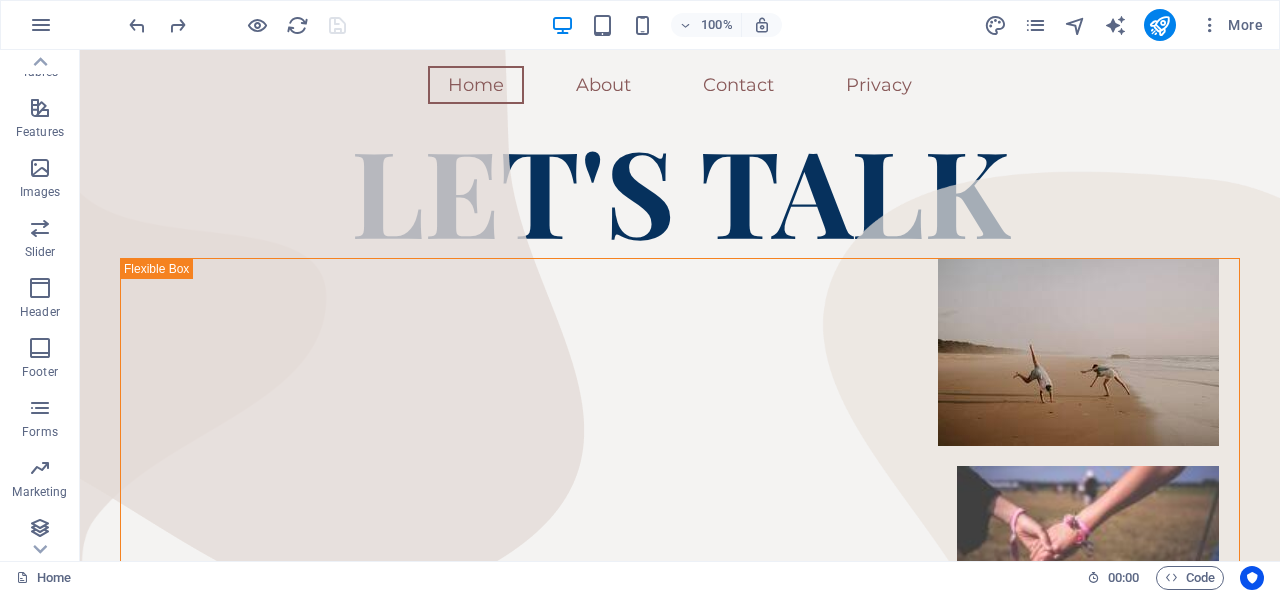 scroll, scrollTop: 382, scrollLeft: 0, axis: vertical 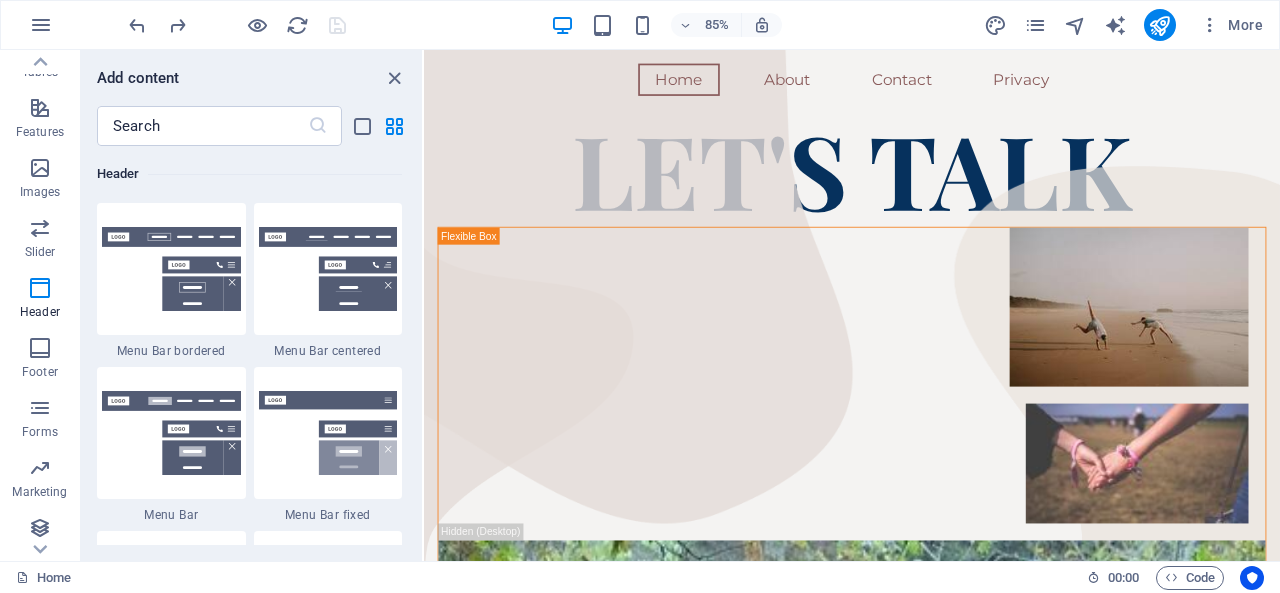 click at bounding box center [40, 288] 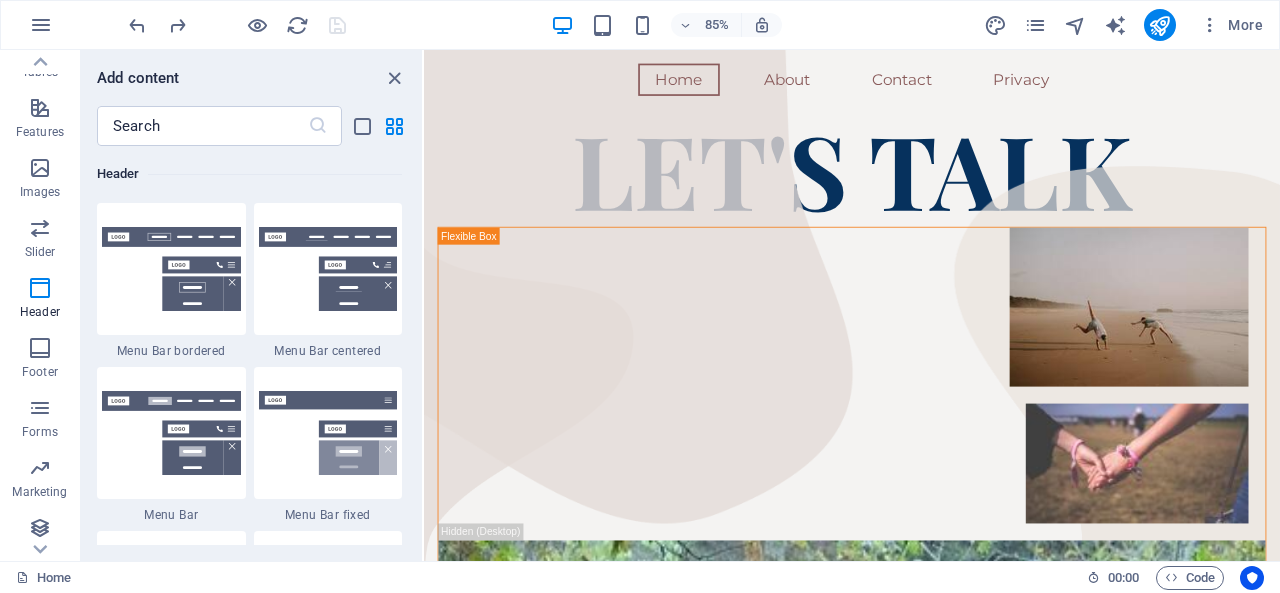click at bounding box center (40, 288) 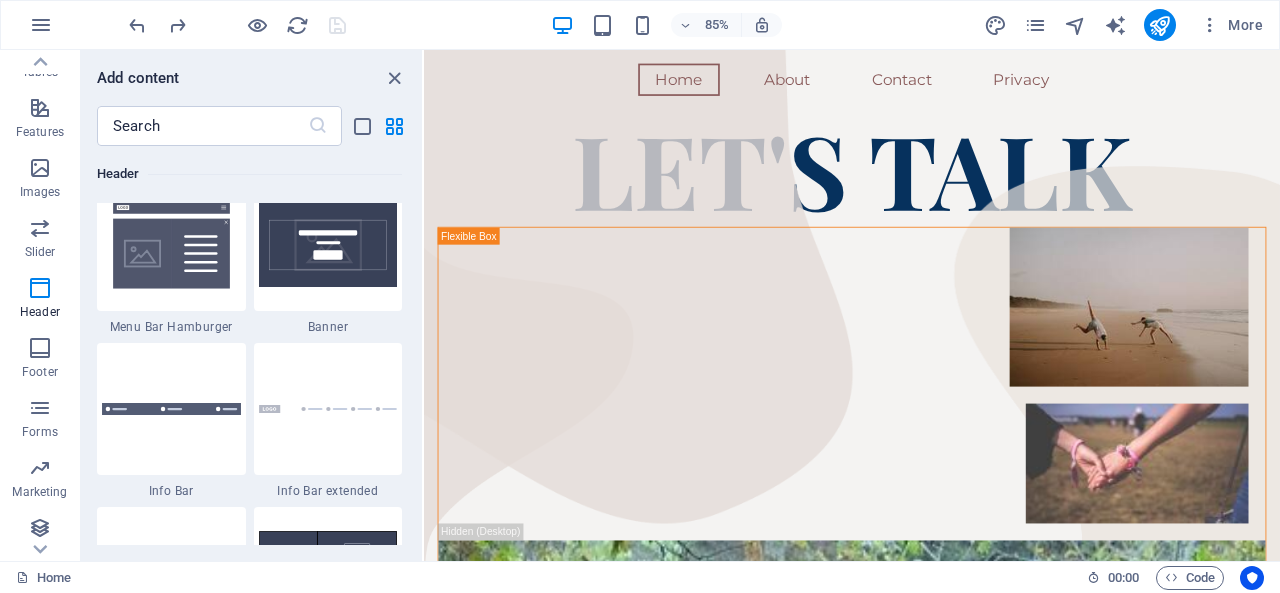 scroll, scrollTop: 12717, scrollLeft: 0, axis: vertical 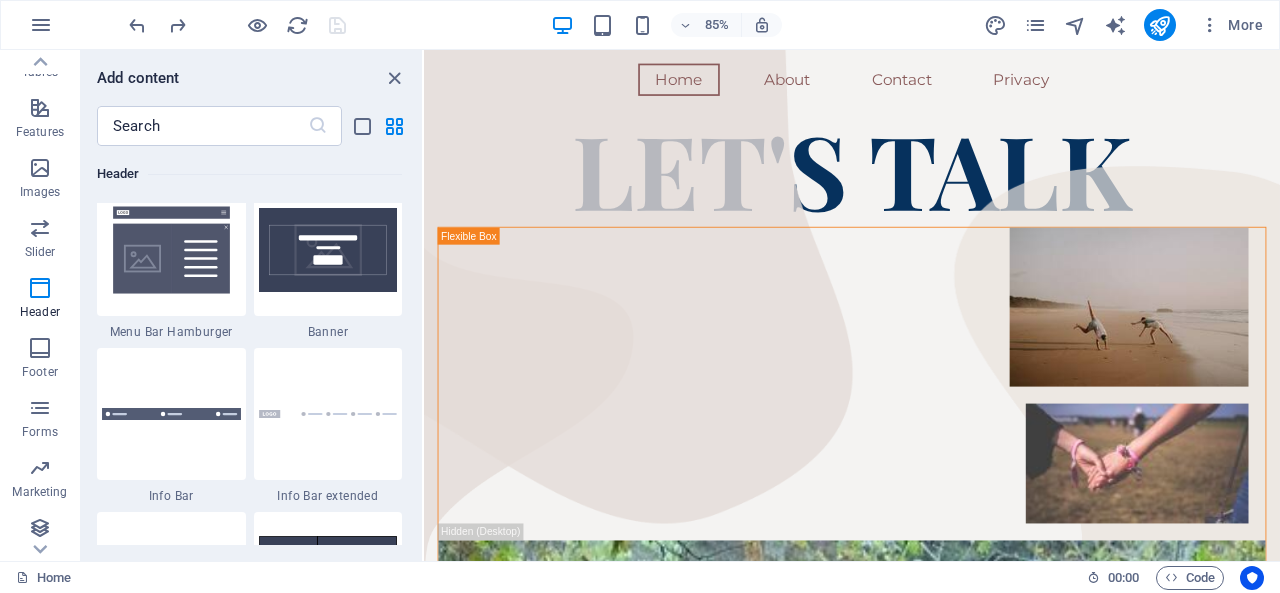 click at bounding box center (171, 250) 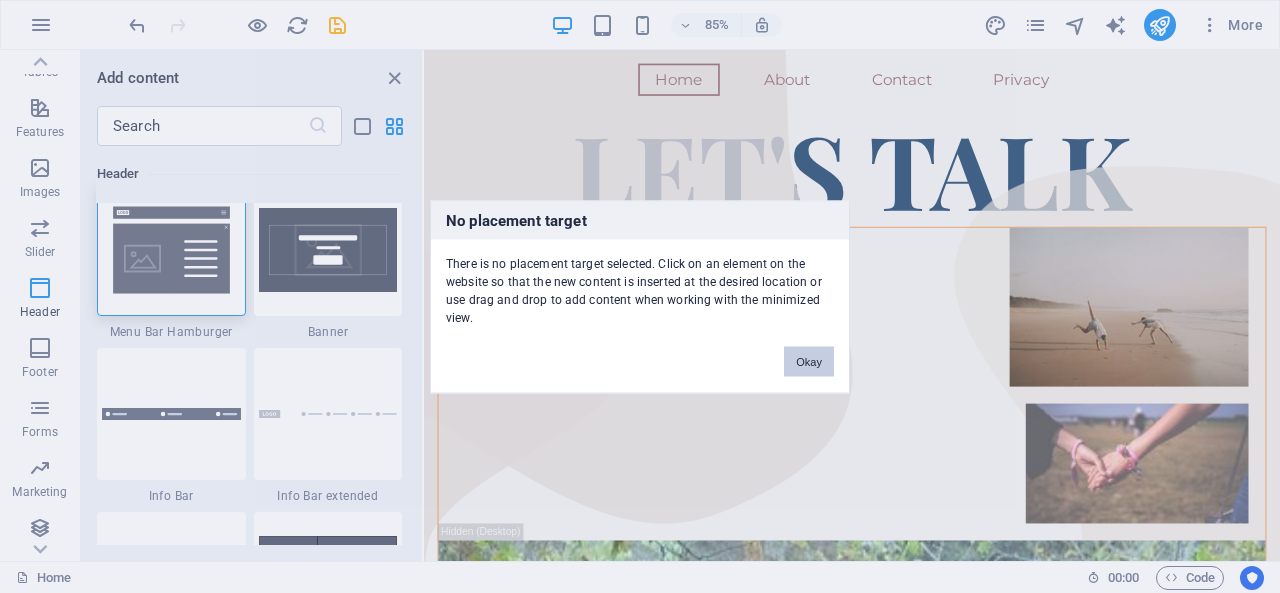 click on "Okay" at bounding box center [809, 361] 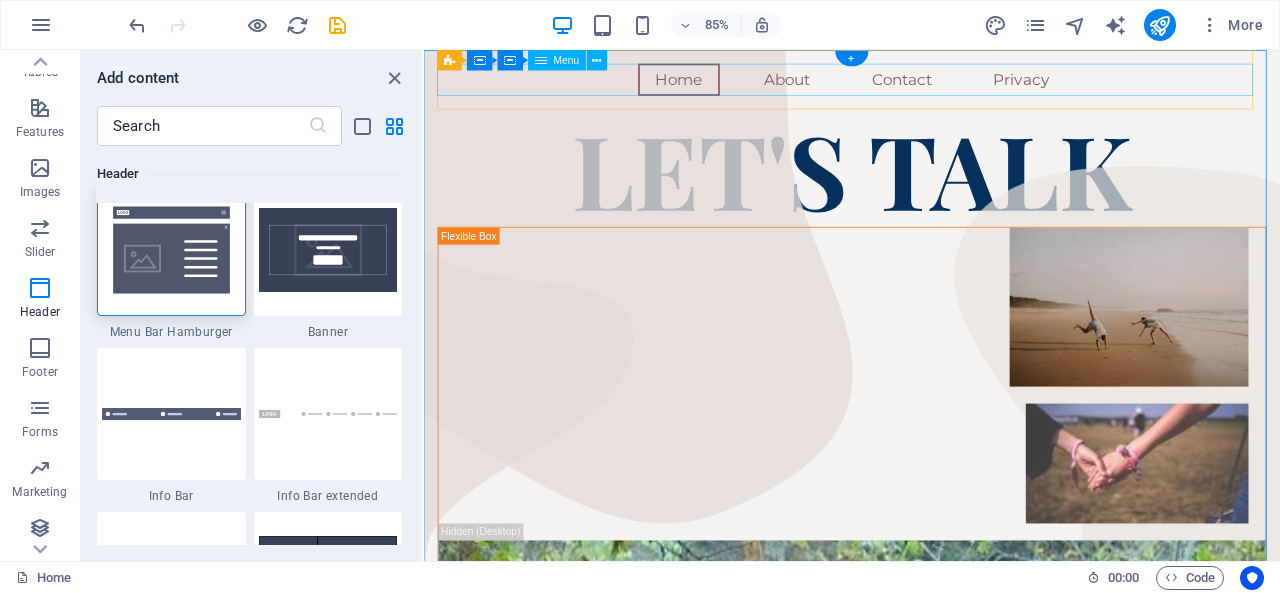 click on "Home About Contact Privacy" at bounding box center [927, 85] 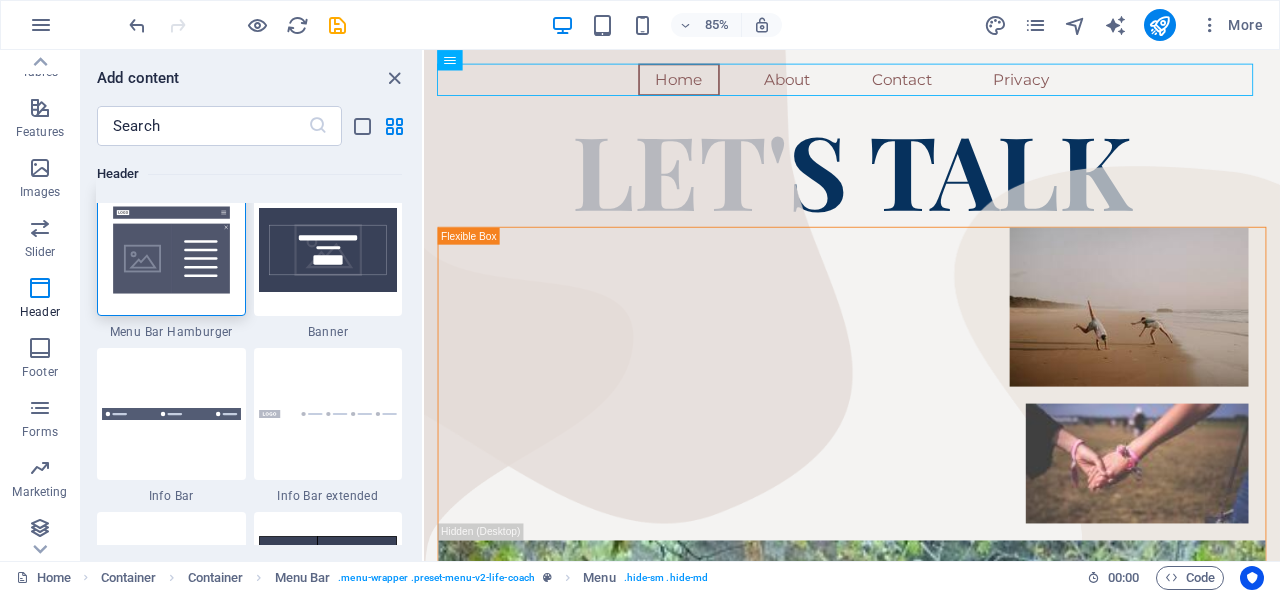 click at bounding box center (171, 250) 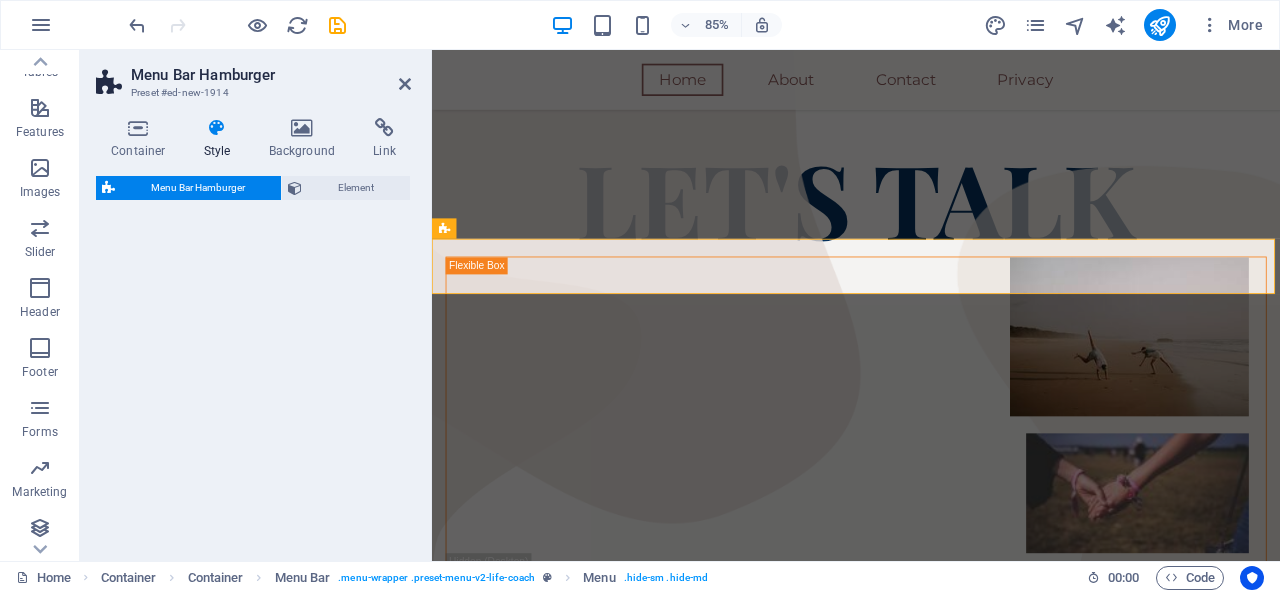 click on "Menu Bar Hamburger Element" at bounding box center [253, 360] 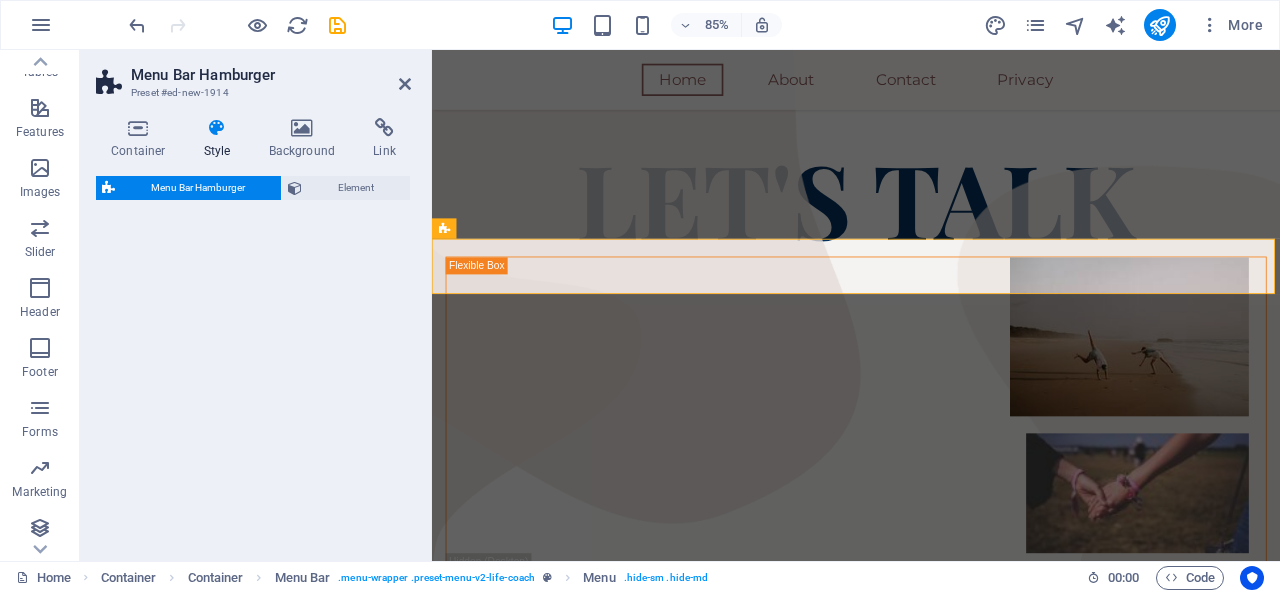 select on "rem" 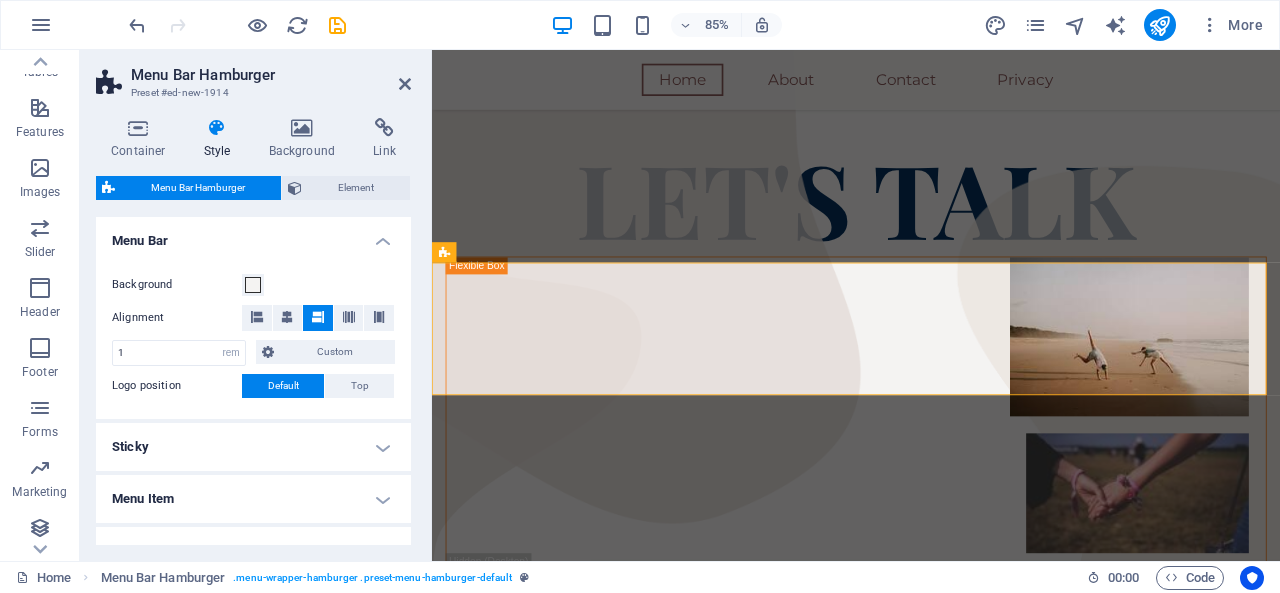 scroll, scrollTop: 469, scrollLeft: 0, axis: vertical 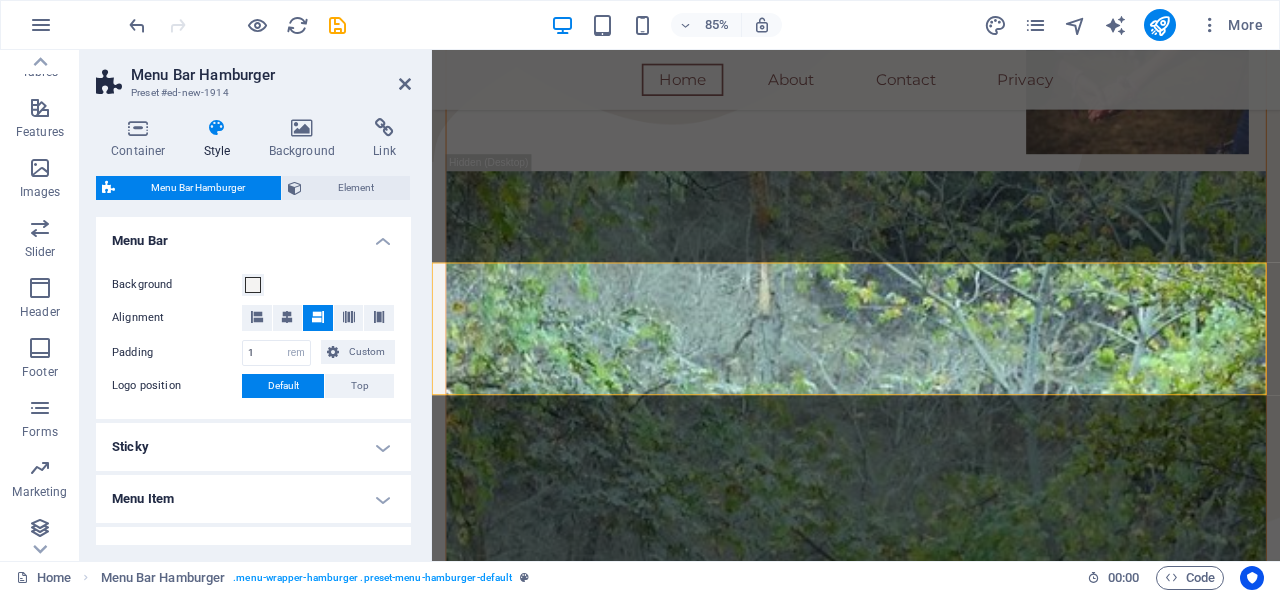 click on "Menu Item" at bounding box center (253, 499) 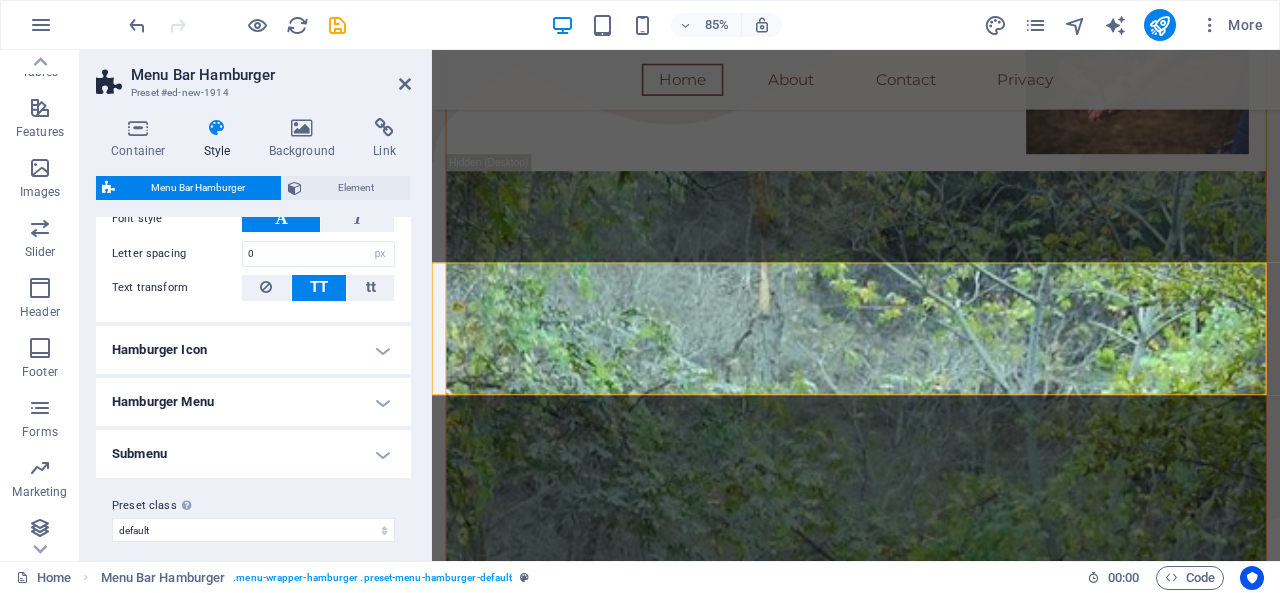 scroll, scrollTop: 692, scrollLeft: 0, axis: vertical 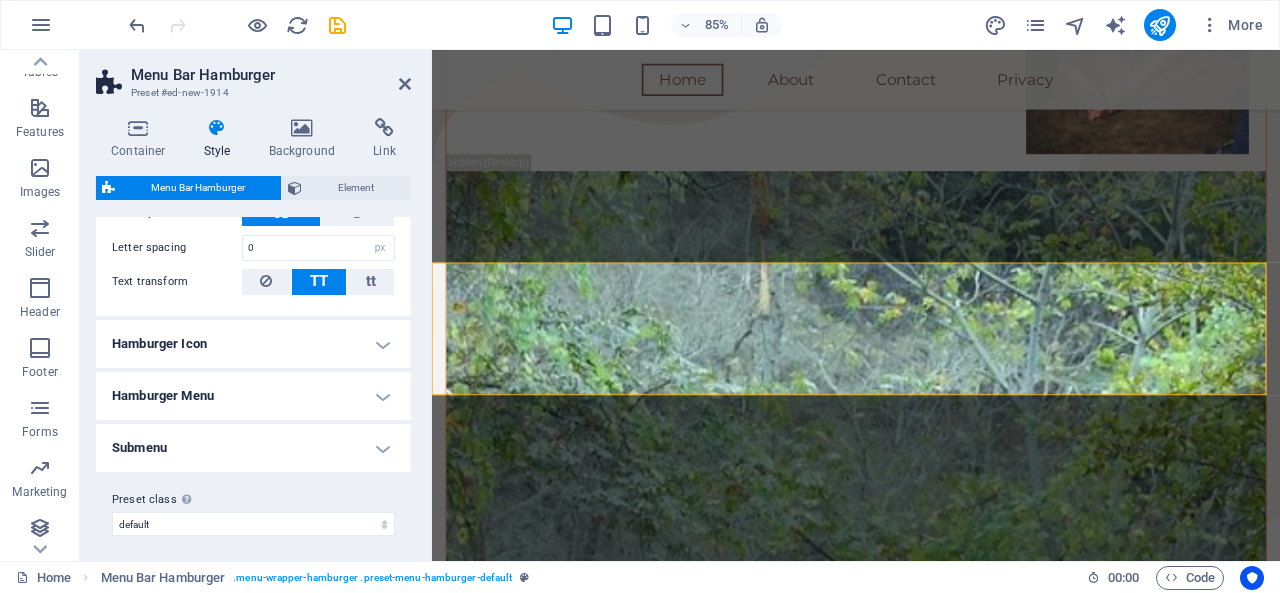 click on "Hamburger Icon" at bounding box center [253, 344] 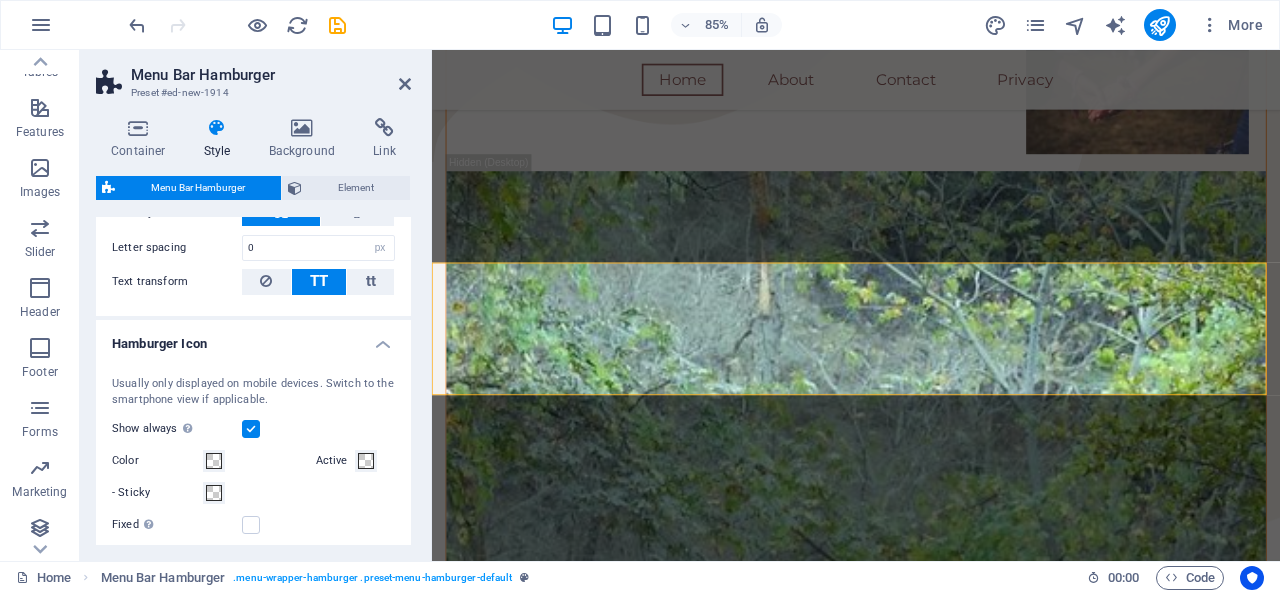 click on "Hamburger Icon" at bounding box center [253, 338] 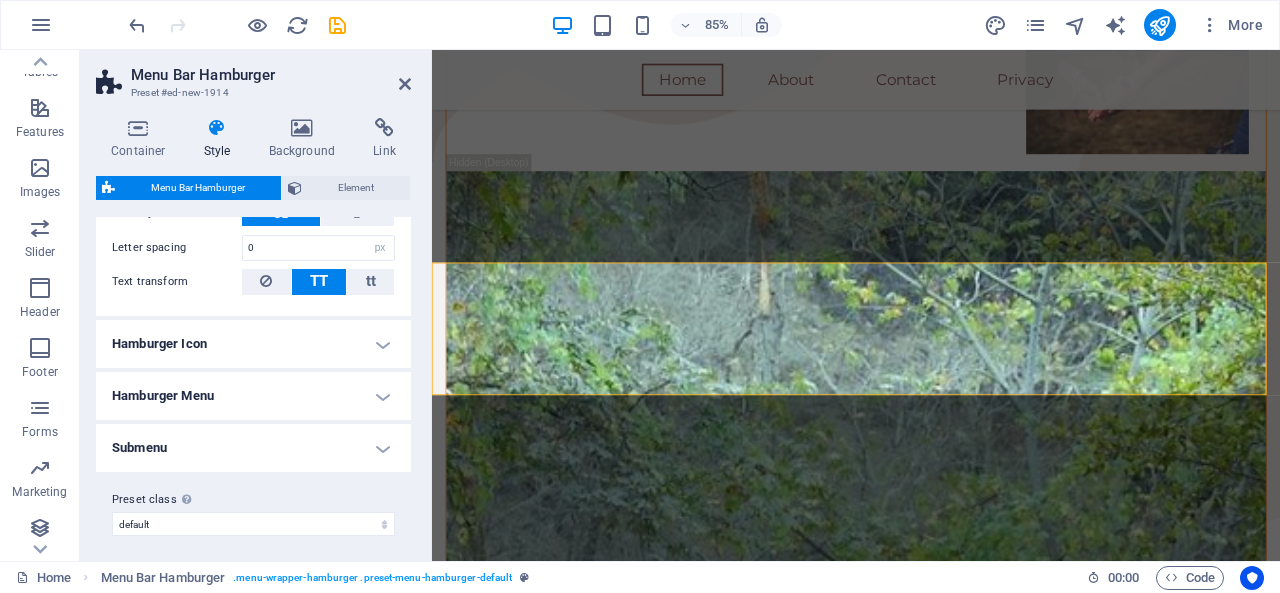 click on "Link" at bounding box center [384, 139] 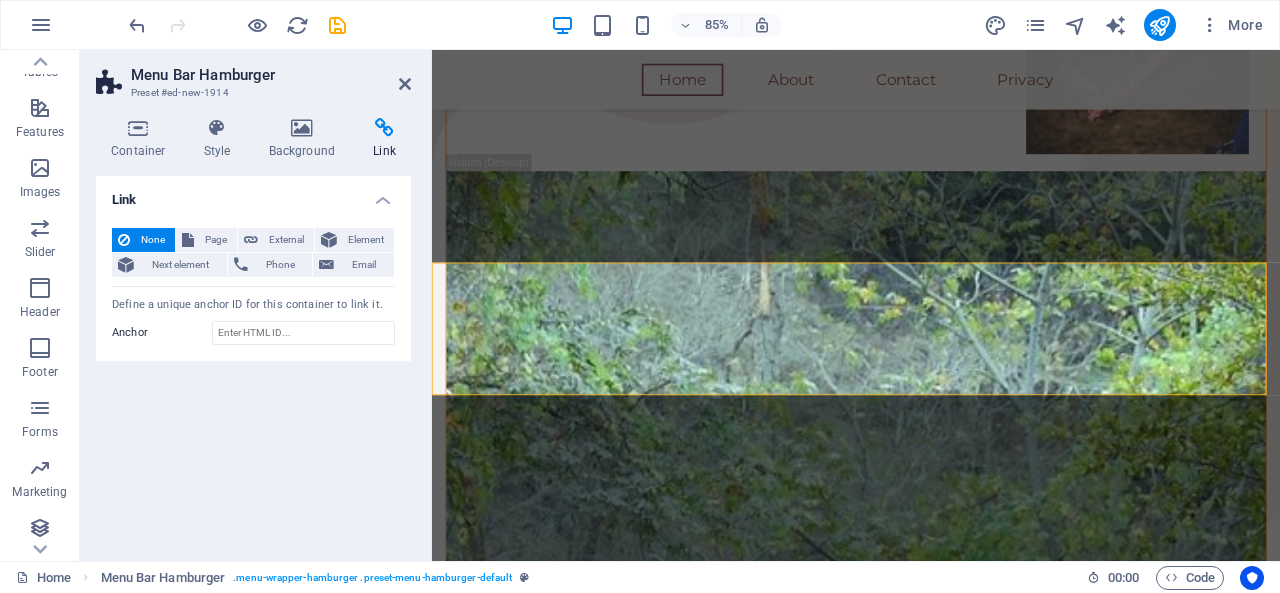 click at bounding box center [302, 128] 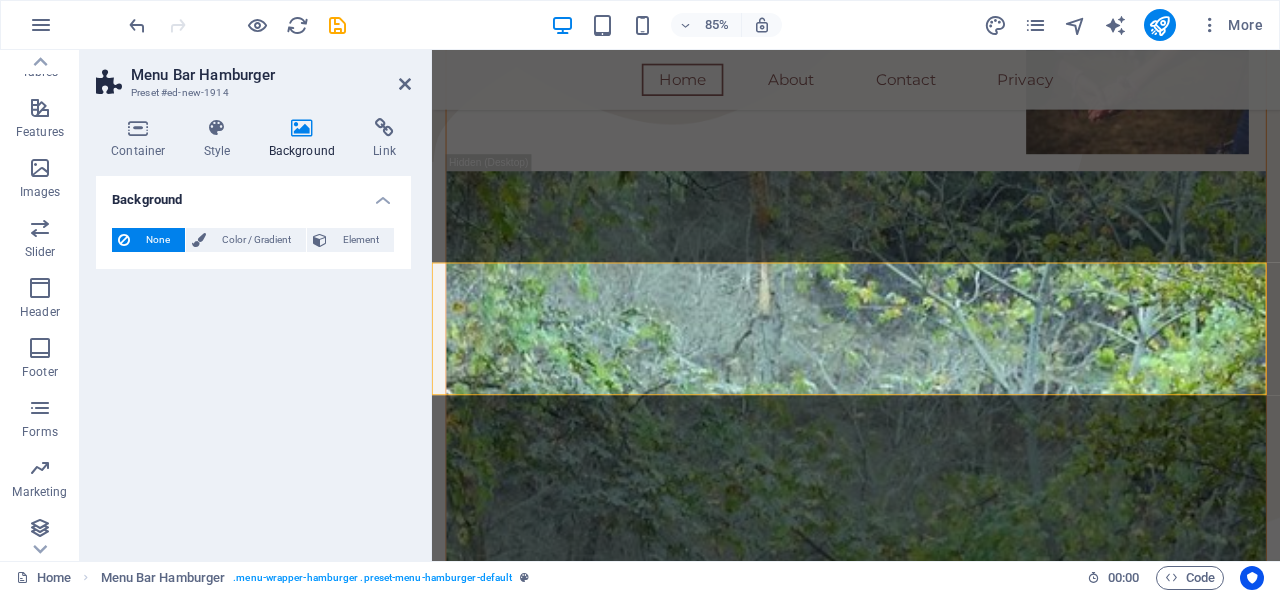 click at bounding box center [138, 128] 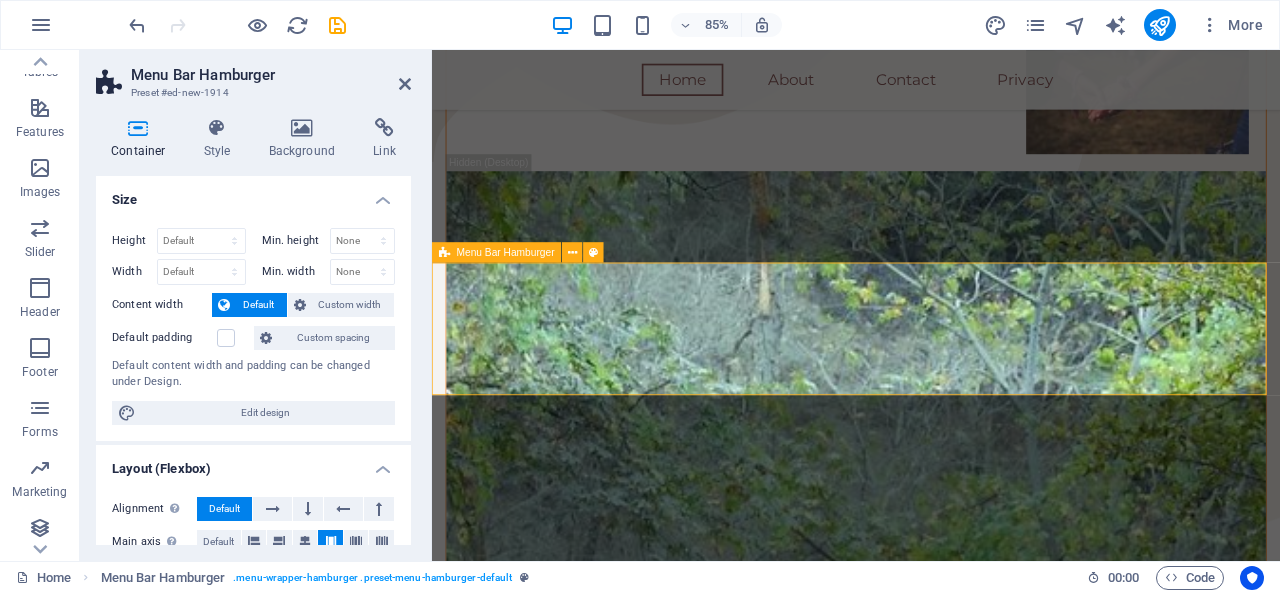 click at bounding box center (572, 252) 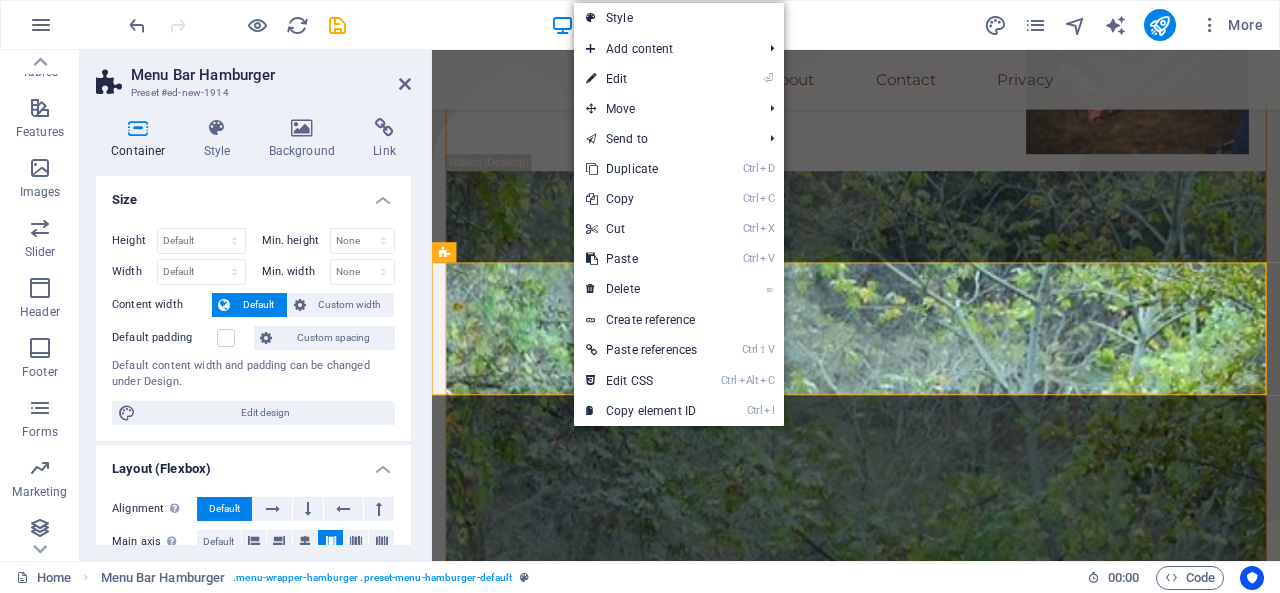 click on "⌦  Delete" at bounding box center [641, 289] 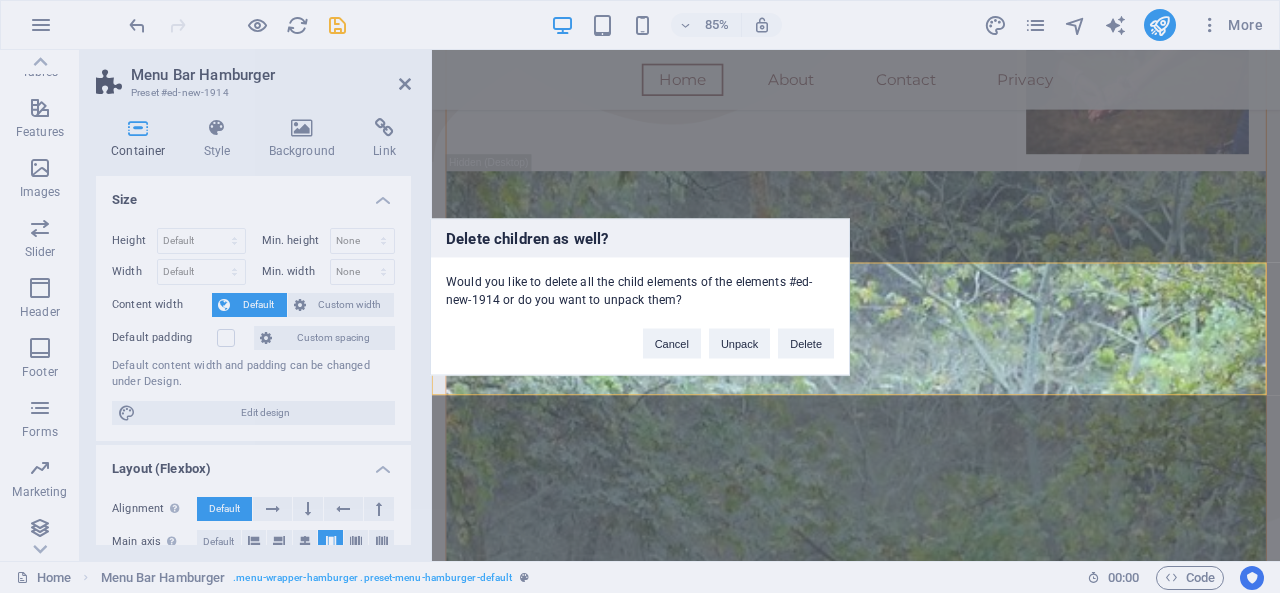 click on "Delete" at bounding box center [806, 343] 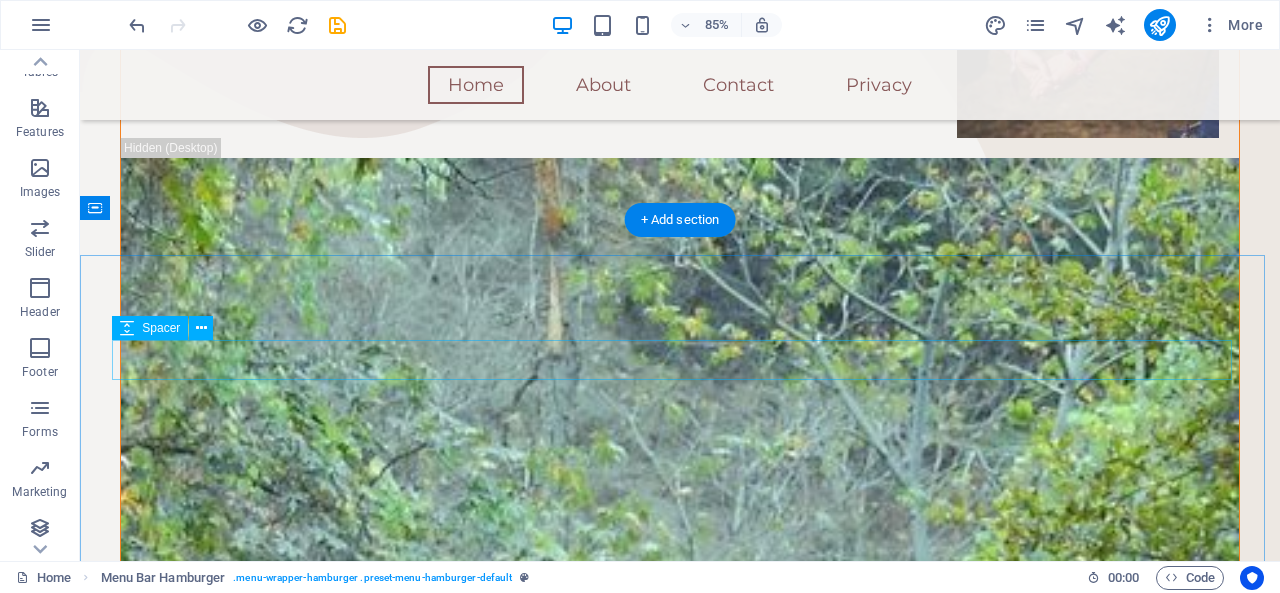 scroll, scrollTop: 449, scrollLeft: 0, axis: vertical 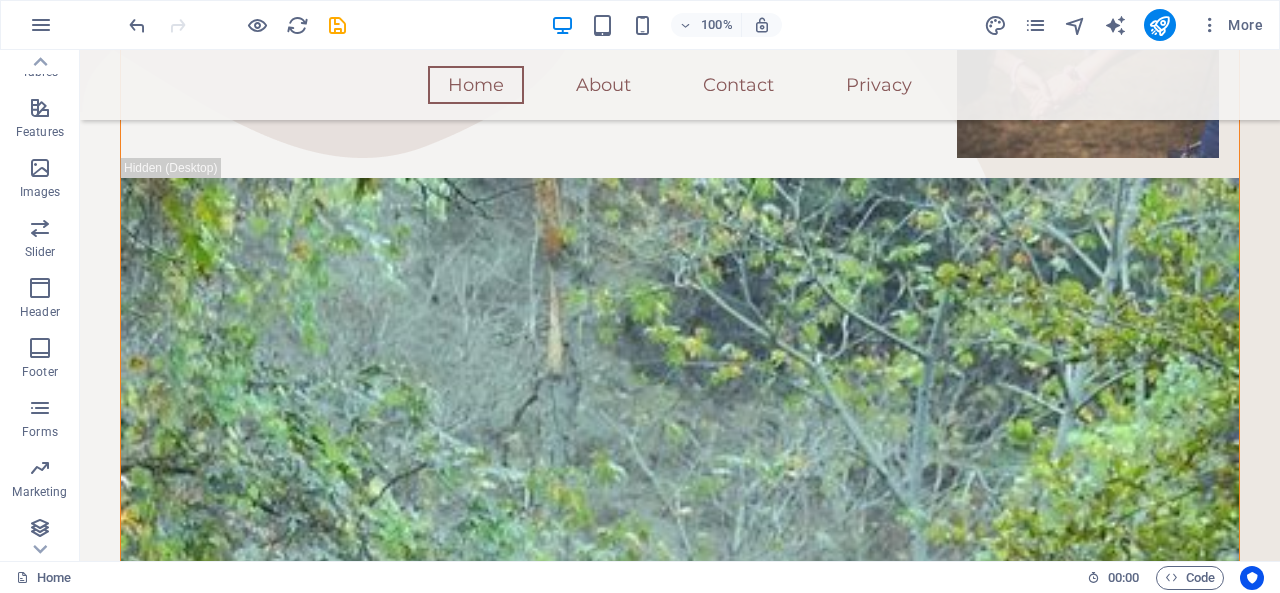 click on "Header" at bounding box center (40, 312) 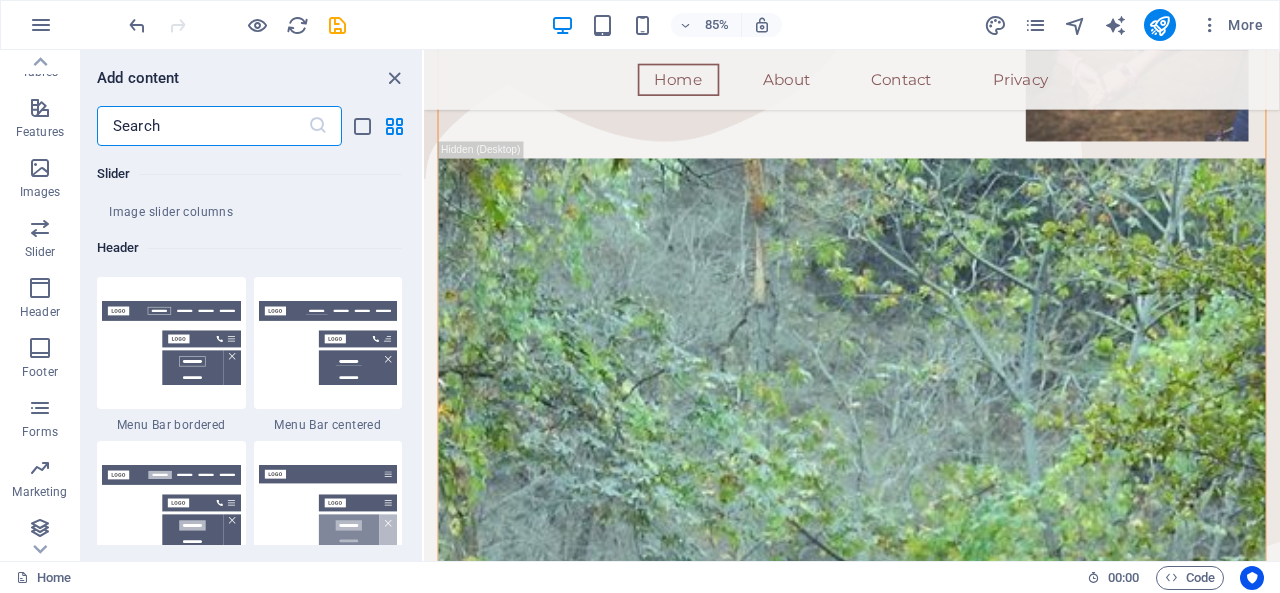 scroll, scrollTop: 12042, scrollLeft: 0, axis: vertical 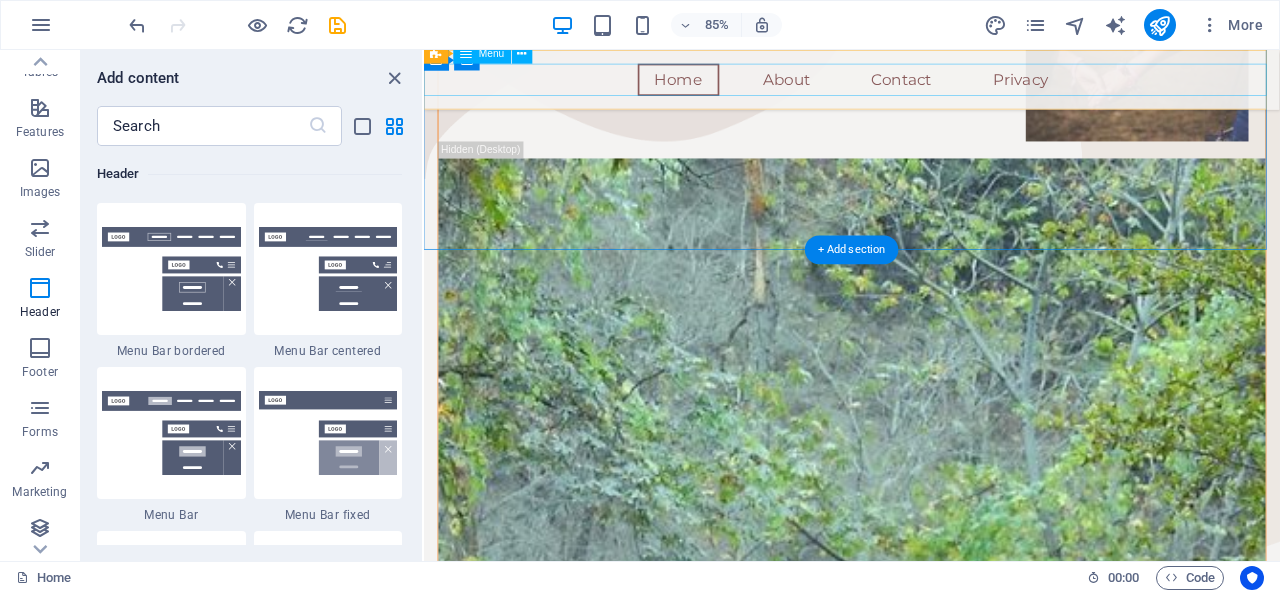 click on "Home About Contact Privacy" at bounding box center (927, 85) 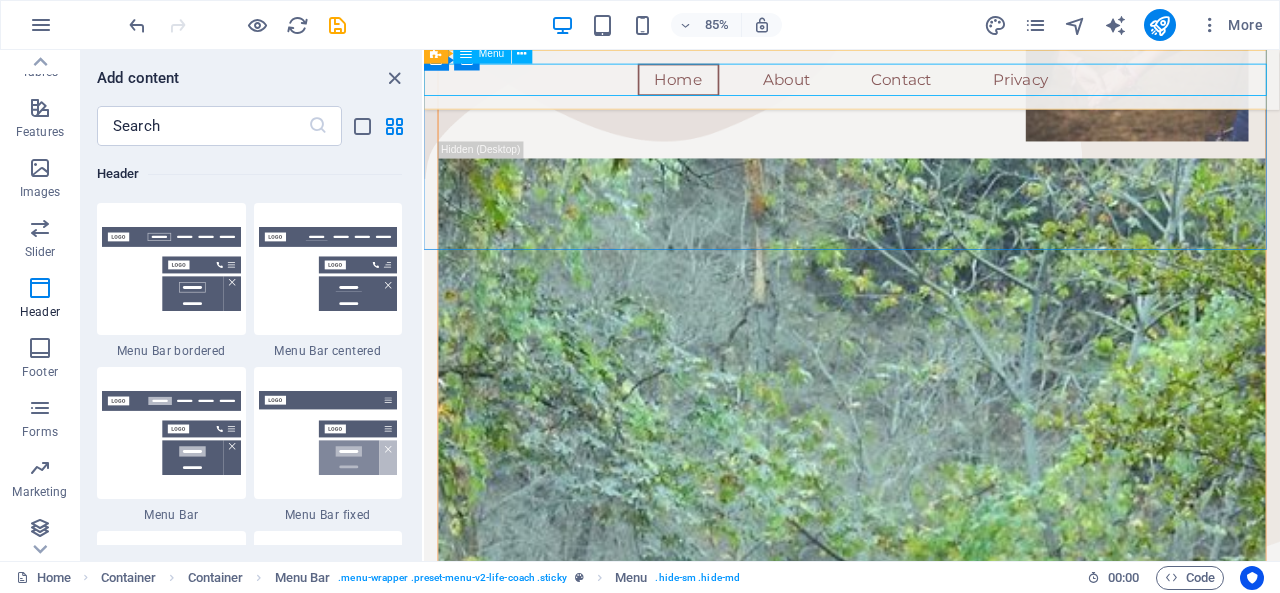 click on "Menu" at bounding box center (483, 53) 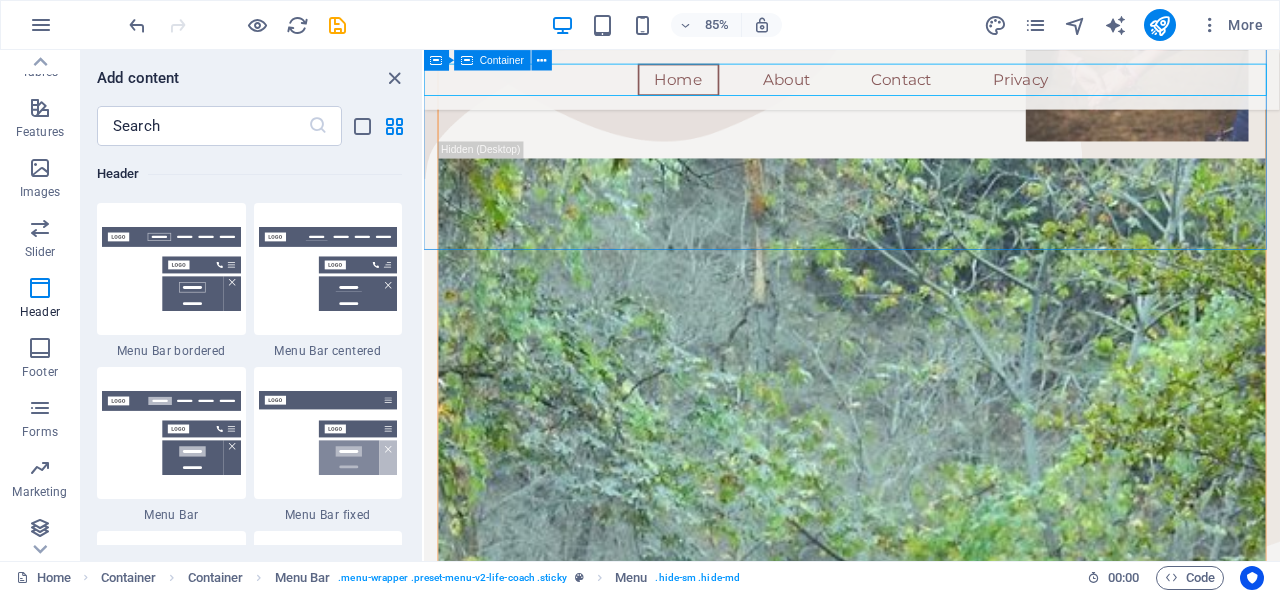 click at bounding box center (542, 60) 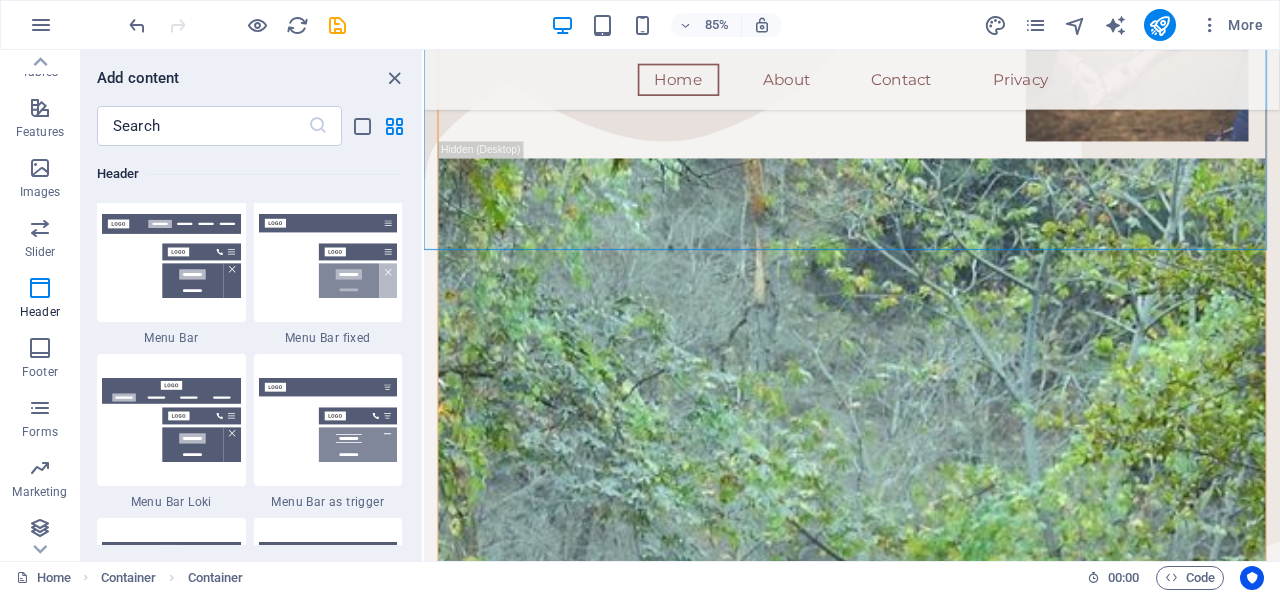 scroll, scrollTop: 12222, scrollLeft: 0, axis: vertical 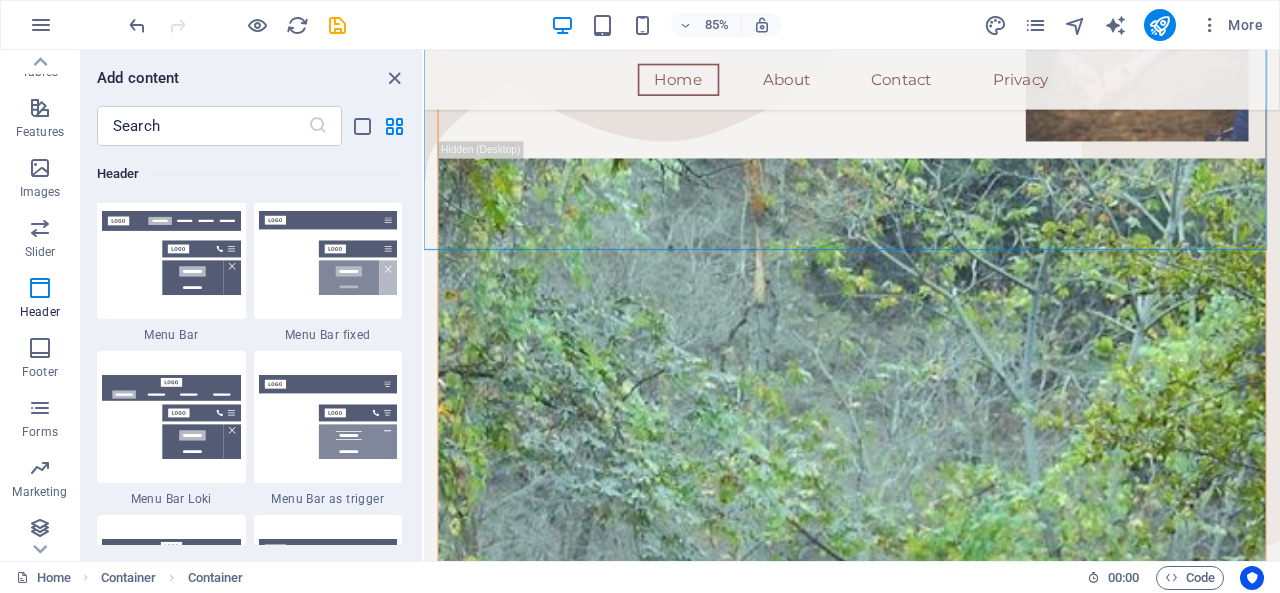 click at bounding box center [171, 253] 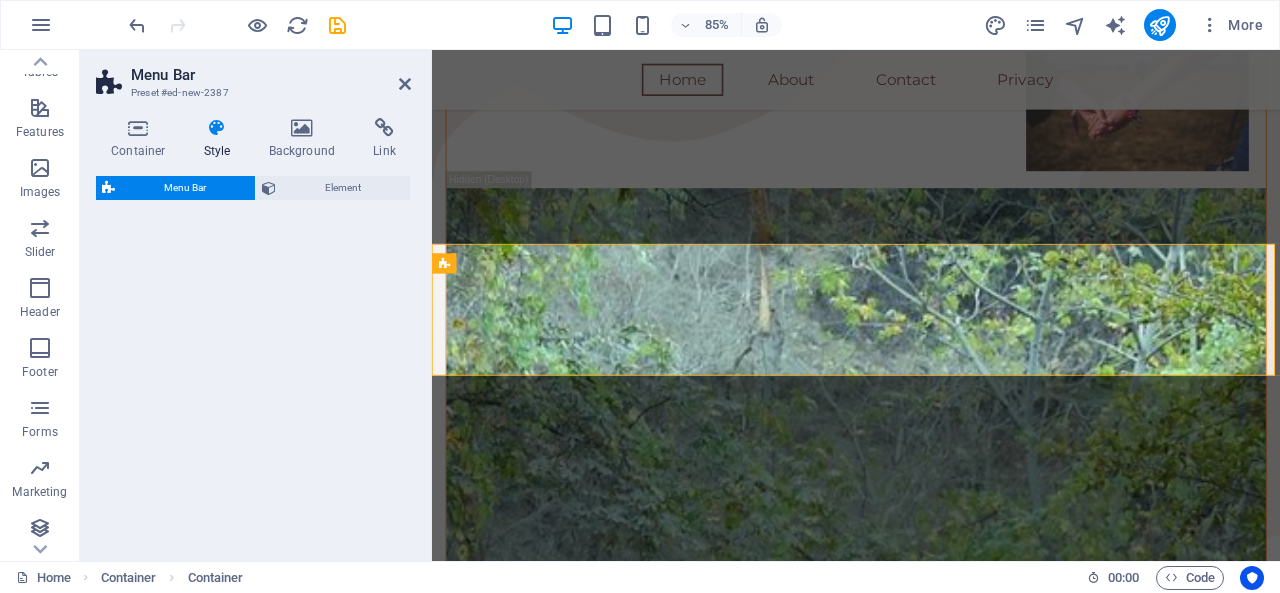 click on "Menu Bar Preset #ed-new-2387
Container Style Background Link Size Height Default px rem % vh vw Min. height None px rem % vh vw Width Default px rem % em vh vw Min. width None px rem % vh vw Content width Default Custom width Width Default px rem % em vh vw Min. width None px rem % vh vw Default padding Custom spacing Default content width and padding can be changed under Design. Edit design Layout (Flexbox) Alignment Determines the flex direction. Default Main axis Determine how elements should behave along the main axis inside this container (justify content). Default Side axis Control the vertical direction of the element inside of the container (align items). Default Wrap Default On Off Fill Controls the distances and direction of elements on the y-axis across several lines (align content). Default Accessibility ARIA helps assistive technologies (like screen readers) to understand the role, state, and behavior of web elements Role The ARIA role defines the purpose of an element.  None Fan" at bounding box center [680, 305] 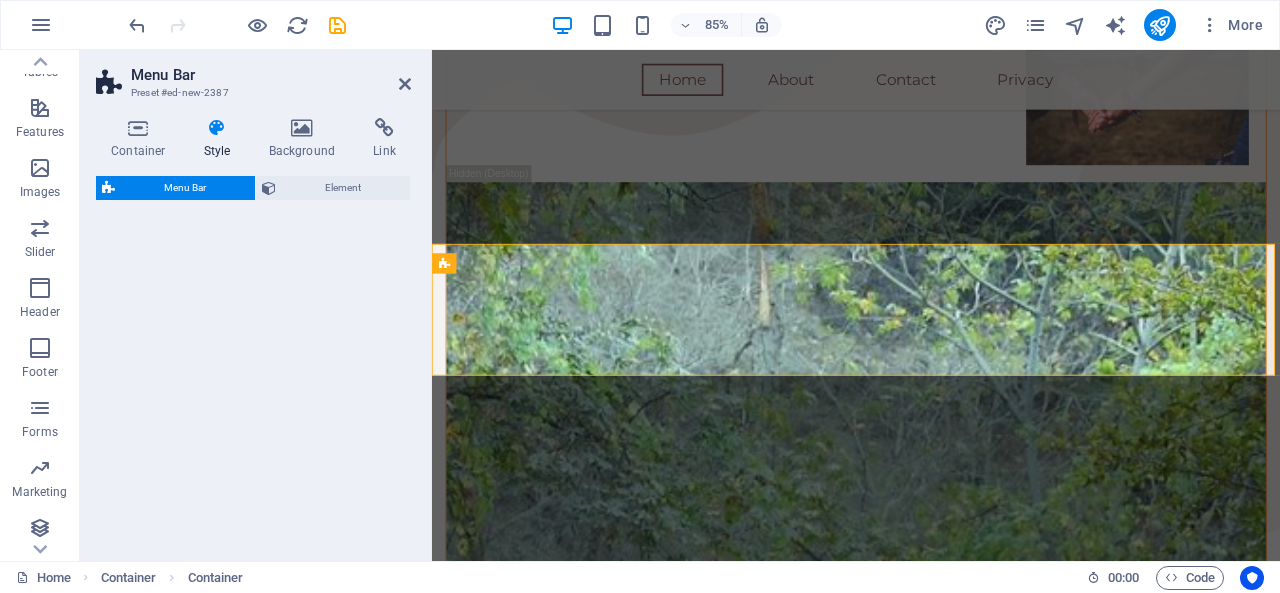 select on "rem" 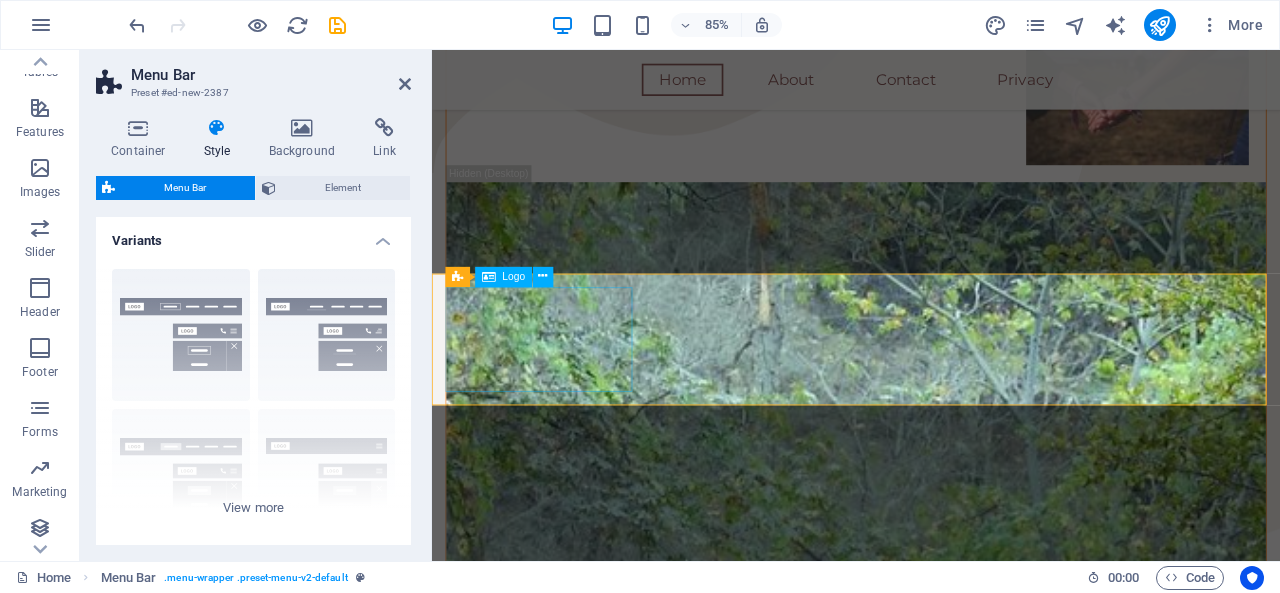 click at bounding box center [542, 277] 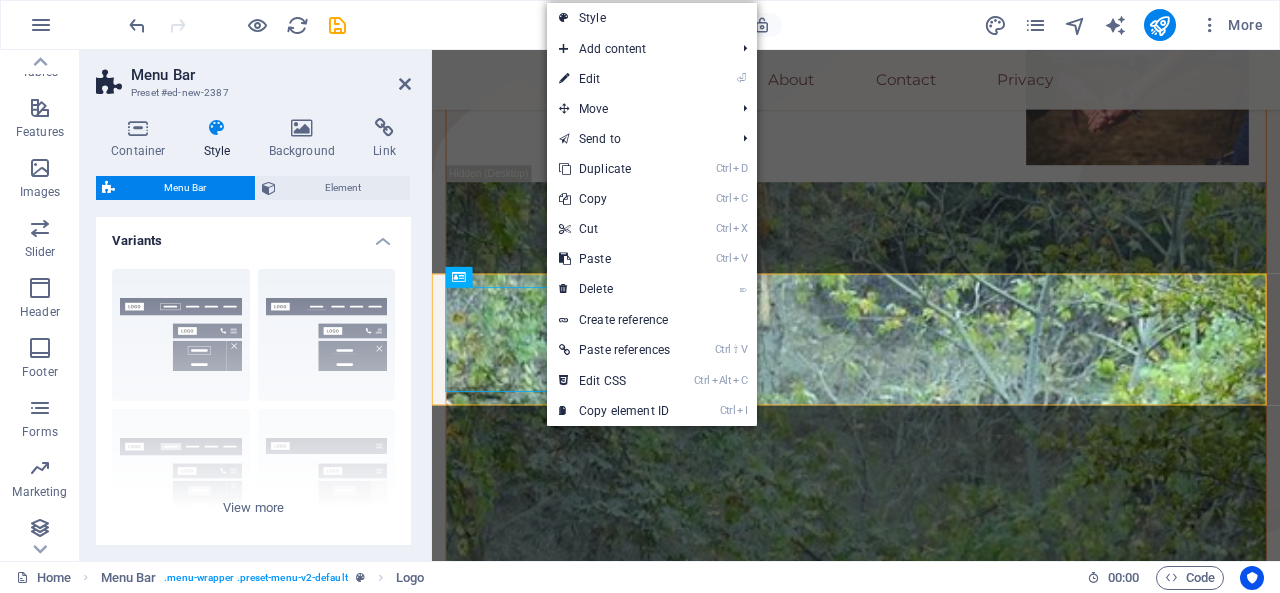 click on "⌦  Delete" at bounding box center (614, 289) 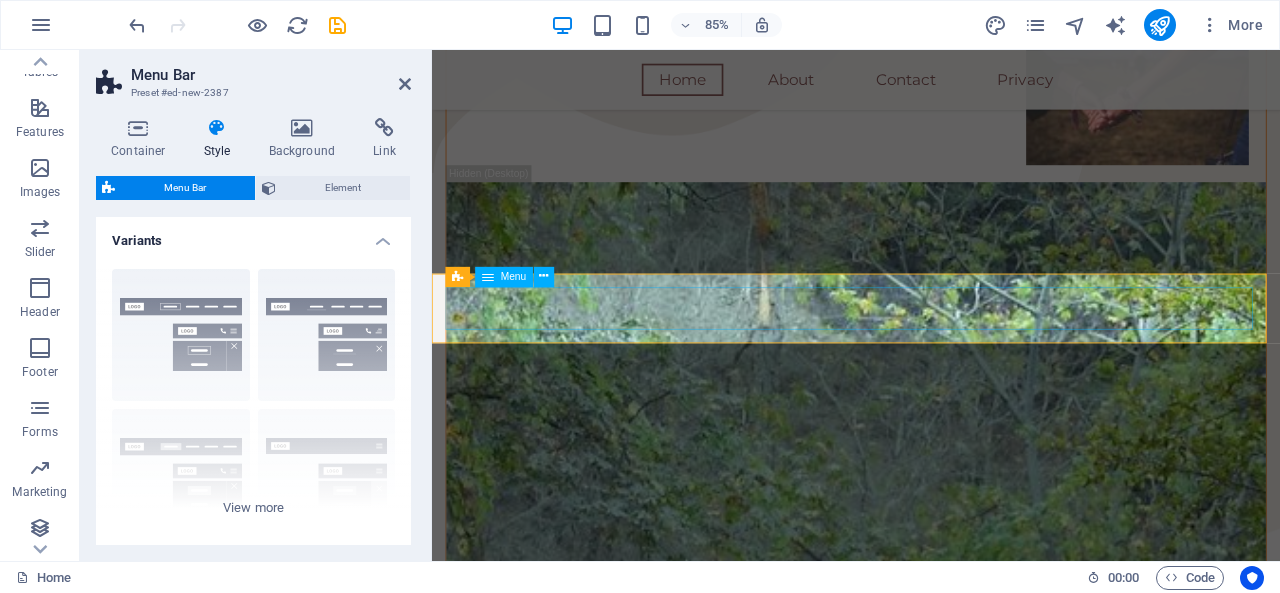 click at bounding box center (544, 276) 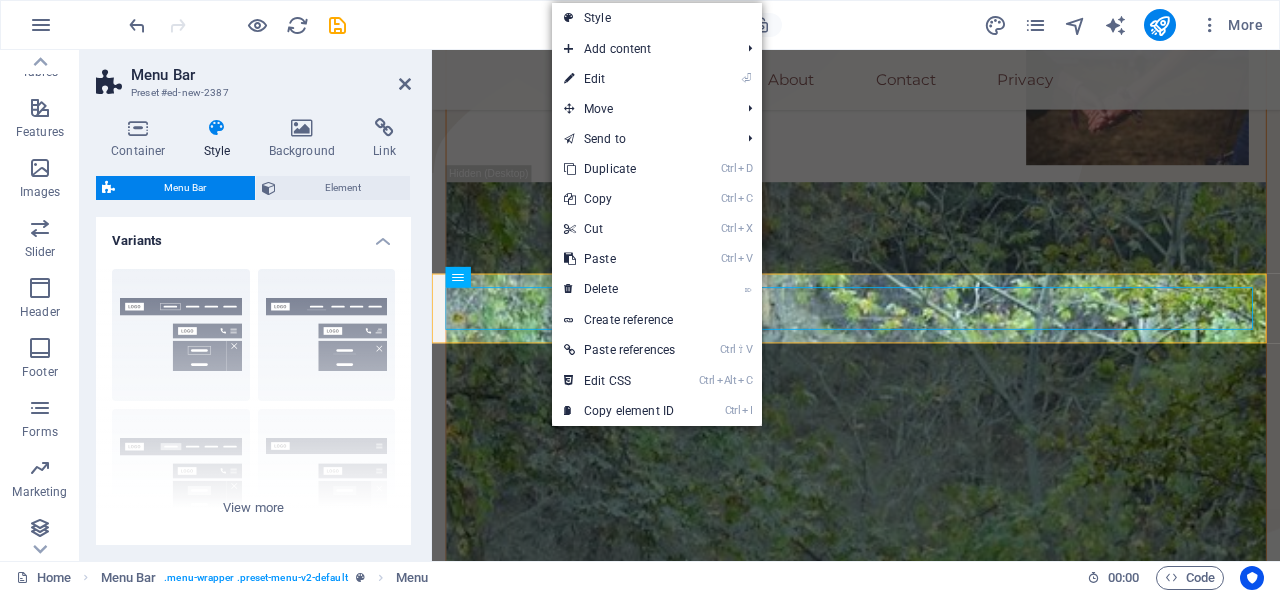click on "⌦  Delete" at bounding box center [619, 289] 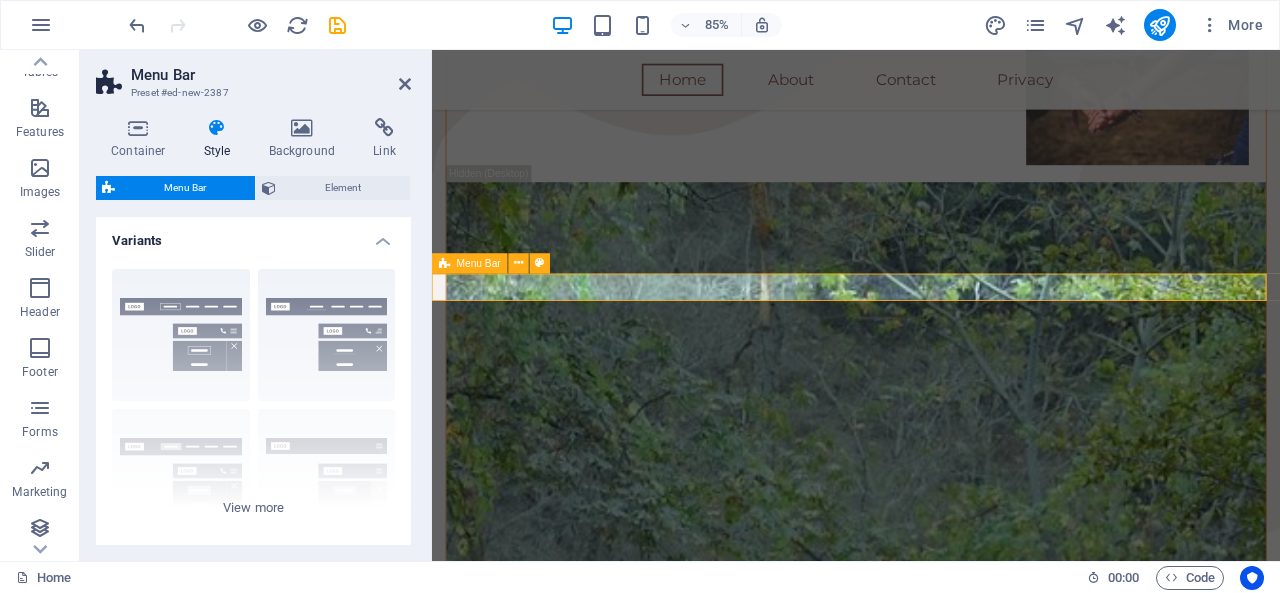 click at bounding box center (518, 263) 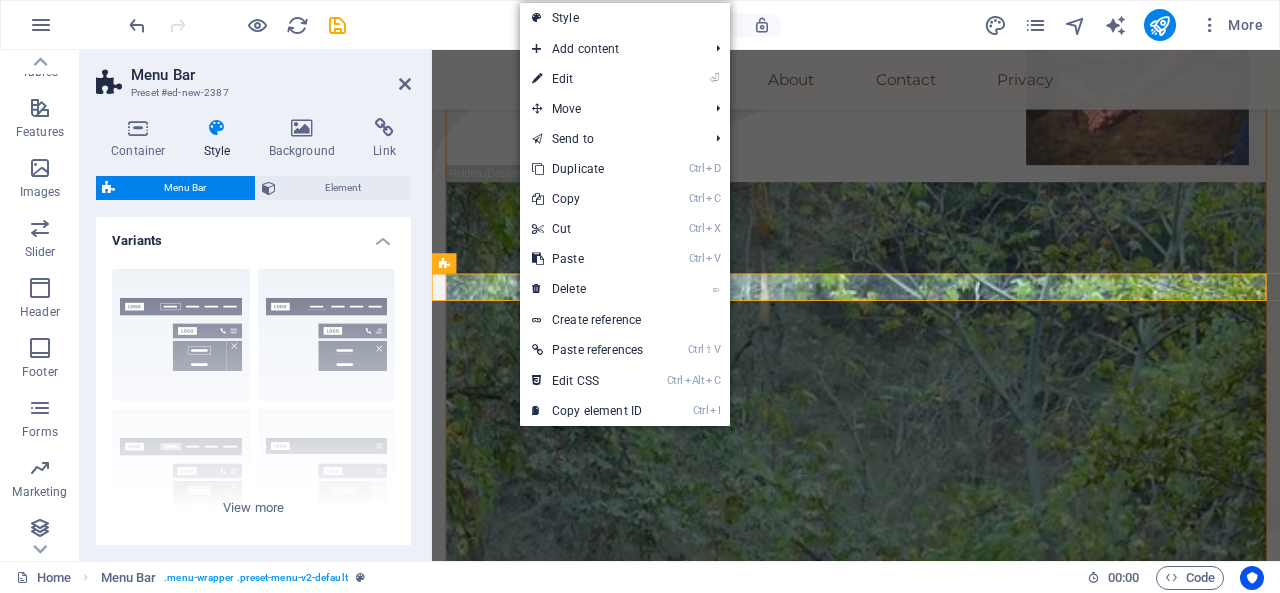 click on "⌦  Delete" at bounding box center [587, 289] 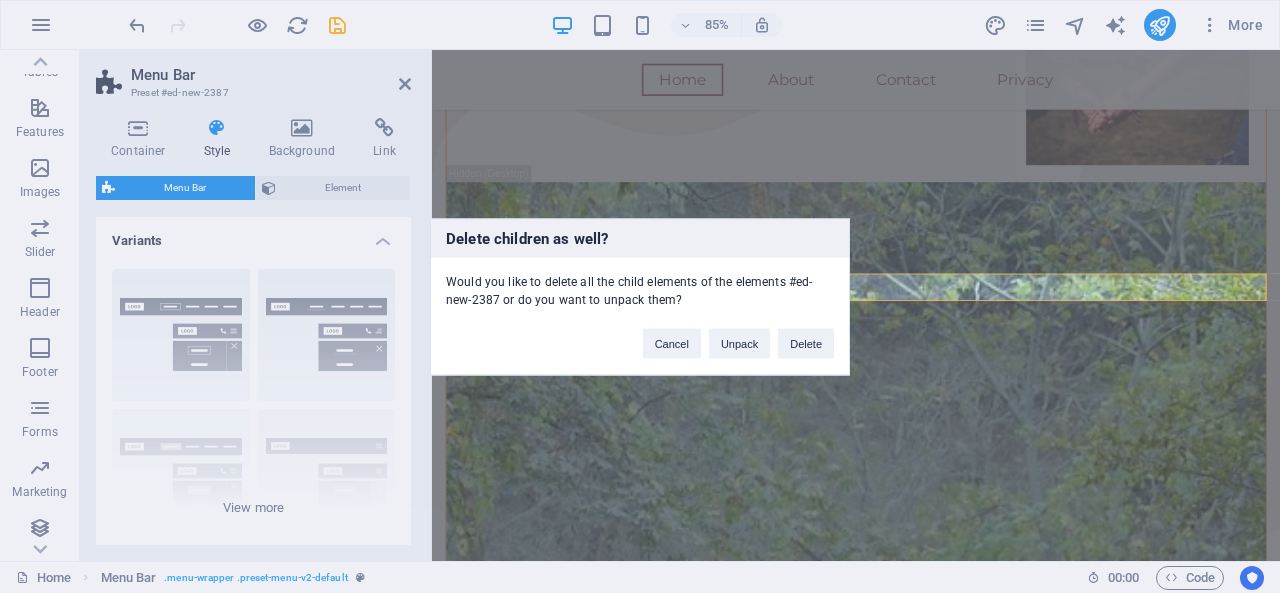 click on "Delete" at bounding box center (806, 343) 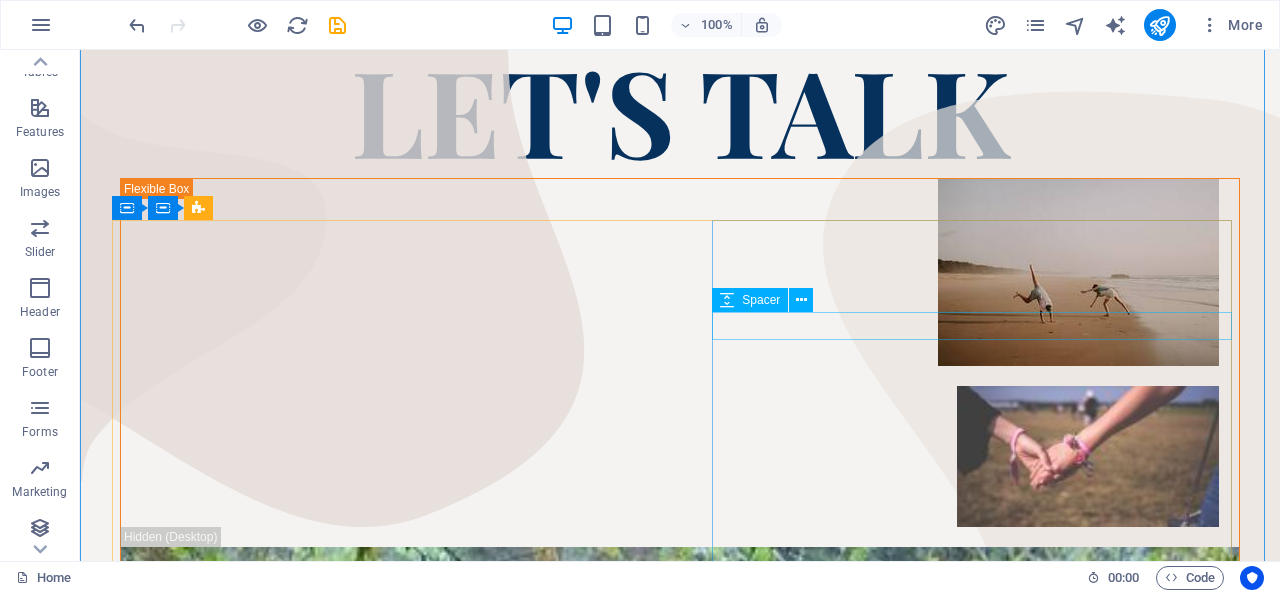 scroll, scrollTop: 0, scrollLeft: 0, axis: both 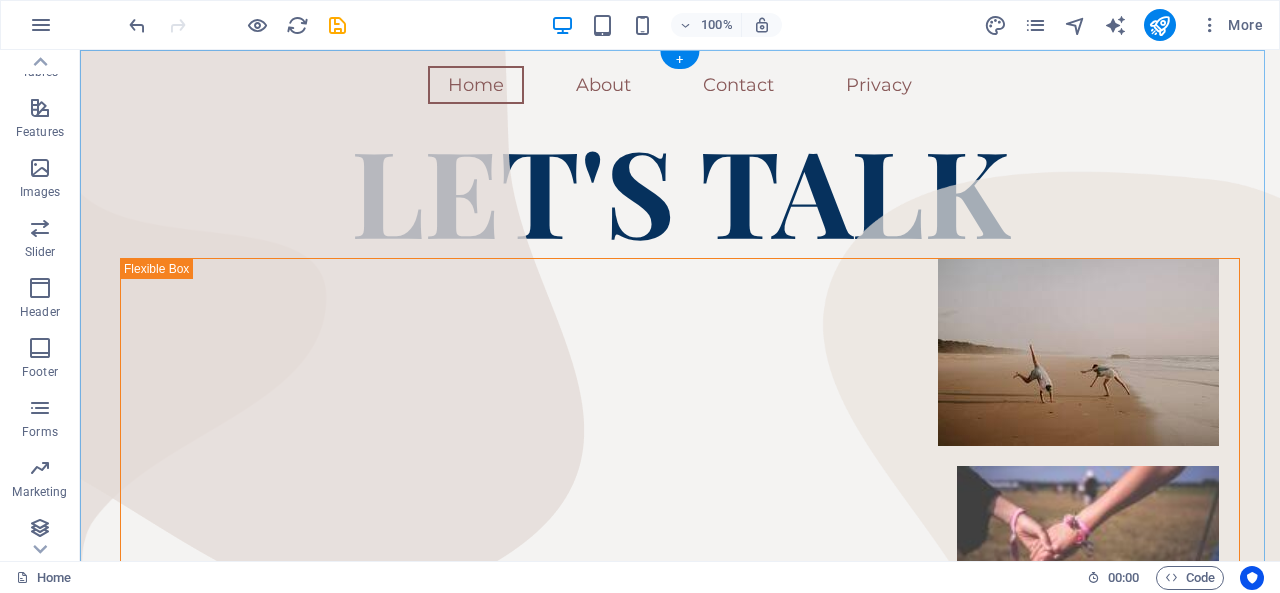 click on "+" at bounding box center (679, 60) 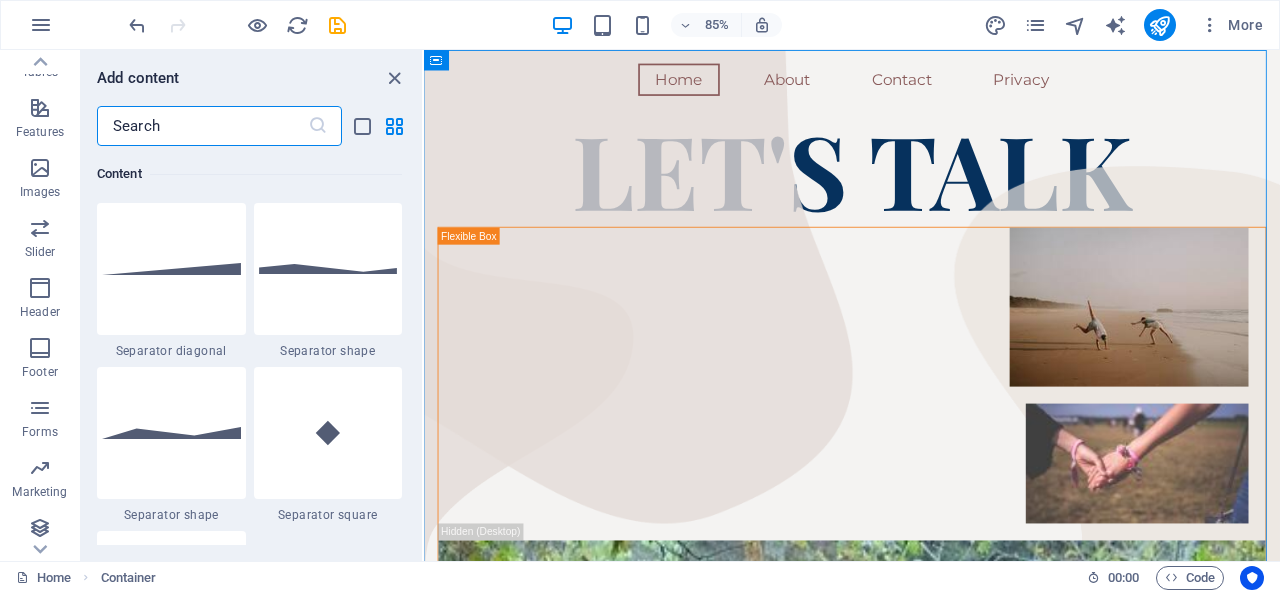 scroll, scrollTop: 4978, scrollLeft: 0, axis: vertical 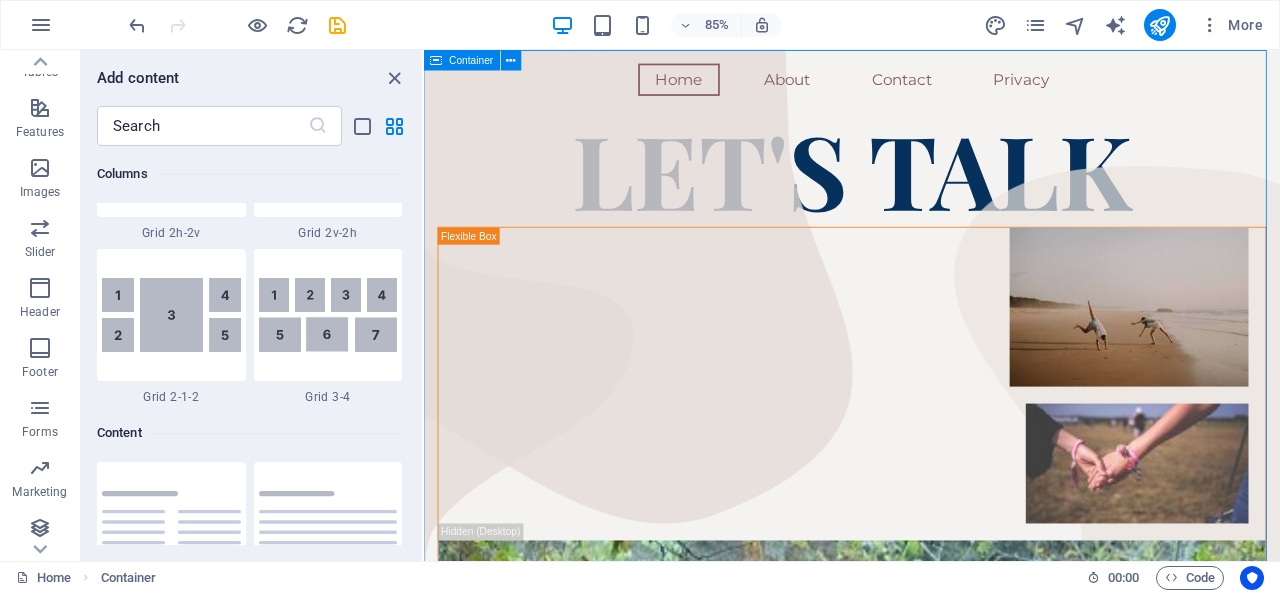click at bounding box center (394, 78) 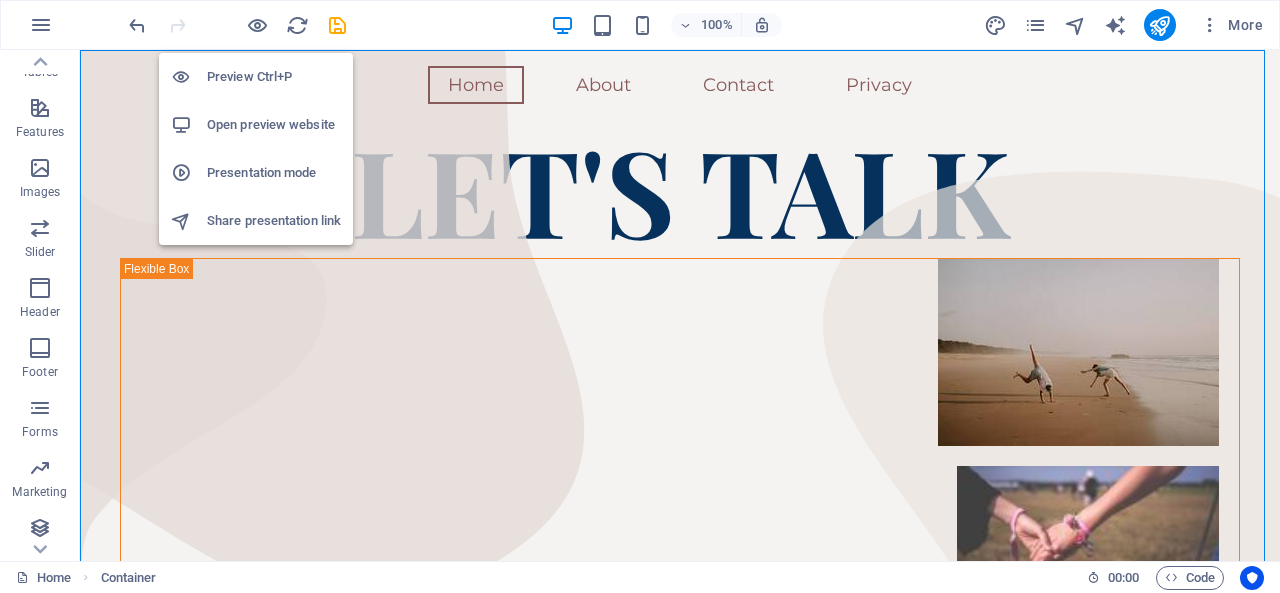 click at bounding box center (257, 25) 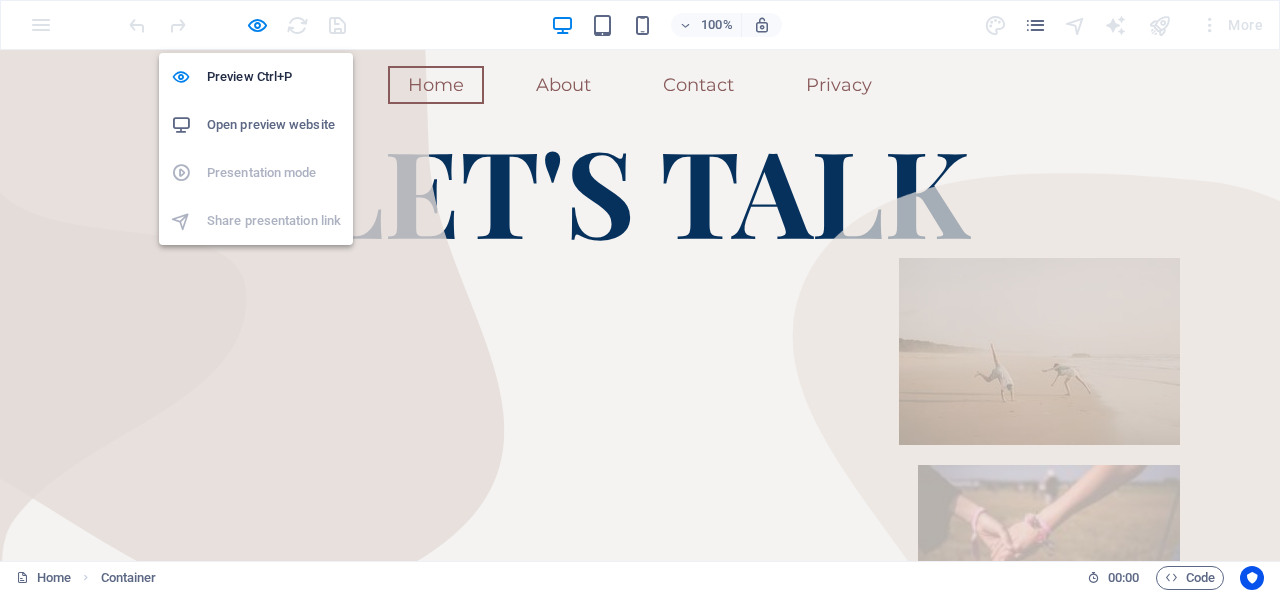 click at bounding box center (257, 25) 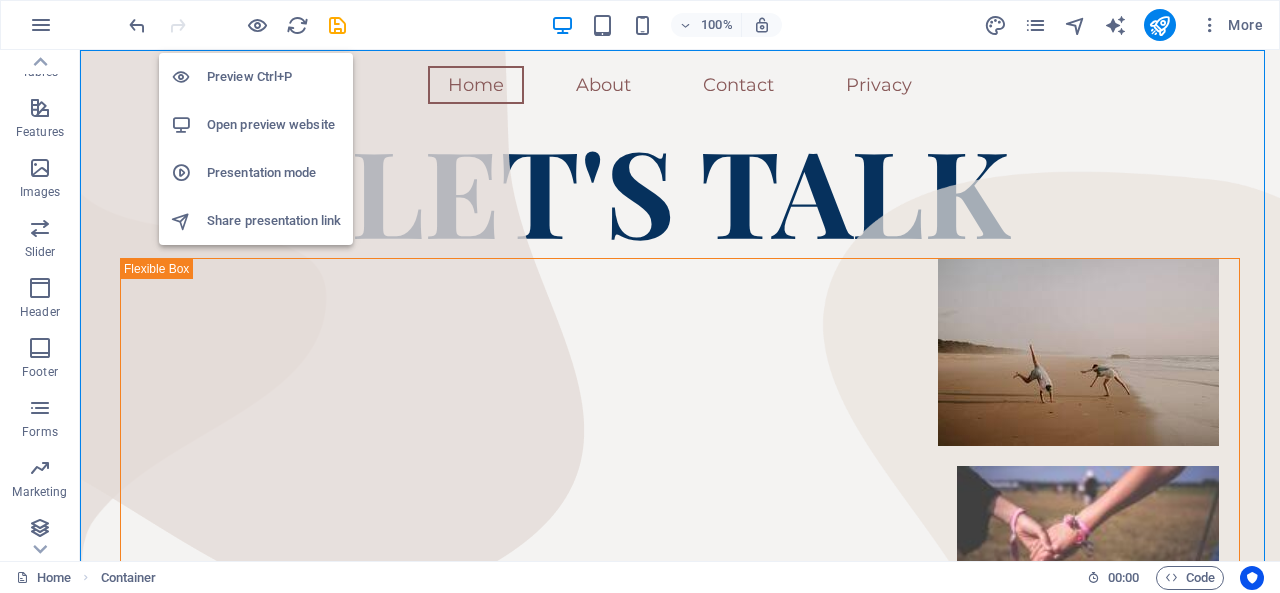 click at bounding box center [257, 25] 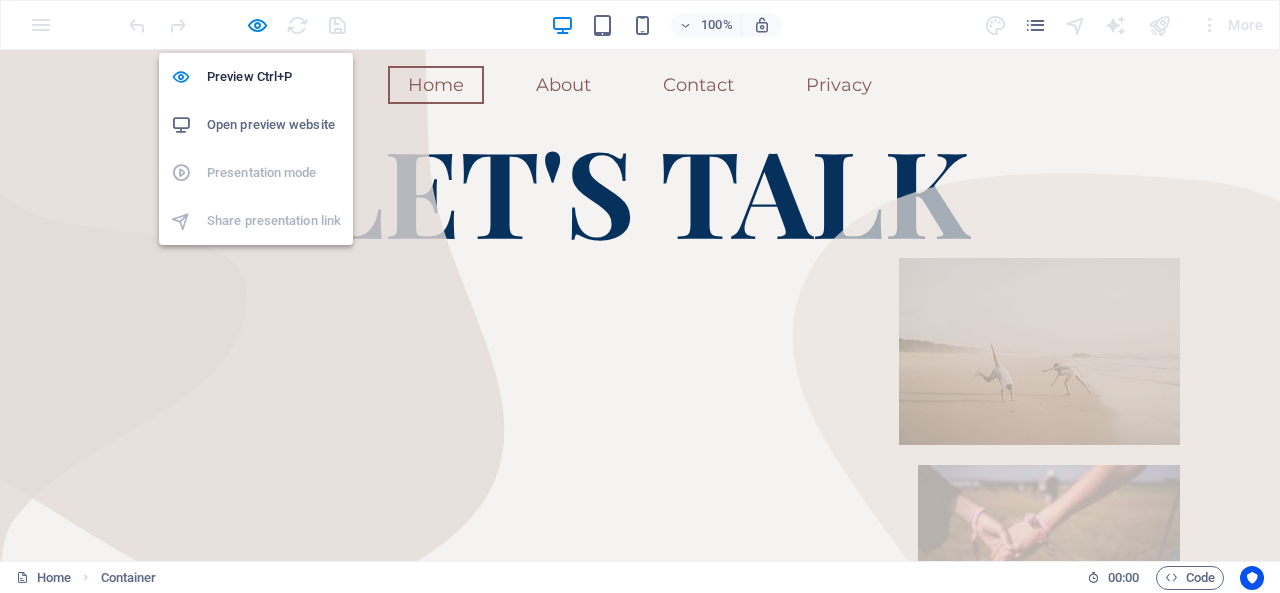 click at bounding box center [257, 25] 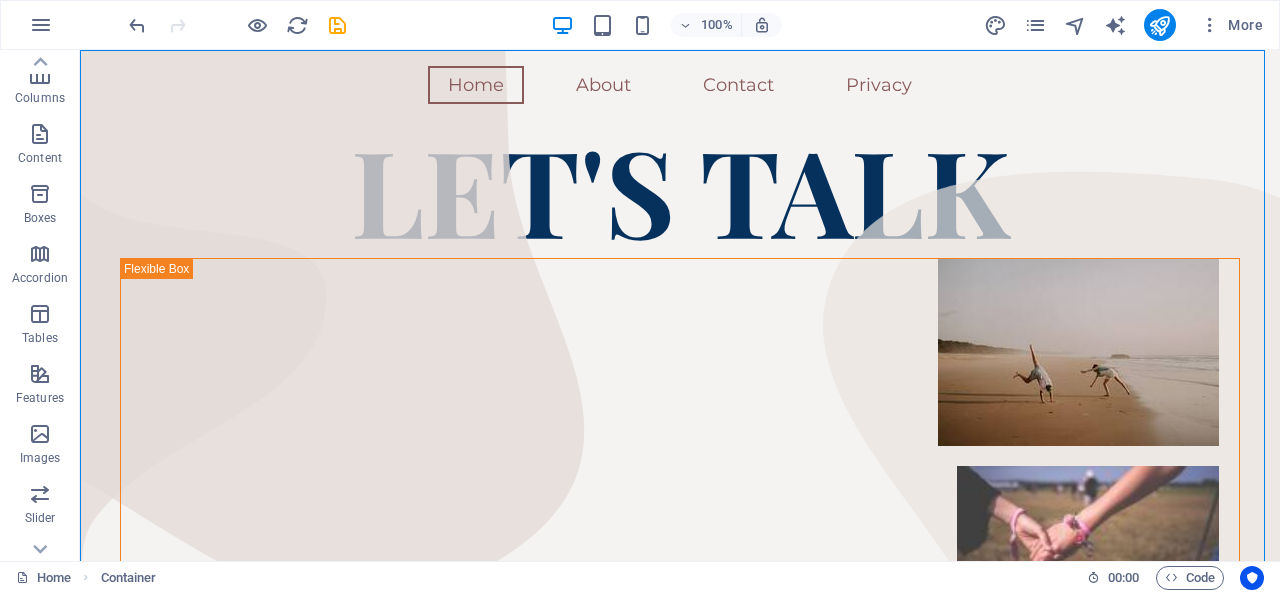 scroll, scrollTop: 117, scrollLeft: 0, axis: vertical 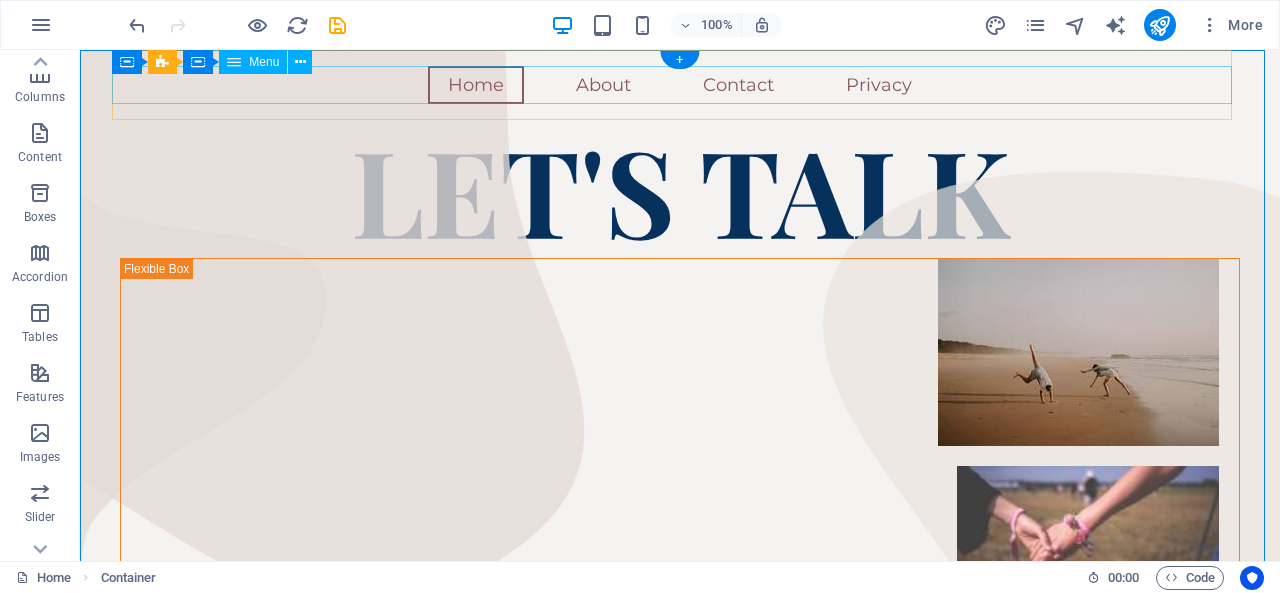 click on "Home About Contact Privacy" at bounding box center (680, 85) 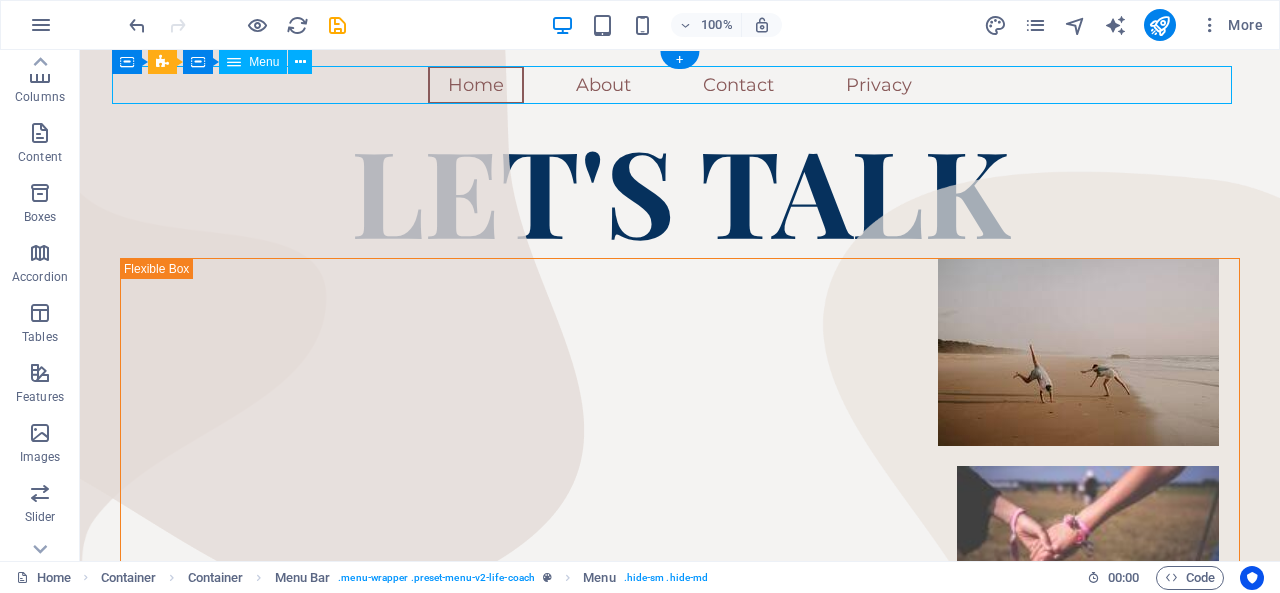 click on "Home About Contact Privacy" at bounding box center (680, 85) 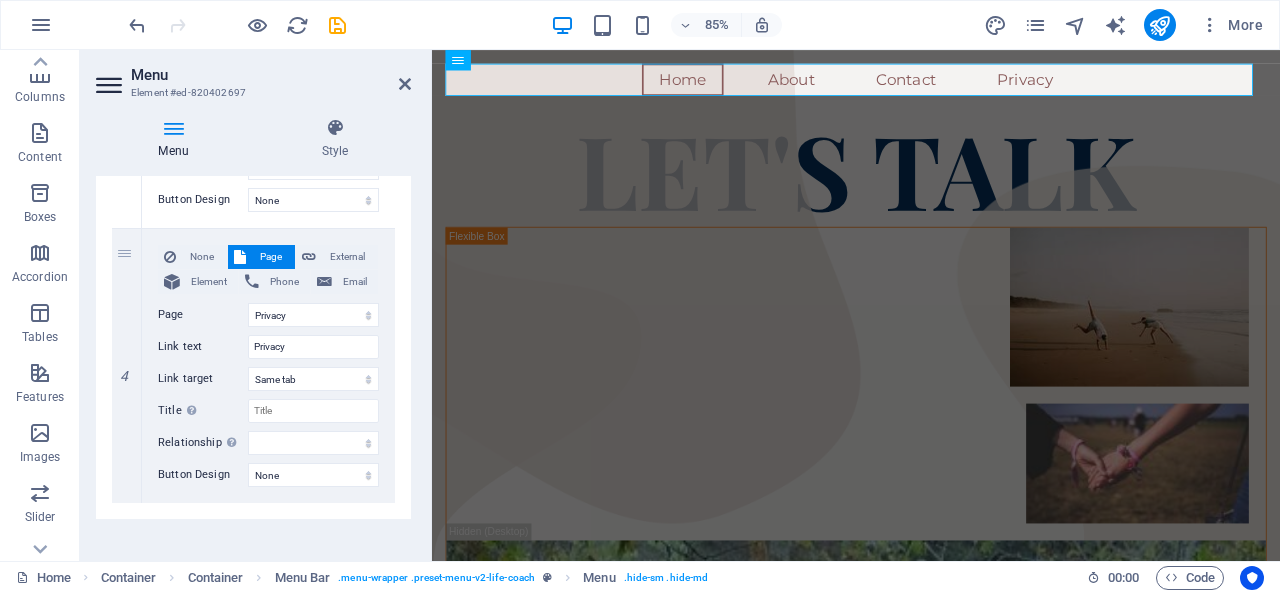 scroll, scrollTop: 974, scrollLeft: 0, axis: vertical 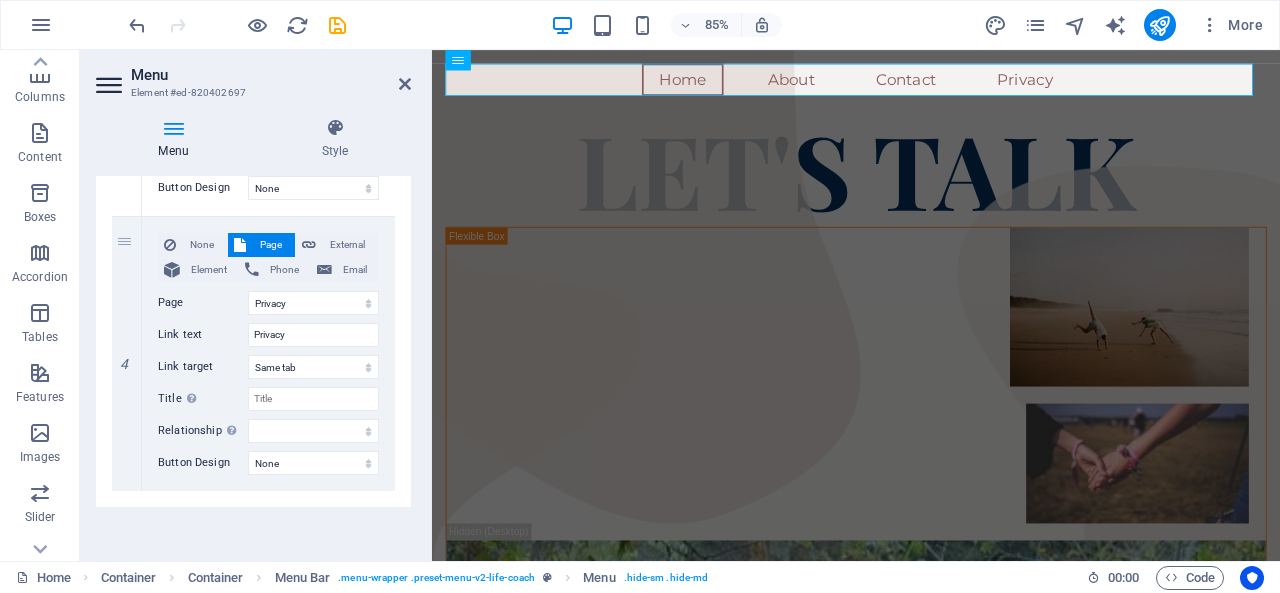 click at bounding box center [0, 0] 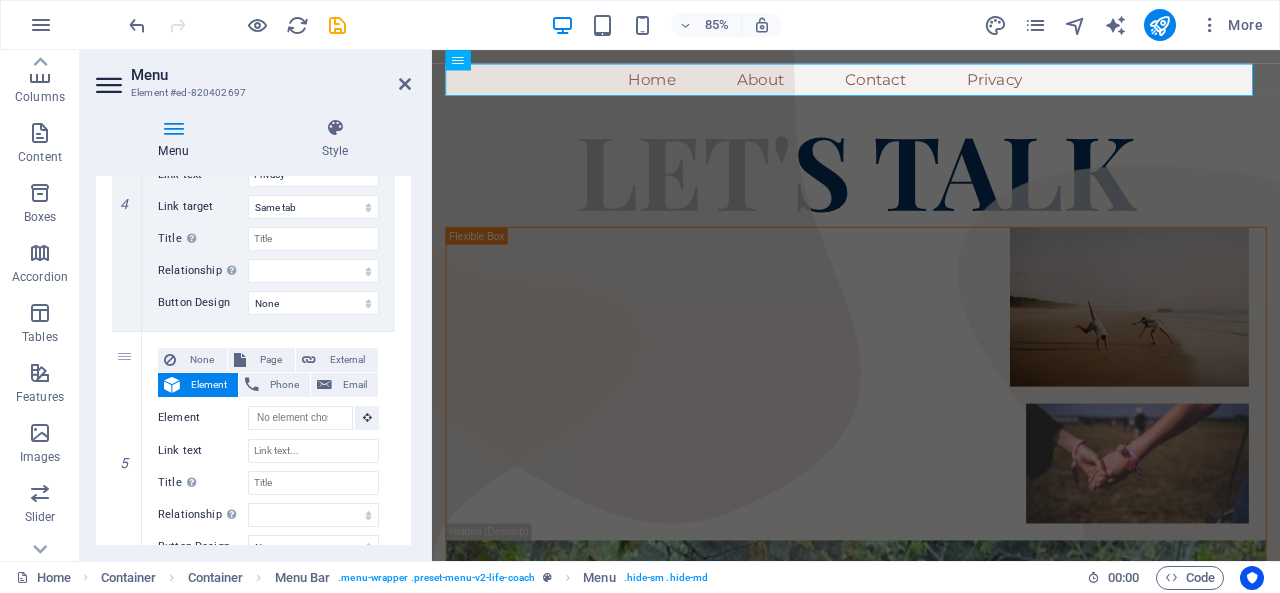 scroll, scrollTop: 1218, scrollLeft: 0, axis: vertical 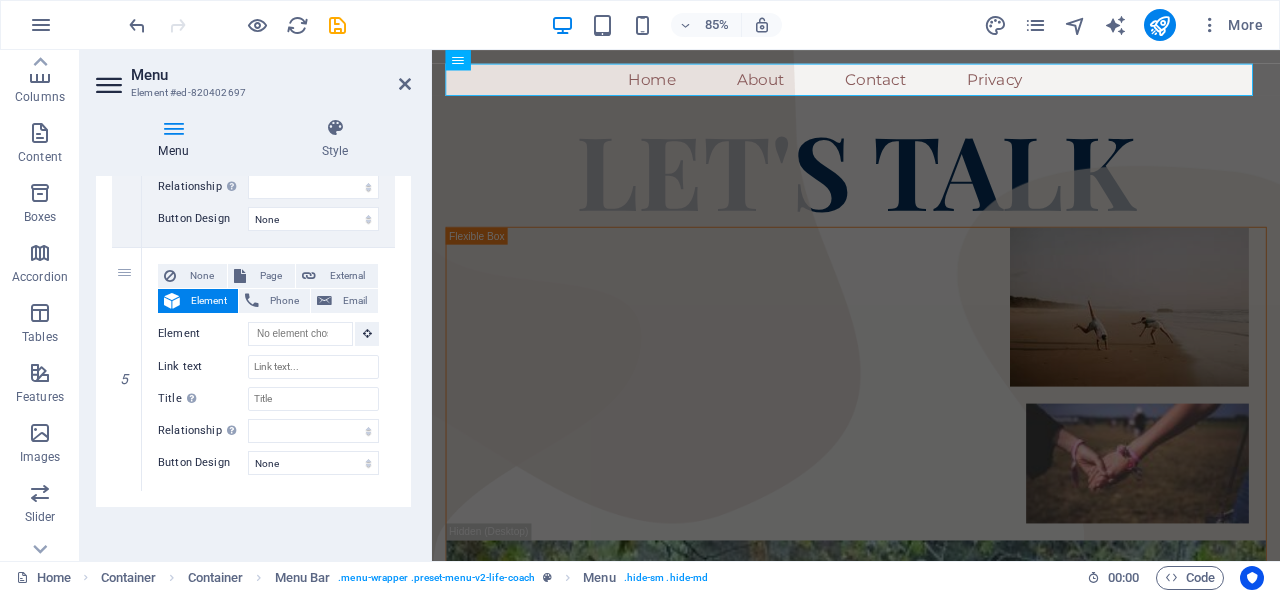 click on "Page" at bounding box center (270, 276) 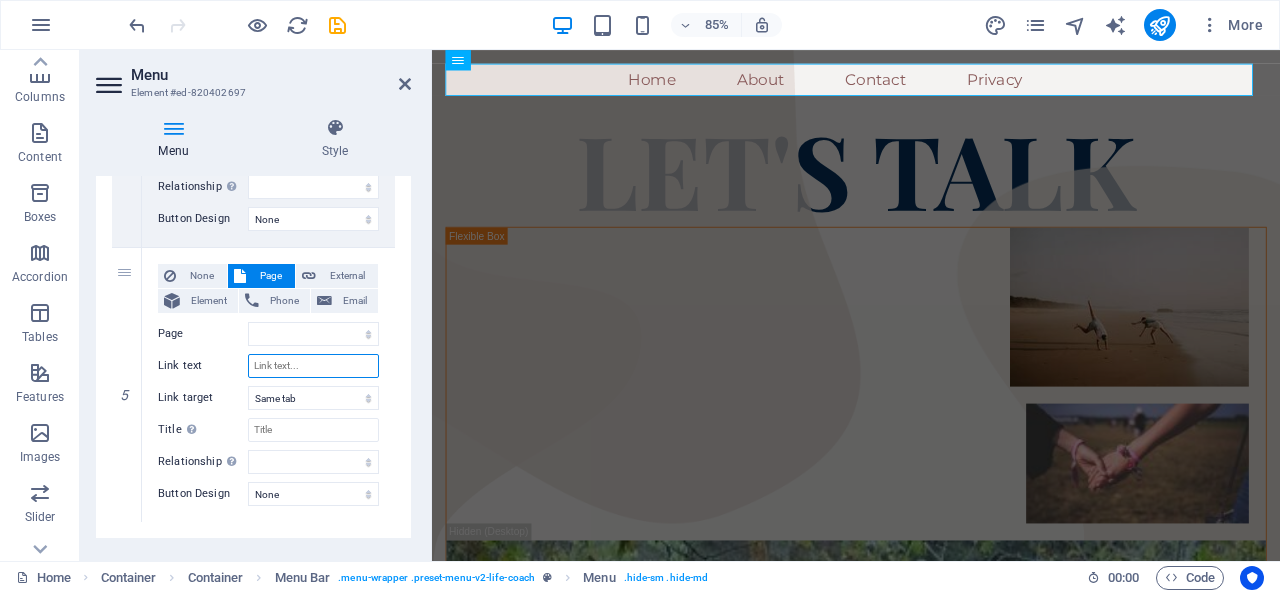 click on "Link text" at bounding box center (313, 366) 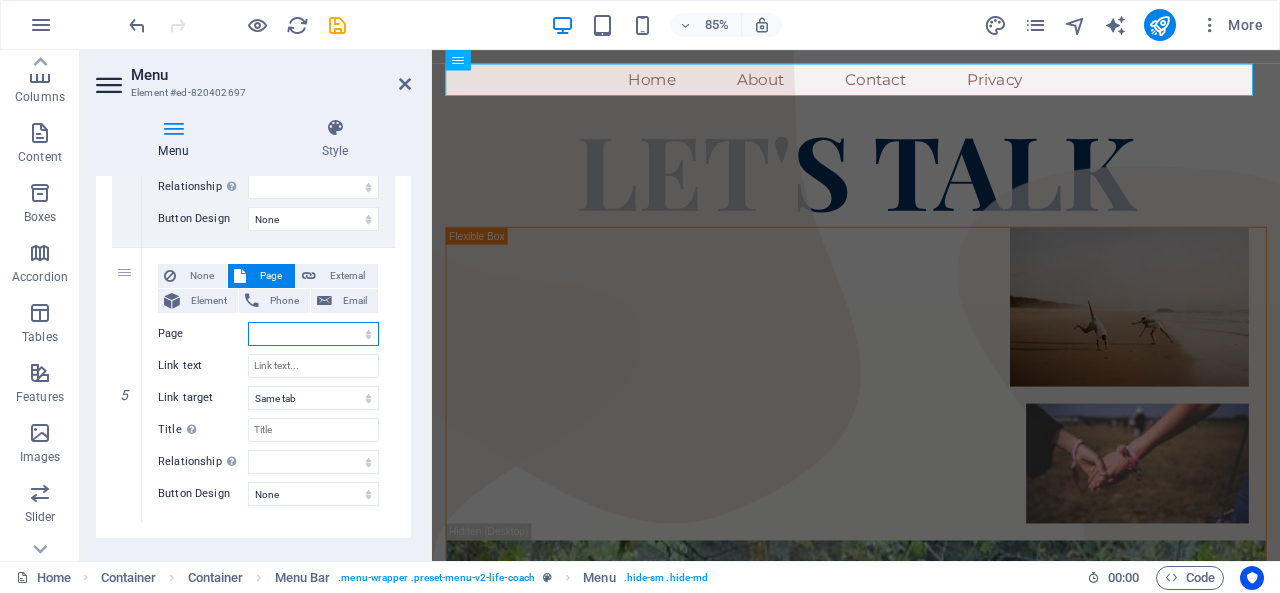 click on "Home About Contact Privacy Packages" at bounding box center [313, 334] 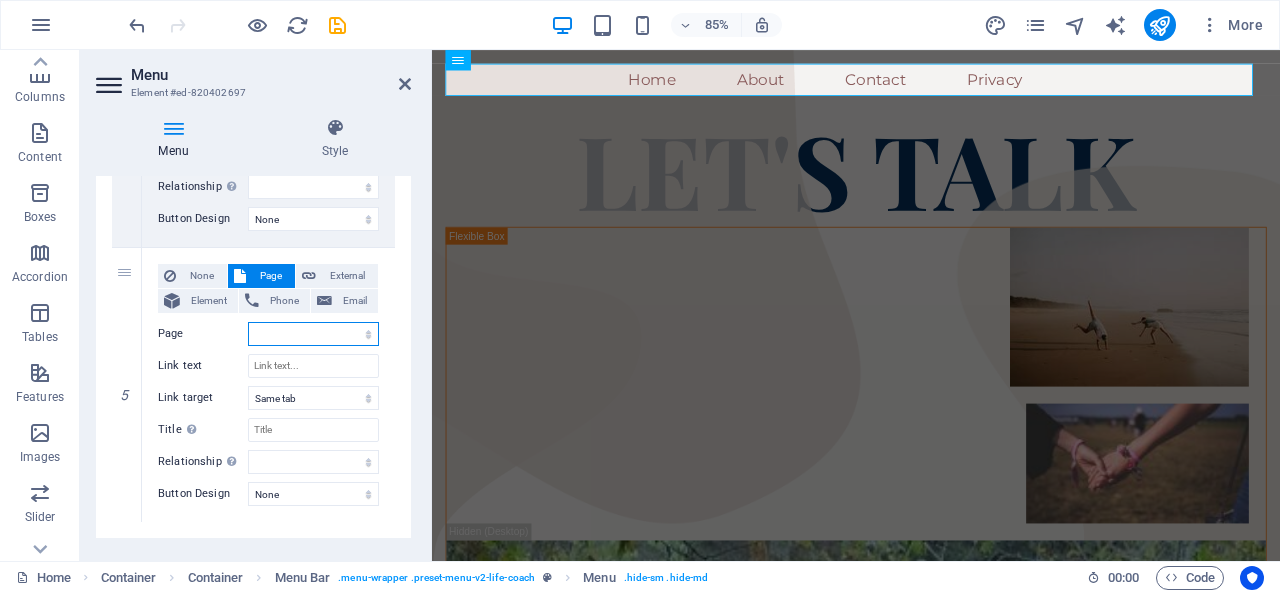 select on "4" 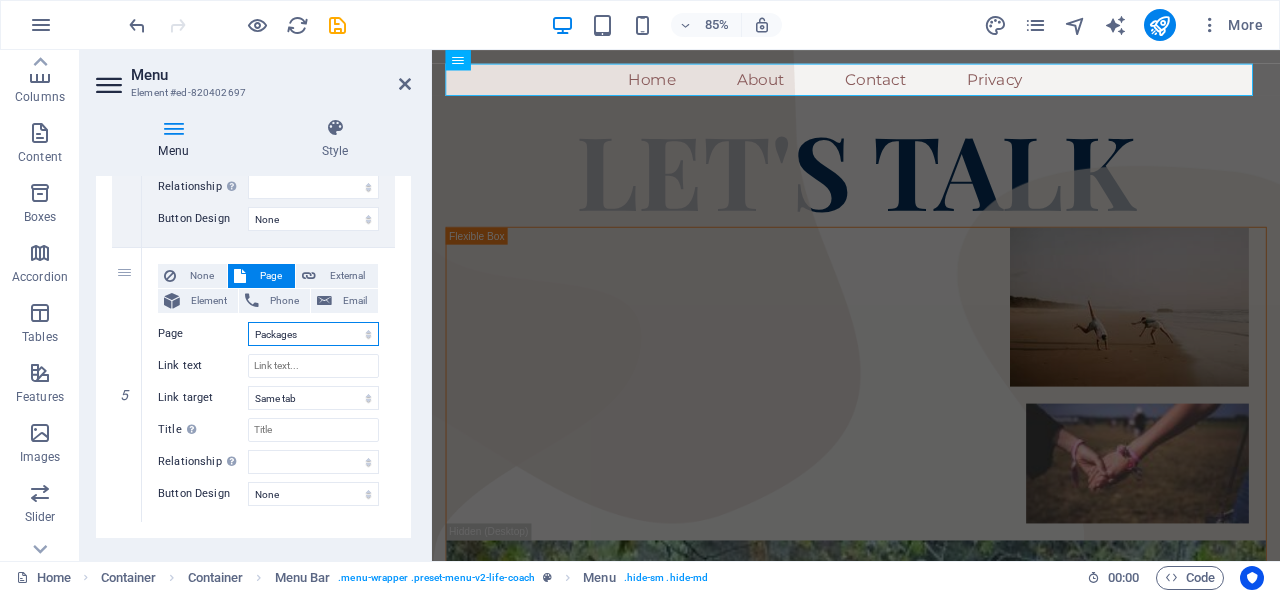 click on "Home About Contact Privacy Packages" at bounding box center (313, 334) 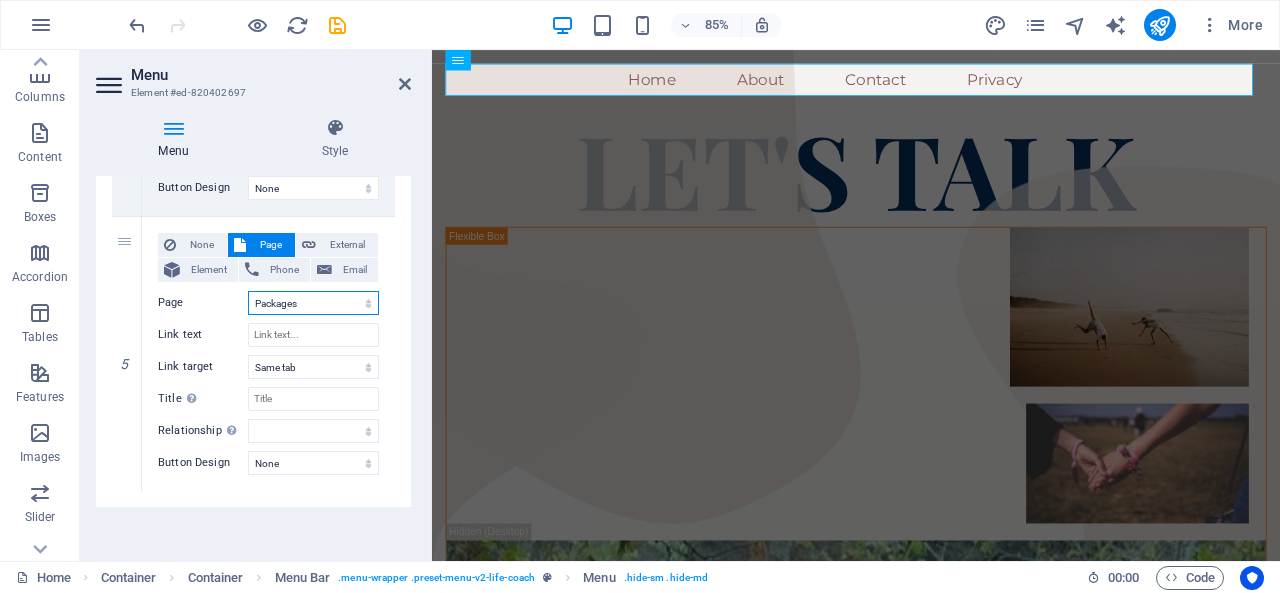 scroll, scrollTop: 1249, scrollLeft: 0, axis: vertical 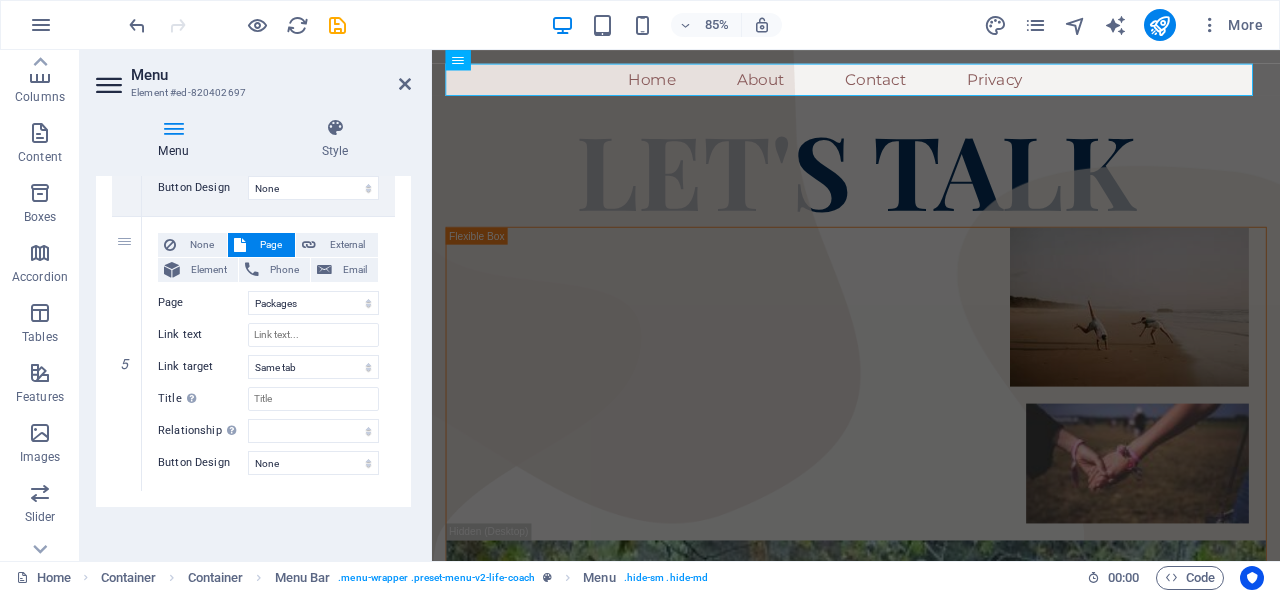 click on "Menu Element #ed-820402697" at bounding box center (253, 76) 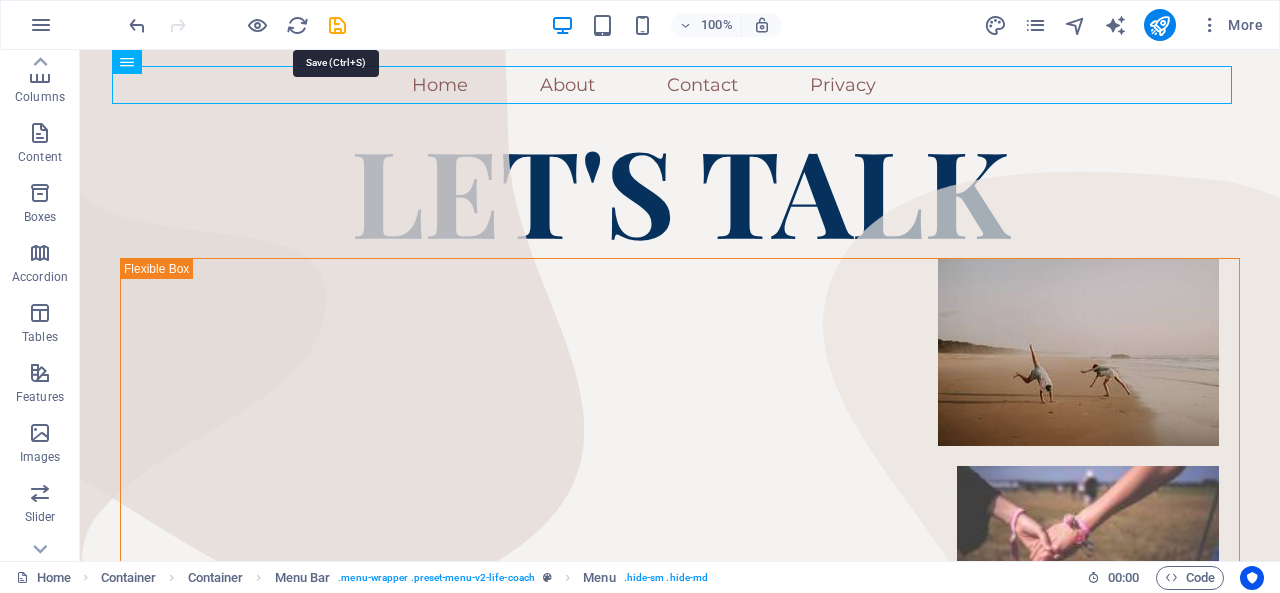 click at bounding box center [337, 25] 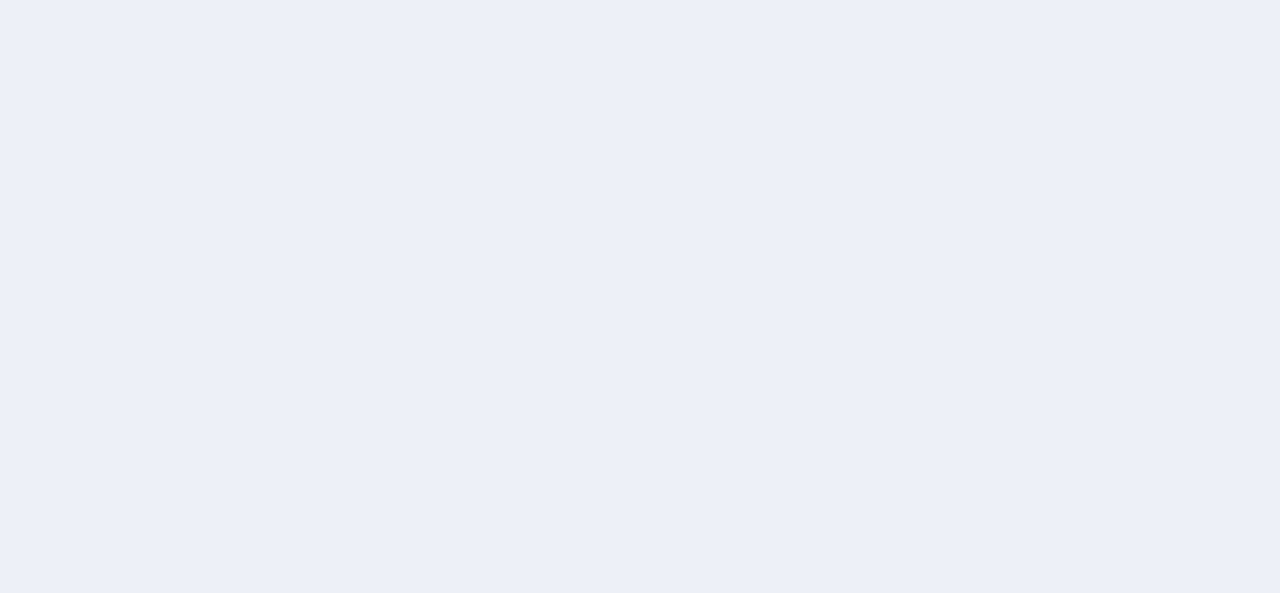 scroll, scrollTop: 0, scrollLeft: 0, axis: both 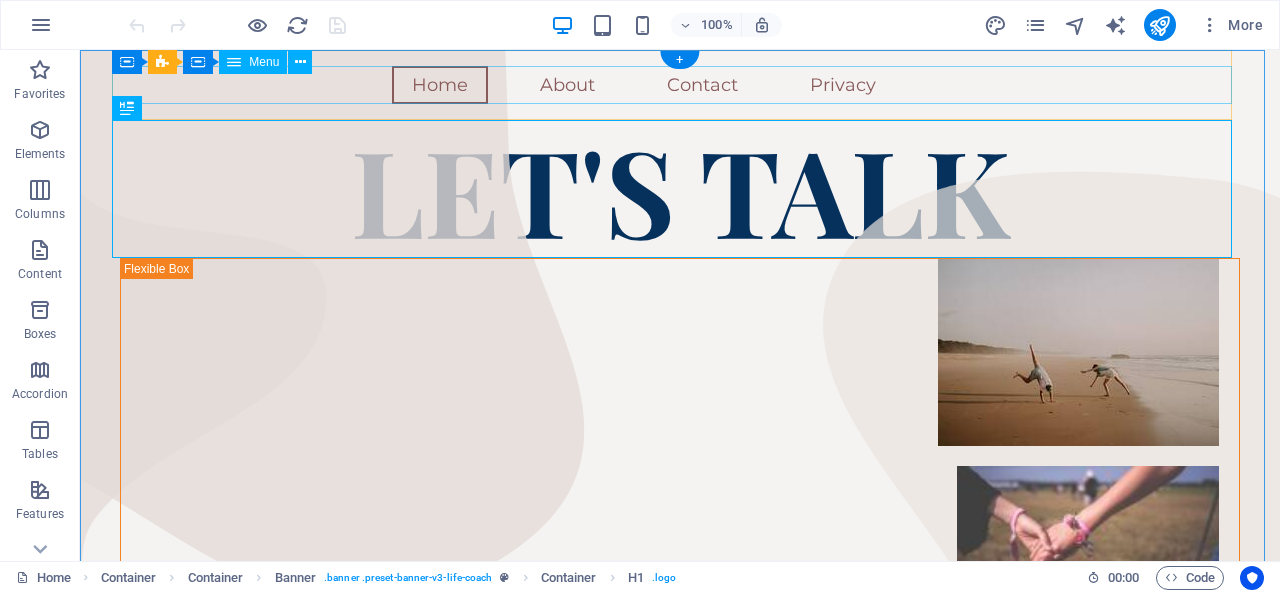click on "Home About Contact Privacy" at bounding box center (680, 85) 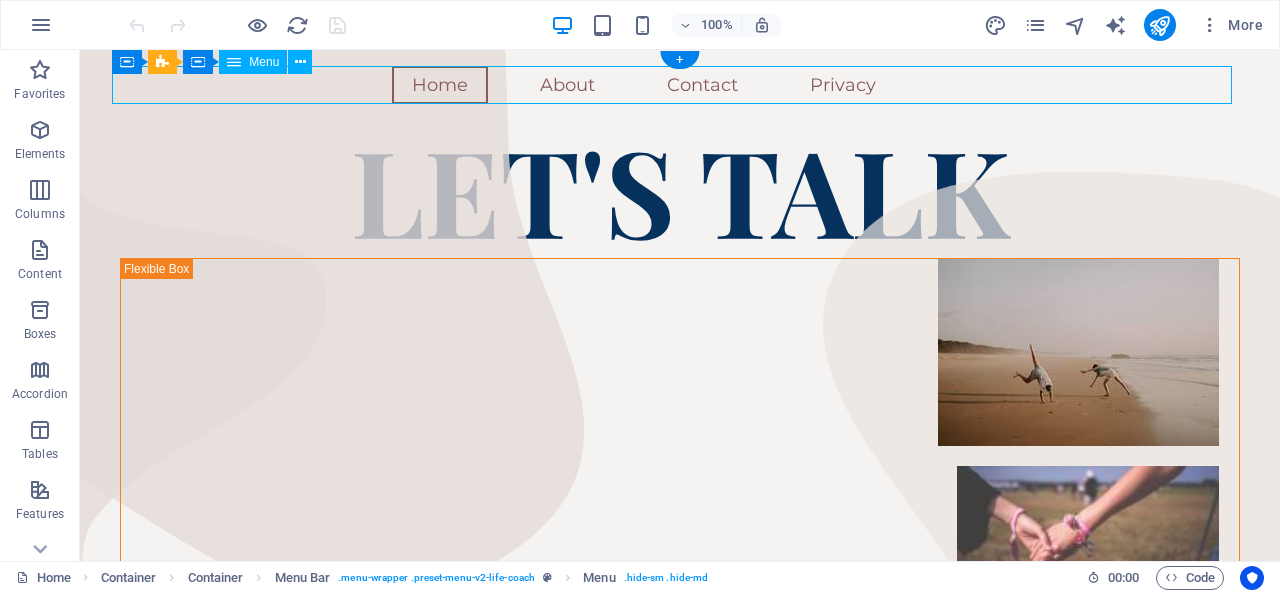 click on "Home About Contact Privacy" at bounding box center [680, 85] 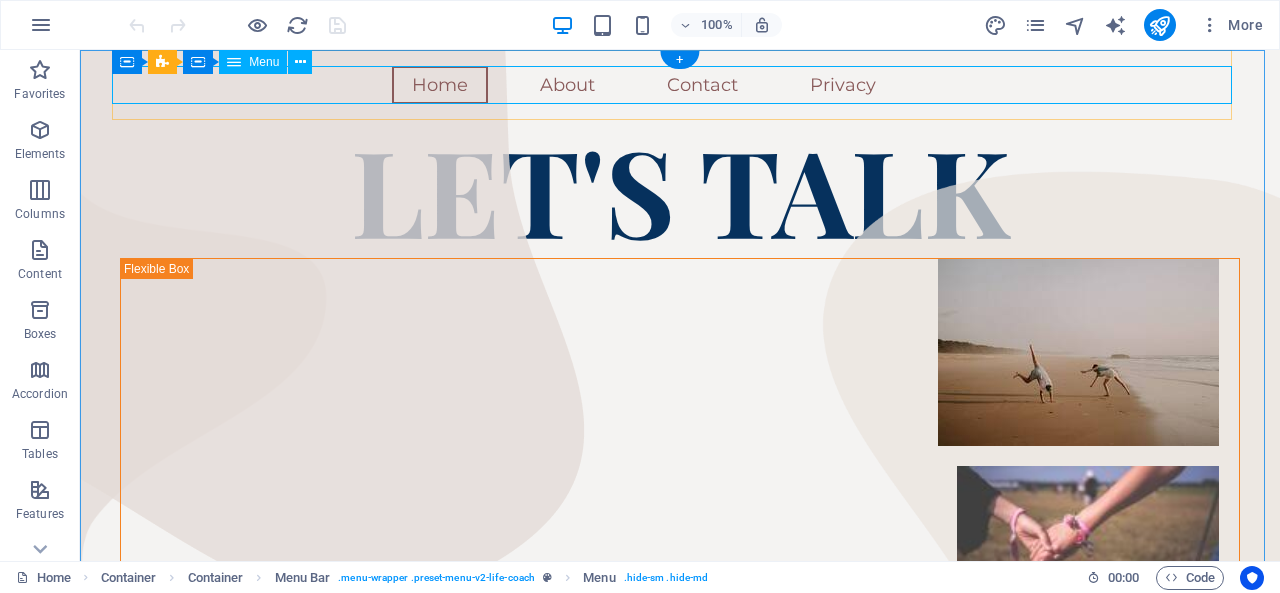 click on "Home About Contact Privacy" at bounding box center (680, 85) 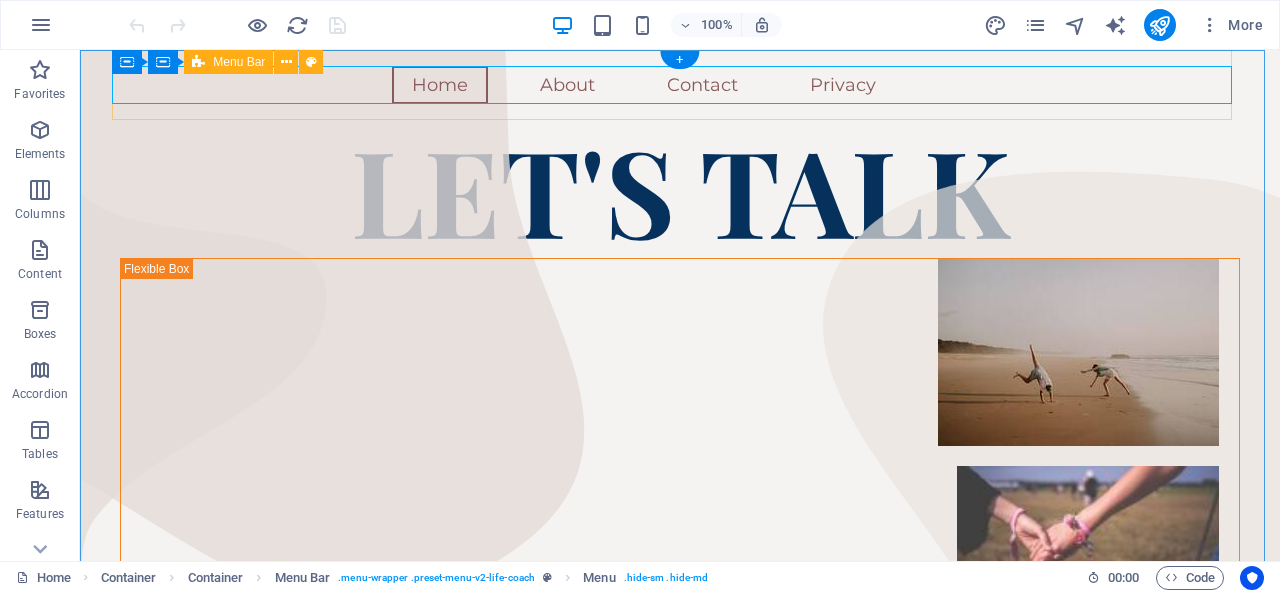 click on "Home About Contact Privacy" at bounding box center [680, 85] 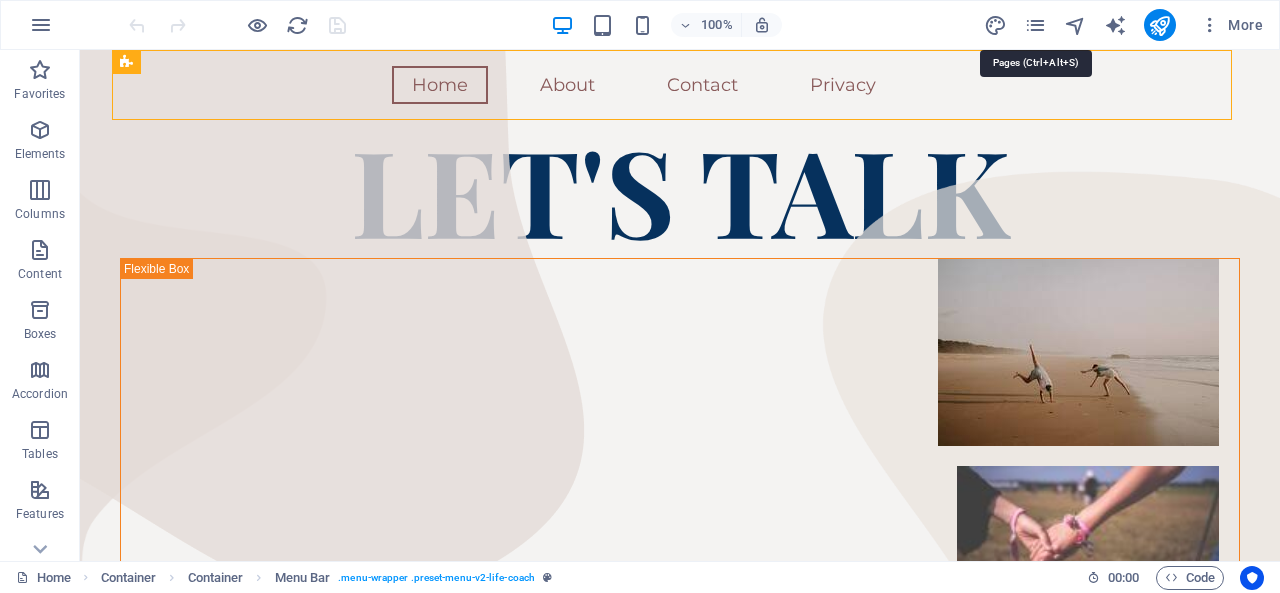 click at bounding box center [1035, 25] 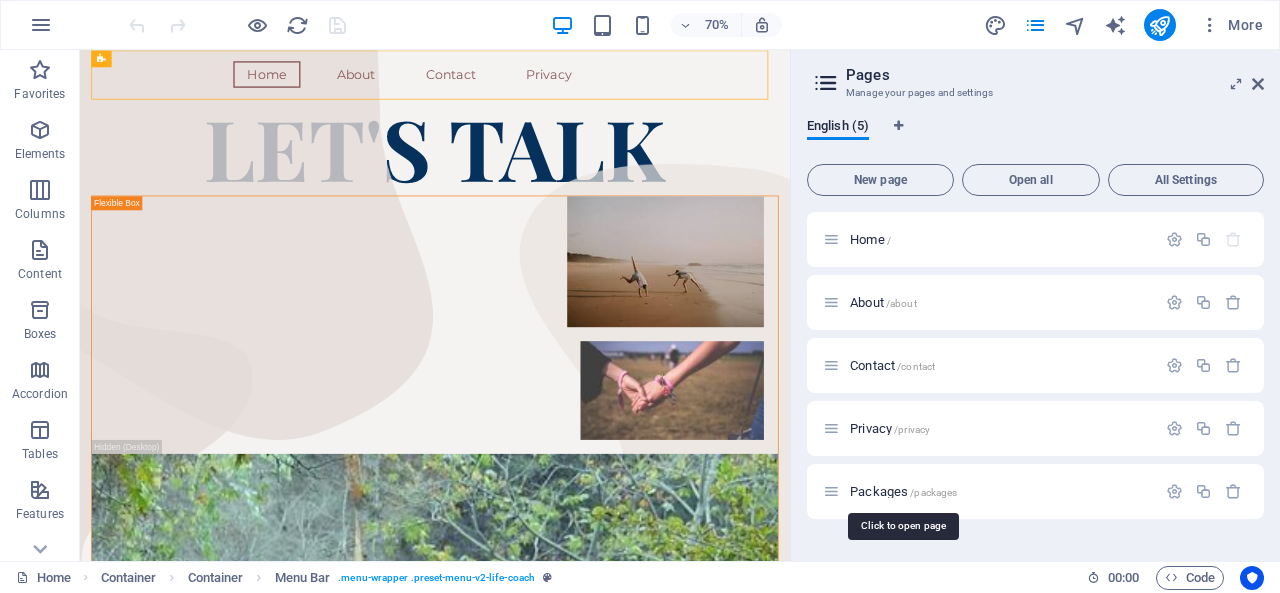 click on "Packages /packages" at bounding box center (903, 491) 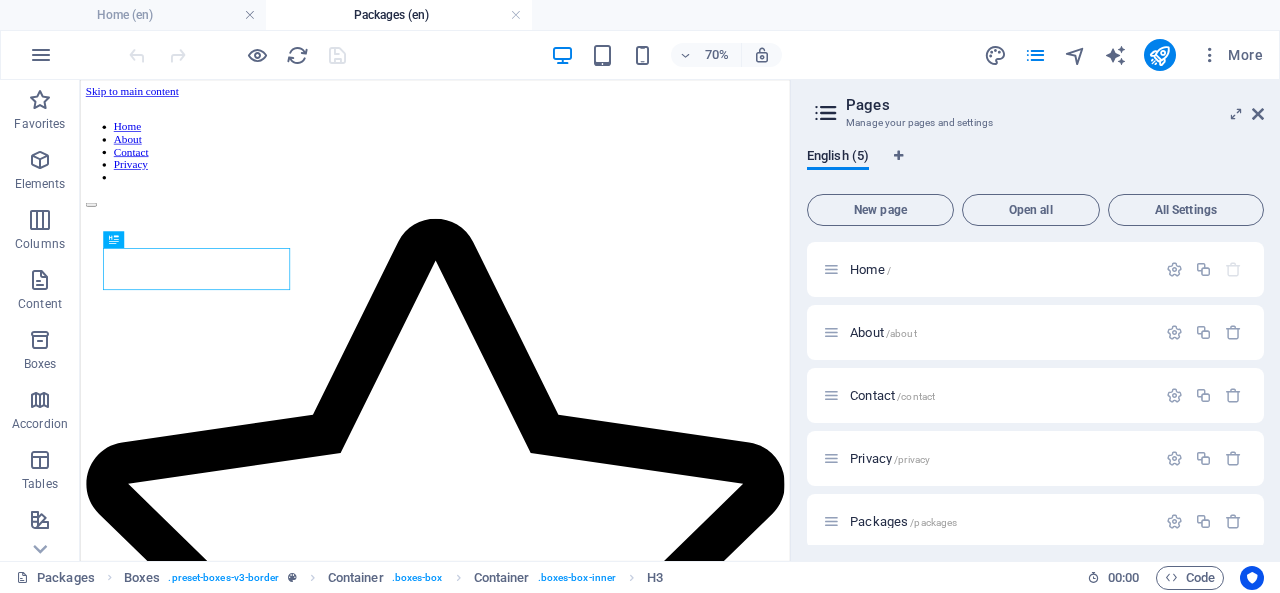 scroll, scrollTop: 0, scrollLeft: 0, axis: both 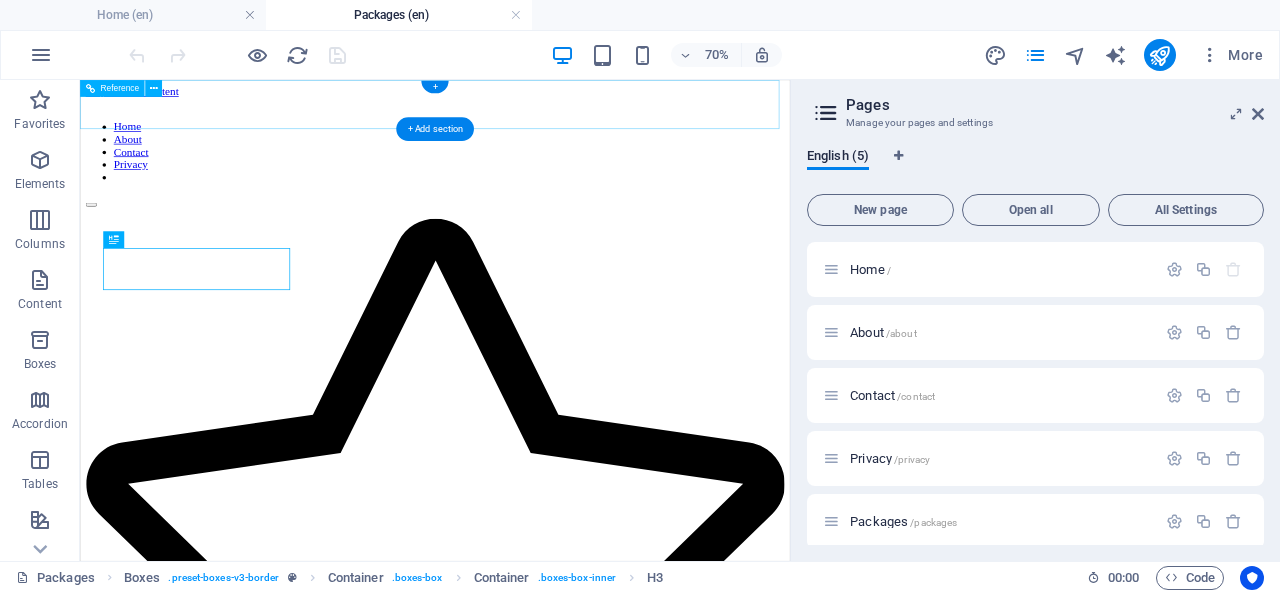click on "Home About Contact Privacy" at bounding box center [587, 183] 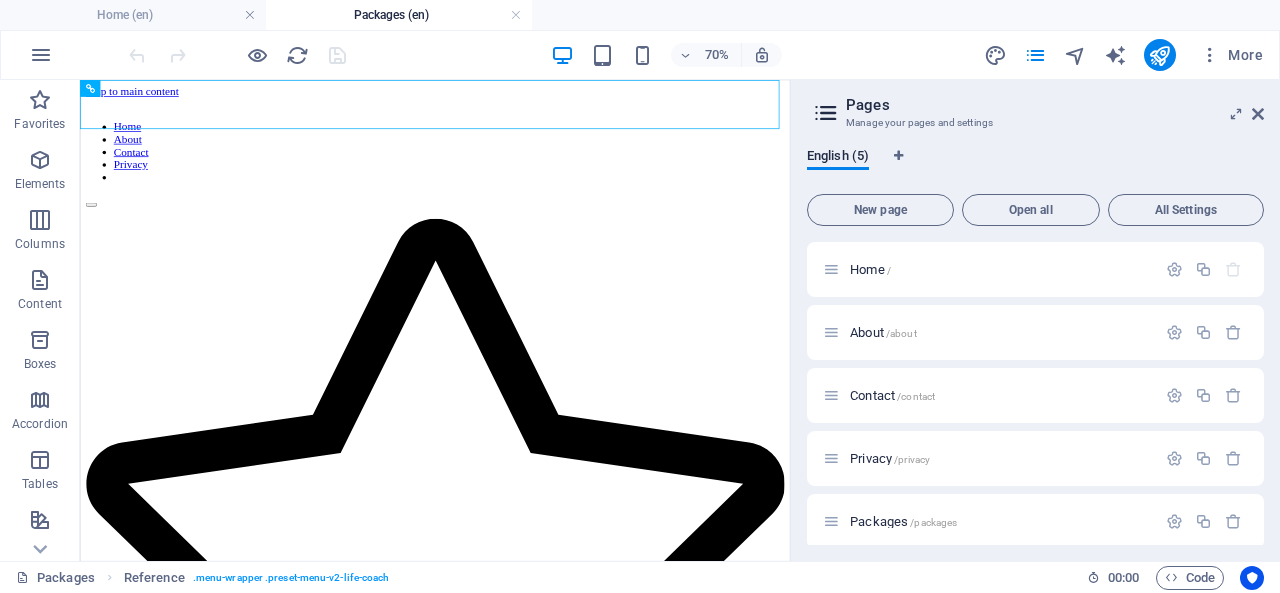 click on "About /about" at bounding box center [883, 332] 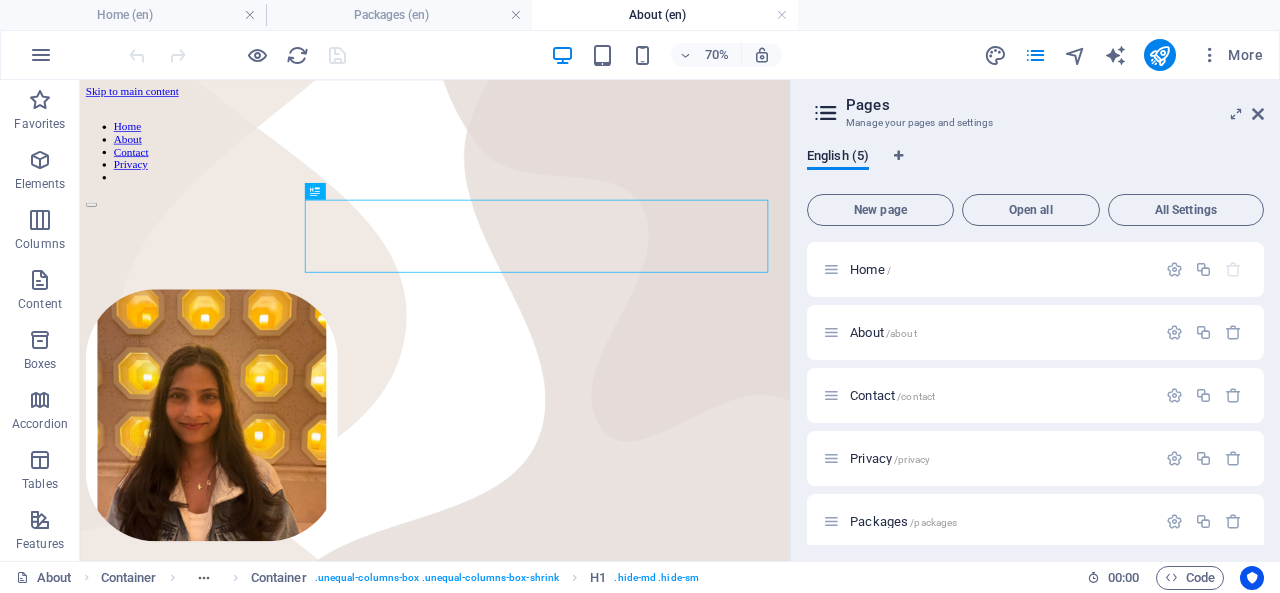 scroll, scrollTop: 0, scrollLeft: 0, axis: both 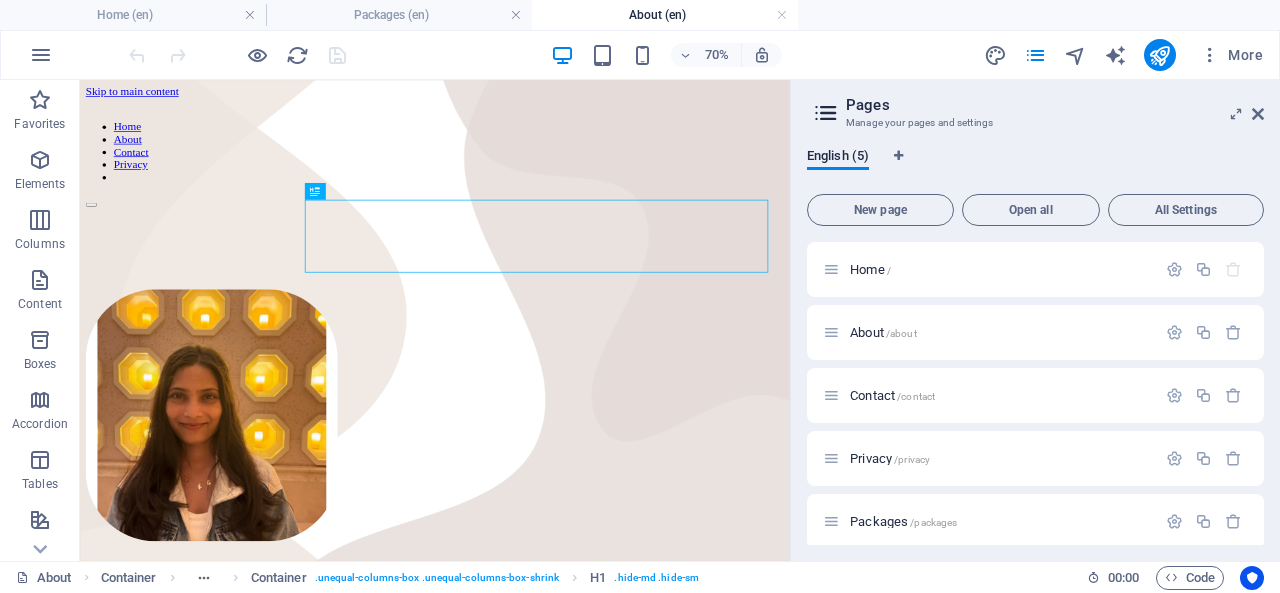 click at bounding box center (1258, 114) 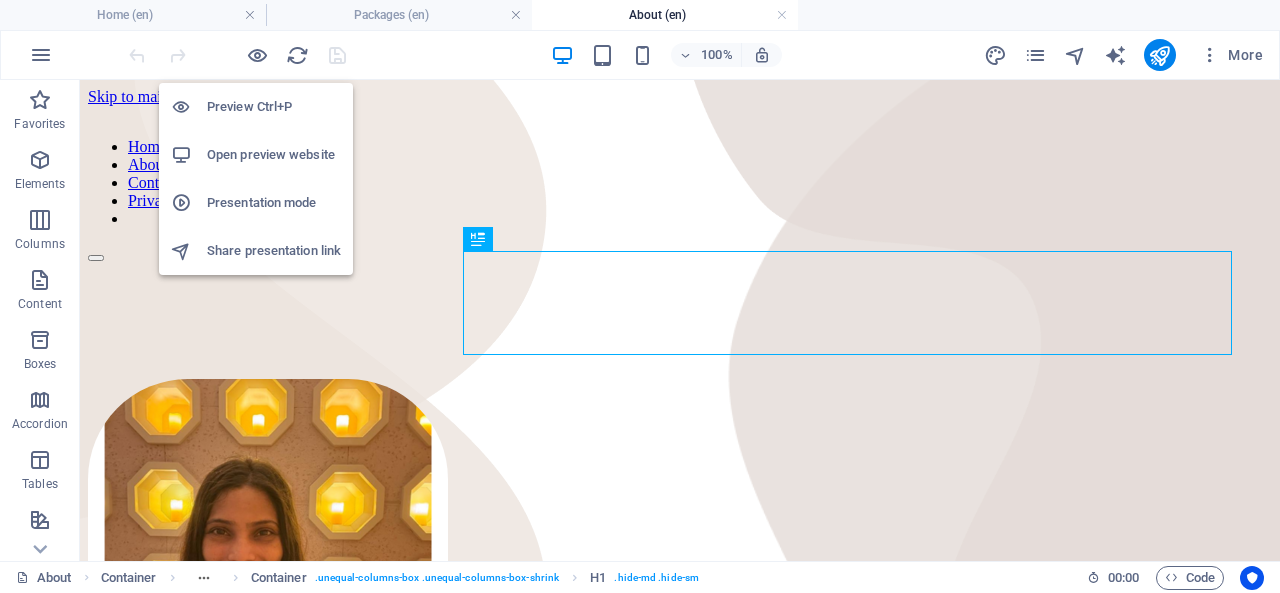 click at bounding box center [257, 55] 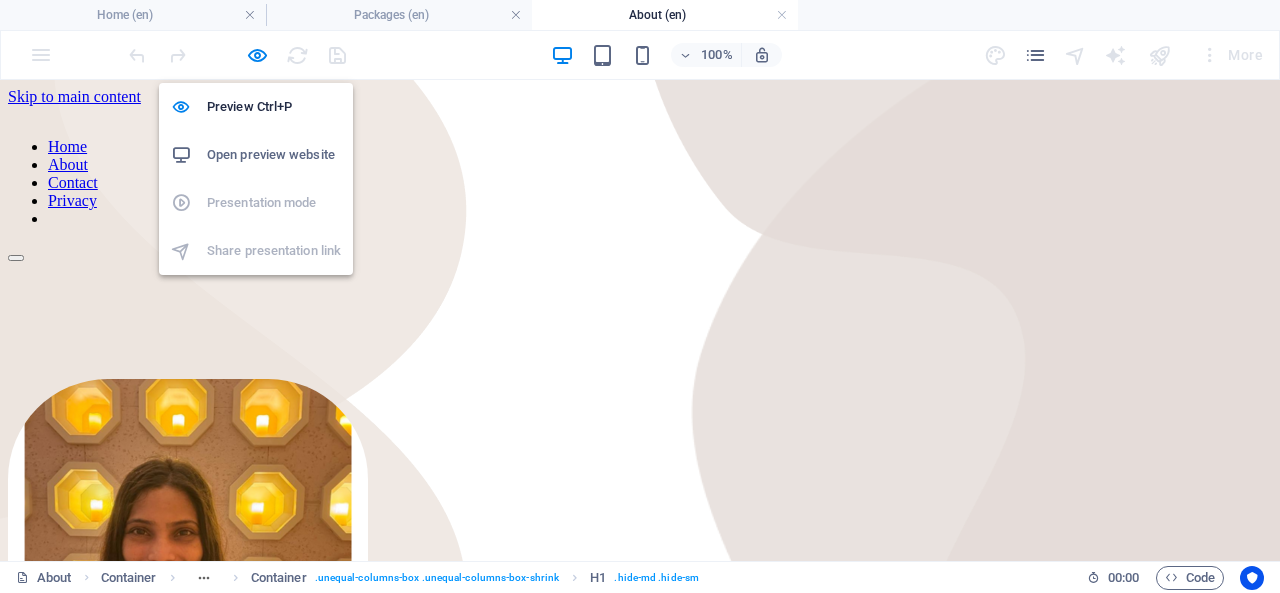 click at bounding box center (257, 55) 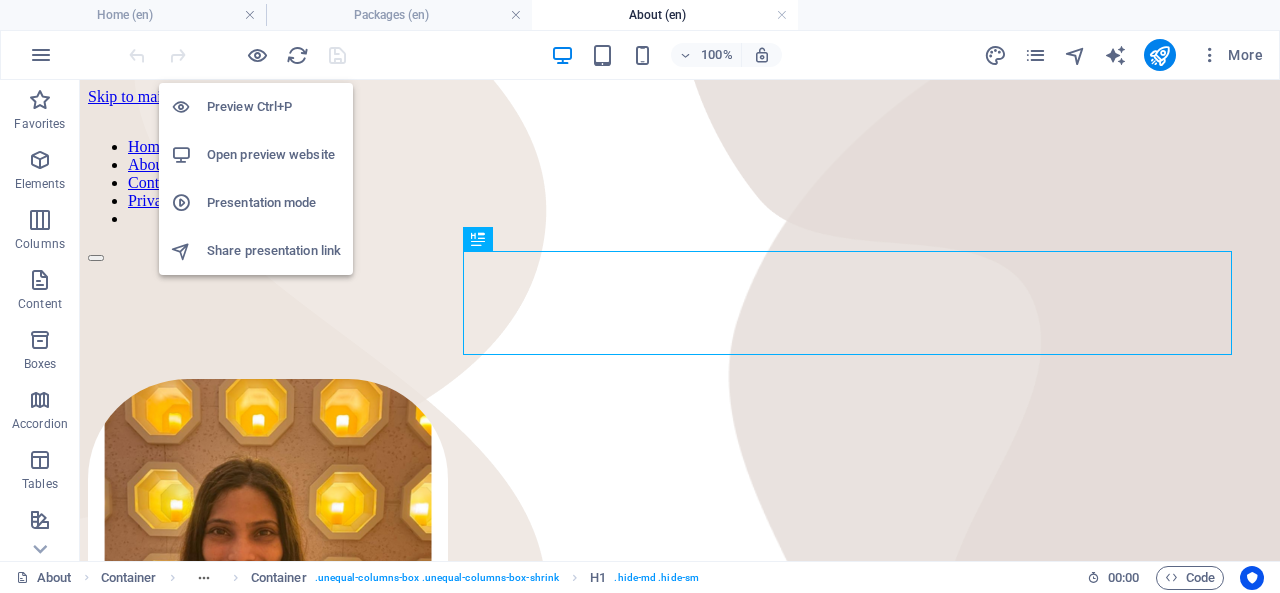 click at bounding box center (257, 55) 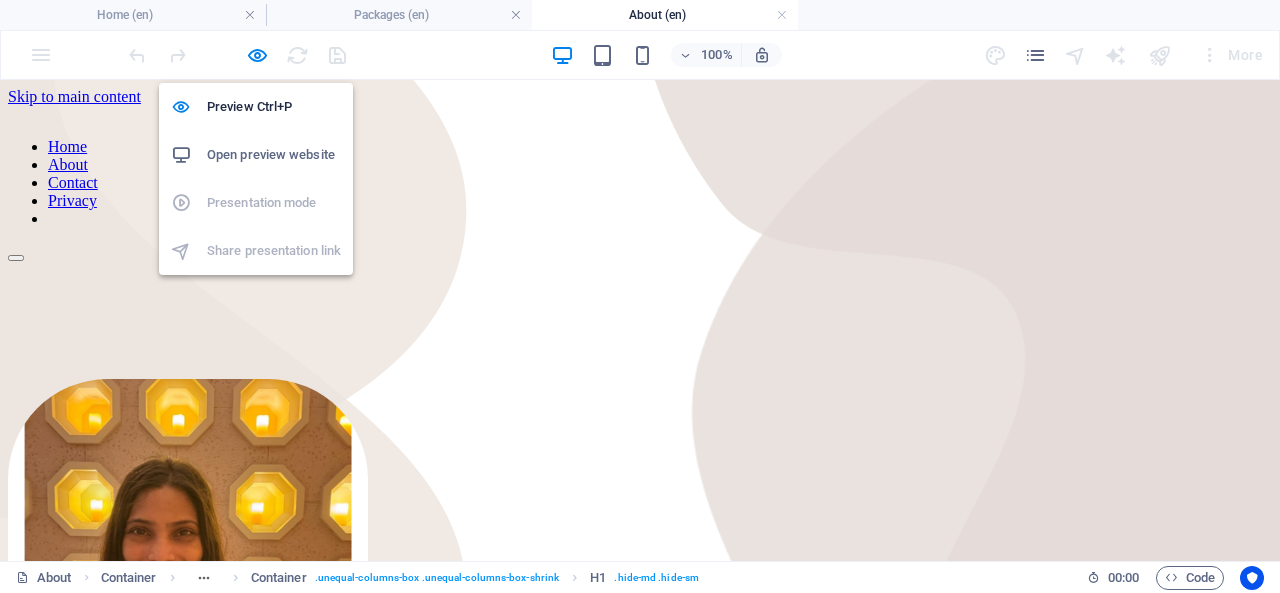 click at bounding box center [257, 55] 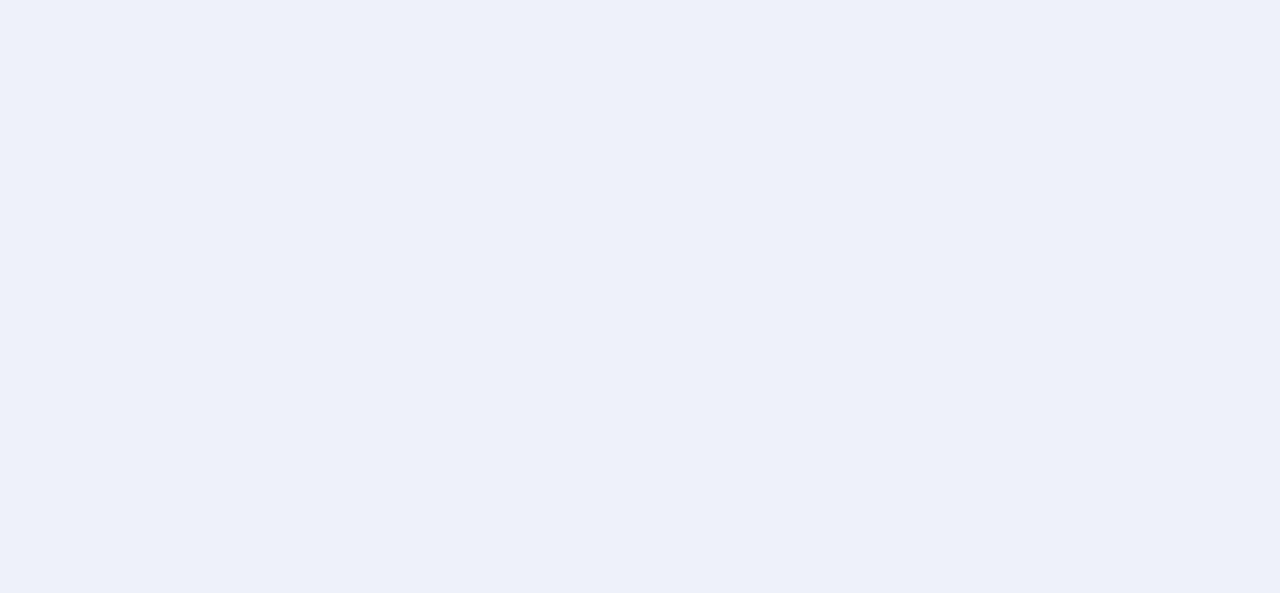scroll, scrollTop: 0, scrollLeft: 0, axis: both 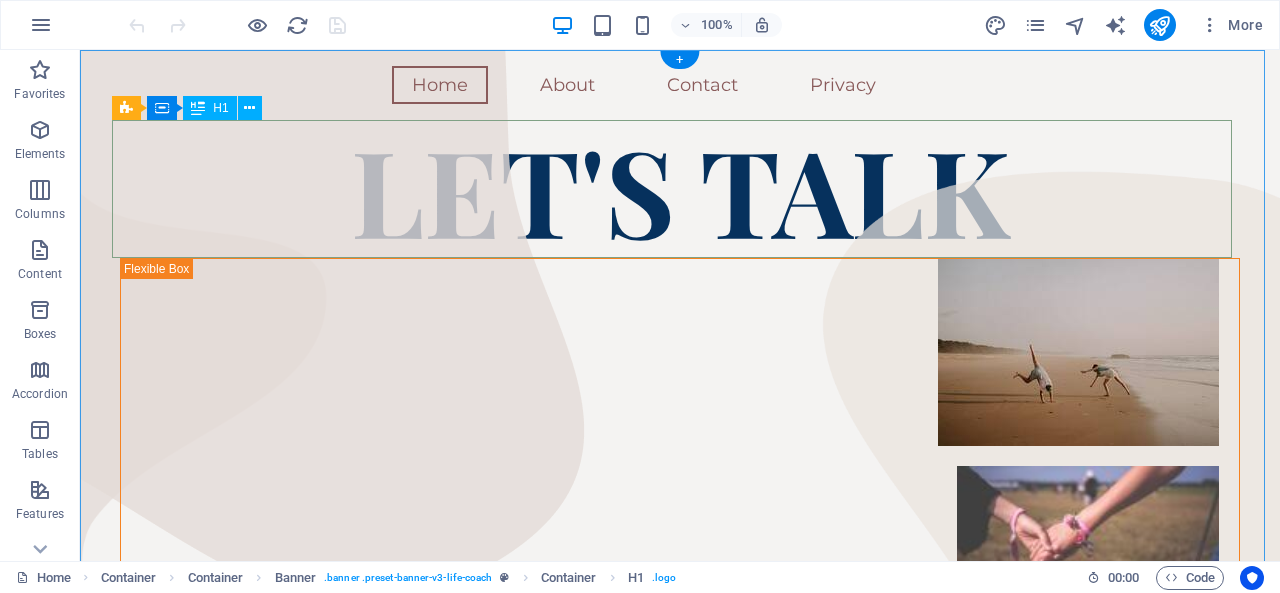 click on "LET'S TALK" at bounding box center (680, 189) 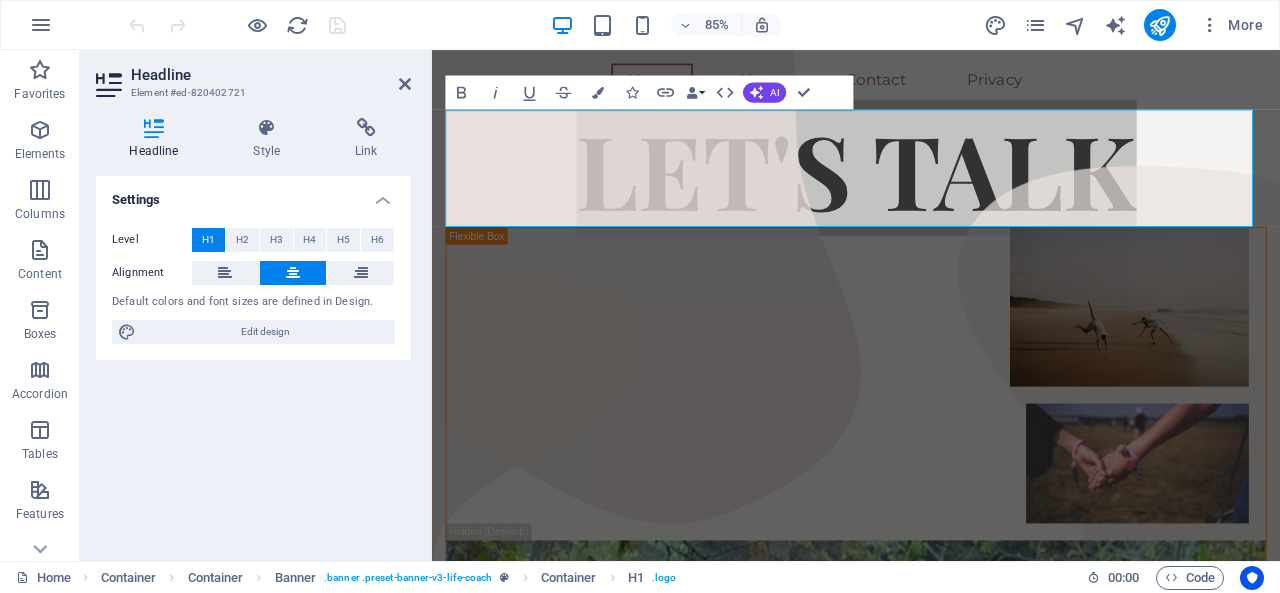 click on "Headline Style Link Settings Level H1 H2 H3 H4 H5 H6 Alignment Default colors and font sizes are defined in Design. Edit design Banner Element Layout How this element expands within the layout (Flexbox). Size 100 Default auto px % 1/1 1/2 1/3 1/4 1/5 1/6 1/7 1/8 1/9 1/10 Grow Shrink Order Container layout Visible Visible Opacity 100 % Overflow Spacing Margin Default auto px % rem vw vh Custom Custom auto px % rem vw vh auto px % rem vw vh auto px % rem vw vh auto px % rem vw vh Padding Default px rem % vh vw Custom Custom px rem % vh vw px rem % vh vw px rem % vh vw px rem % vh vw Border Style              - Width 1 auto px rem % vh vw Custom Custom 1 auto px rem % vh vw 1 auto px rem % vh vw 1 auto px rem % vh vw 1 auto px rem % vh vw  - Color Round corners Default px rem % vh vw Custom Custom px rem % vh vw px rem % vh vw px rem % vh vw px rem % vh vw Shadow Default None Outside Inside Color X offset 0 px rem vh vw Y offset 0 px rem vh vw Blur 0 px rem % vh vw Spread 0 px rem vh vw Text Shadow 0 0" at bounding box center (253, 331) 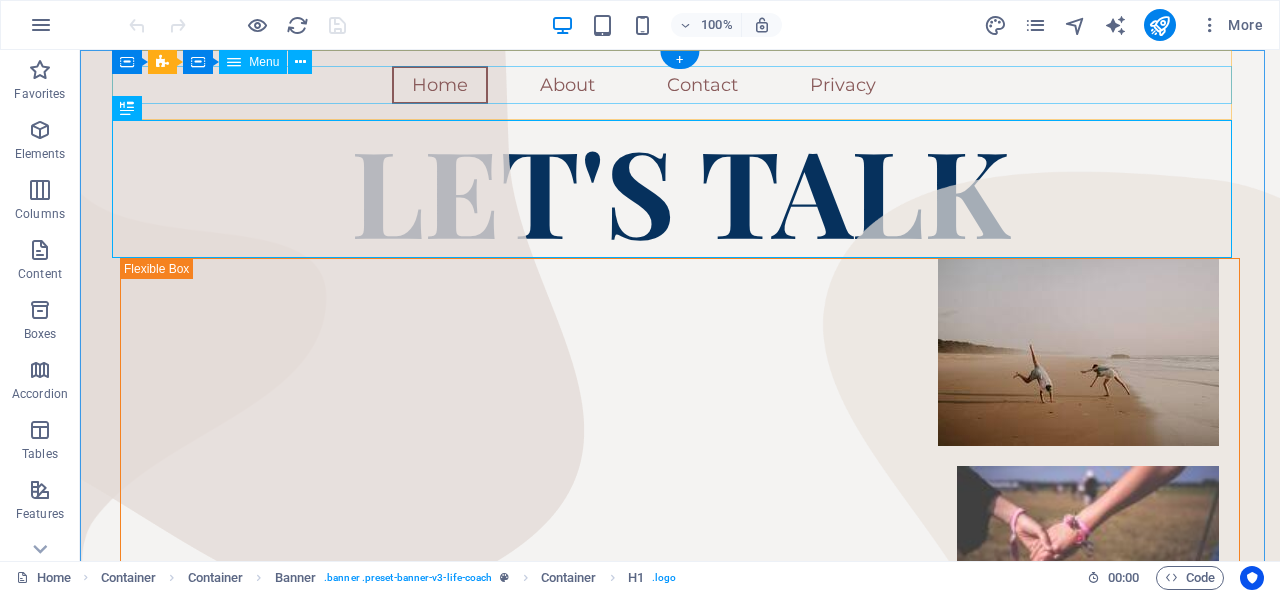 click on "Home About Contact Privacy" at bounding box center (680, 85) 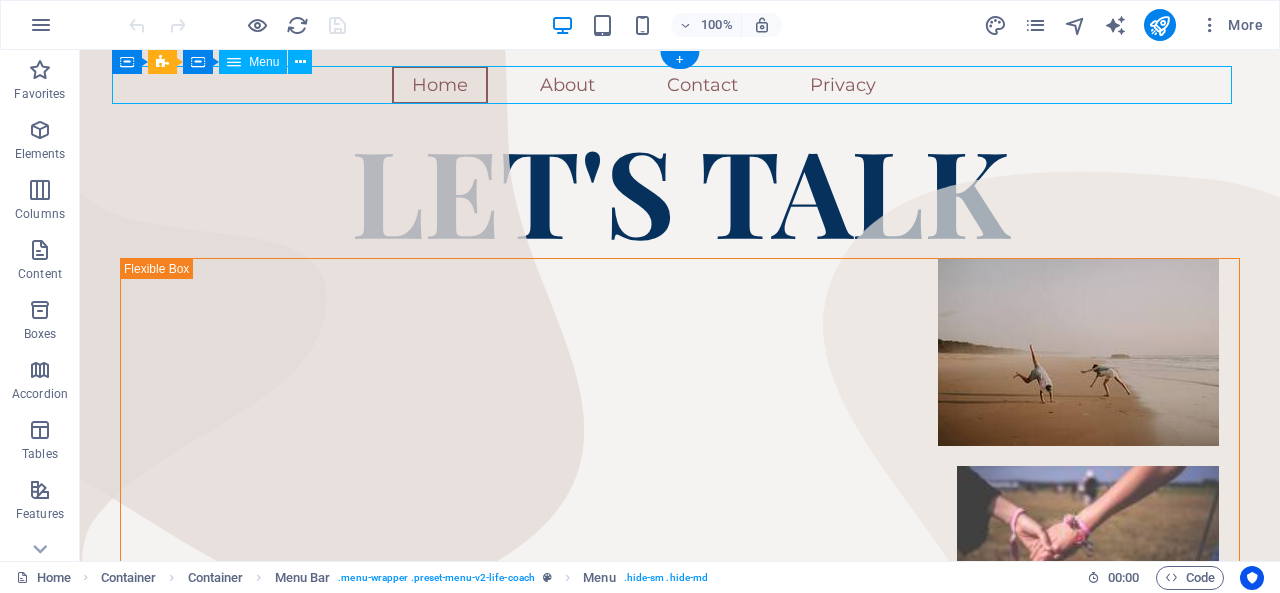 click on "Home About Contact Privacy" at bounding box center [680, 85] 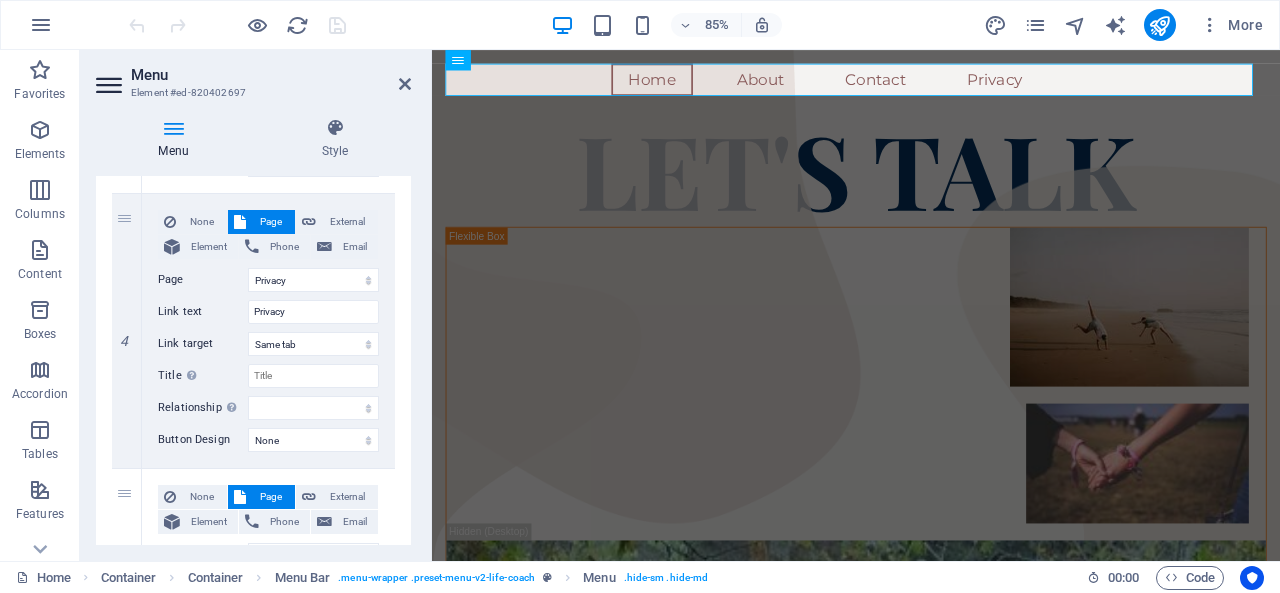 scroll, scrollTop: 1249, scrollLeft: 0, axis: vertical 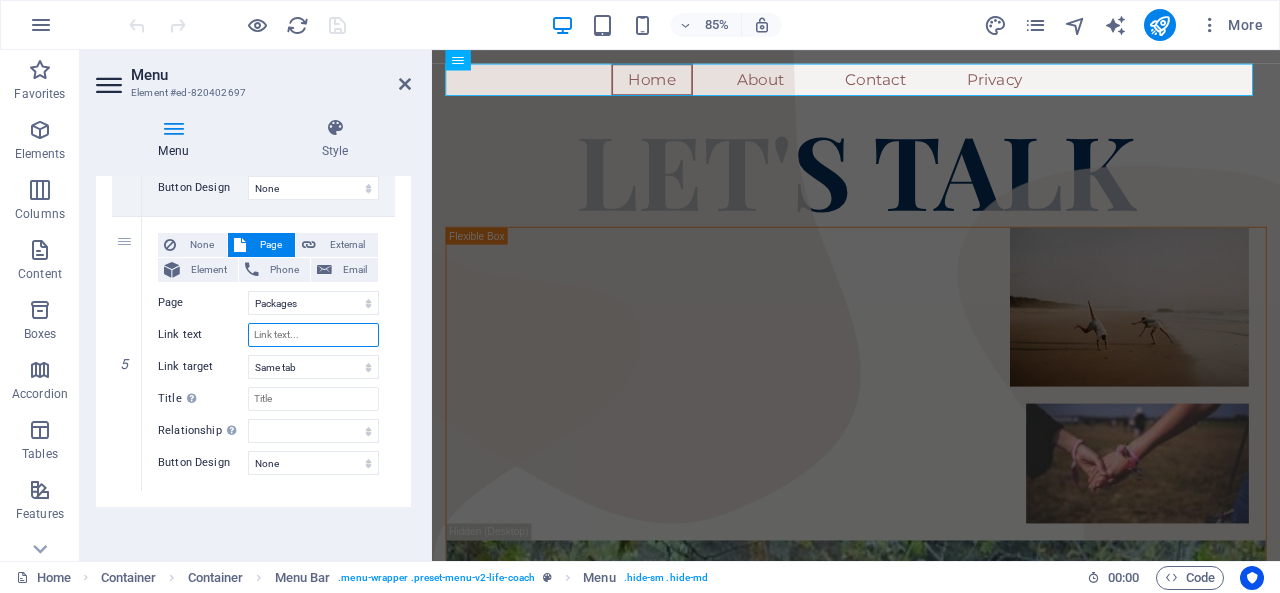 click on "Link text" at bounding box center [313, 335] 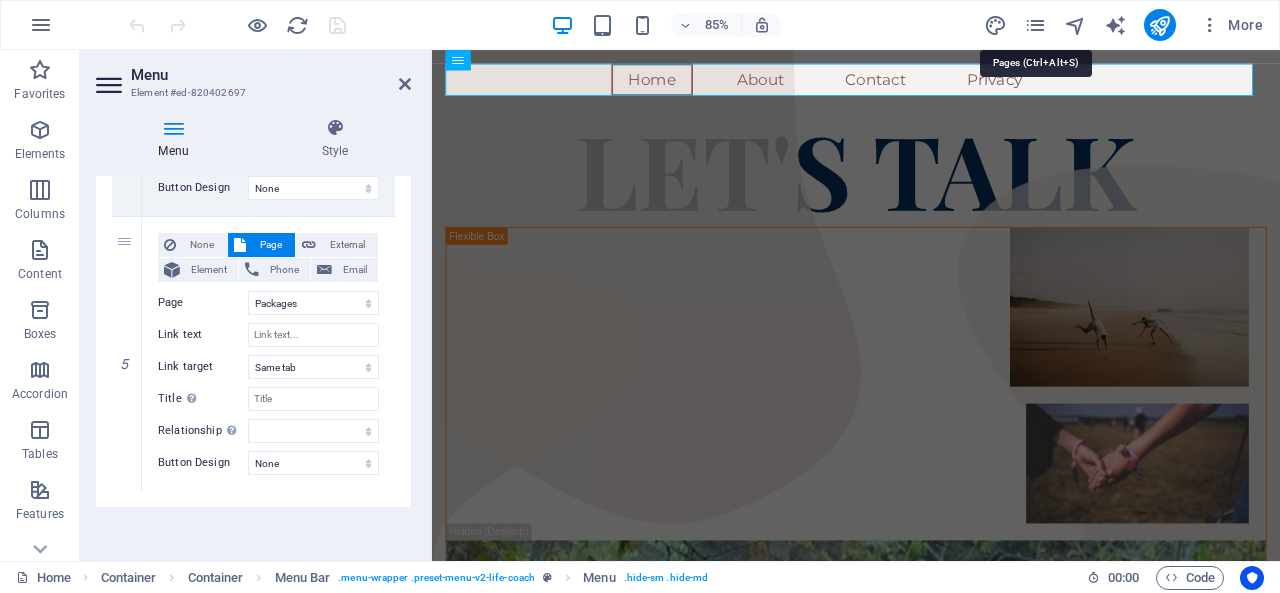 select 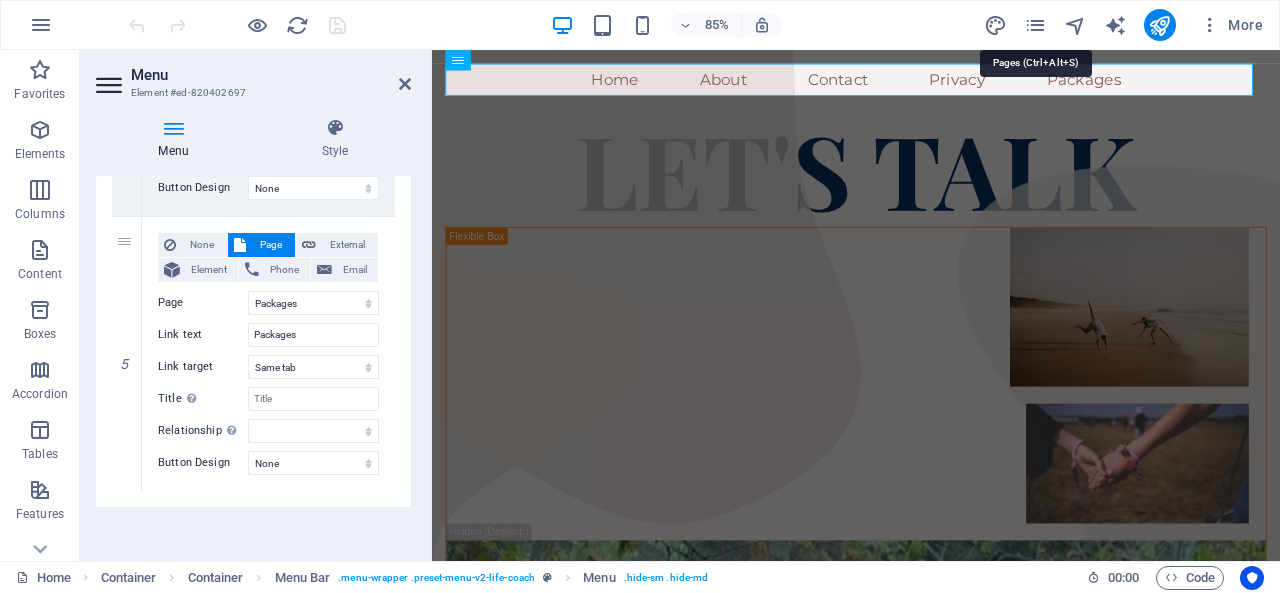click at bounding box center (1035, 25) 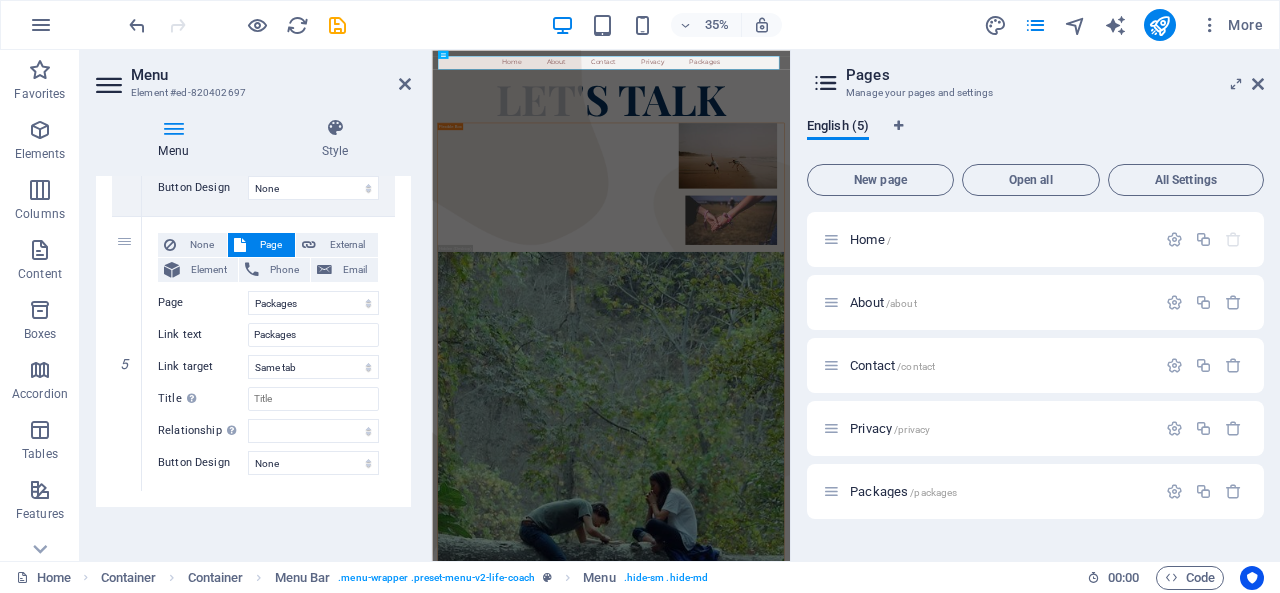 click on "Packages /packages" at bounding box center [903, 491] 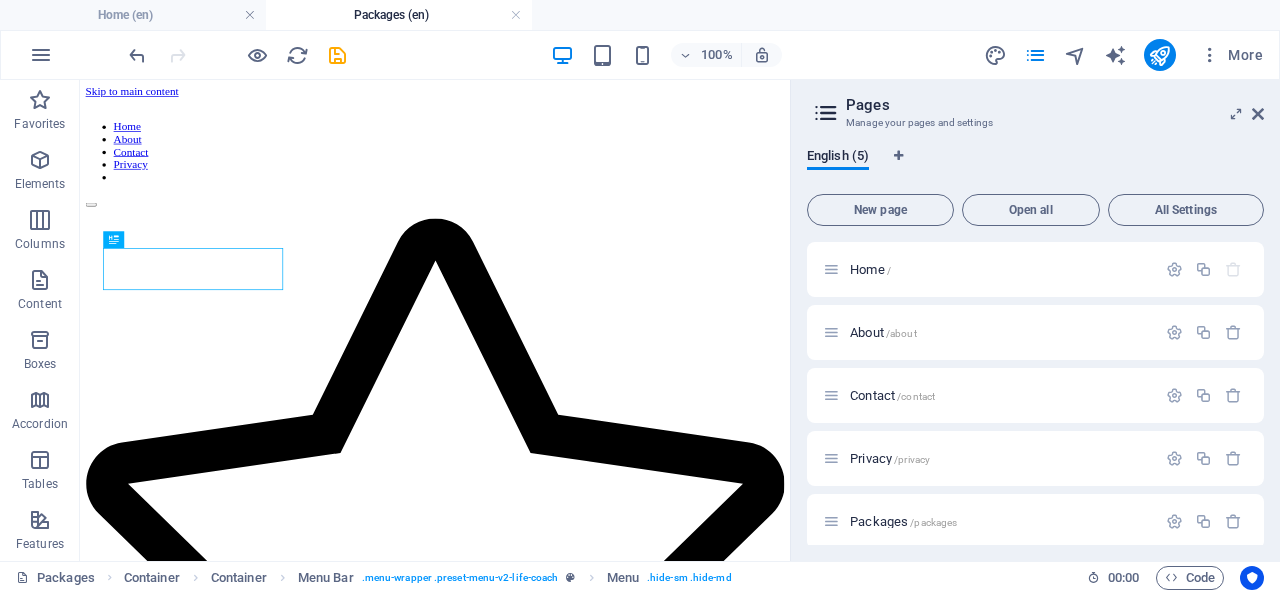 scroll, scrollTop: 0, scrollLeft: 0, axis: both 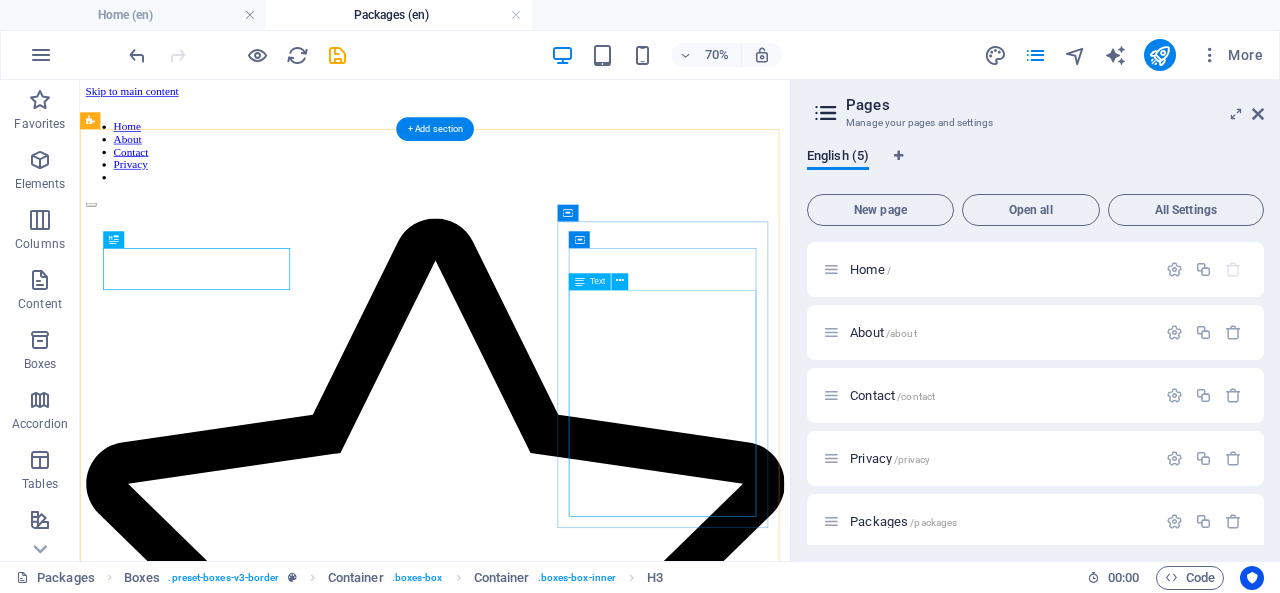 drag, startPoint x: 962, startPoint y: 568, endPoint x: 544, endPoint y: 415, distance: 445.12134 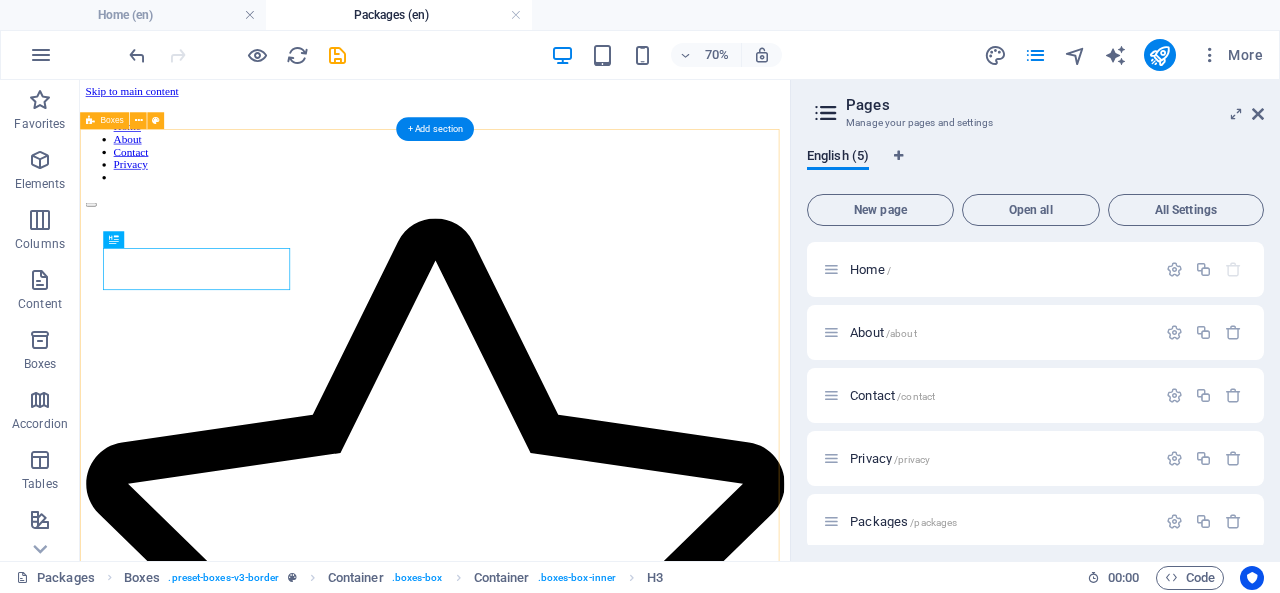 click on "Stillness Session – ₹25,000 A soft, quiet space to talk when you feel heavy. Duration:  60 mins (Zoom or WhatsApp Video) Tone:  Calm, slow, reflective Best for:  Emotional tiredness, needing presence without words Clarity Talk – ₹35,000 When your mind needs order and your heart needs quiet honesty. Duration:  60 mins (video) Tone:  Focused, thoughtful, emotionally grounded Best for:  Decision clarity, self-alignment, processing The Depth Session – ₹50,000 75 mins · Private Video Call A calm, intelligent space to explore what’s beneath the surface — without judgment or pressure. Ideal for deep thinkers and emotionally aware individuals who value quiet clarity over conversation clutter." at bounding box center [587, 1929] 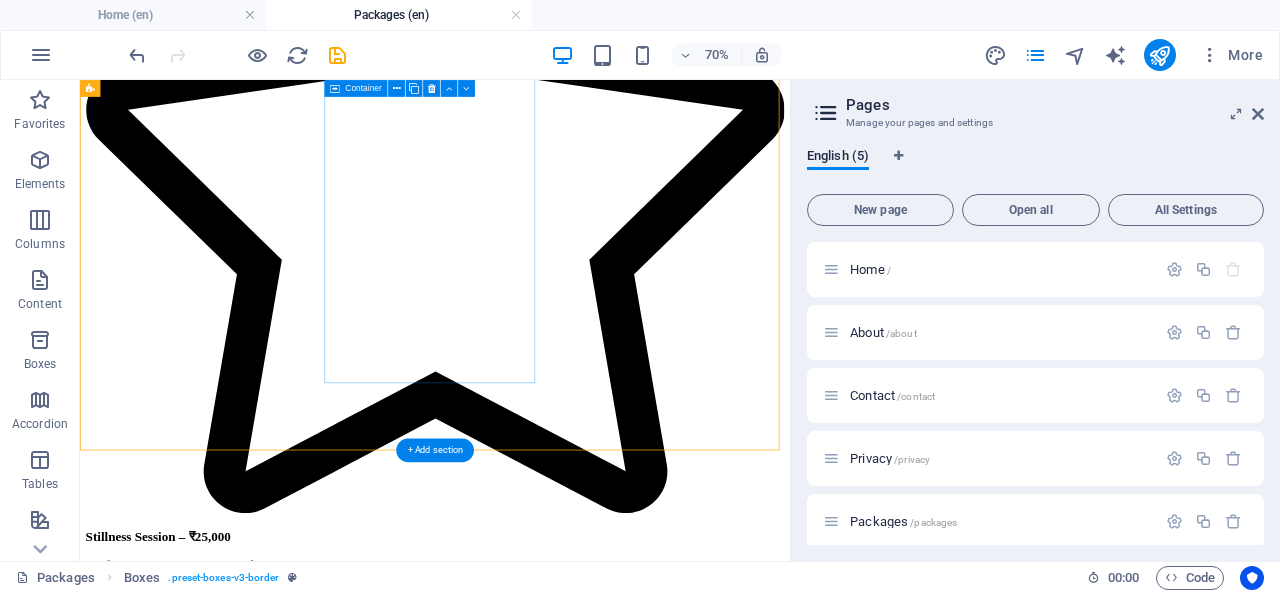scroll, scrollTop: 0, scrollLeft: 0, axis: both 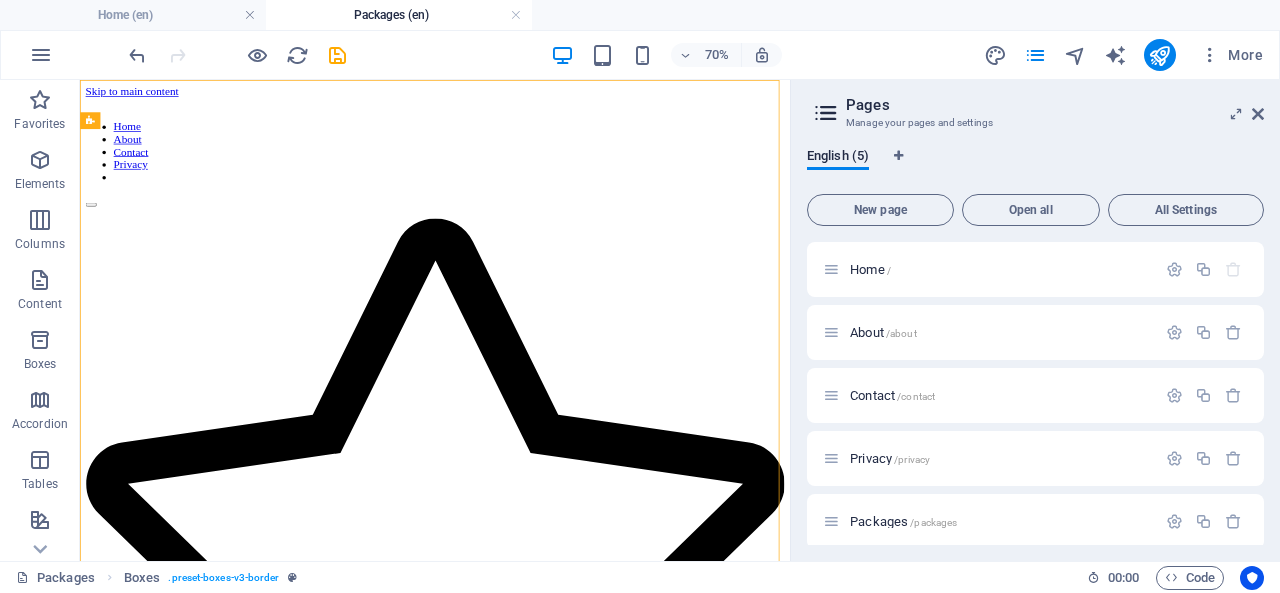 click on "Home /" at bounding box center [1000, 269] 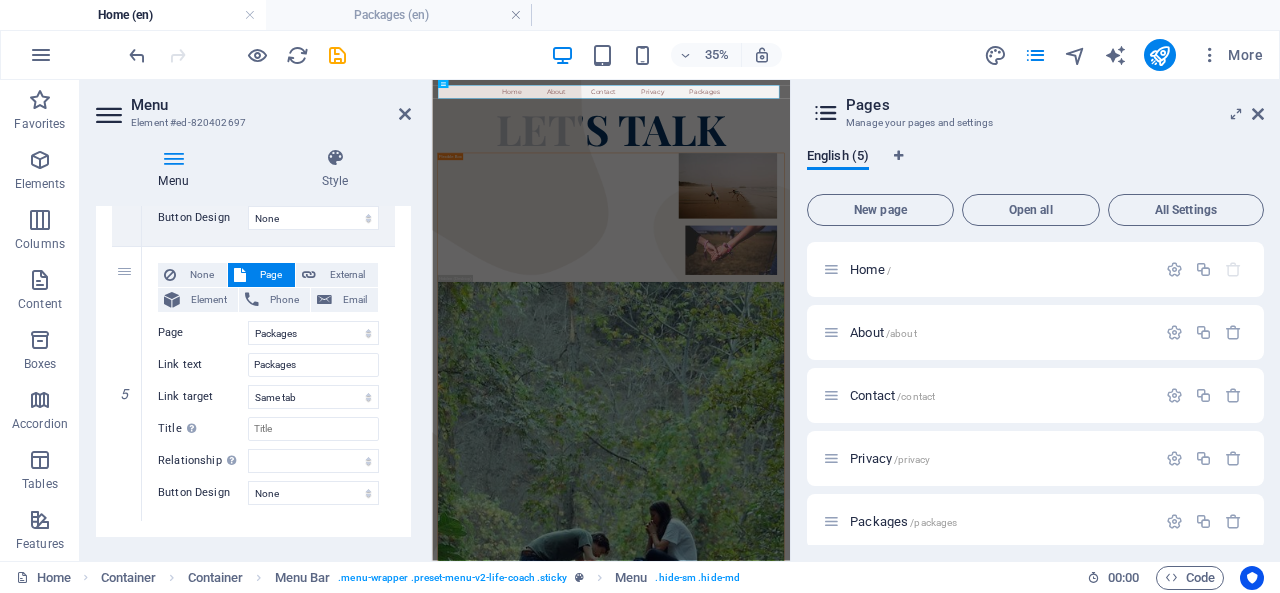 click on "Privacy /privacy" at bounding box center (989, 458) 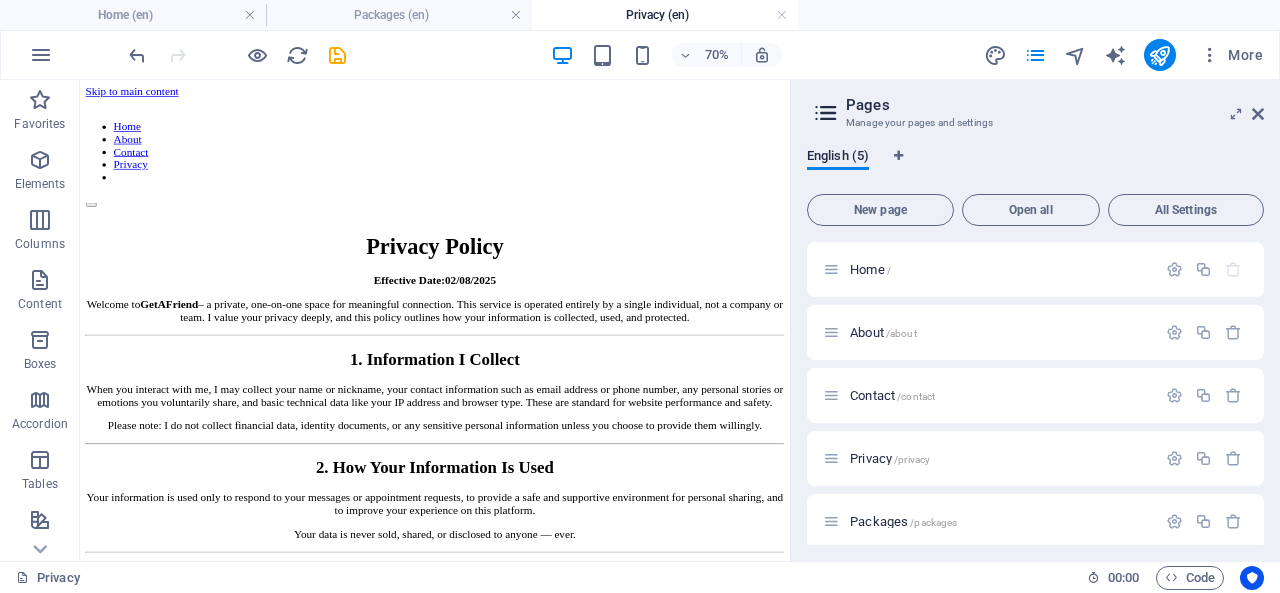 scroll, scrollTop: 0, scrollLeft: 0, axis: both 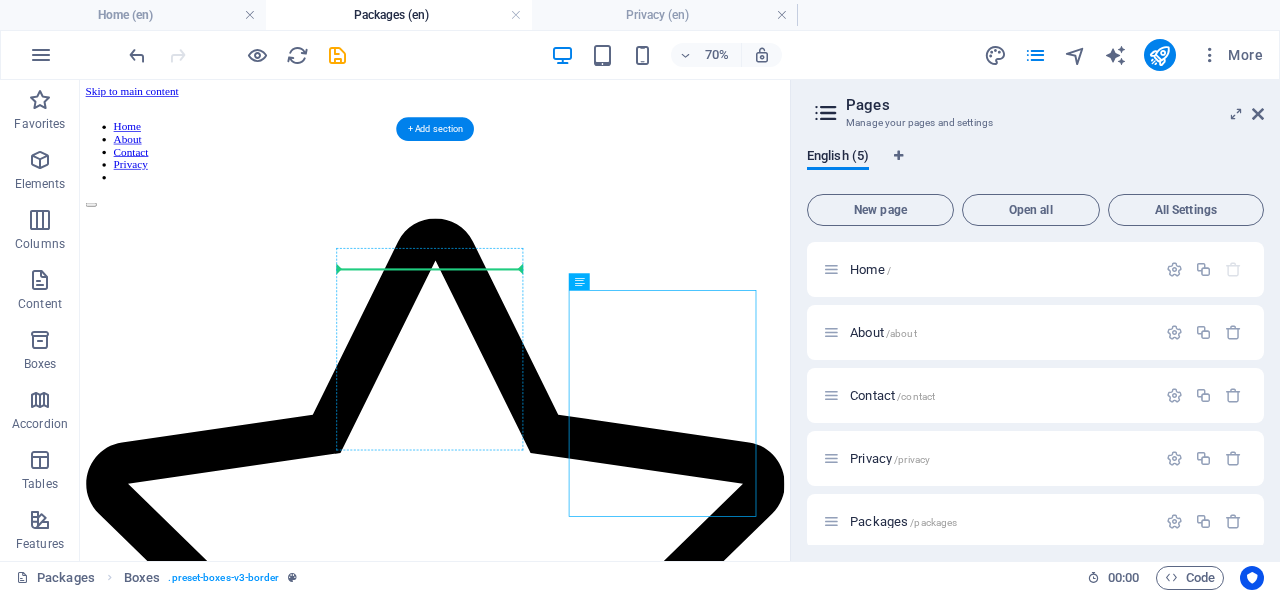 drag, startPoint x: 987, startPoint y: 580, endPoint x: 72, endPoint y: 363, distance: 940.3797 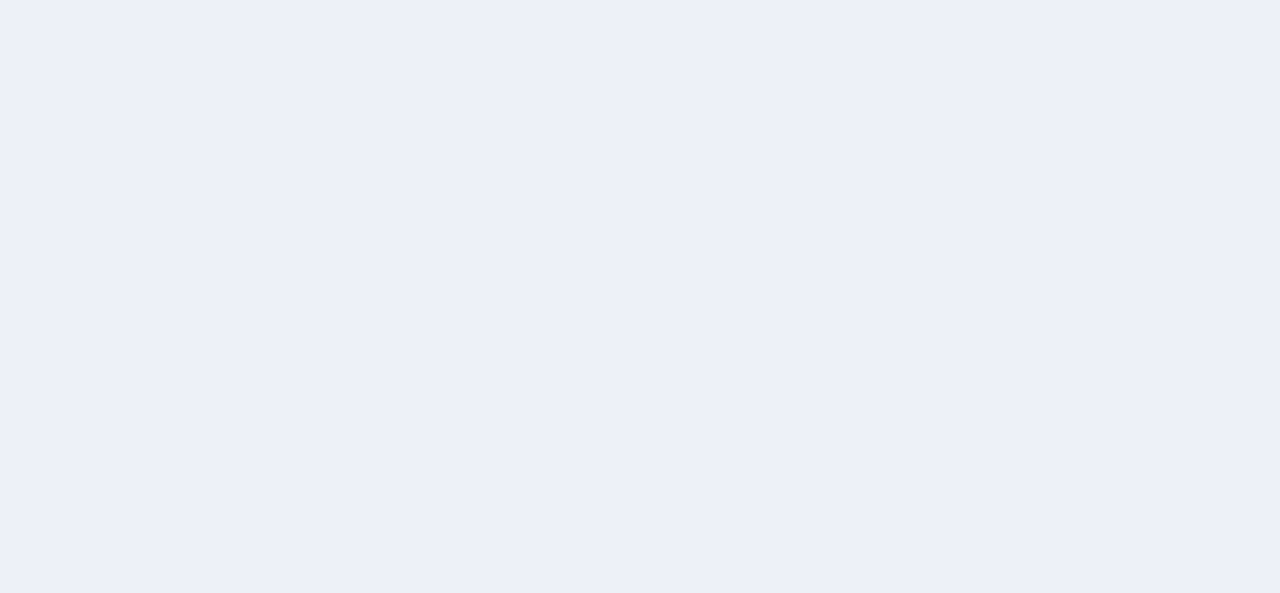 scroll, scrollTop: 0, scrollLeft: 0, axis: both 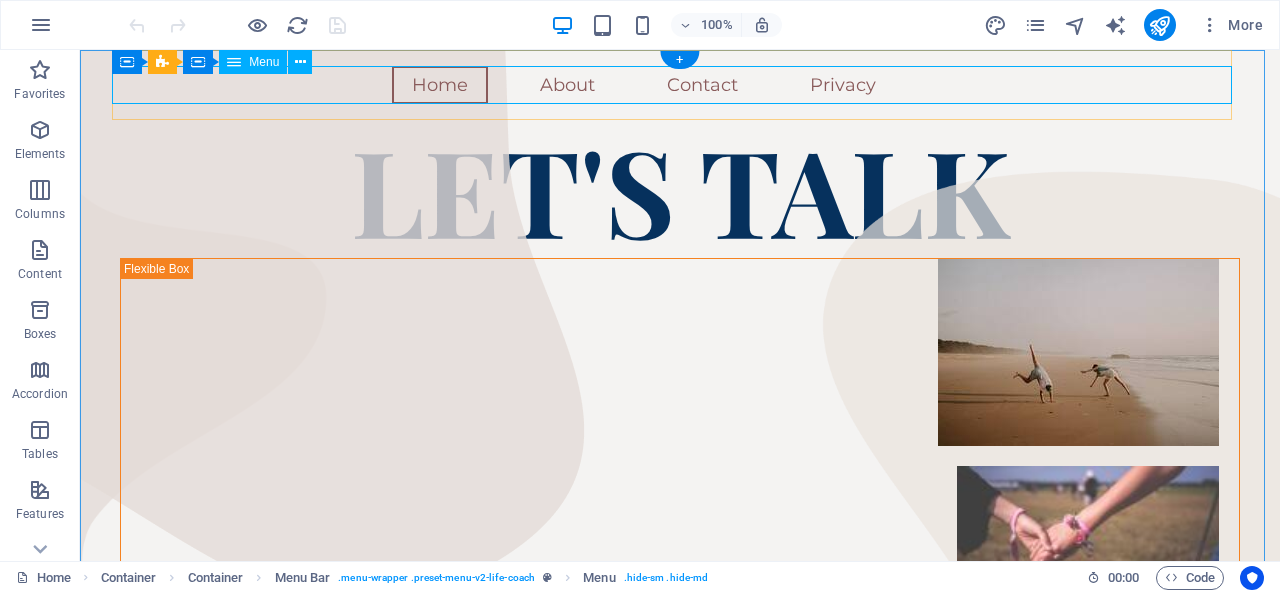 click on "Home About Contact Privacy" at bounding box center [680, 85] 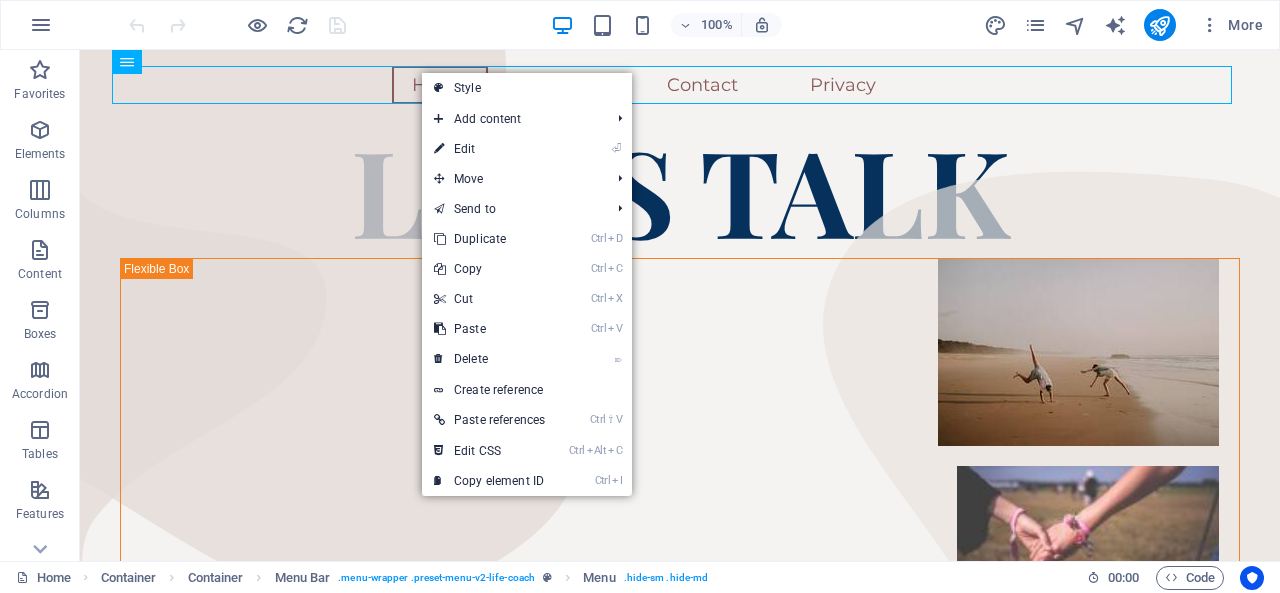 click on "⏎  Edit" at bounding box center (489, 149) 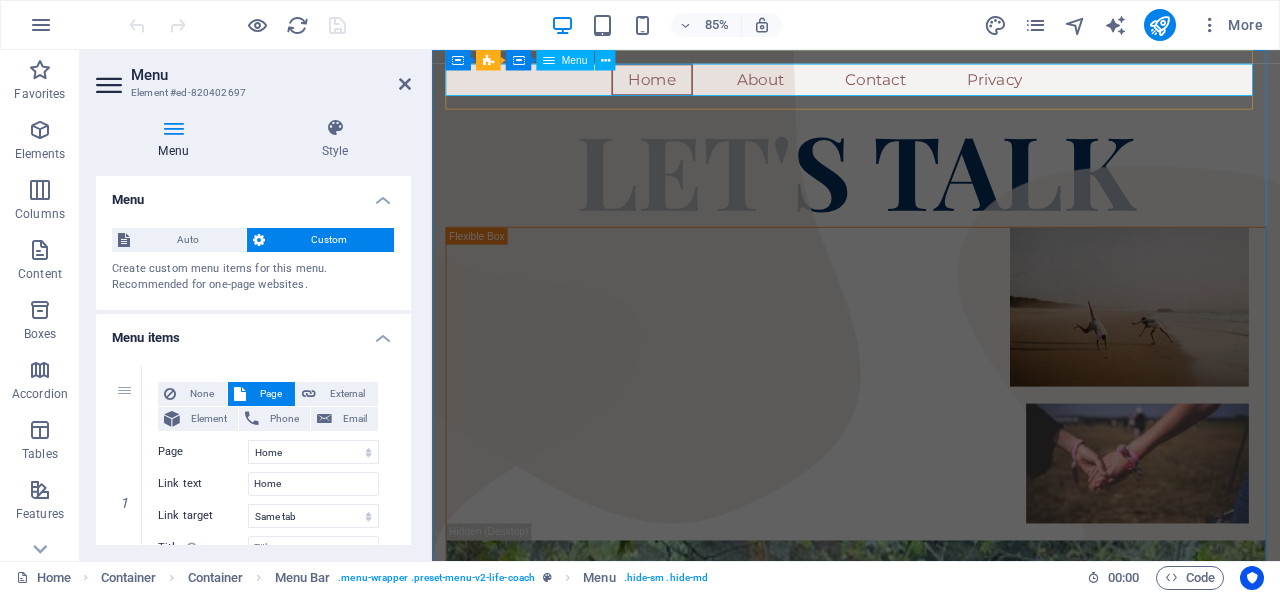 click on "Home About Contact Privacy" at bounding box center (931, 85) 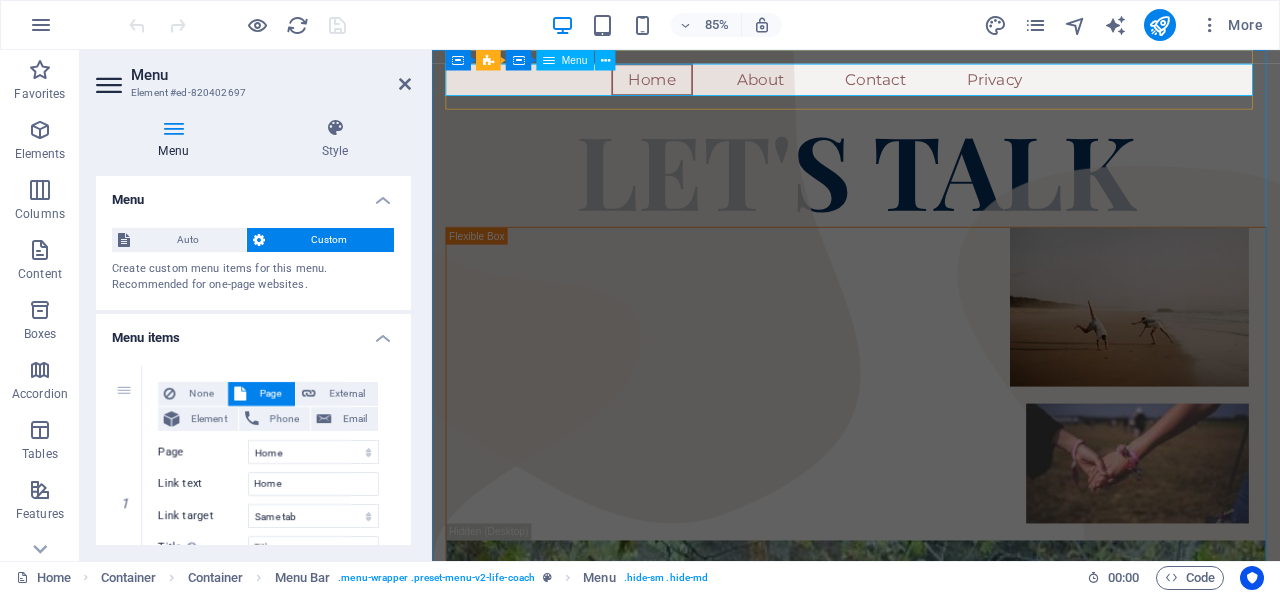 click on "Home About Contact Privacy" at bounding box center [931, 85] 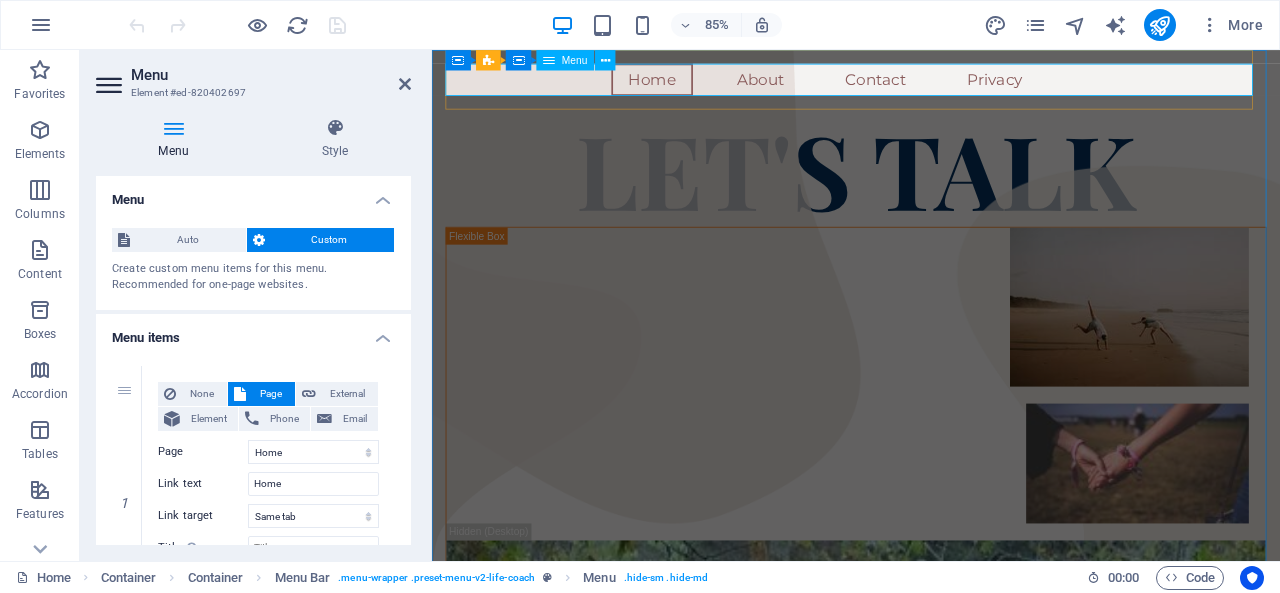 click on "Home About Contact Privacy" at bounding box center [931, 85] 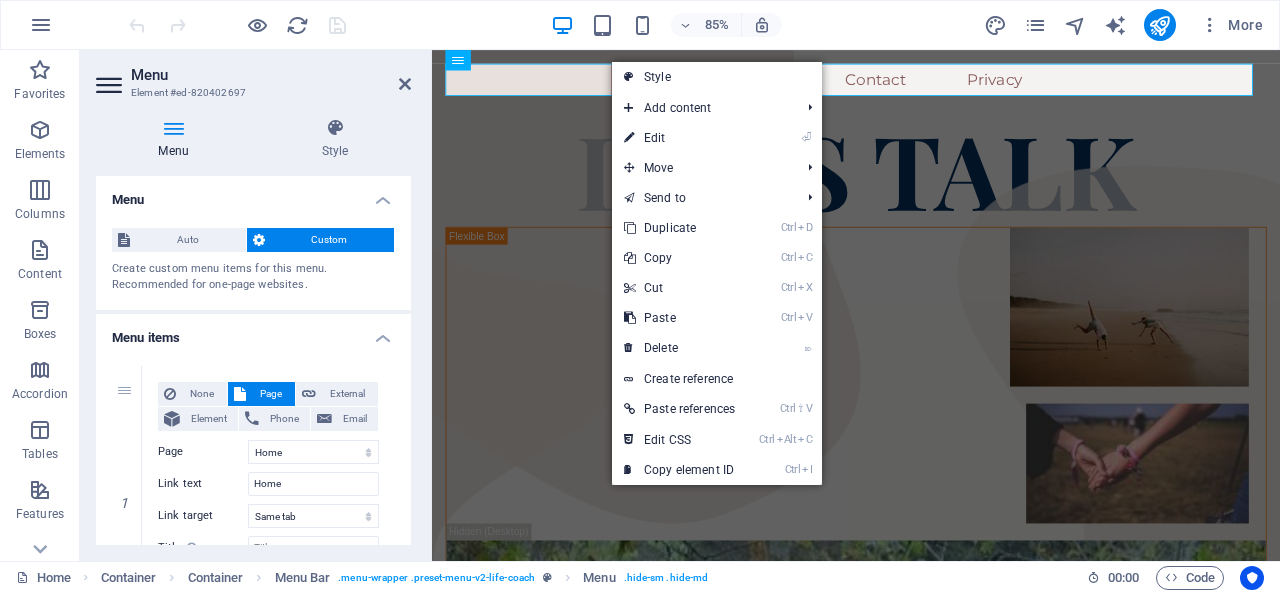 click on "Ctrl V  Paste" at bounding box center [679, 318] 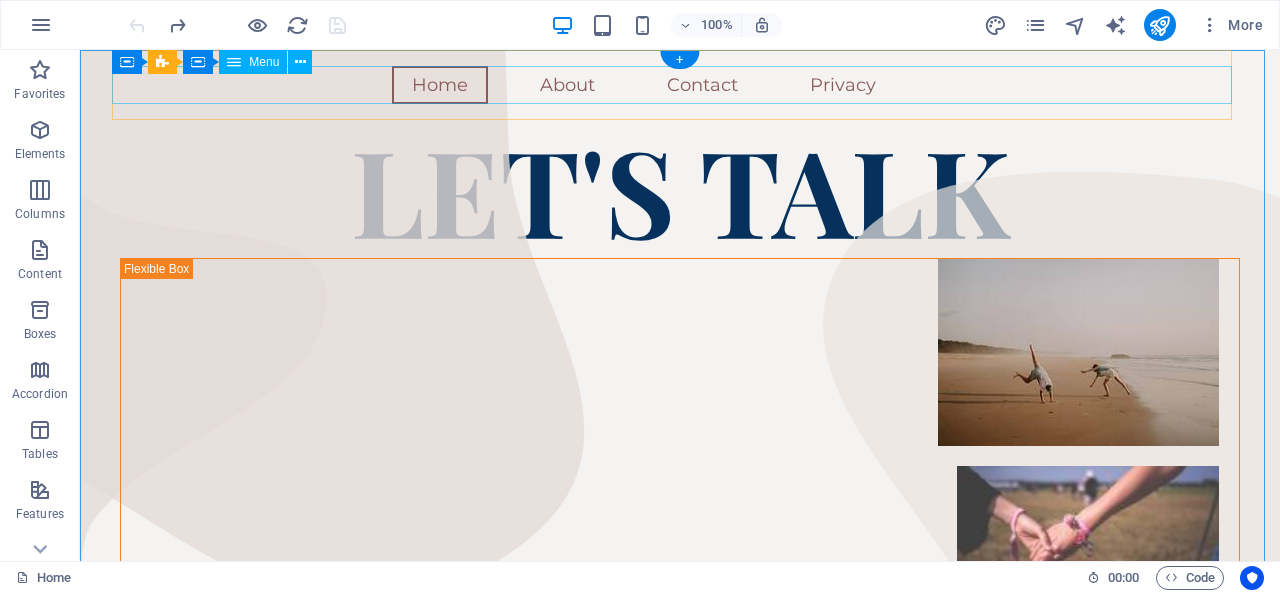 click on "Home About Contact Privacy" at bounding box center (680, 85) 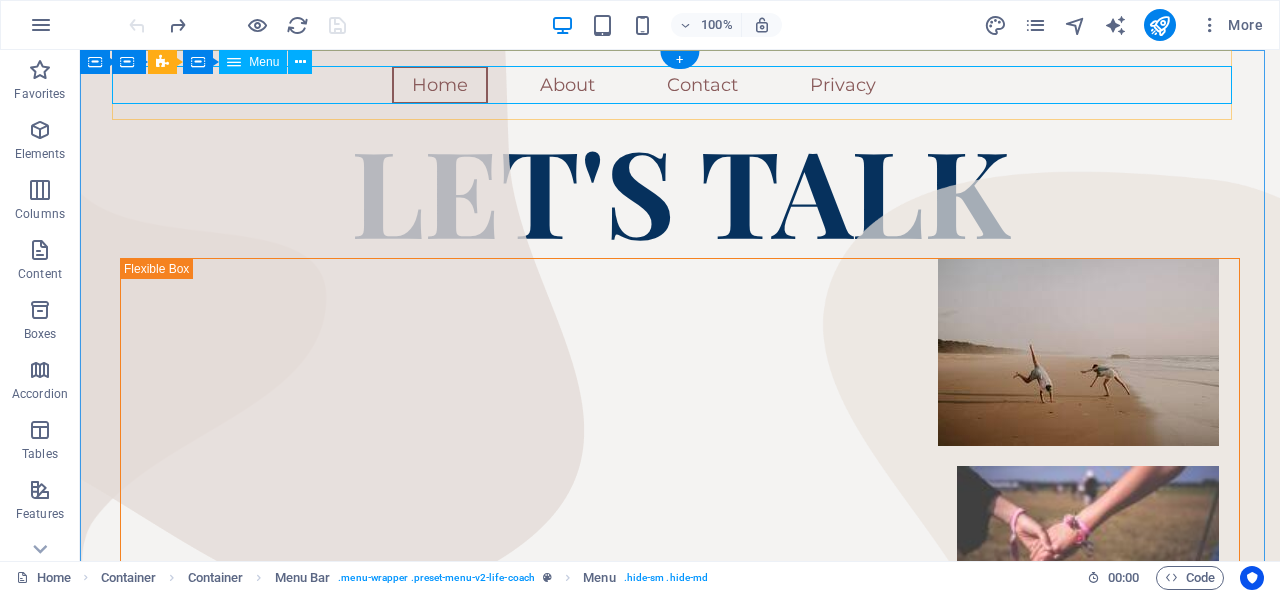 click on "Home About Contact Privacy" at bounding box center [680, 85] 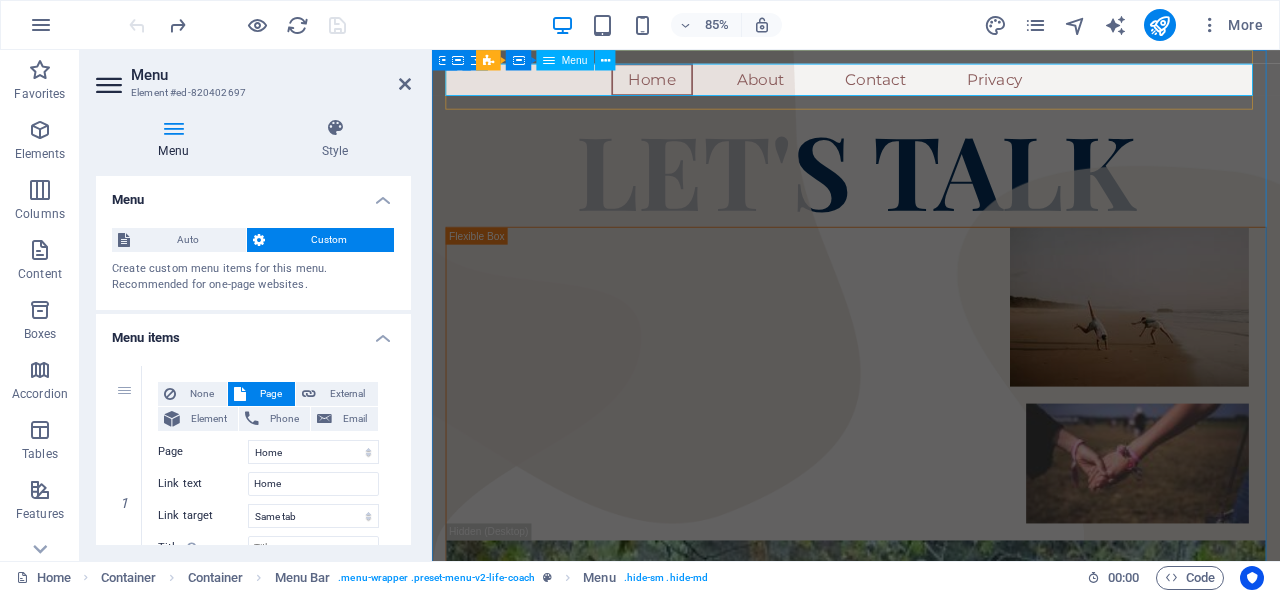 click on "Home About Contact Privacy" at bounding box center [931, 85] 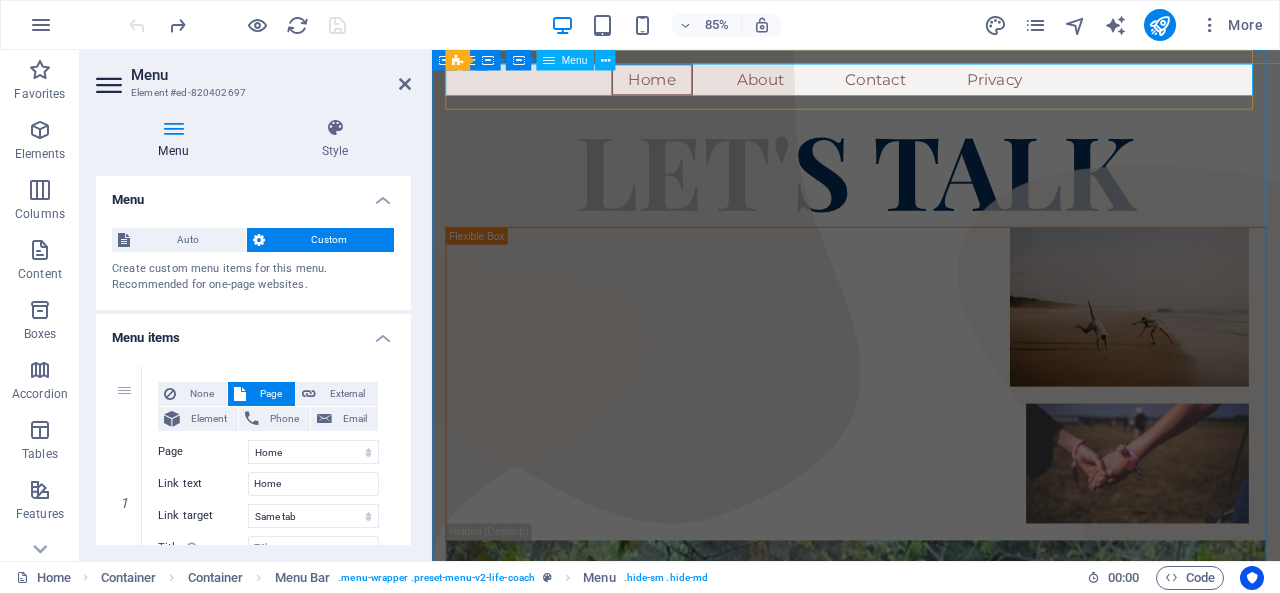 click on "Home About Contact Privacy" at bounding box center (931, 85) 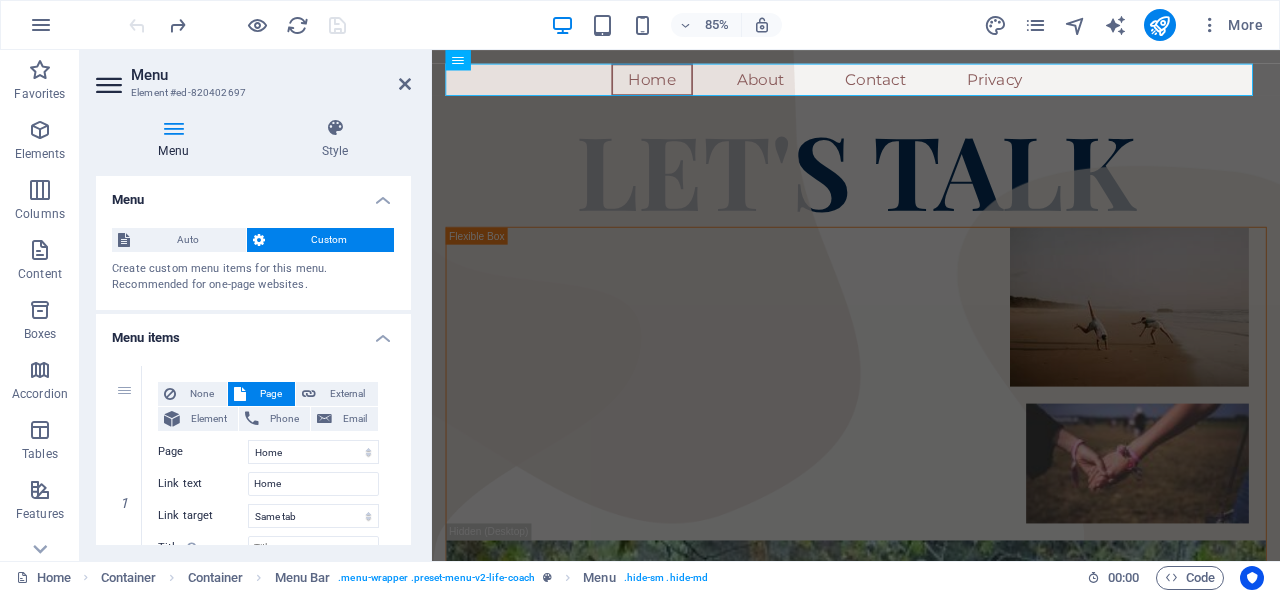 click at bounding box center [405, 84] 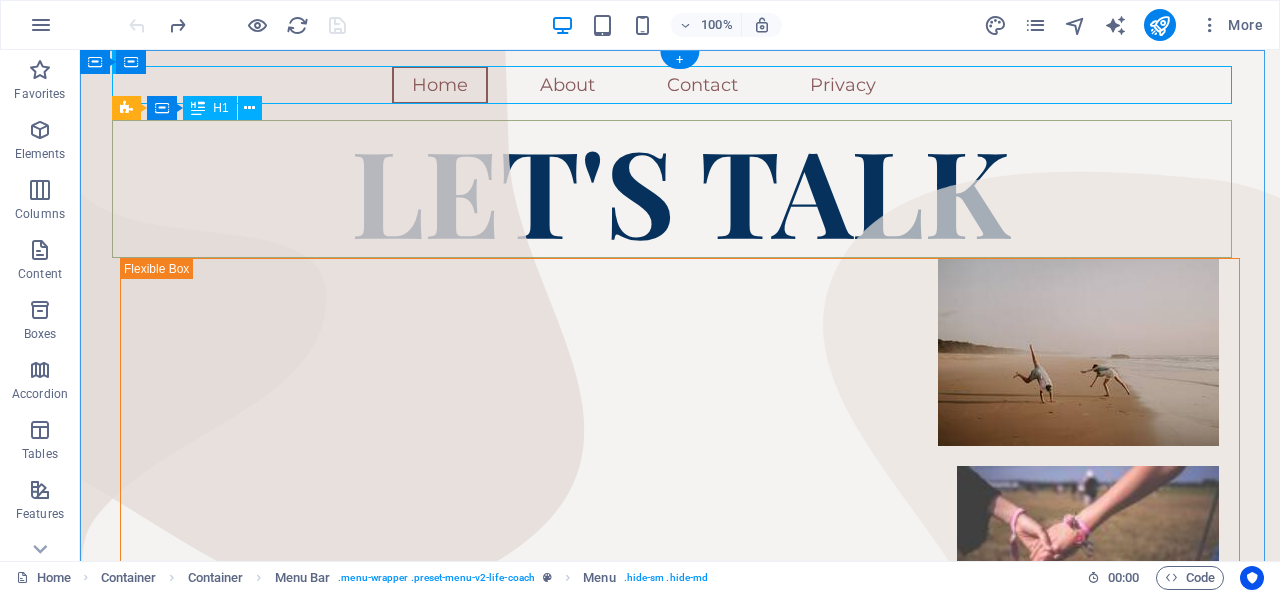 click on "LET'S TALK" at bounding box center [680, 189] 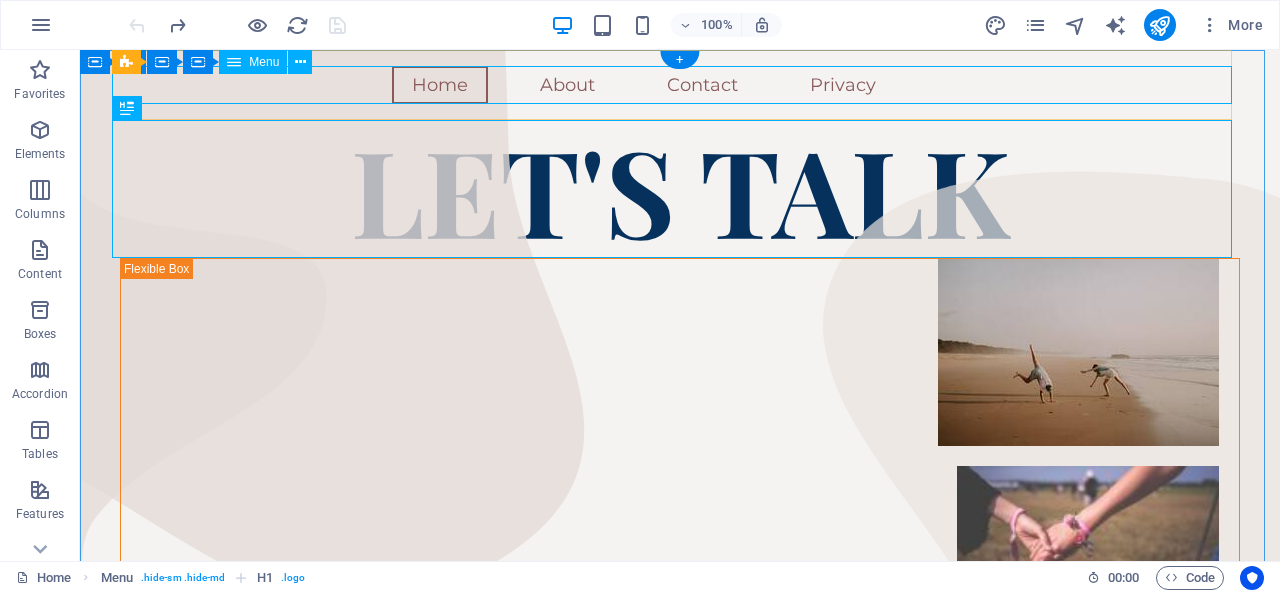 click on "Home About Contact Privacy" at bounding box center (680, 85) 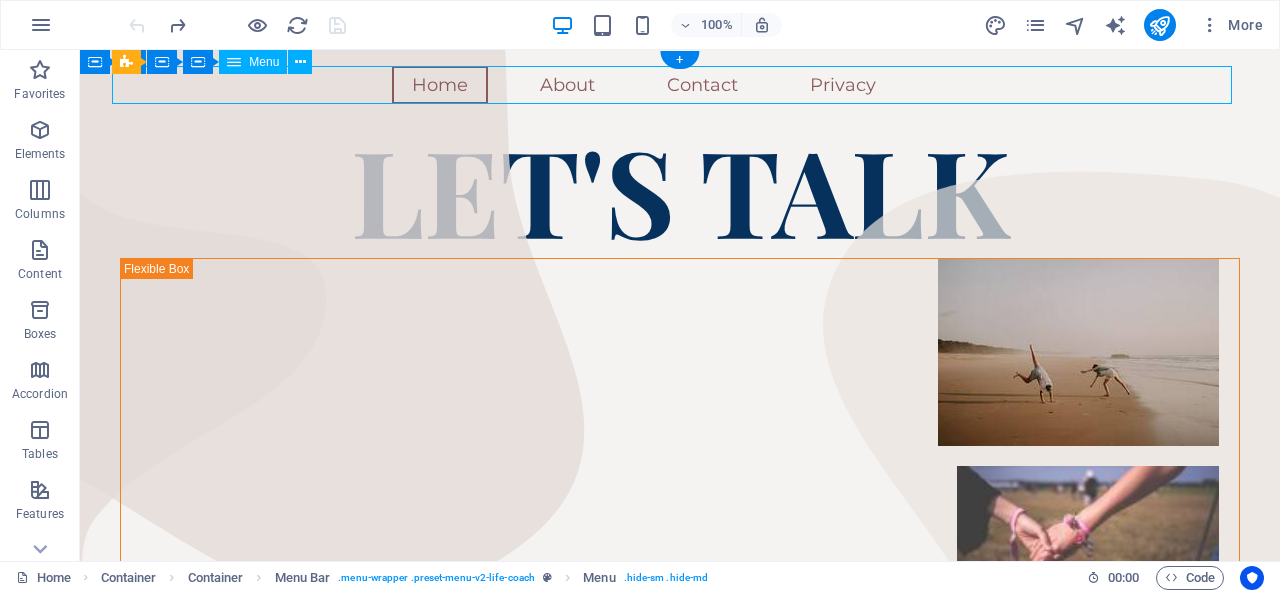 click on "Home About Contact Privacy" at bounding box center (680, 85) 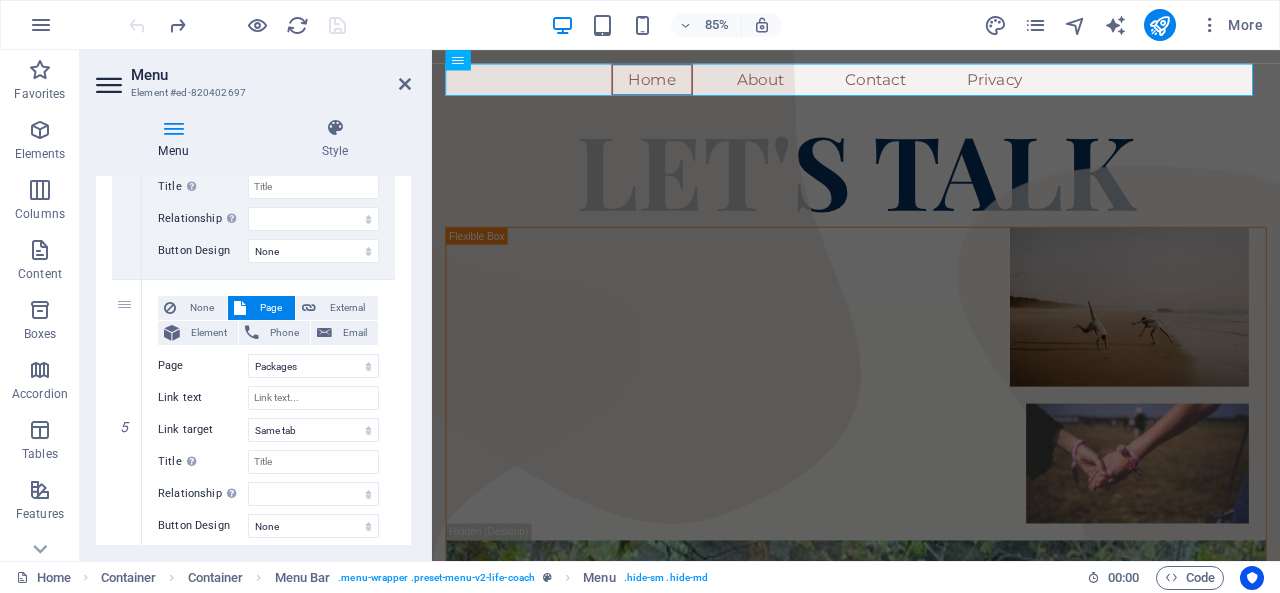 scroll, scrollTop: 1249, scrollLeft: 0, axis: vertical 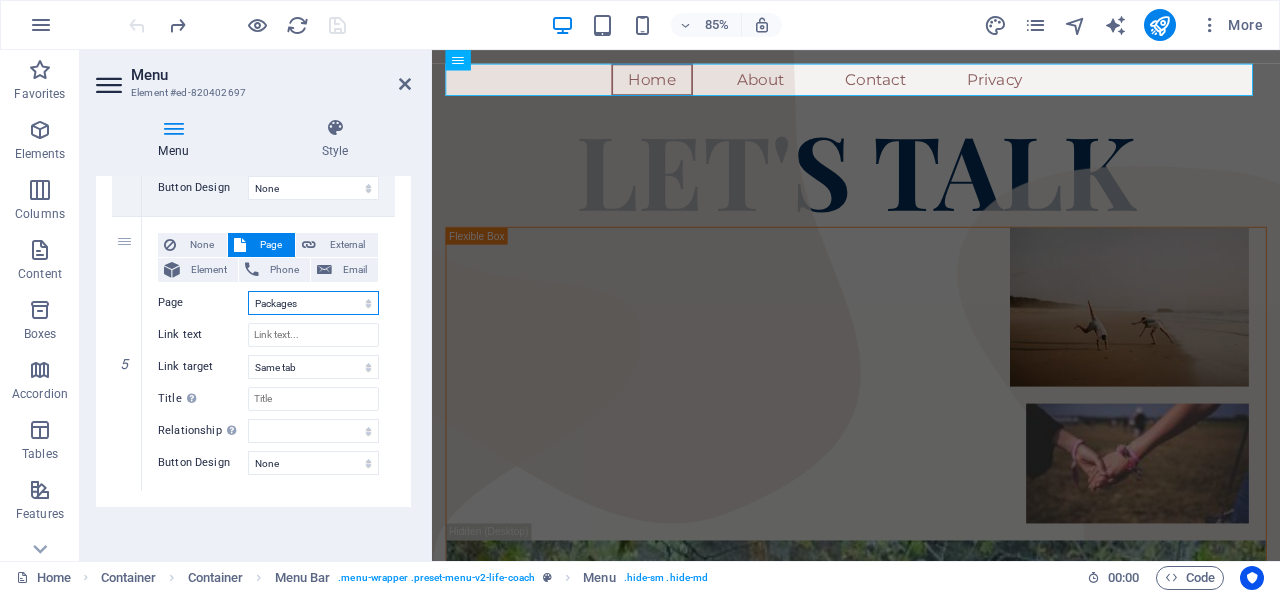 click on "Home About Contact Privacy Packages" at bounding box center (313, 303) 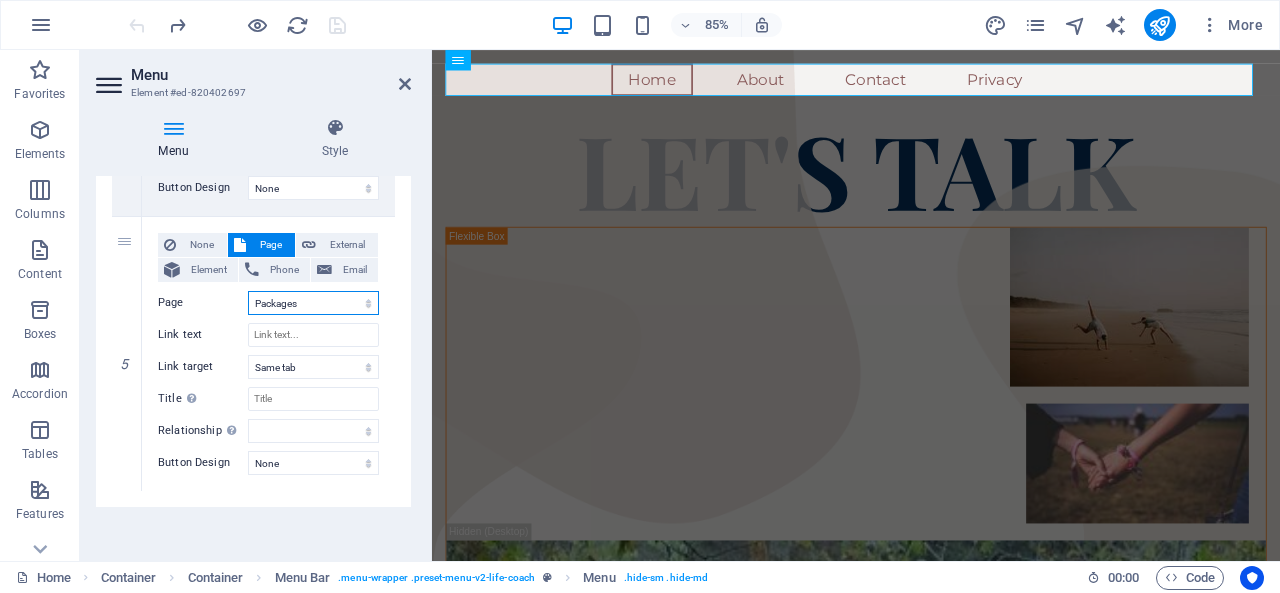 click on "Home About Contact Privacy Packages" at bounding box center [313, 303] 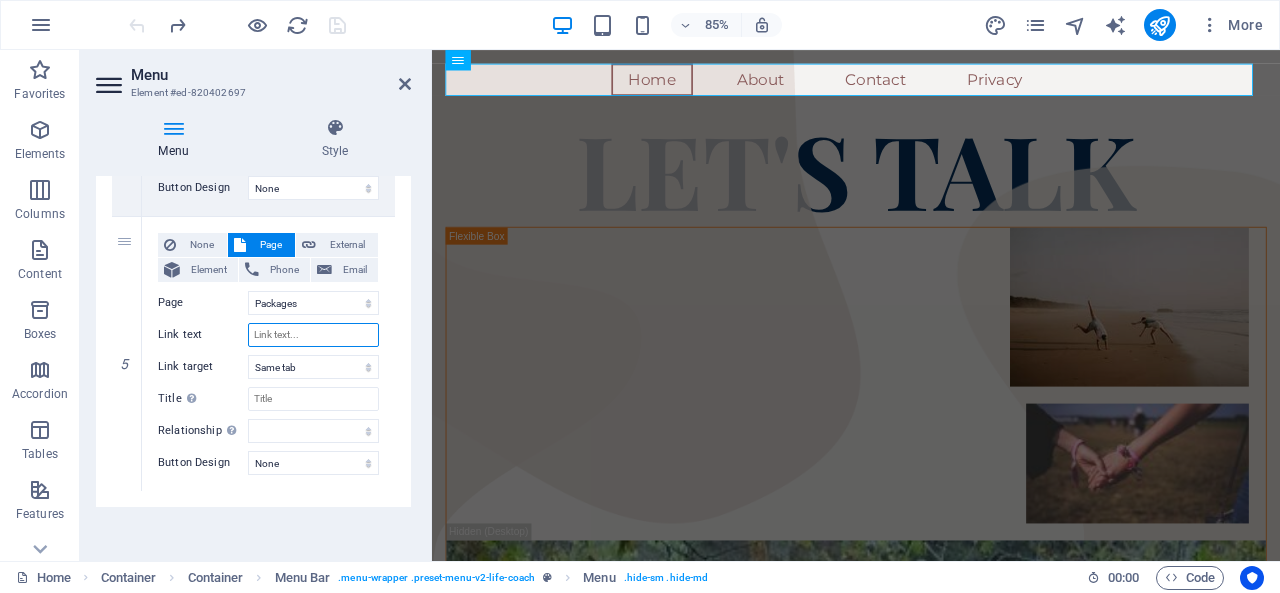 click on "Link text" at bounding box center [313, 335] 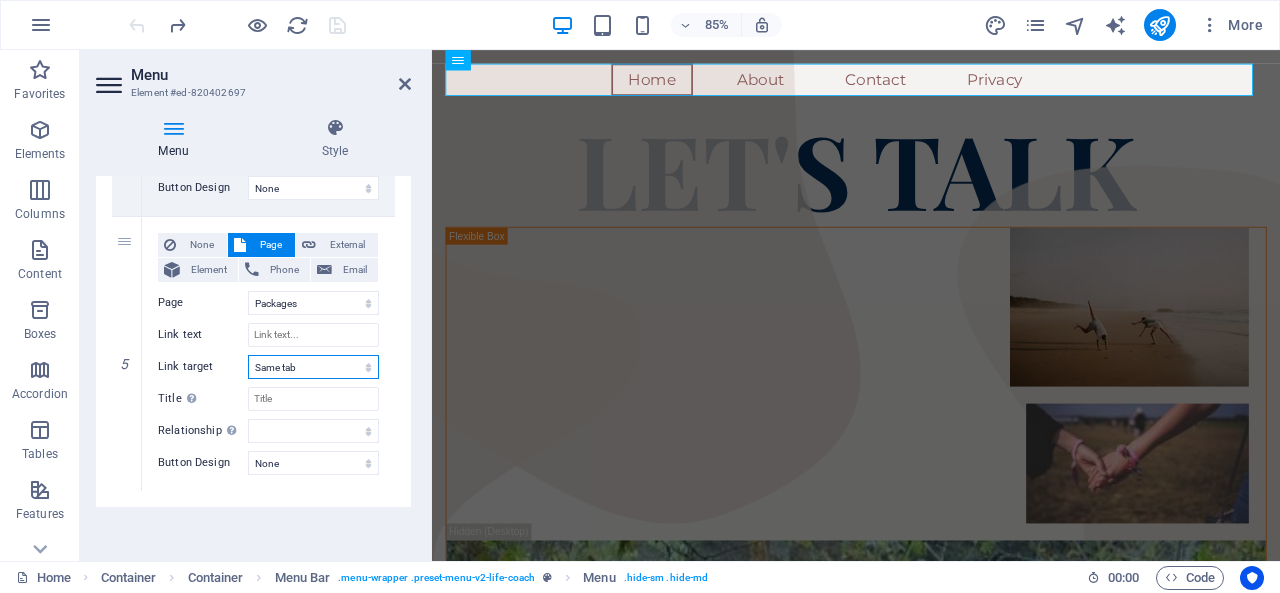 select 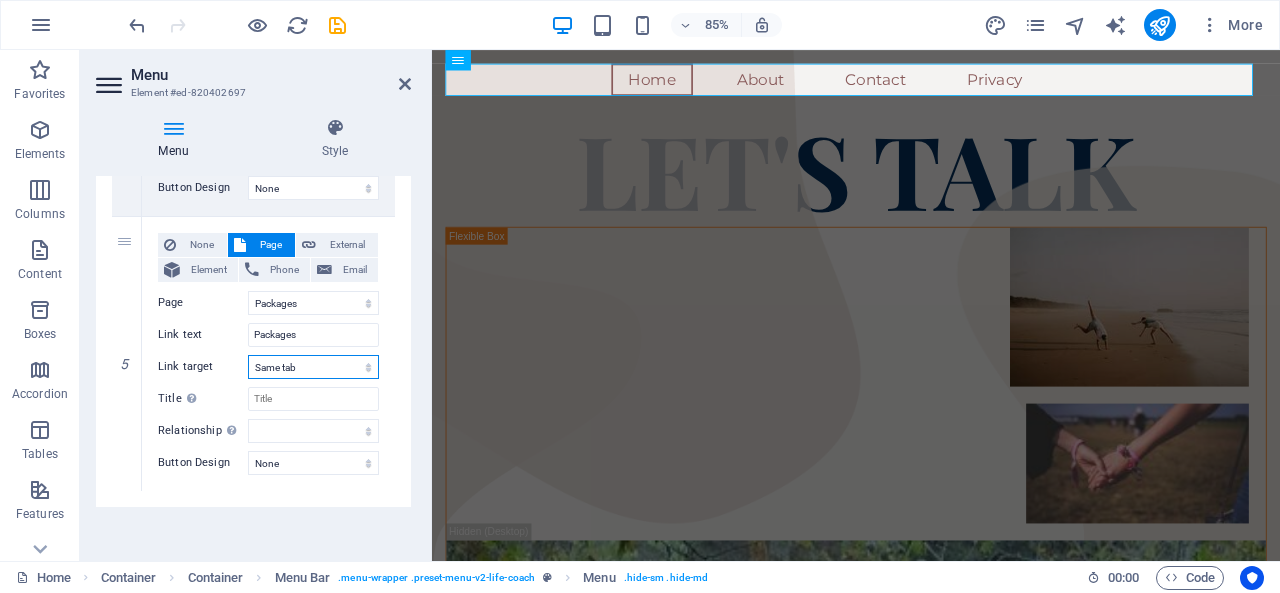 click on "New tab Same tab Overlay" at bounding box center [313, 367] 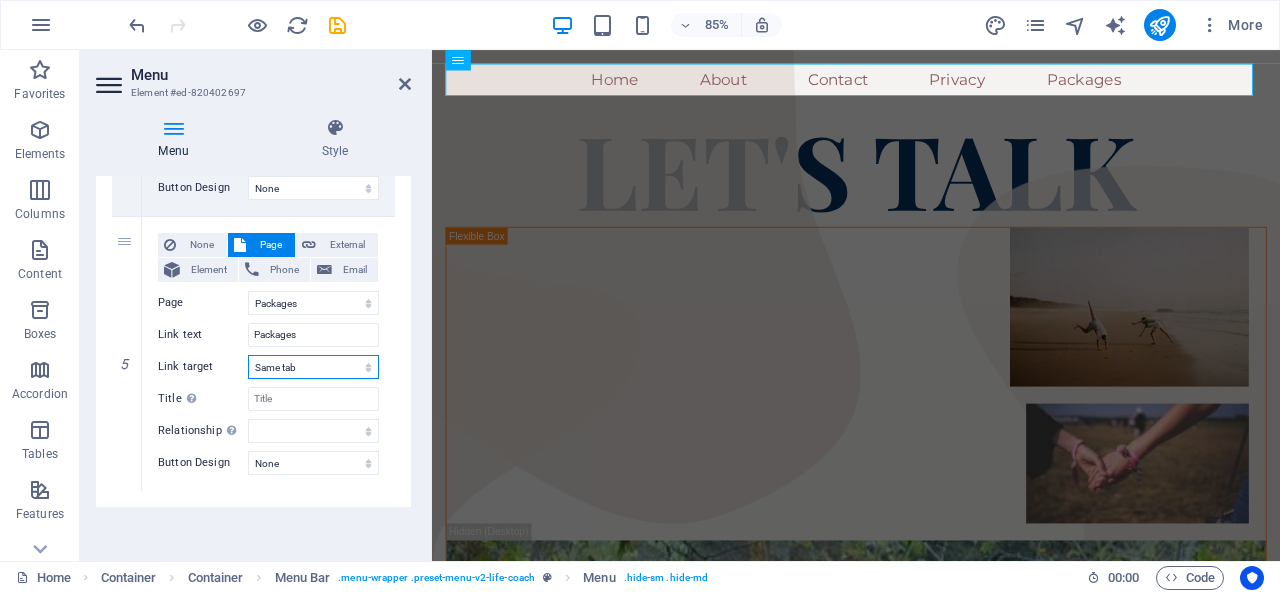 click on "New tab Same tab Overlay" at bounding box center [313, 367] 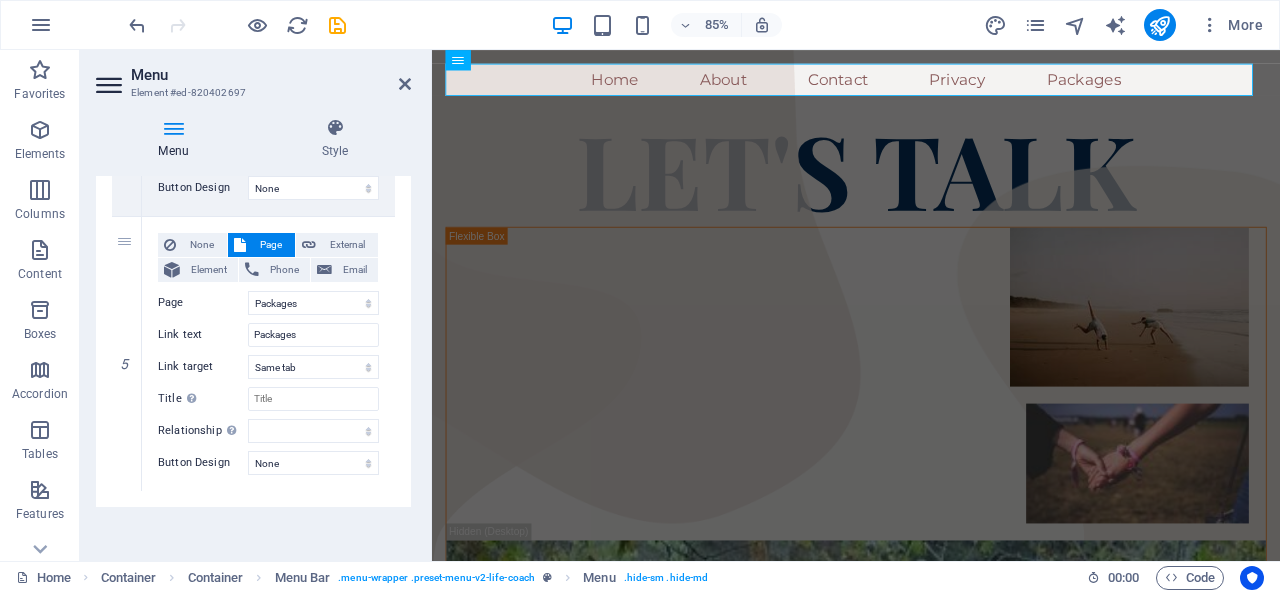 click at bounding box center [405, 84] 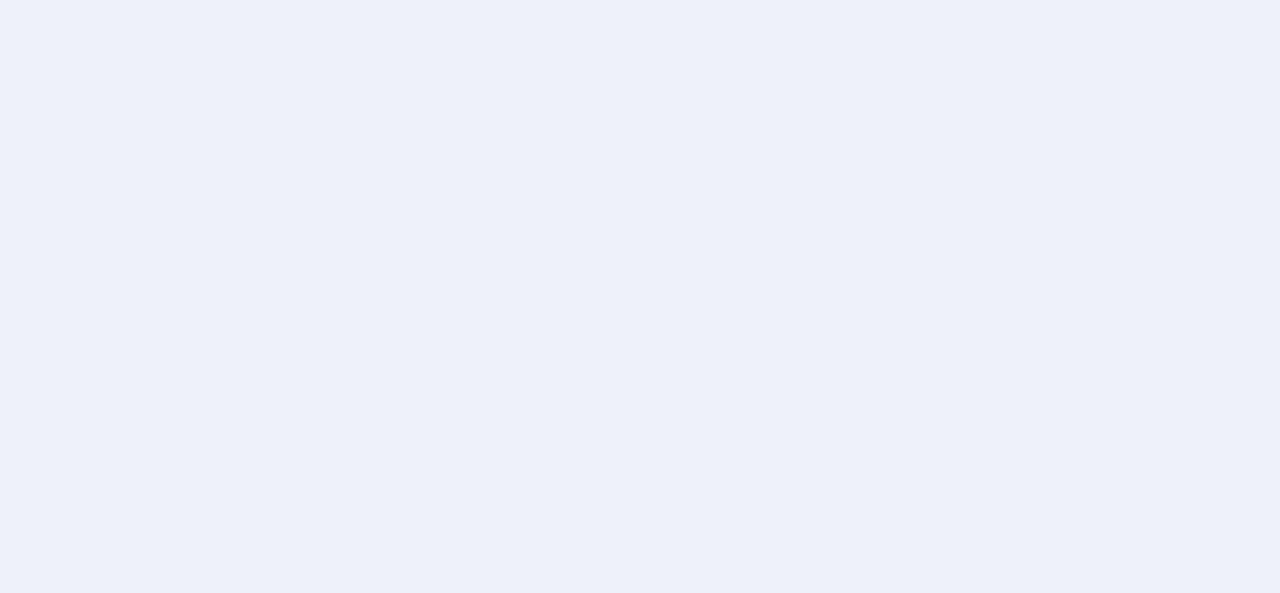 scroll, scrollTop: 0, scrollLeft: 0, axis: both 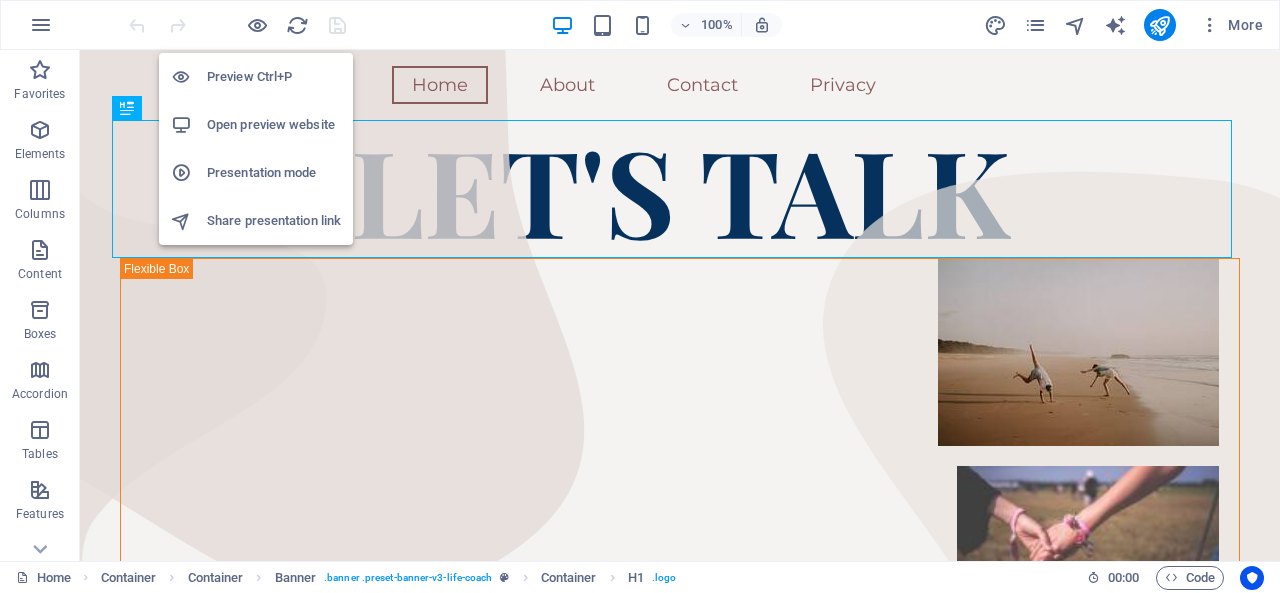 click at bounding box center [257, 25] 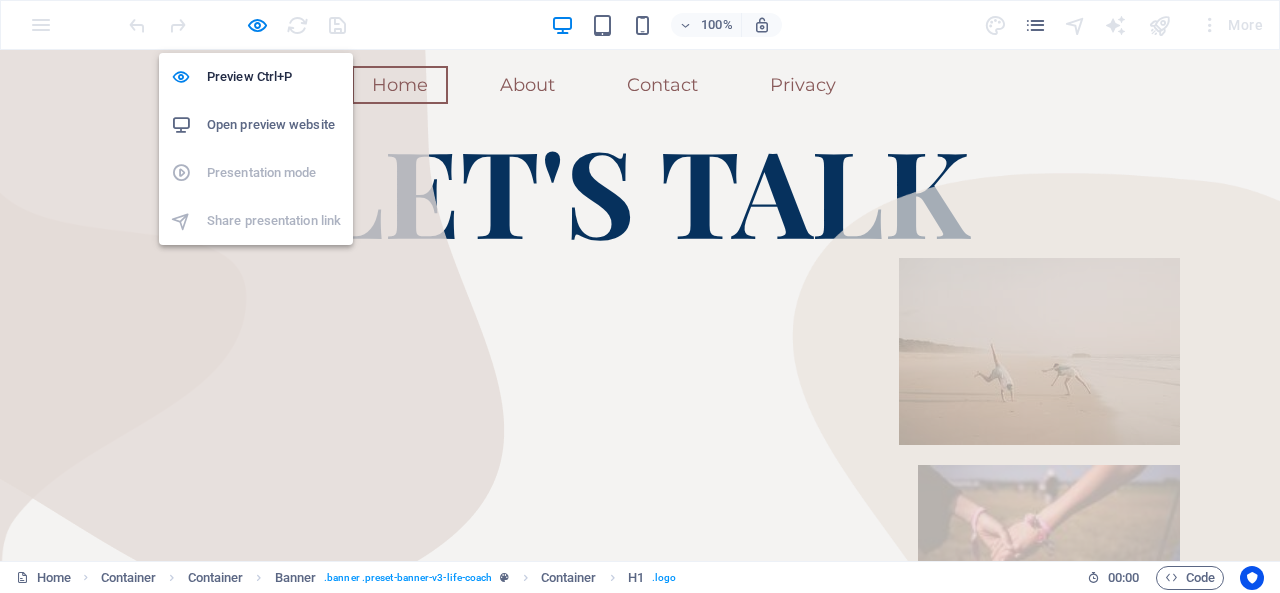 click at bounding box center (257, 25) 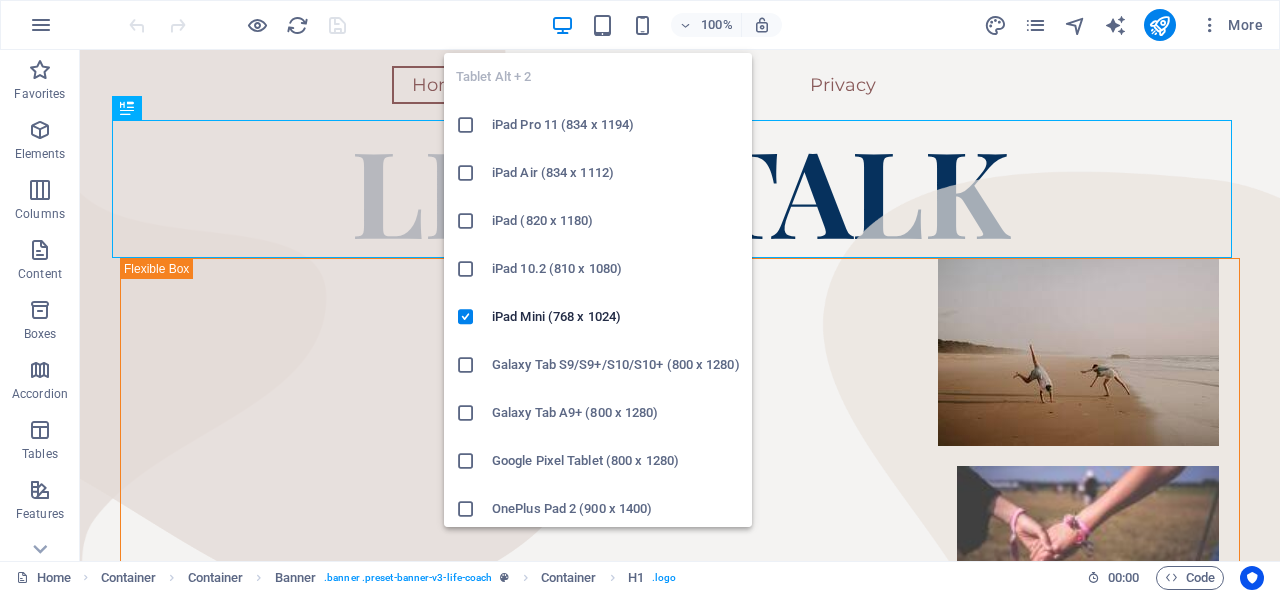 click at bounding box center (602, 25) 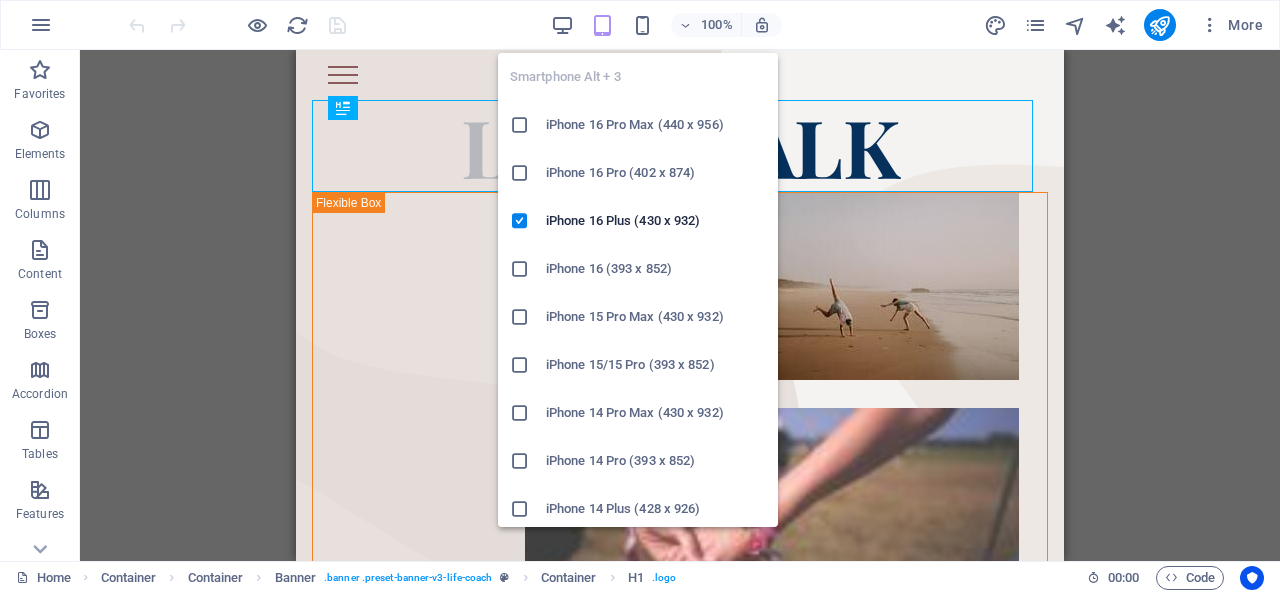 click at bounding box center (642, 25) 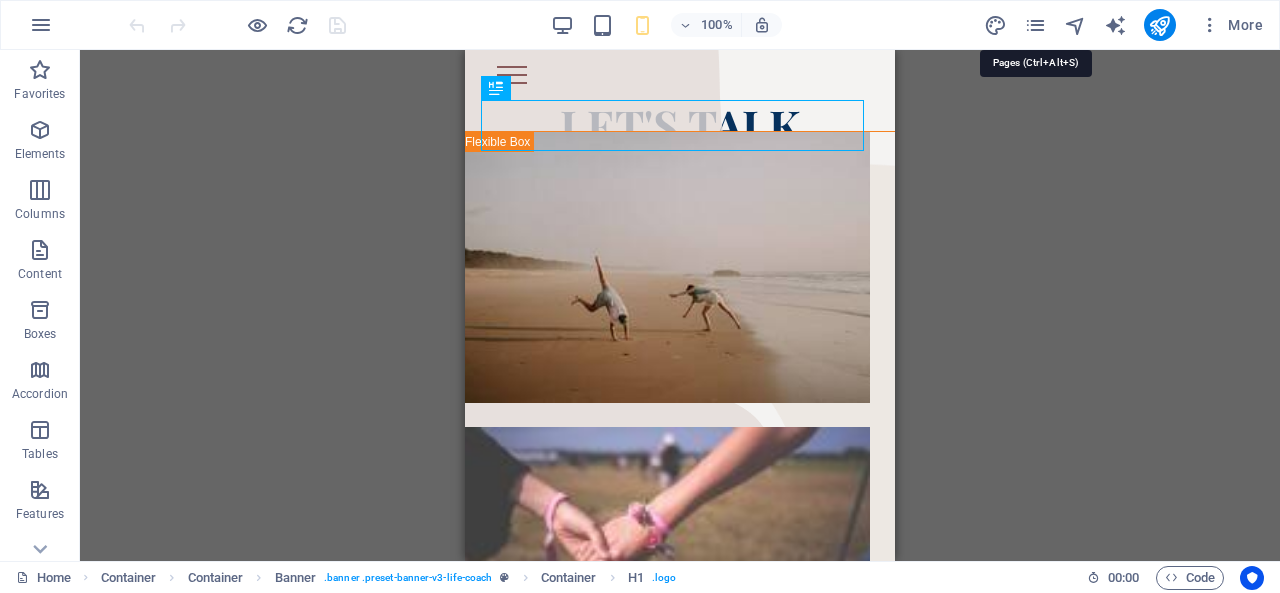 click at bounding box center (1035, 25) 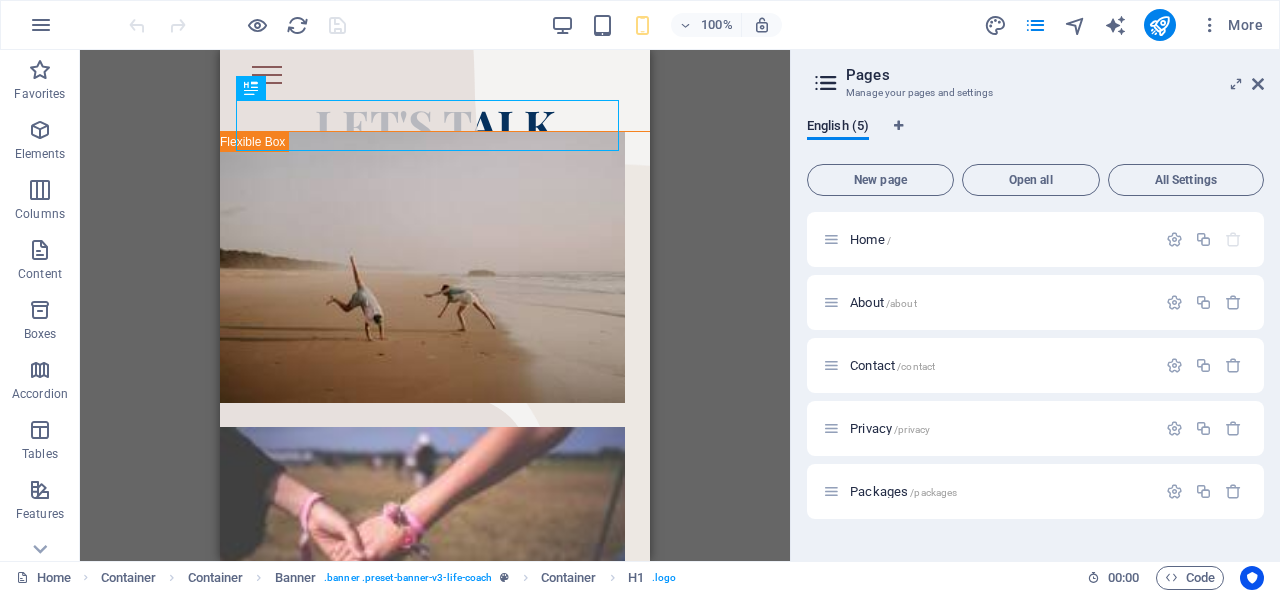 click on "Home /" at bounding box center (989, 239) 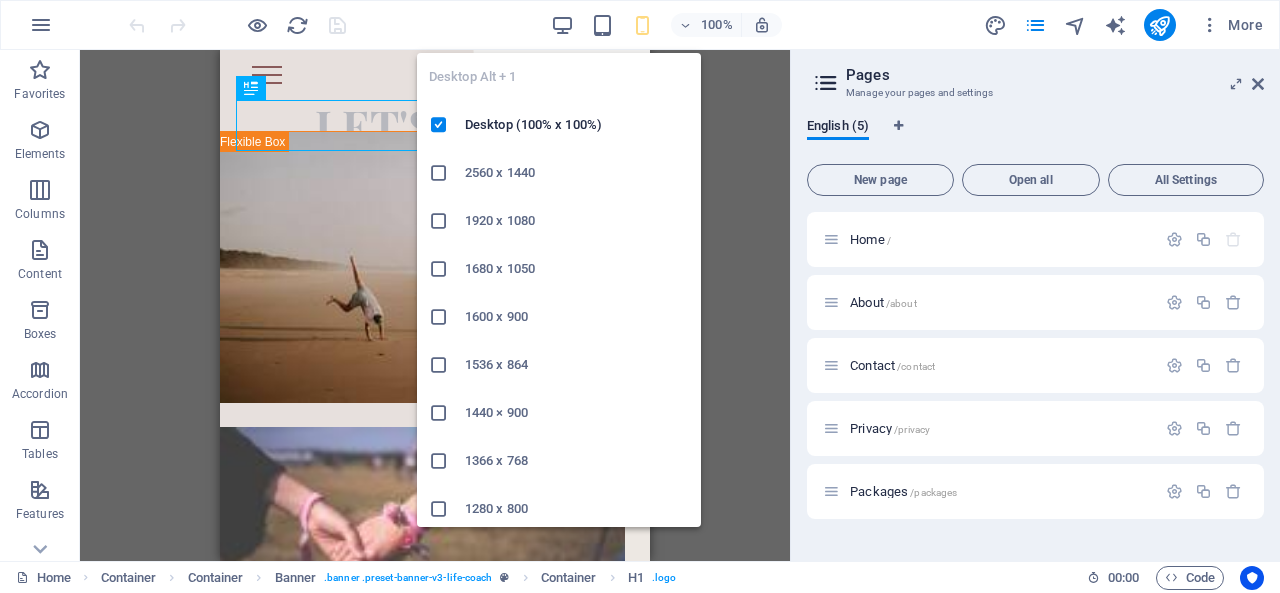 click at bounding box center [562, 25] 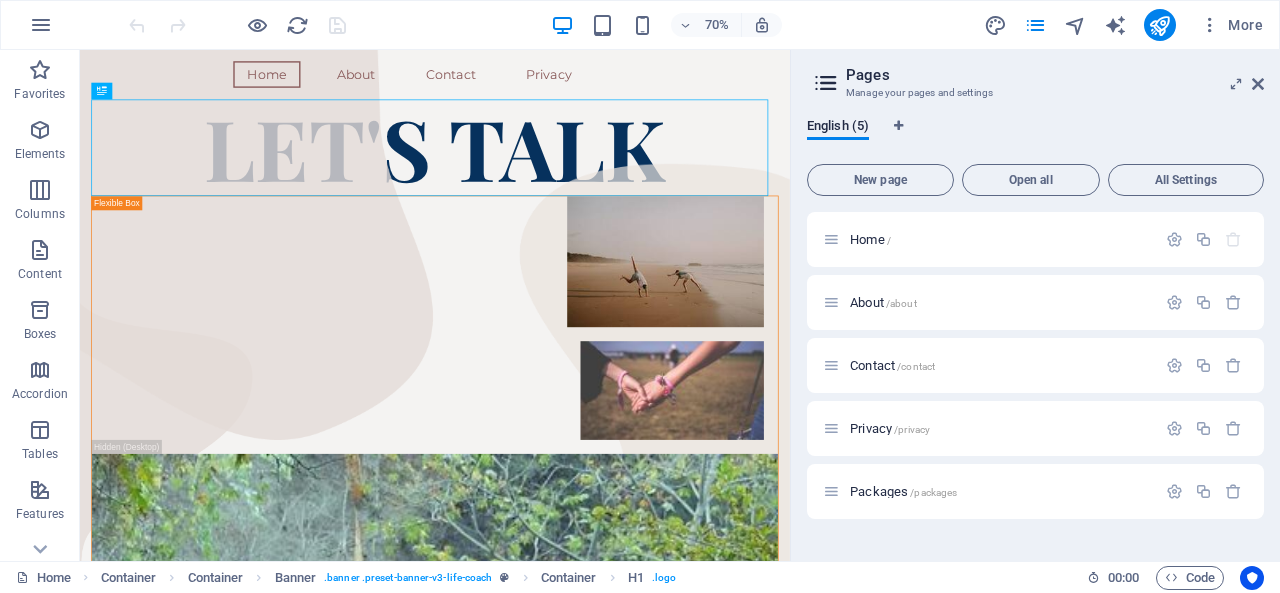 click on "Home /" at bounding box center (870, 239) 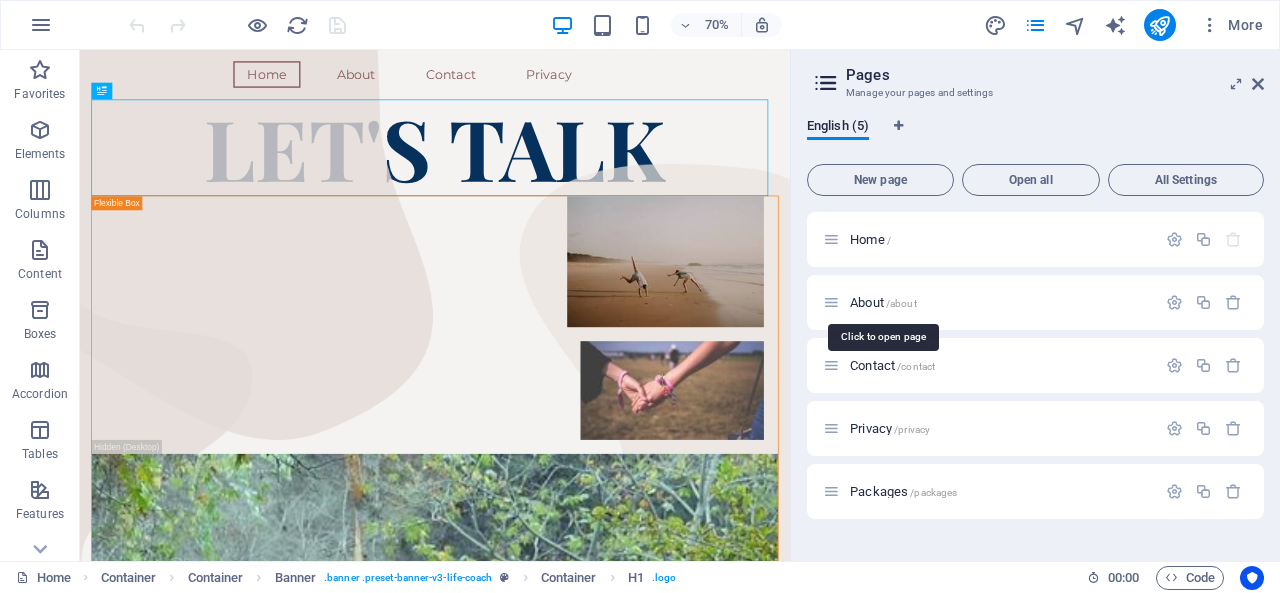 click on "About /about" at bounding box center (883, 302) 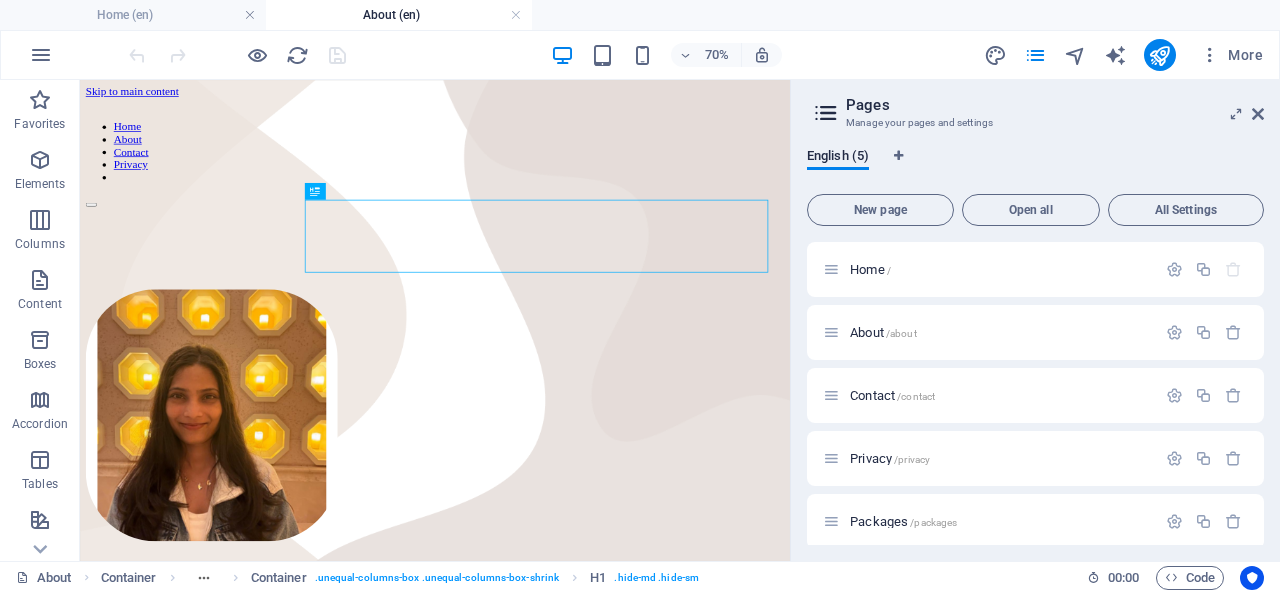 scroll, scrollTop: 0, scrollLeft: 0, axis: both 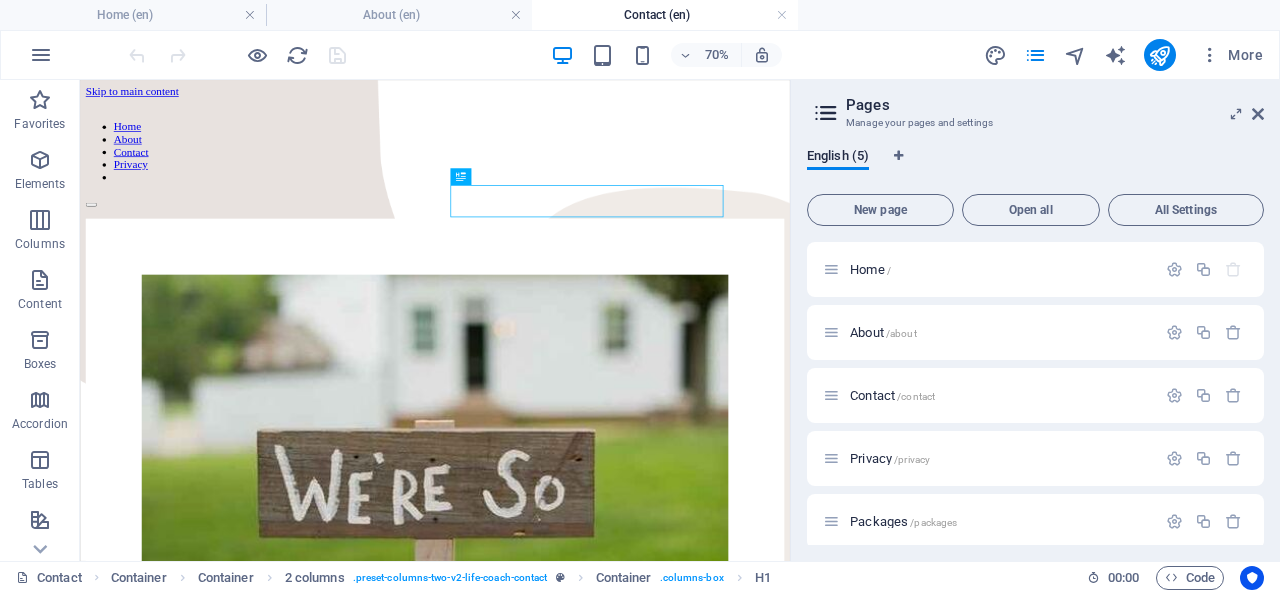 click on "Packages /packages" at bounding box center (903, 521) 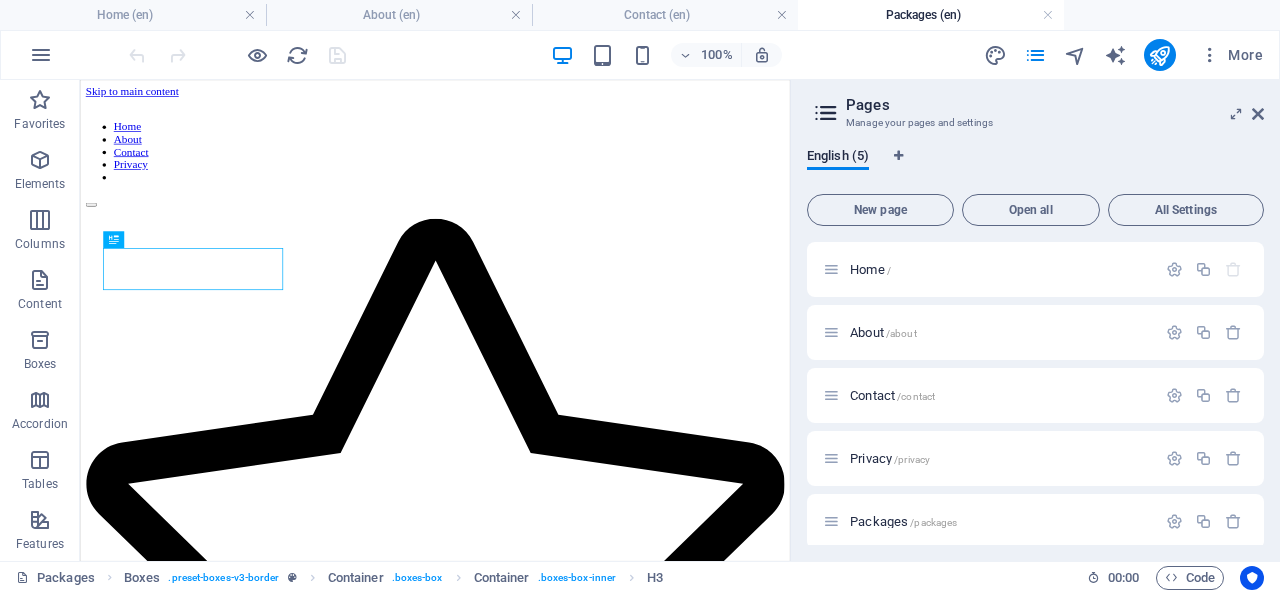 scroll, scrollTop: 0, scrollLeft: 0, axis: both 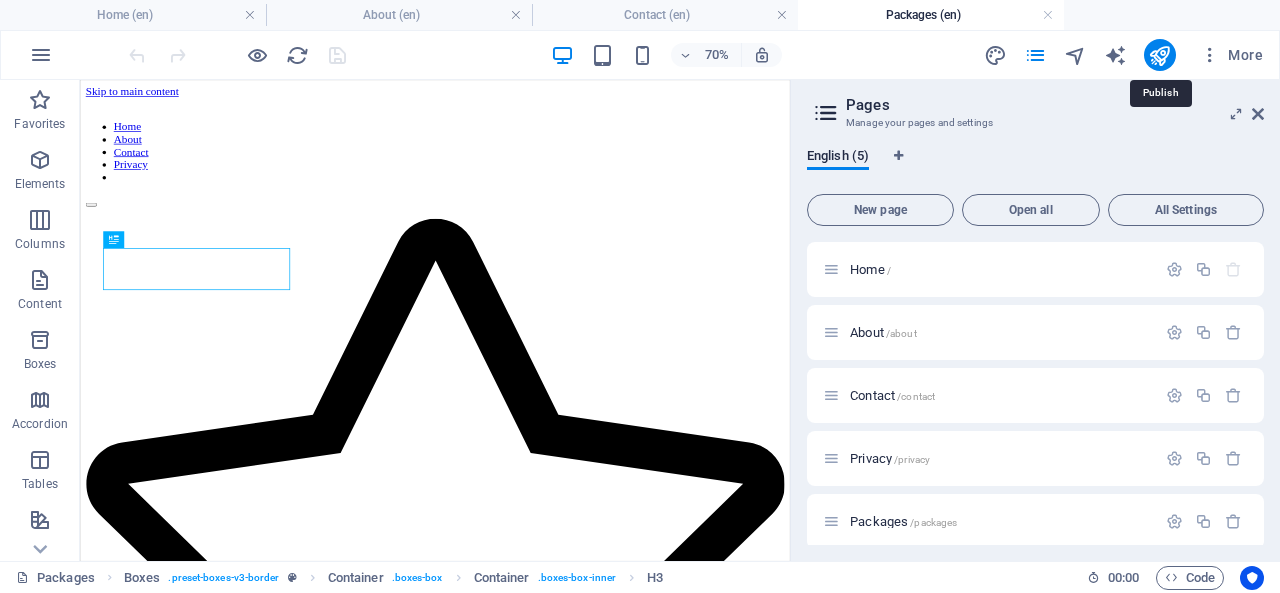 click at bounding box center [1159, 55] 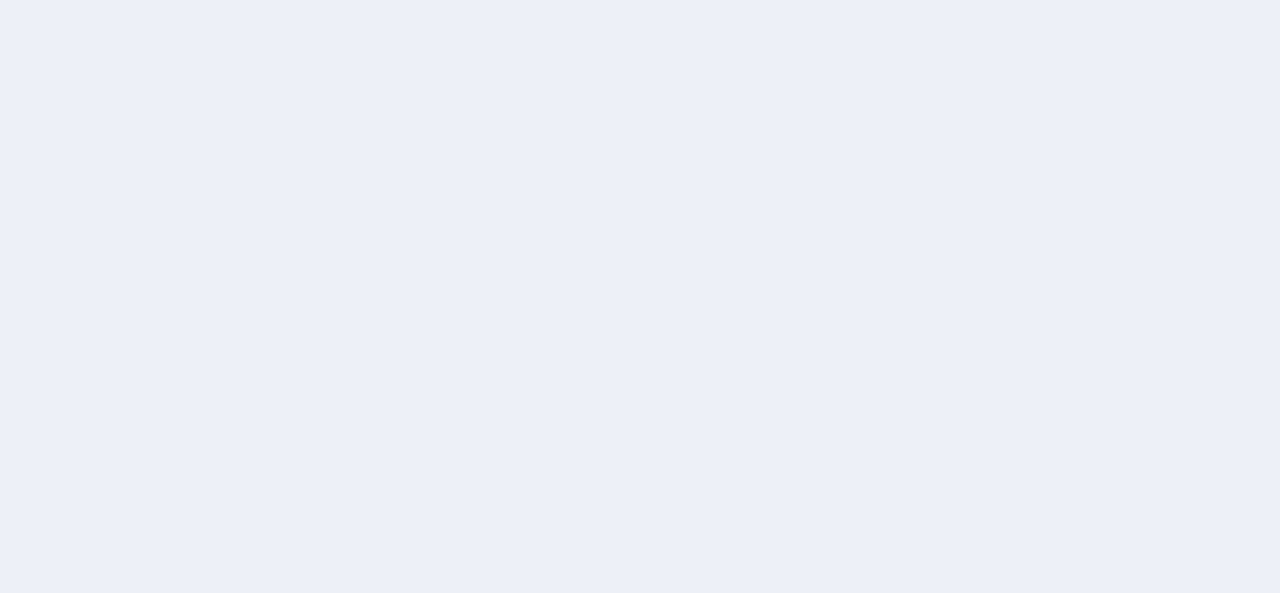scroll, scrollTop: 0, scrollLeft: 0, axis: both 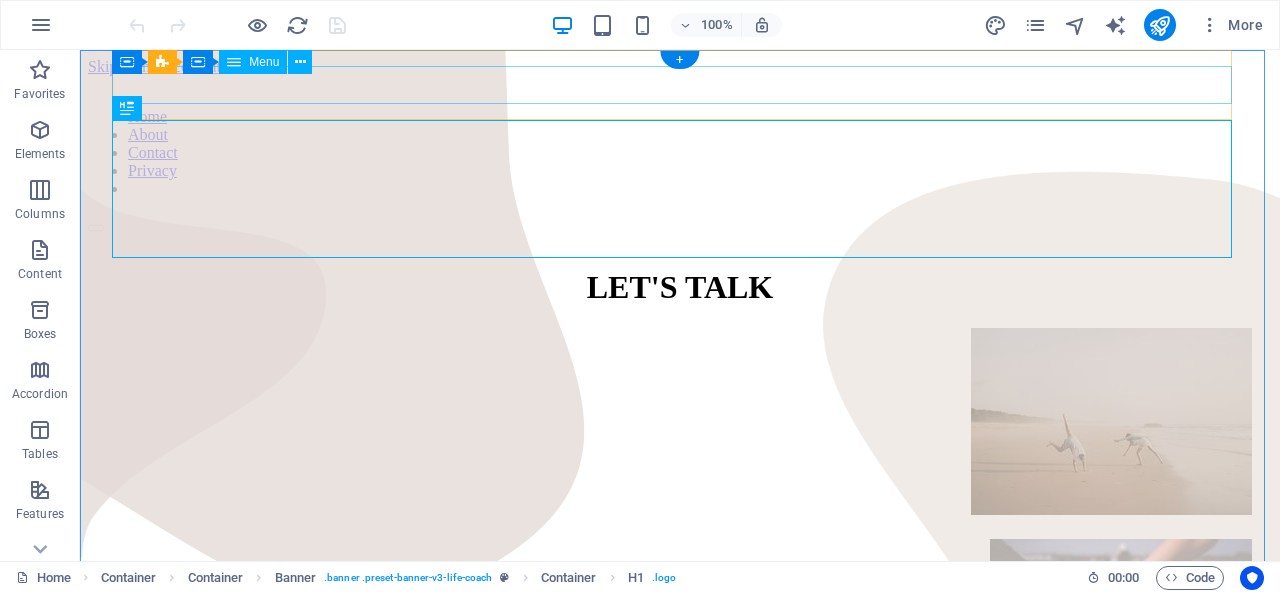 click on "Home About Contact Privacy" at bounding box center [680, 153] 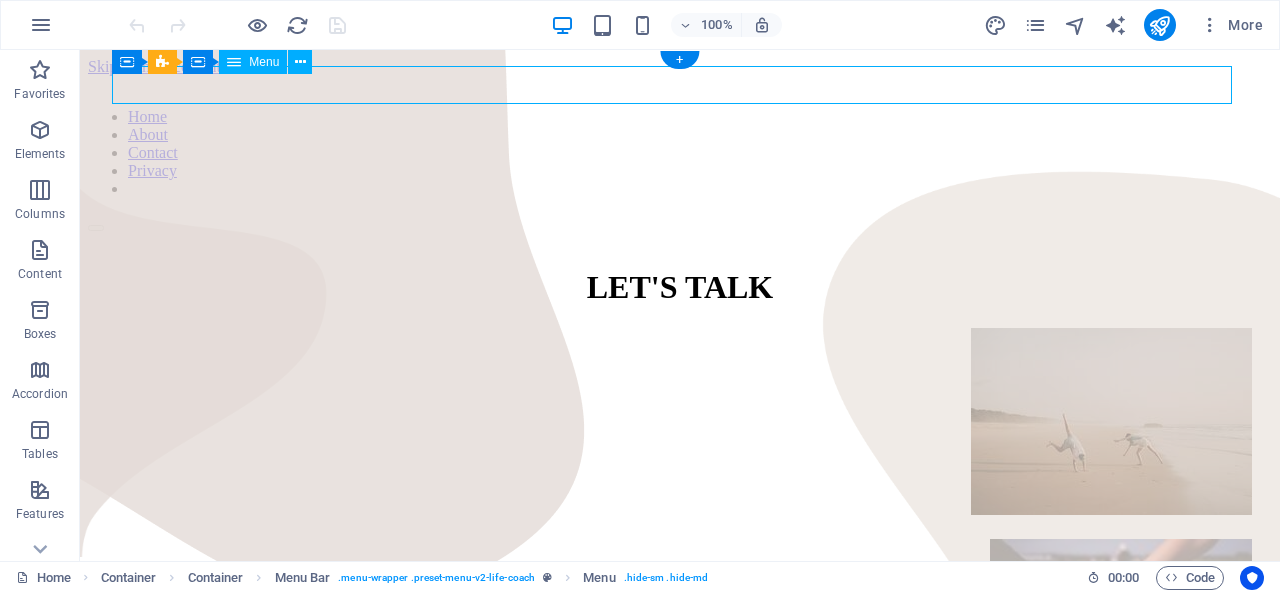 click on "Home About Contact Privacy" at bounding box center (680, 153) 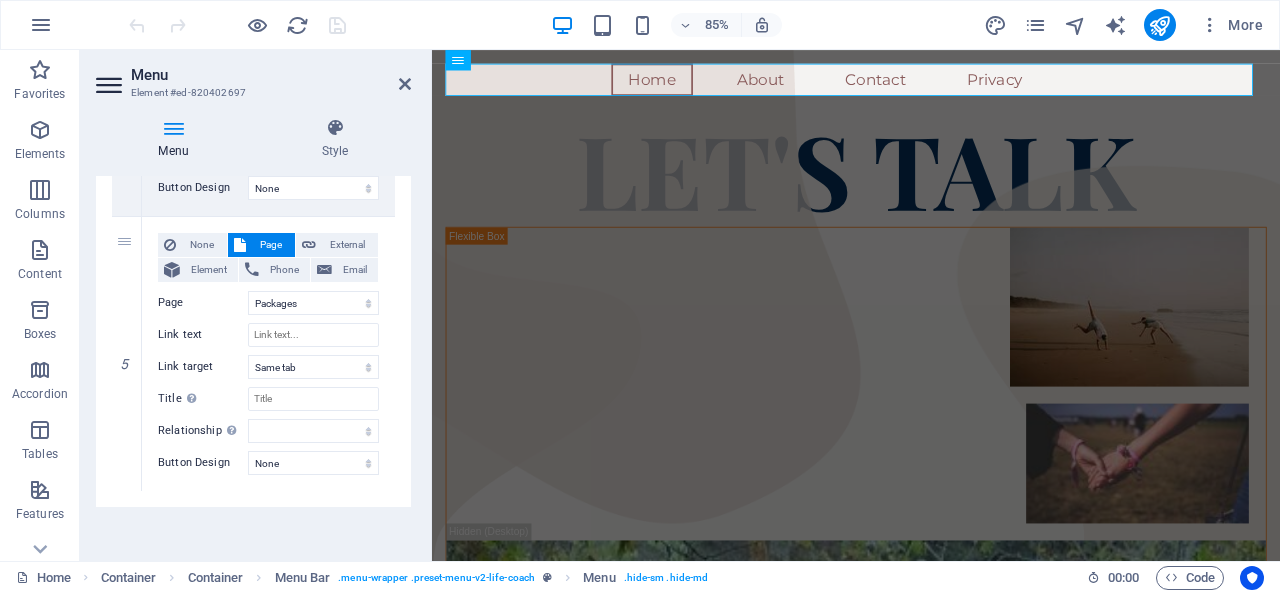 scroll, scrollTop: 1248, scrollLeft: 0, axis: vertical 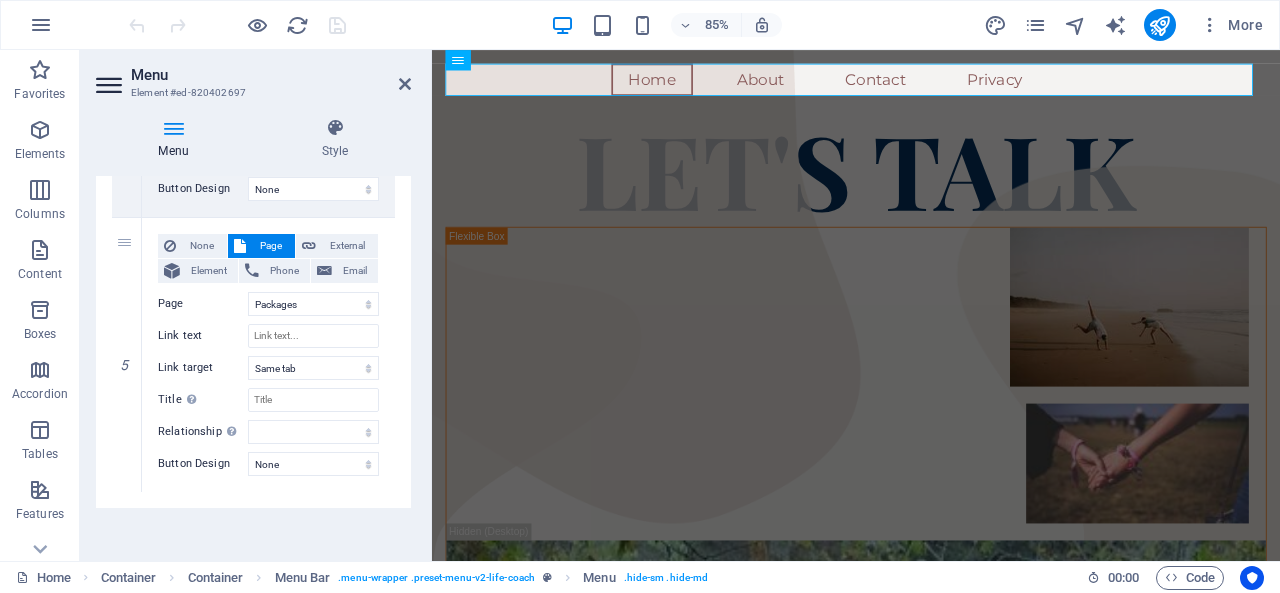 click at bounding box center [0, 0] 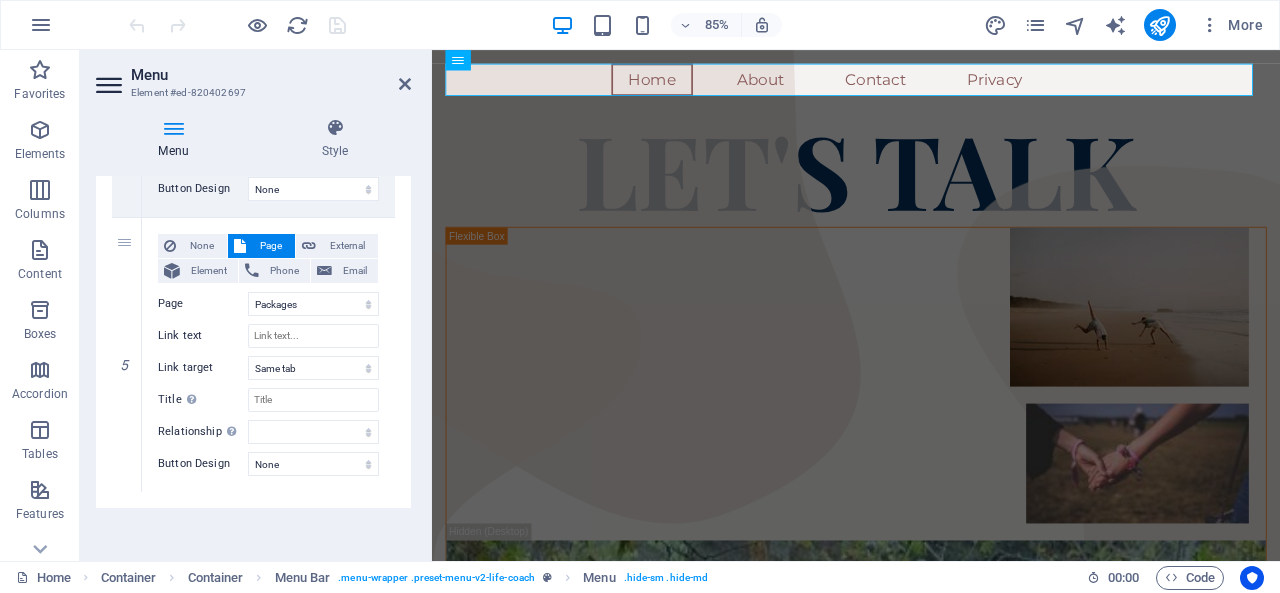 scroll, scrollTop: 974, scrollLeft: 0, axis: vertical 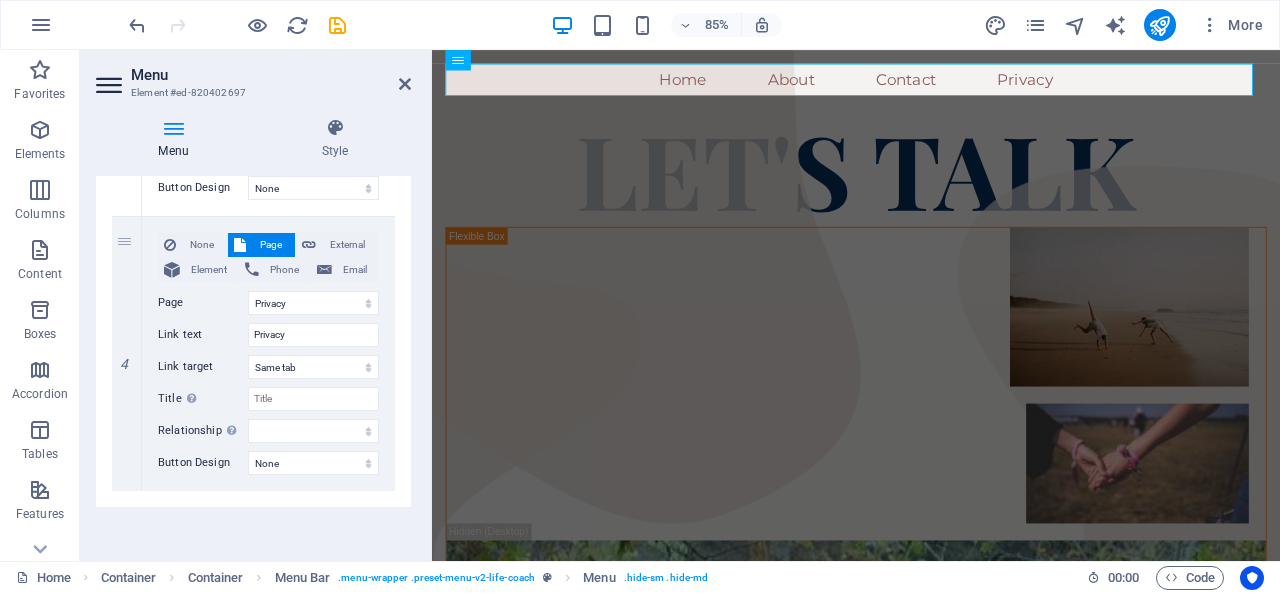 click at bounding box center [0, 0] 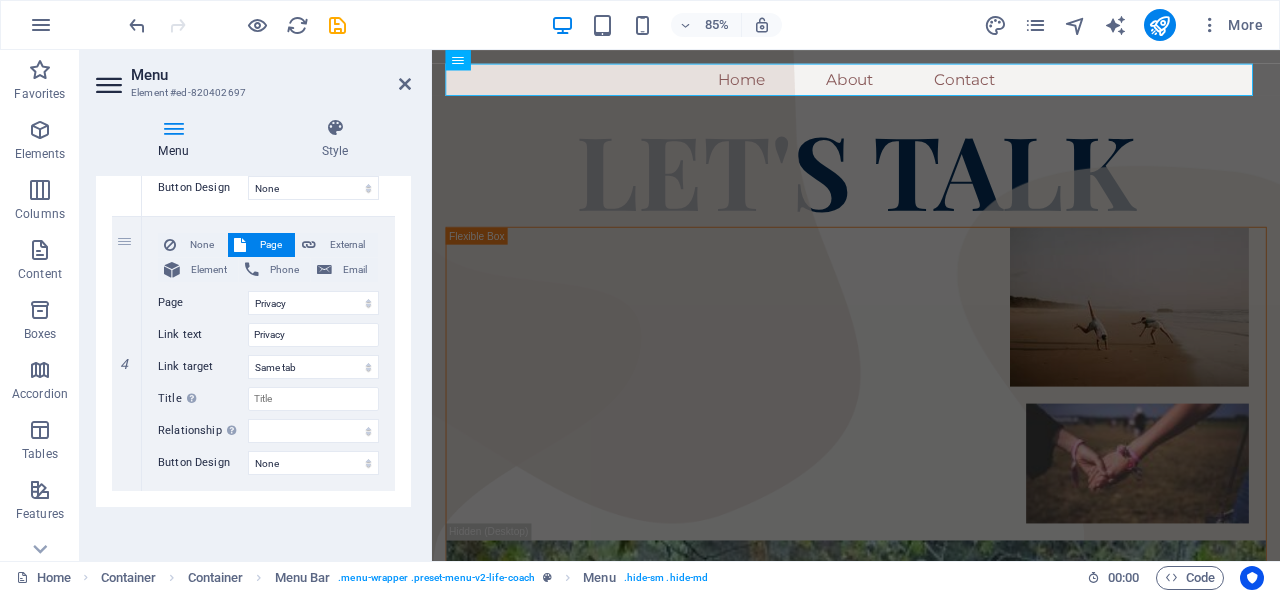 scroll, scrollTop: 700, scrollLeft: 0, axis: vertical 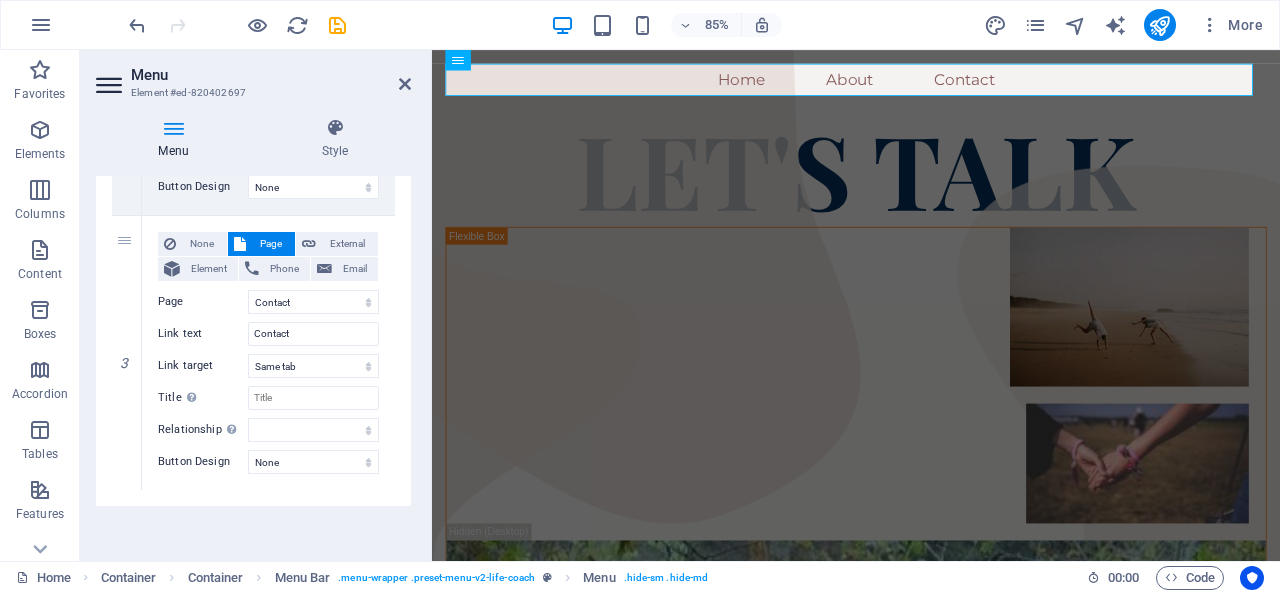 select 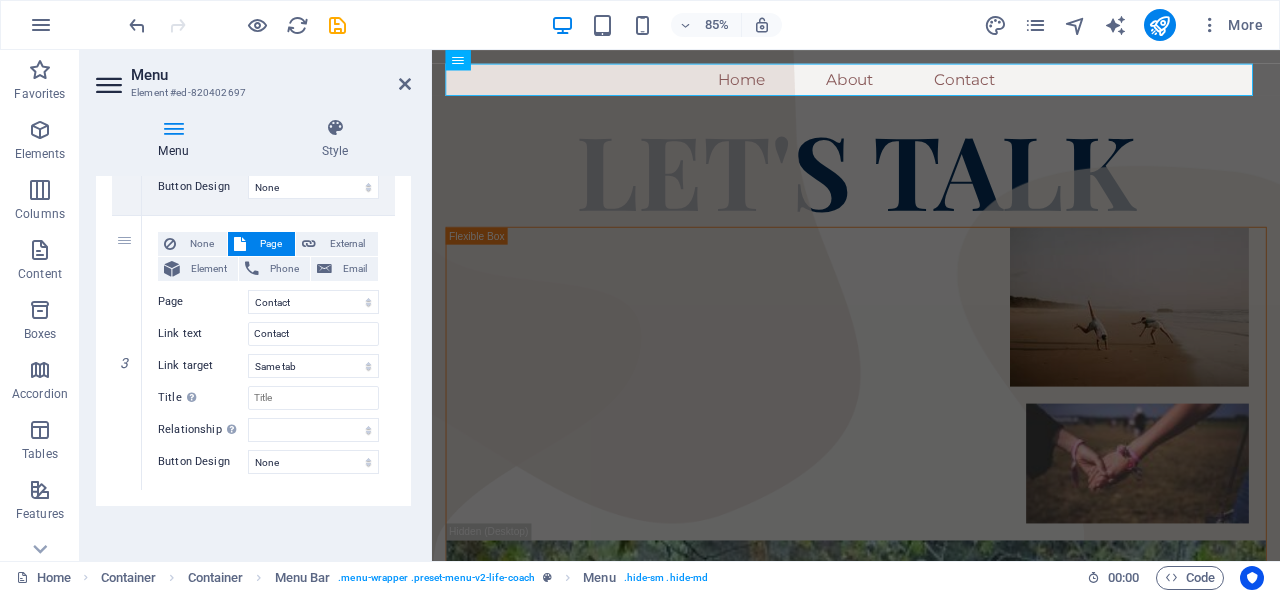 scroll, scrollTop: 974, scrollLeft: 0, axis: vertical 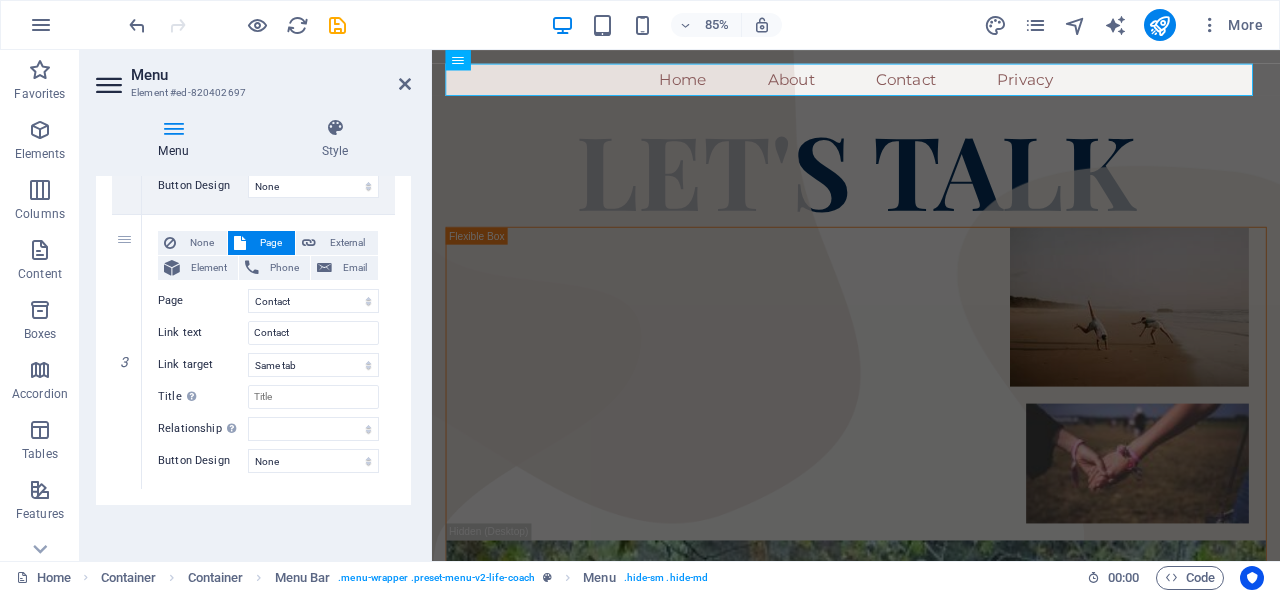 select on "3" 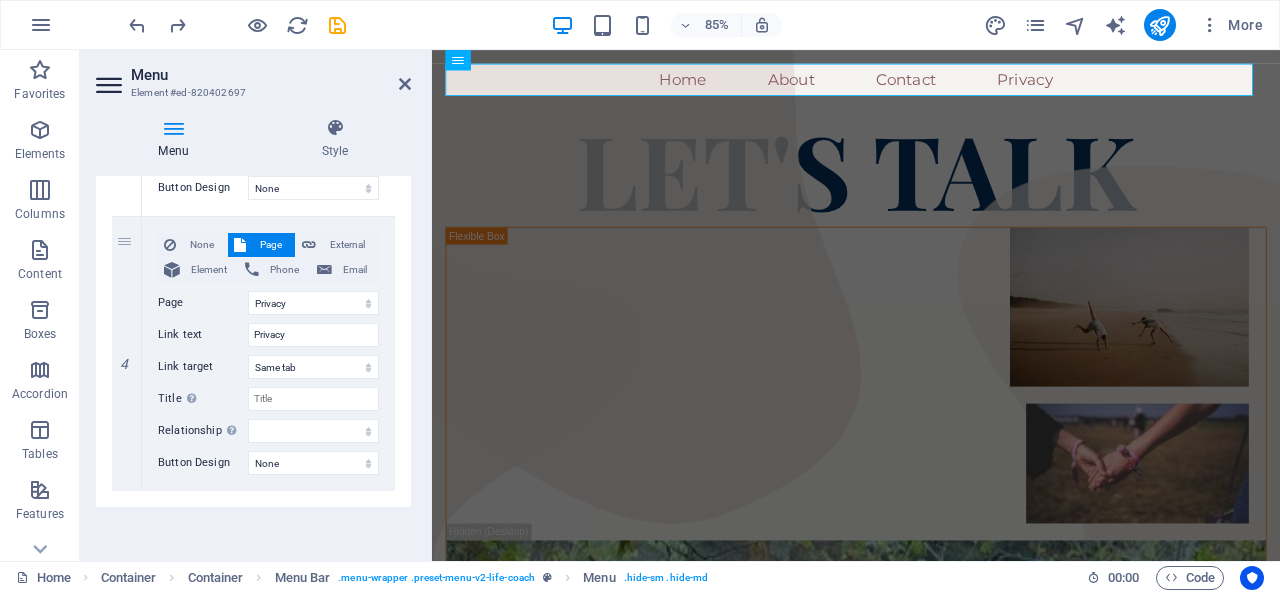 click at bounding box center (0, 0) 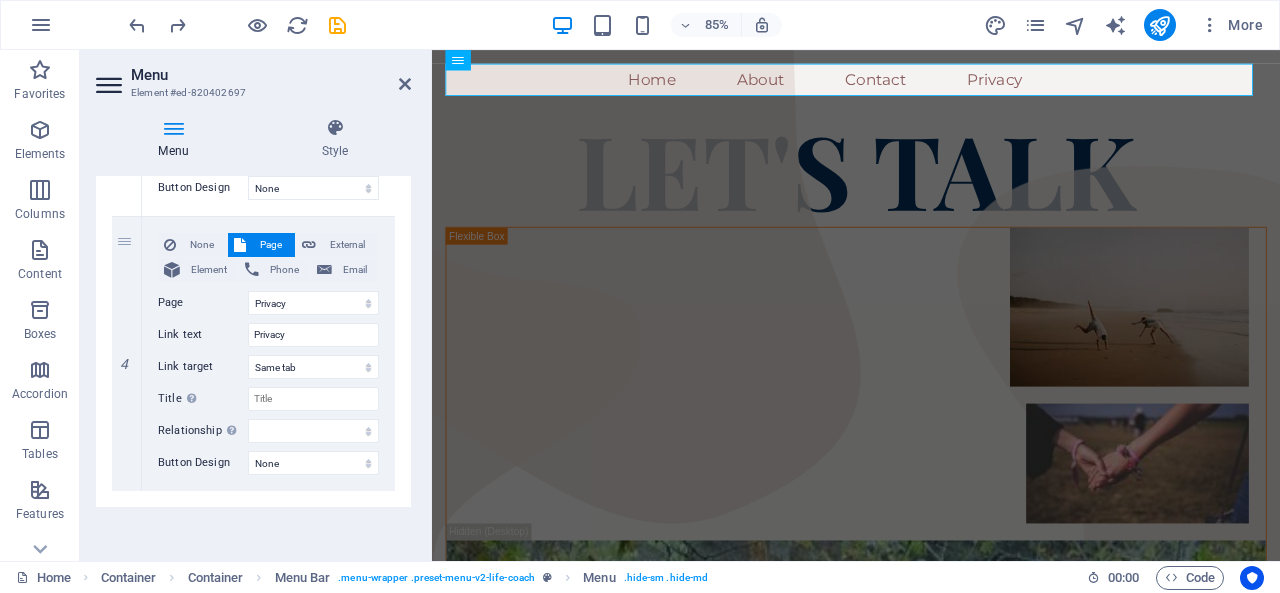 select 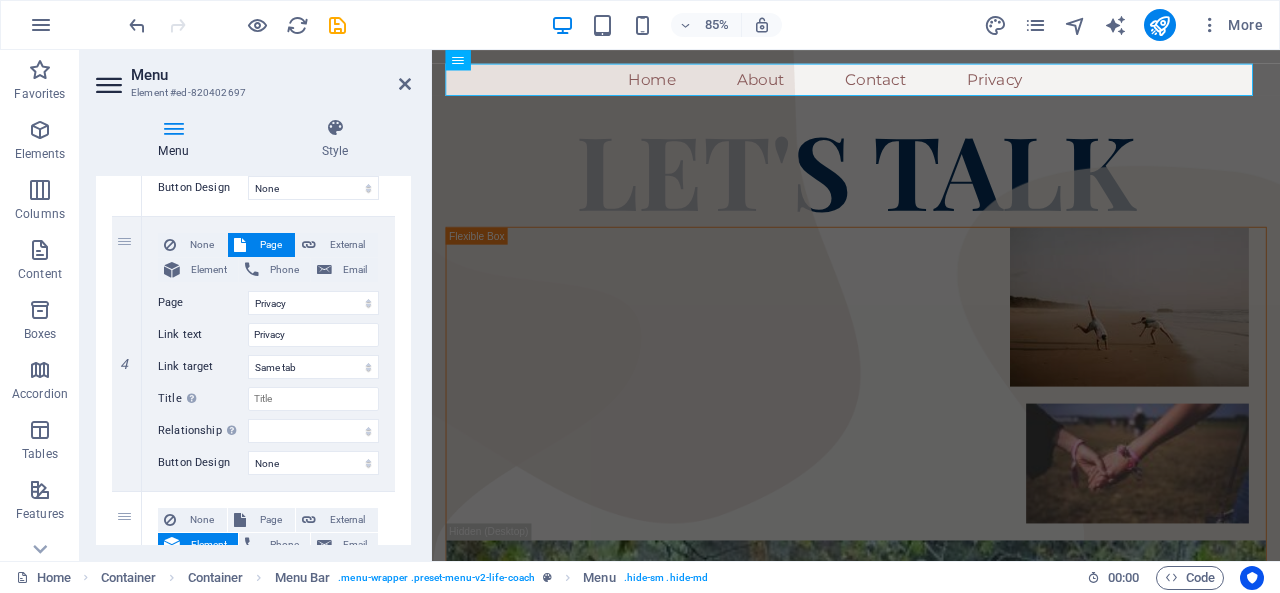 scroll, scrollTop: 1218, scrollLeft: 0, axis: vertical 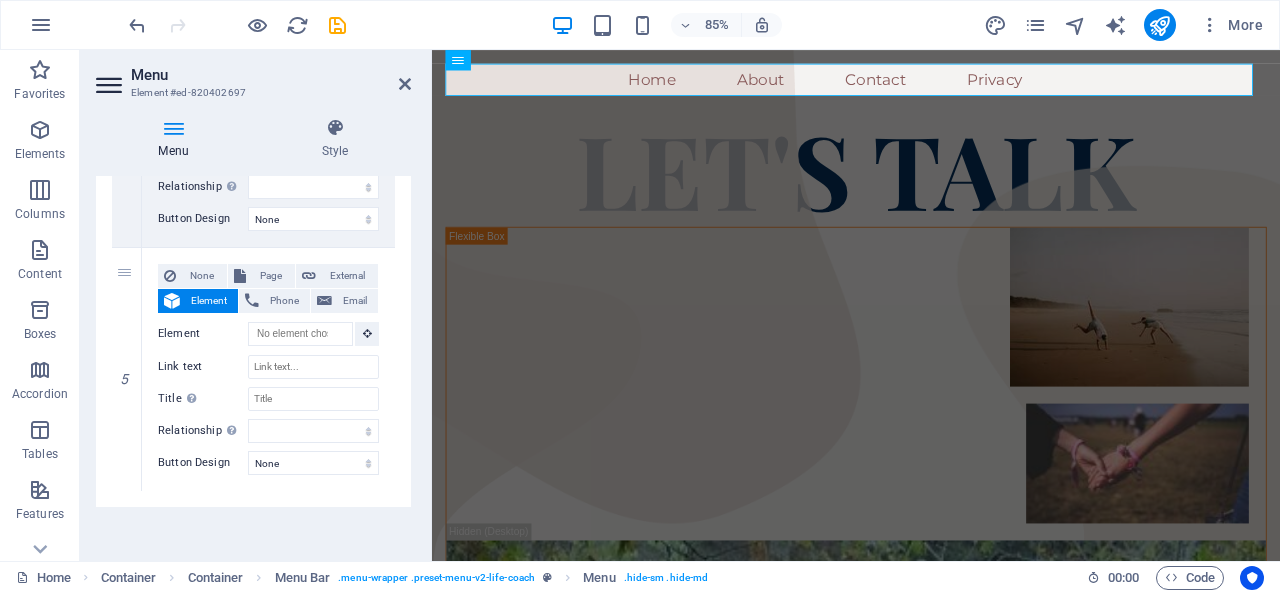 click on "Page" at bounding box center [270, 276] 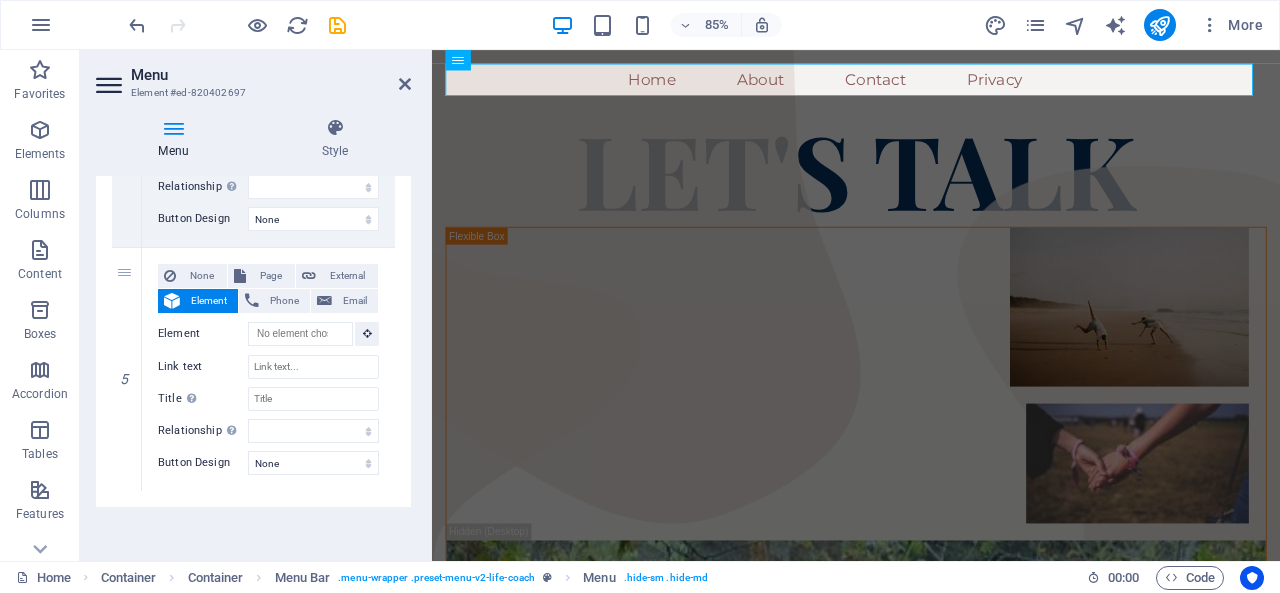 select 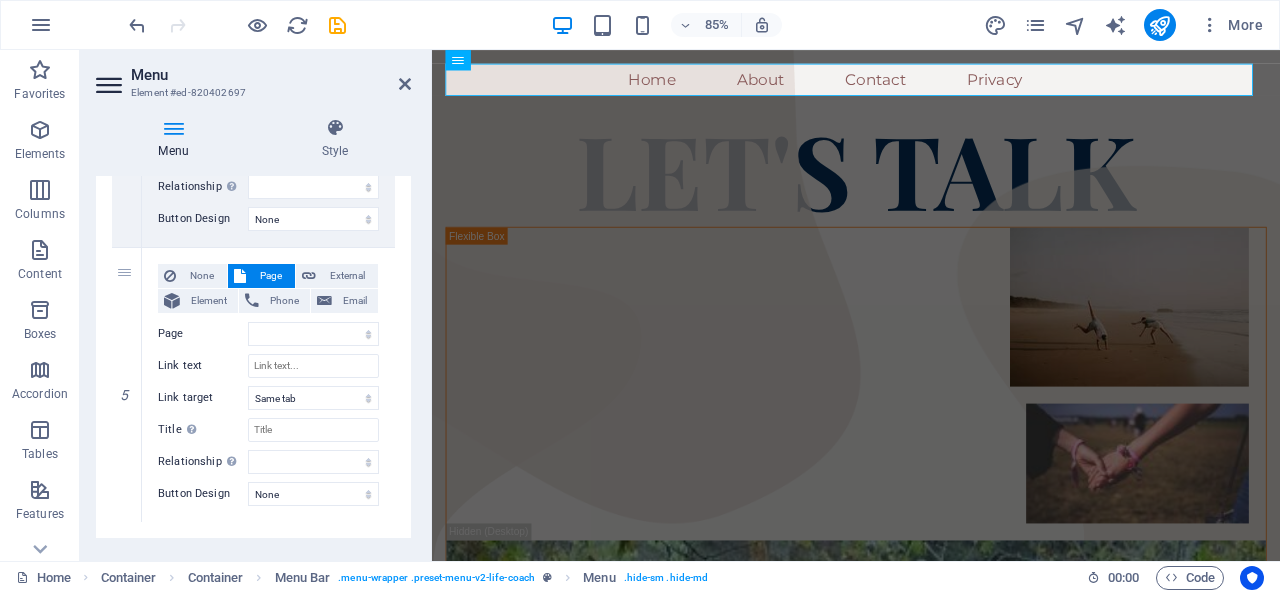drag, startPoint x: 301, startPoint y: 346, endPoint x: 316, endPoint y: 329, distance: 22.671568 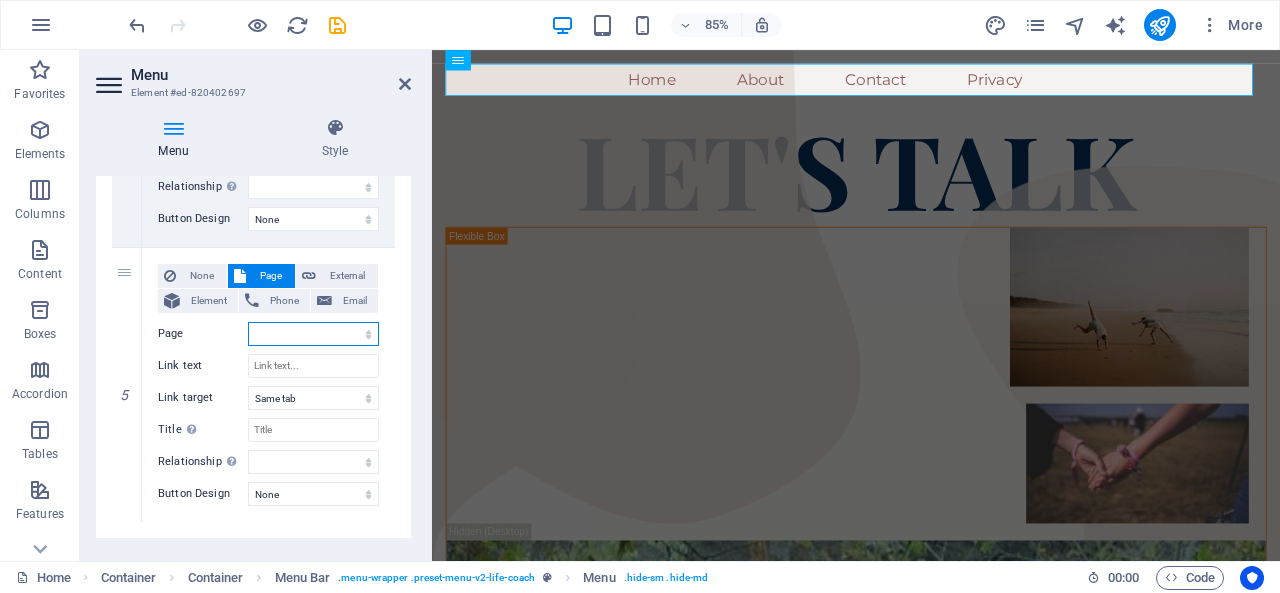 click on "Home About Contact Privacy Packages" at bounding box center (313, 334) 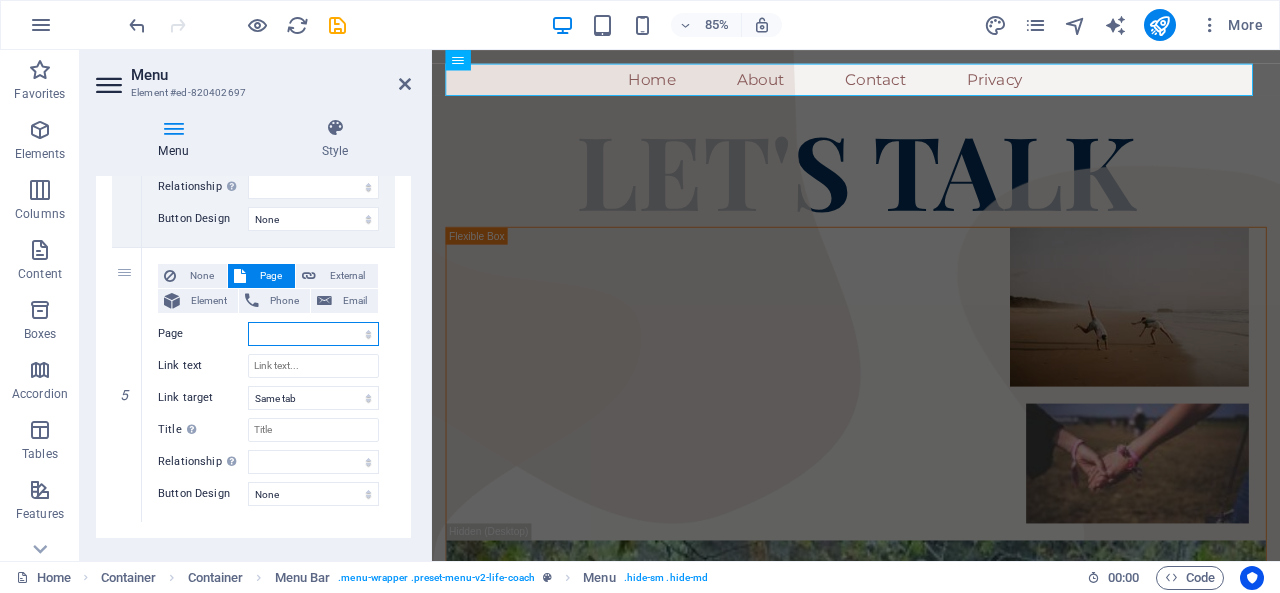 select on "4" 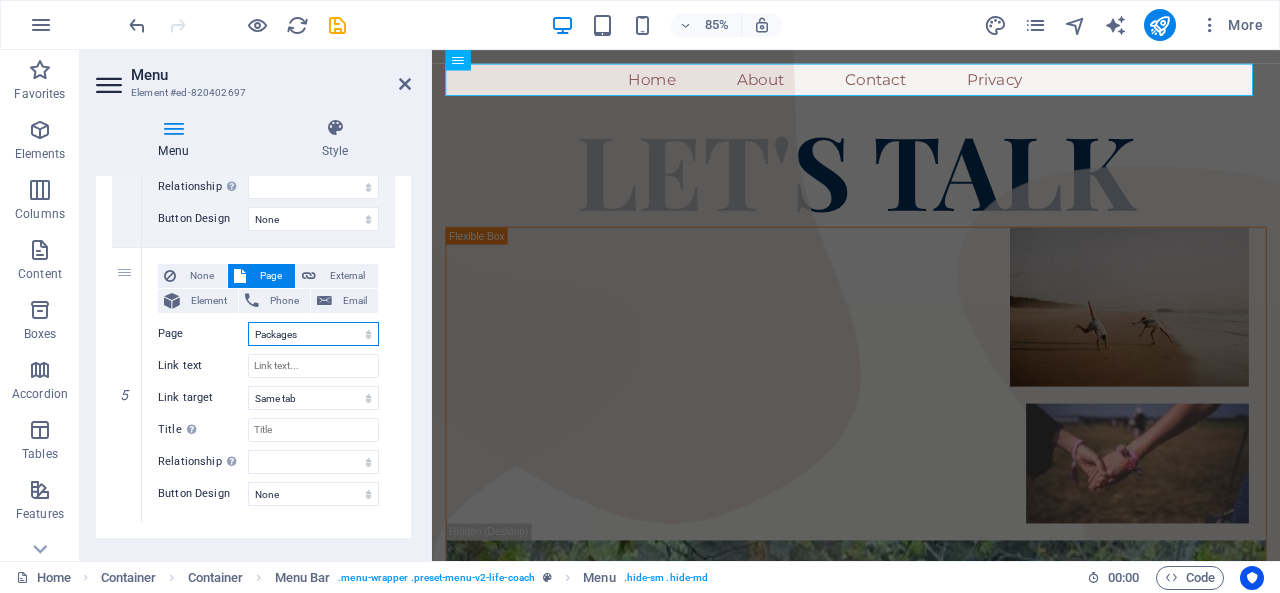click on "Home About Contact Privacy Packages" at bounding box center (313, 334) 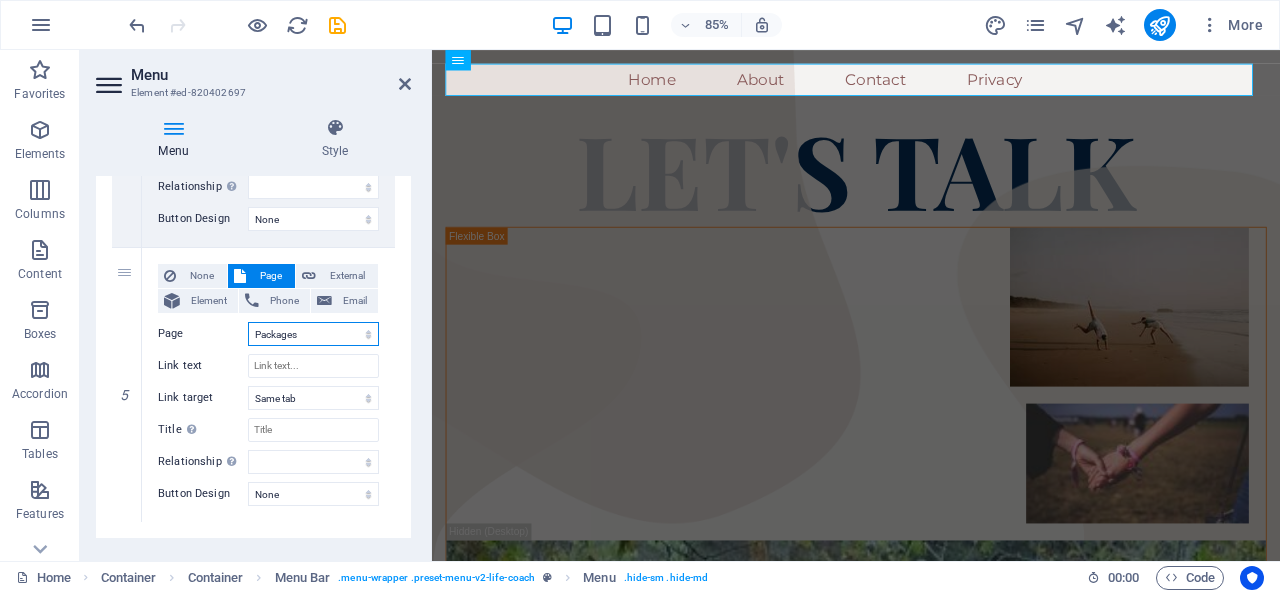 scroll, scrollTop: 1249, scrollLeft: 0, axis: vertical 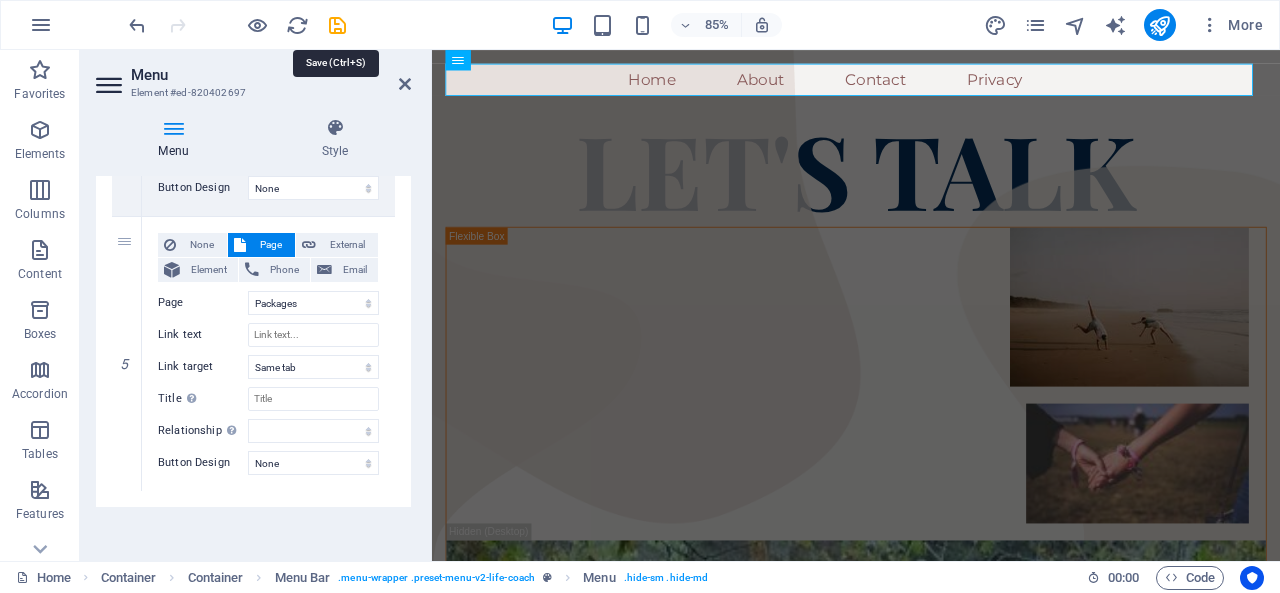 click at bounding box center (337, 25) 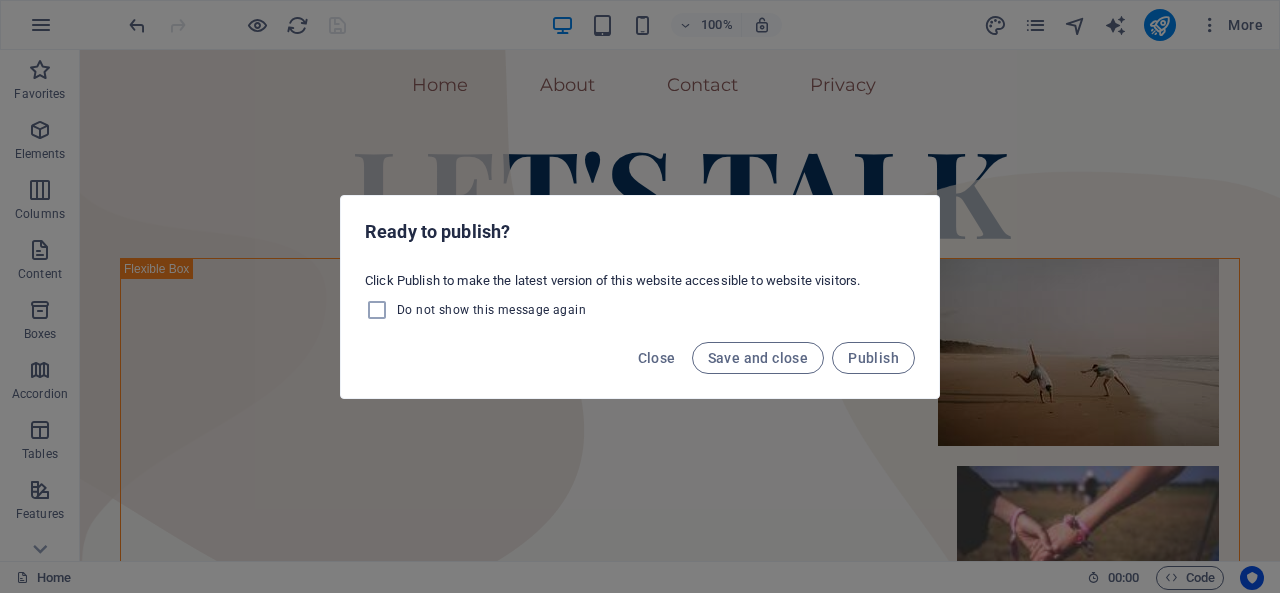 click on "Publish" at bounding box center (873, 358) 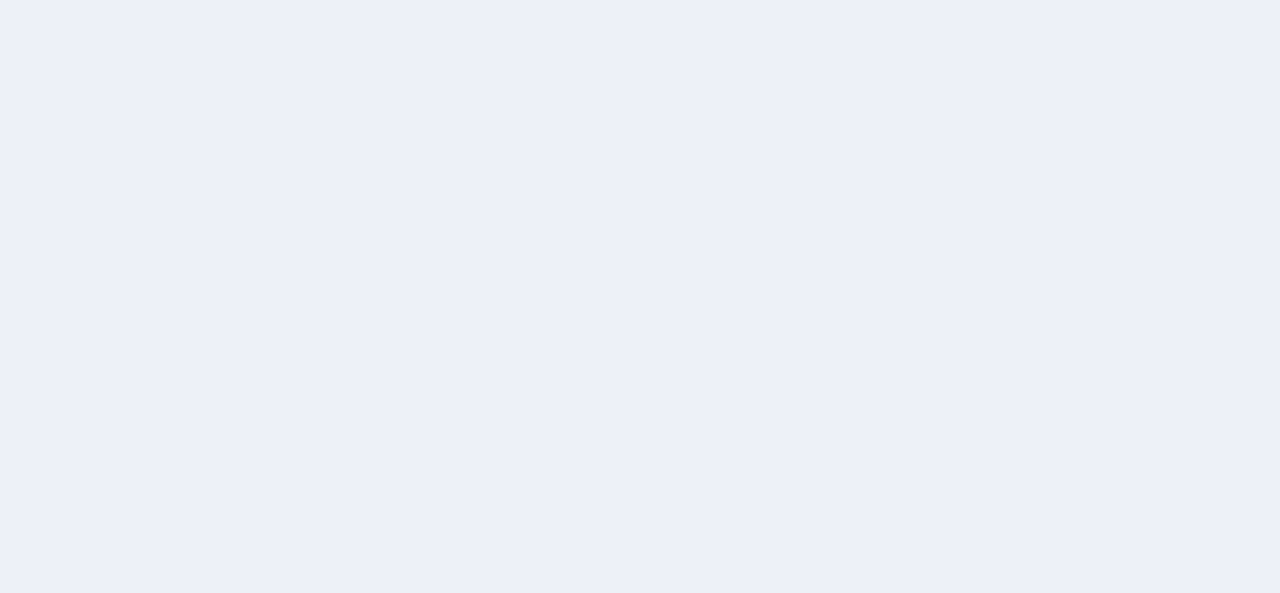 scroll, scrollTop: 0, scrollLeft: 0, axis: both 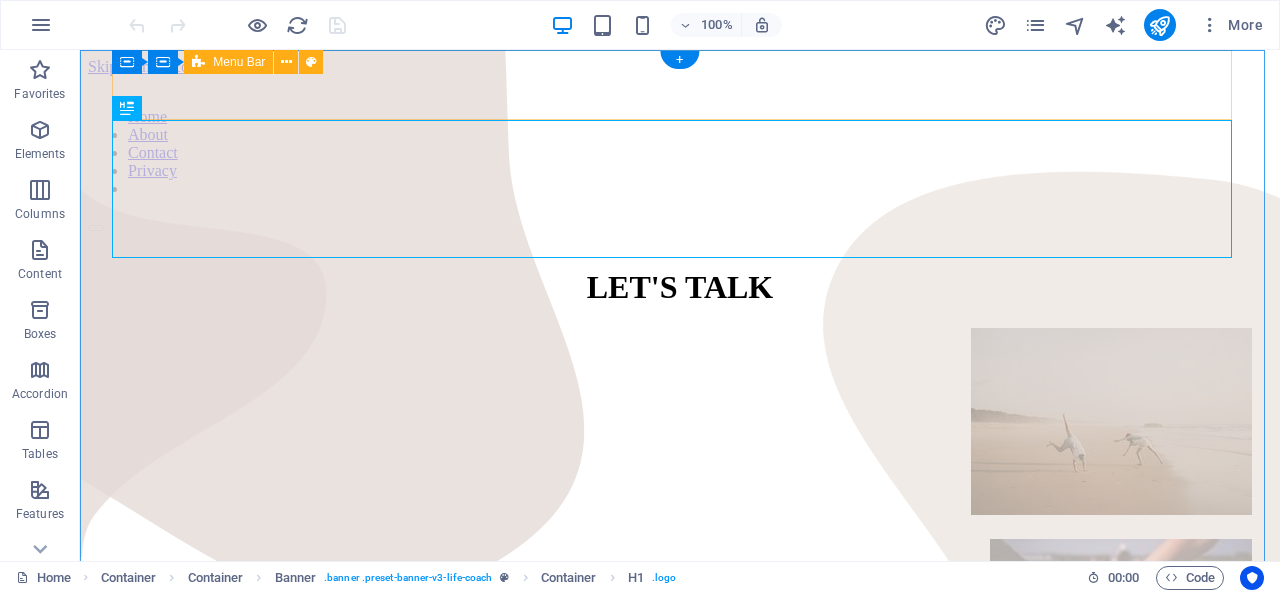 click on "Home About Contact Privacy" at bounding box center [680, 162] 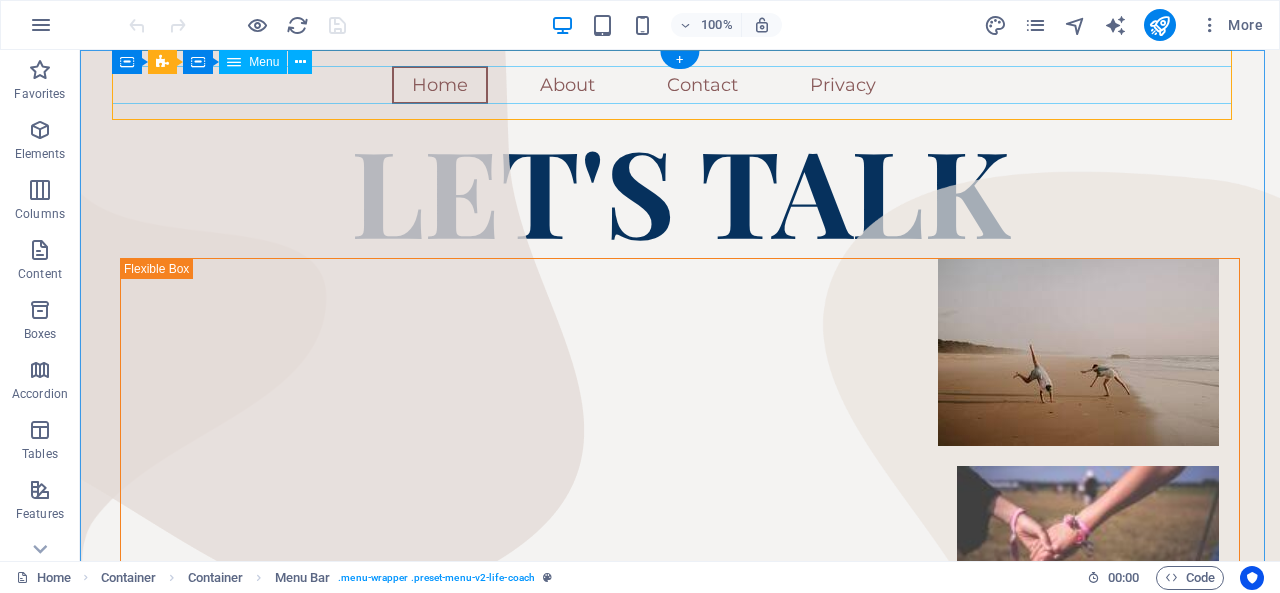 click on "Home About Contact Privacy" at bounding box center [680, 85] 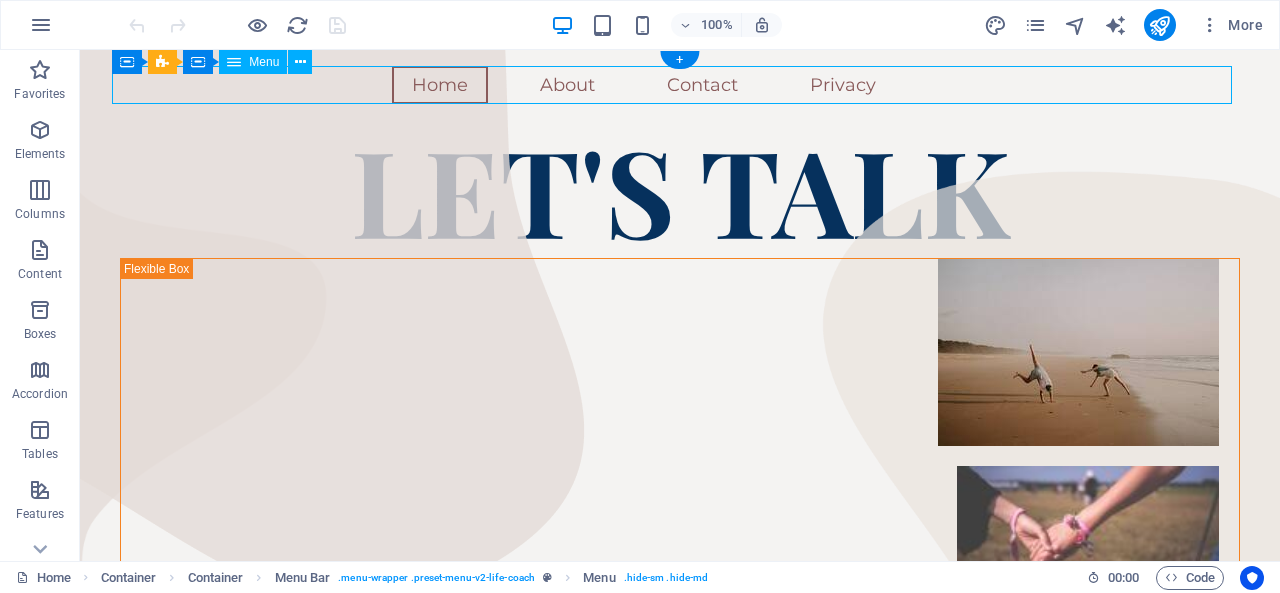 click on "Home About Contact Privacy" at bounding box center (680, 85) 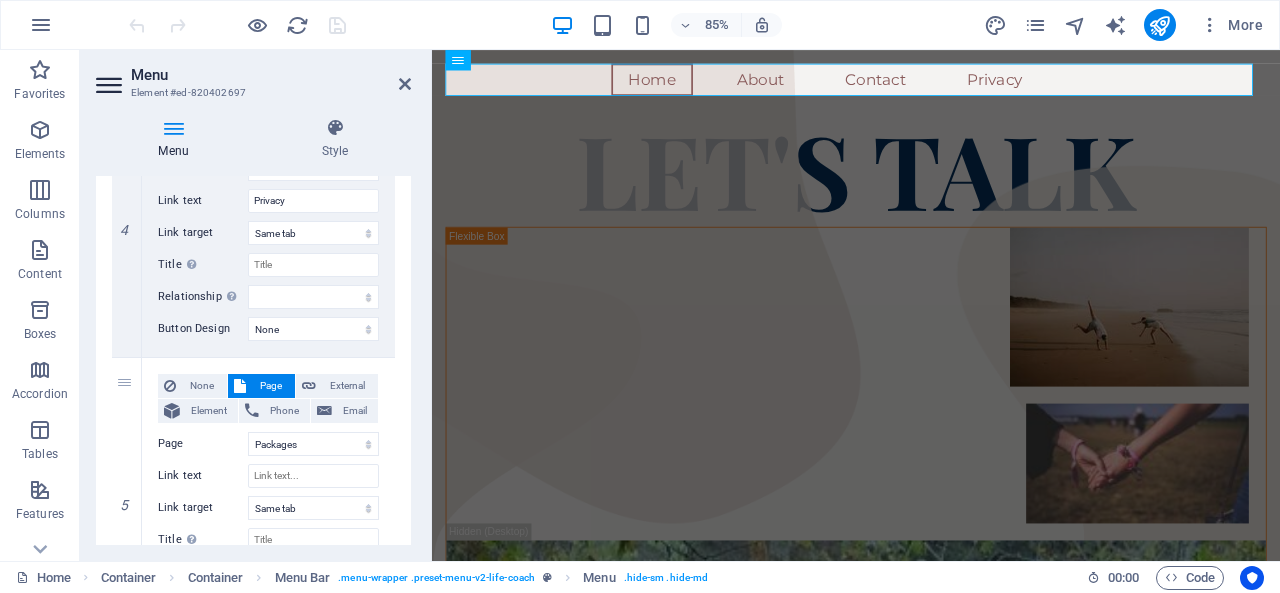 scroll, scrollTop: 1249, scrollLeft: 0, axis: vertical 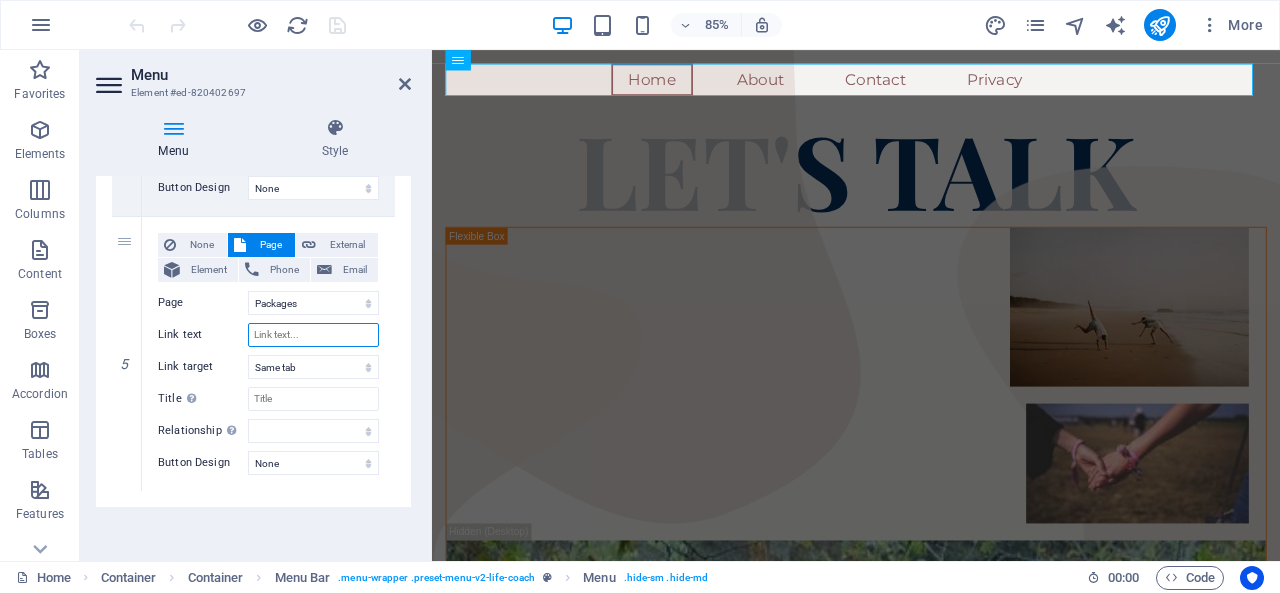 click on "Link text" at bounding box center (313, 335) 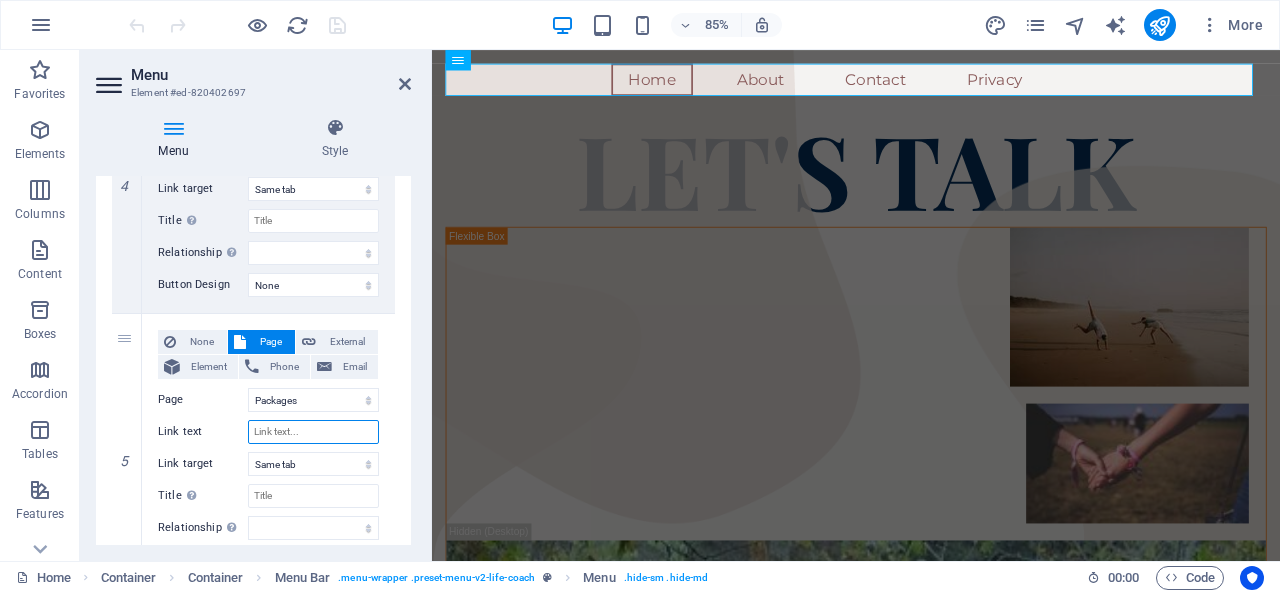 scroll, scrollTop: 1249, scrollLeft: 0, axis: vertical 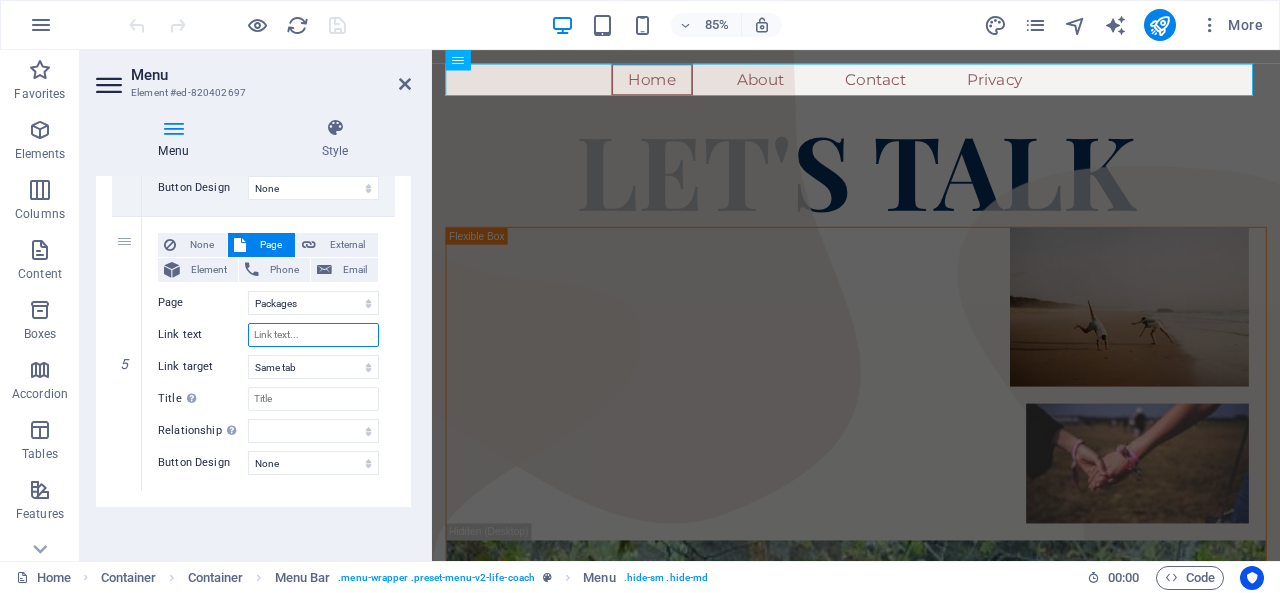 click on "Link text" at bounding box center (313, 335) 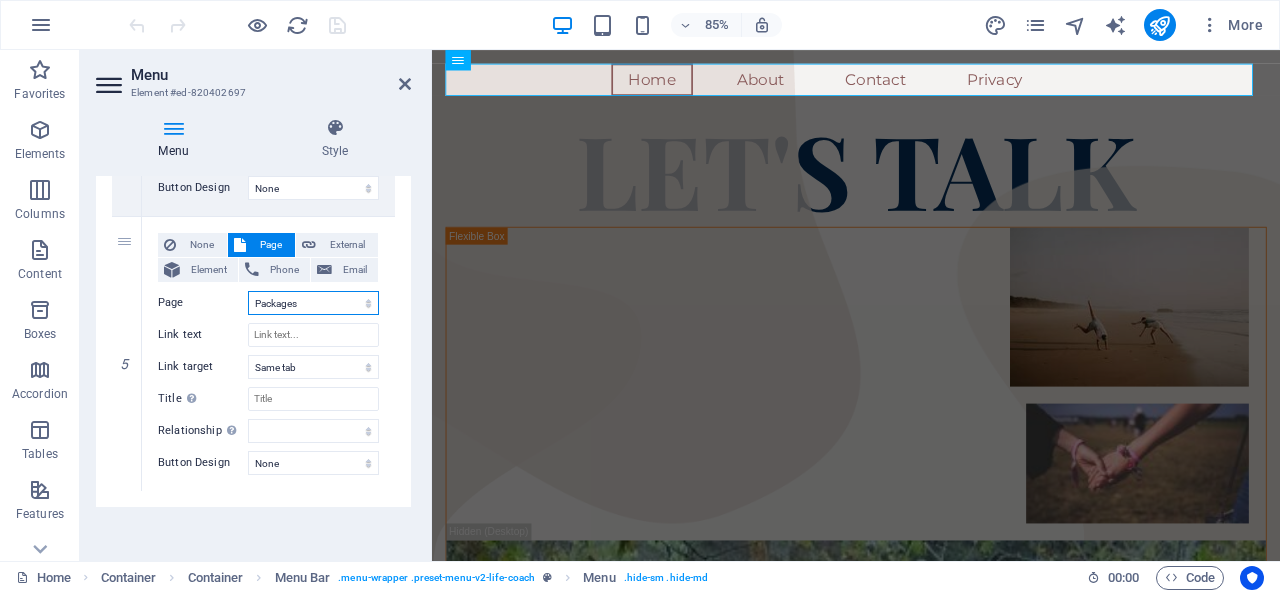 select 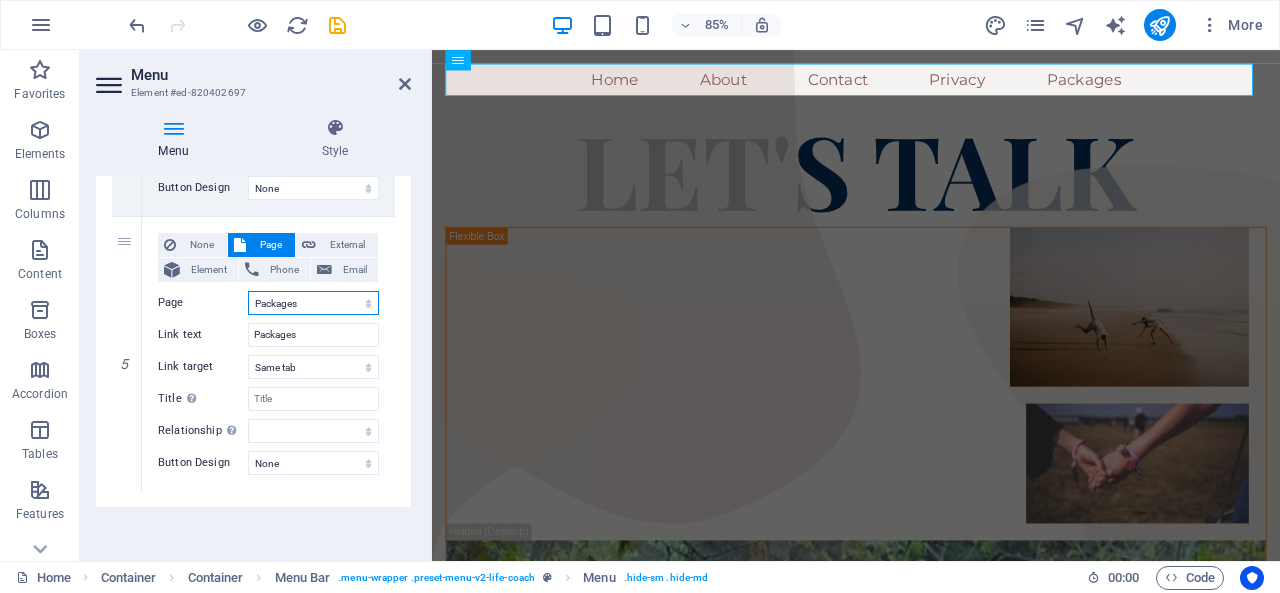 click on "Home About Contact Privacy Packages" at bounding box center [313, 303] 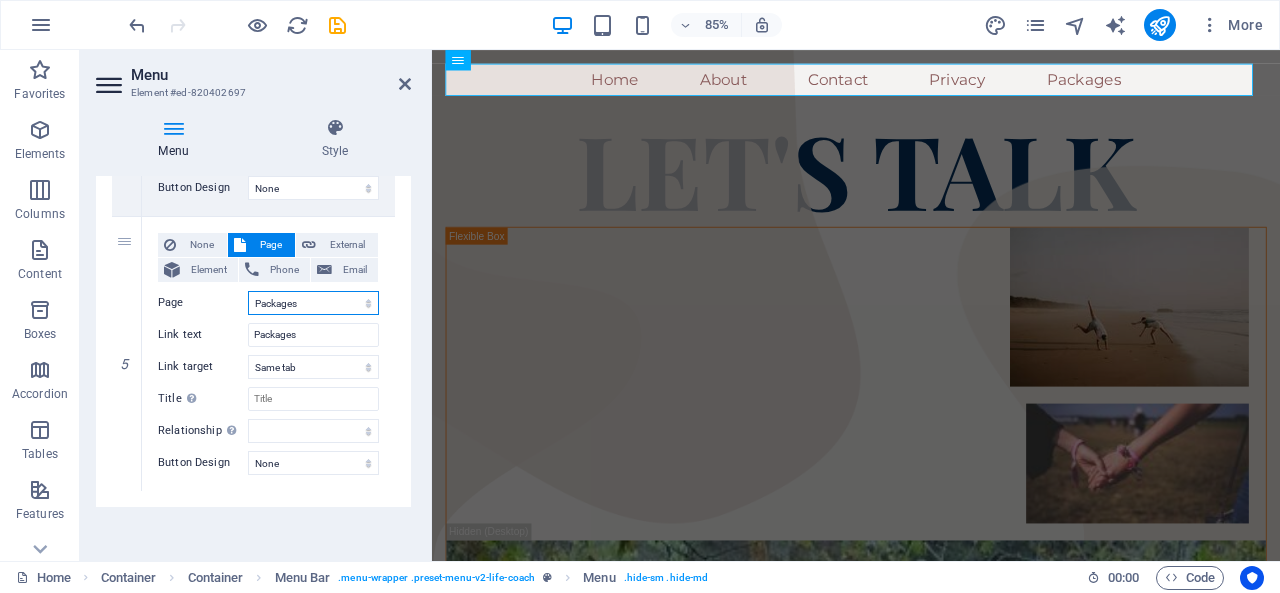 click on "Home About Contact Privacy Packages" at bounding box center [313, 303] 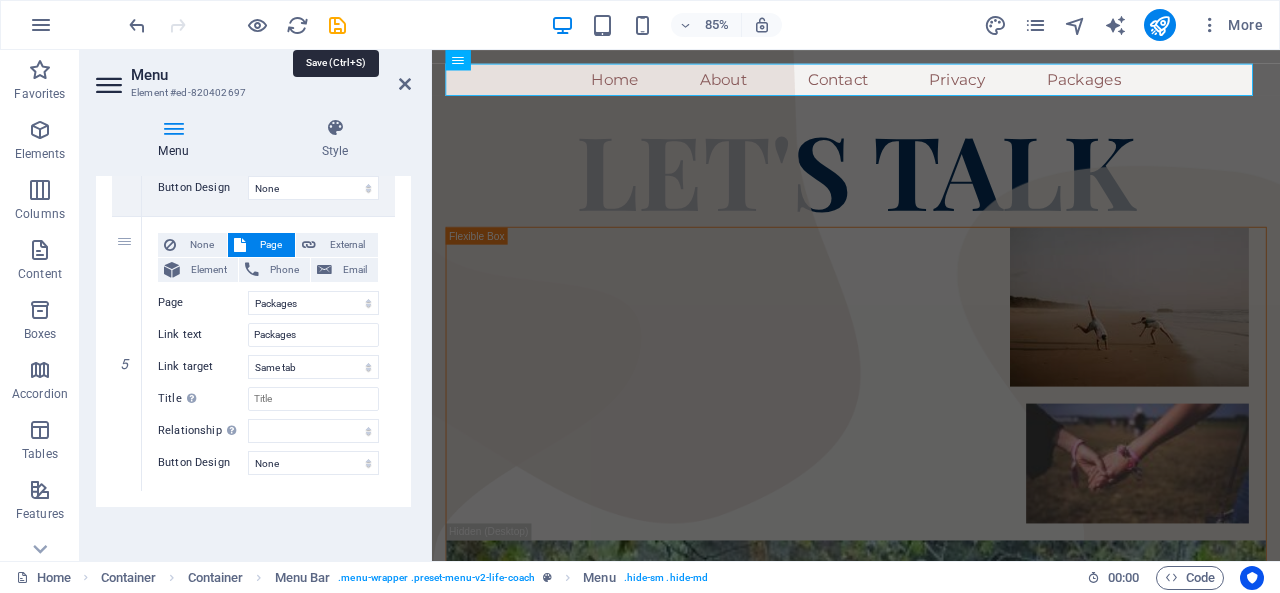 click at bounding box center [337, 25] 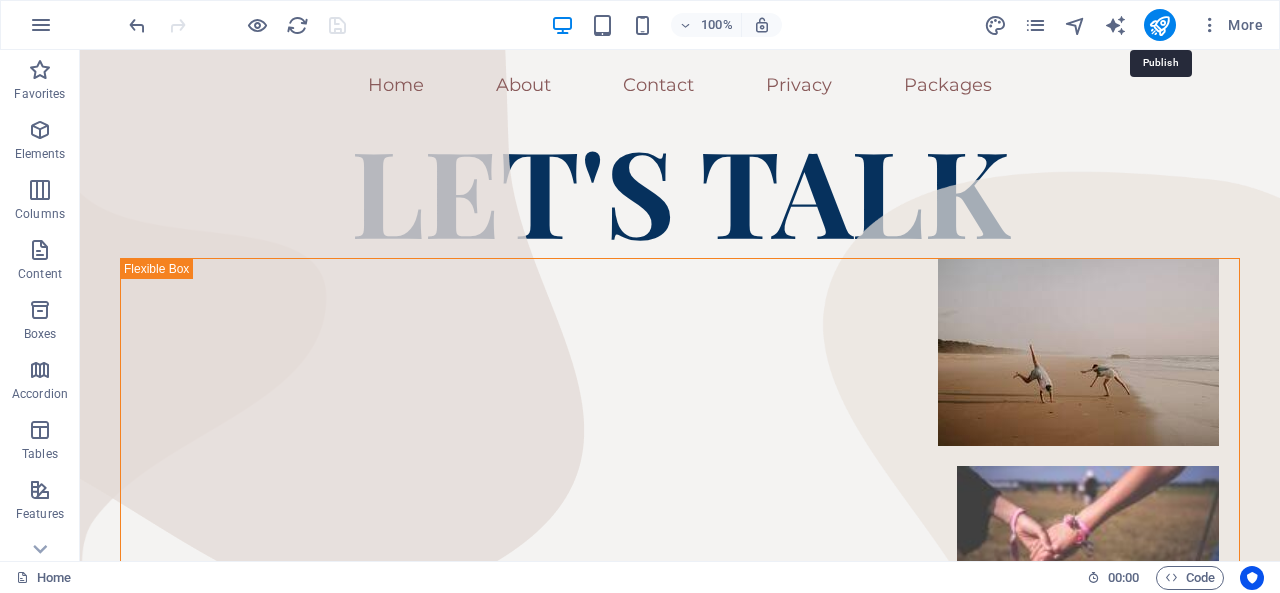 click at bounding box center [1159, 25] 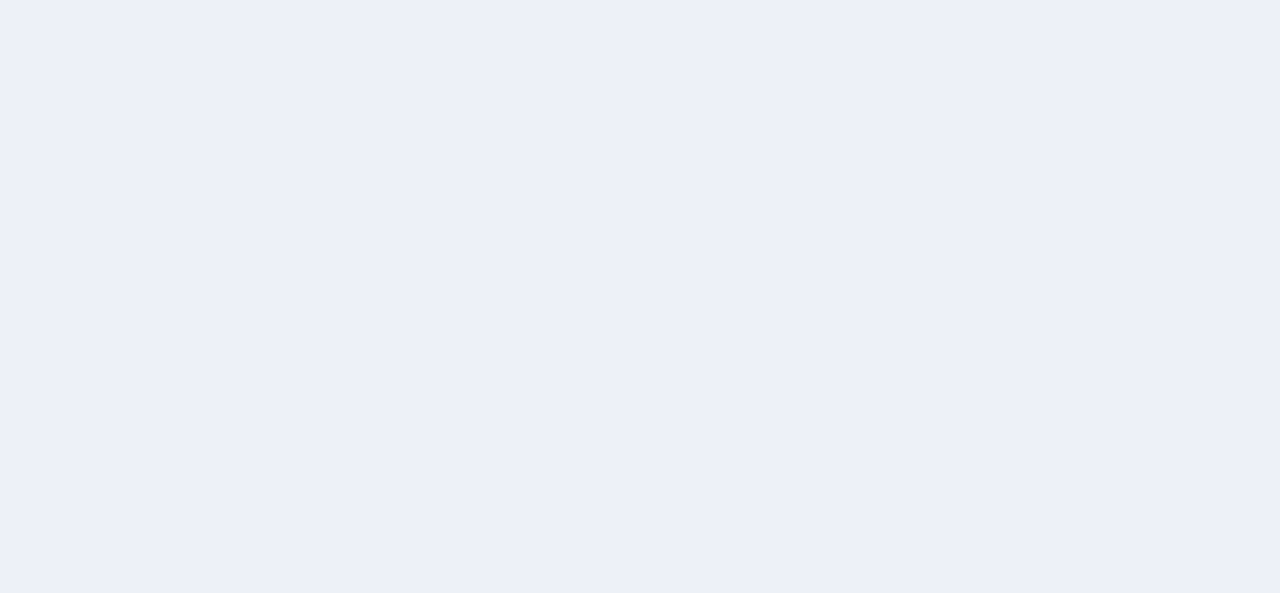 scroll, scrollTop: 0, scrollLeft: 0, axis: both 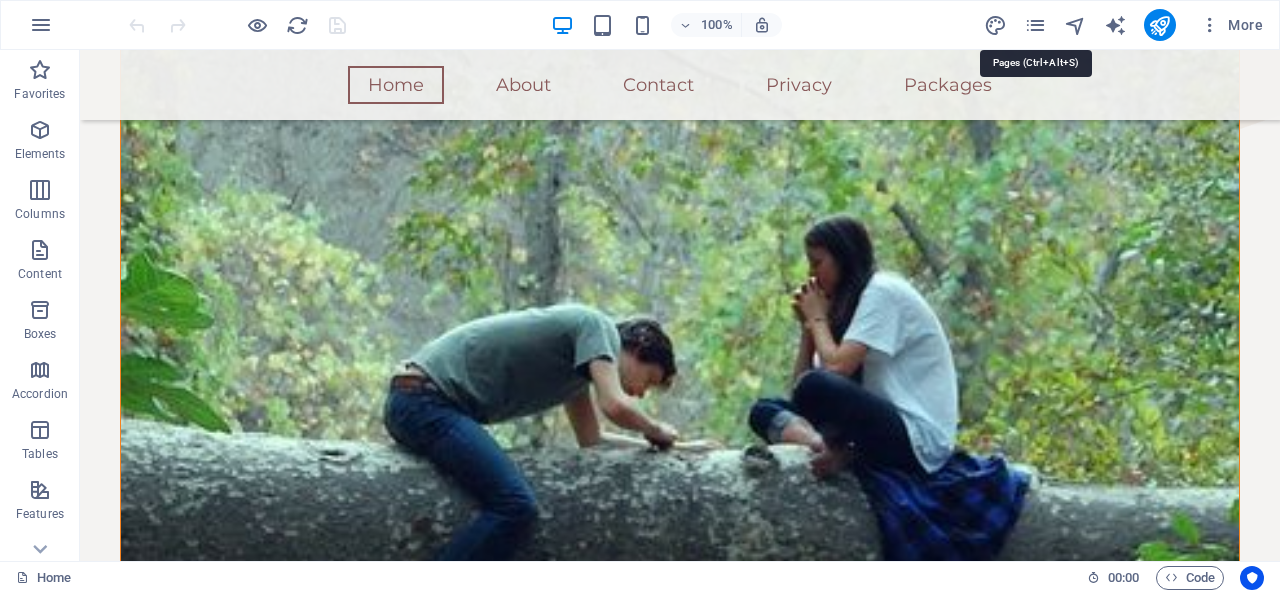 click at bounding box center (1035, 25) 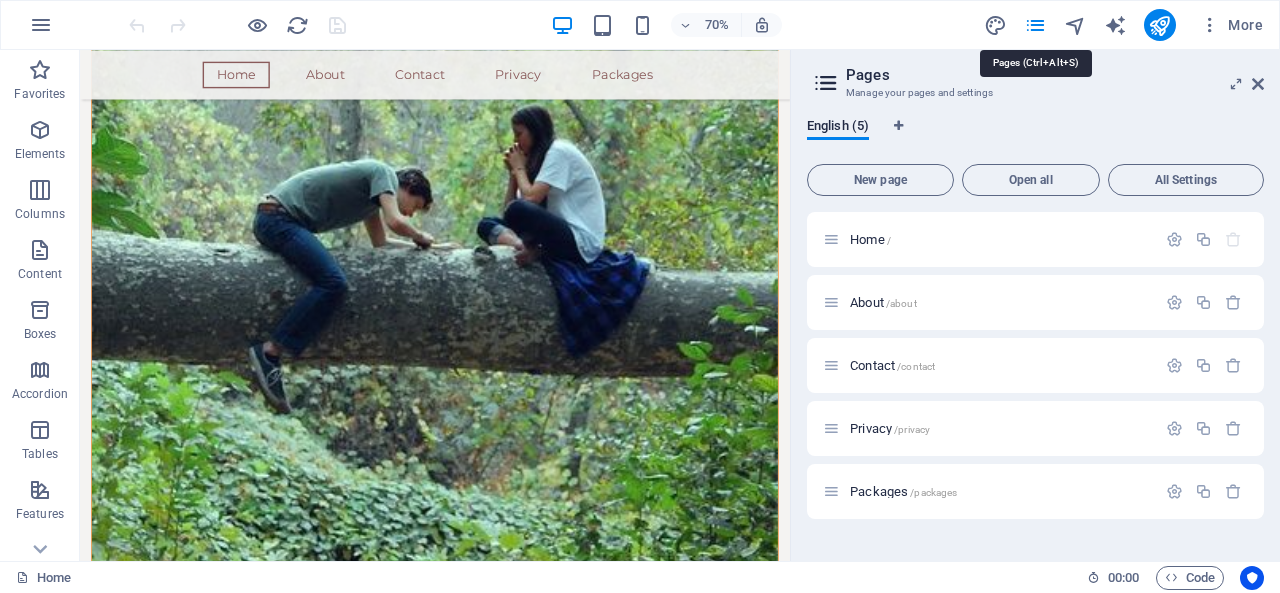 scroll, scrollTop: 996, scrollLeft: 0, axis: vertical 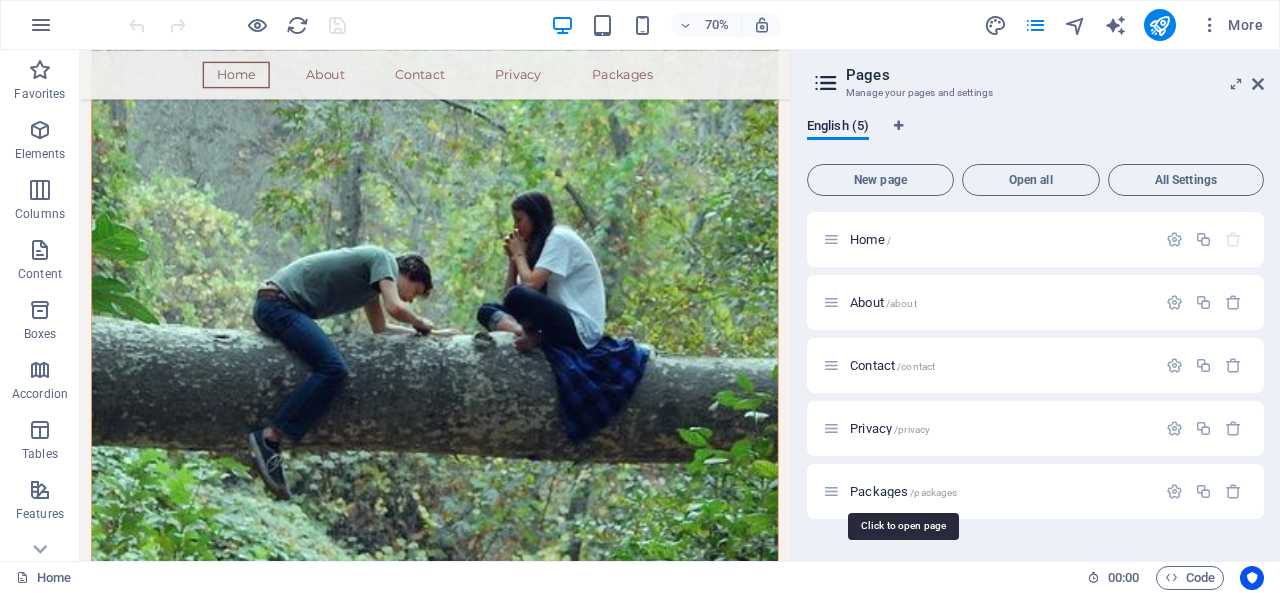 click on "Packages /packages" at bounding box center (903, 491) 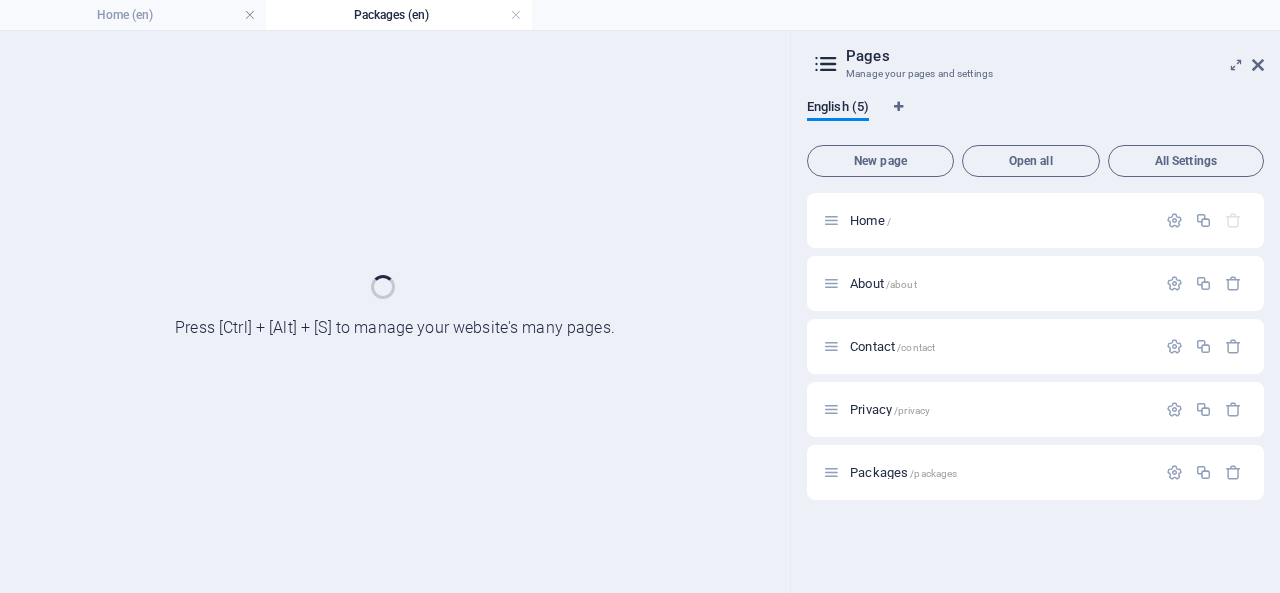 scroll, scrollTop: 0, scrollLeft: 0, axis: both 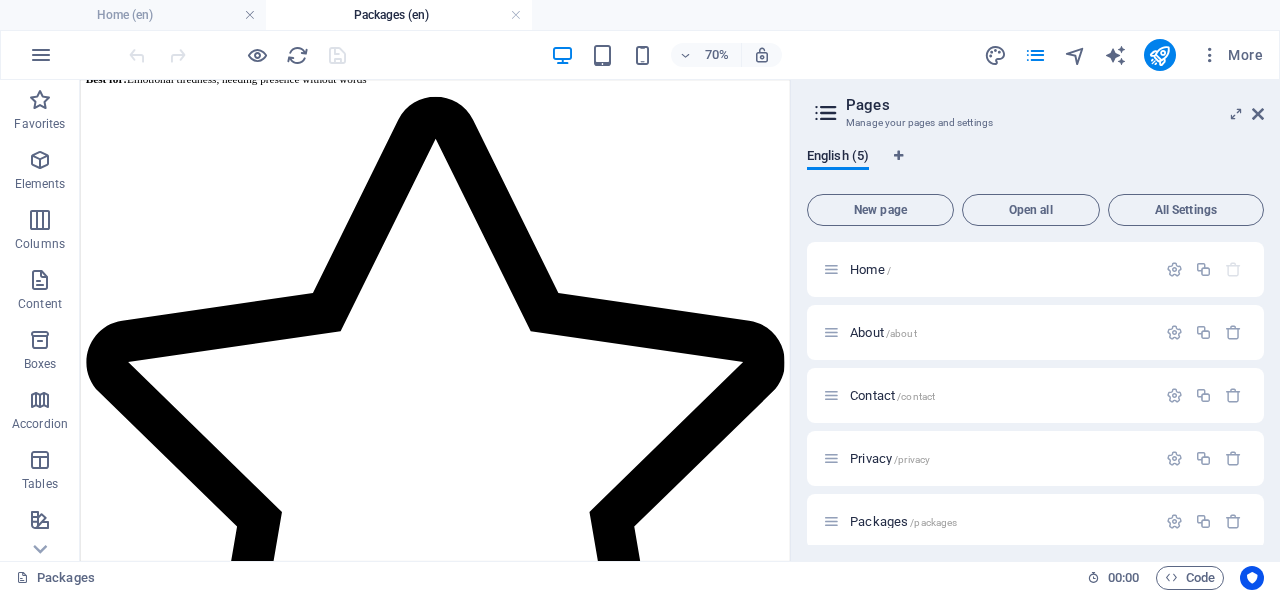 click on "Privacy /privacy" at bounding box center (890, 458) 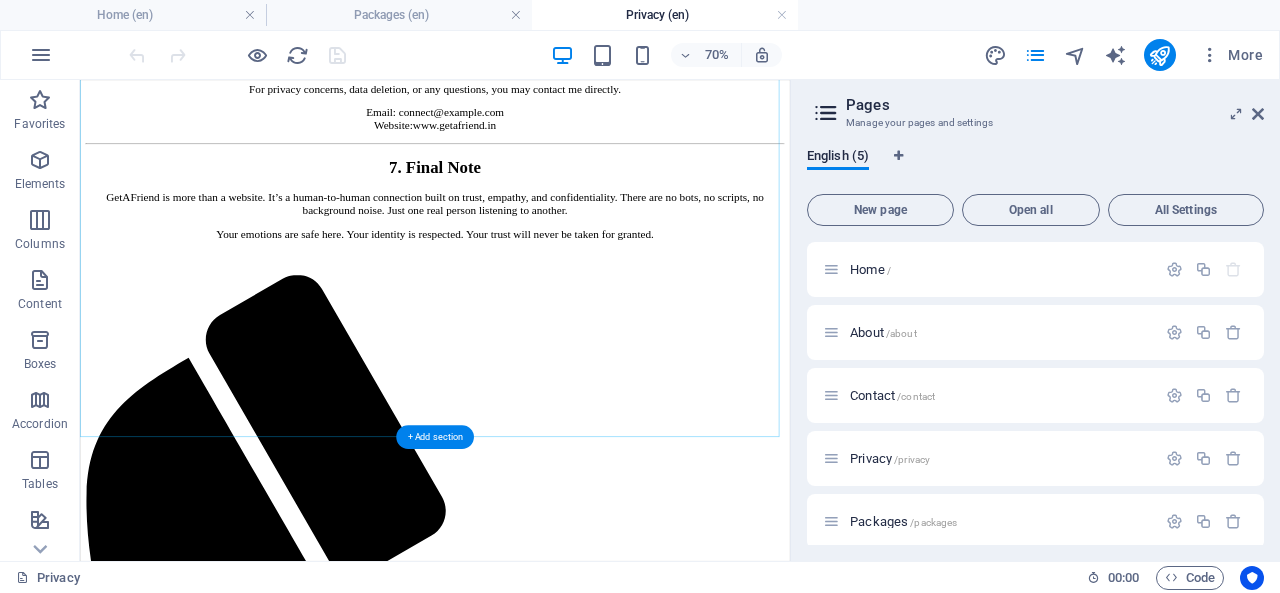 scroll, scrollTop: 1379, scrollLeft: 0, axis: vertical 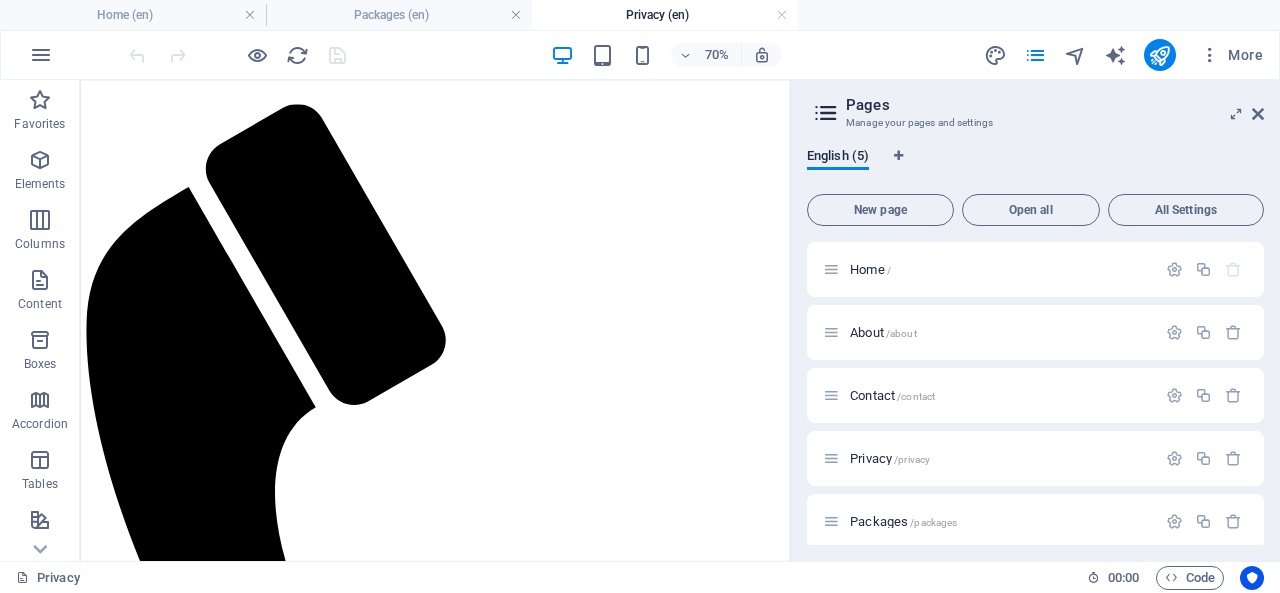 click on "Contact /contact" at bounding box center [989, 395] 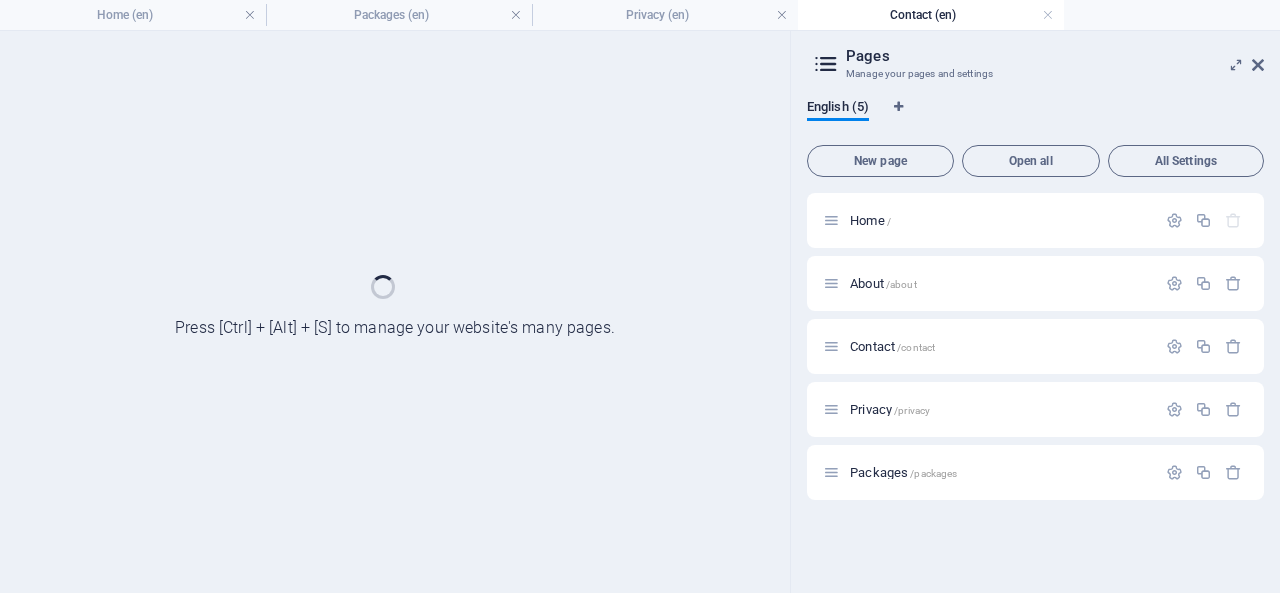 scroll, scrollTop: 0, scrollLeft: 0, axis: both 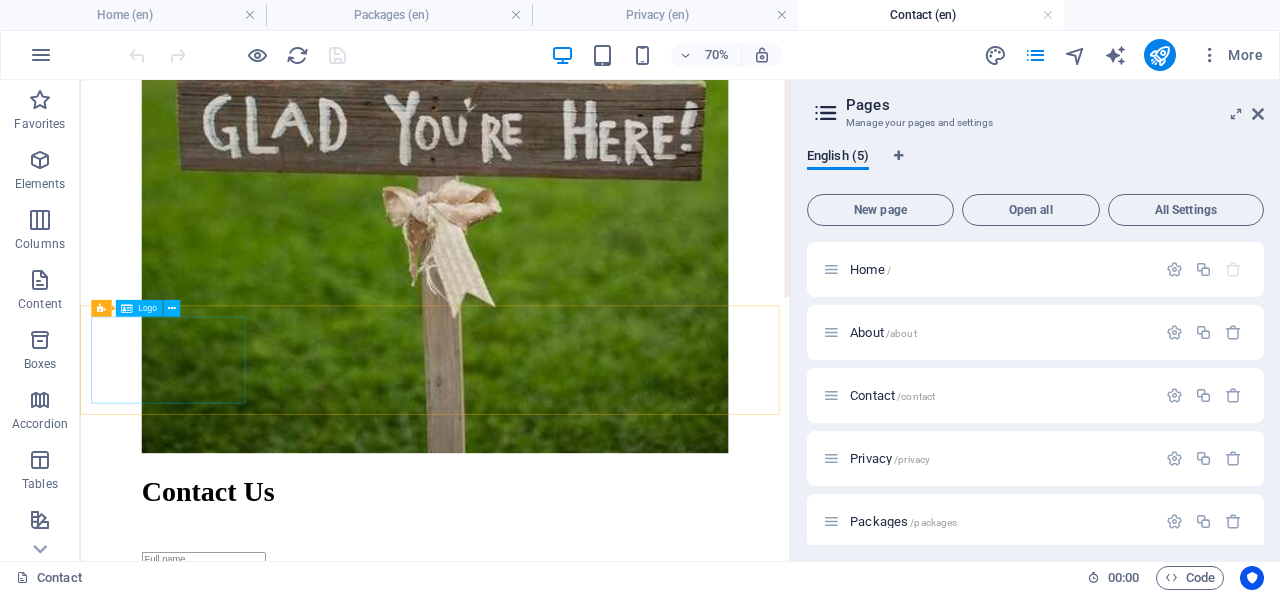 click at bounding box center (172, 308) 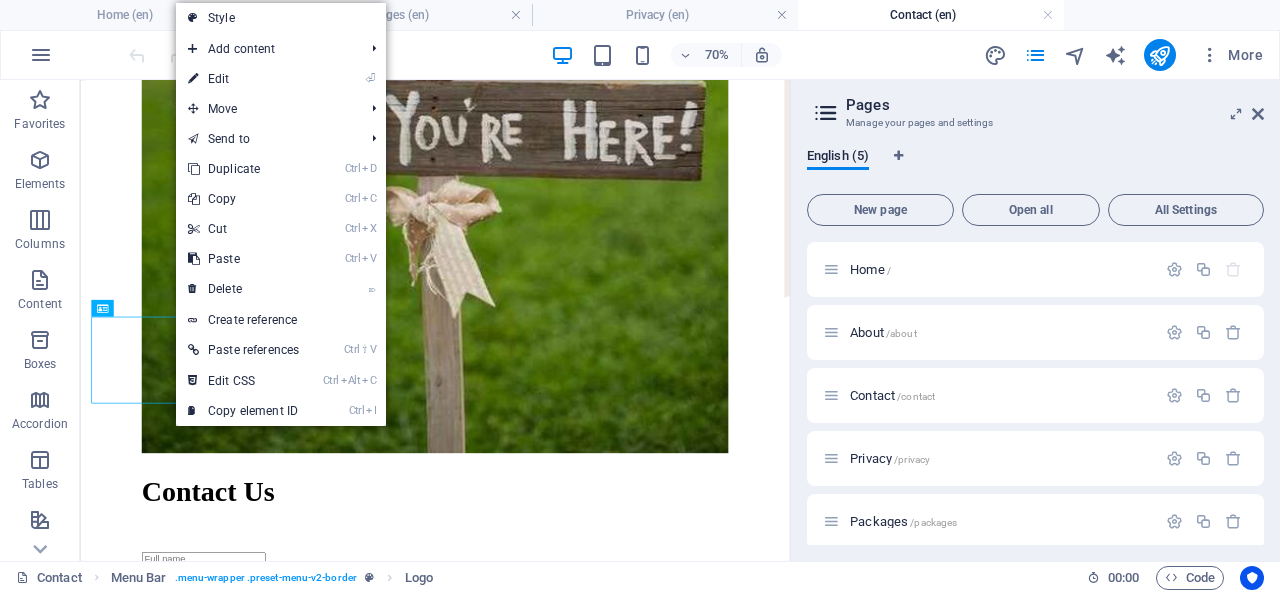 click on "⌦  Delete" at bounding box center (243, 289) 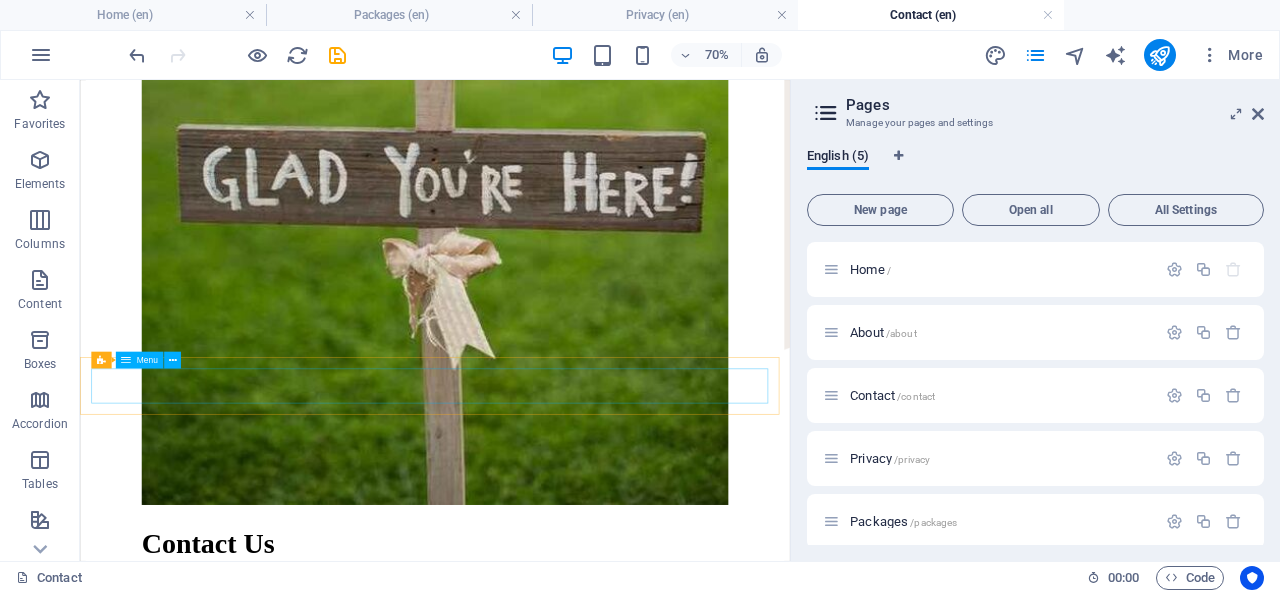 click at bounding box center [173, 360] 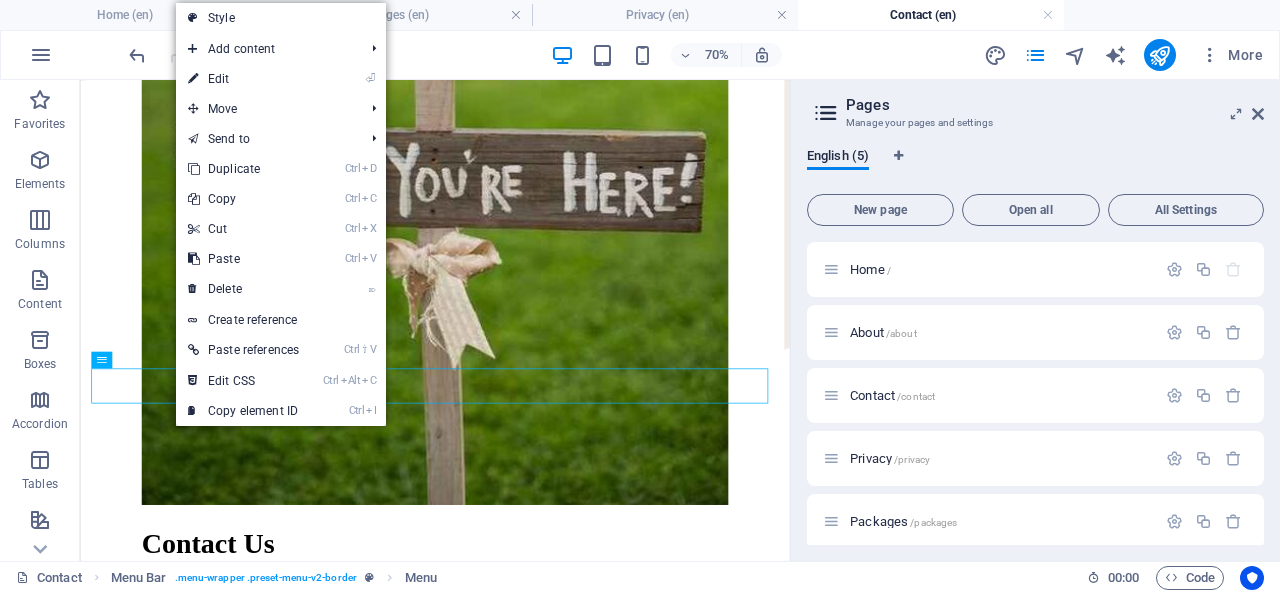 click on "⌦  Delete" at bounding box center [243, 289] 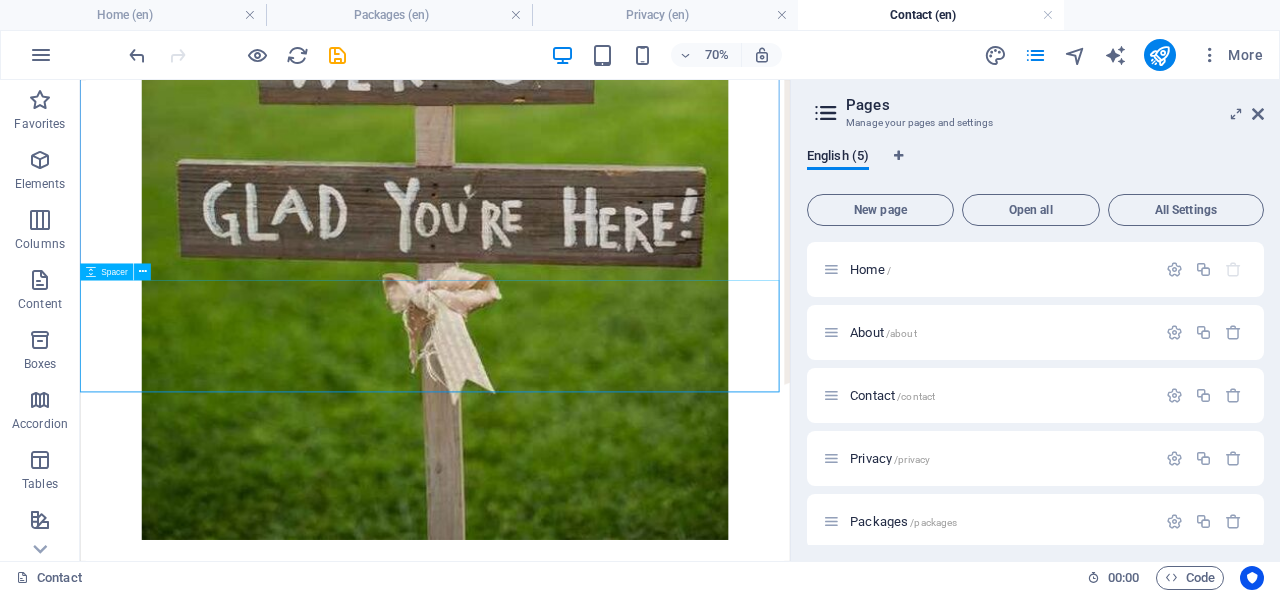 click at bounding box center [142, 271] 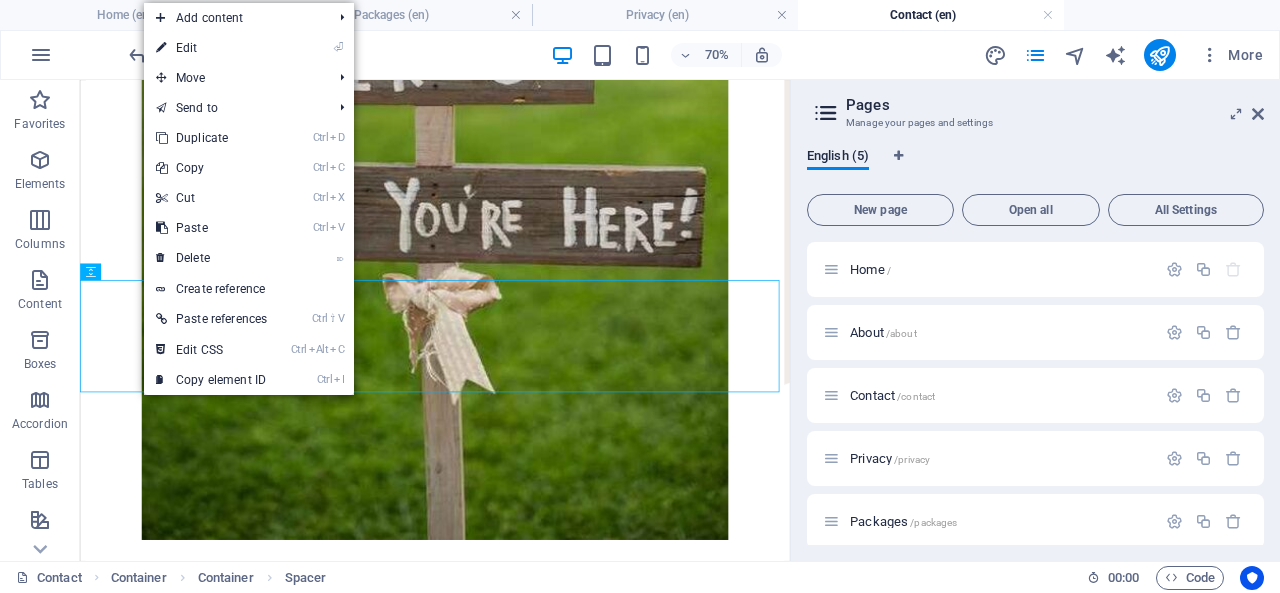 click on "⌦  Delete" at bounding box center (211, 258) 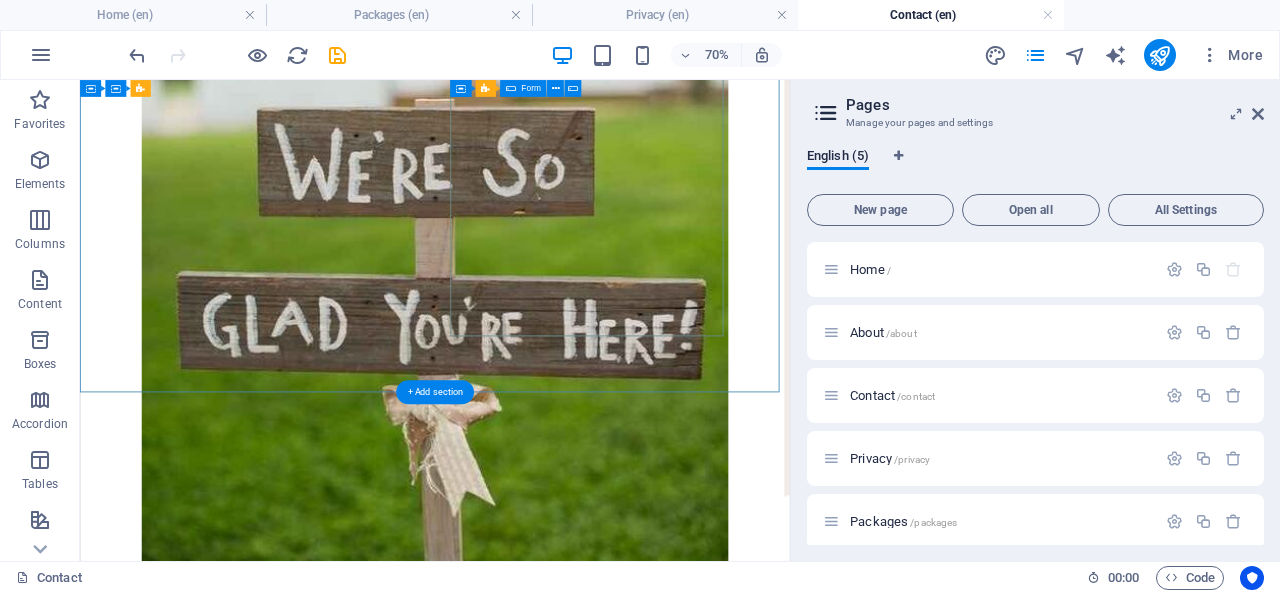 scroll, scrollTop: 0, scrollLeft: 0, axis: both 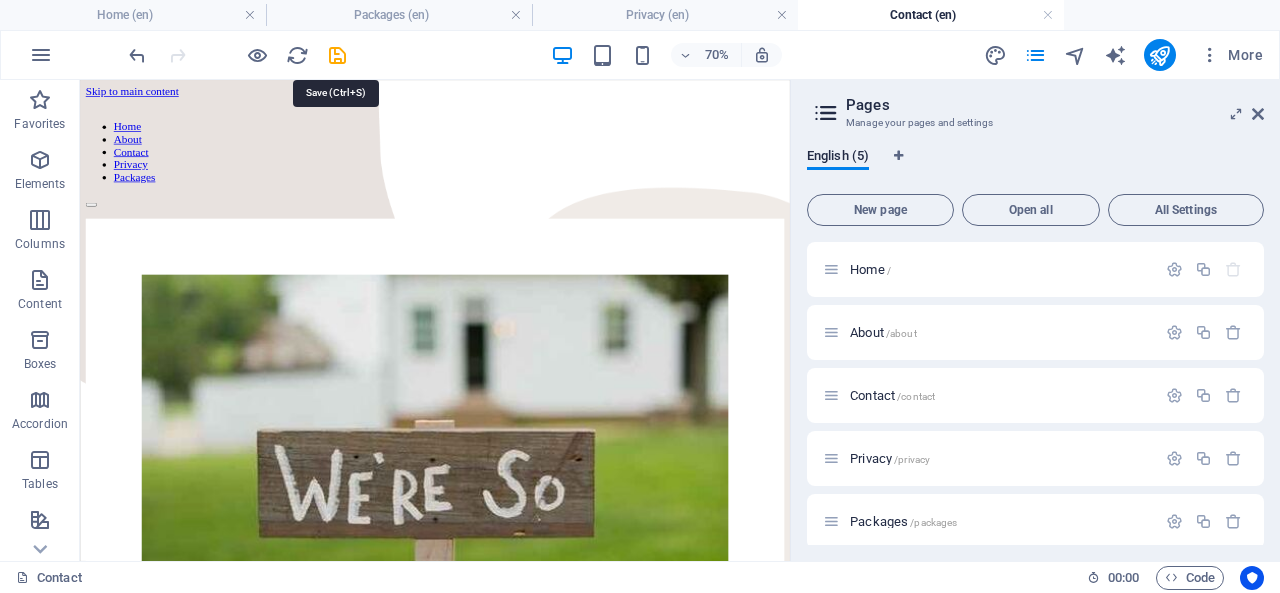click at bounding box center [337, 55] 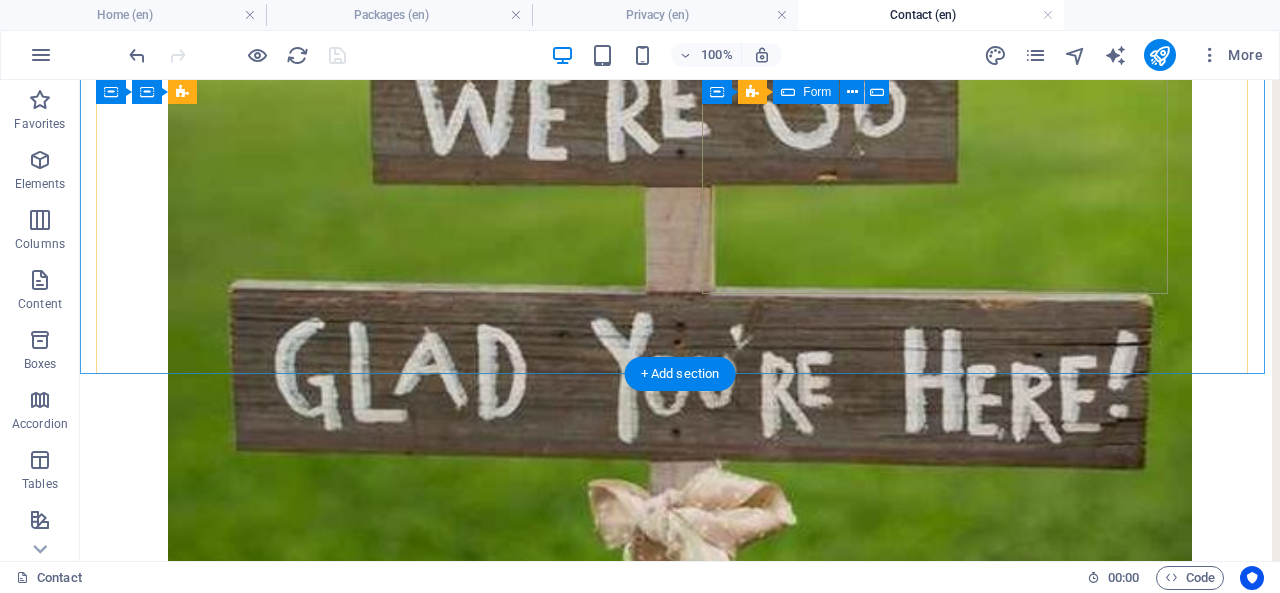 scroll, scrollTop: 0, scrollLeft: 0, axis: both 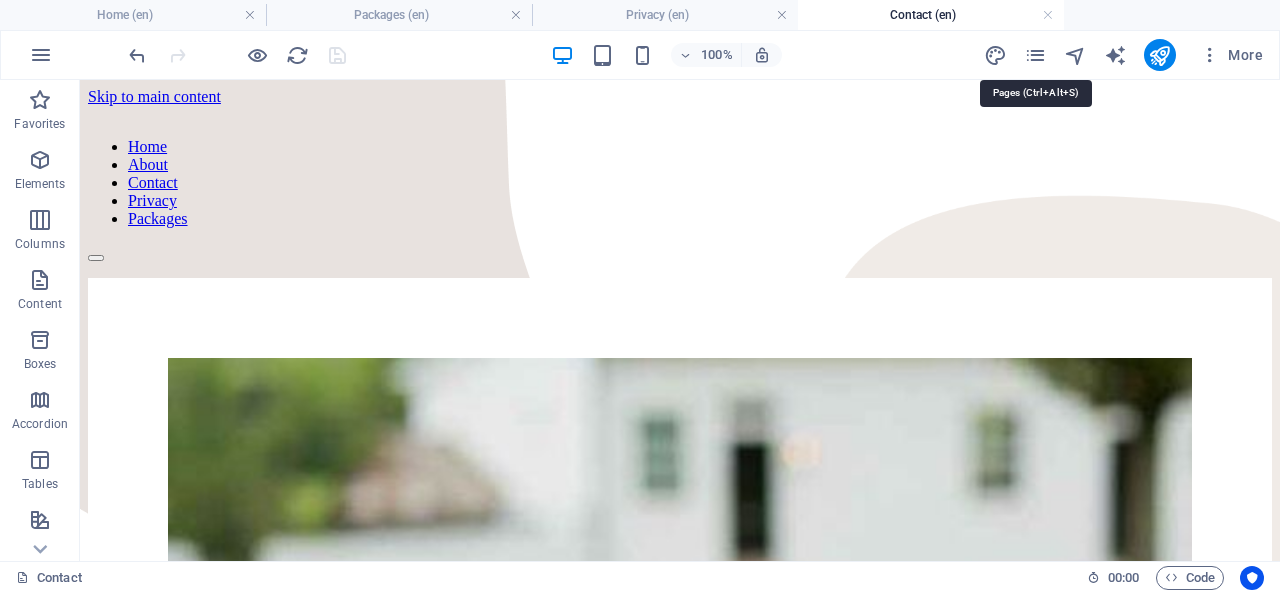 click at bounding box center (1035, 55) 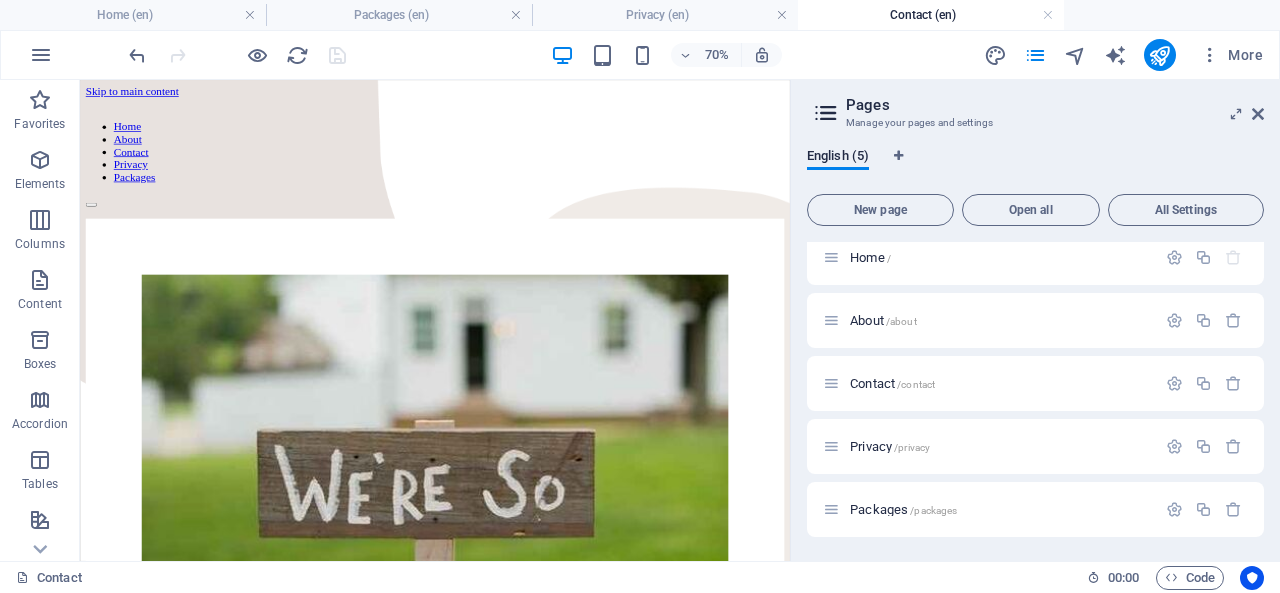 scroll, scrollTop: 9, scrollLeft: 0, axis: vertical 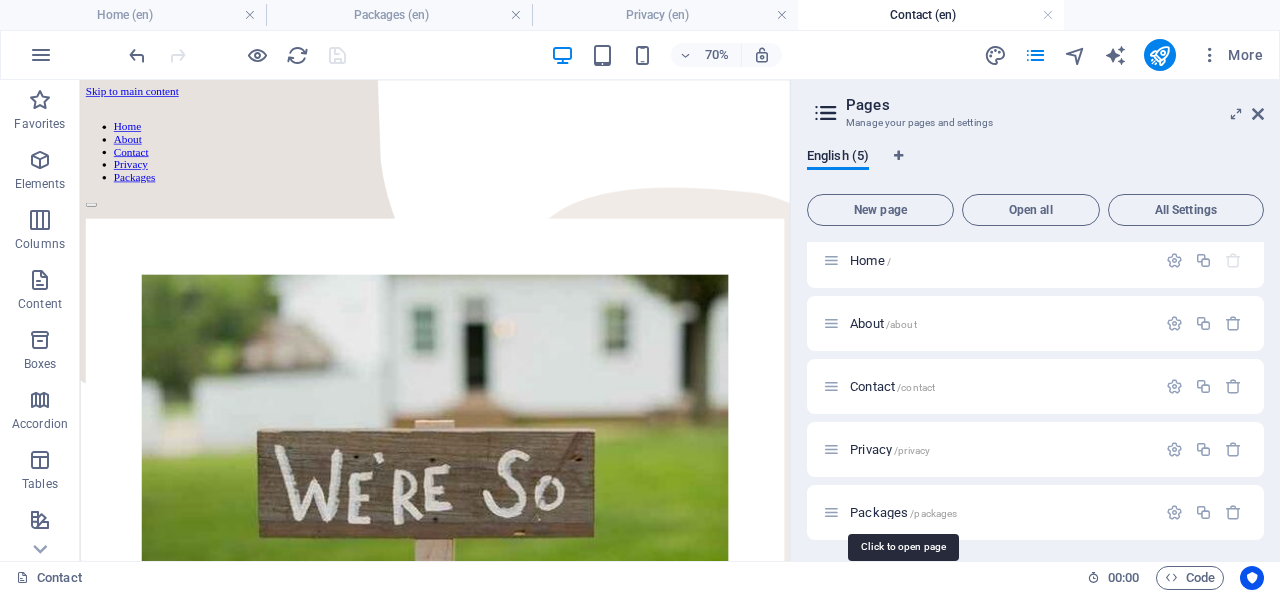 click on "Packages /packages" at bounding box center (903, 512) 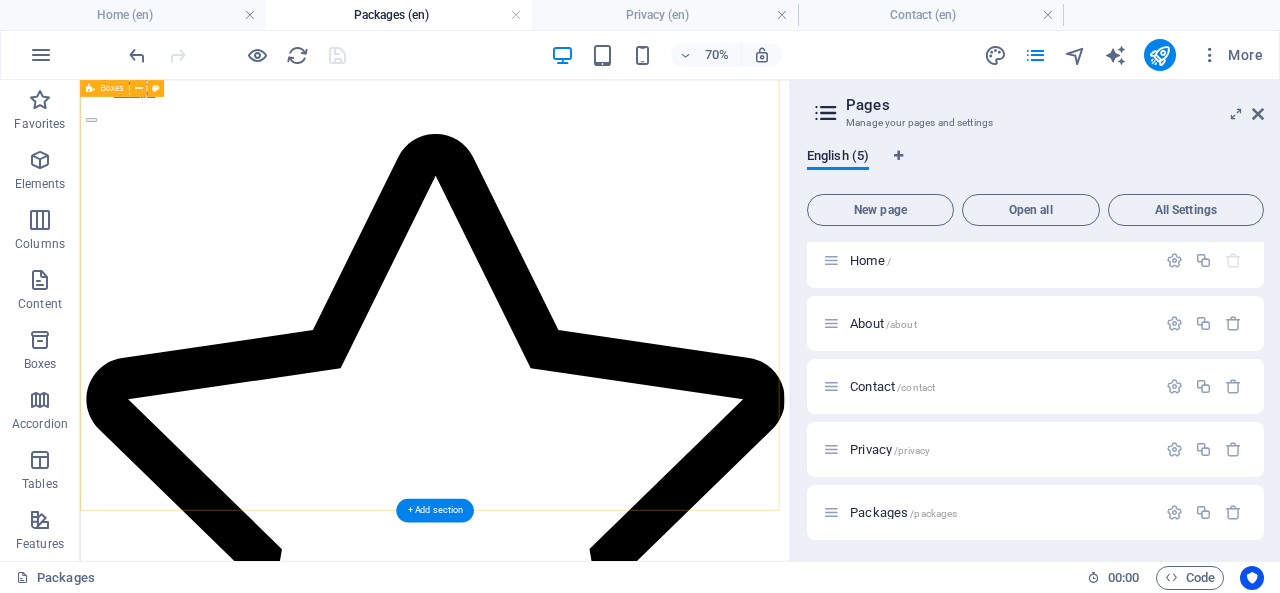 scroll, scrollTop: 0, scrollLeft: 0, axis: both 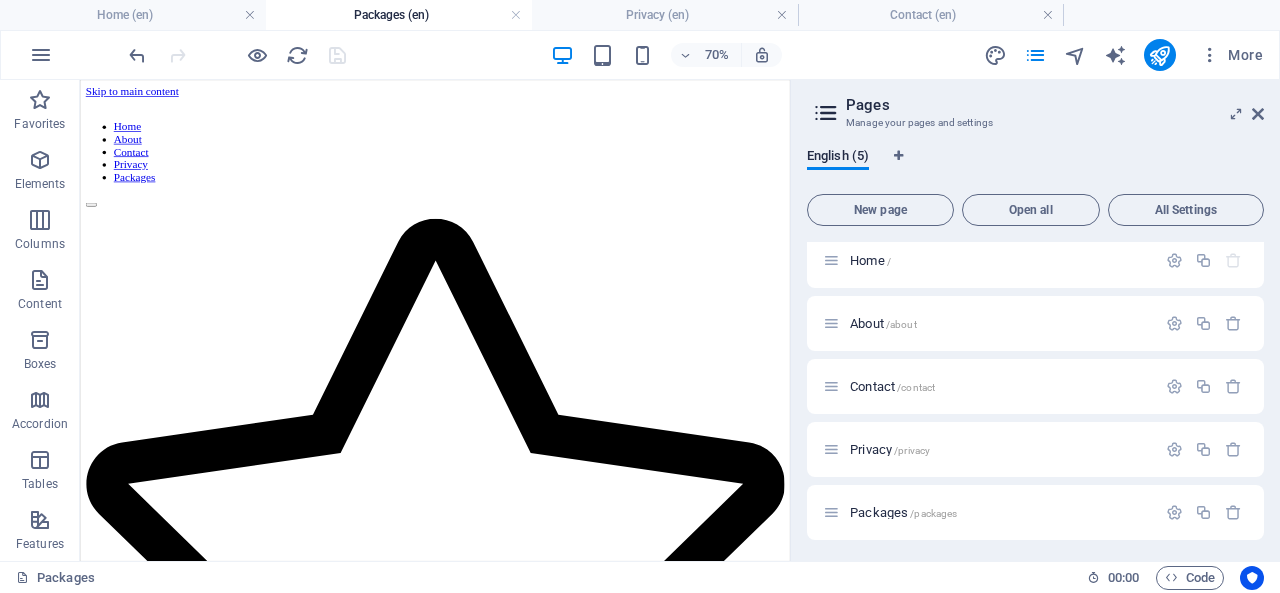 click at bounding box center [1258, 114] 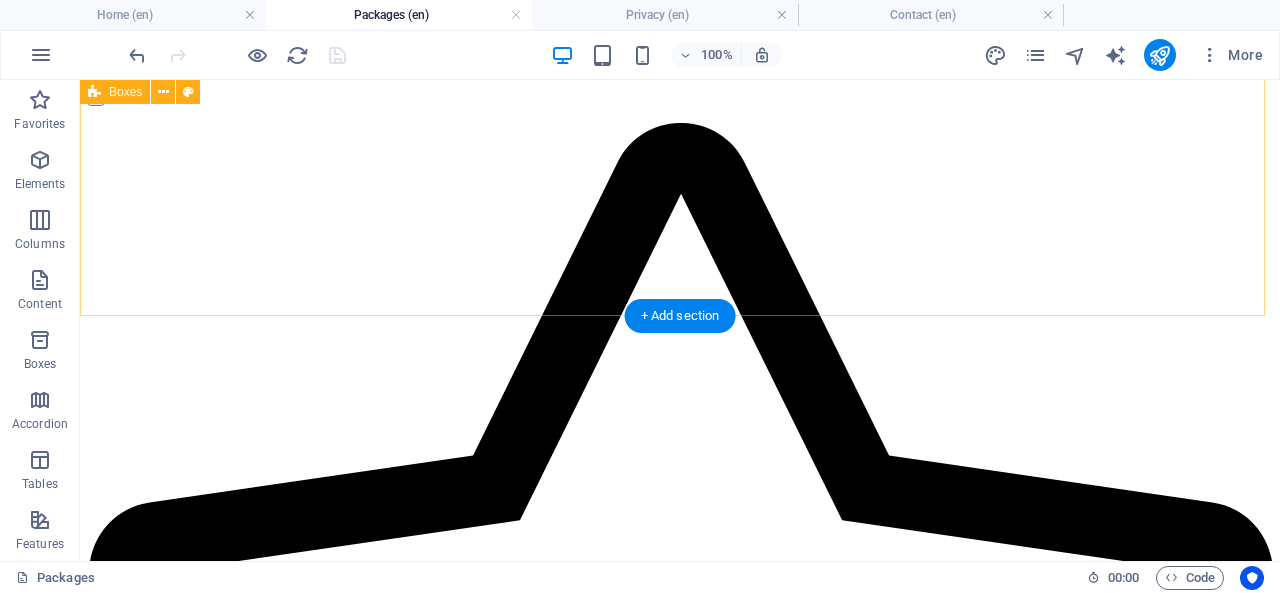 scroll, scrollTop: 0, scrollLeft: 0, axis: both 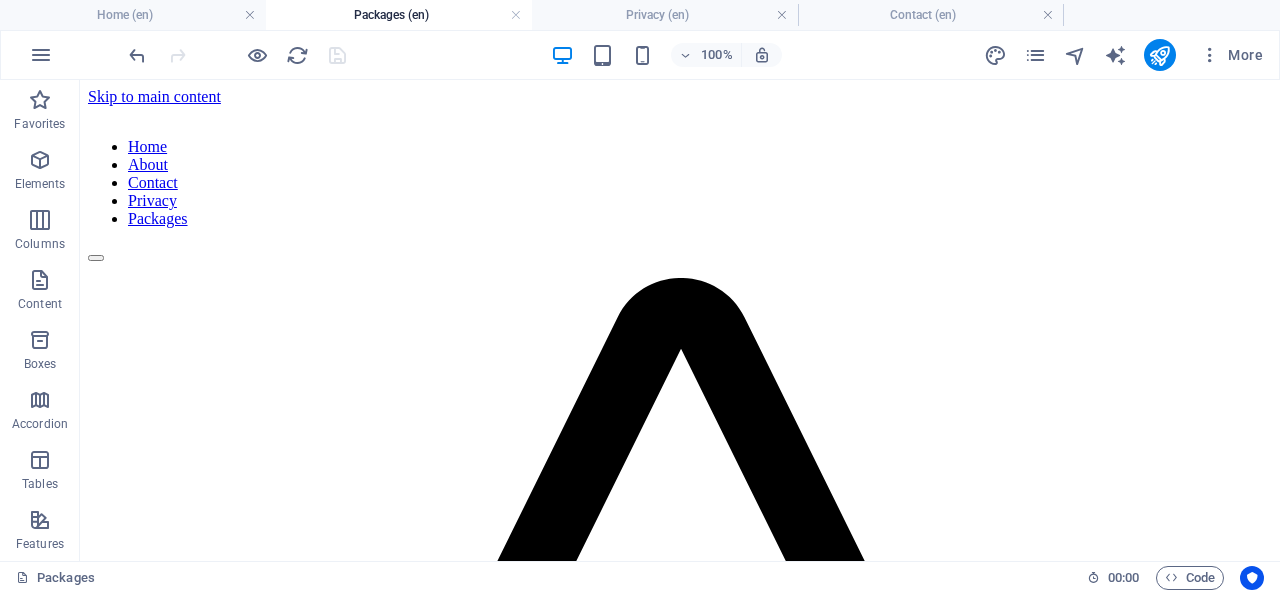 click on "Columns" at bounding box center [40, 244] 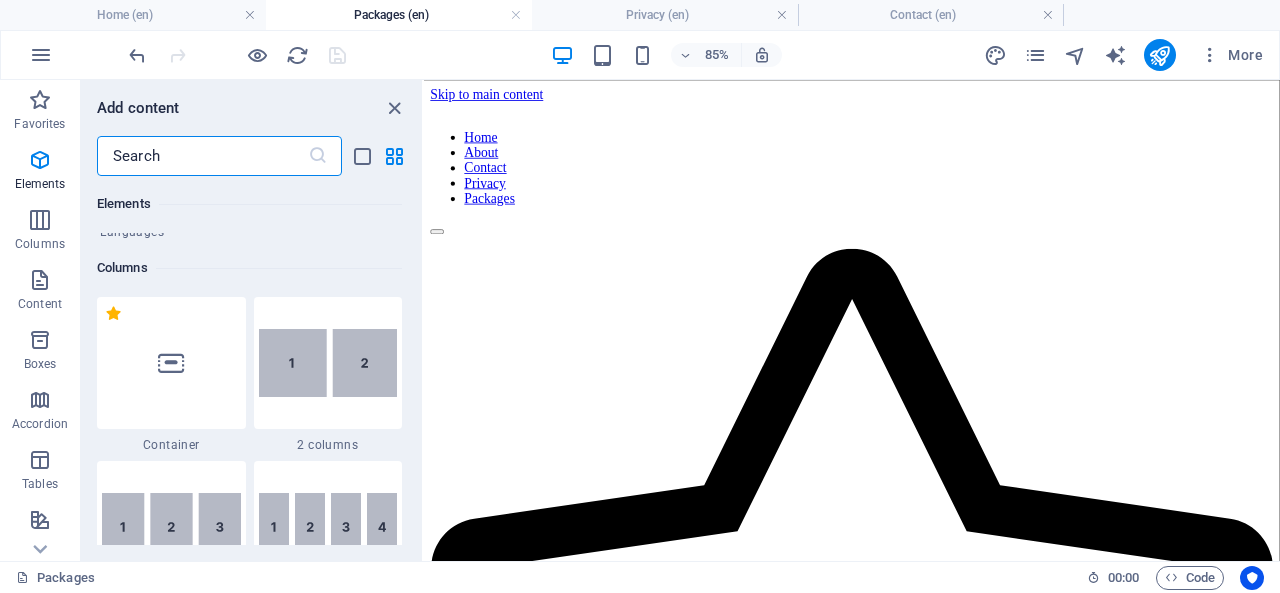 scroll, scrollTop: 990, scrollLeft: 0, axis: vertical 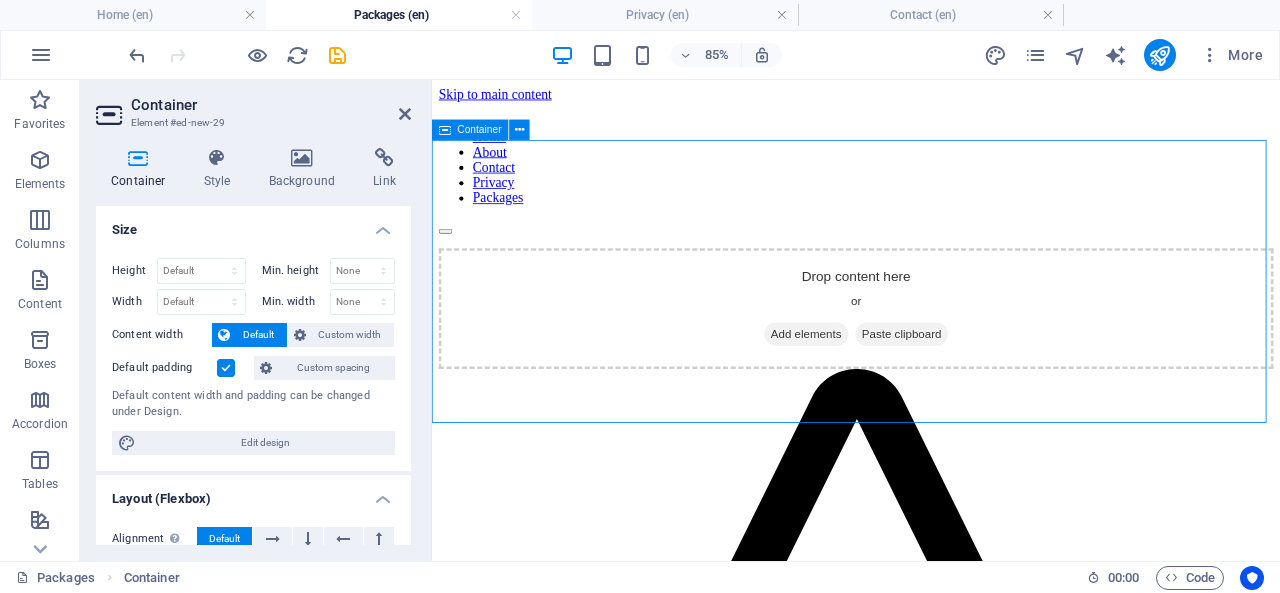 click on "Add elements" at bounding box center [872, 379] 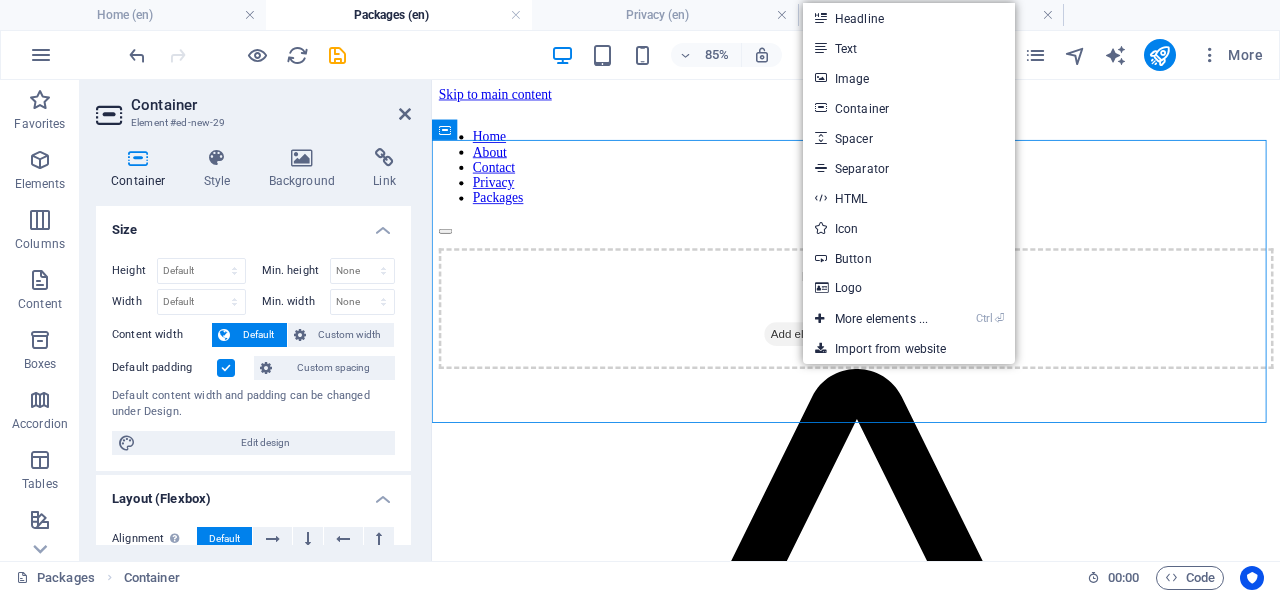 click on "Ctrl ⏎  More elements ..." at bounding box center (871, 319) 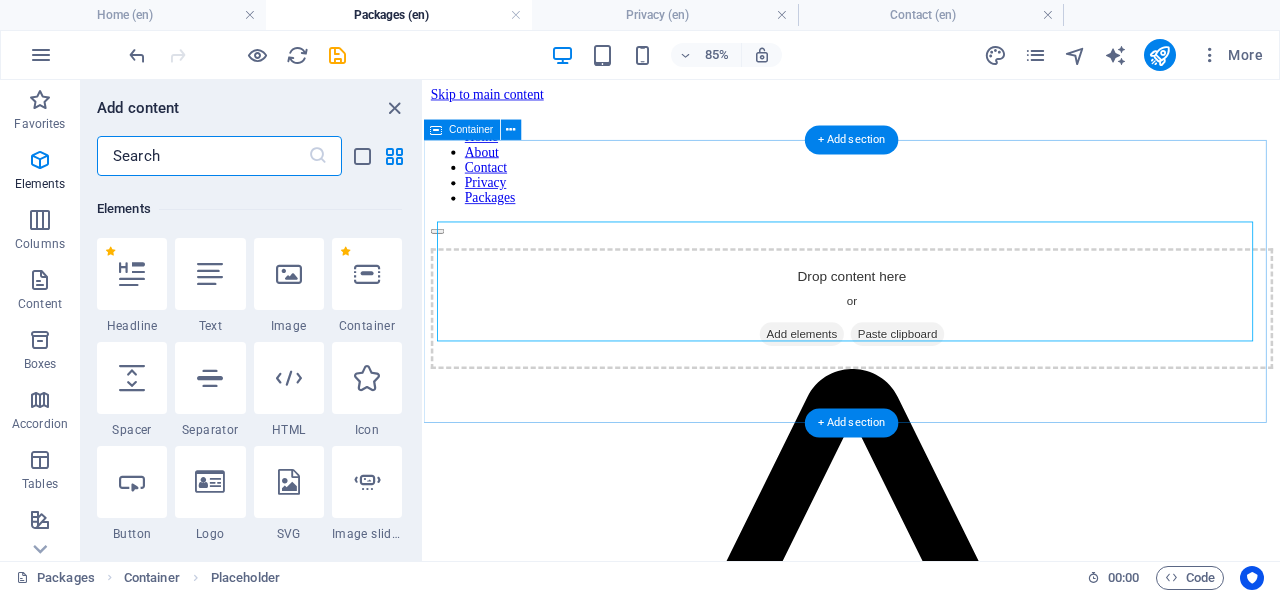 scroll, scrollTop: 213, scrollLeft: 0, axis: vertical 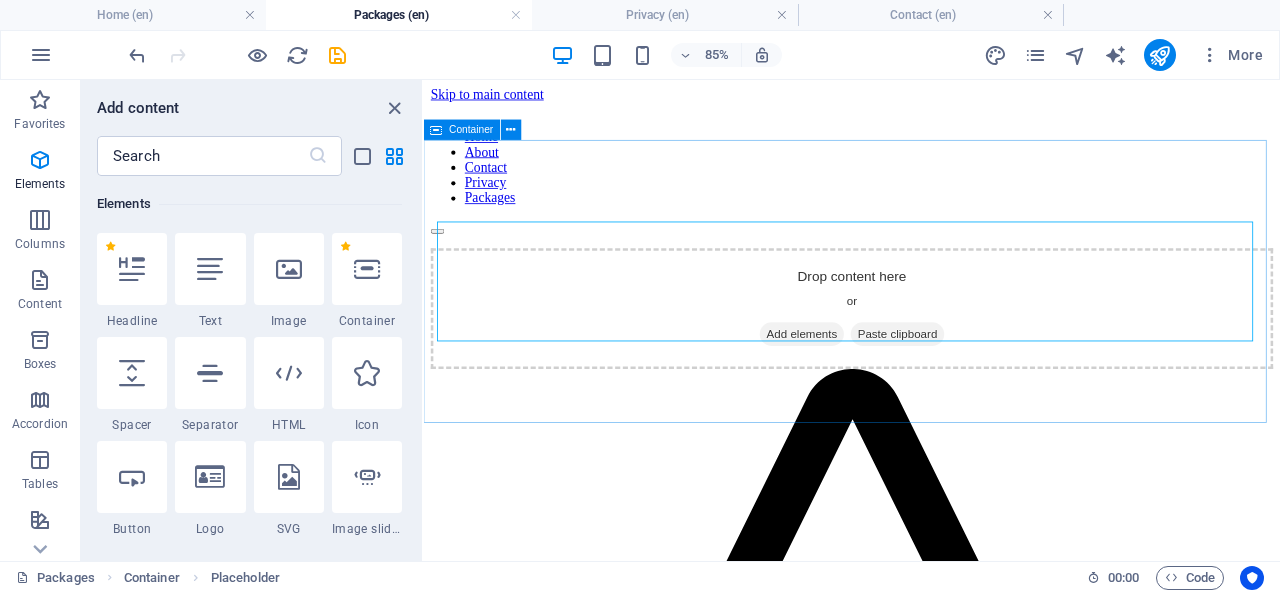 click at bounding box center (511, 129) 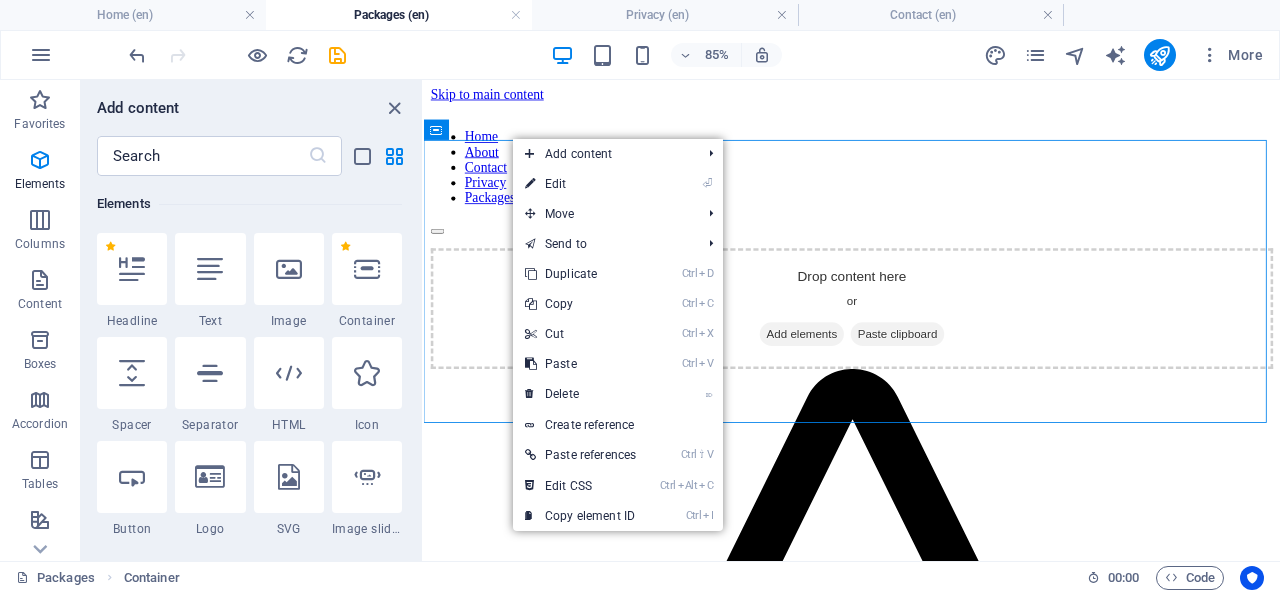 click on "⌦  Delete" at bounding box center [580, 394] 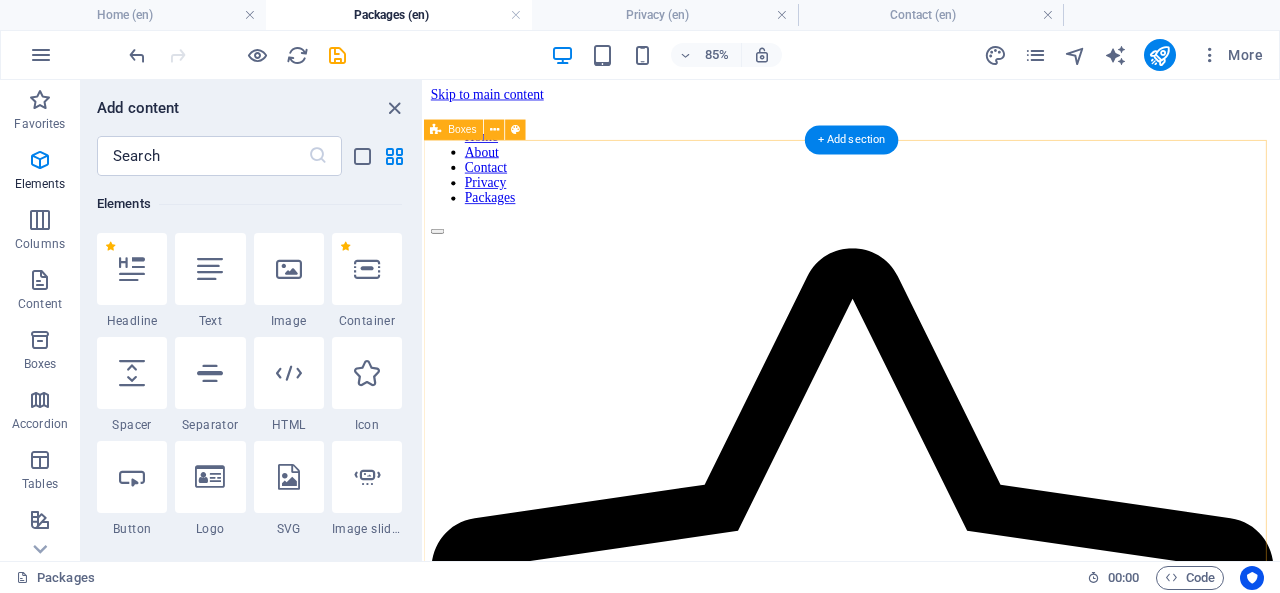 click on "Stillness Session – ₹25,000 A soft, quiet space to talk when you feel heavy. Duration:  60 mins (Zoom or WhatsApp Video) Tone:  Calm, slow, reflective Best for:  Emotional tiredness, needing presence without words Clarity Talk – ₹35,000 When your mind needs order and your heart needs quiet honesty. Duration:  60 mins (video) Tone:  Focused, thoughtful, emotionally grounded Best for:  Decision clarity, self-alignment, processing The Depth Session – ₹50,000 75 mins · Private Video Call A calm, intelligent space to explore what’s beneath the surface — without judgment or pressure. Ideal for deep thinkers and emotionally aware individuals who value quiet clarity over conversation clutter." at bounding box center [927, 1918] 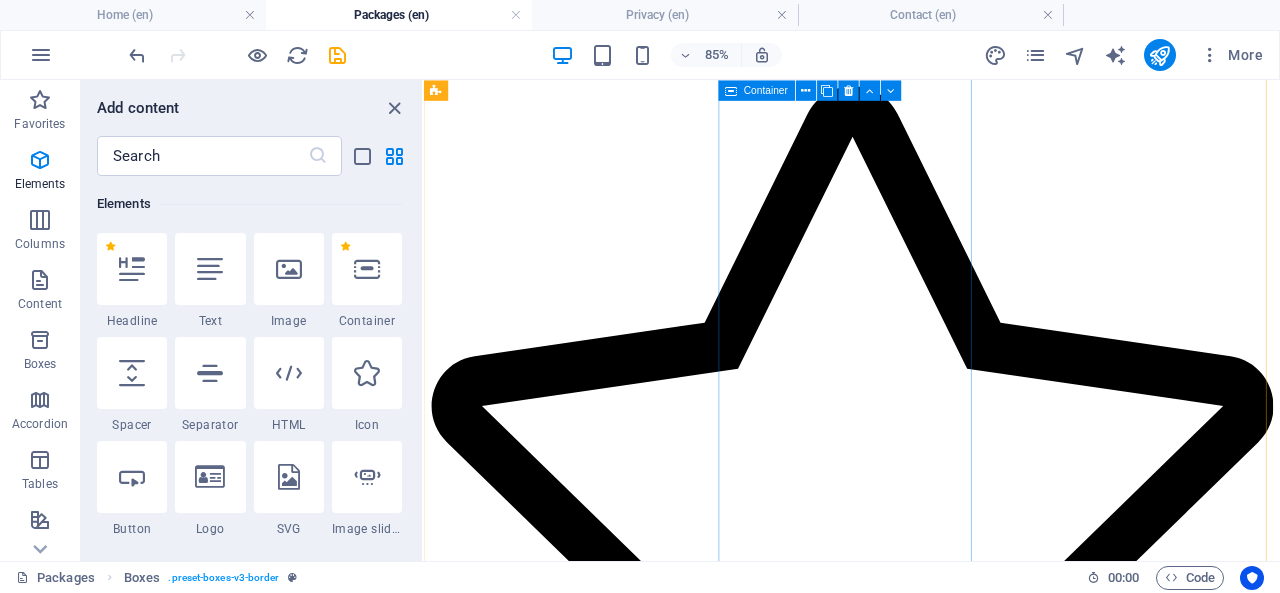 scroll, scrollTop: 1434, scrollLeft: 0, axis: vertical 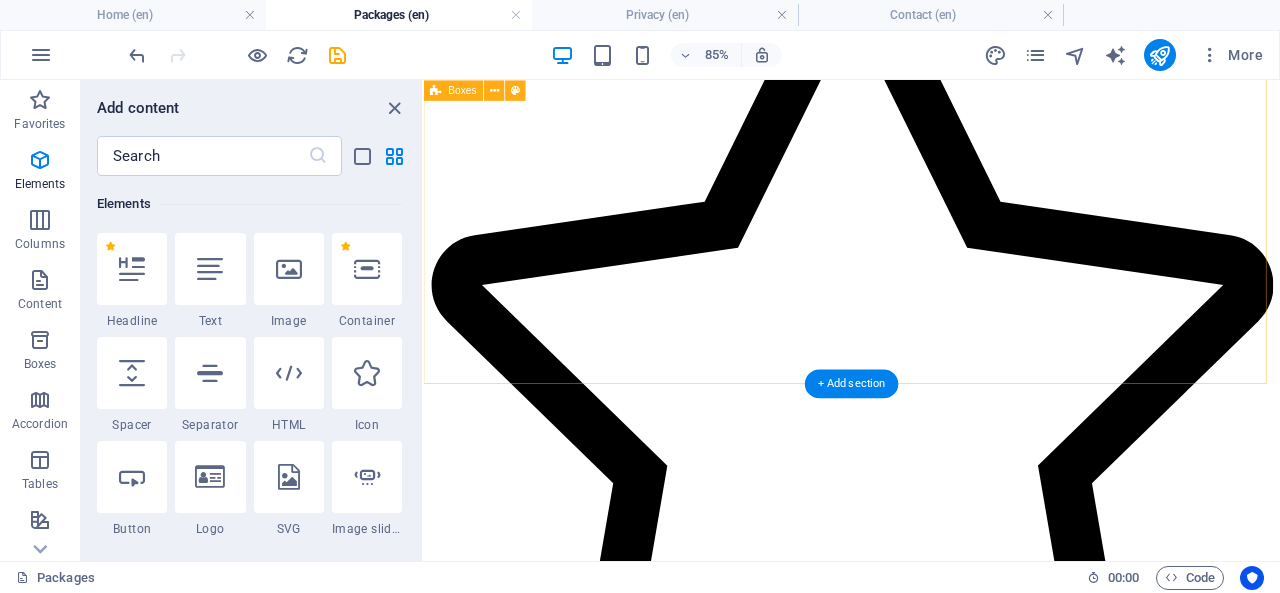 click on "The Presence Hour – ₹75,000 A grounded, present meeting over tea or calm surroundings. Duration:  60 mins Setting:  Safe public location (luxury cafe/hotel lounge) Includes: Real-life emotional connection No pressure, no agenda — just quiet presence Client chooses mood: reflective / light / observational The Silent Meet – ₹1,00,000 No need to speak unless you want to. Just real, human presence. Duration:  90 mins Setting:  Pre-agreed location Includes: Optional conversation Shared quiet, emotional energy Designed for emotionally intense individuals The Soul Retreat – ₹5,00,000 and above 10 Days | One-on-One | (Client Chooses Location) A mindful, emotionally intelligent holiday with a calm, thoughtful companion by your side. No therapy, no pressure — just real presence. Includes: Travel together or meet at destination (within India) 10 days of calm companionship (up to 6 hours/day) Shared silent mornings, conversations, tea, walks Mood-based connection: talk, reflect, or just be" at bounding box center [927, 3977] 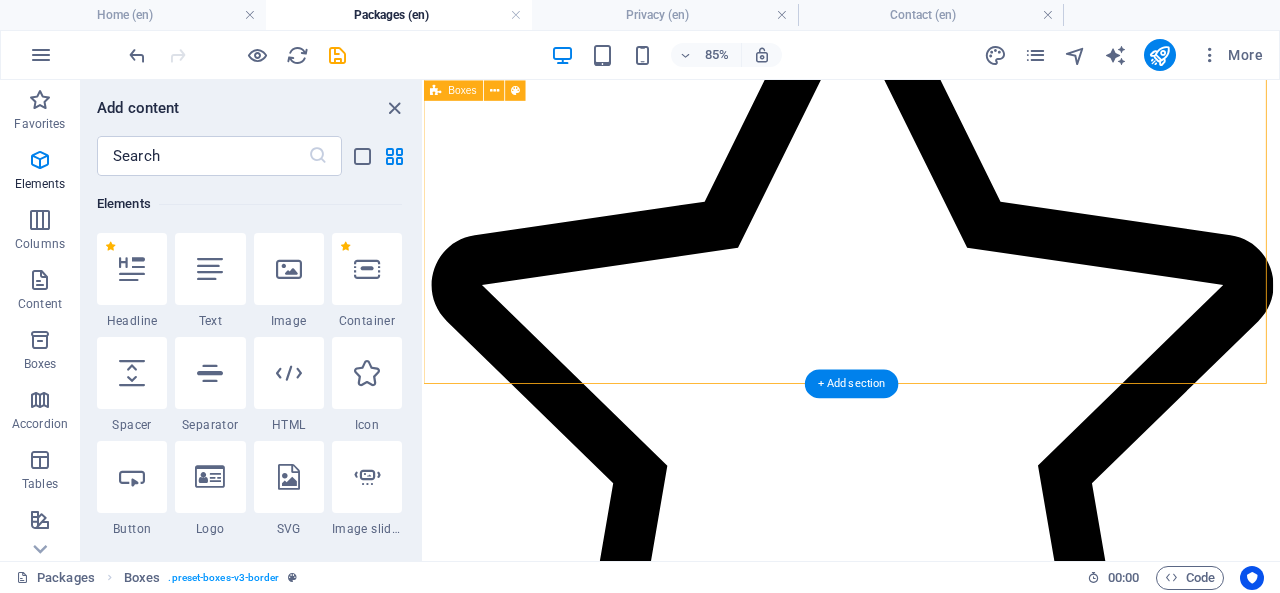 click on "The Presence Hour – ₹75,000 A grounded, present meeting over tea or calm surroundings. Duration:  60 mins Setting:  Safe public location (luxury cafe/hotel lounge) Includes: Real-life emotional connection No pressure, no agenda — just quiet presence Client chooses mood: reflective / light / observational The Silent Meet – ₹1,00,000 No need to speak unless you want to. Just real, human presence. Duration:  90 mins Setting:  Pre-agreed location Includes: Optional conversation Shared quiet, emotional energy Designed for emotionally intense individuals The Soul Retreat – ₹5,00,000 and above 10 Days | One-on-One | (Client Chooses Location) A mindful, emotionally intelligent holiday with a calm, thoughtful companion by your side. No therapy, no pressure — just real presence. Includes: Travel together or meet at destination (within India) 10 days of calm companionship (up to 6 hours/day) Shared silent mornings, conversations, tea, walks Mood-based connection: talk, reflect, or just be" at bounding box center [927, 3977] 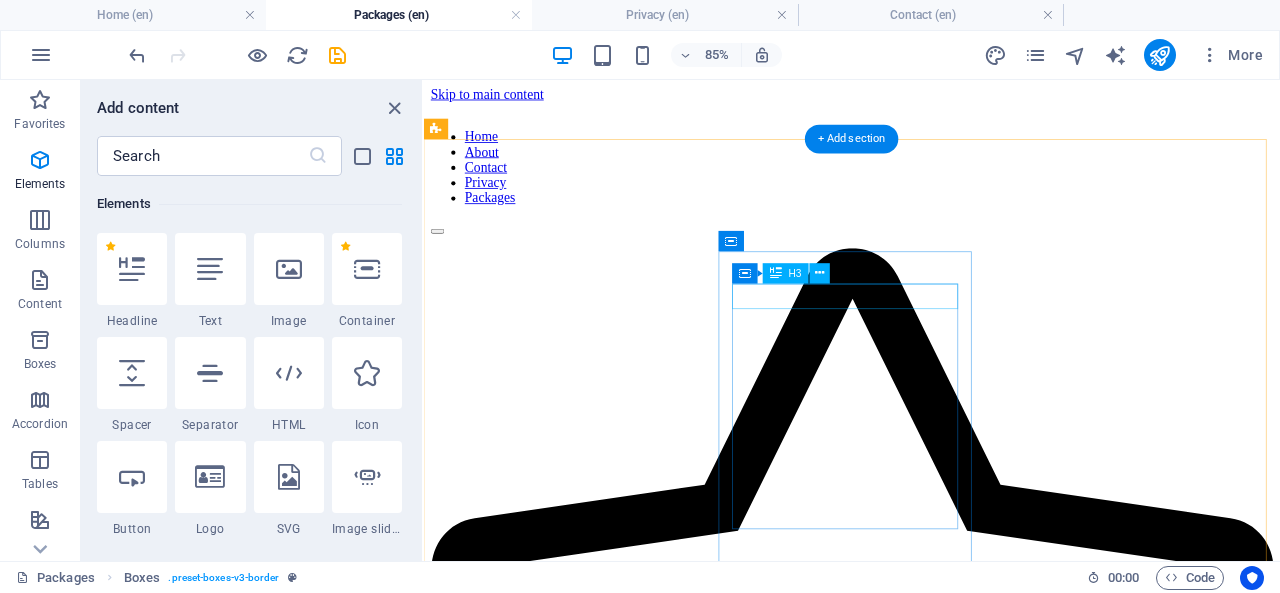 scroll, scrollTop: 0, scrollLeft: 0, axis: both 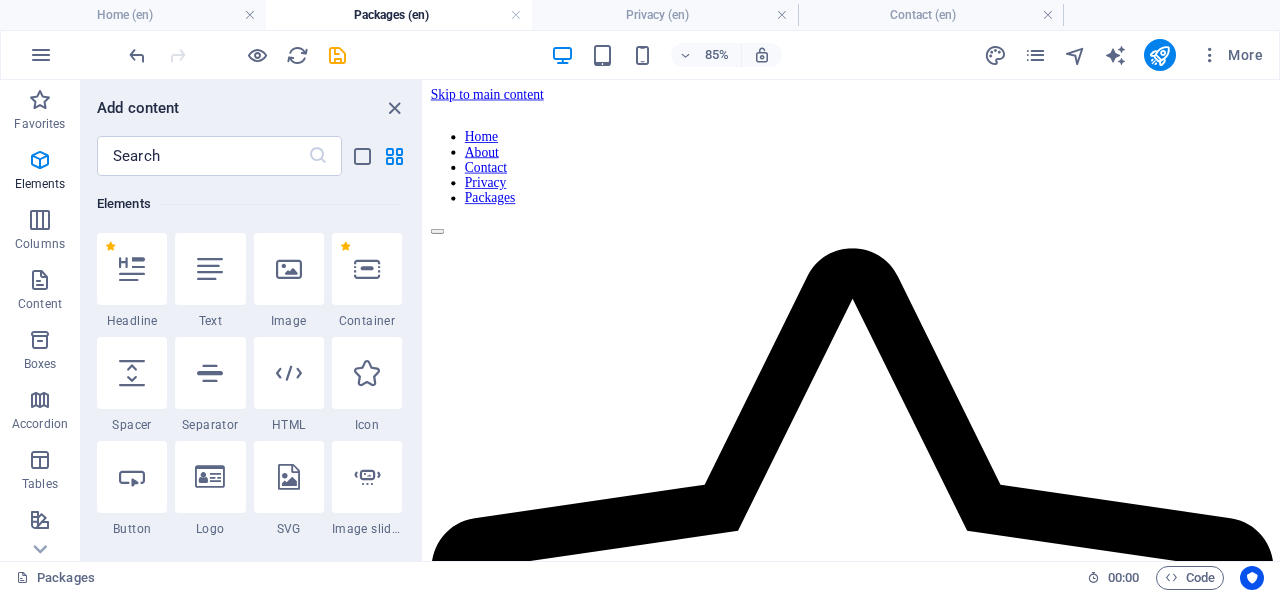 click at bounding box center [394, 108] 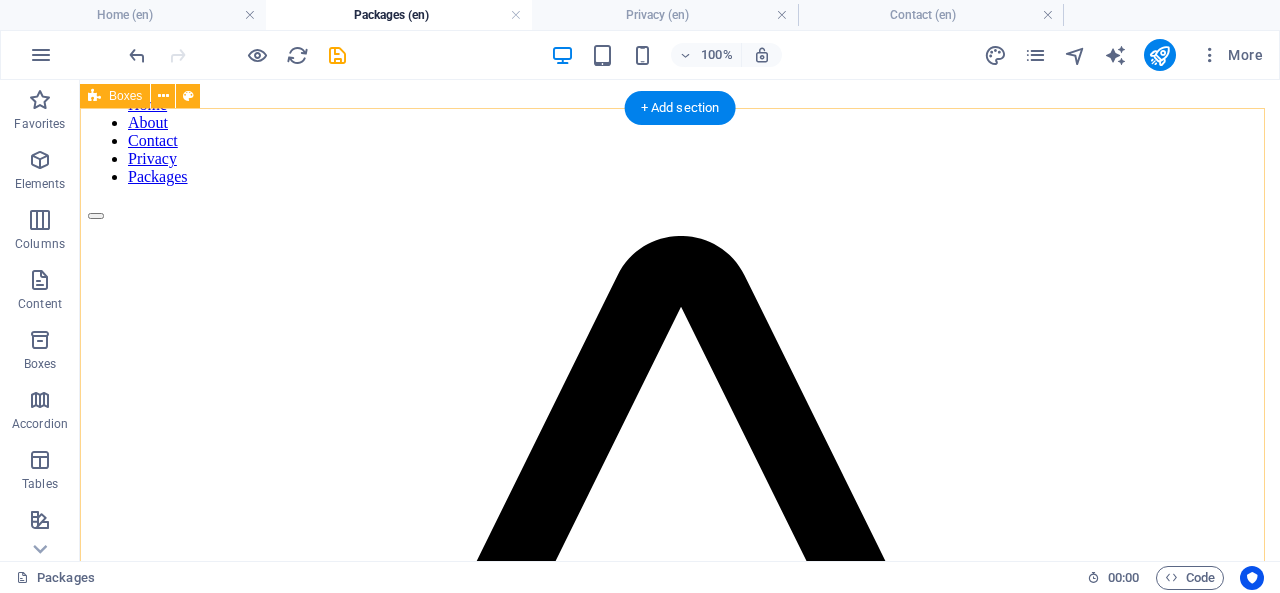 scroll, scrollTop: 0, scrollLeft: 0, axis: both 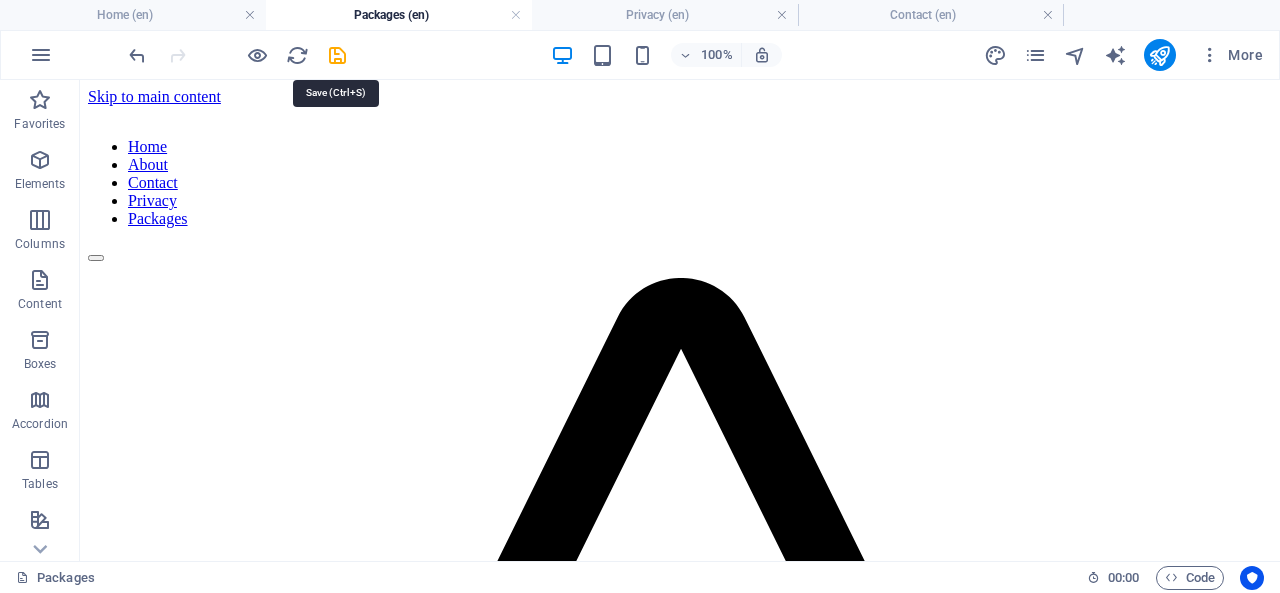 click at bounding box center (337, 55) 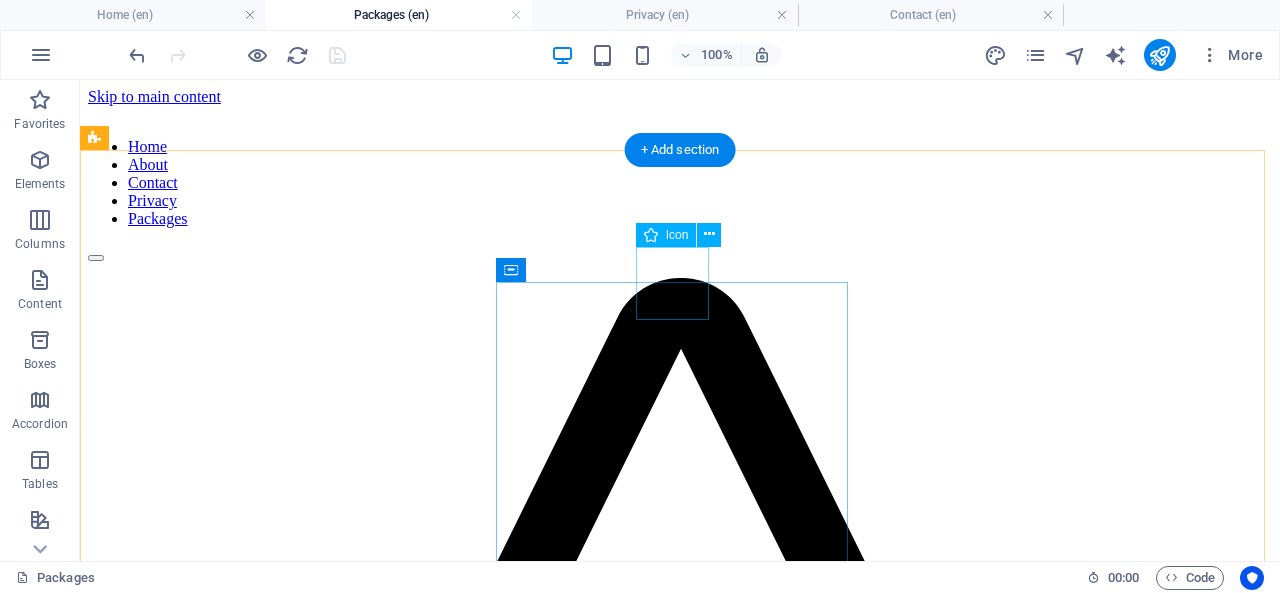 click at bounding box center [680, 2131] 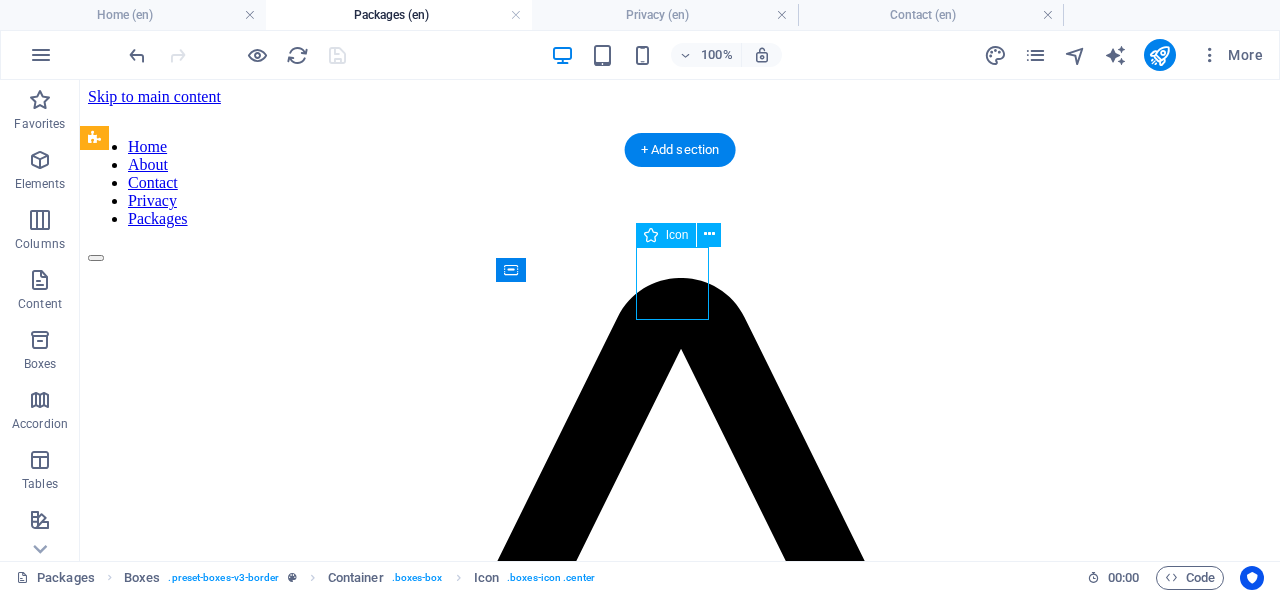 click at bounding box center [680, 2131] 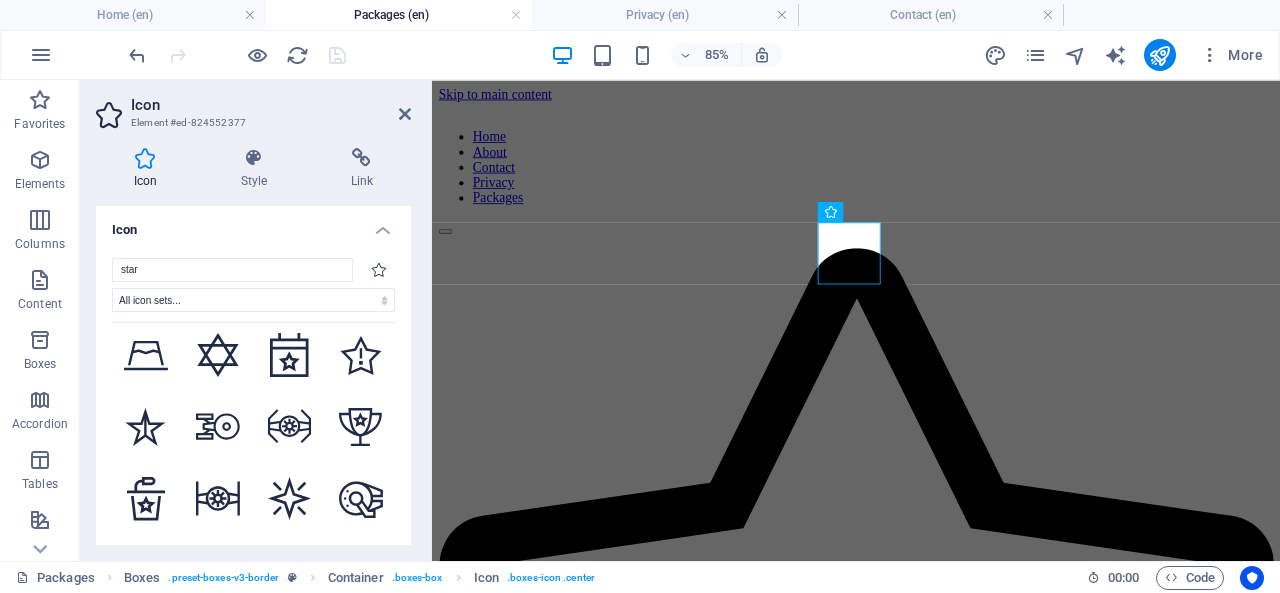 scroll, scrollTop: 4465, scrollLeft: 0, axis: vertical 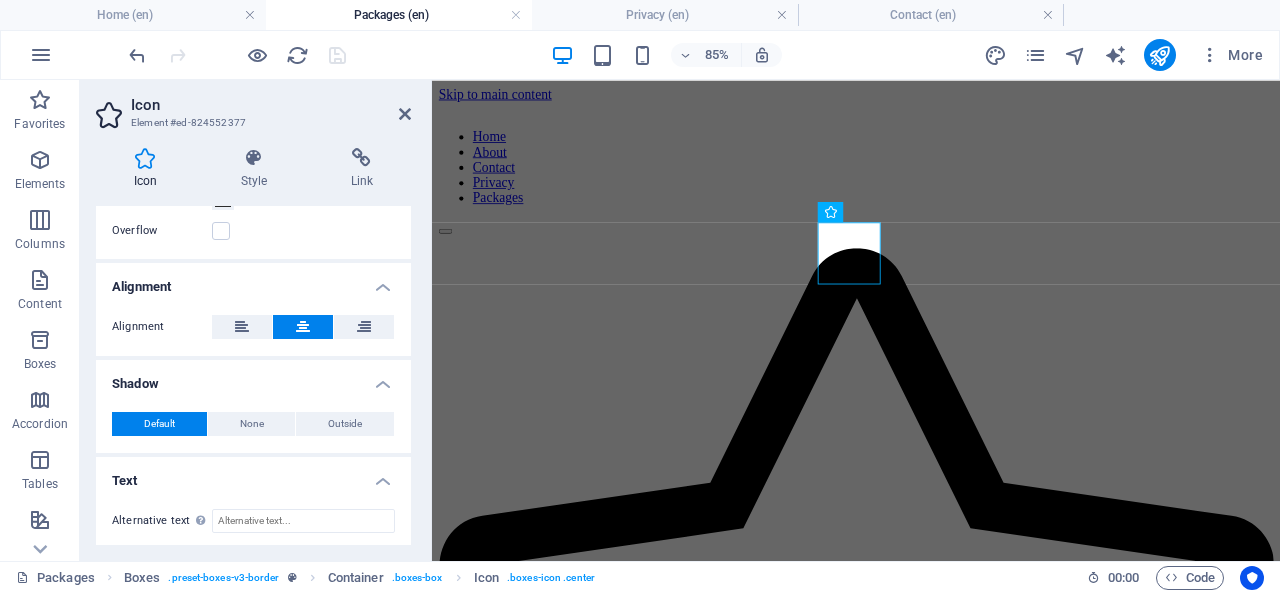 click at bounding box center [254, 158] 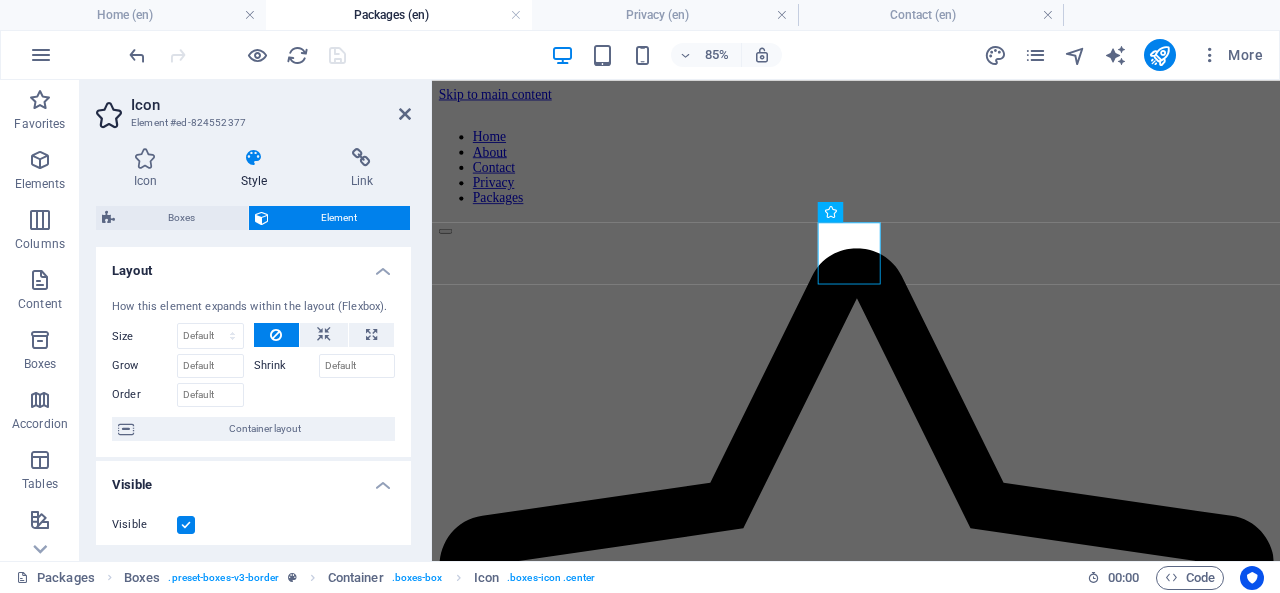 scroll, scrollTop: 560, scrollLeft: 0, axis: vertical 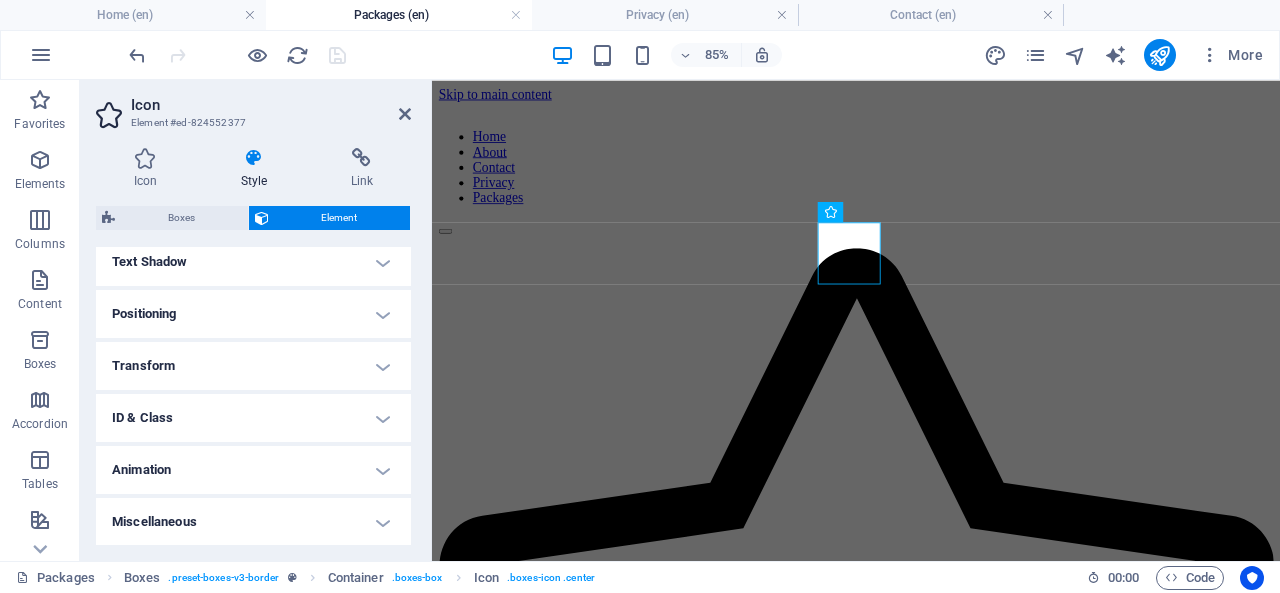 click on "Animation" at bounding box center [253, 470] 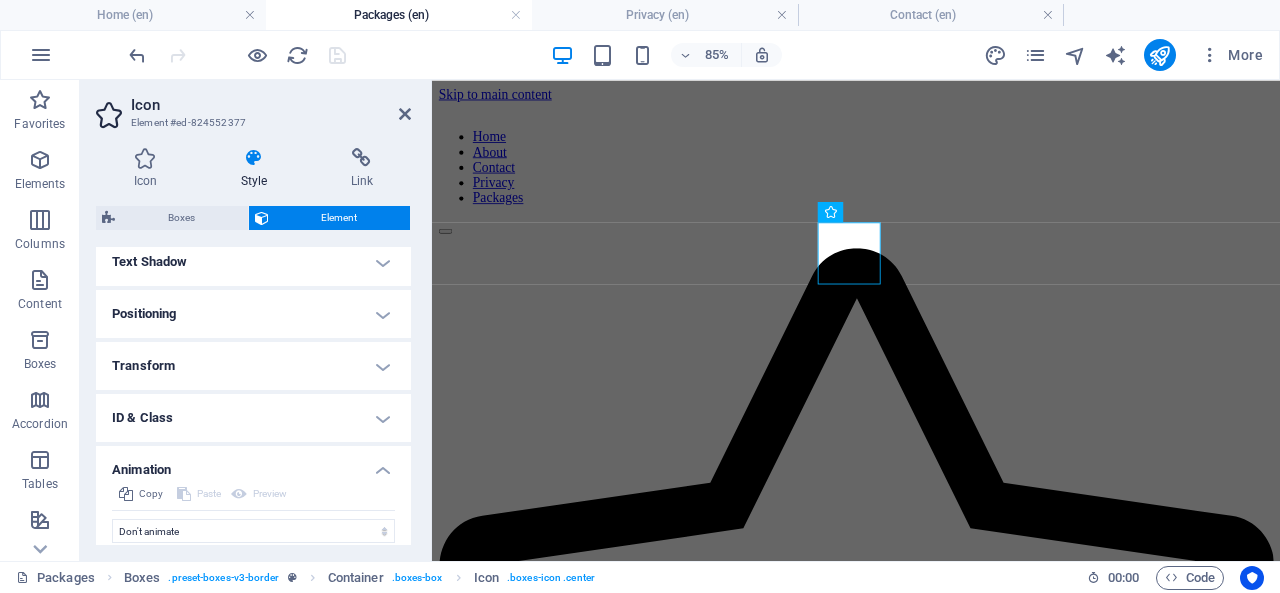 scroll, scrollTop: 624, scrollLeft: 0, axis: vertical 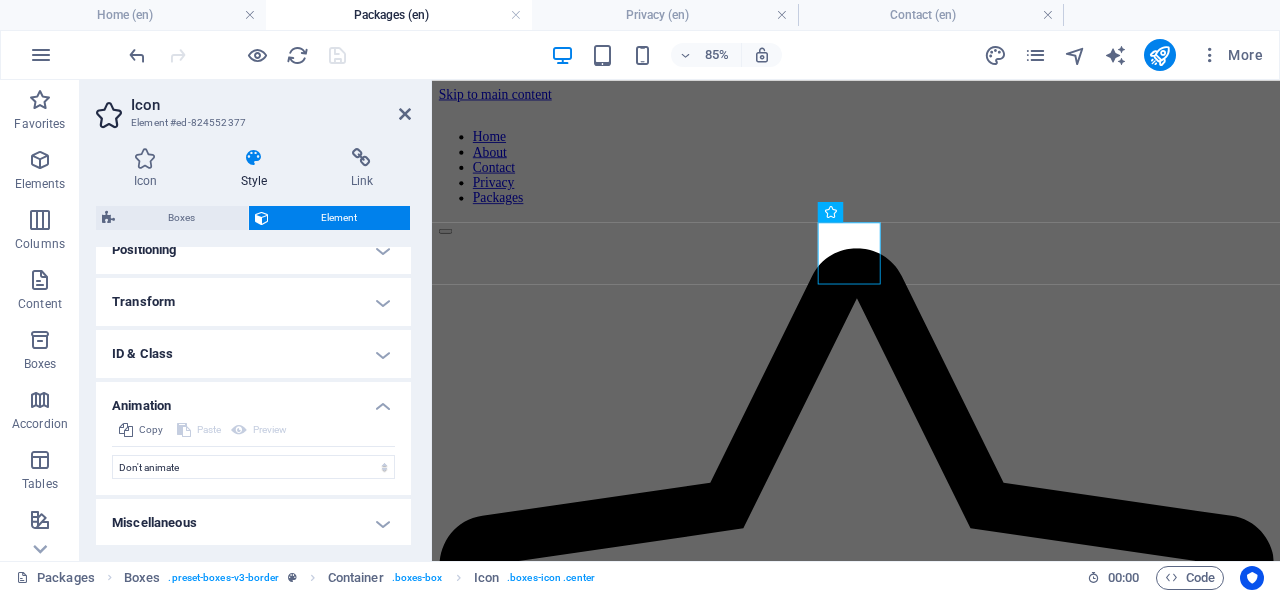 click at bounding box center [405, 114] 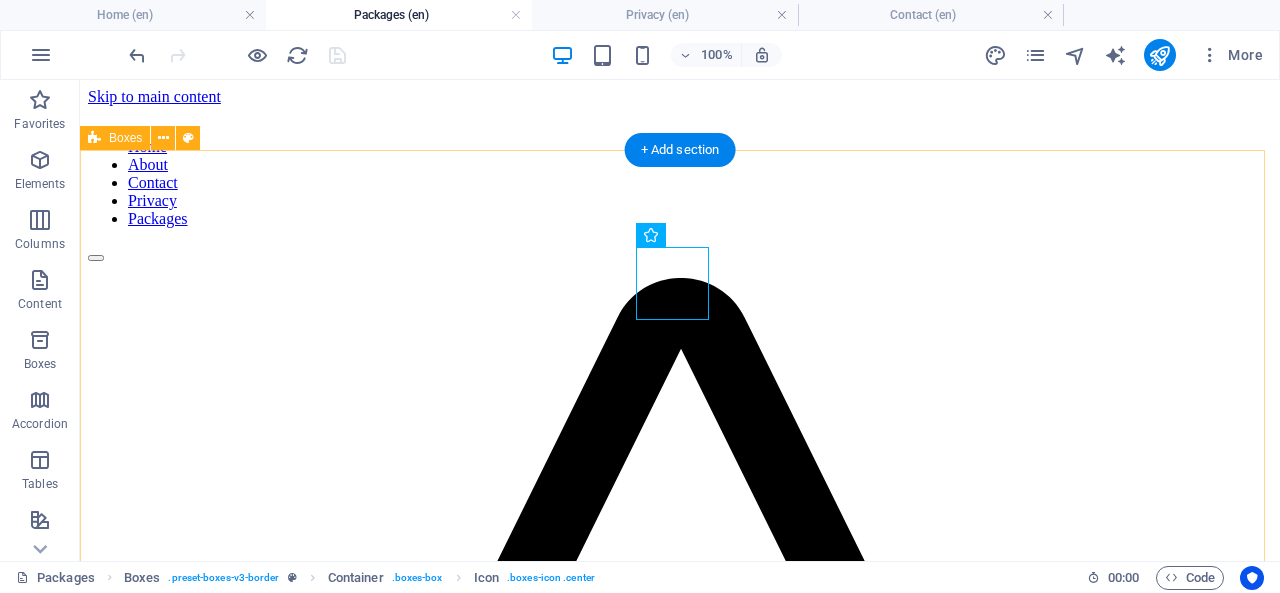 click on "Stillness Session – ₹25,000 A soft, quiet space to talk when you feel heavy. Duration:  60 mins (Zoom or WhatsApp Video) Tone:  Calm, slow, reflective Best for:  Emotional tiredness, needing presence without words Clarity Talk – ₹35,000 When your mind needs order and your heart needs quiet honesty. Duration:  60 mins (video) Tone:  Focused, thoughtful, emotionally grounded Best for:  Decision clarity, self-alignment, processing The Depth Session – ₹50,000 75 mins · Private Video Call A calm, intelligent space to explore what’s beneath the surface — without judgment or pressure. Ideal for deep thinkers and emotionally aware individuals who value quiet clarity over conversation clutter." at bounding box center [680, 2196] 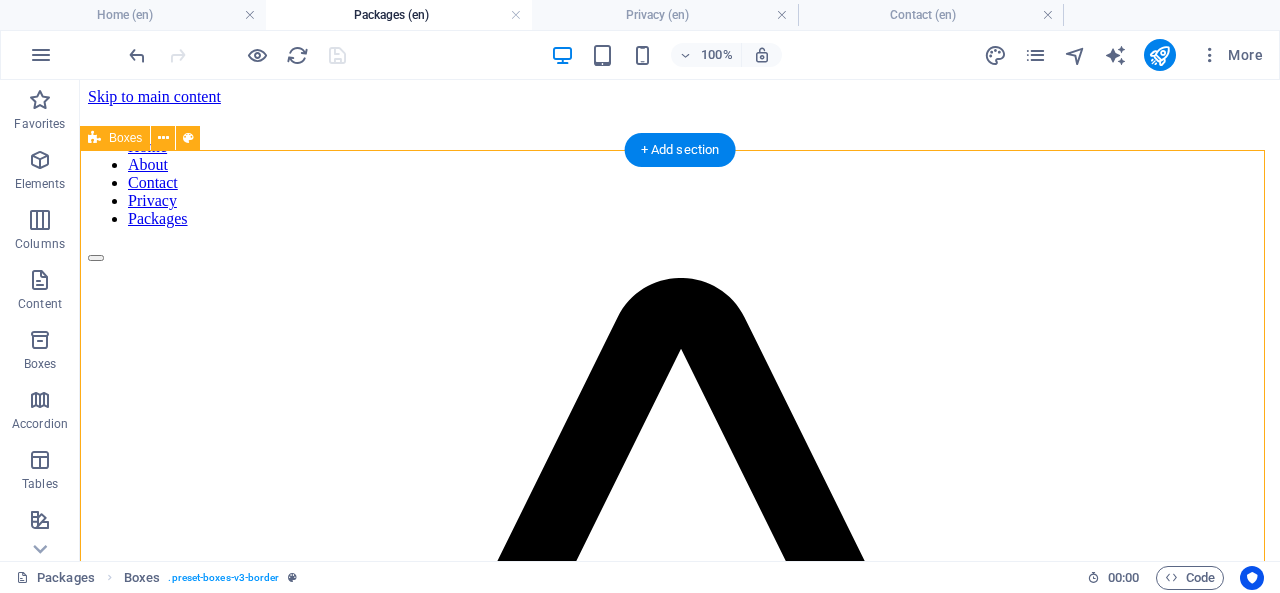click on "Stillness Session – ₹25,000 A soft, quiet space to talk when you feel heavy. Duration:  60 mins (Zoom or WhatsApp Video) Tone:  Calm, slow, reflective Best for:  Emotional tiredness, needing presence without words Clarity Talk – ₹35,000 When your mind needs order and your heart needs quiet honesty. Duration:  60 mins (video) Tone:  Focused, thoughtful, emotionally grounded Best for:  Decision clarity, self-alignment, processing The Depth Session – ₹50,000 75 mins · Private Video Call A calm, intelligent space to explore what’s beneath the surface — without judgment or pressure. Ideal for deep thinkers and emotionally aware individuals who value quiet clarity over conversation clutter." at bounding box center (680, 2196) 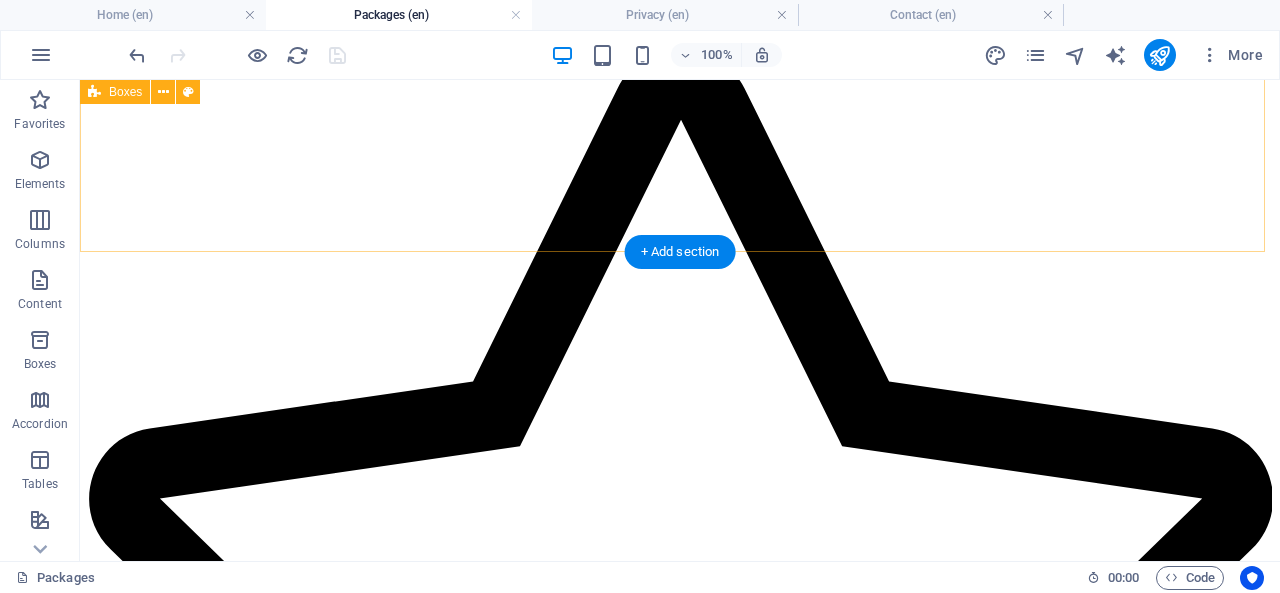 scroll, scrollTop: 0, scrollLeft: 0, axis: both 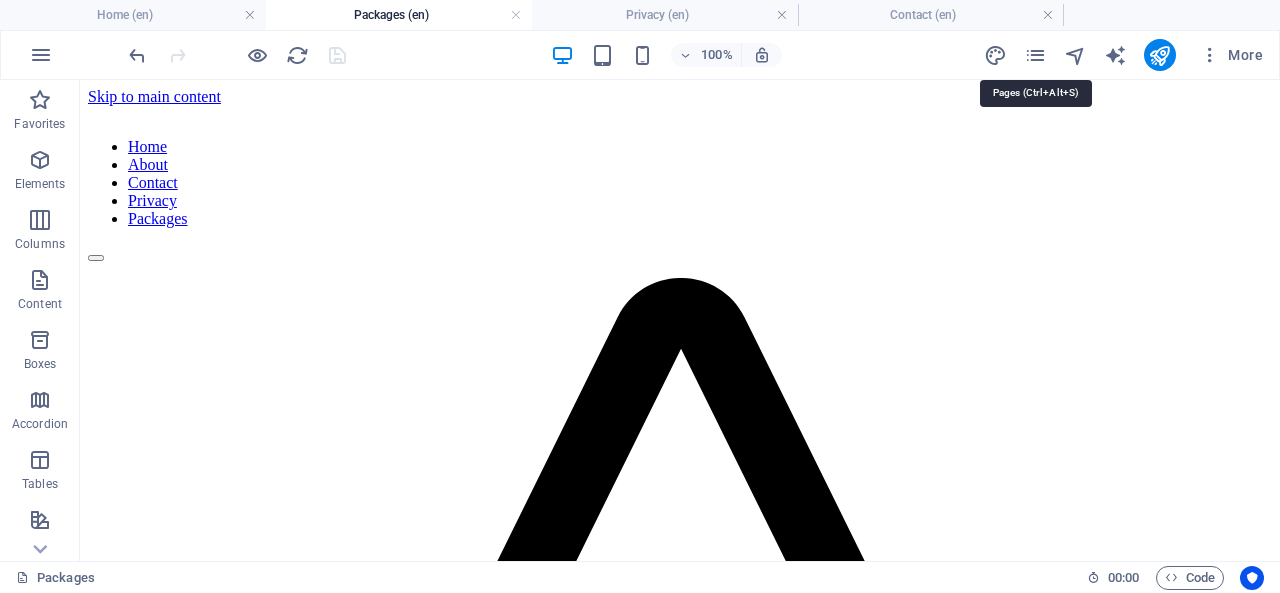 click at bounding box center [1035, 55] 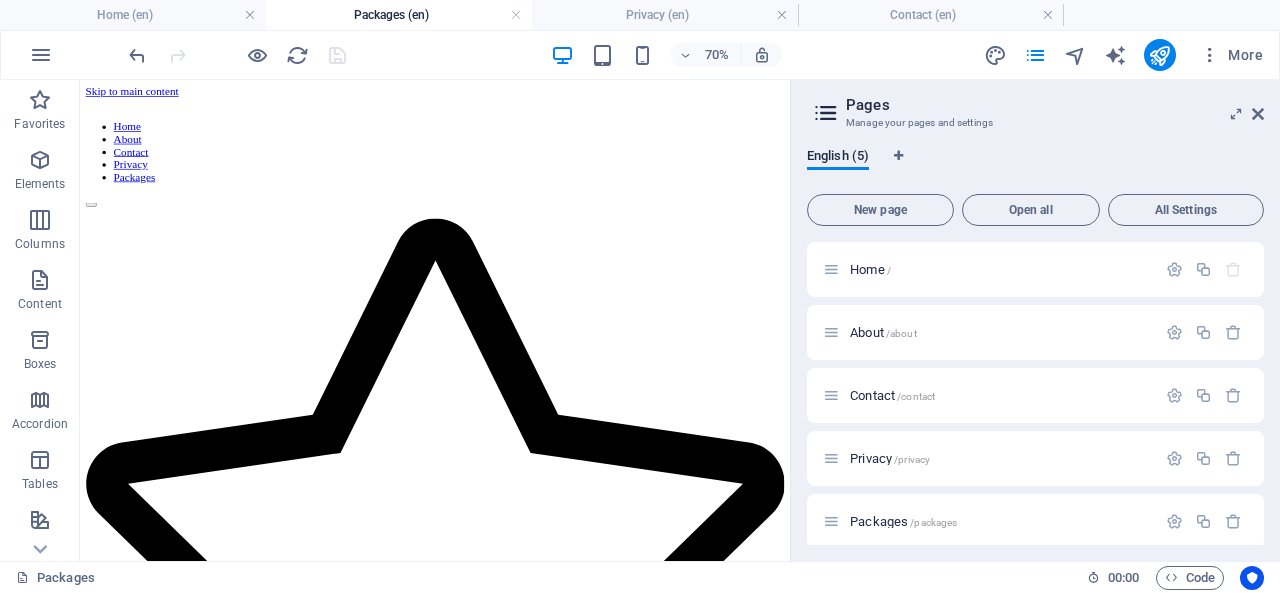 click on "Packages /packages" at bounding box center [1000, 521] 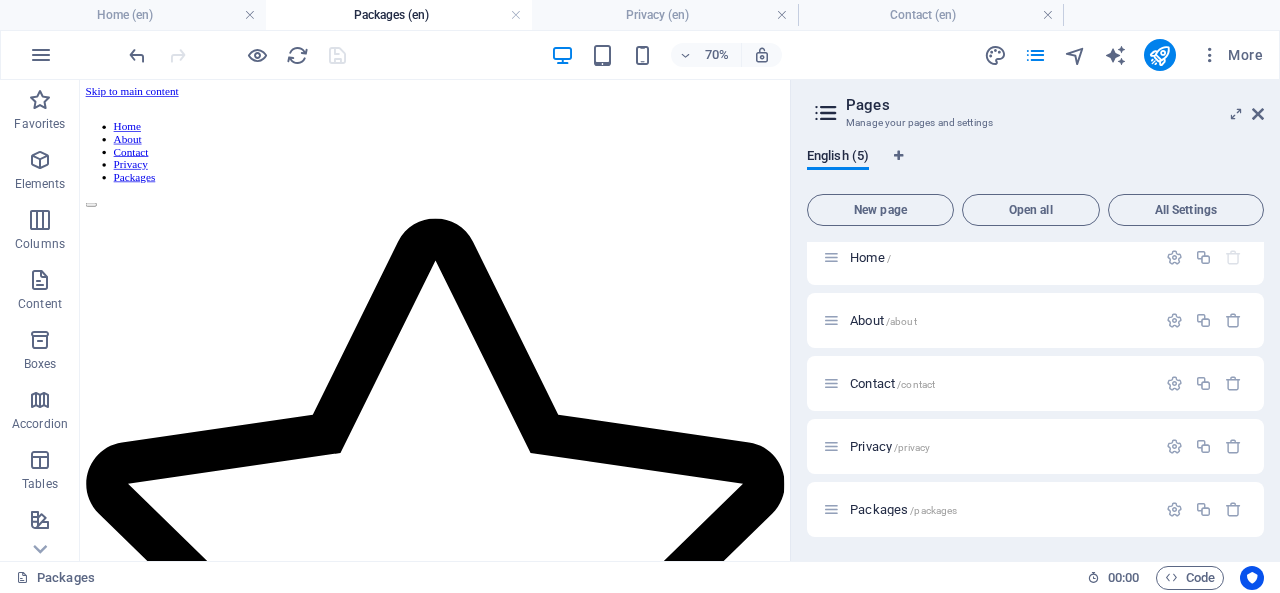 click at bounding box center [831, 509] 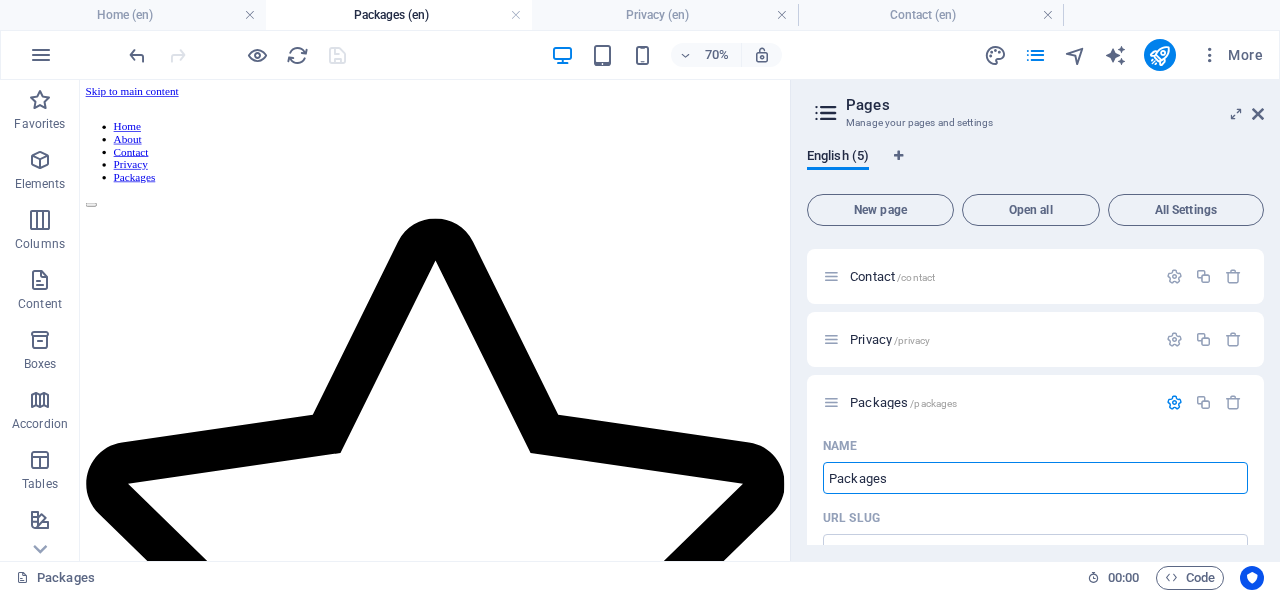 scroll, scrollTop: 120, scrollLeft: 0, axis: vertical 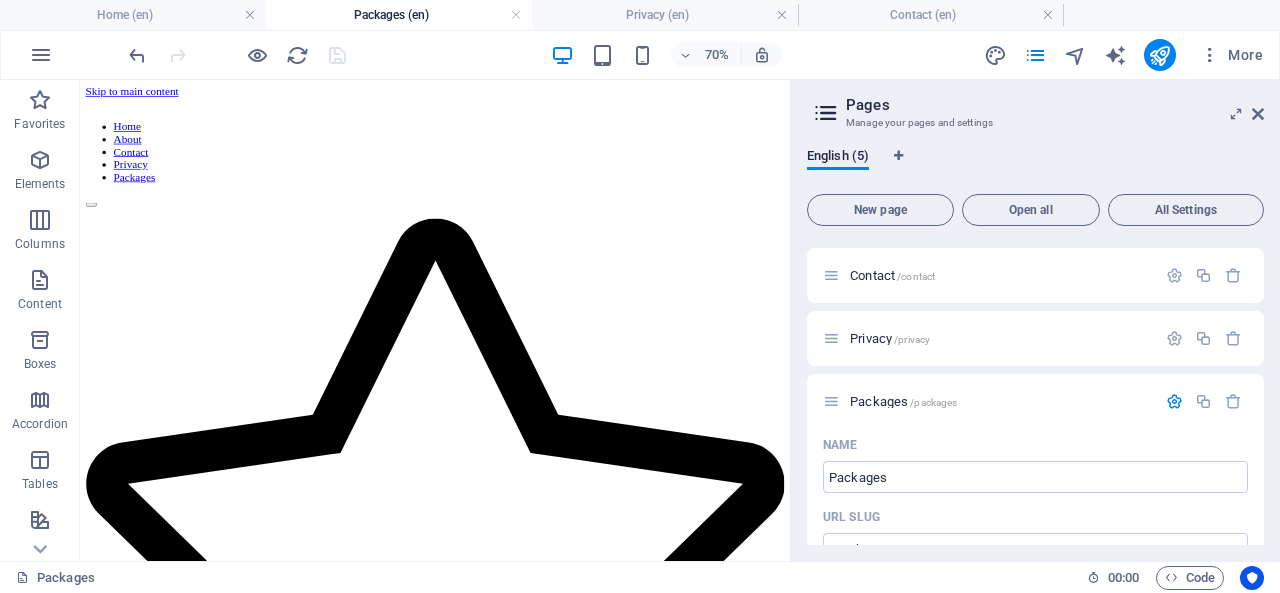click on "Packages /packages" at bounding box center [903, 401] 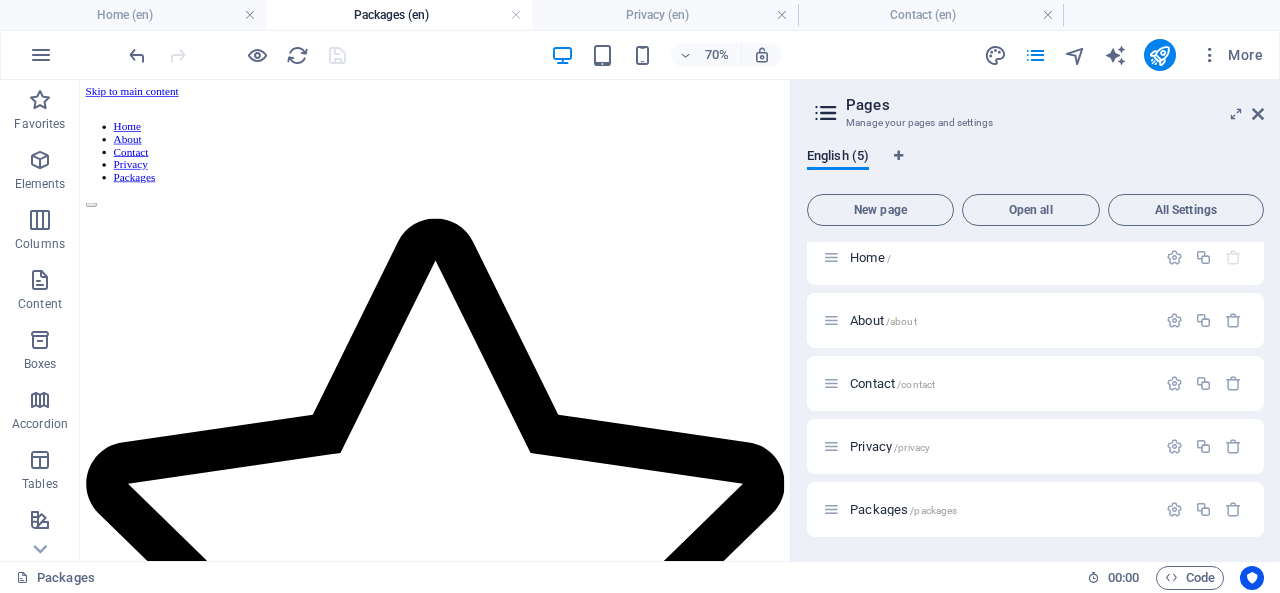 click at bounding box center (0, 0) 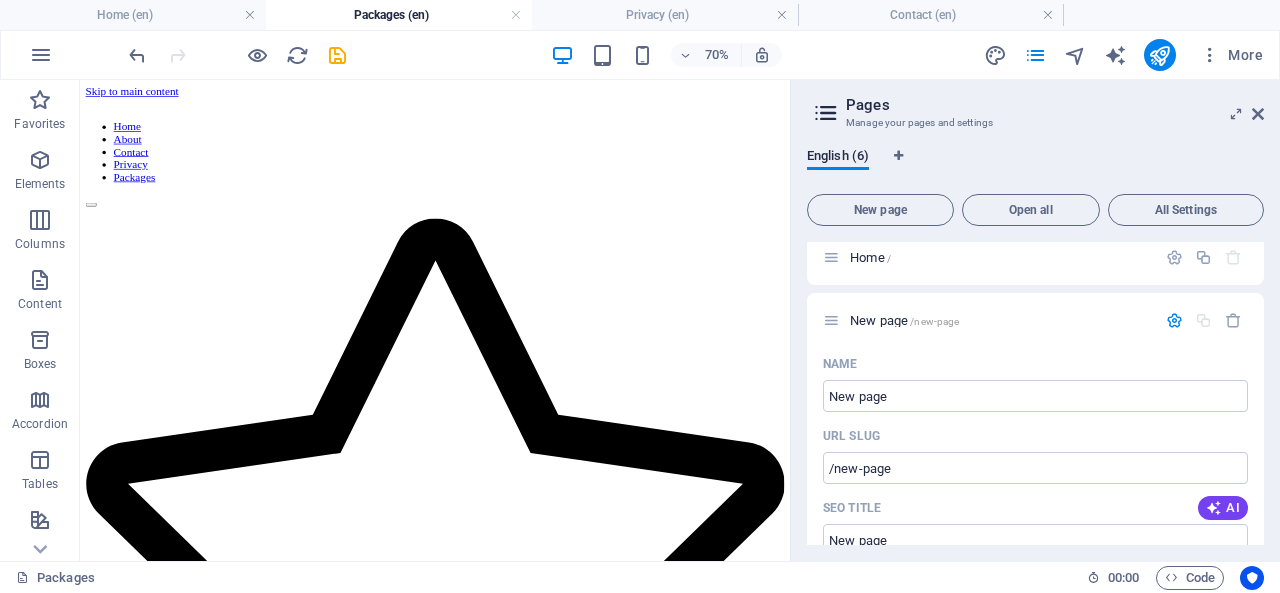 click at bounding box center [0, 0] 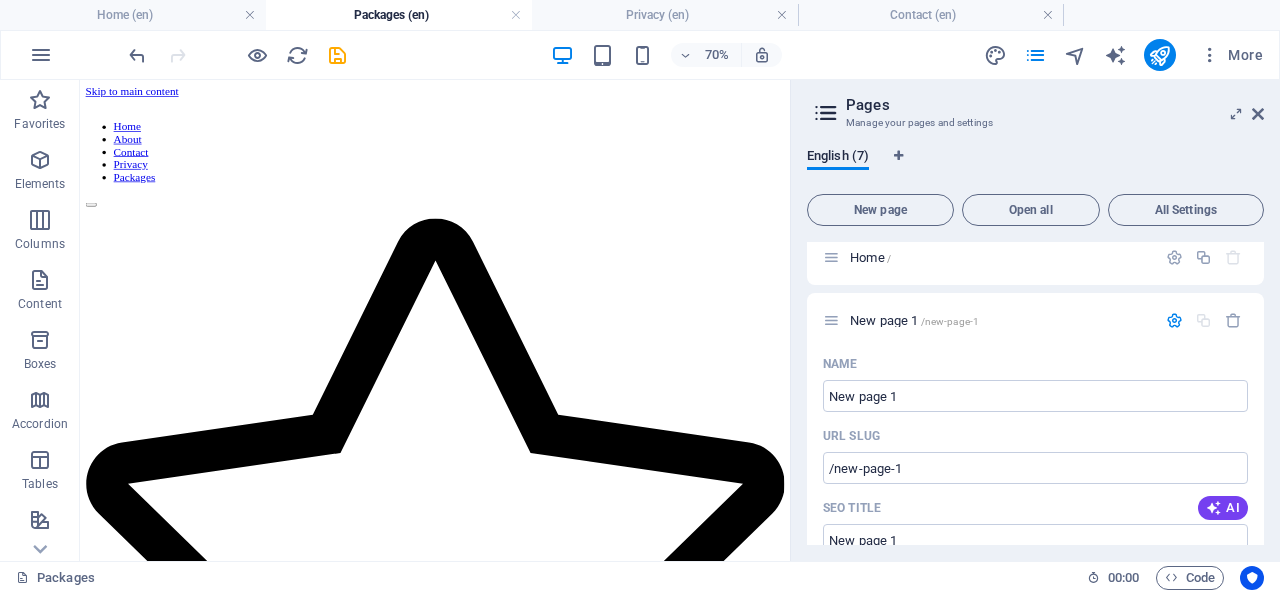 click at bounding box center [1233, 320] 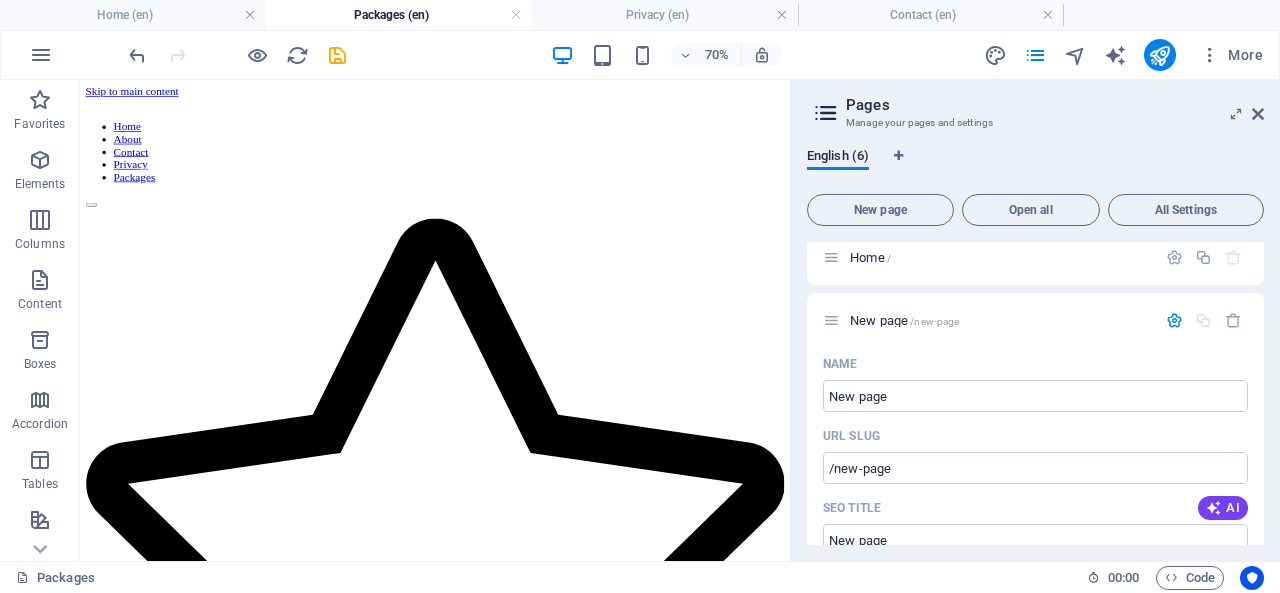 click at bounding box center [1233, 320] 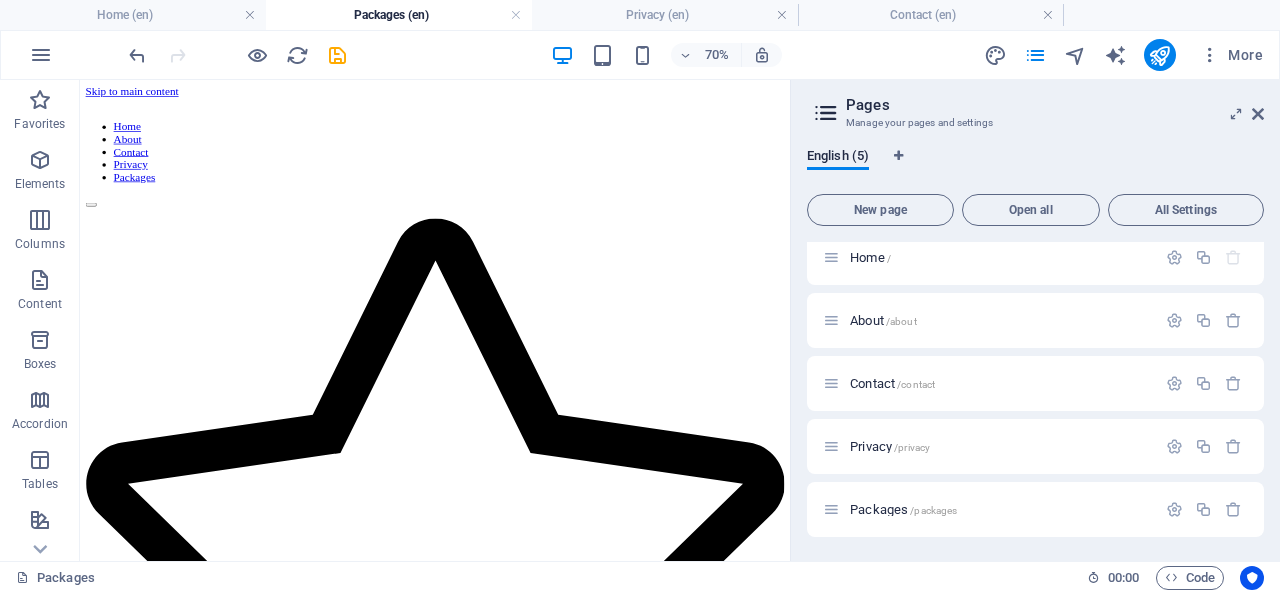 drag, startPoint x: 888, startPoint y: 387, endPoint x: 878, endPoint y: 283, distance: 104.47966 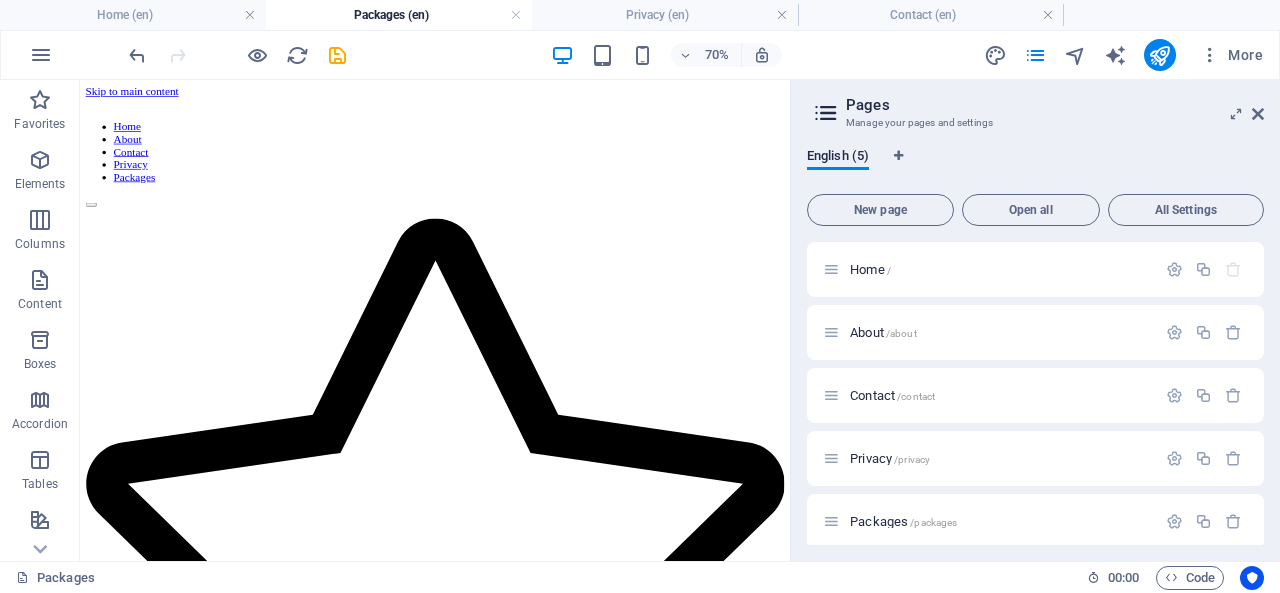 scroll, scrollTop: 0, scrollLeft: 0, axis: both 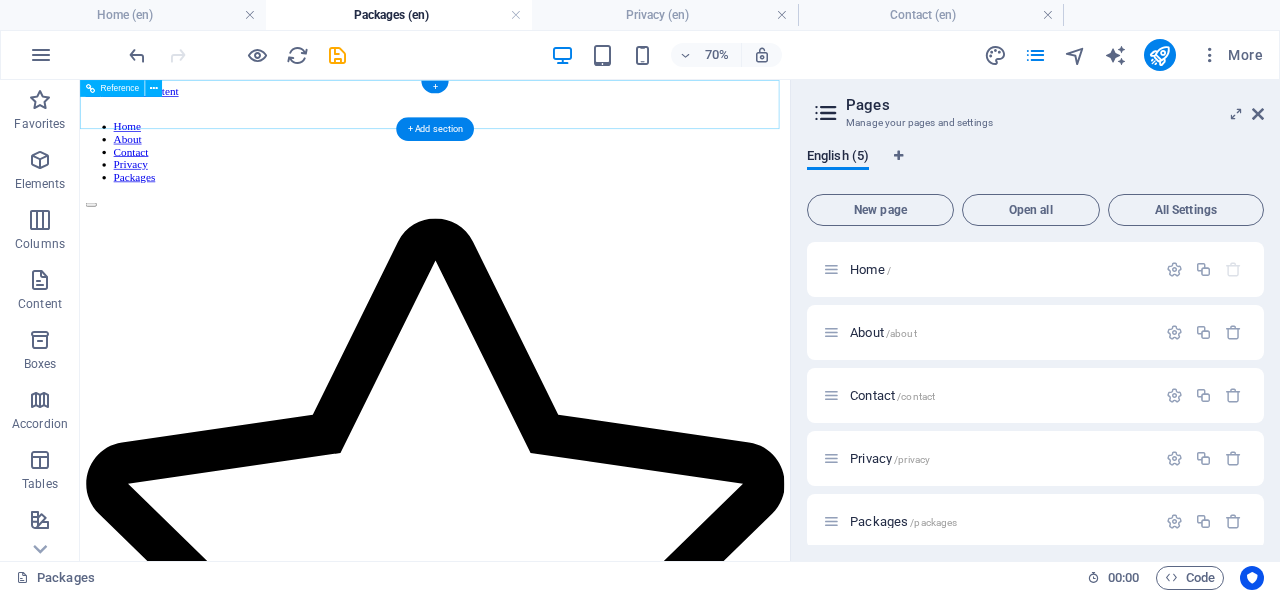 click on "Home About Contact Privacy Packages" at bounding box center (587, 183) 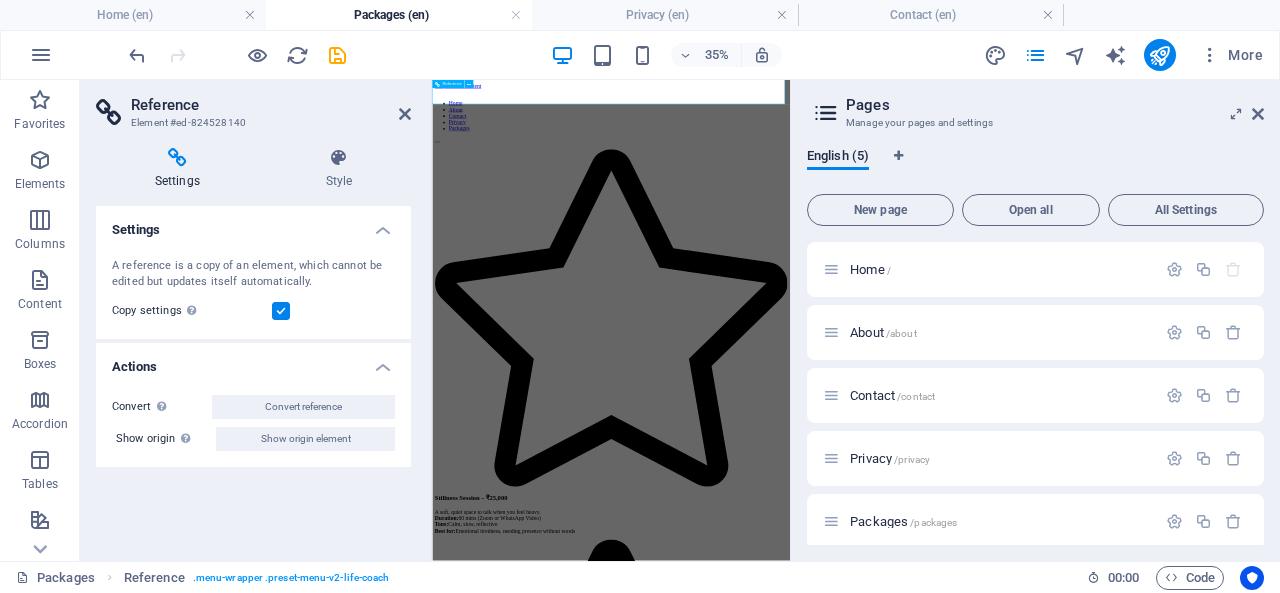 click on "Home About Contact Privacy Packages" at bounding box center [943, 183] 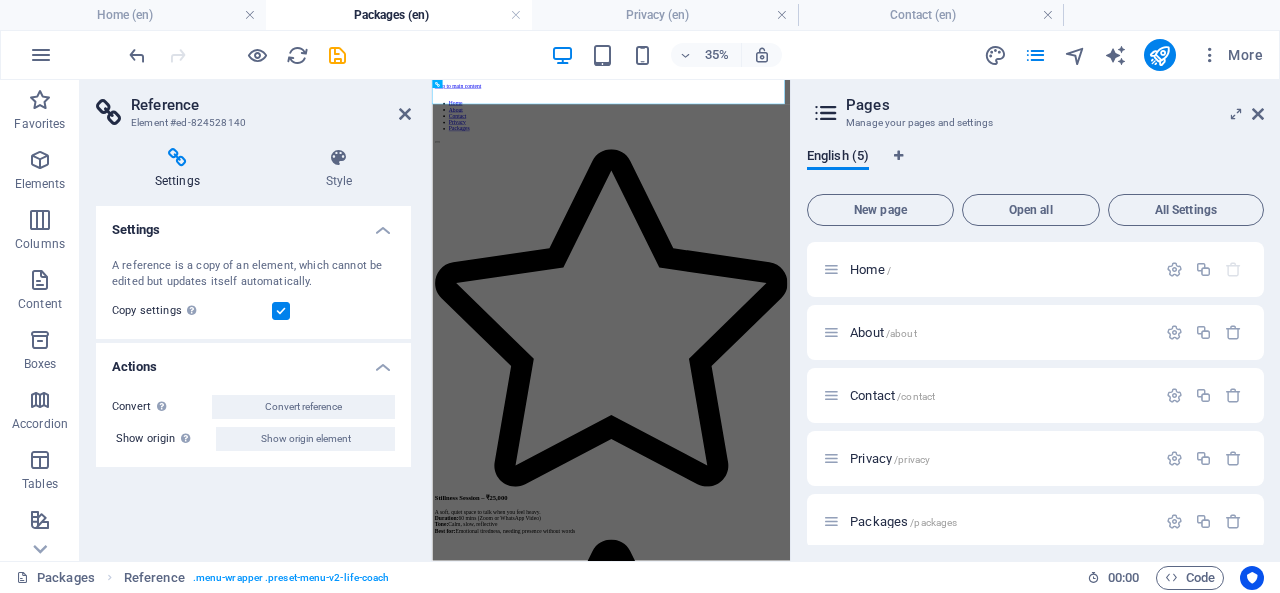 click on "Settings" at bounding box center (181, 169) 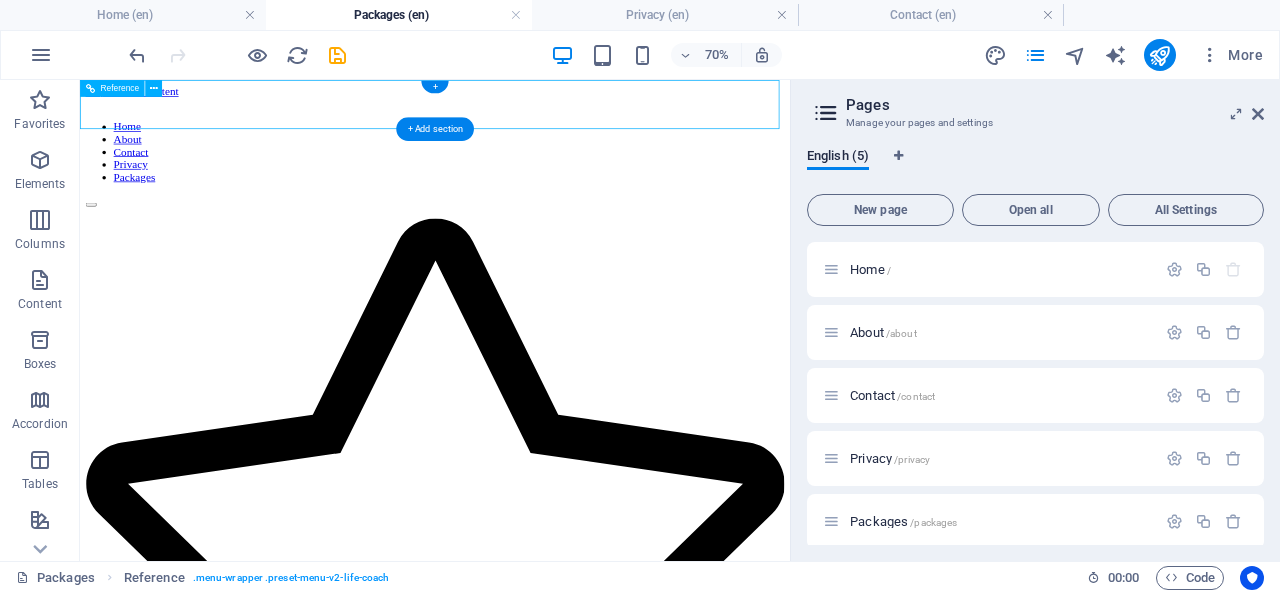 click on "Home About Contact Privacy Packages" at bounding box center [587, 183] 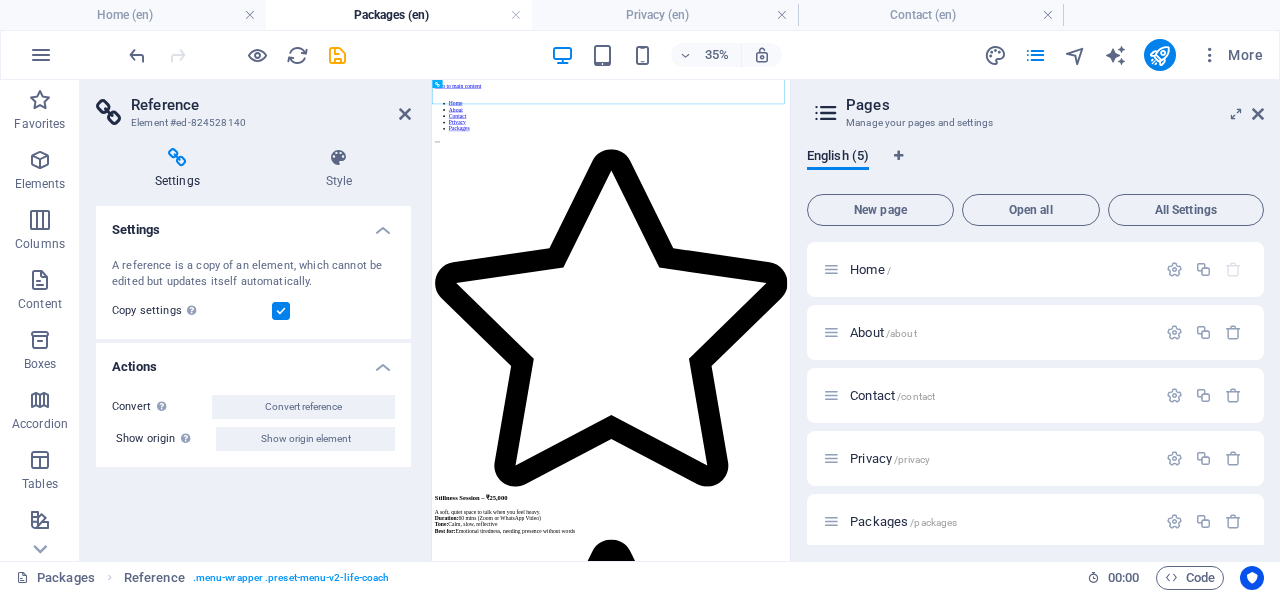 drag, startPoint x: 1039, startPoint y: 120, endPoint x: 883, endPoint y: 96, distance: 157.83536 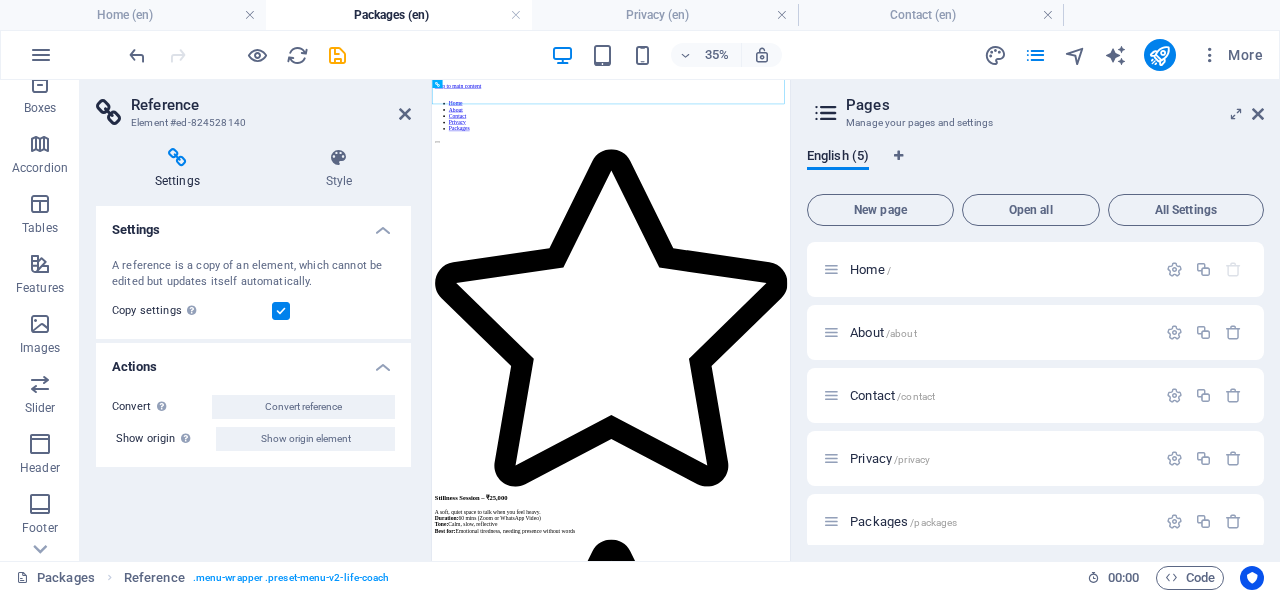 scroll, scrollTop: 261, scrollLeft: 0, axis: vertical 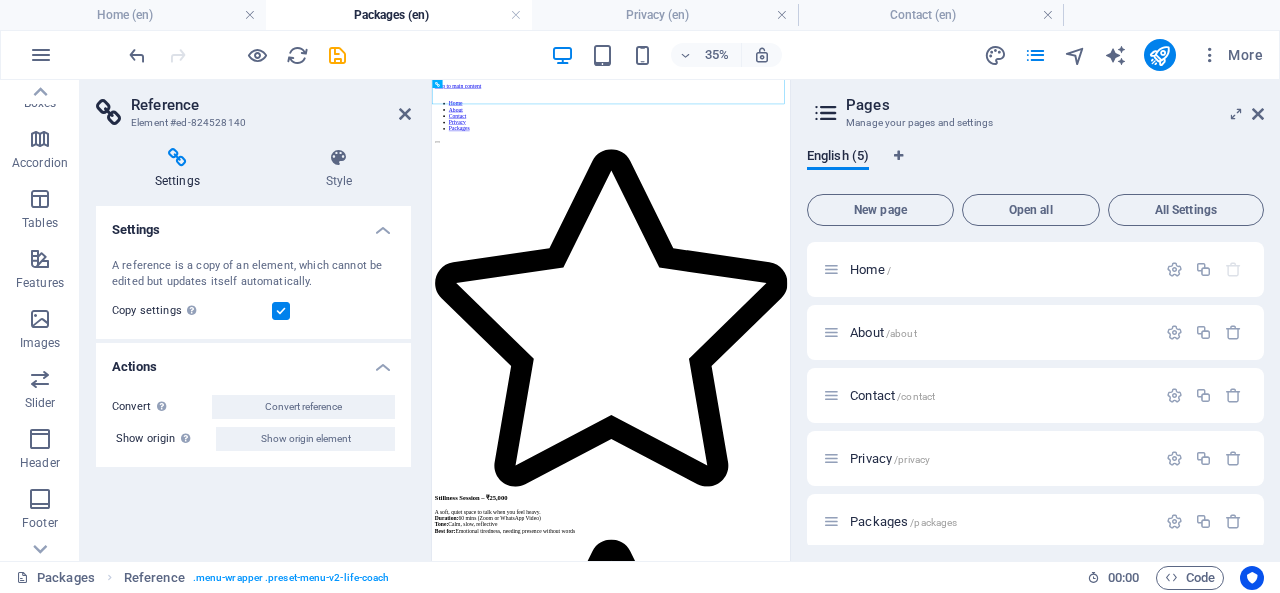 click at bounding box center [40, 439] 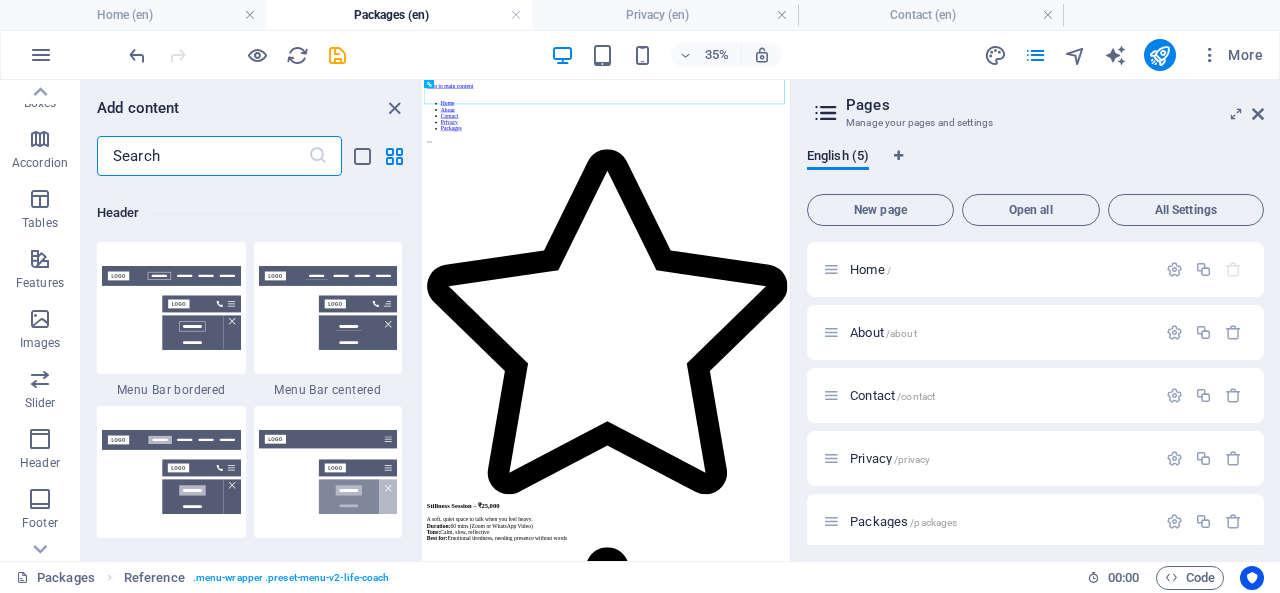 scroll, scrollTop: 12042, scrollLeft: 0, axis: vertical 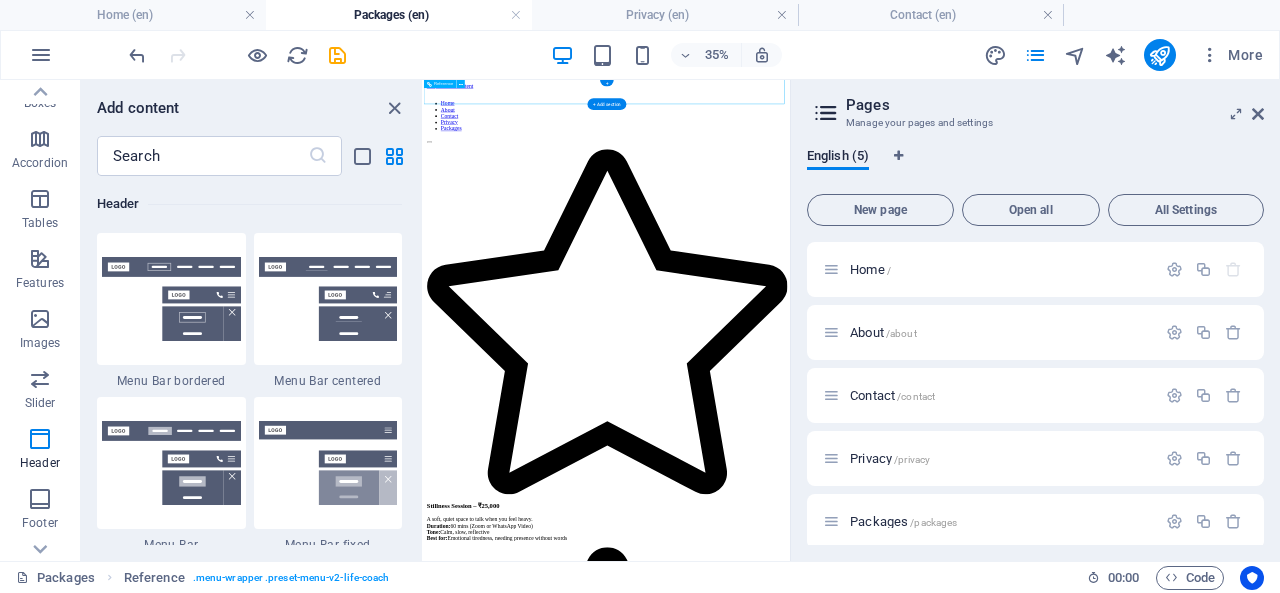 click on "Home About Contact Privacy Packages" at bounding box center (947, 183) 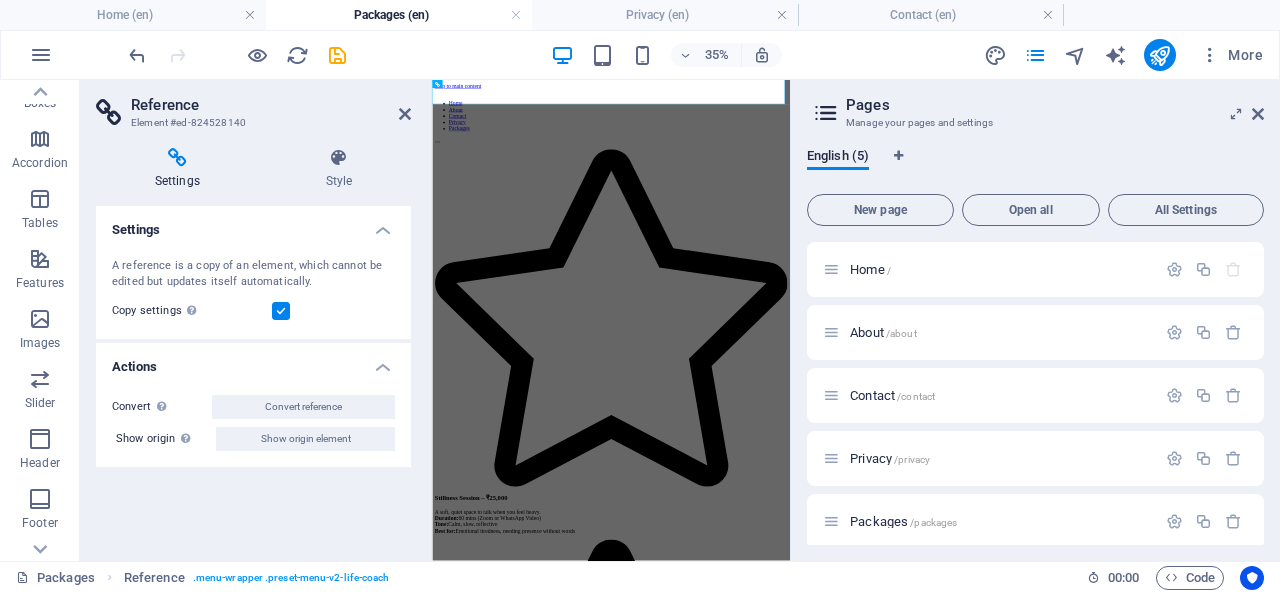 click on "Settings" at bounding box center [253, 224] 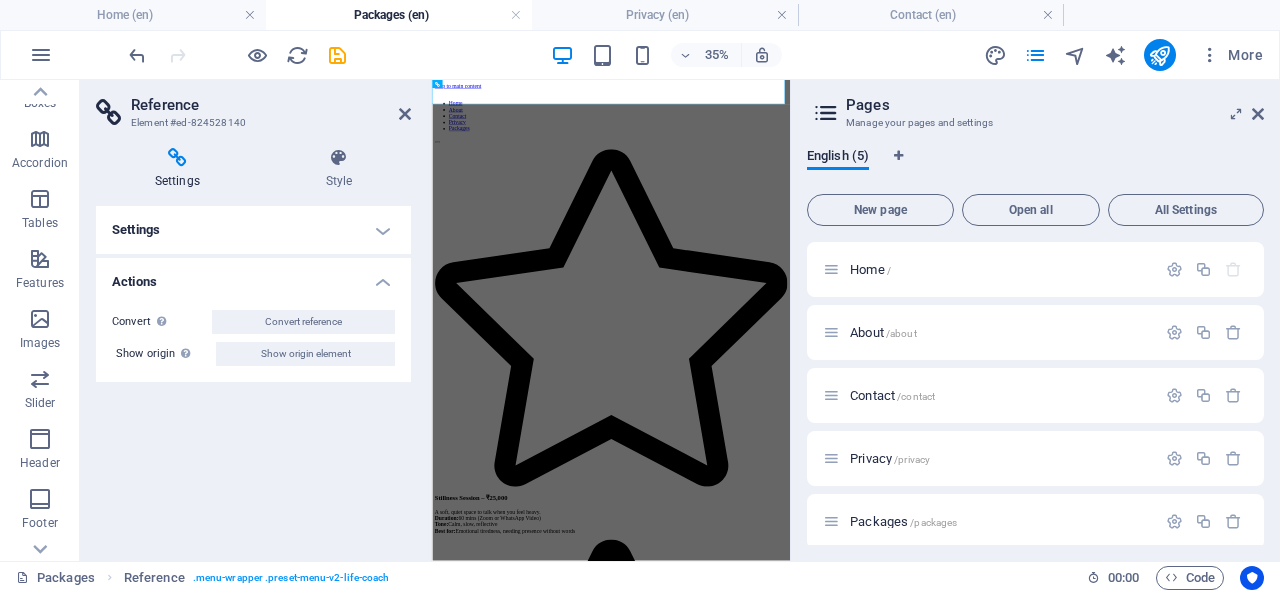click at bounding box center (339, 158) 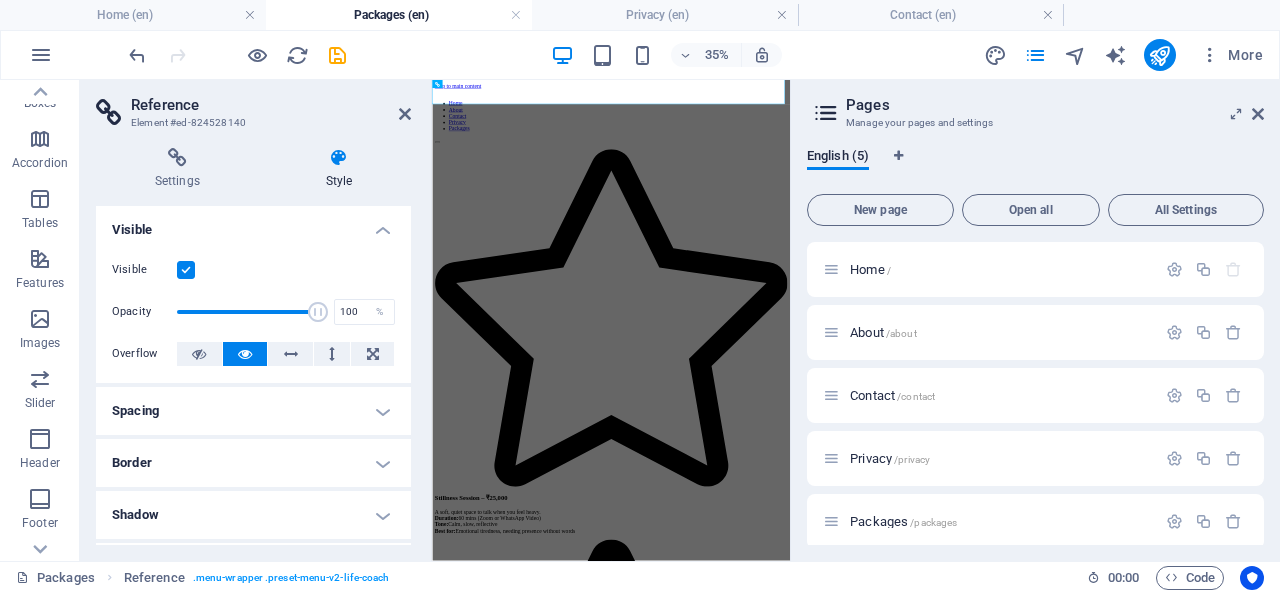 scroll, scrollTop: 305, scrollLeft: 0, axis: vertical 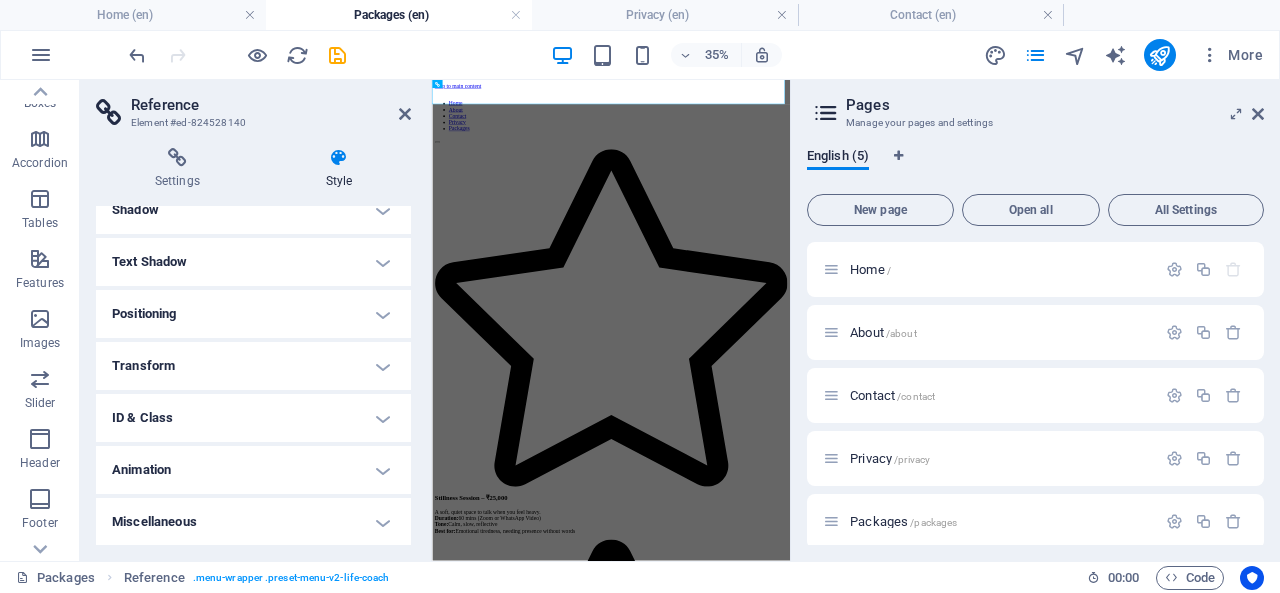 click on "Settings" at bounding box center [181, 169] 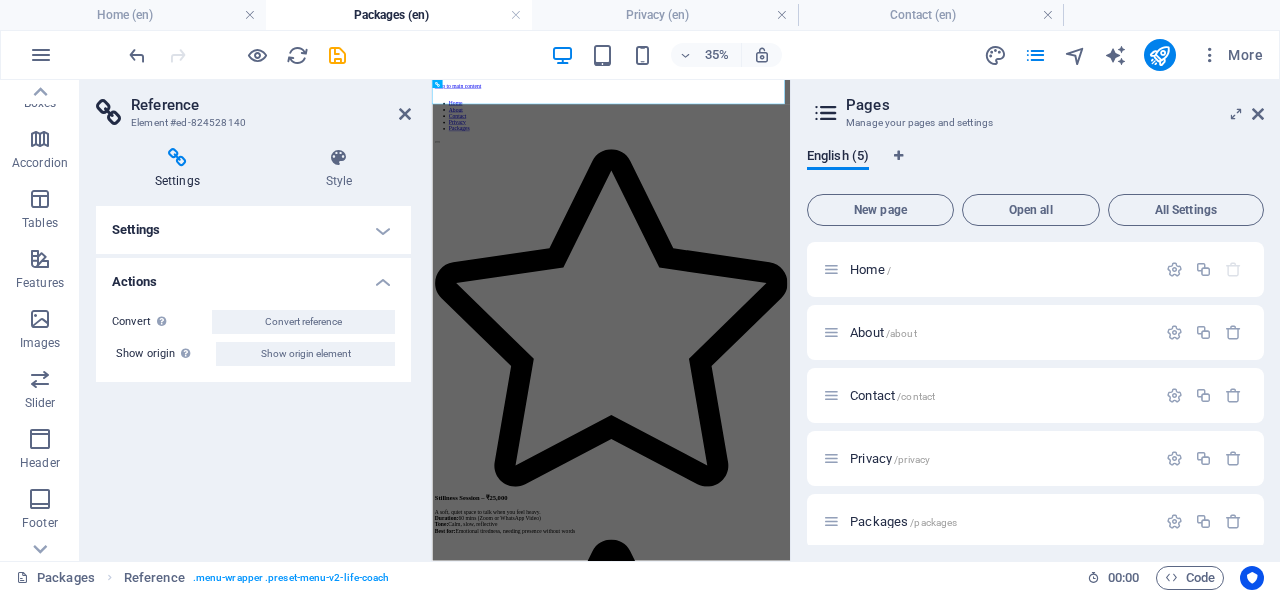 drag, startPoint x: 412, startPoint y: 116, endPoint x: 402, endPoint y: 111, distance: 11.18034 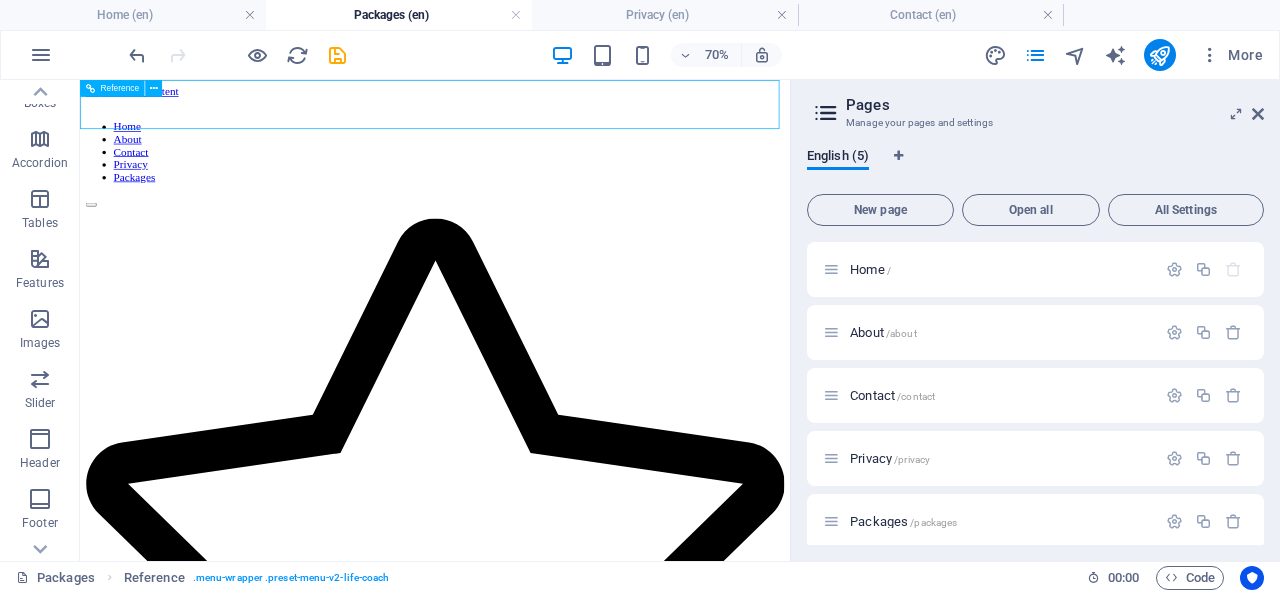 click at bounding box center [154, 88] 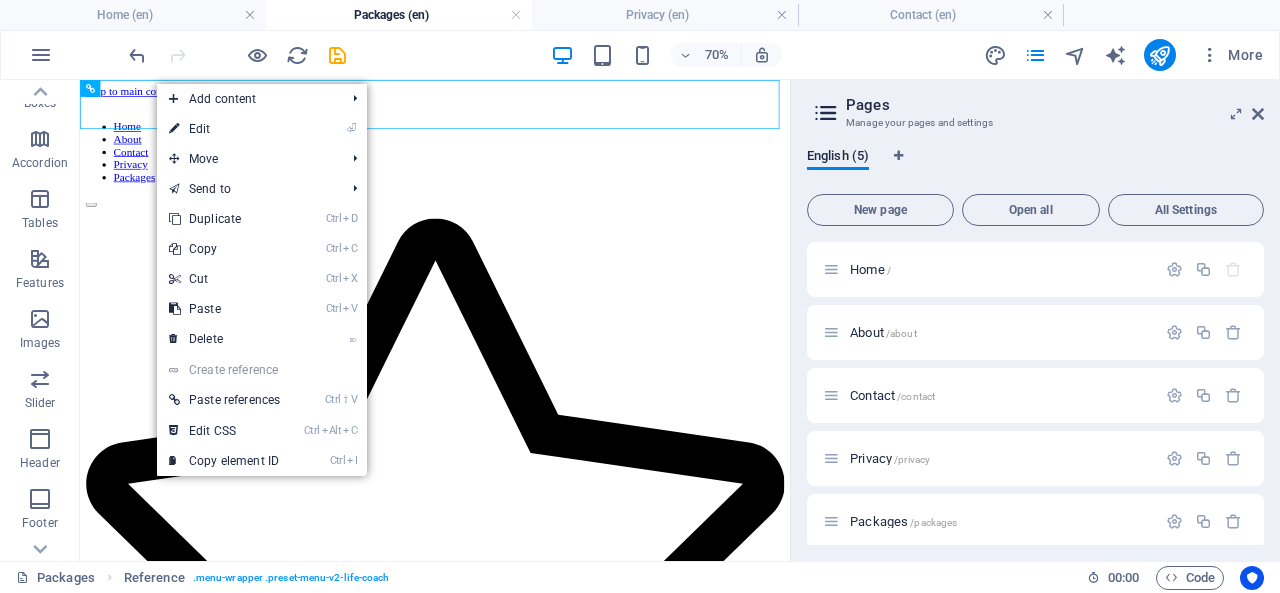 click on "⏎  Edit" at bounding box center (224, 129) 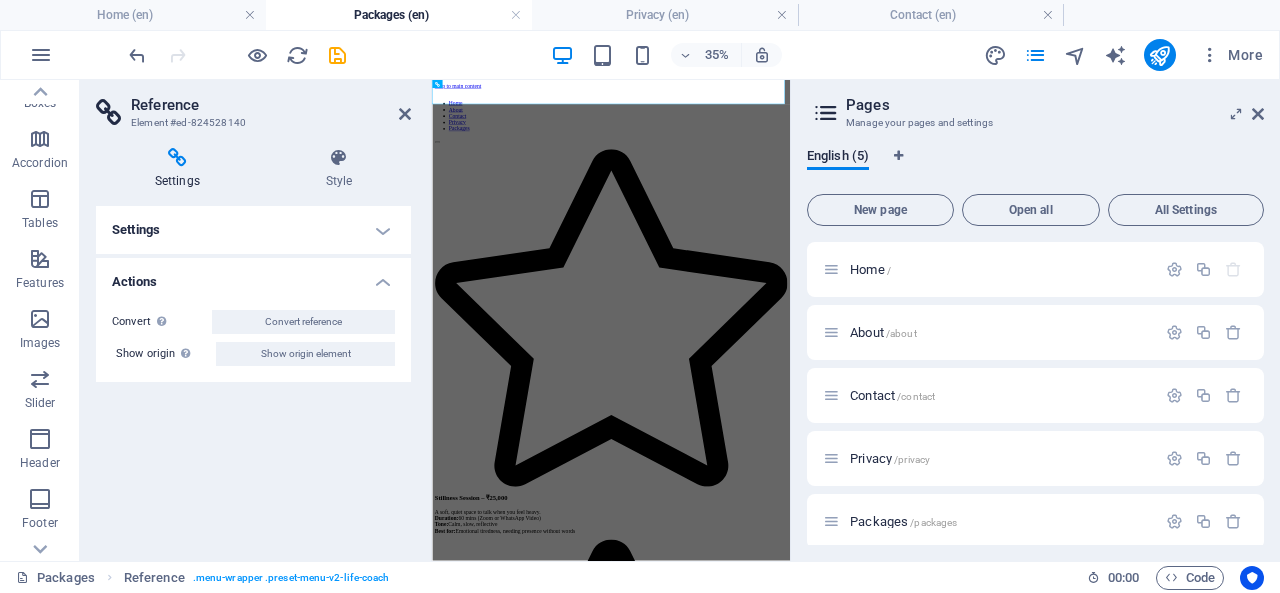 click at bounding box center (405, 114) 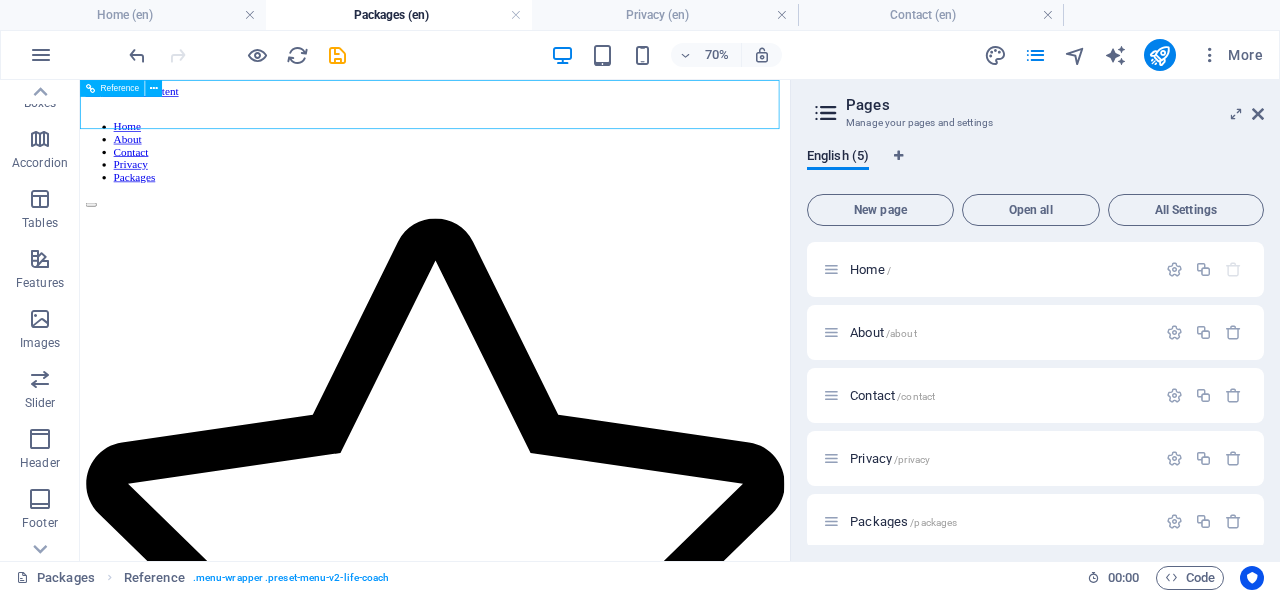 click at bounding box center (154, 88) 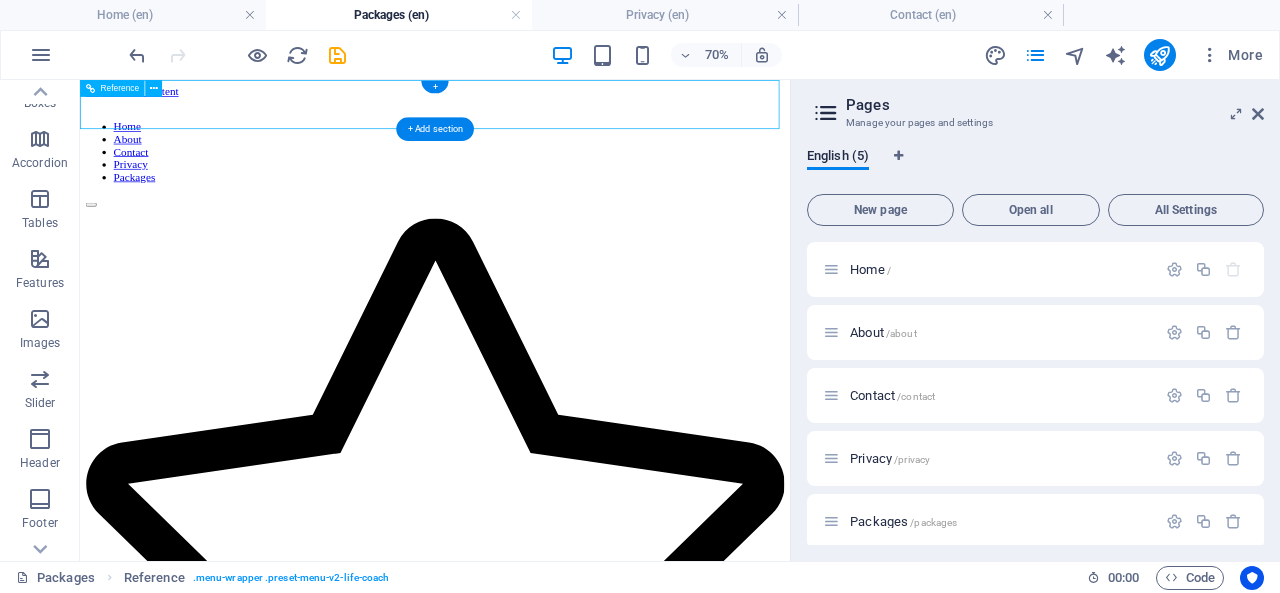 drag, startPoint x: 828, startPoint y: 116, endPoint x: 644, endPoint y: 119, distance: 184.02446 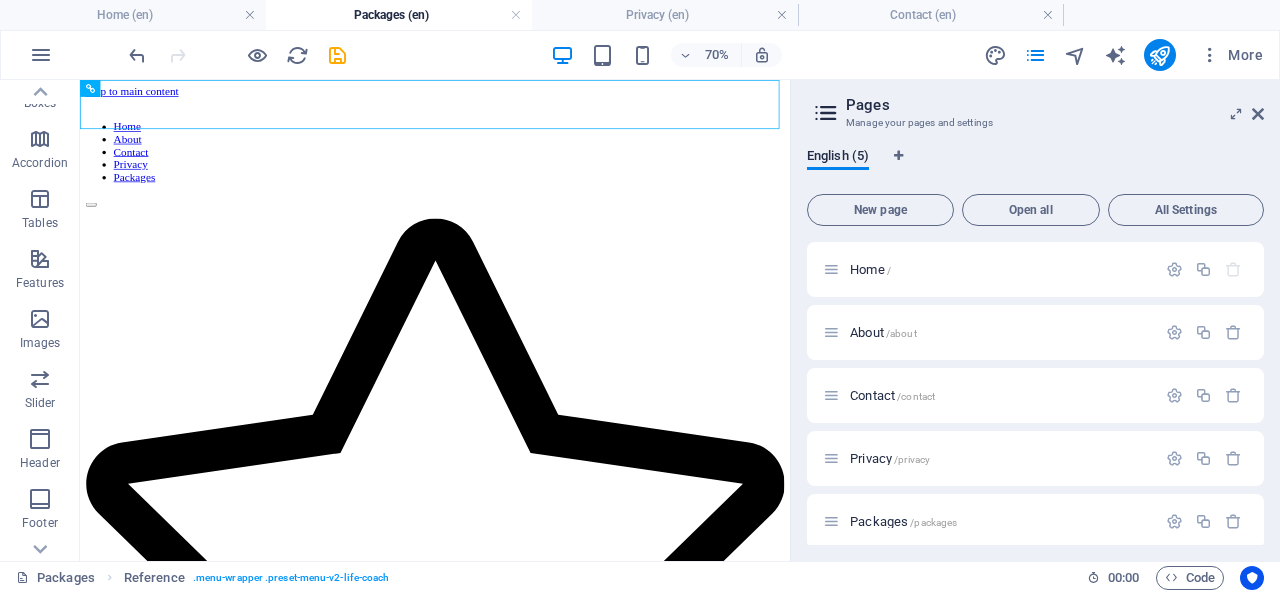 click at bounding box center [41, 55] 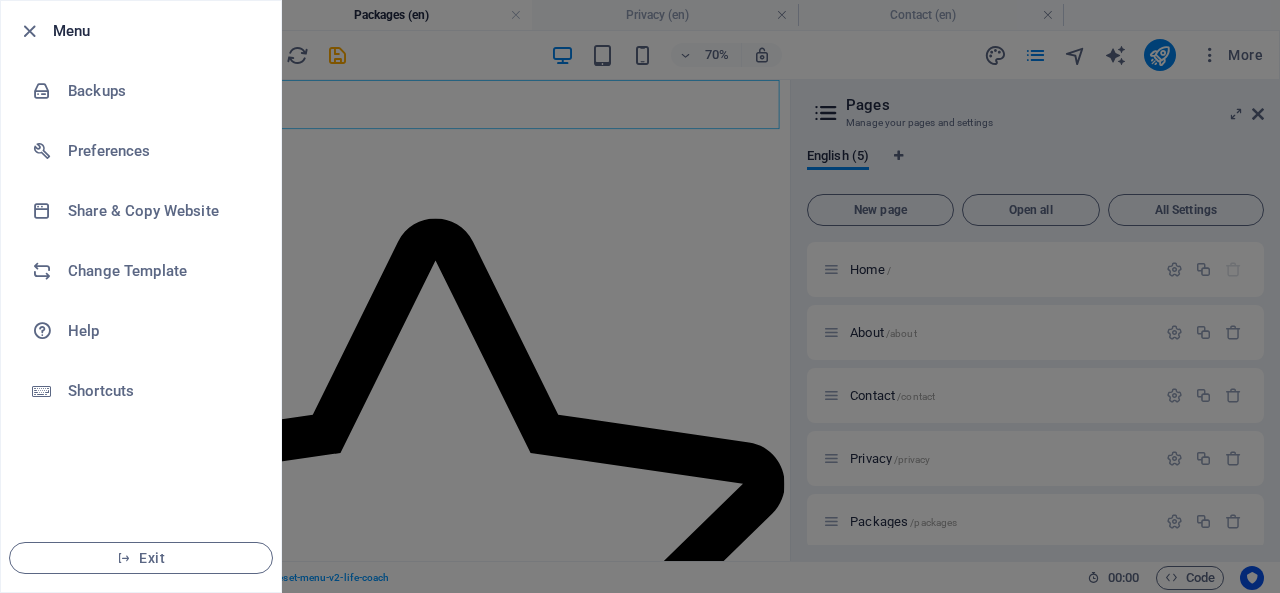click on "Preferences" at bounding box center (141, 151) 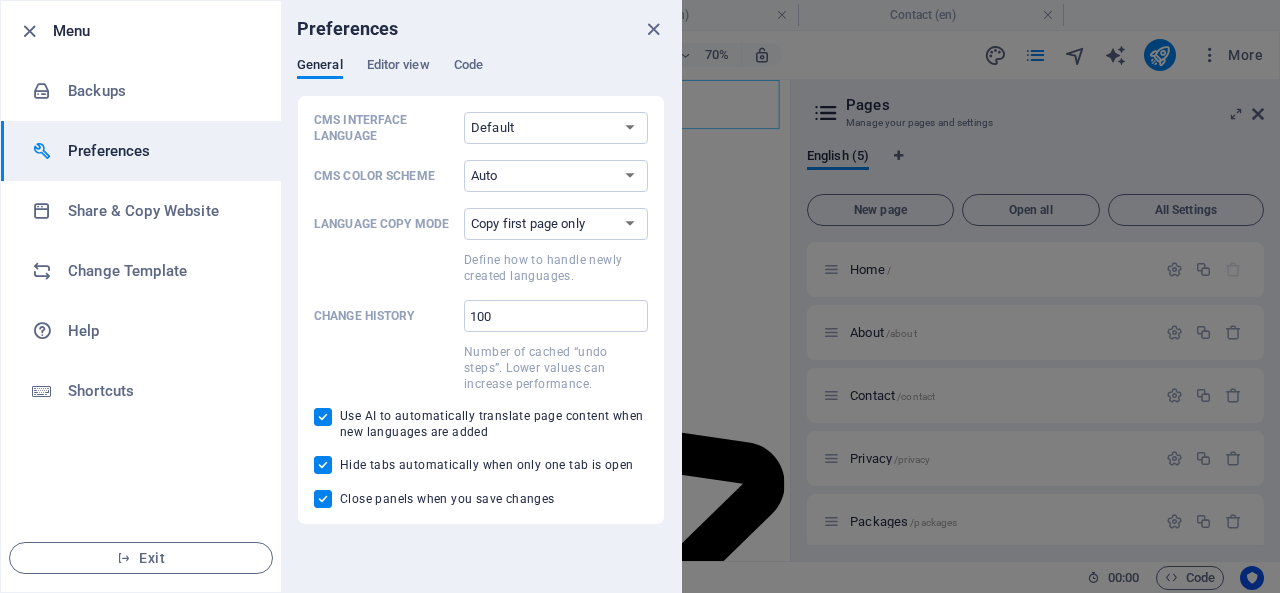 click at bounding box center (653, 29) 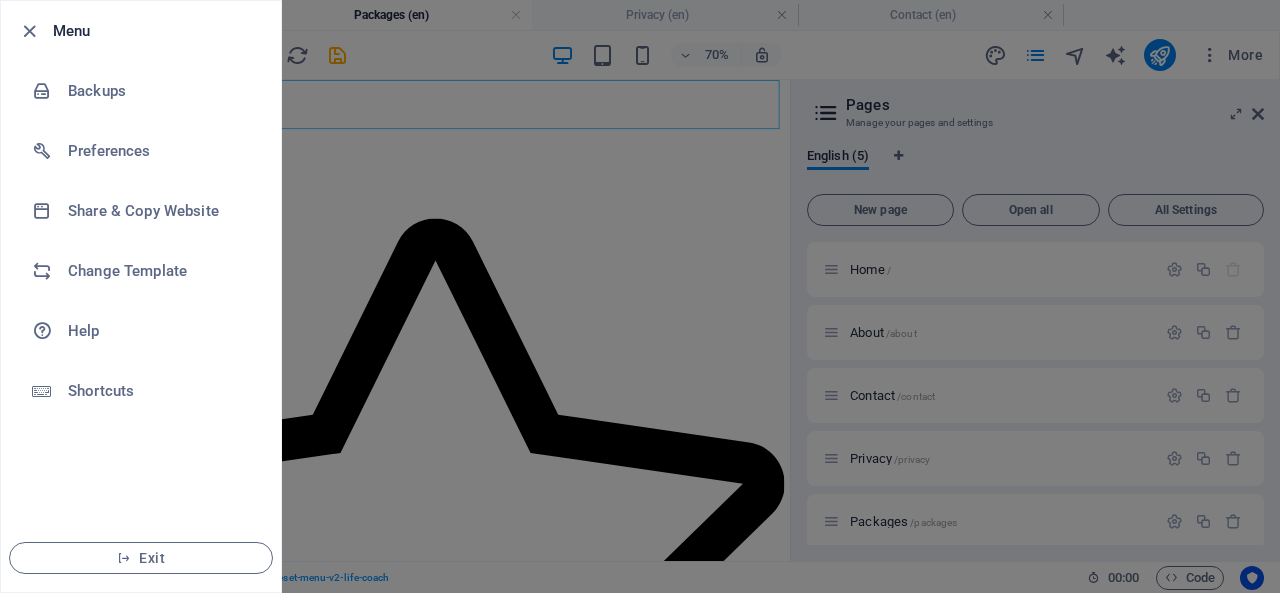 click at bounding box center (29, 31) 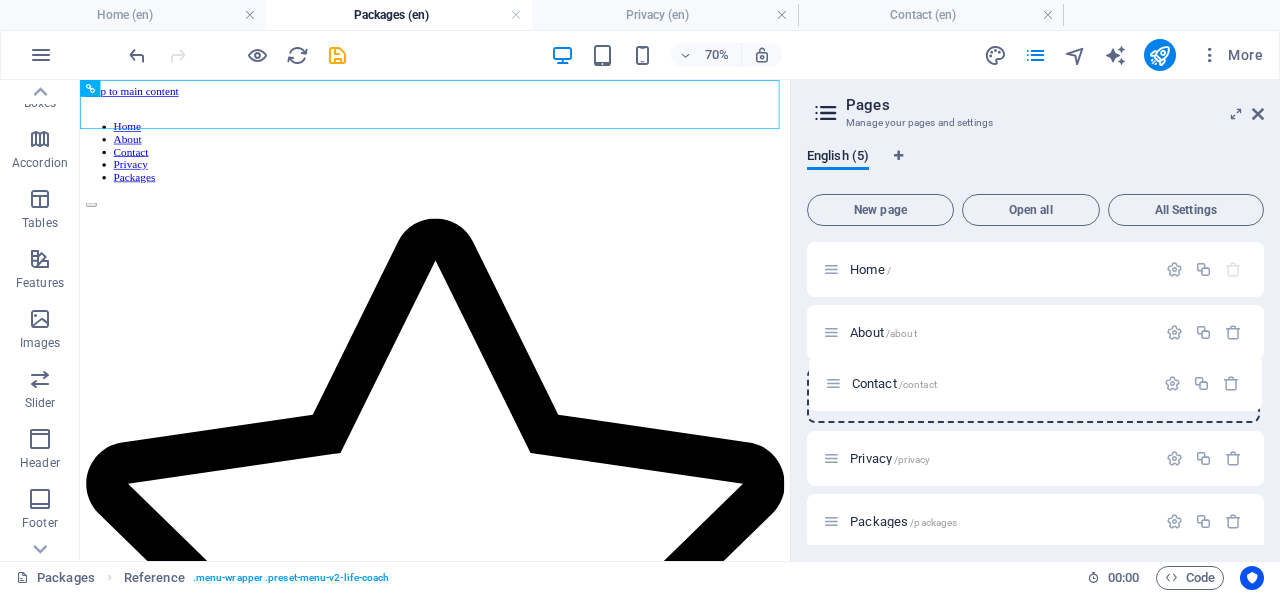 drag, startPoint x: 830, startPoint y: 403, endPoint x: 827, endPoint y: 383, distance: 20.22375 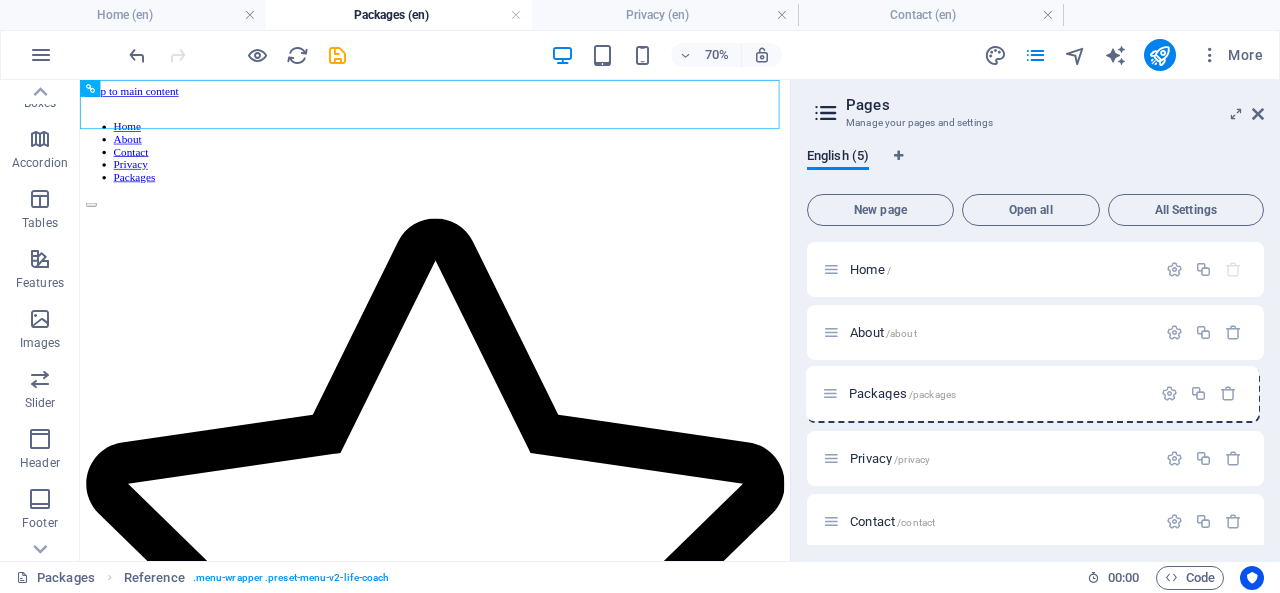 drag, startPoint x: 836, startPoint y: 459, endPoint x: 832, endPoint y: 386, distance: 73.109505 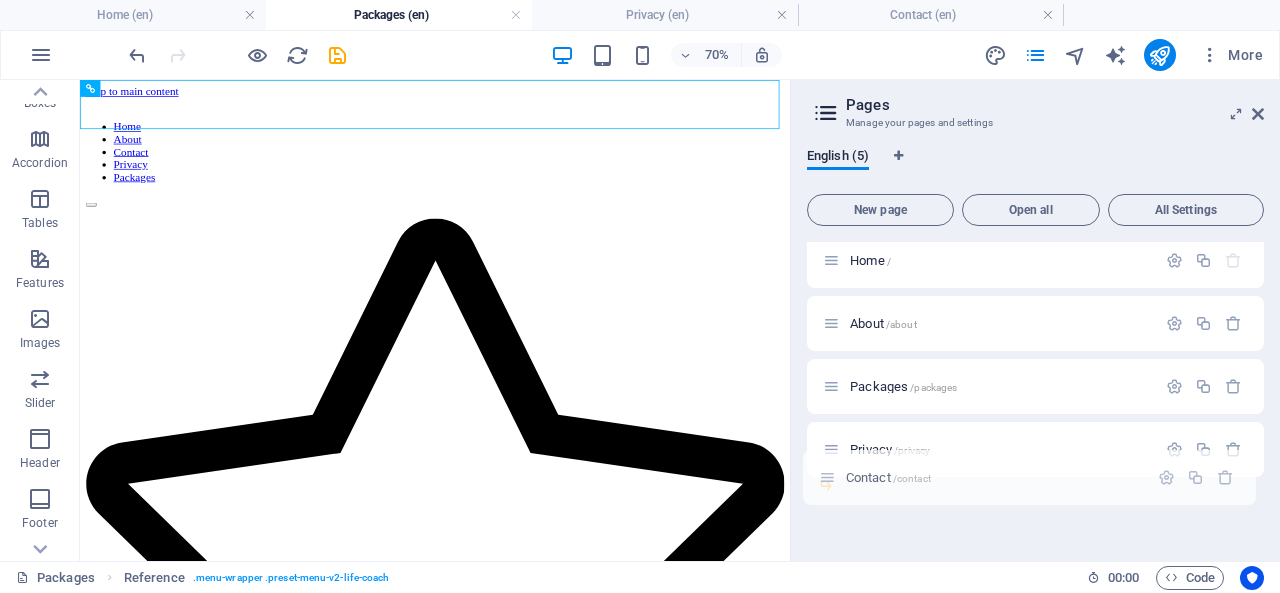 scroll, scrollTop: 12, scrollLeft: 0, axis: vertical 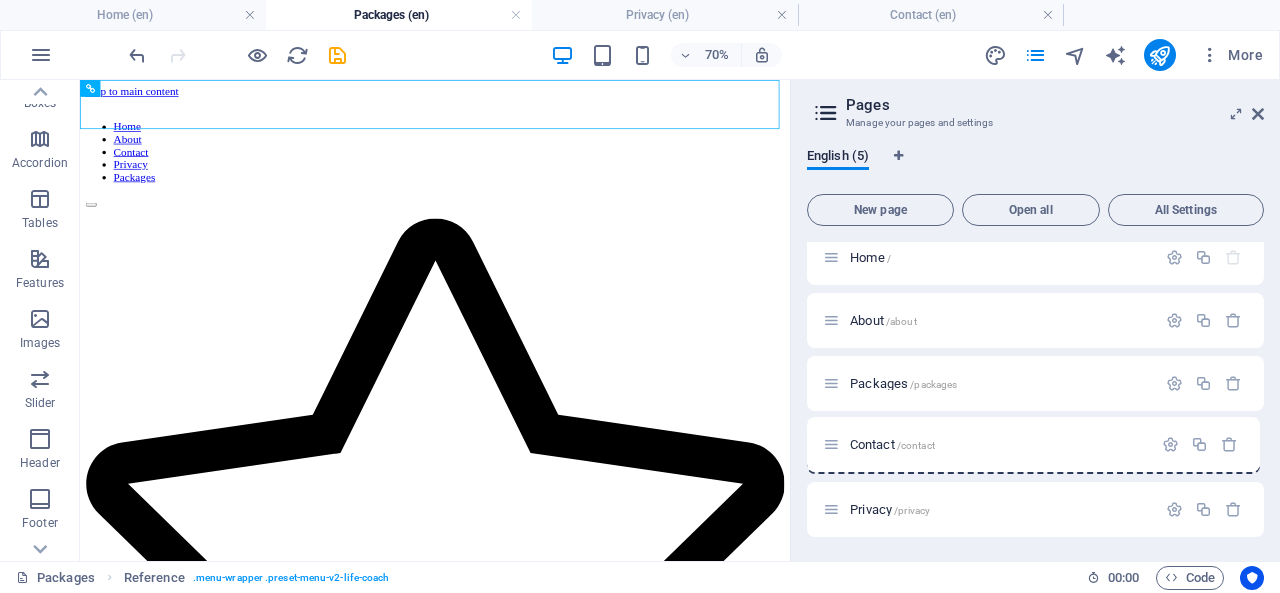 drag, startPoint x: 835, startPoint y: 527, endPoint x: 836, endPoint y: 444, distance: 83.00603 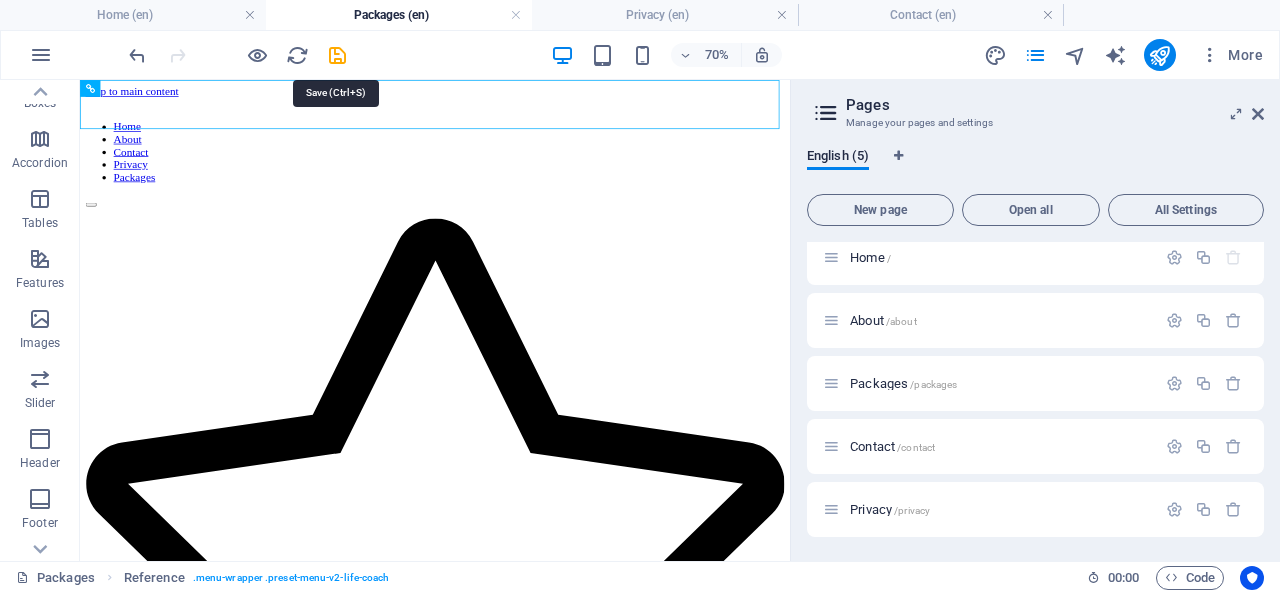 click at bounding box center [337, 55] 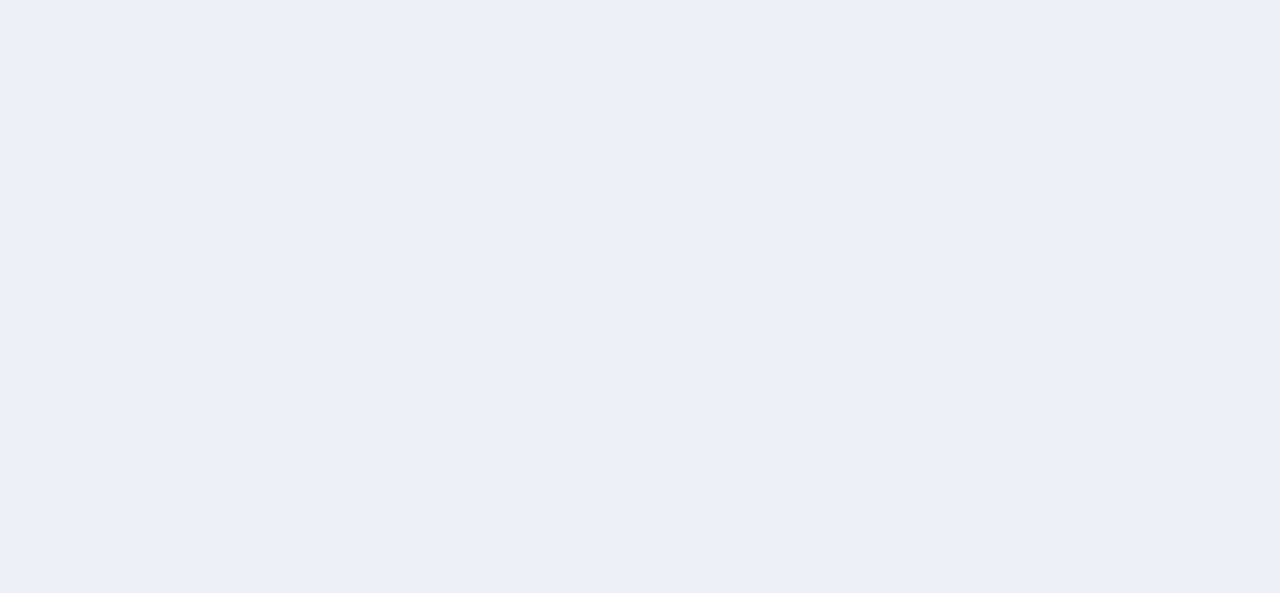 scroll, scrollTop: 0, scrollLeft: 0, axis: both 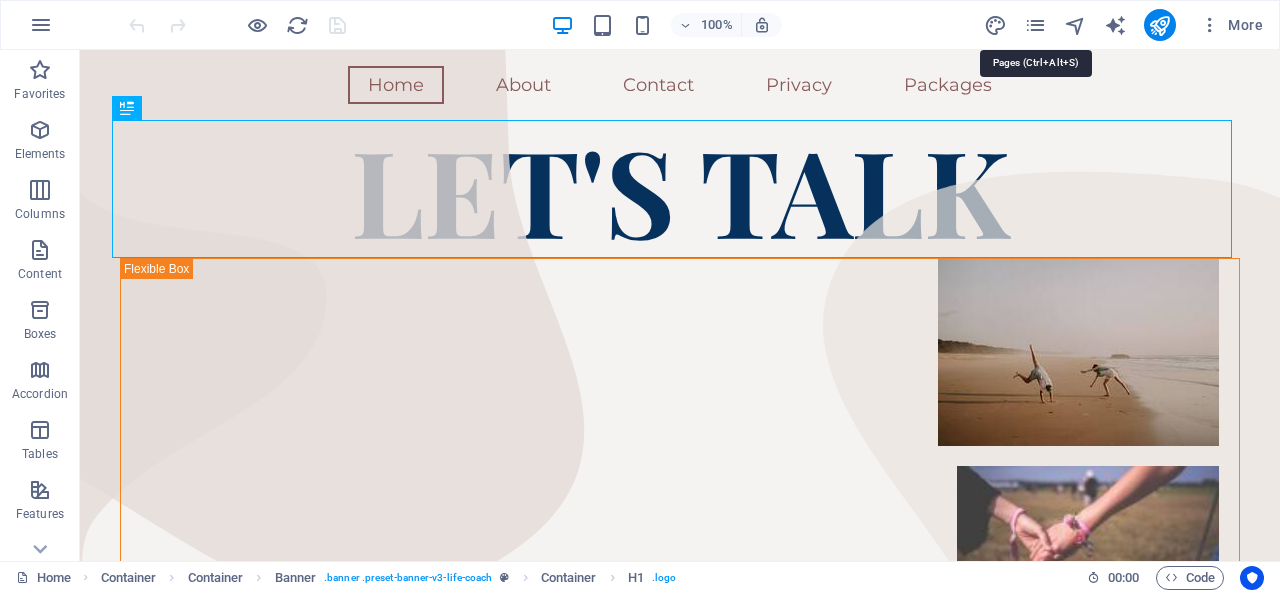 click at bounding box center (1035, 25) 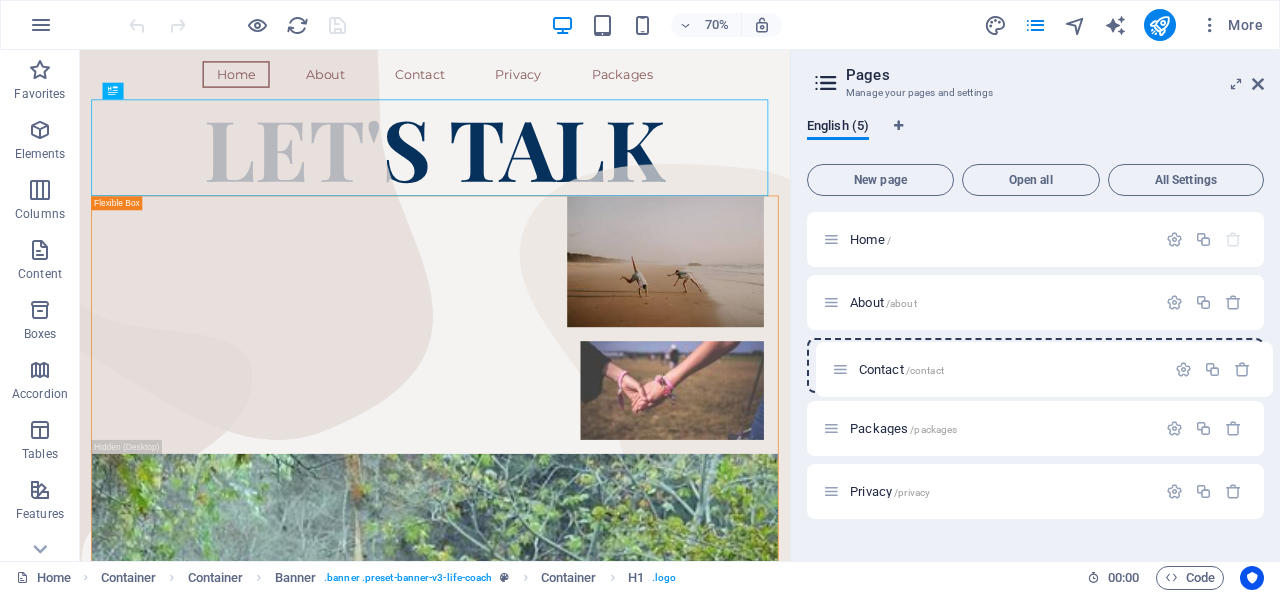 drag, startPoint x: 836, startPoint y: 427, endPoint x: 838, endPoint y: 360, distance: 67.02985 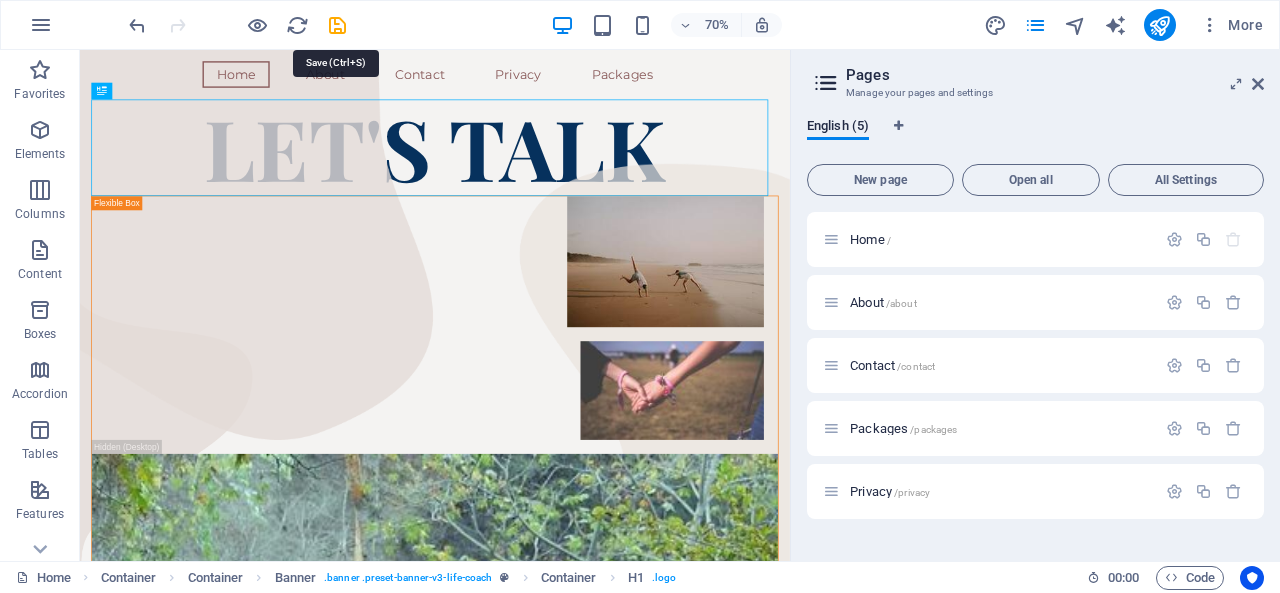 click at bounding box center (337, 25) 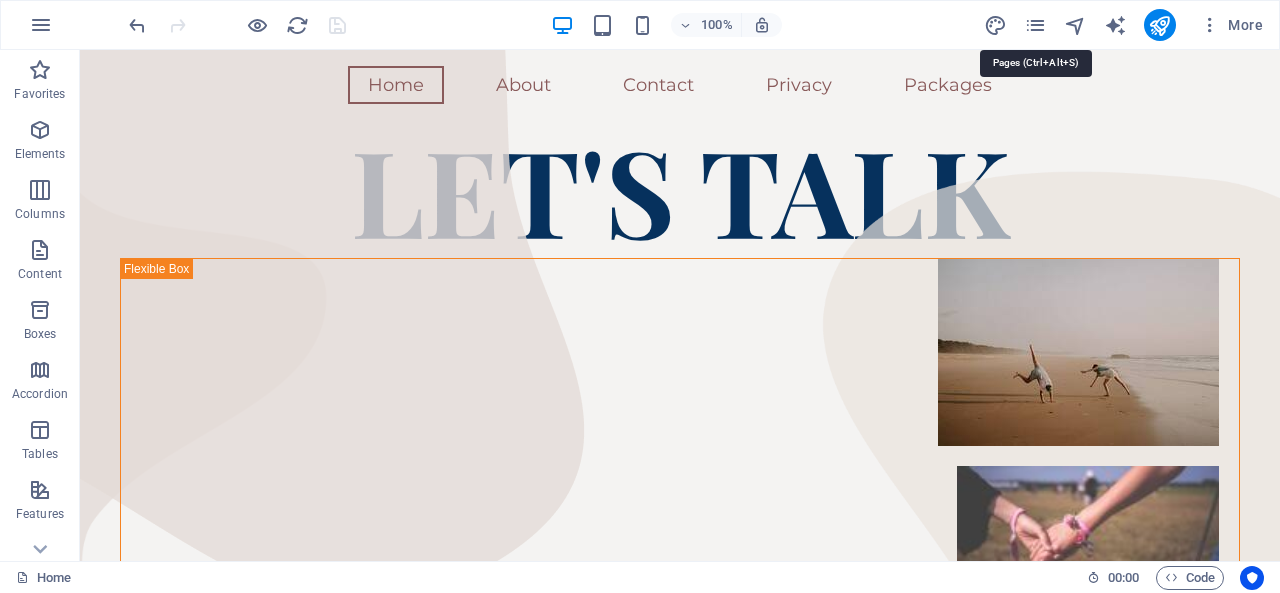 click at bounding box center (1035, 25) 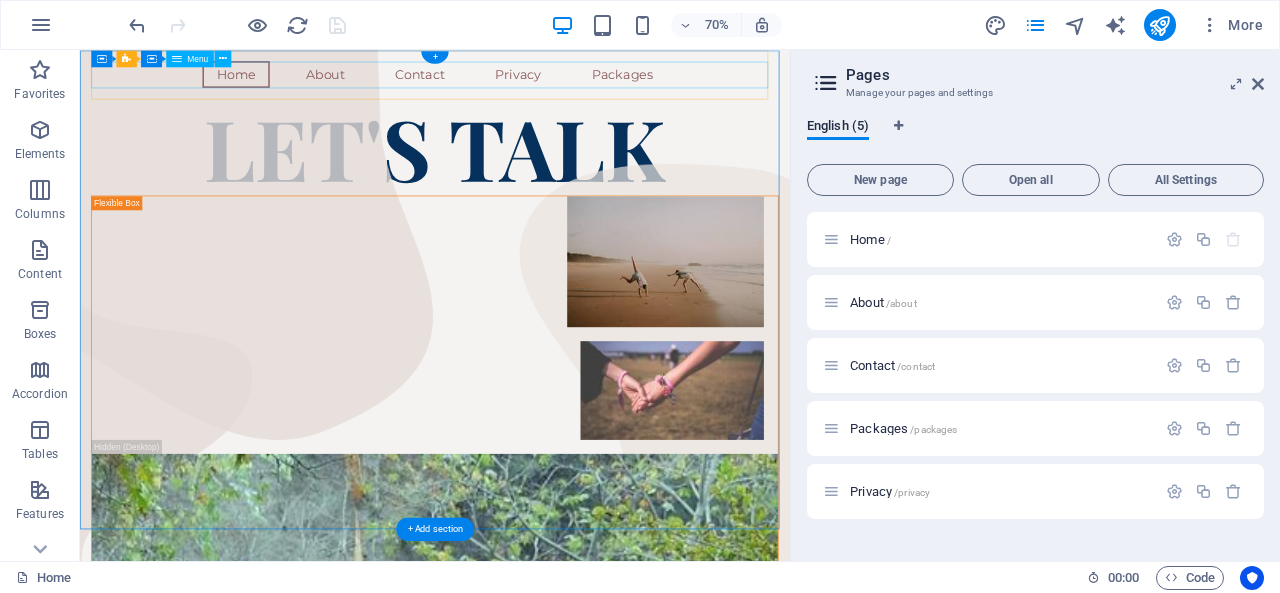 click on "Home About Contact Privacy Packages" at bounding box center (587, 85) 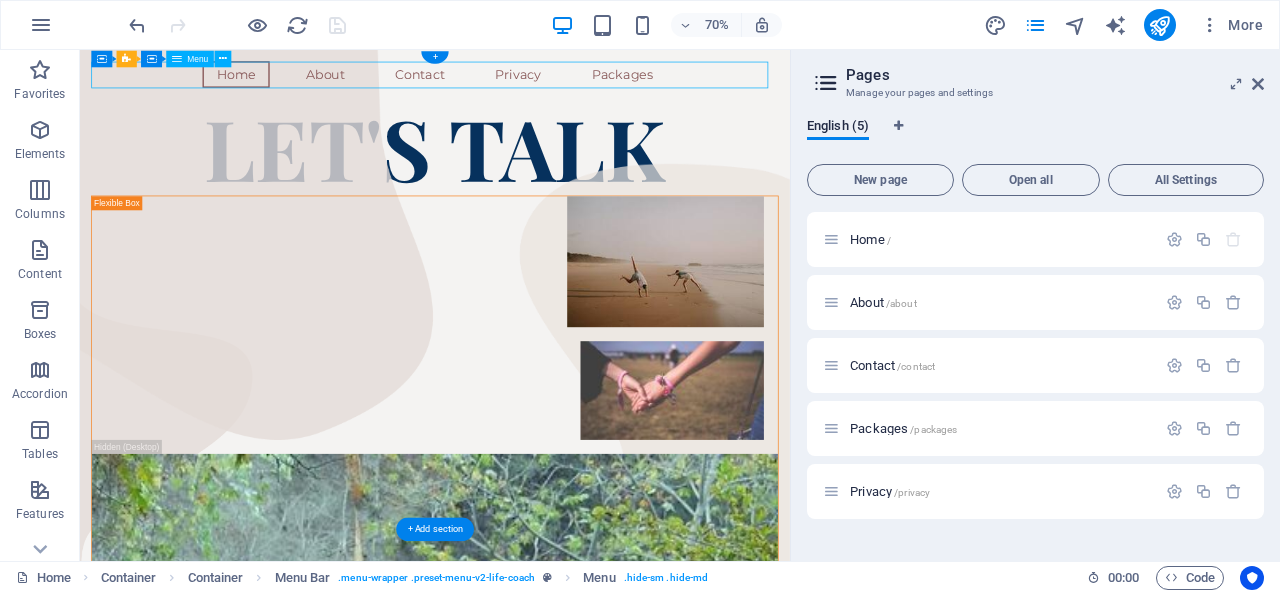 click on "Home About Contact Privacy Packages" at bounding box center [587, 85] 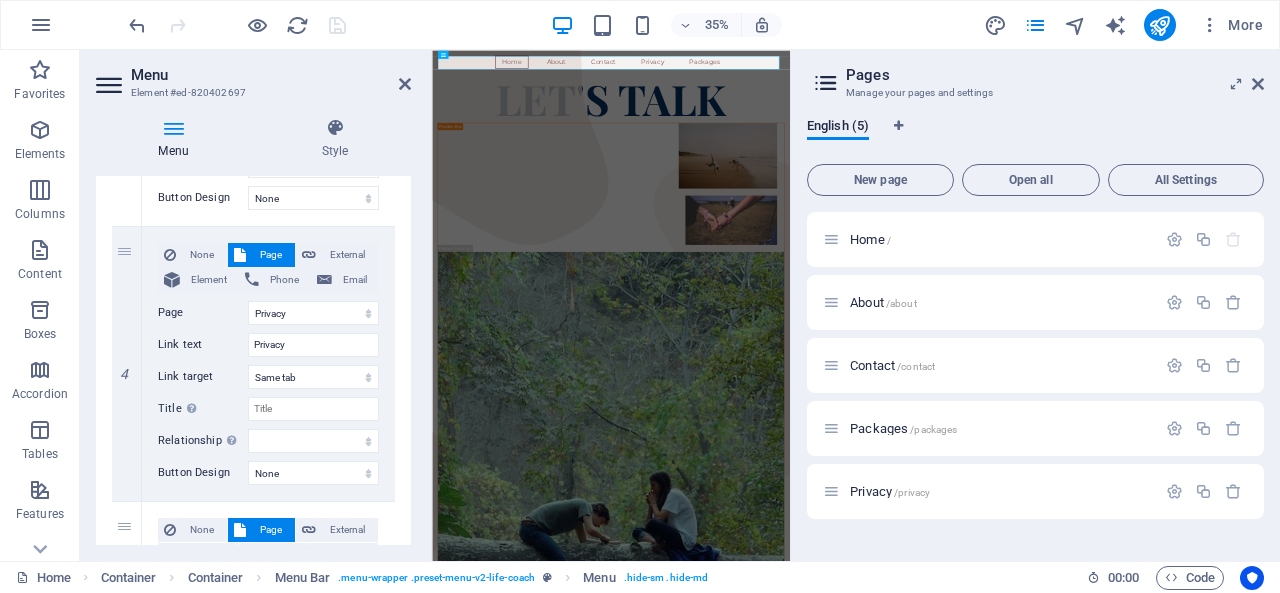 scroll, scrollTop: 965, scrollLeft: 0, axis: vertical 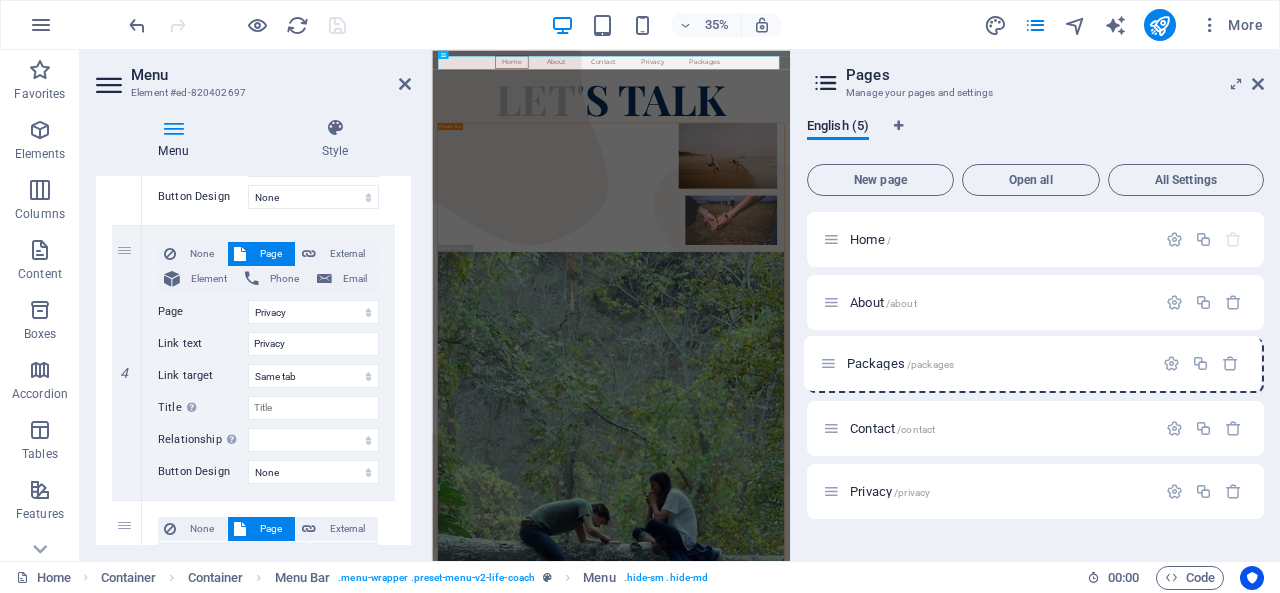 drag, startPoint x: 837, startPoint y: 429, endPoint x: 836, endPoint y: 349, distance: 80.00625 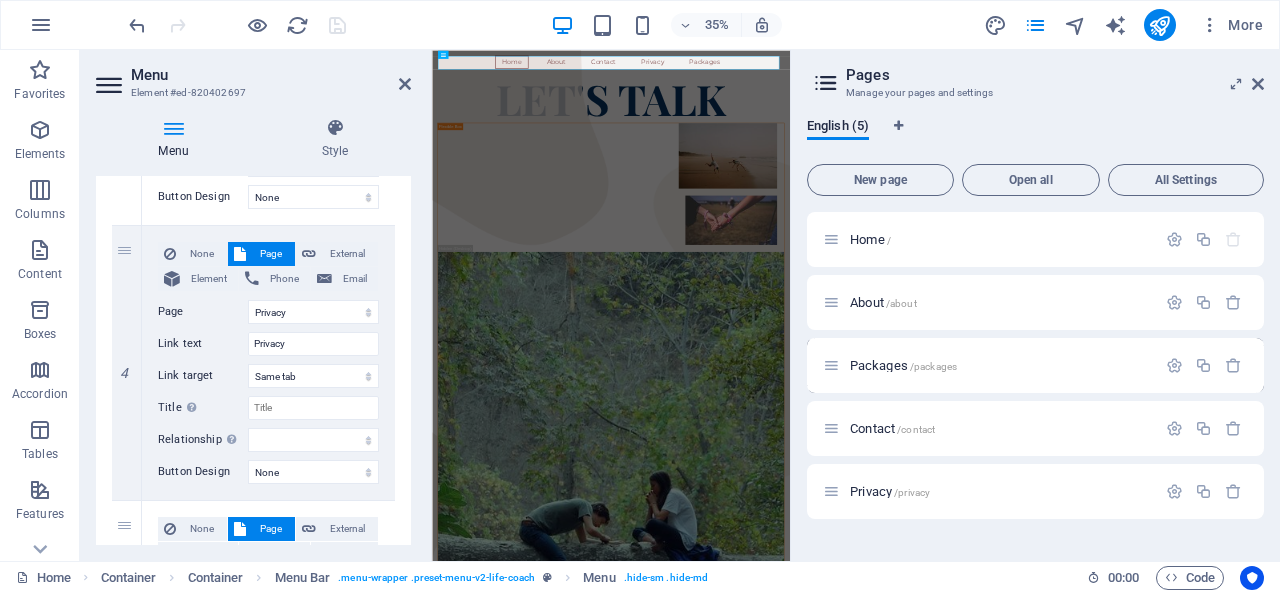 select on "1" 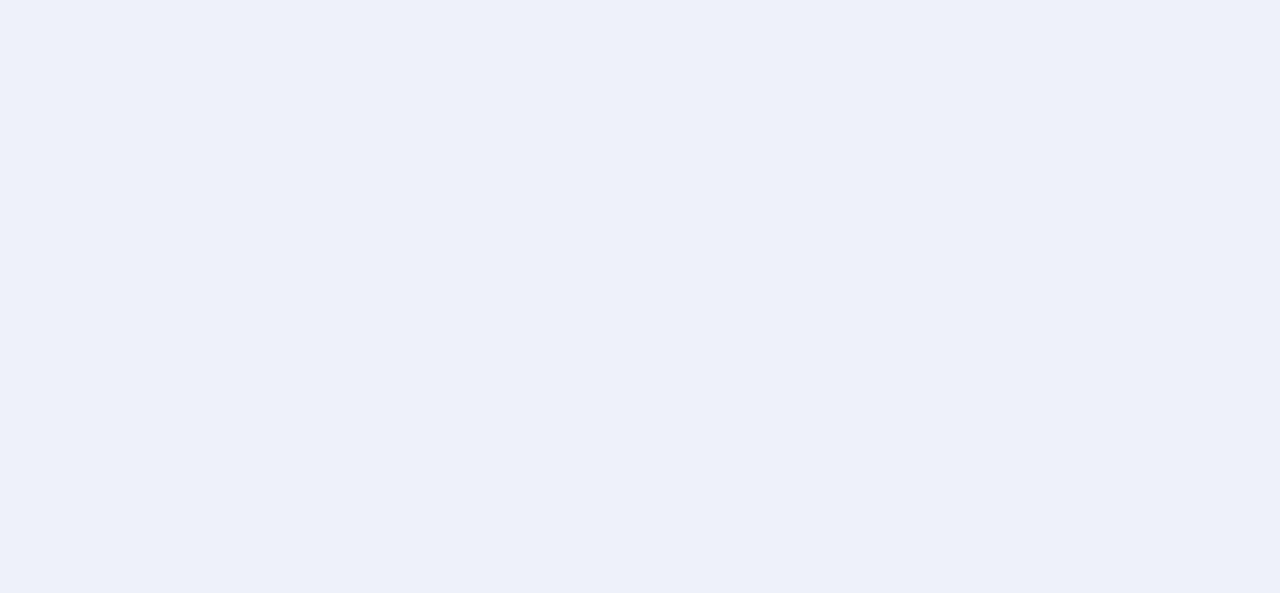scroll, scrollTop: 0, scrollLeft: 0, axis: both 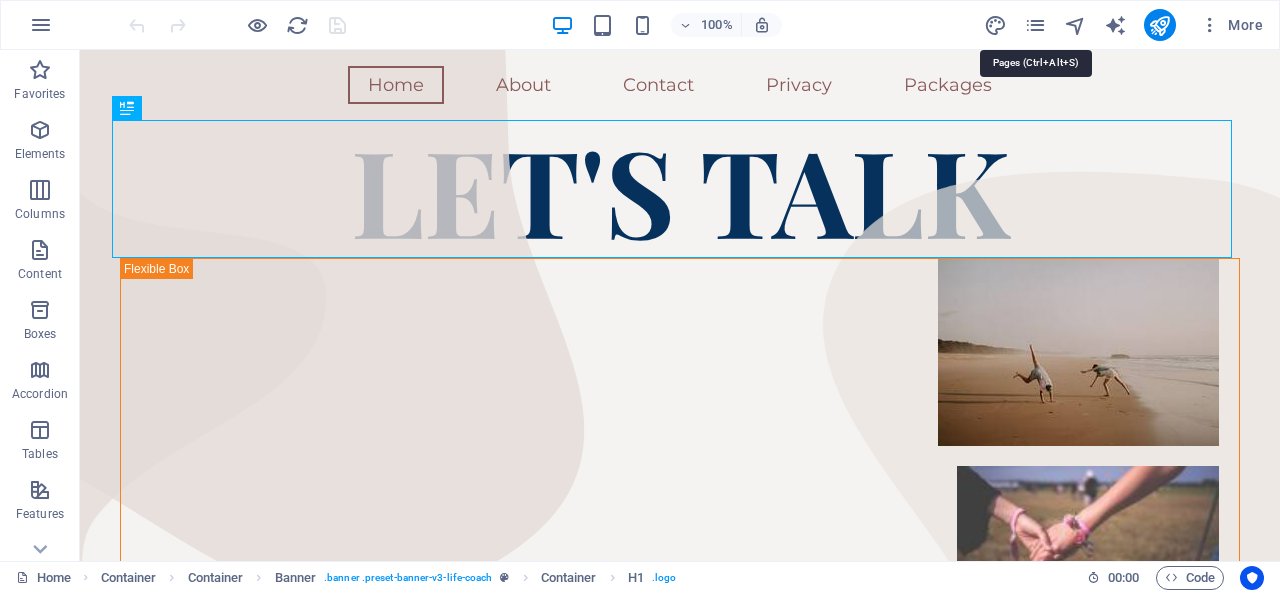 click at bounding box center [1035, 25] 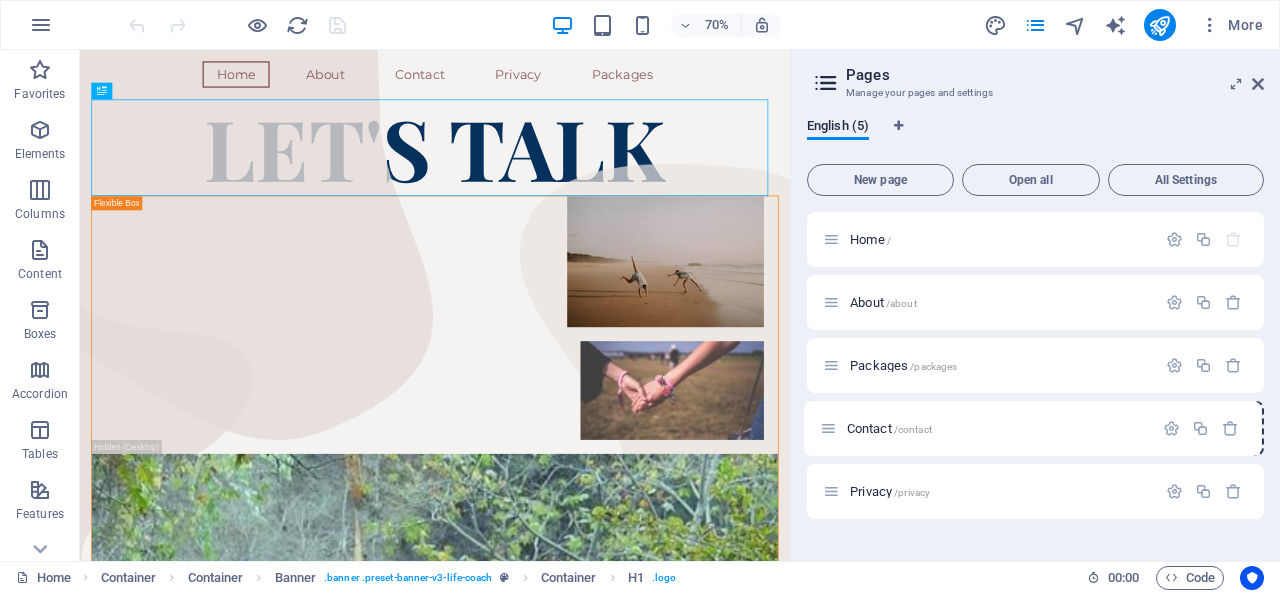 drag, startPoint x: 836, startPoint y: 371, endPoint x: 838, endPoint y: 447, distance: 76.02631 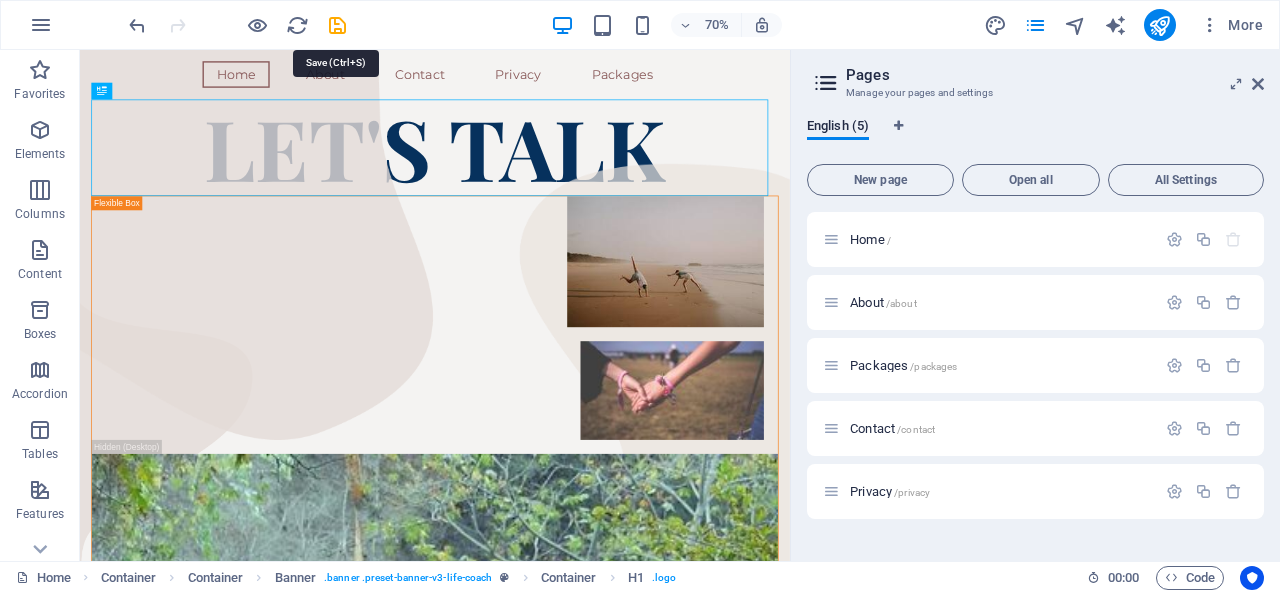 click at bounding box center (337, 25) 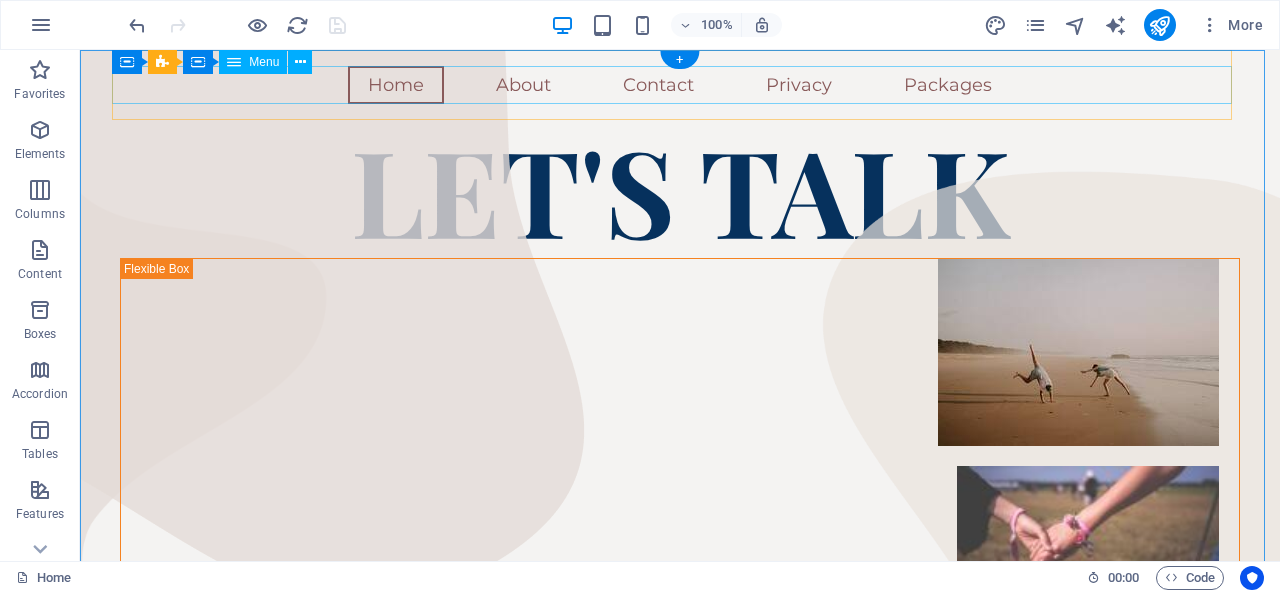 click on "Home About Contact Privacy Packages" at bounding box center (680, 85) 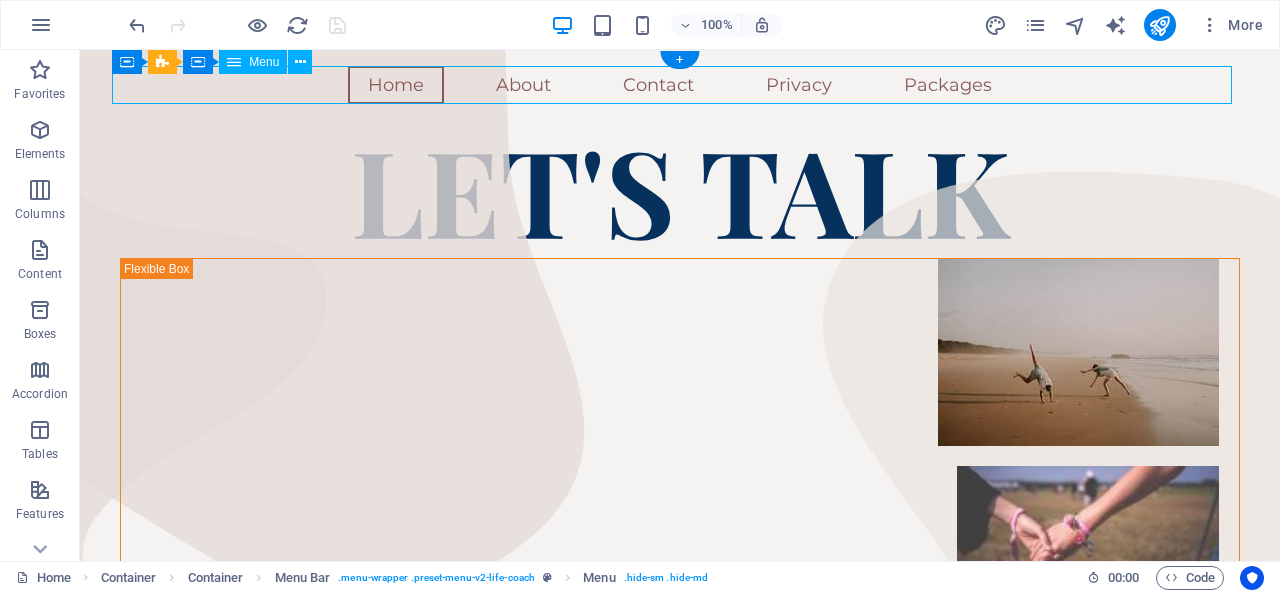 click on "Home About Contact Privacy Packages" at bounding box center [680, 85] 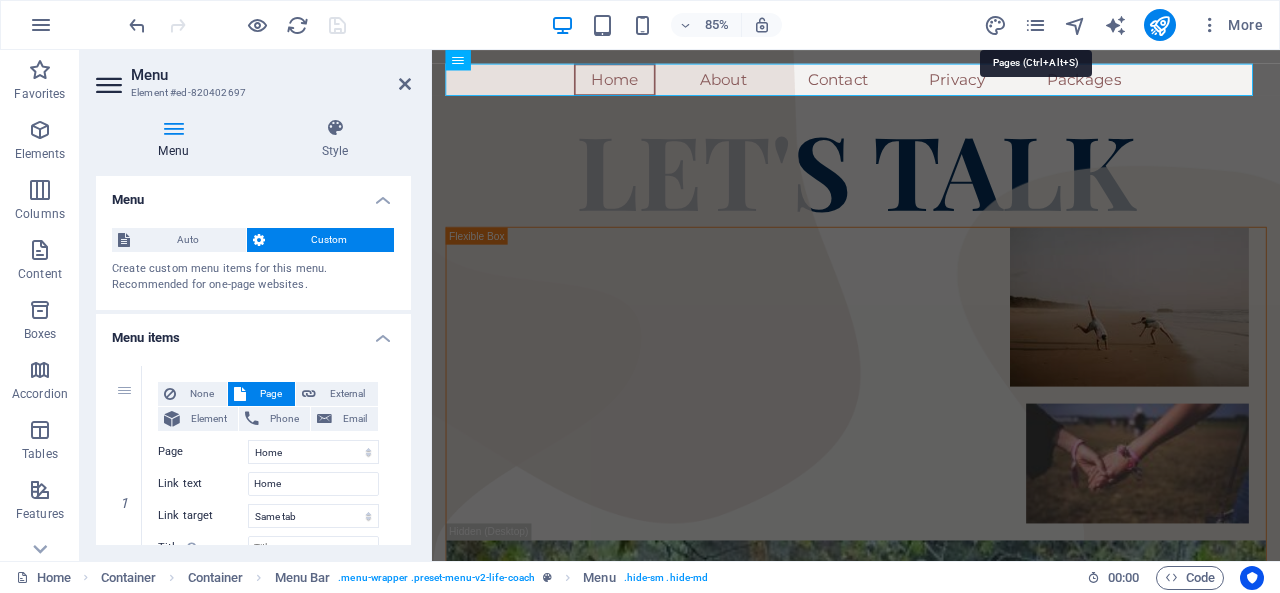 click at bounding box center (1035, 25) 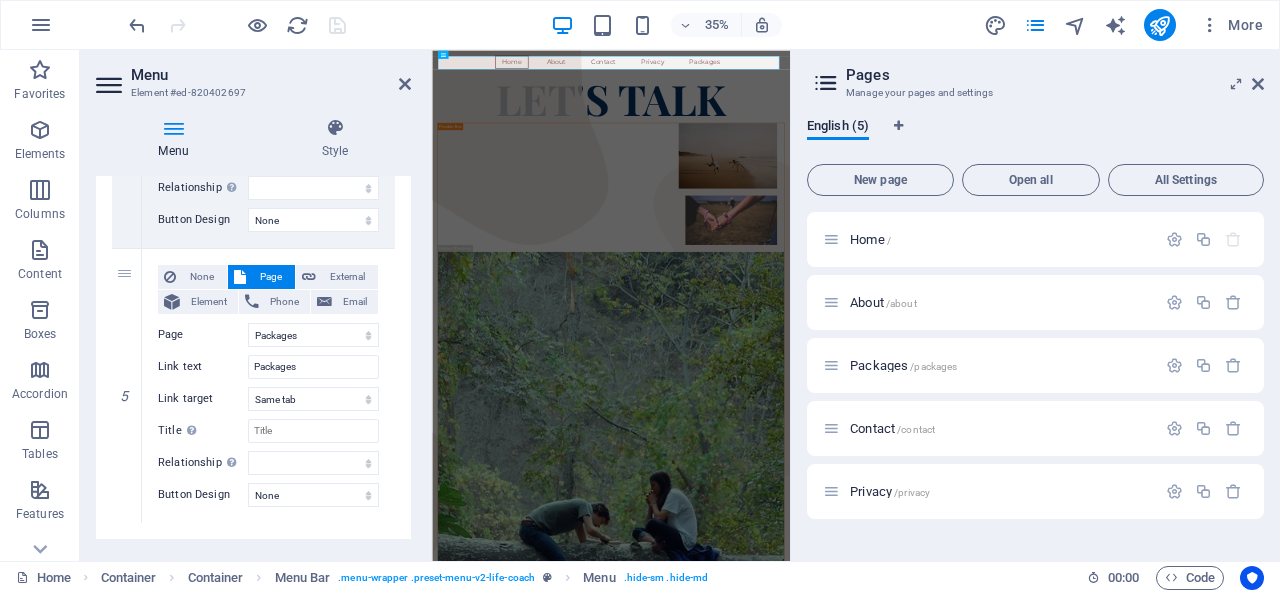 scroll, scrollTop: 1233, scrollLeft: 0, axis: vertical 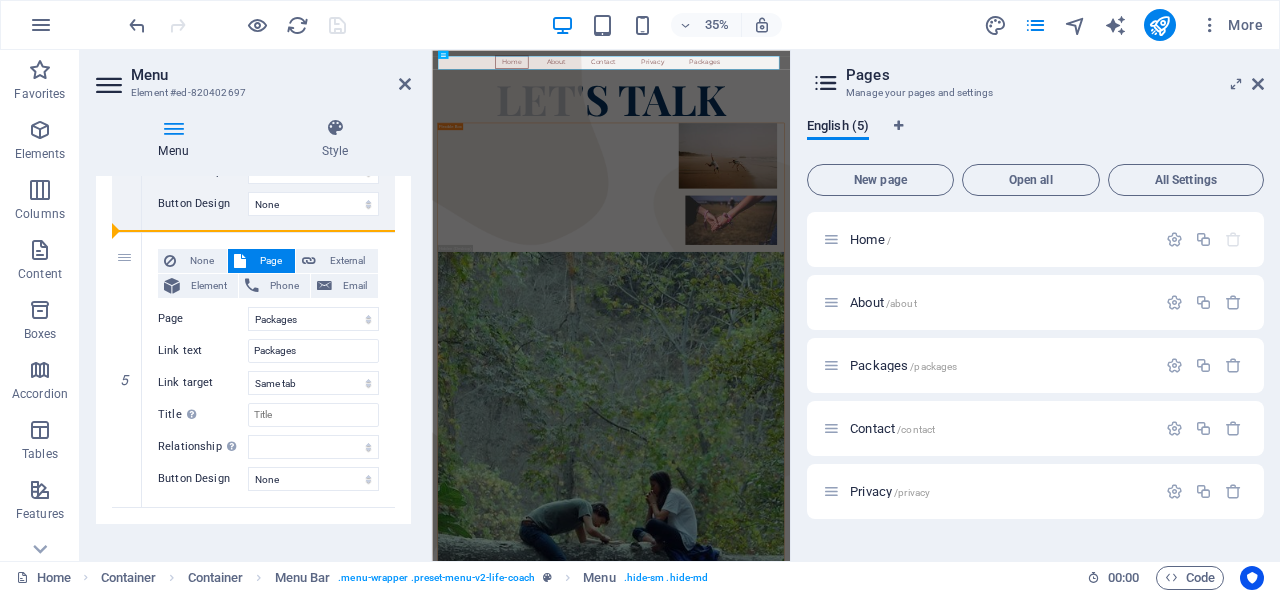 drag, startPoint x: 128, startPoint y: 263, endPoint x: 149, endPoint y: 126, distance: 138.60014 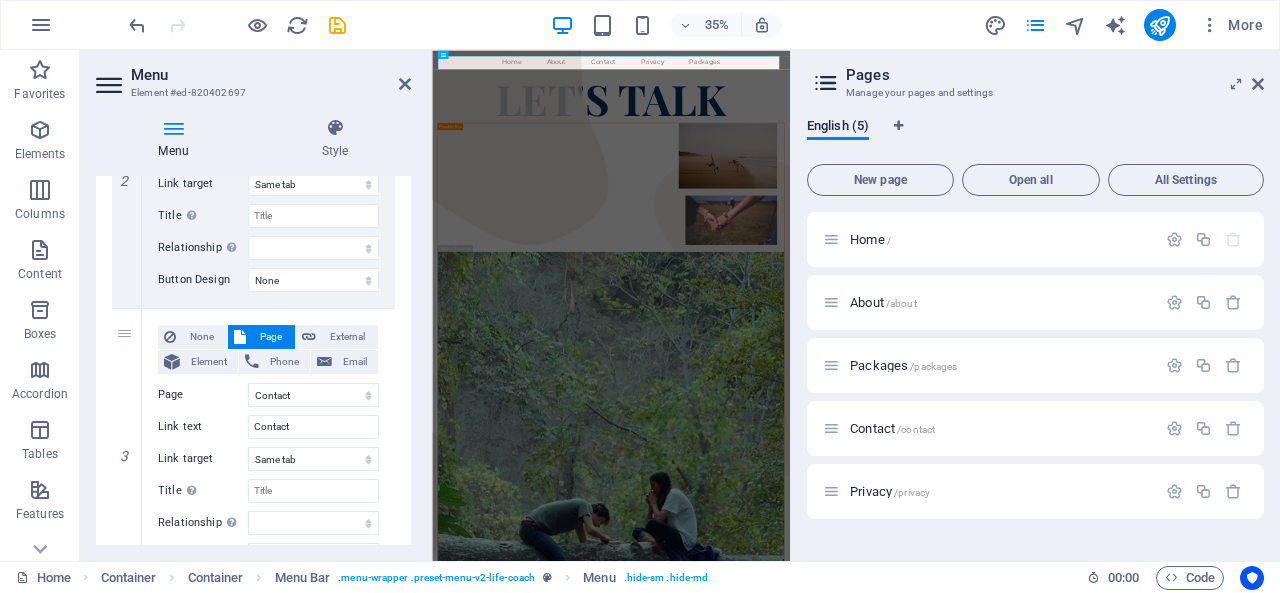 scroll, scrollTop: 547, scrollLeft: 0, axis: vertical 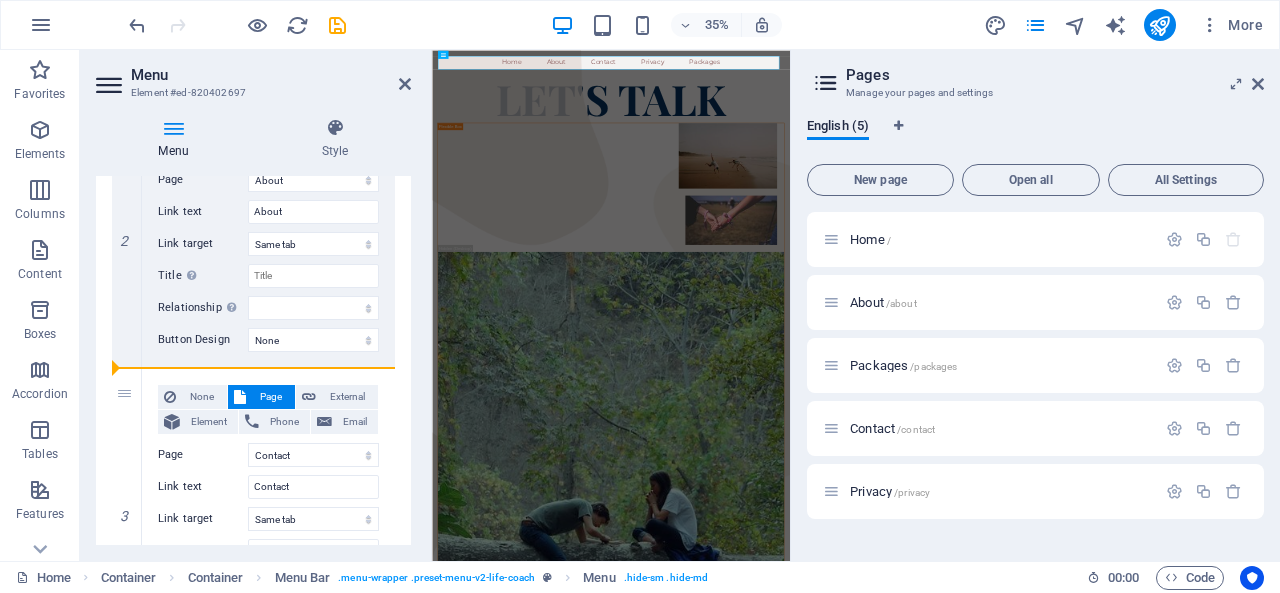 drag, startPoint x: 124, startPoint y: 392, endPoint x: 154, endPoint y: 626, distance: 235.91524 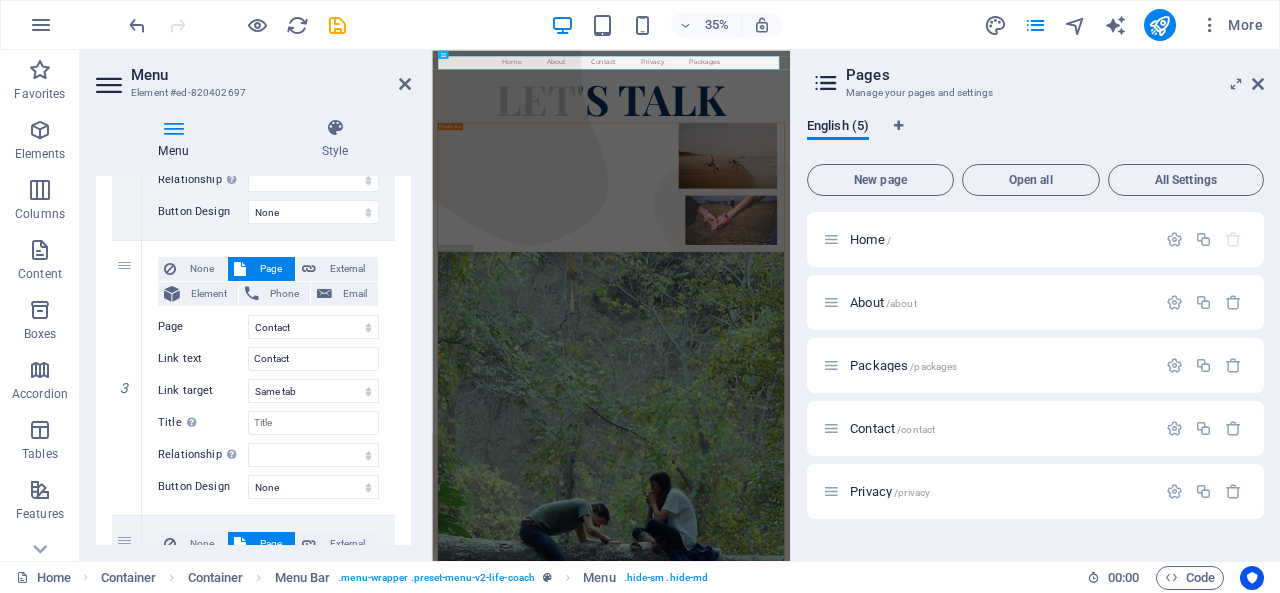 scroll, scrollTop: 676, scrollLeft: 0, axis: vertical 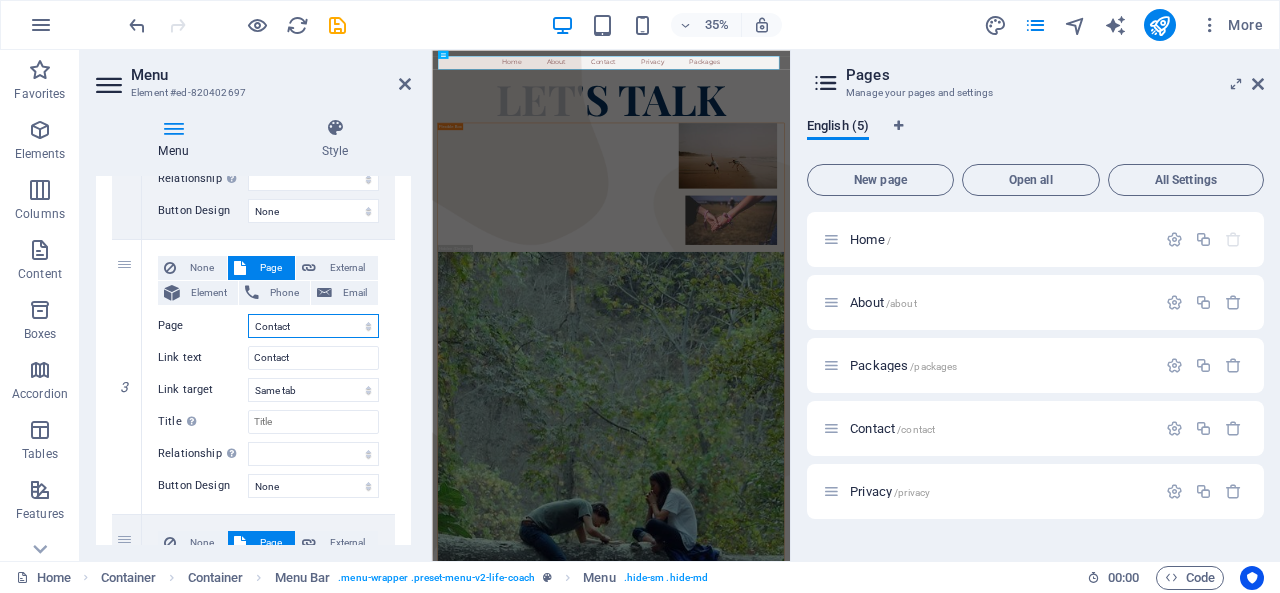 click on "Home About Packages Contact Privacy" at bounding box center (313, 326) 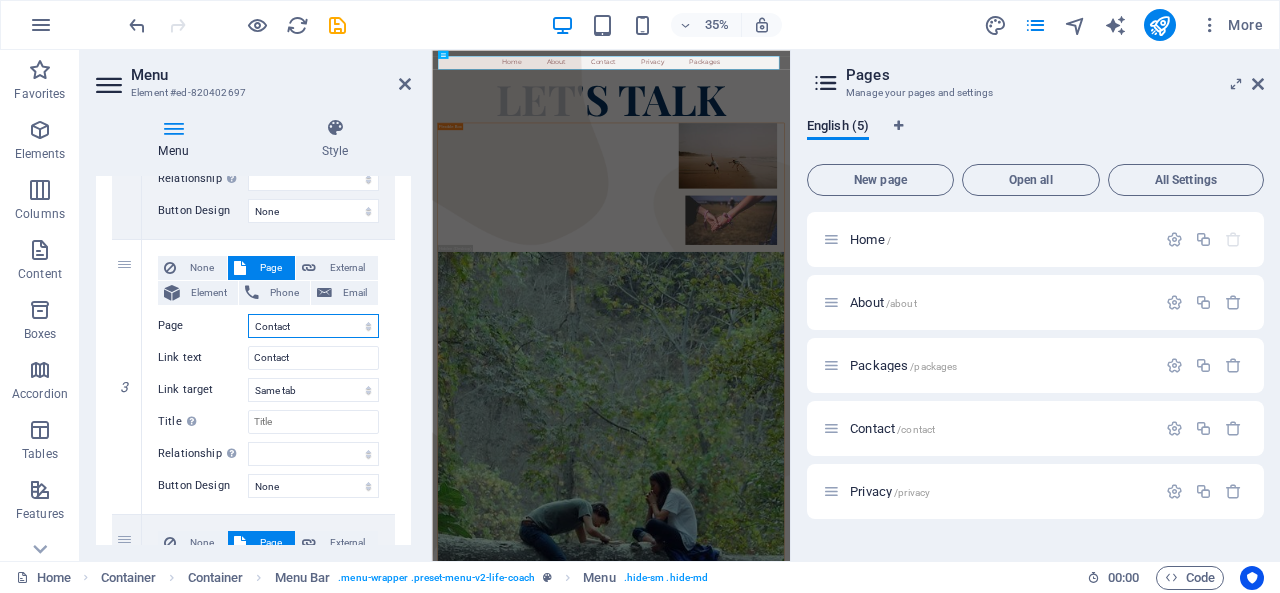 select on "2" 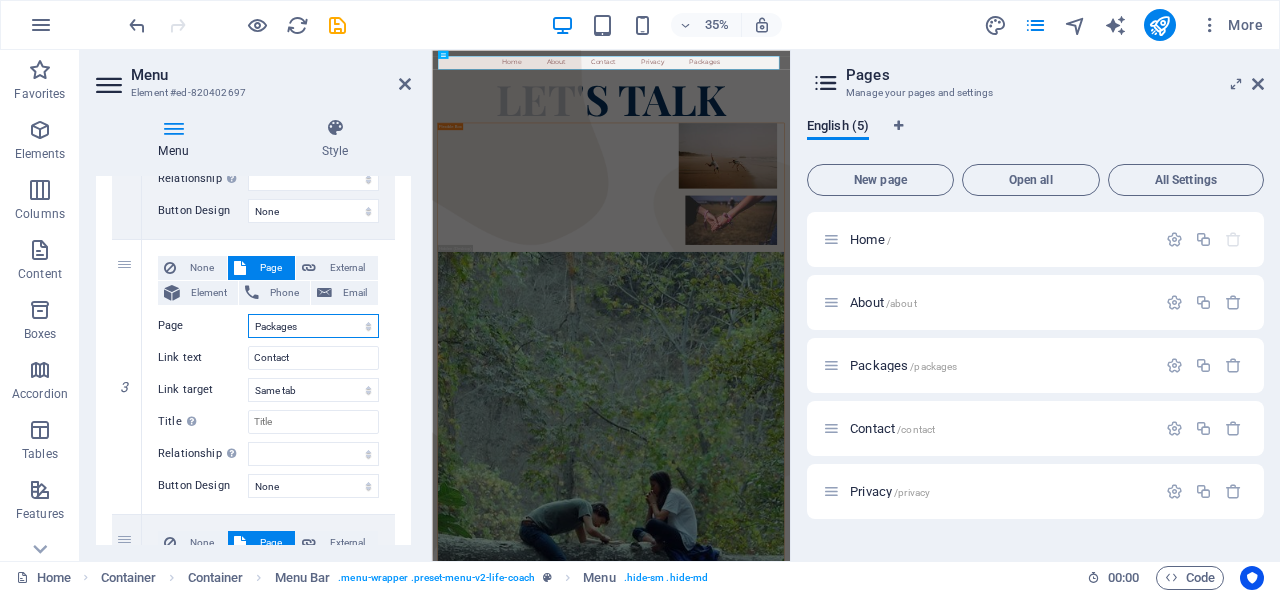 click on "Home About Packages Contact Privacy" at bounding box center [313, 326] 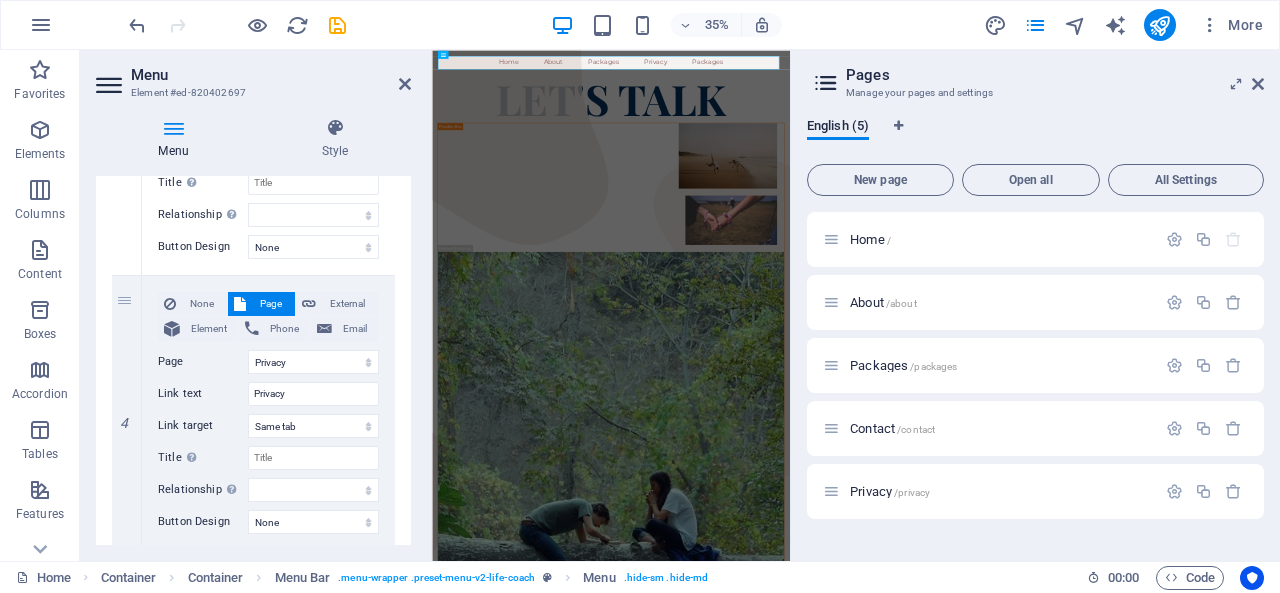 scroll, scrollTop: 940, scrollLeft: 0, axis: vertical 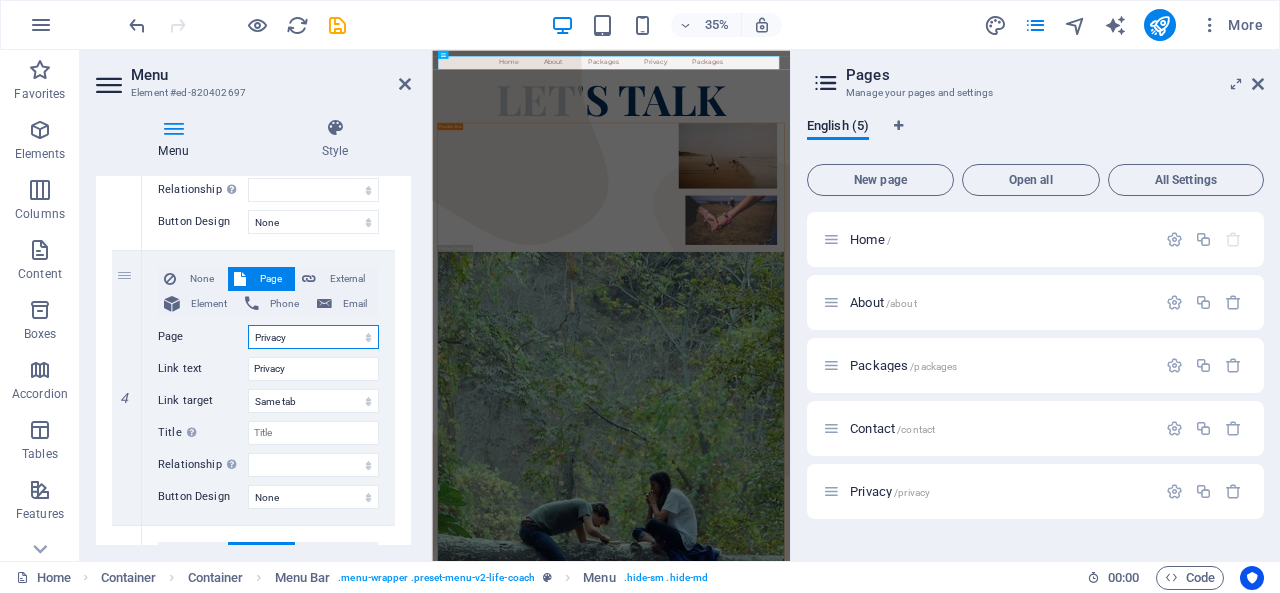 click on "Home About Packages Contact Privacy" at bounding box center [313, 337] 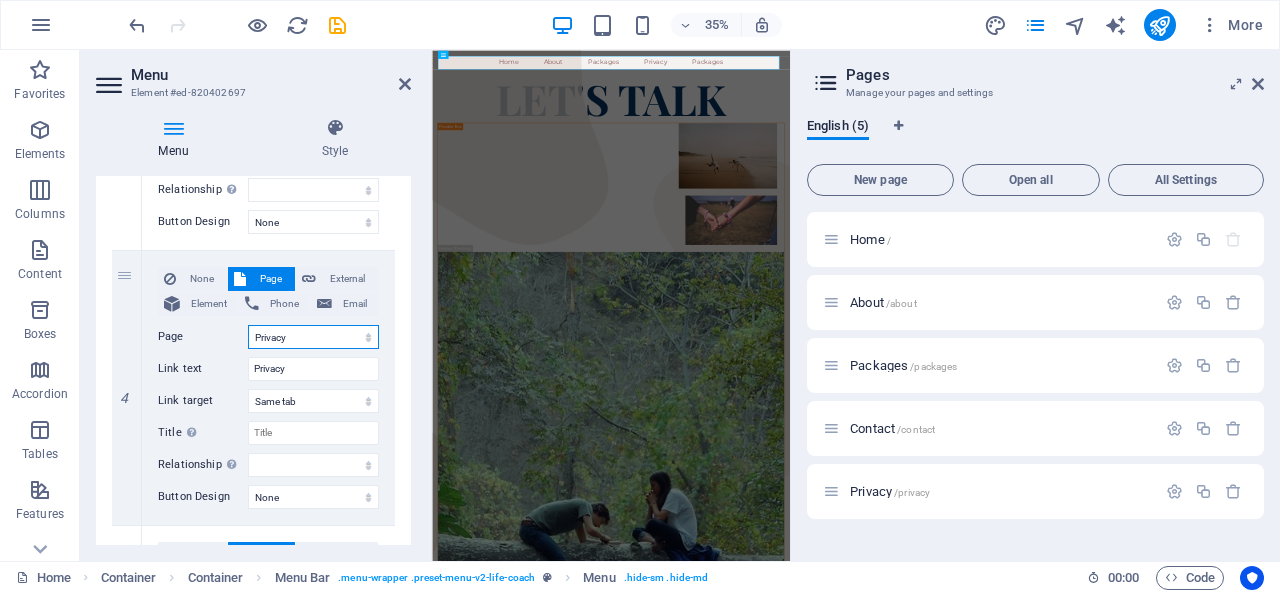 select on "3" 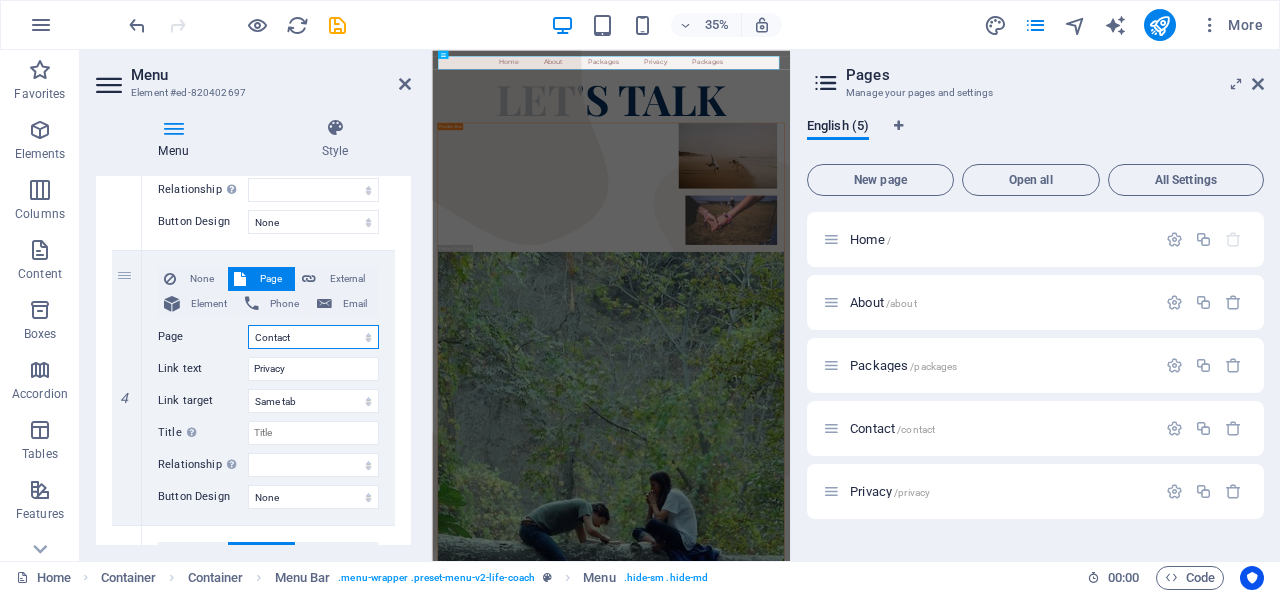 click on "Home About Packages Contact Privacy" at bounding box center (313, 337) 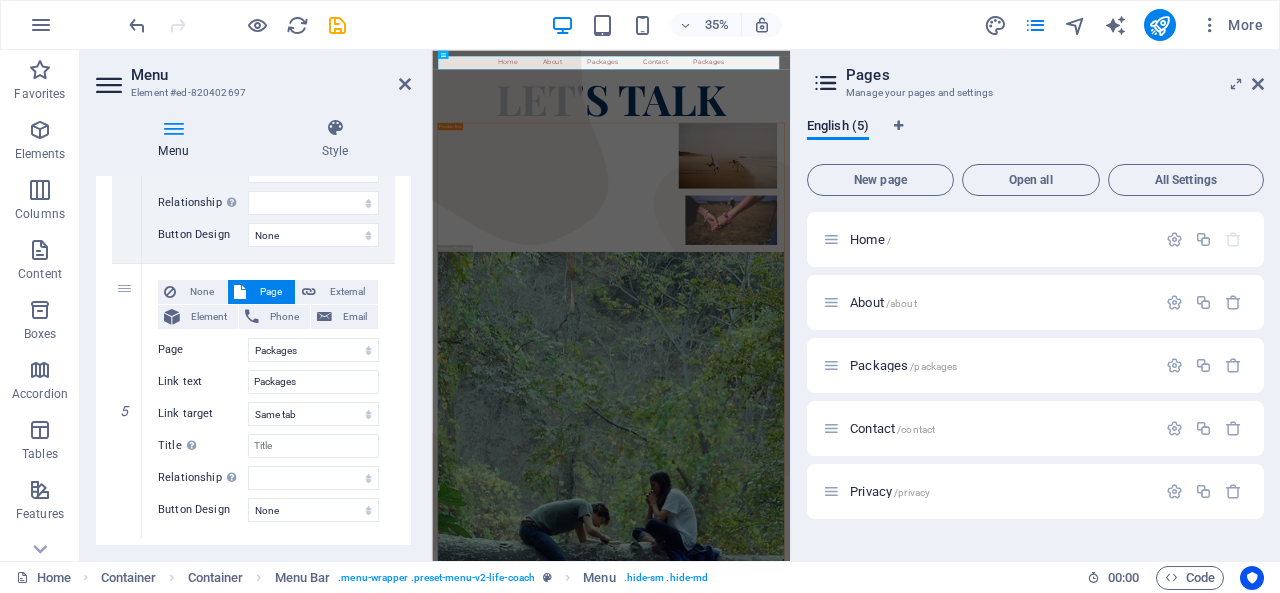 scroll, scrollTop: 1203, scrollLeft: 0, axis: vertical 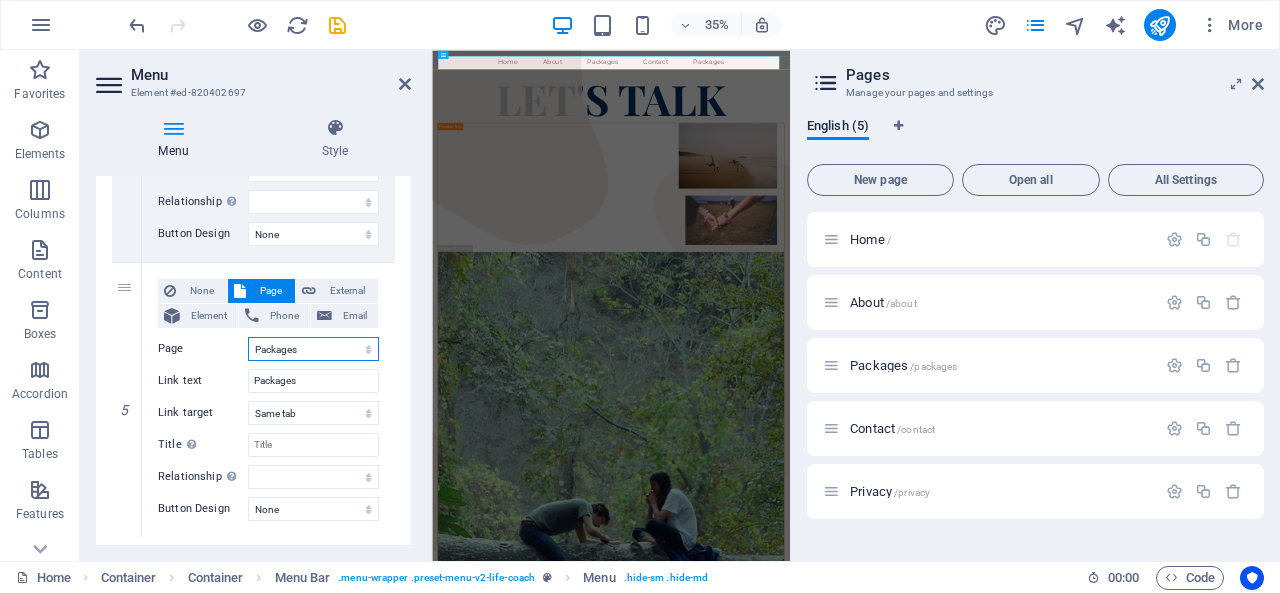click on "Home About Packages Contact Privacy" at bounding box center (313, 349) 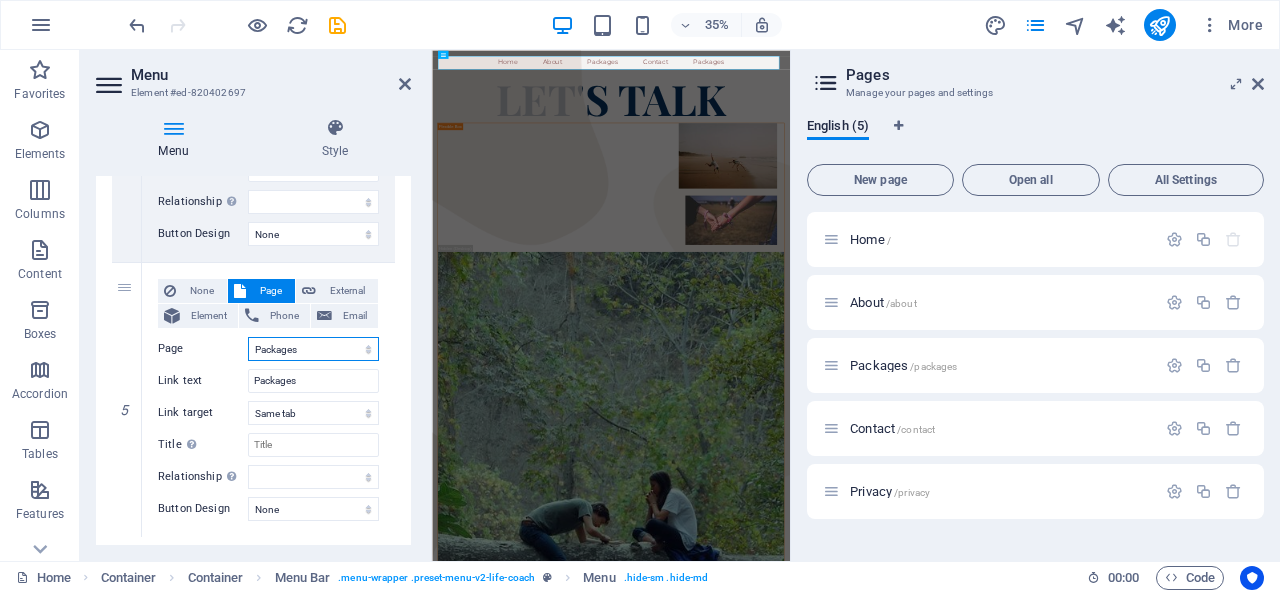 select on "4" 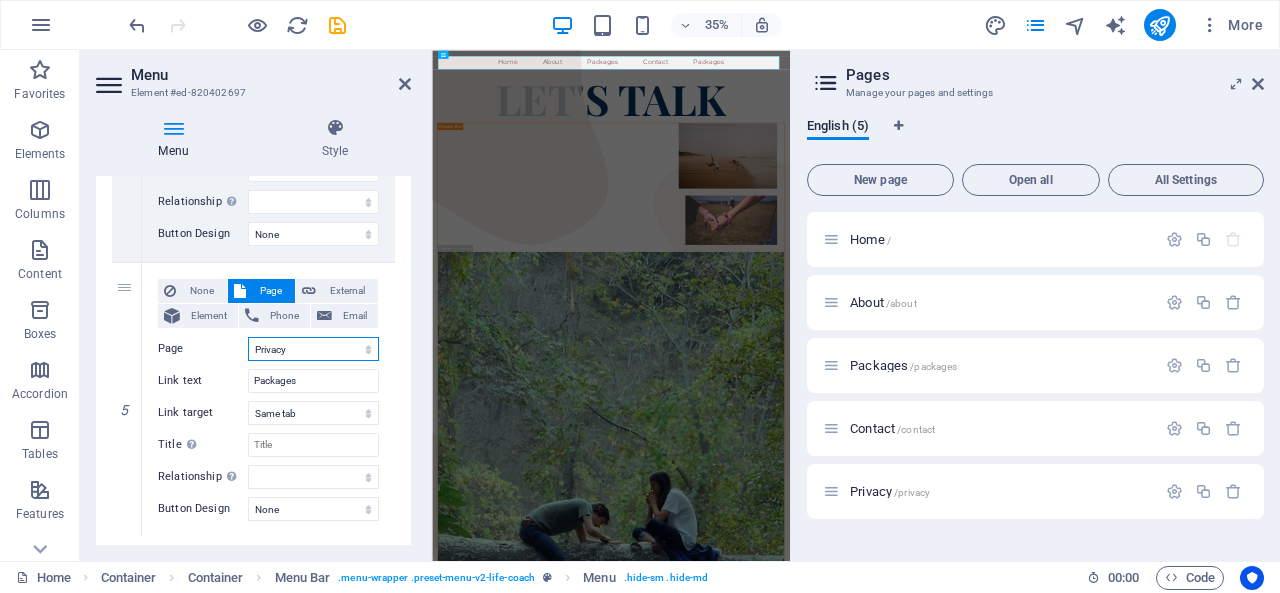 click on "Home About Packages Contact Privacy" at bounding box center (313, 349) 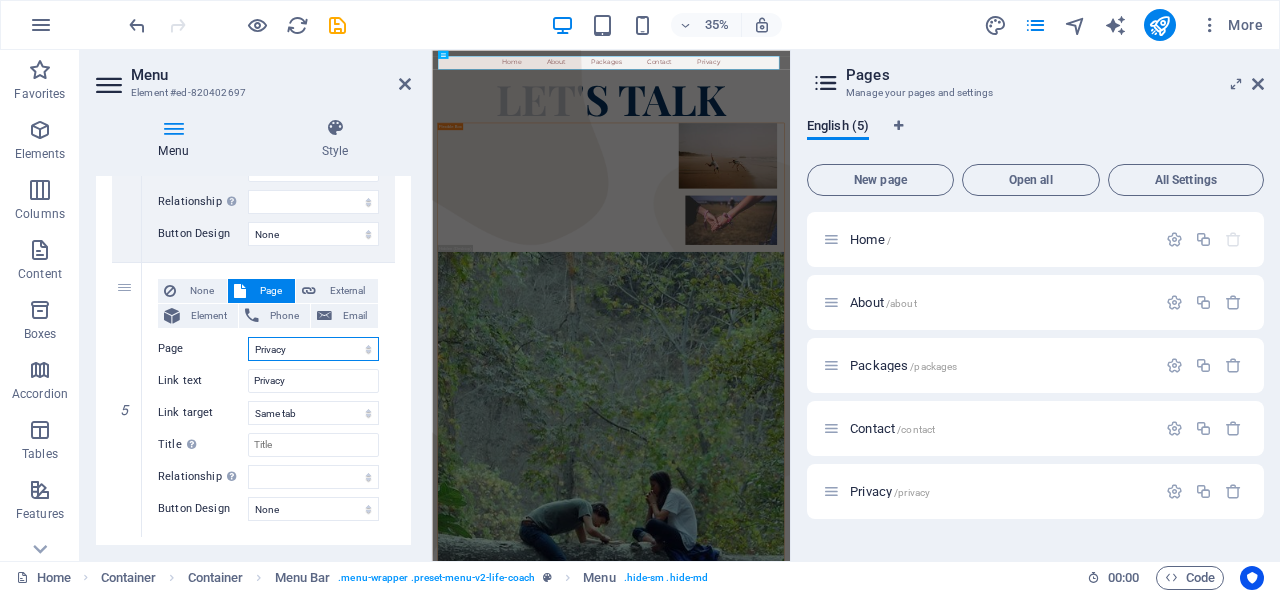 scroll, scrollTop: 1249, scrollLeft: 0, axis: vertical 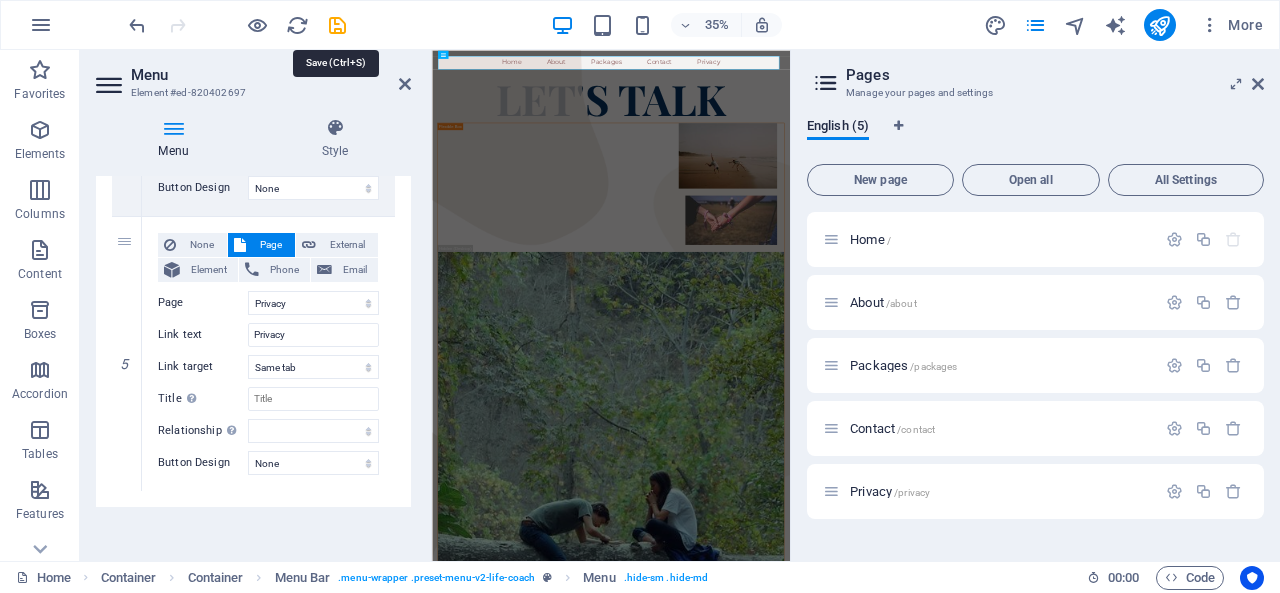 click at bounding box center (337, 25) 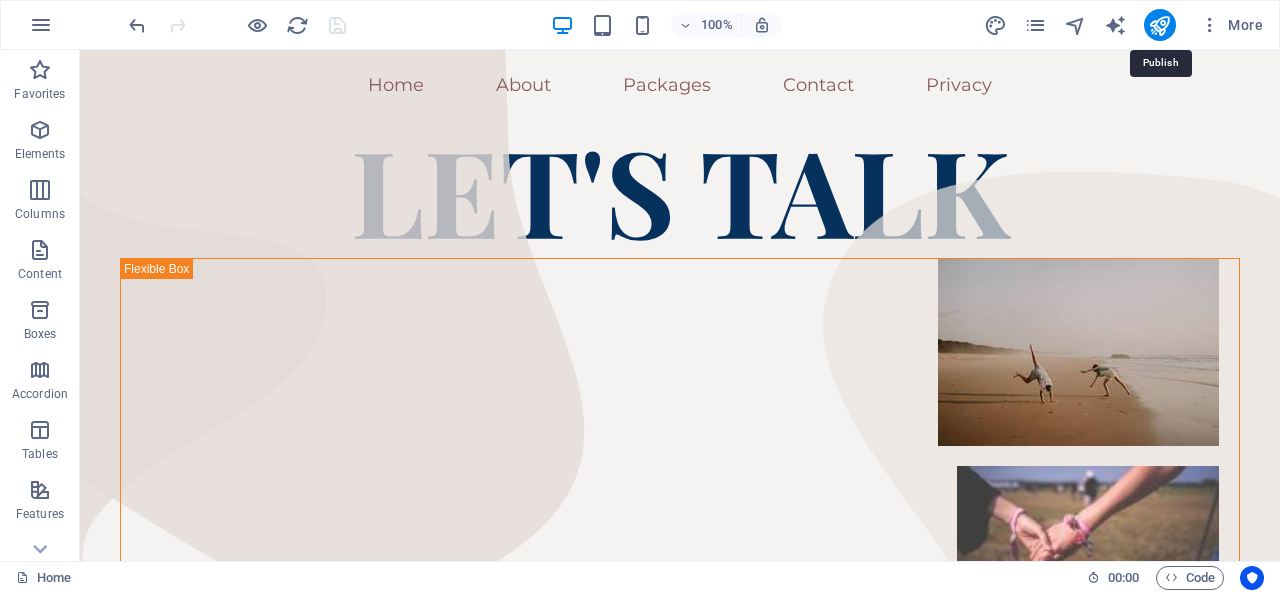 click at bounding box center (1159, 25) 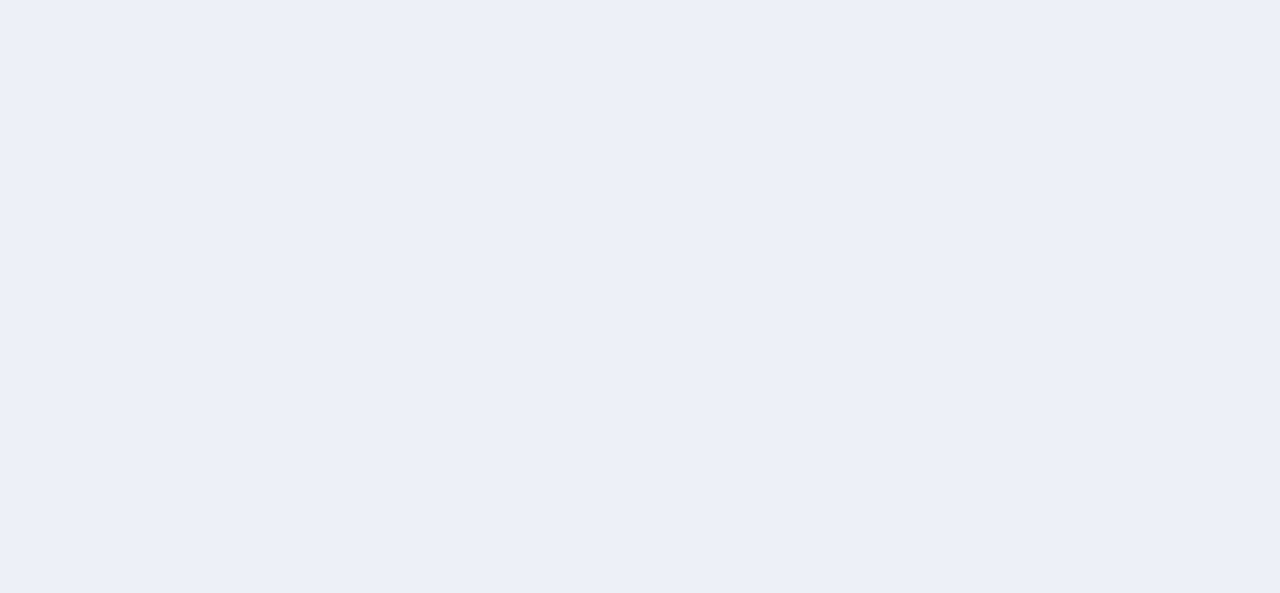 scroll, scrollTop: 0, scrollLeft: 0, axis: both 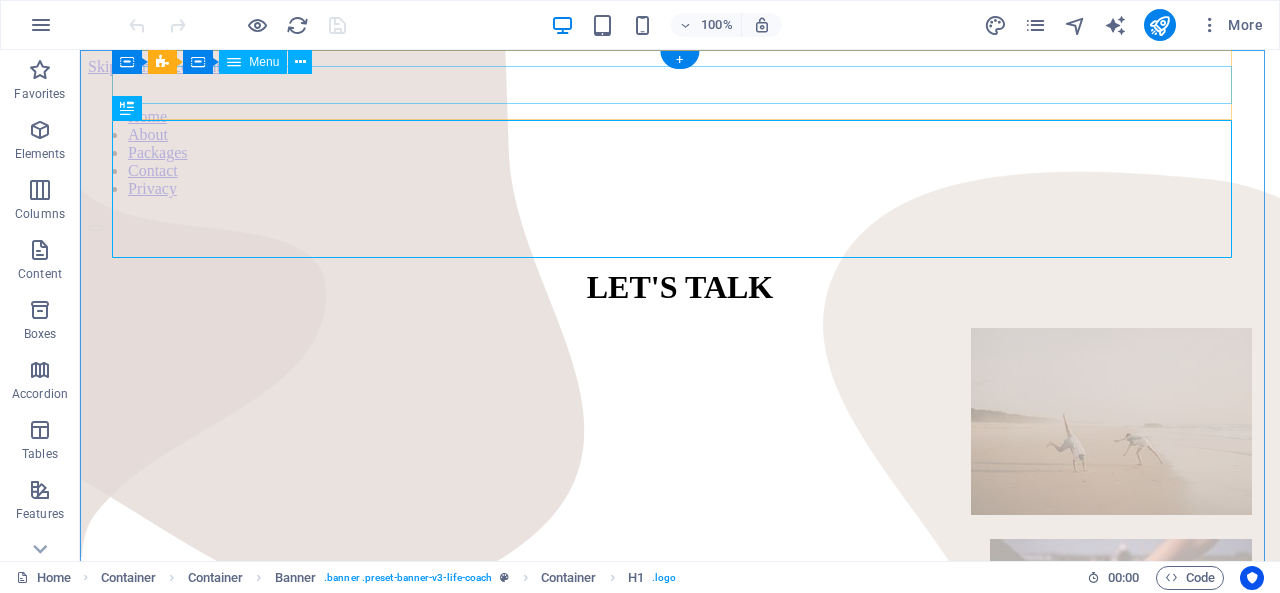click on "Home About Packages Contact Privacy" at bounding box center [680, 153] 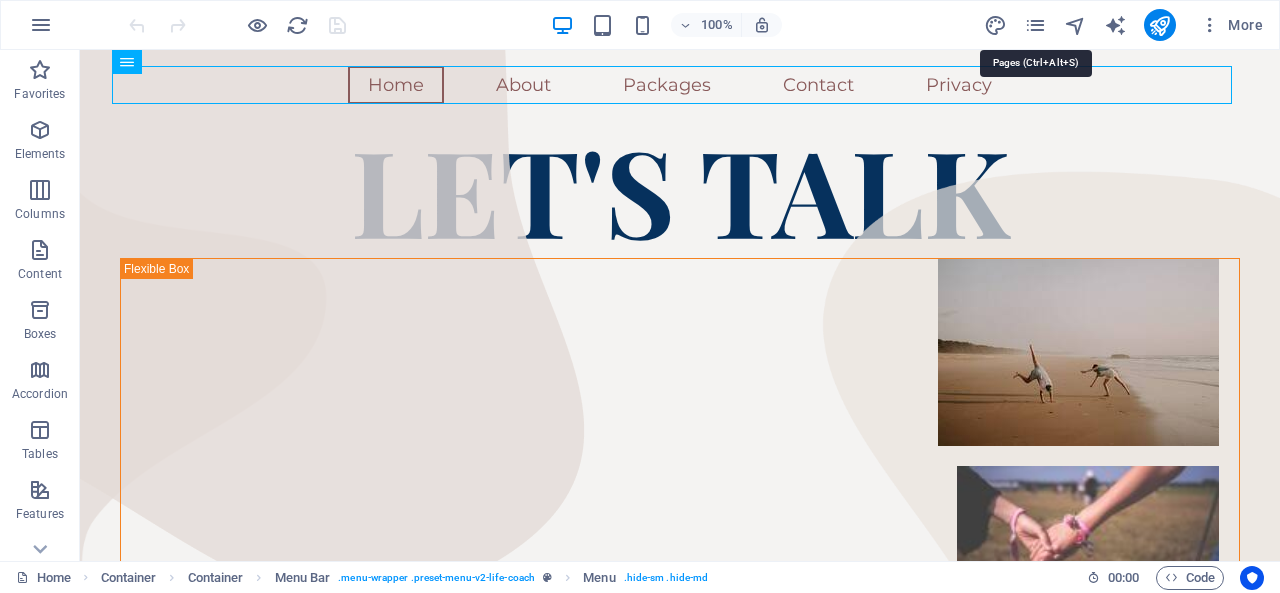click at bounding box center [1035, 25] 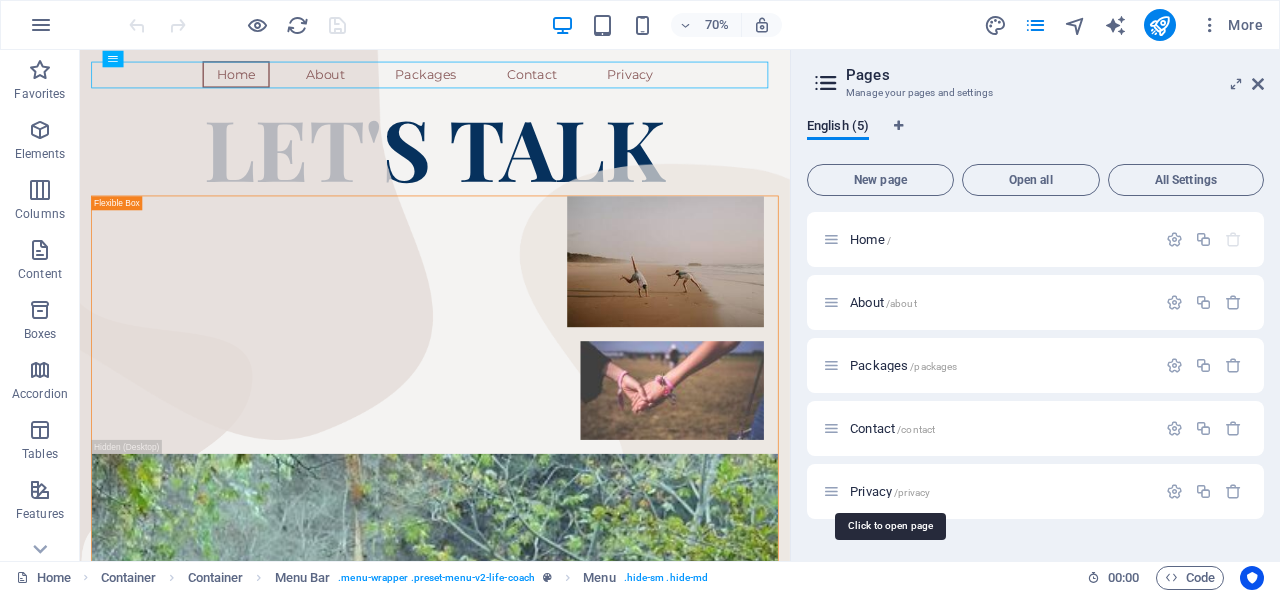 click on "Privacy /privacy" at bounding box center [890, 491] 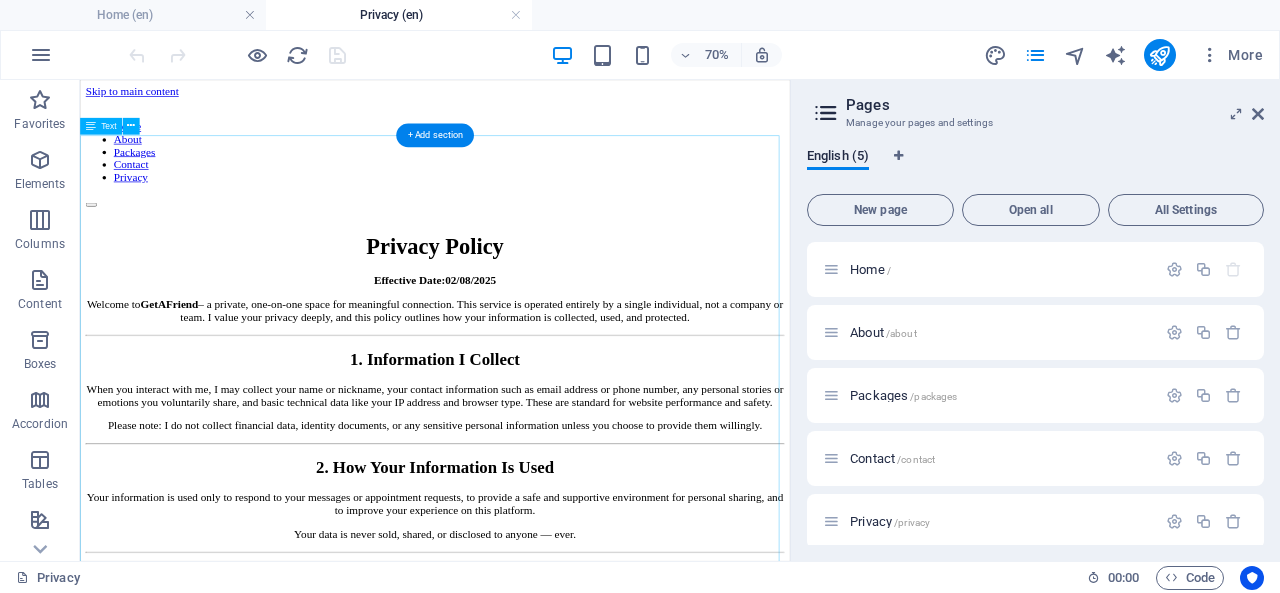scroll, scrollTop: 0, scrollLeft: 0, axis: both 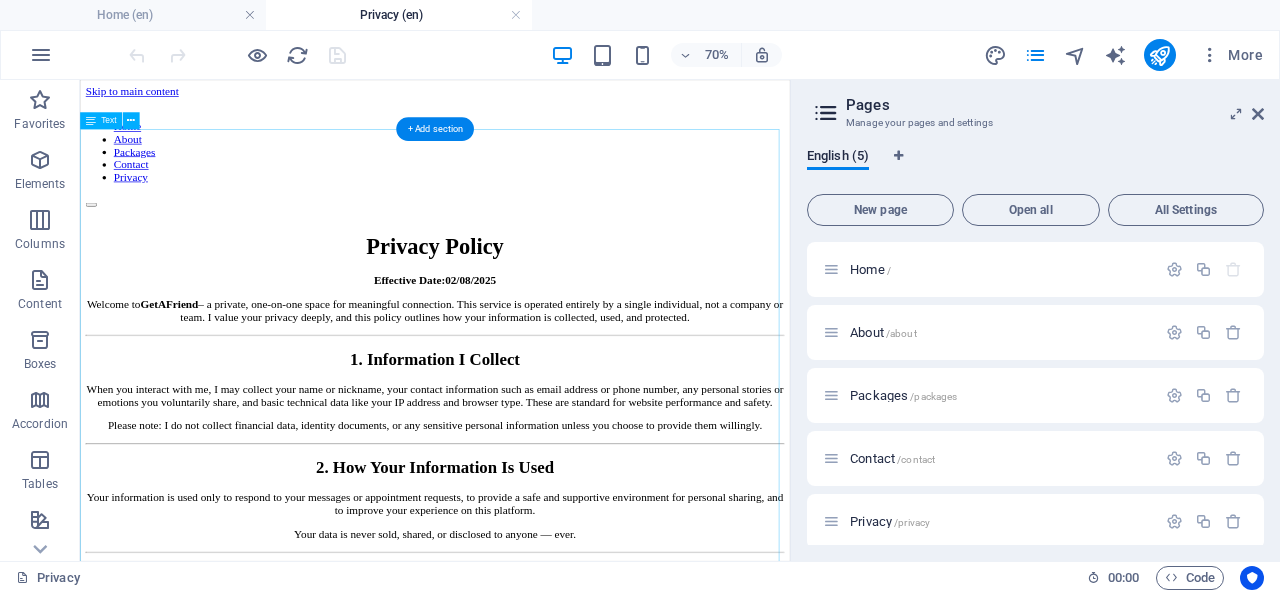 click on "Privacy Policy Effective Date:[DATE] Welcome to  GetAFriend  – a private, one-on-one space for meaningful connection. This service is operated entirely by a single individual, not a company or team. I value your privacy deeply, and this policy outlines how your information is collected, used, and protected. 1. Information I Collect When you interact with me, I may collect your name or nickname, your contact information such as email address or phone number, any personal stories or emotions you voluntarily share, and basic technical data like your IP address and browser type. These are standard for website performance and safety. Please note: I do not collect financial data, identity documents, or any sensitive personal information unless you choose to provide them willingly. 2. How Your Information Is Used Your information is used only to respond to your messages or appointment requests, to provide a safe and supportive environment for personal sharing, and to improve your experience on this platform." at bounding box center [587, 888] 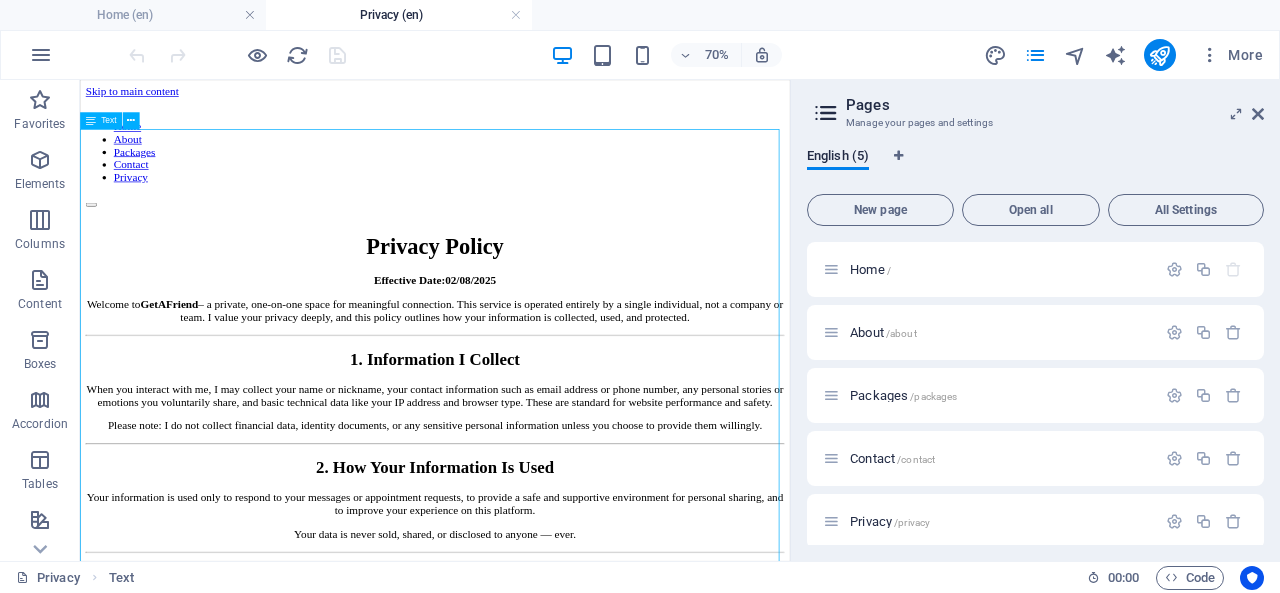click at bounding box center (131, 120) 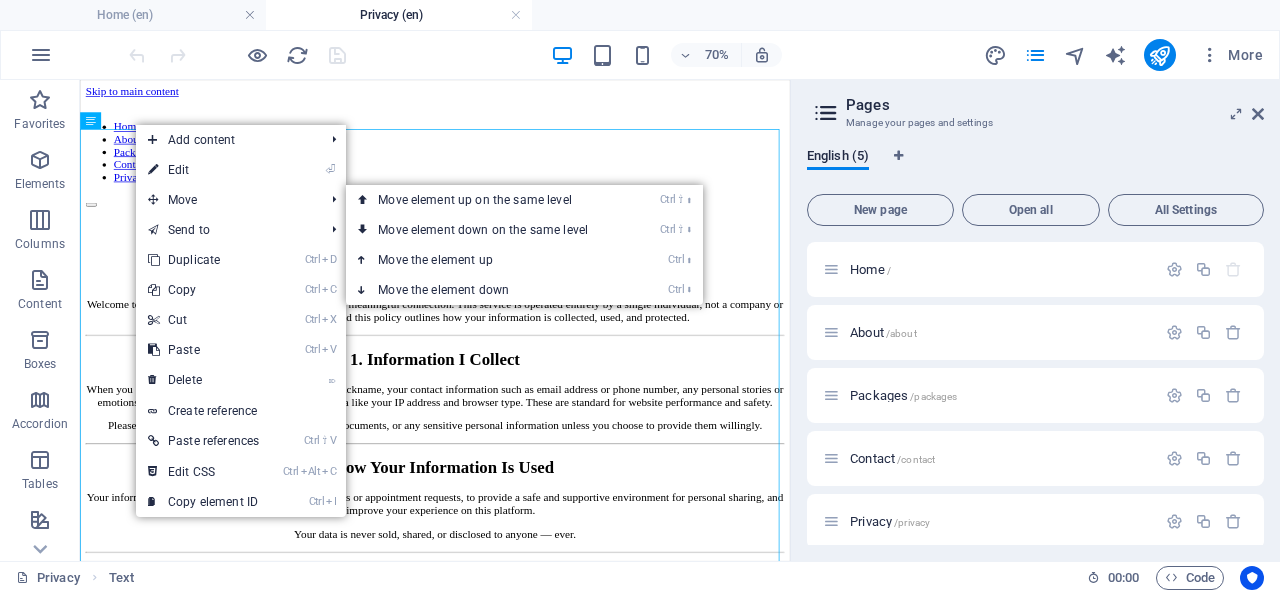 click on "Ctrl ⇧ ⬆  Move element up on the same level" at bounding box center [487, 200] 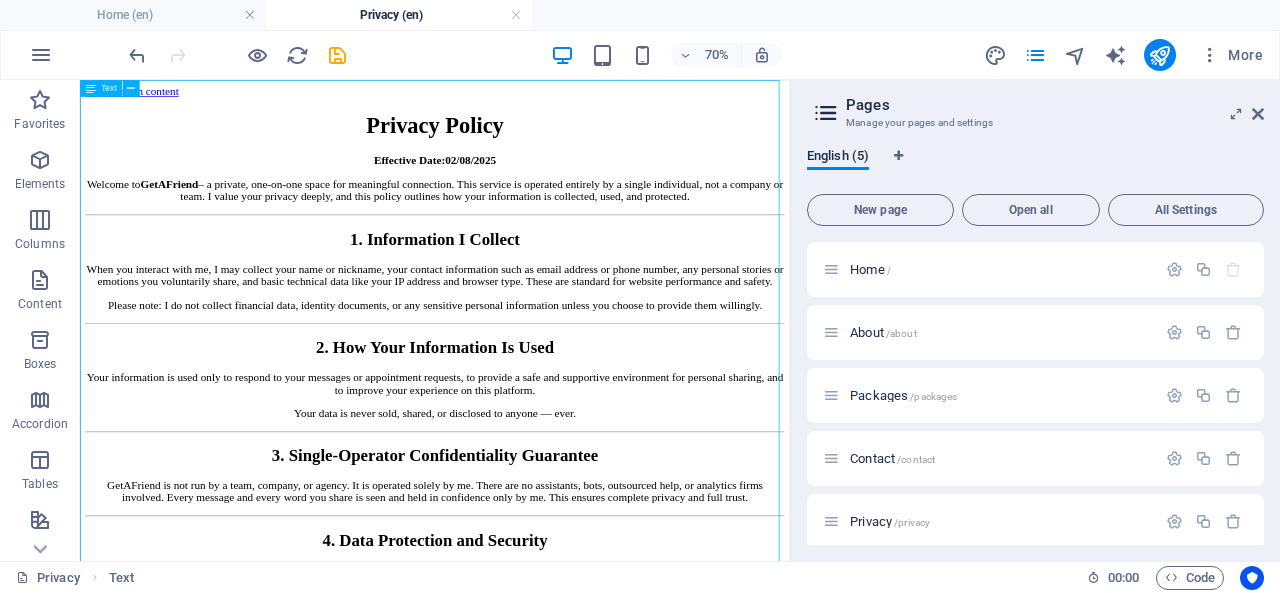 drag, startPoint x: 73, startPoint y: 25, endPoint x: 132, endPoint y: 85, distance: 84.14868 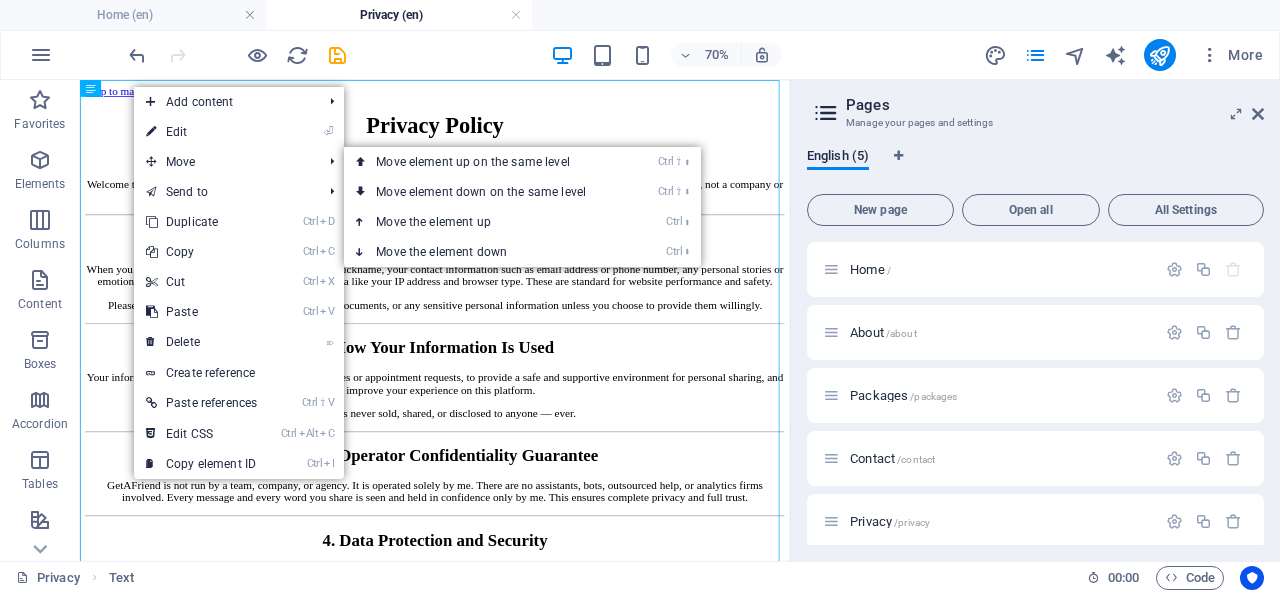 click on "Ctrl ⬆  Move the element up" at bounding box center [485, 222] 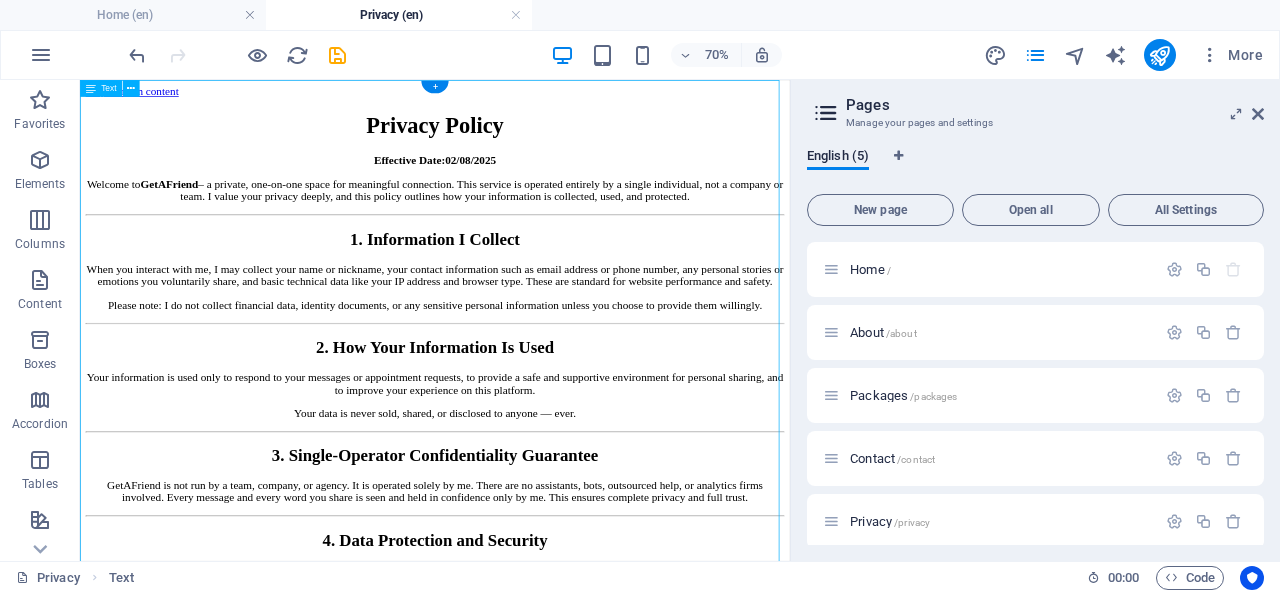 click on "Privacy Policy Effective Date:[DATE] Welcome to  GetAFriend  – a private, one-on-one space for meaningful connection. This service is operated entirely by a single individual, not a company or team. I value your privacy deeply, and this policy outlines how your information is collected, used, and protected. 1. Information I Collect When you interact with me, I may collect your name or nickname, your contact information such as email address or phone number, any personal stories or emotions you voluntarily share, and basic technical data like your IP address and browser type. These are standard for website performance and safety. Please note: I do not collect financial data, identity documents, or any sensitive personal information unless you choose to provide them willingly. 2. How Your Information Is Used Your information is used only to respond to your messages or appointment requests, to provide a safe and supportive environment for personal sharing, and to improve your experience on this platform." at bounding box center [587, 716] 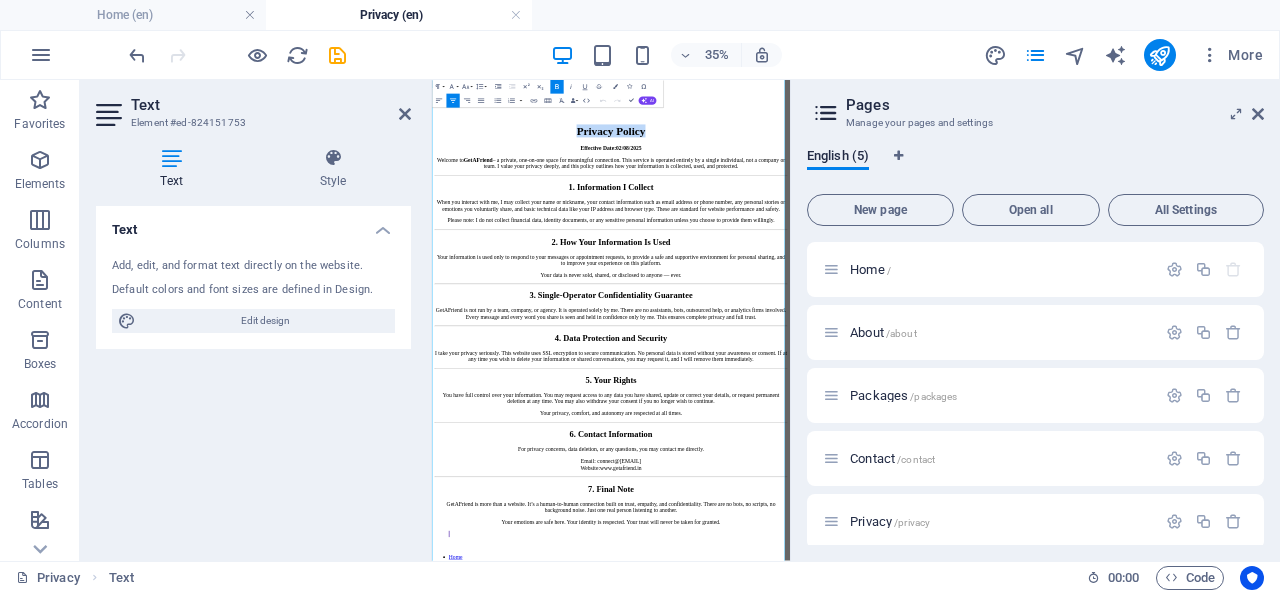 drag, startPoint x: 546, startPoint y: 240, endPoint x: 1388, endPoint y: 261, distance: 842.26184 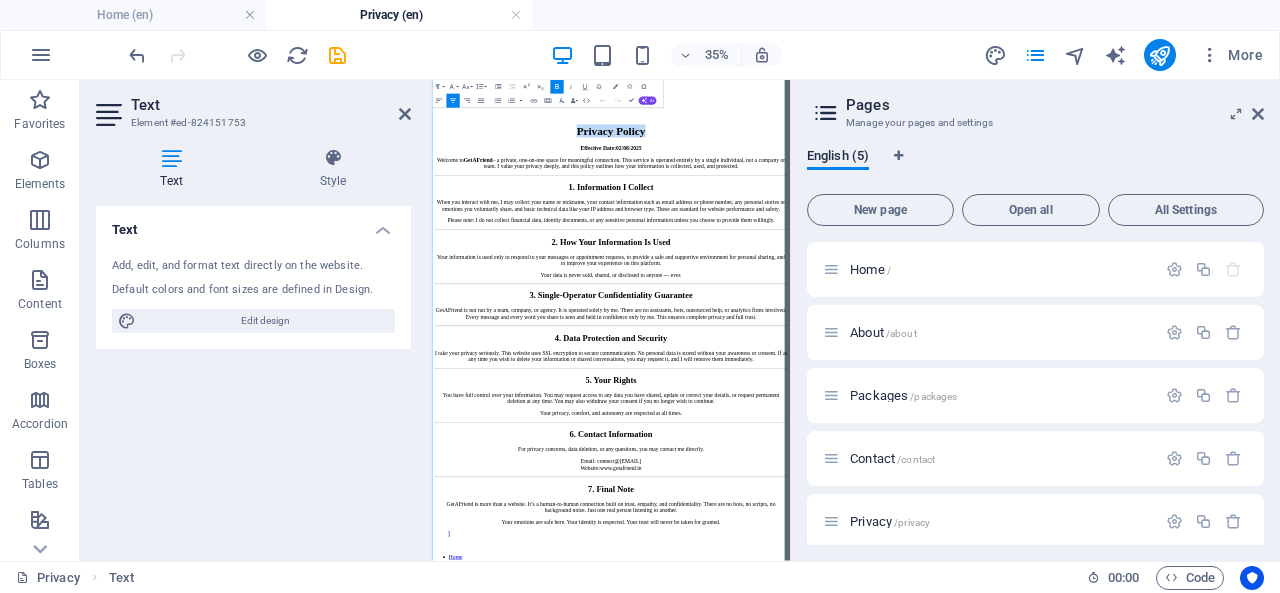 click on "Privacy Policy" at bounding box center (943, 225) 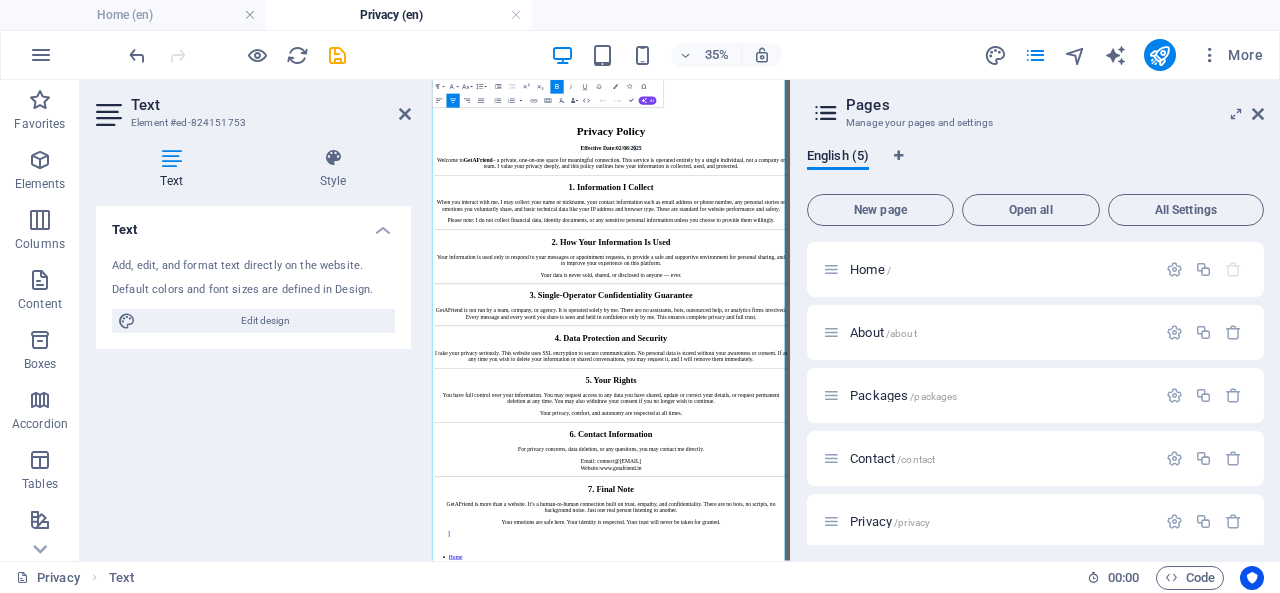 drag, startPoint x: 1176, startPoint y: 227, endPoint x: 1031, endPoint y: 301, distance: 162.79128 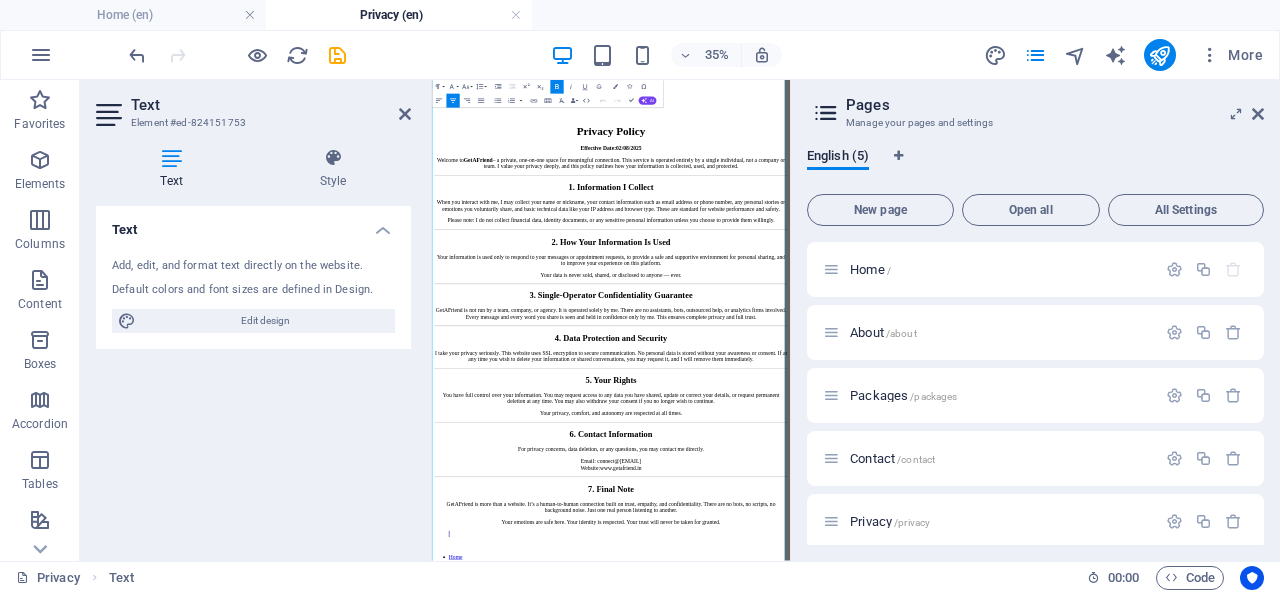 click on "Privacy Policy" at bounding box center [943, 225] 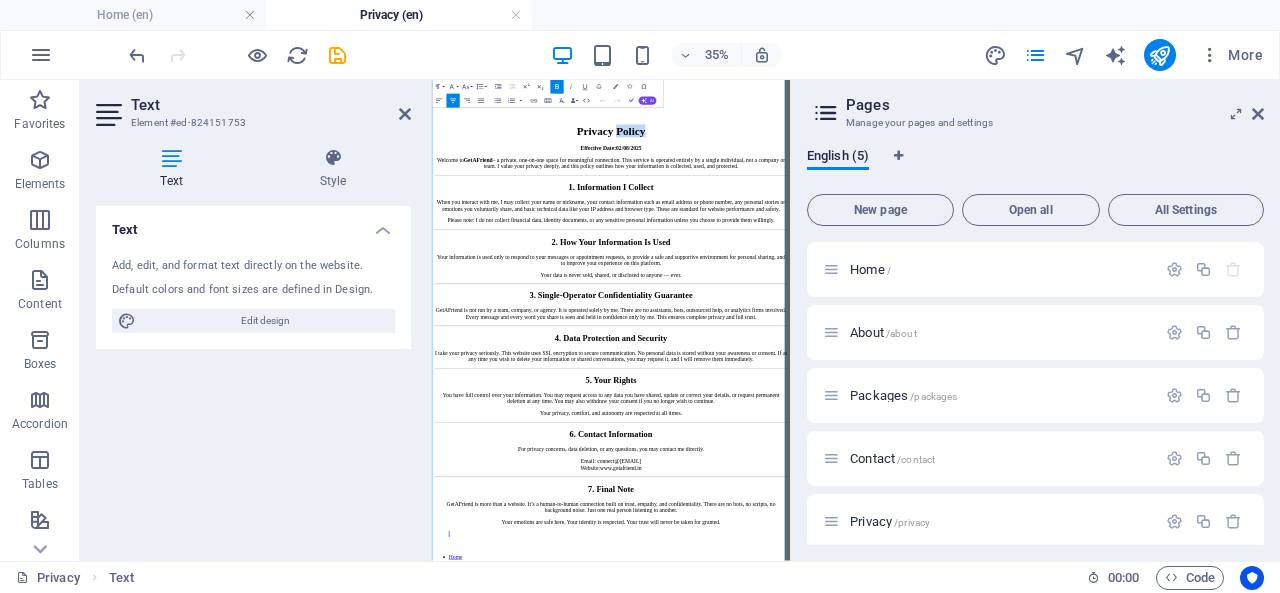 click on "Privacy Policy" at bounding box center [943, 225] 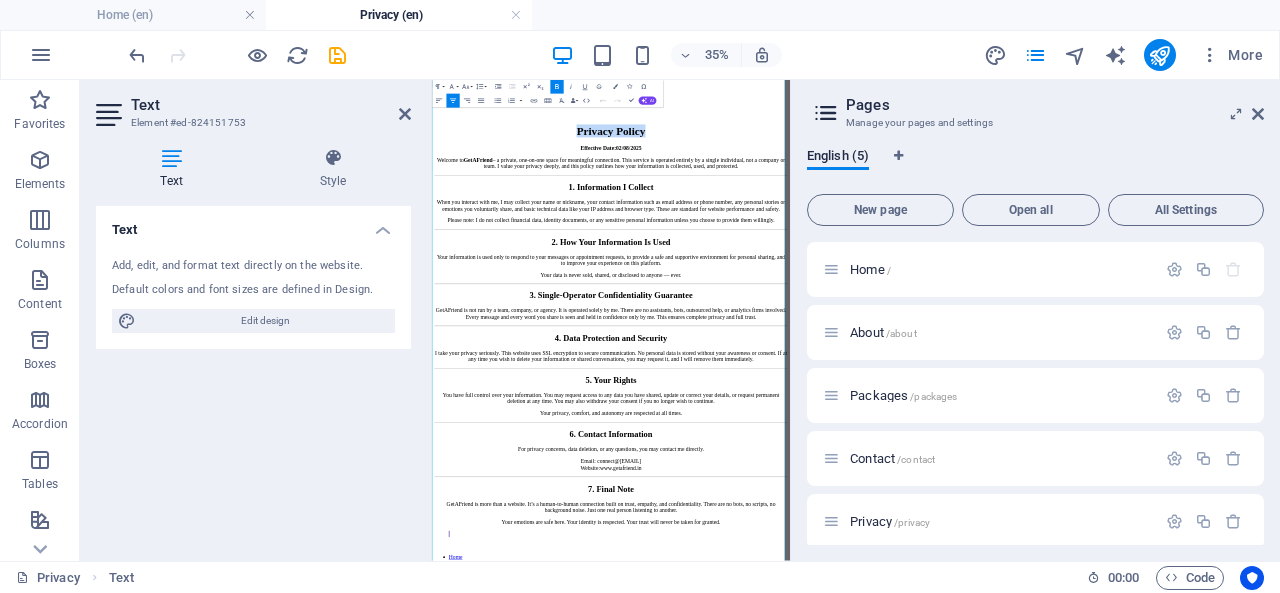 click on "Privacy Policy" at bounding box center (943, 225) 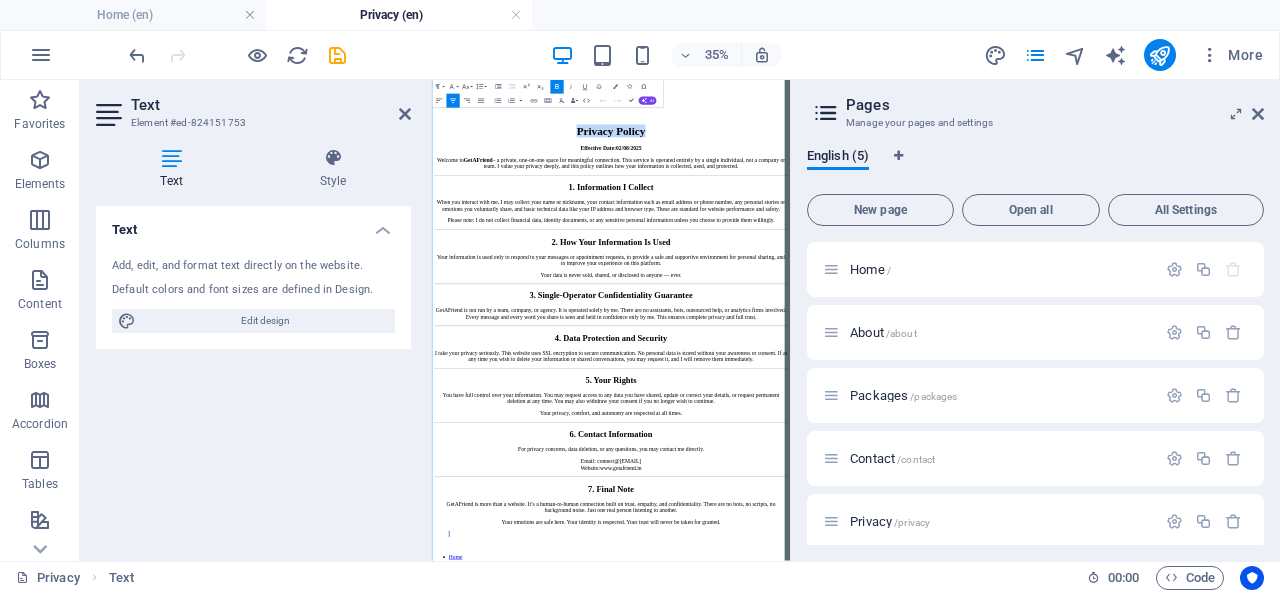 type 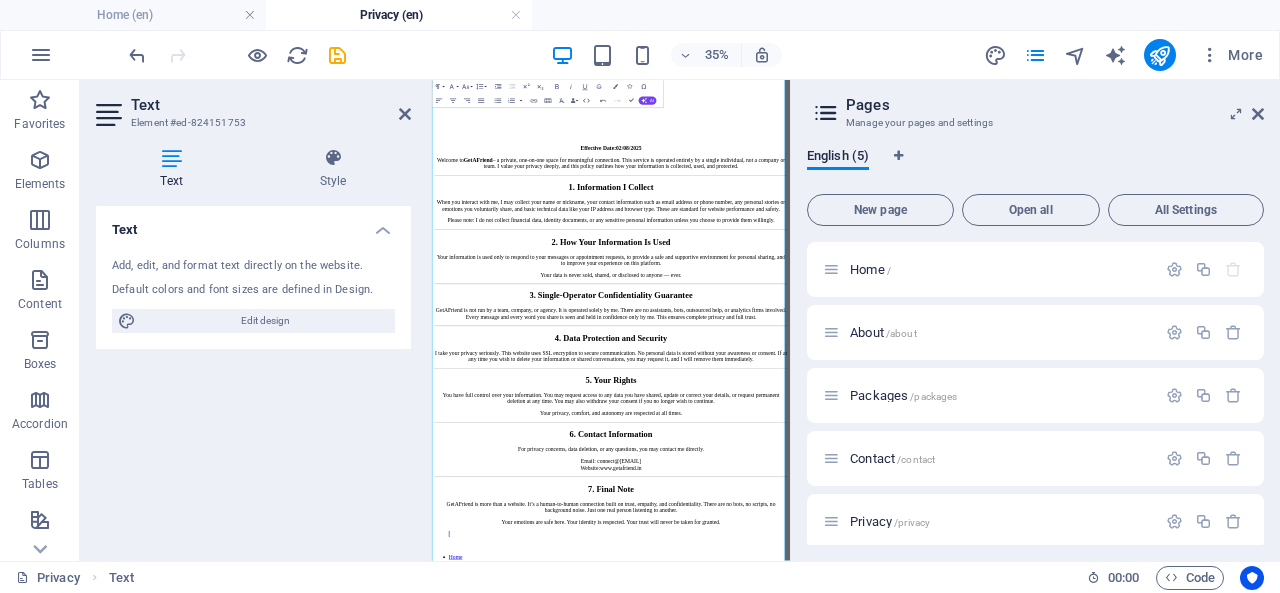 click at bounding box center (405, 114) 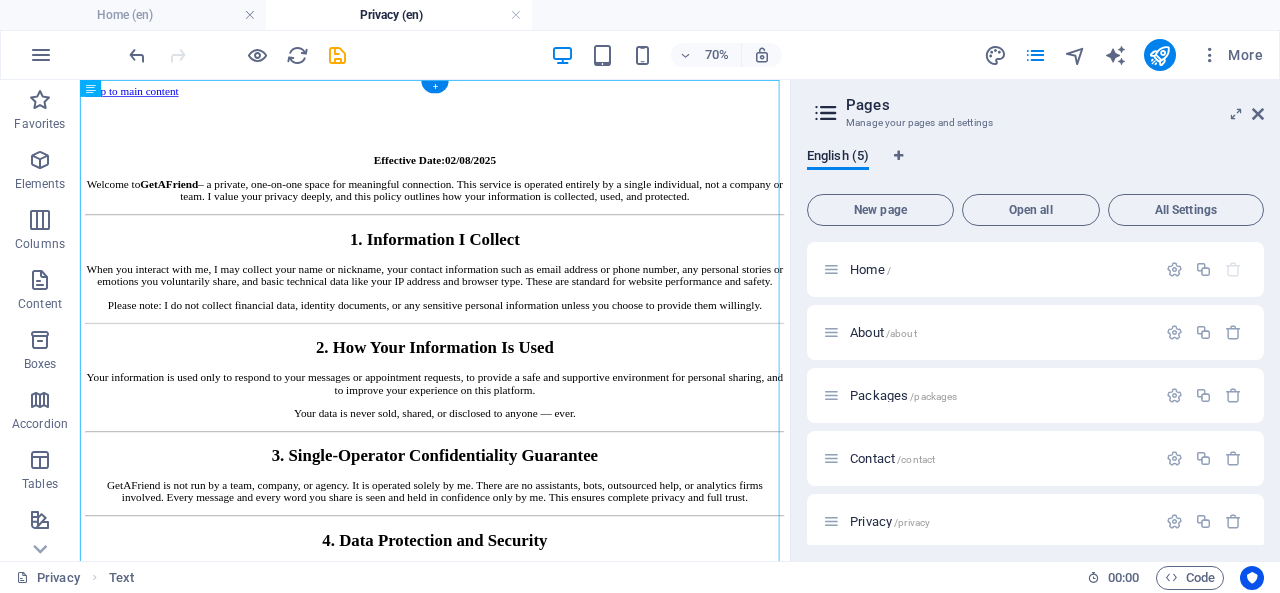 click on "+" at bounding box center [434, 87] 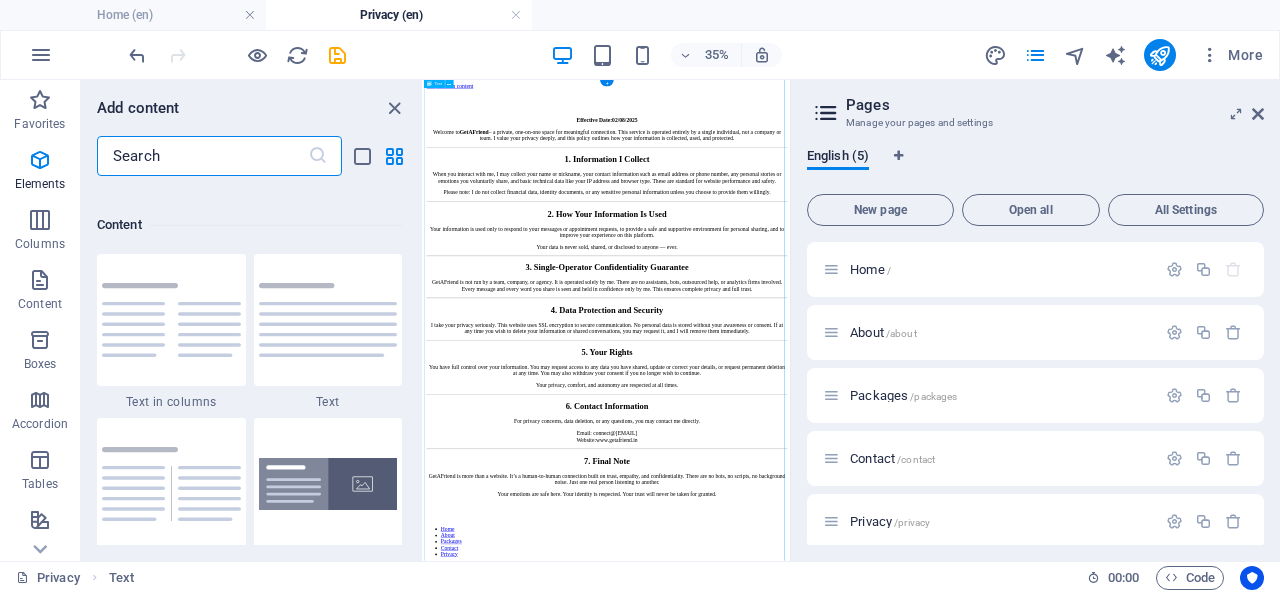 scroll, scrollTop: 3499, scrollLeft: 0, axis: vertical 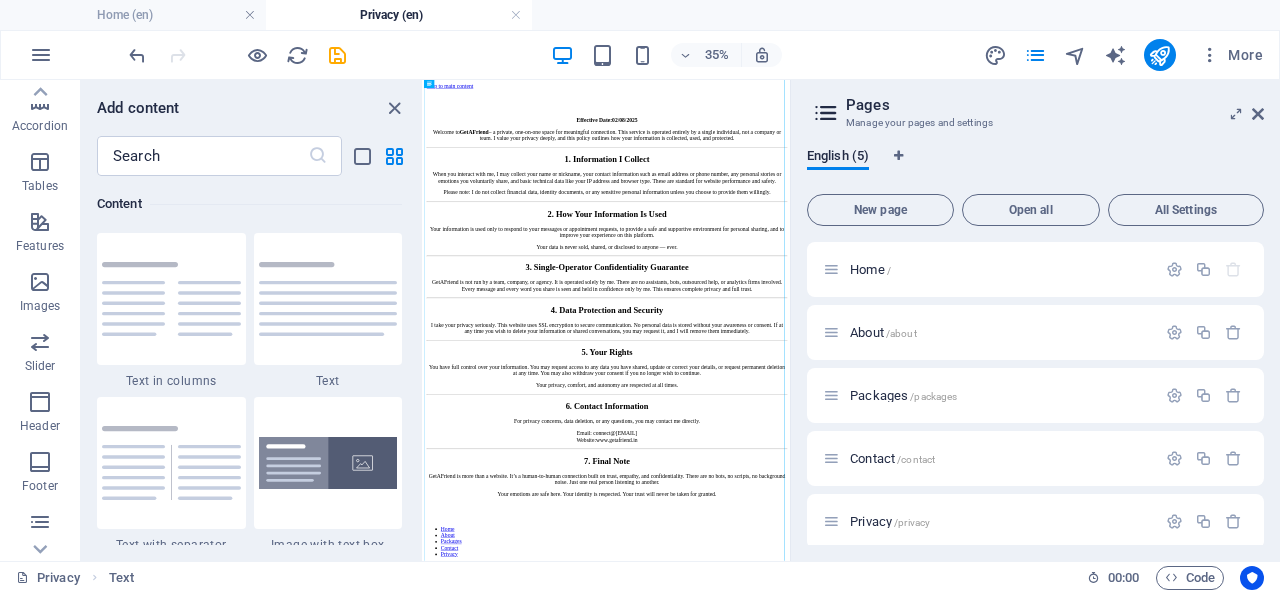 click at bounding box center (40, 402) 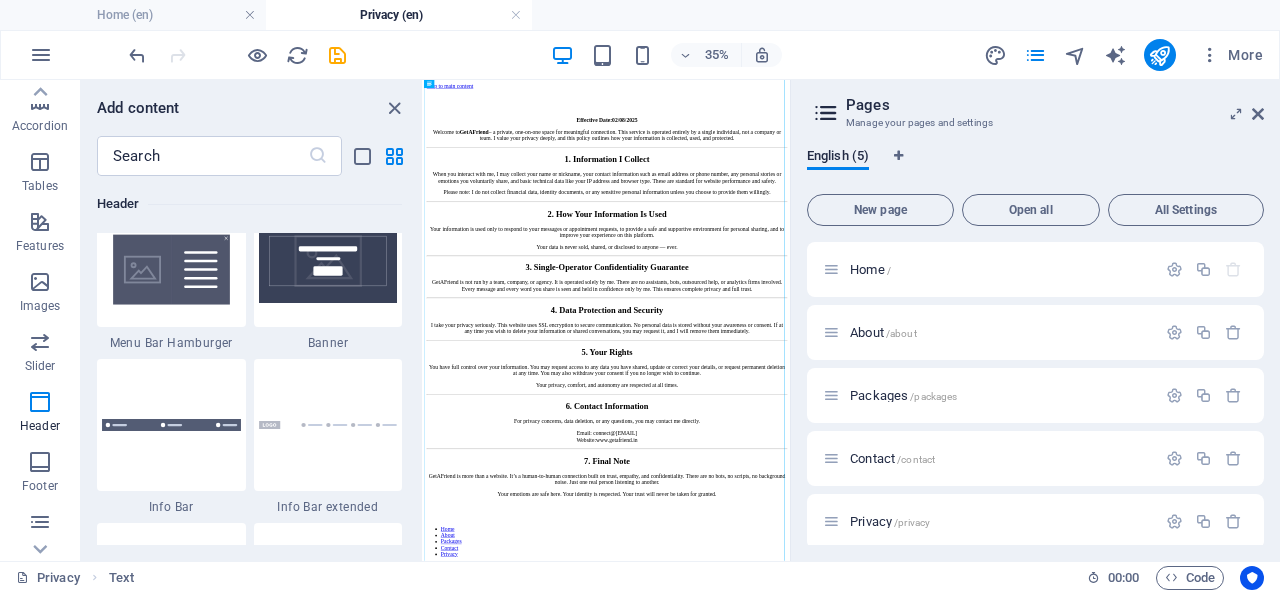 scroll, scrollTop: 12736, scrollLeft: 0, axis: vertical 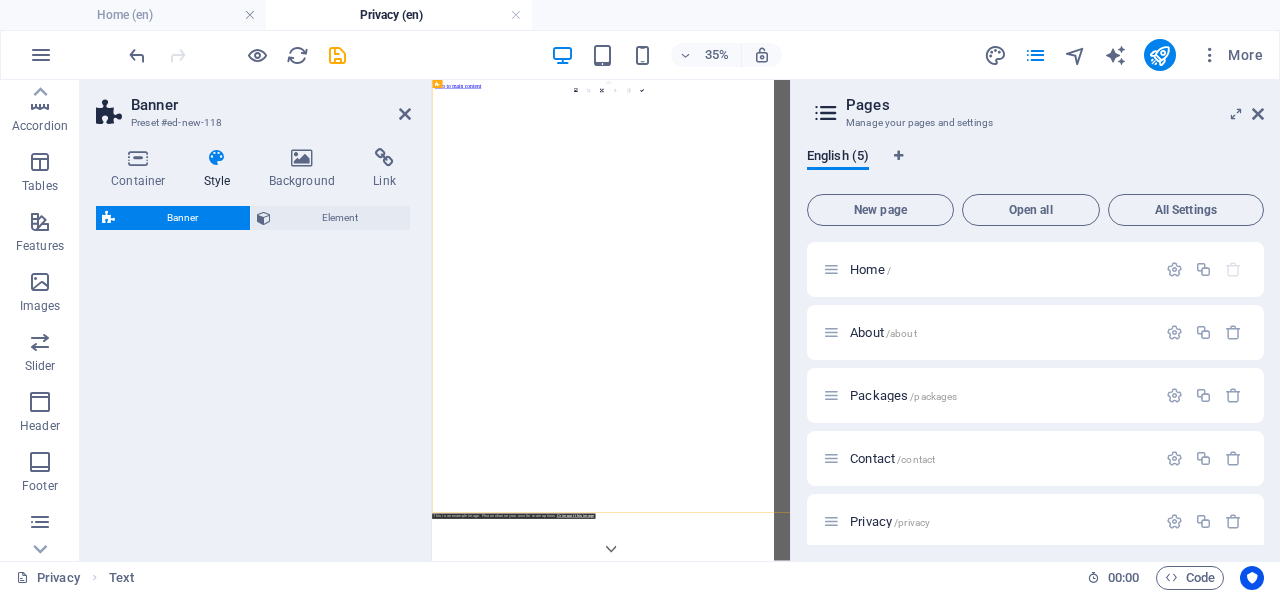 select on "preset-banner-v3-default" 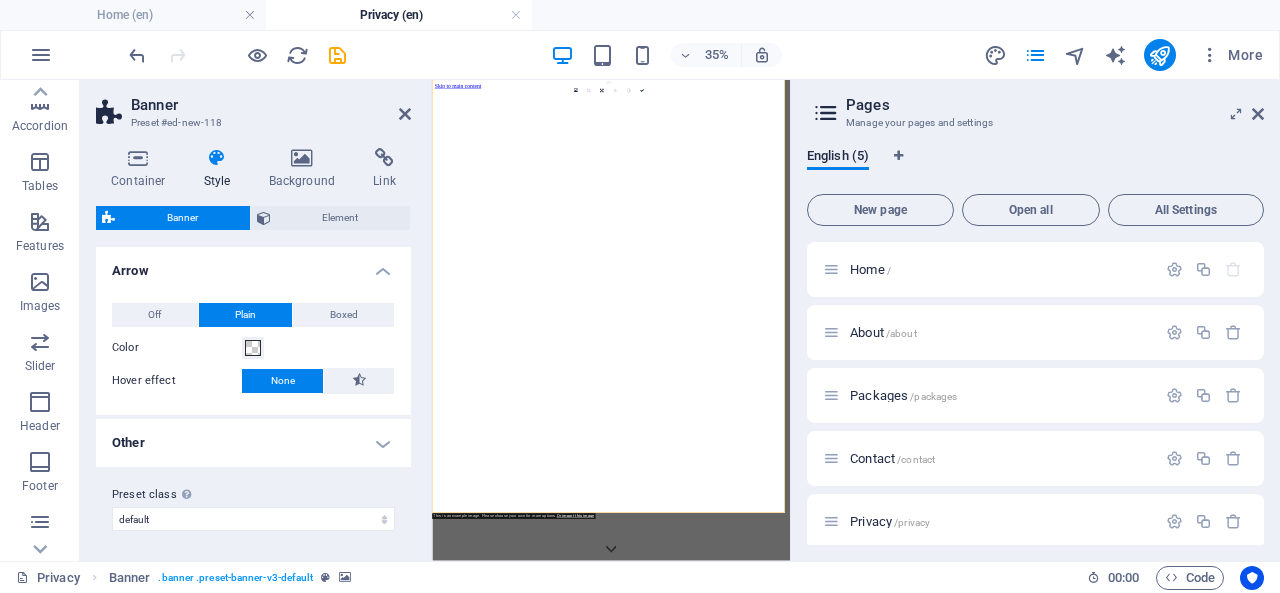 click at bounding box center (405, 114) 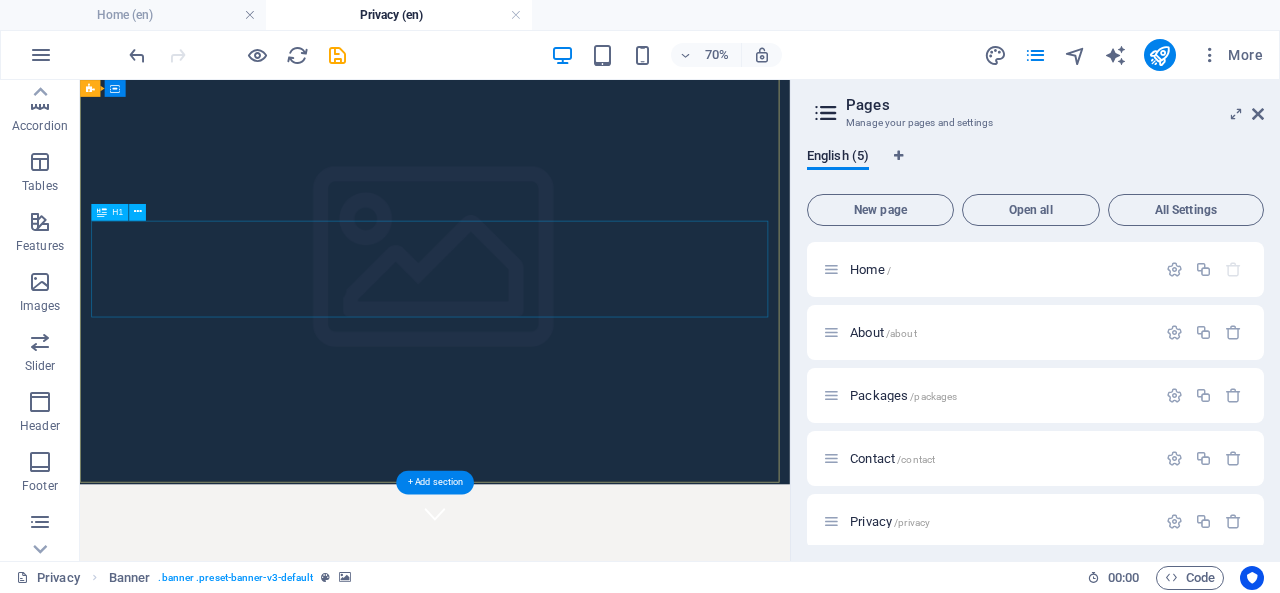 scroll, scrollTop: 43, scrollLeft: 0, axis: vertical 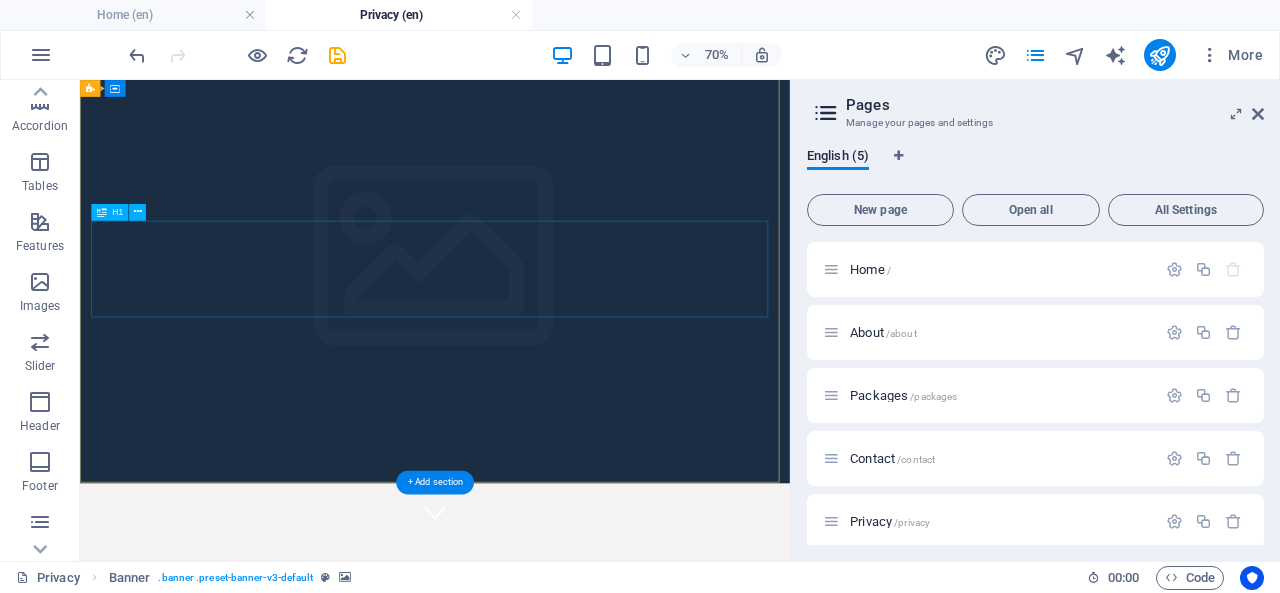 click on "Company Claim" at bounding box center (587, 1046) 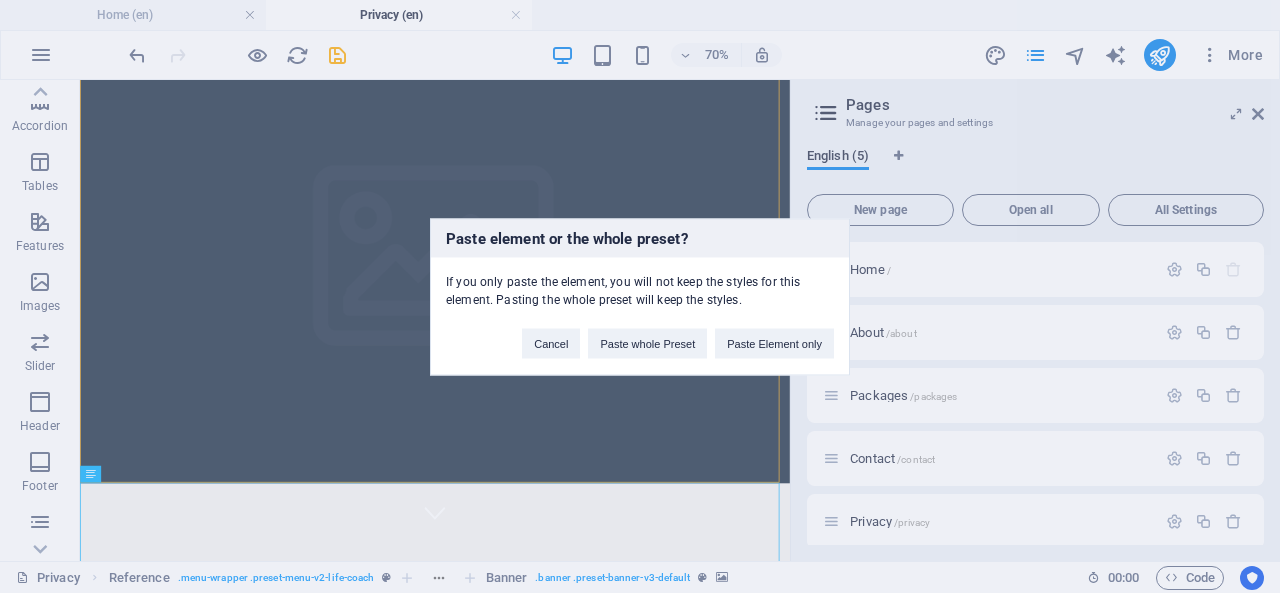 type 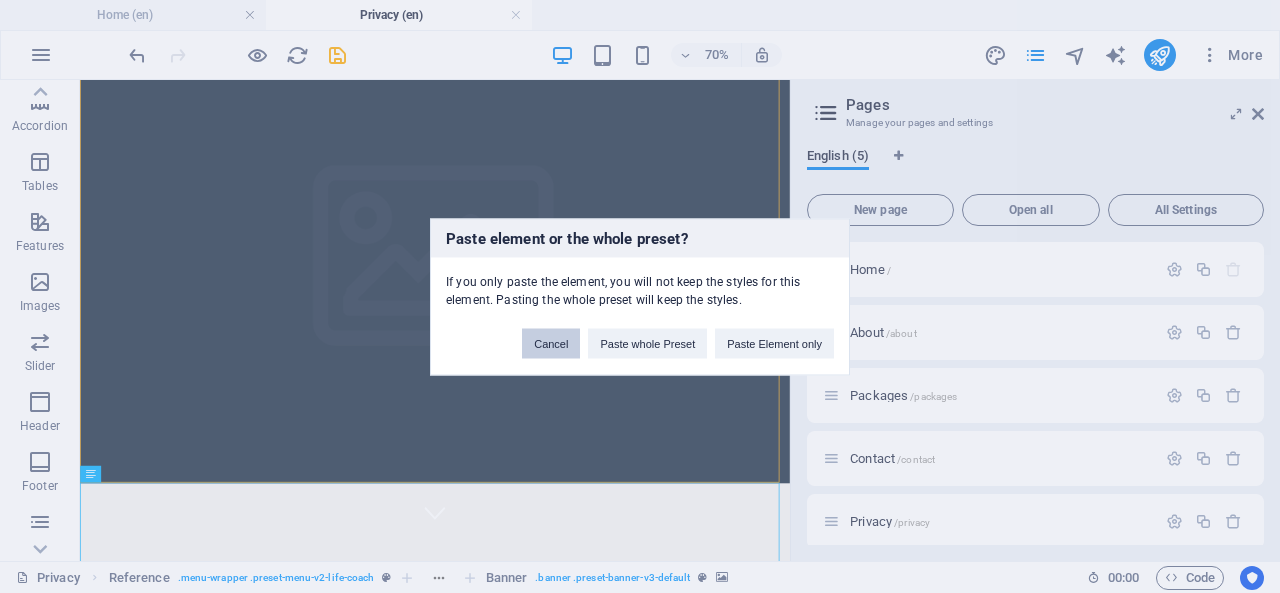 click on "Cancel" at bounding box center [551, 343] 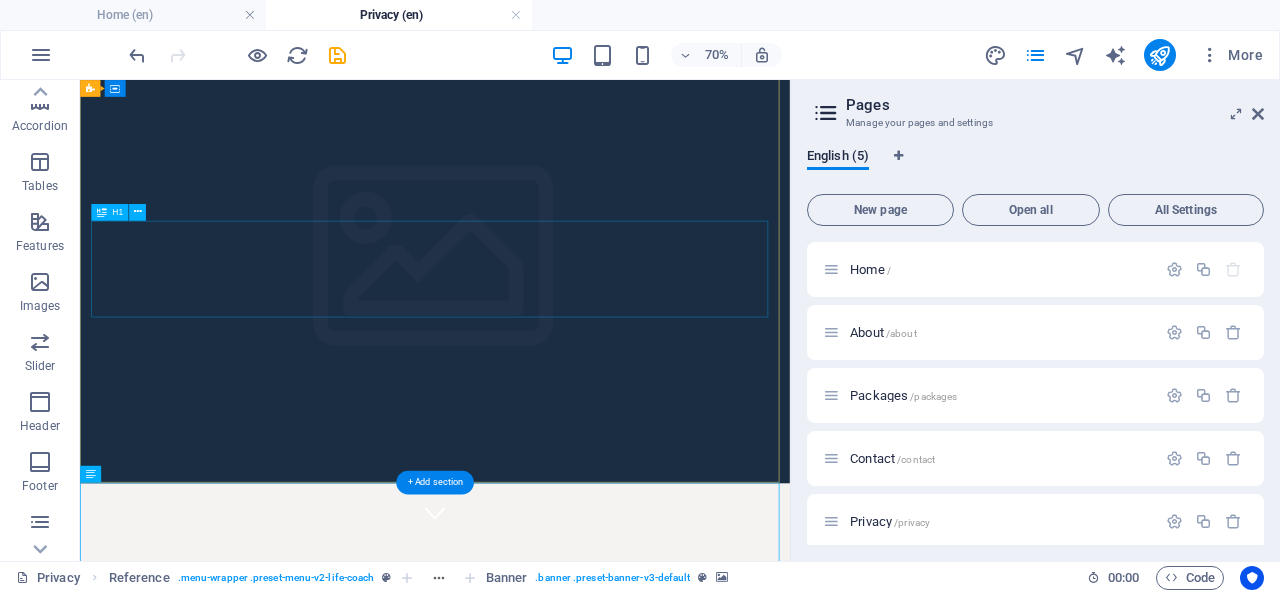 click on "Company Claim" at bounding box center (587, 1046) 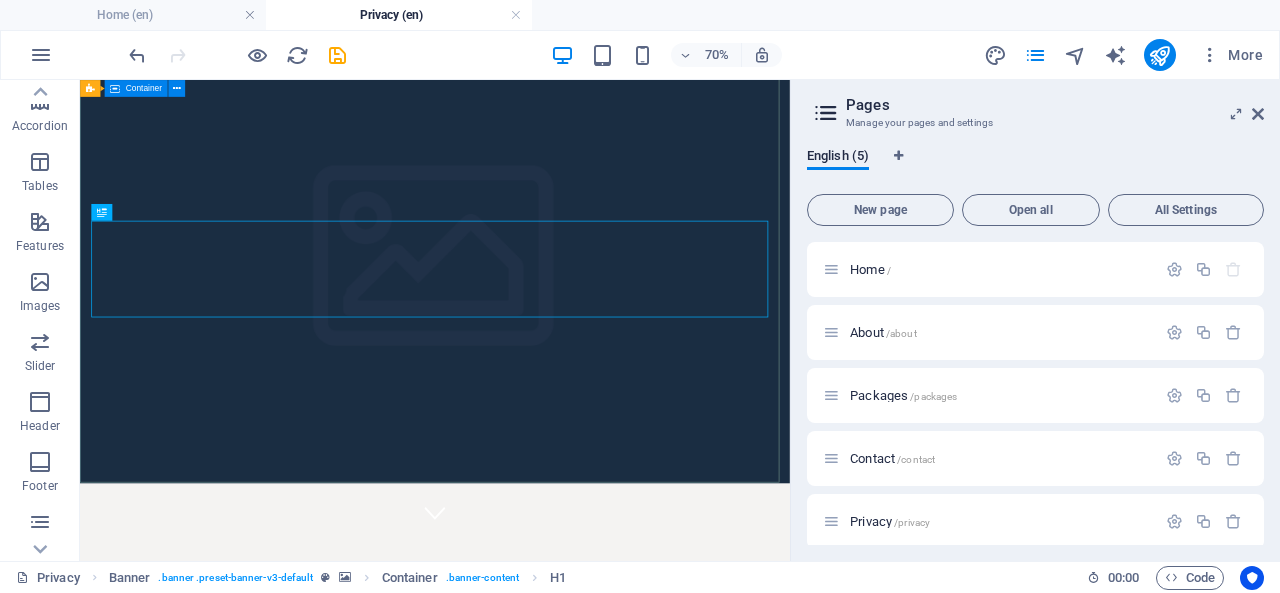 click at bounding box center (177, 88) 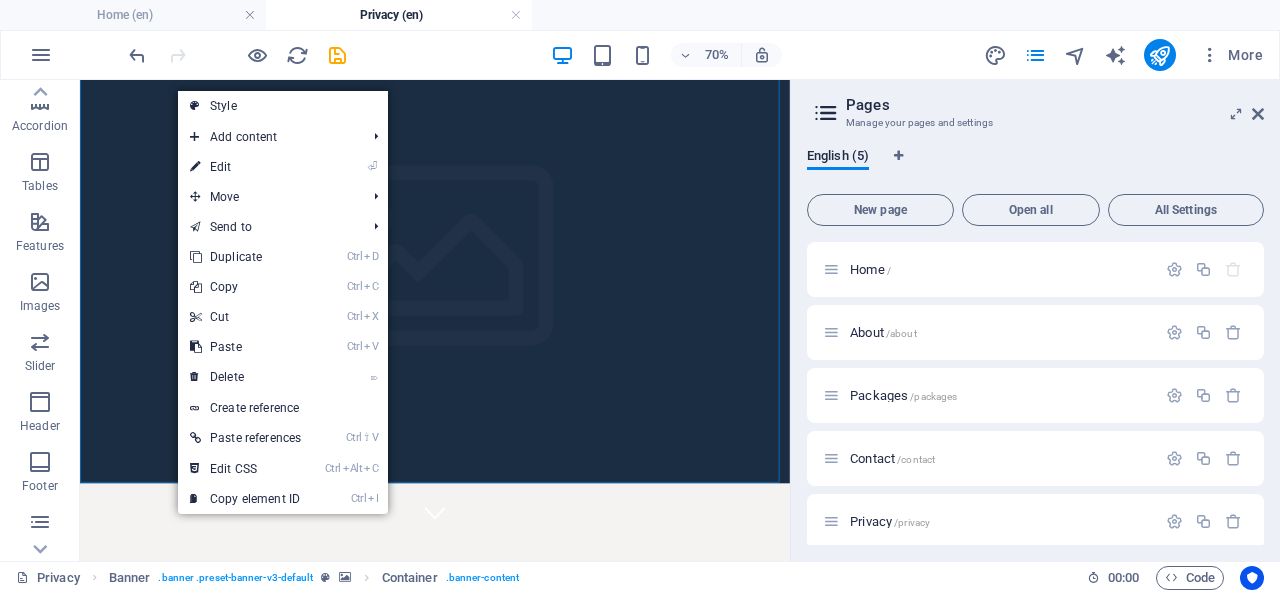 click on "⌦  Delete" at bounding box center [245, 377] 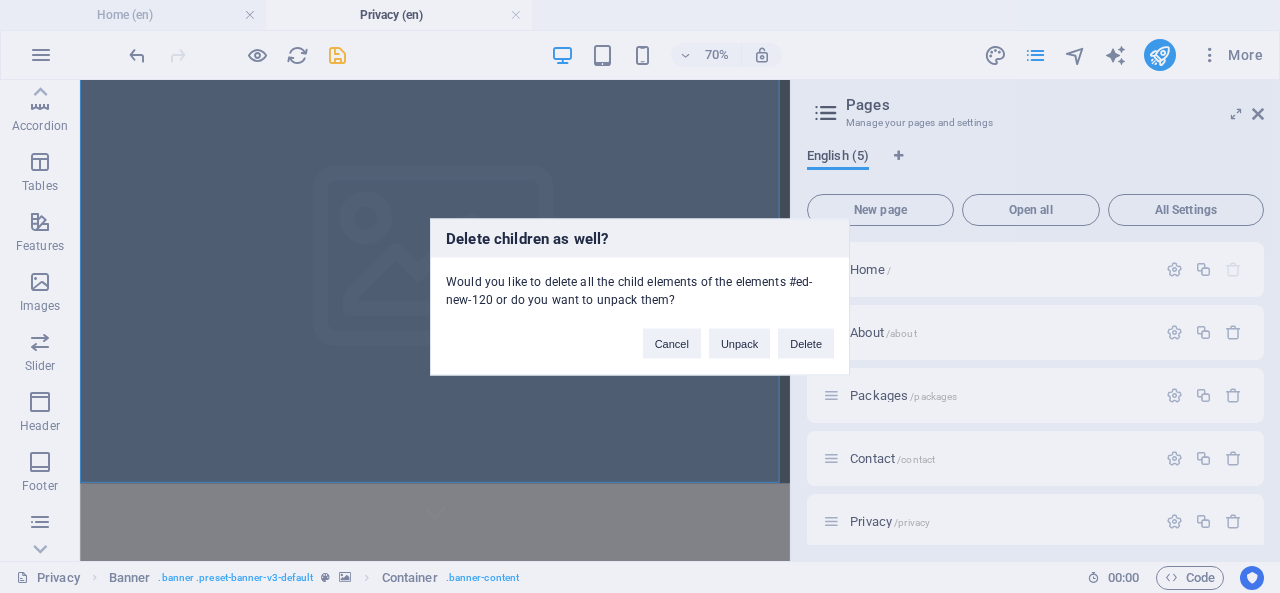 click on "Delete" at bounding box center [806, 343] 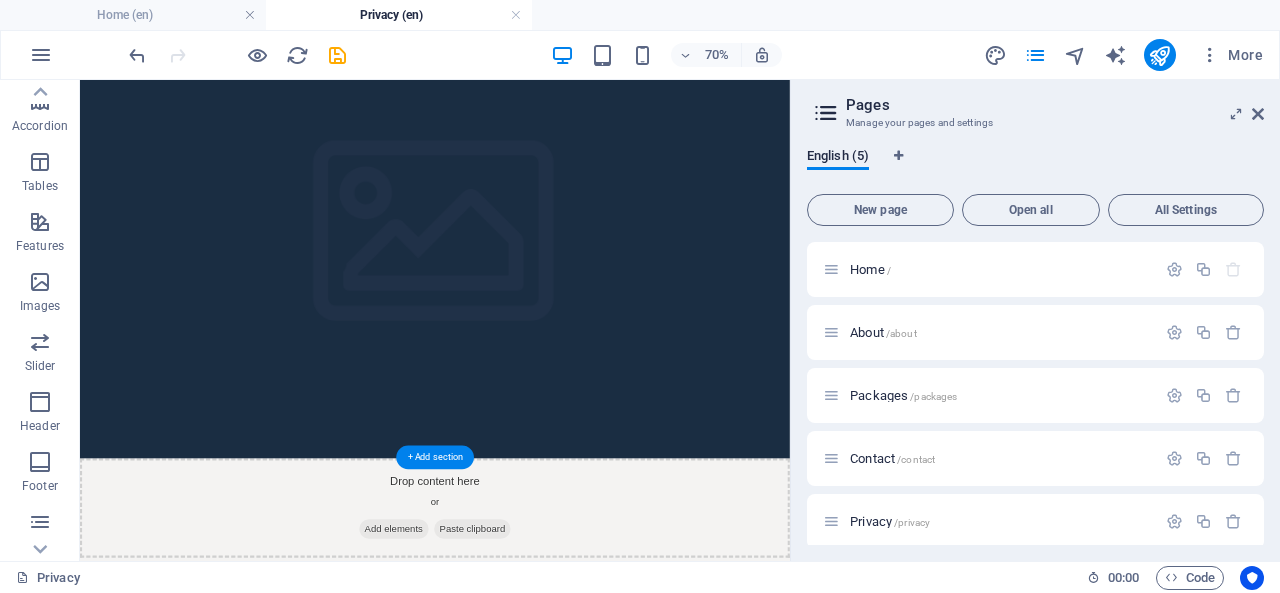 scroll, scrollTop: 74, scrollLeft: 0, axis: vertical 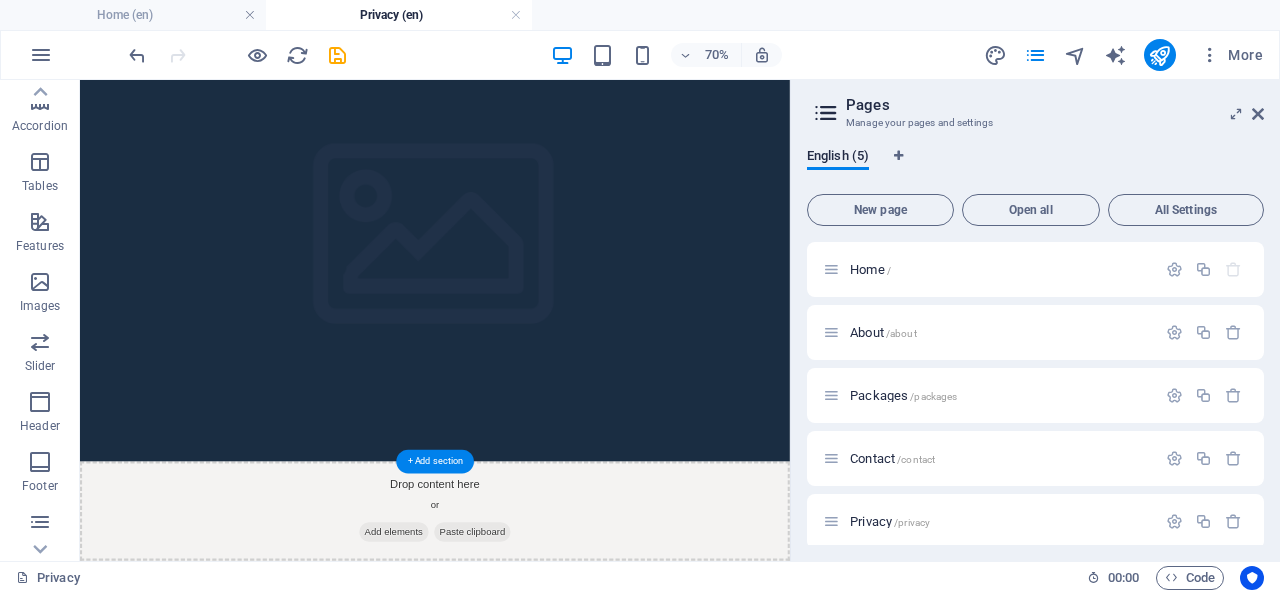 click at bounding box center (587, 315) 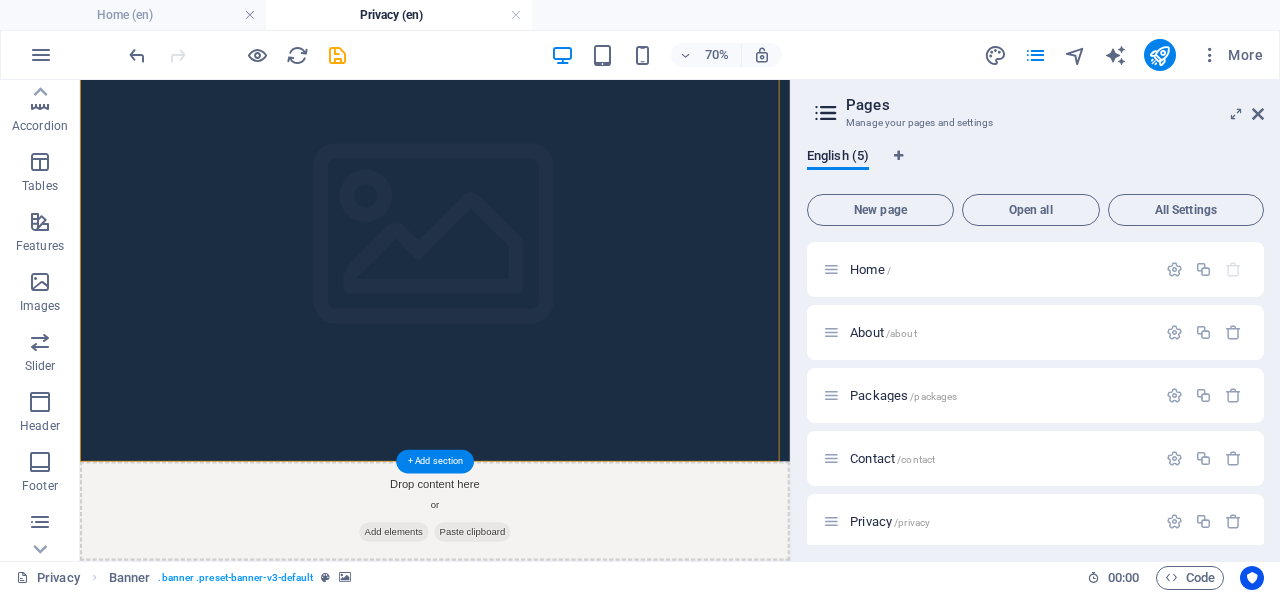 click at bounding box center (587, 315) 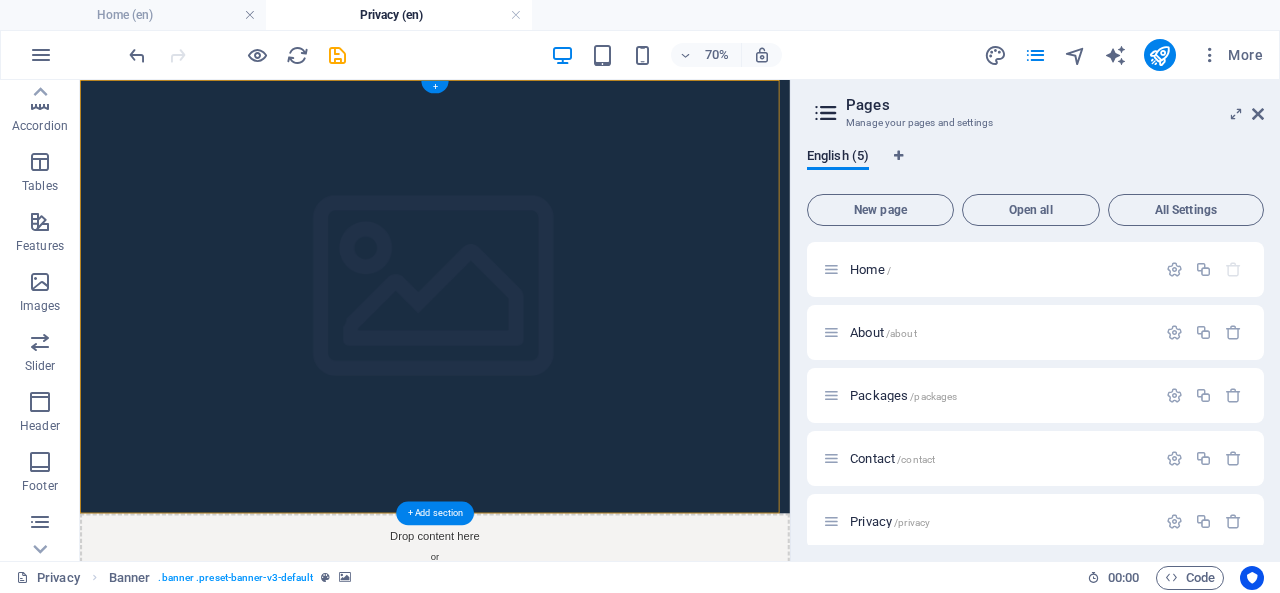 click at bounding box center (587, 389) 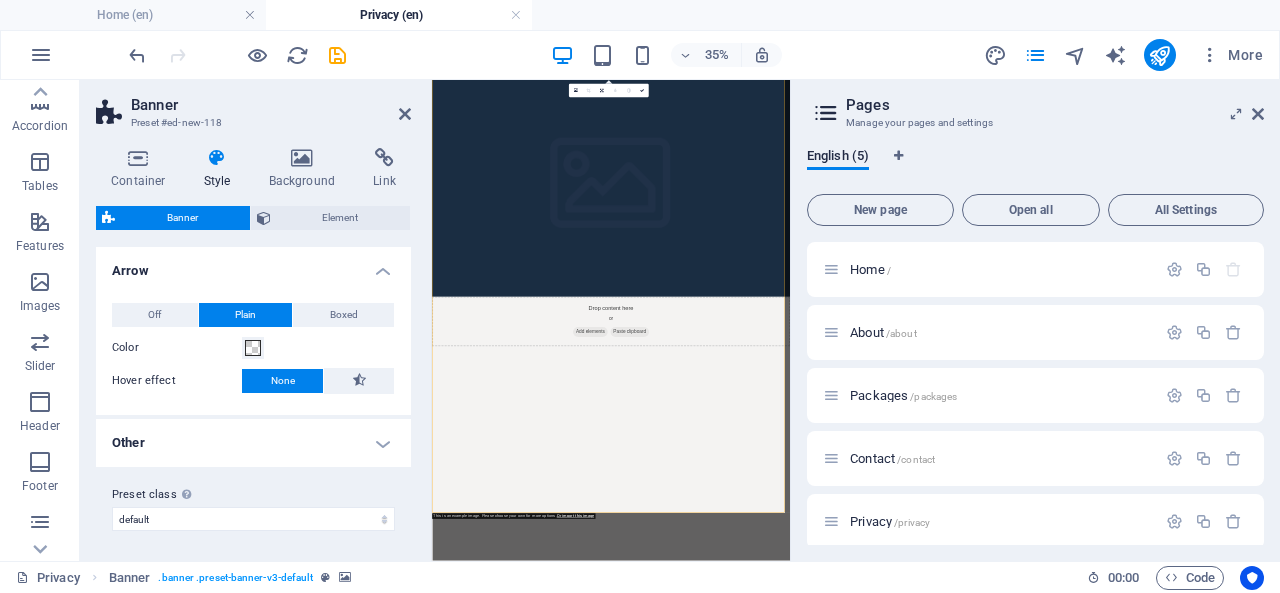 click at bounding box center (405, 114) 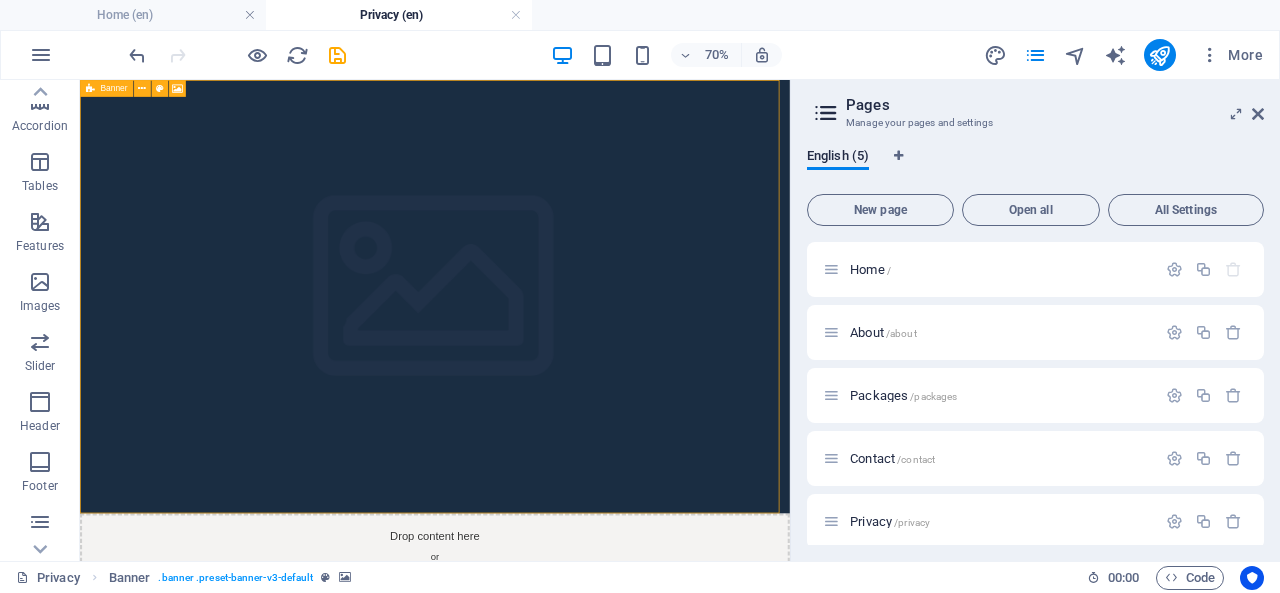 click at bounding box center [142, 88] 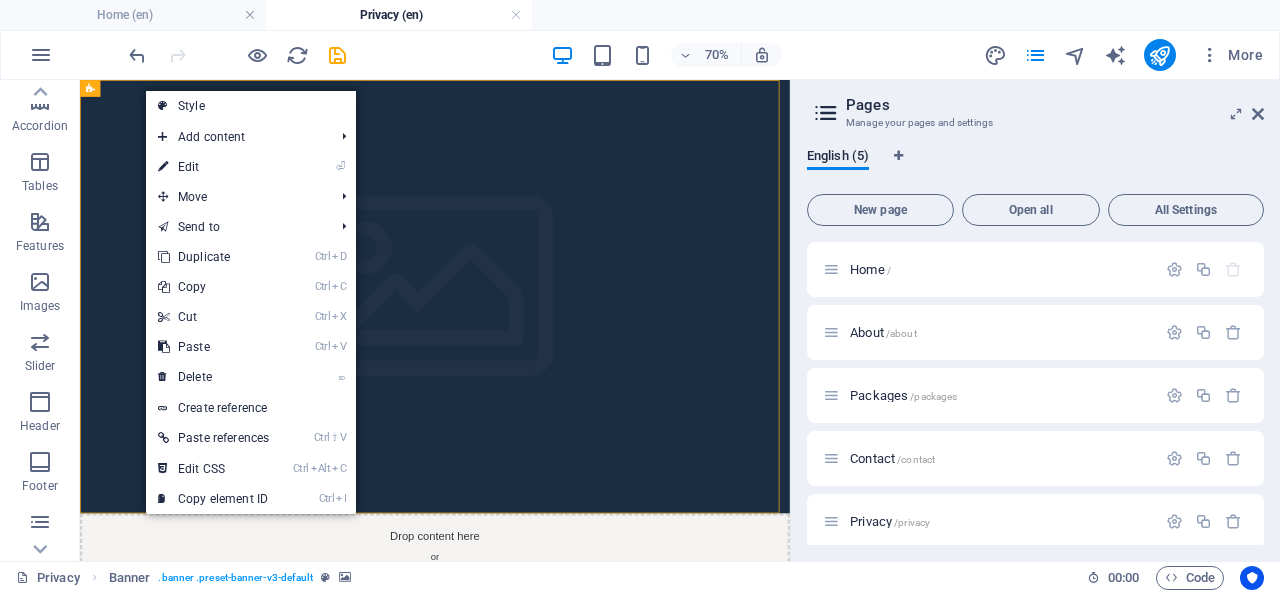 click on "⌦  Delete" at bounding box center [213, 377] 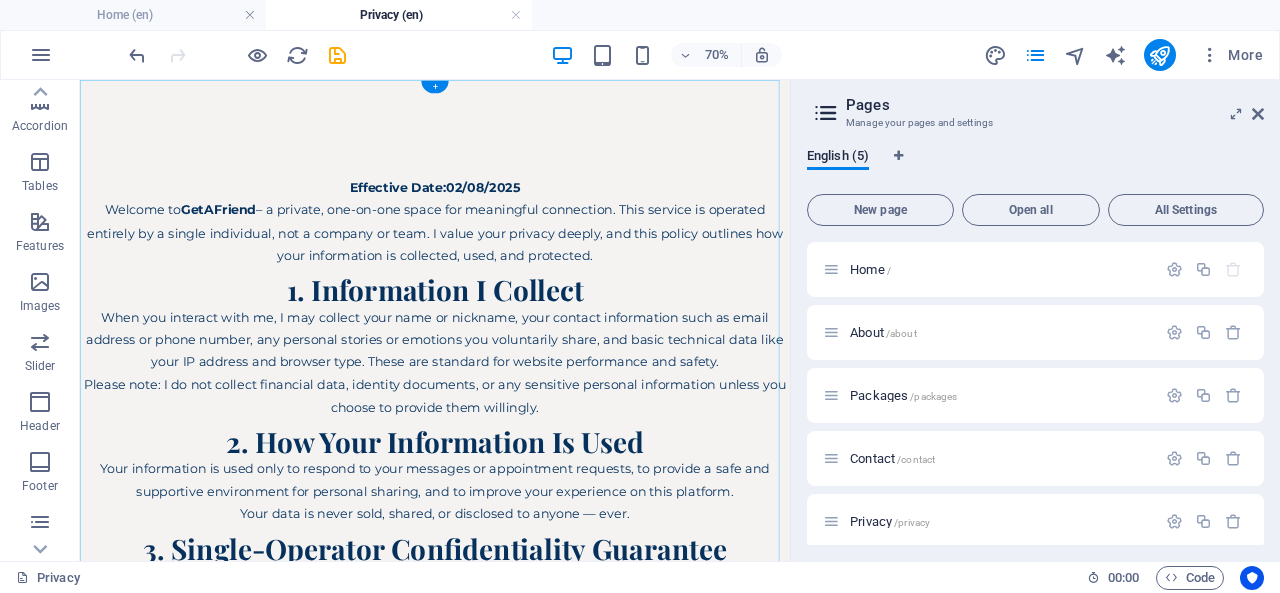 click on "+" at bounding box center (434, 87) 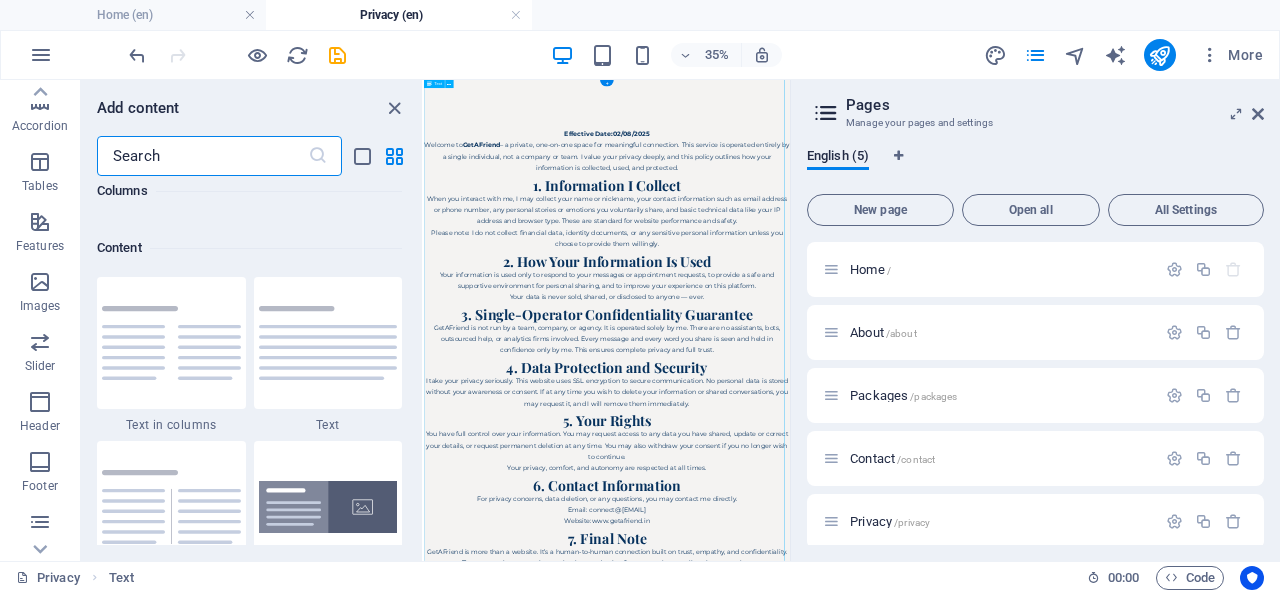 scroll, scrollTop: 3499, scrollLeft: 0, axis: vertical 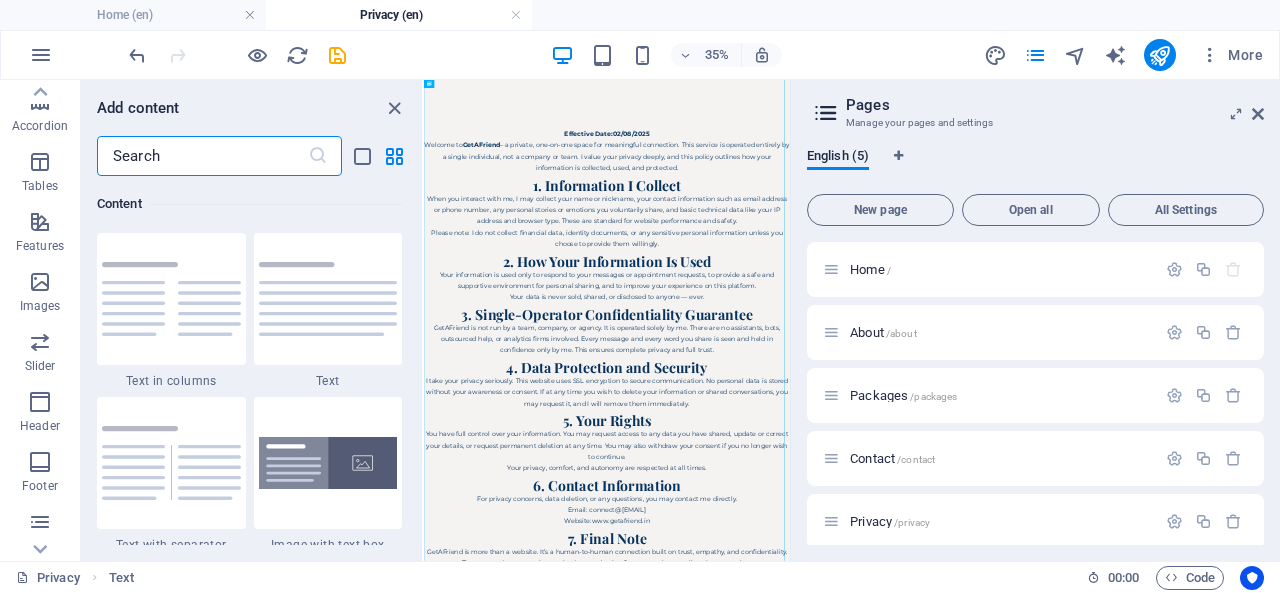 click at bounding box center [40, 402] 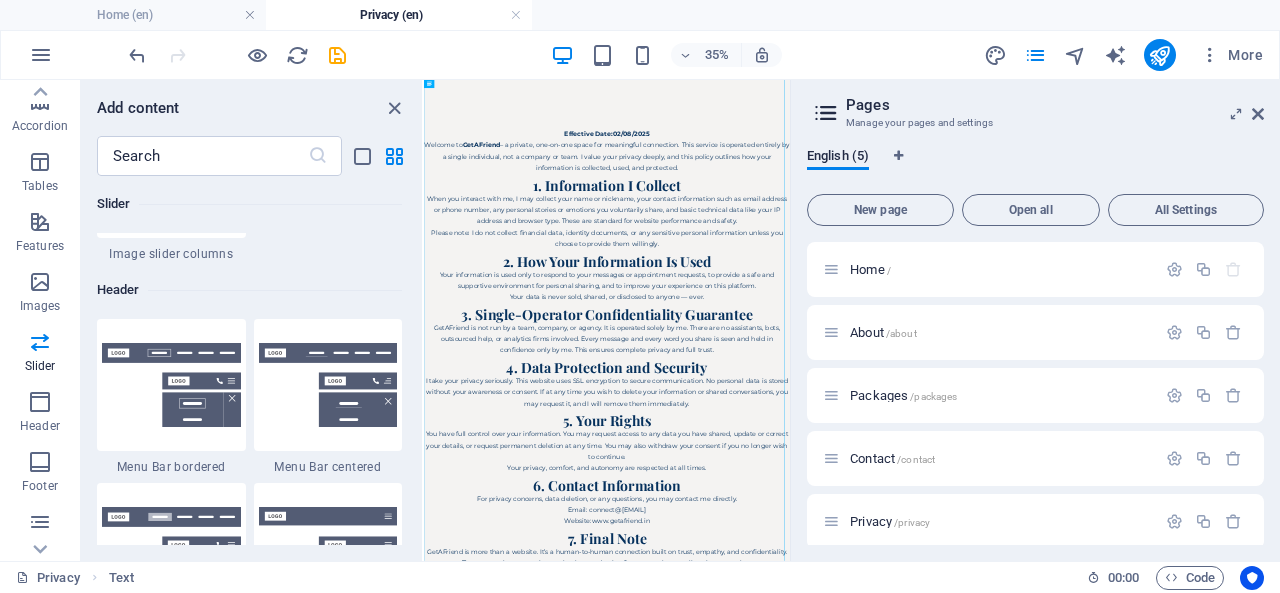 scroll, scrollTop: 11956, scrollLeft: 0, axis: vertical 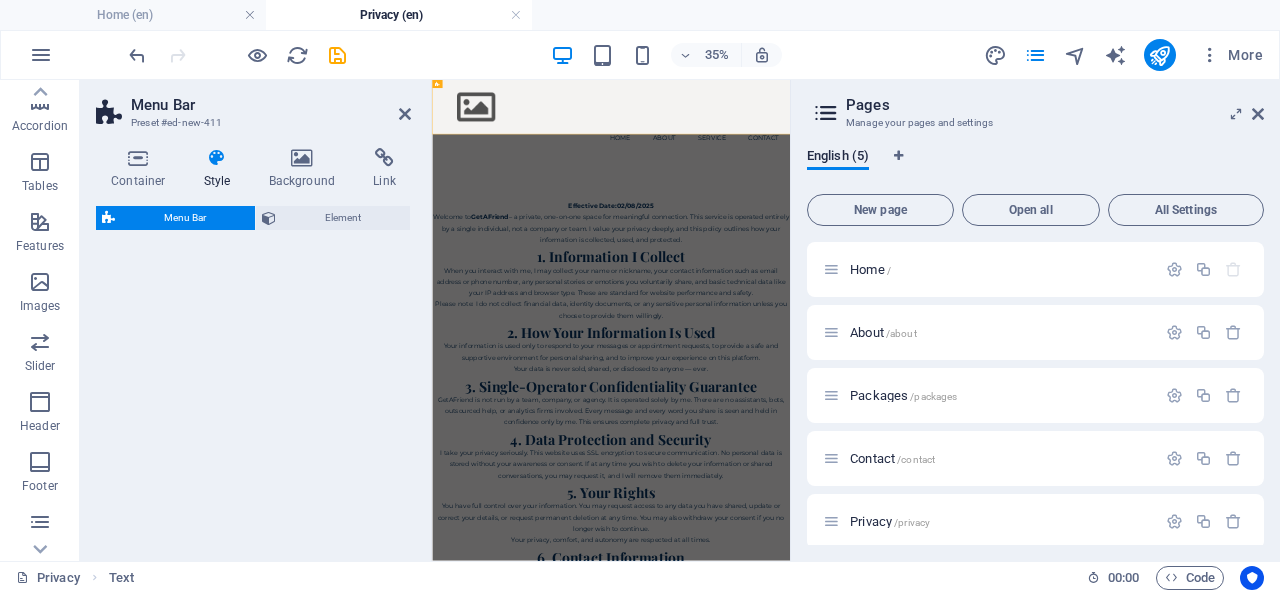 select on "rem" 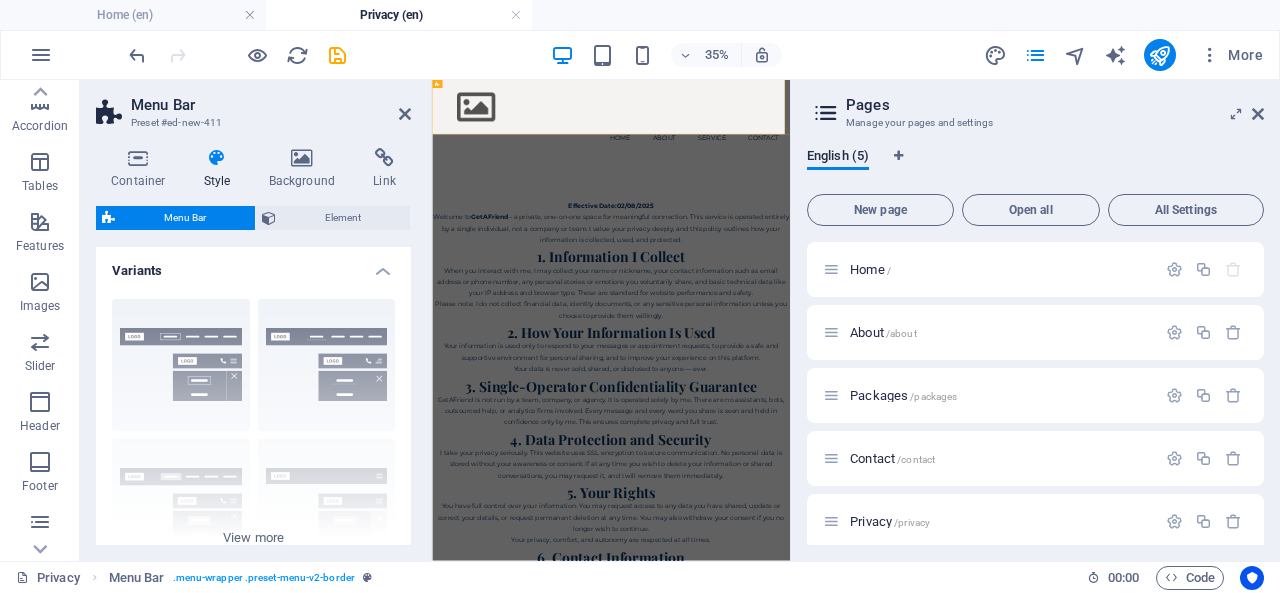 click at bounding box center [405, 114] 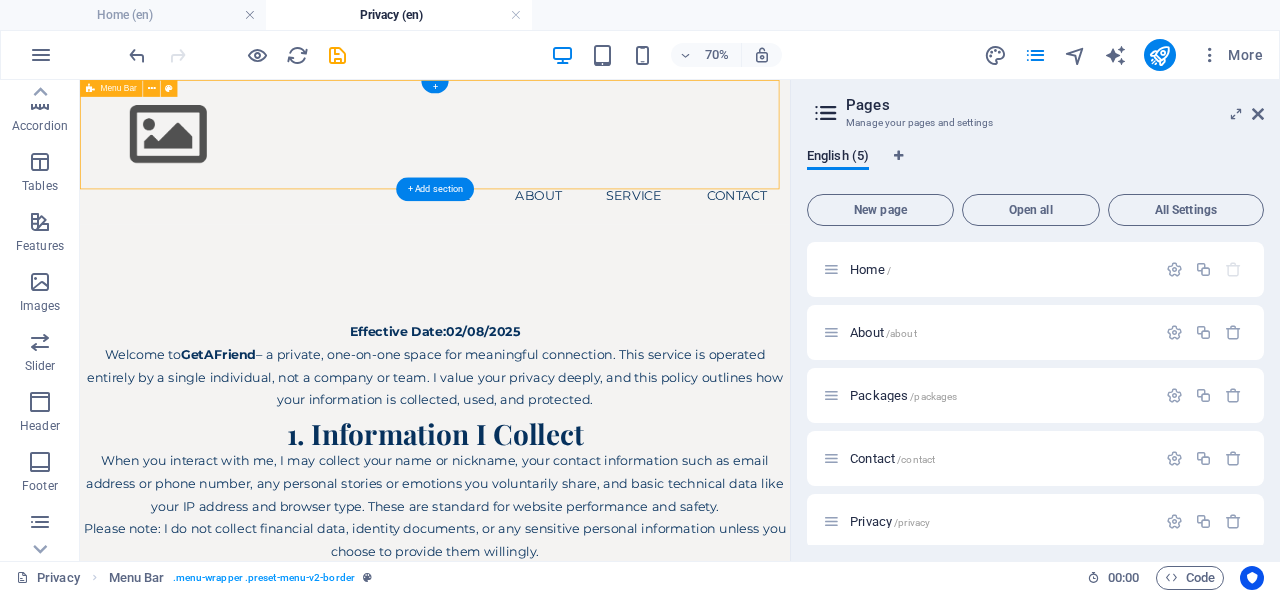 click on "Menu Home About Service Contact" at bounding box center (587, 183) 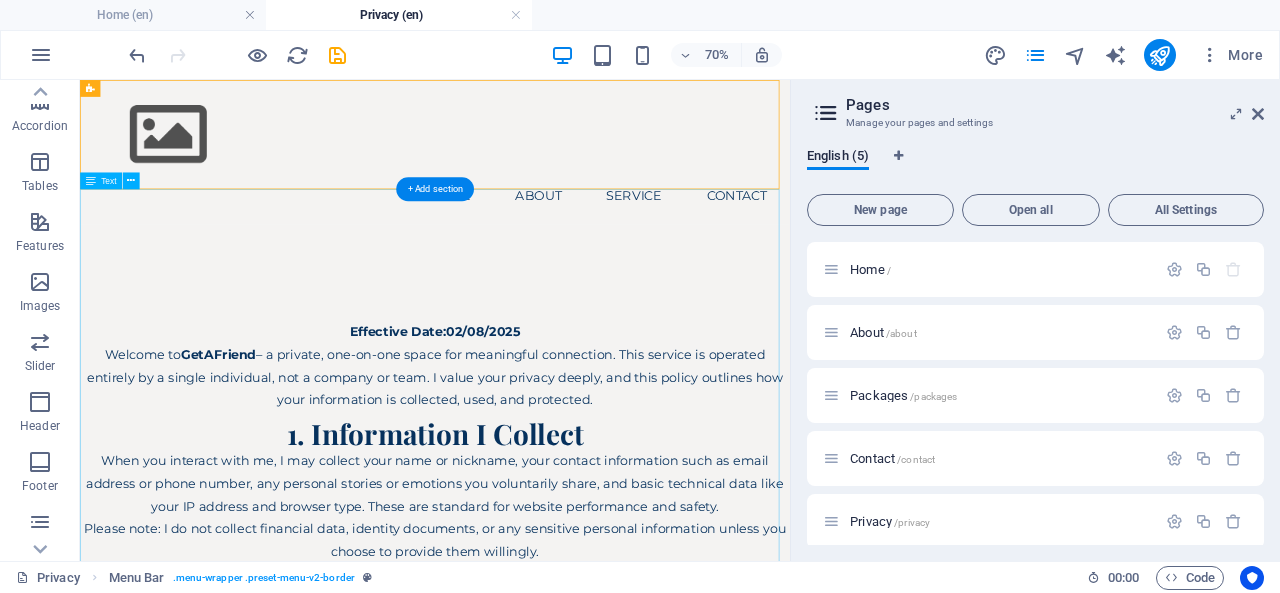 click on "Effective Date:02/08/2025 Welcome to  GetAFriend  – a private, one-on-one space for meaningful connection. This service is operated entirely by a single individual, not a company or team. I value your privacy deeply, and this policy outlines how your information is collected, used, and protected. 1. Information I Collect When you interact with me, I may collect your name or nickname, your contact information such as email address or phone number, any personal stories or emotions you voluntarily share, and basic technical data like your IP address and browser type. These are standard for website performance and safety. Please note: I do not collect financial data, identity documents, or any sensitive personal information unless you choose to provide them willingly. 2. How Your Information Is Used Your information is used only to respond to your messages or appointment requests, to provide a safe and supportive environment for personal sharing, and to improve your experience on this platform. 5. Your Rights" at bounding box center [587, 1049] 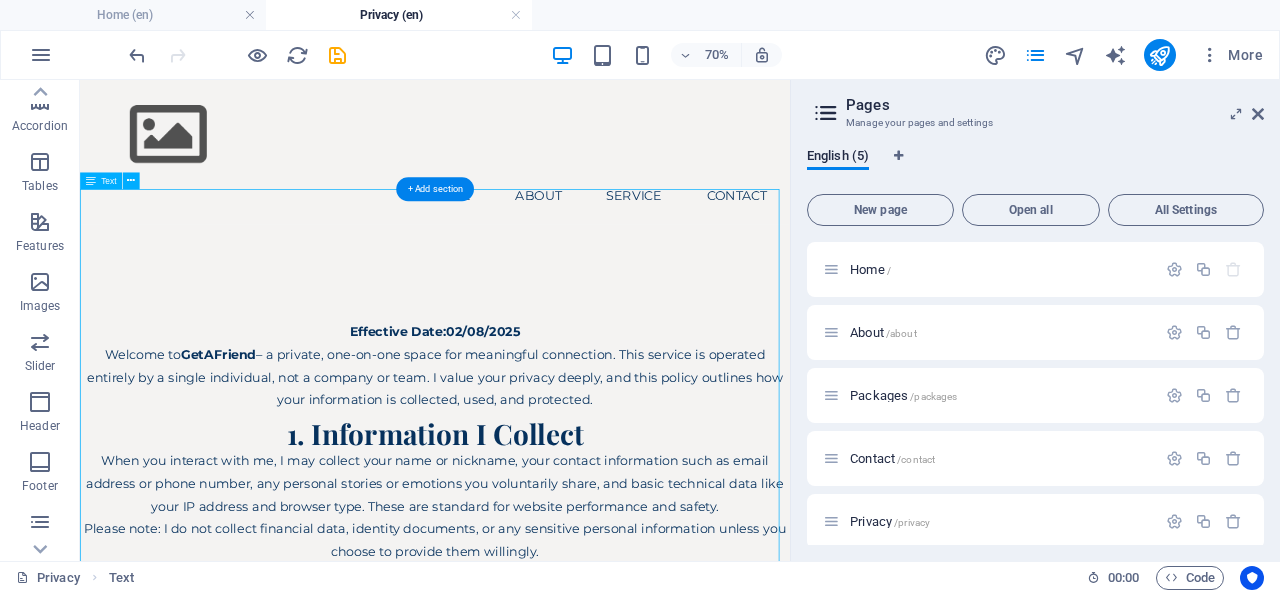 click on "Effective Date:02/08/2025 Welcome to  GetAFriend  – a private, one-on-one space for meaningful connection. This service is operated entirely by a single individual, not a company or team. I value your privacy deeply, and this policy outlines how your information is collected, used, and protected. 1. Information I Collect When you interact with me, I may collect your name or nickname, your contact information such as email address or phone number, any personal stories or emotions you voluntarily share, and basic technical data like your IP address and browser type. These are standard for website performance and safety. Please note: I do not collect financial data, identity documents, or any sensitive personal information unless you choose to provide them willingly. 2. How Your Information Is Used Your information is used only to respond to your messages or appointment requests, to provide a safe and supportive environment for personal sharing, and to improve your experience on this platform. 5. Your Rights" at bounding box center [587, 1049] 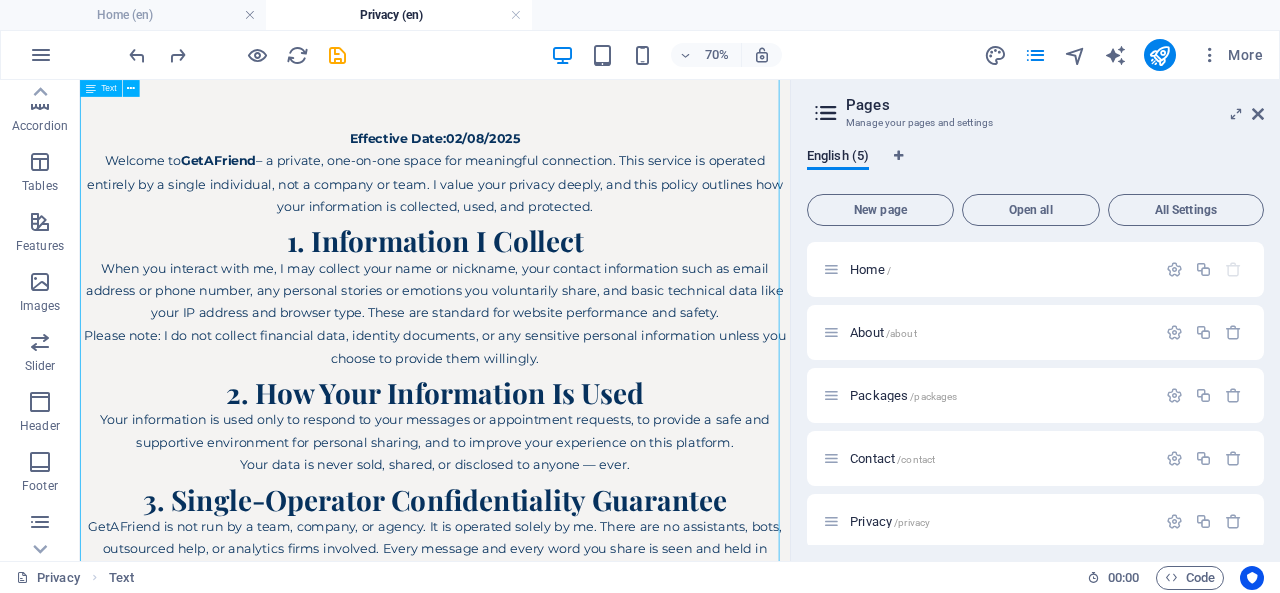 scroll, scrollTop: 0, scrollLeft: 0, axis: both 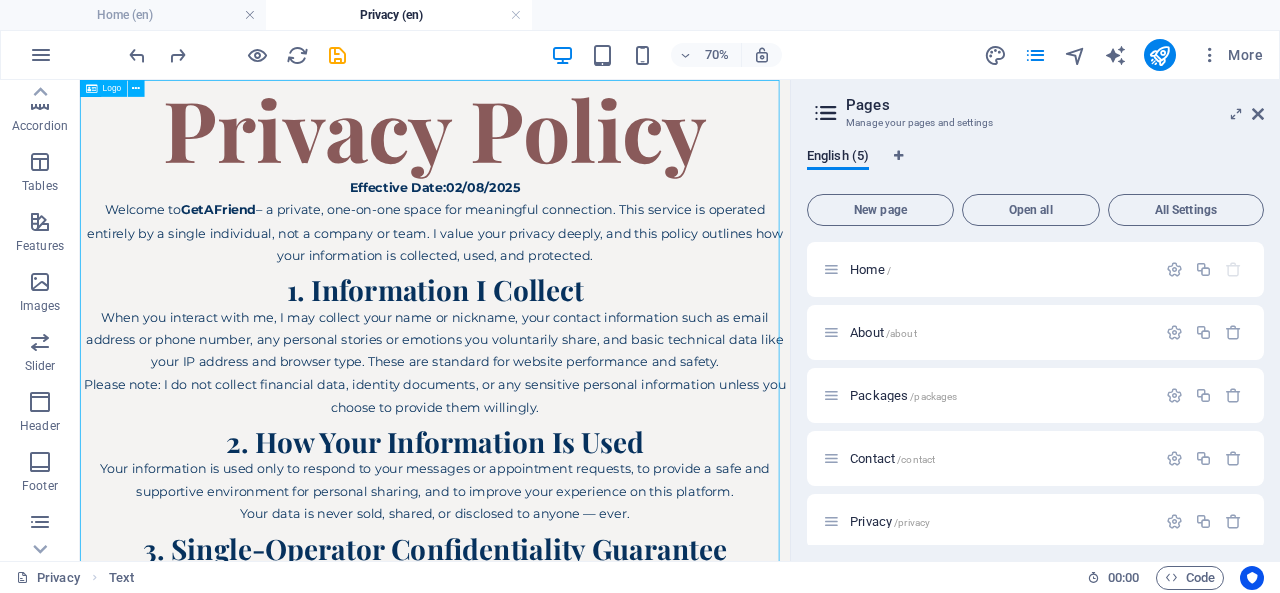 click on "About /about" at bounding box center (883, 332) 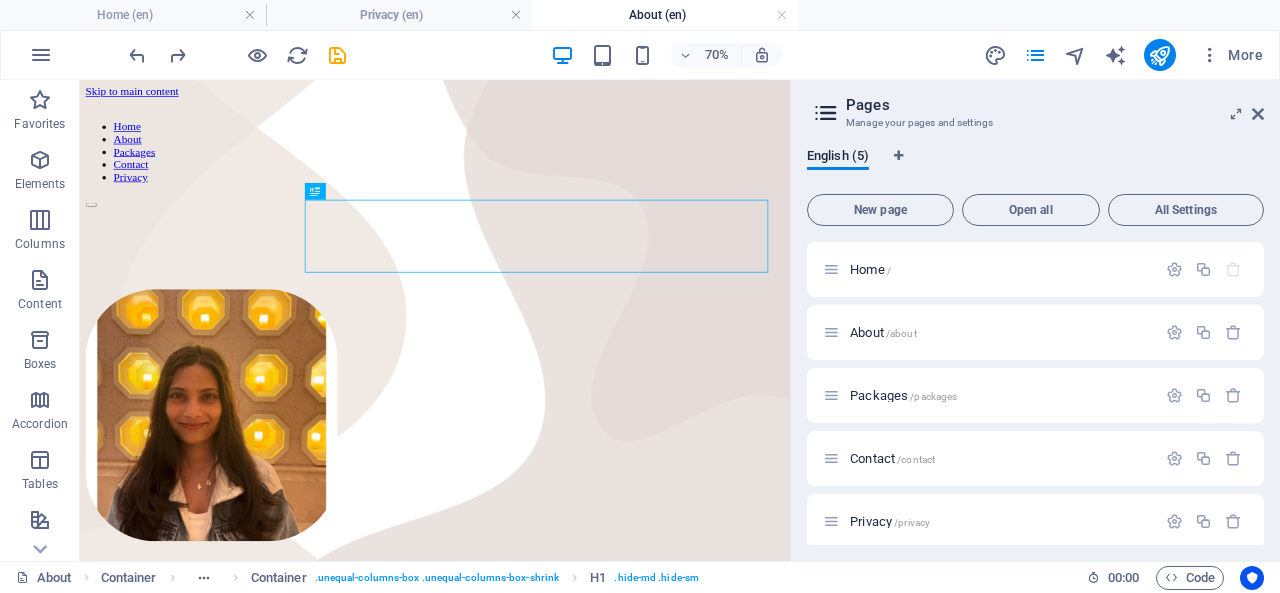 scroll, scrollTop: 0, scrollLeft: 0, axis: both 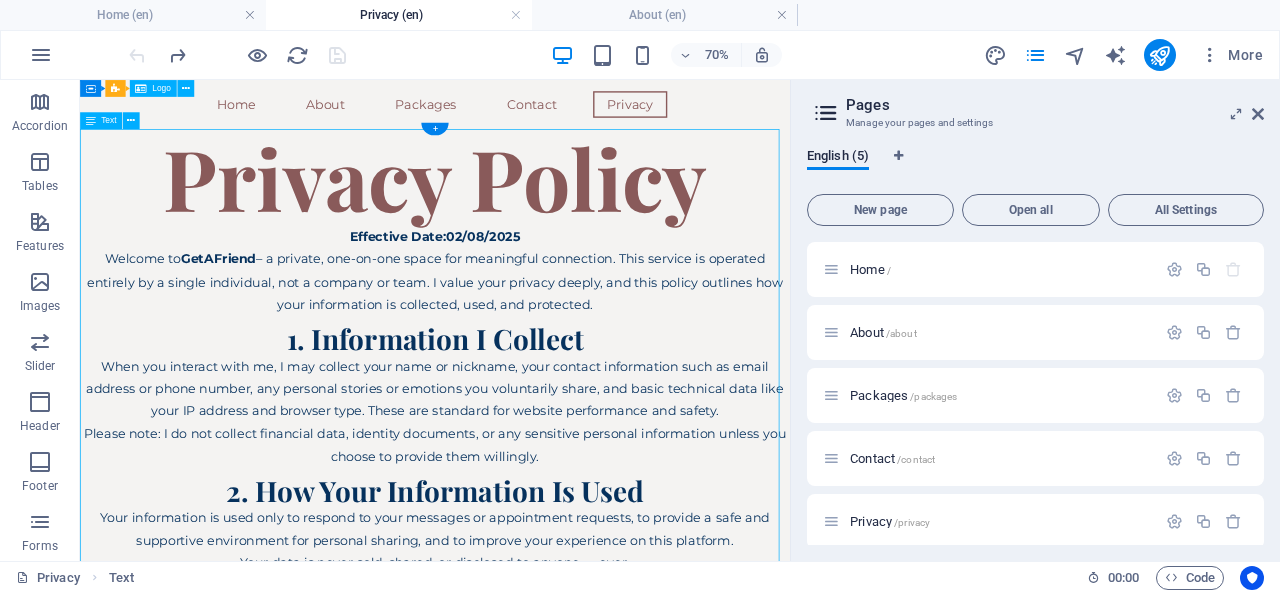 click on "Privacy Policy Effective Date:02/08/2025 Welcome to  GetAFriend  – a private, one-on-one space for meaningful connection. This service is operated entirely by a single individual, not a company or team. I value your privacy deeply, and this policy outlines how your information is collected, used, and protected. 1. Information I Collect When you interact with me, I may collect your name or nickname, your contact information such as email address or phone number, any personal stories or emotions you voluntarily share, and basic technical data like your IP address and browser type. These are standard for website performance and safety. Please note: I do not collect financial data, identity documents, or any sensitive personal information unless you choose to provide them willingly. 2. How Your Information Is Used Your information is used only to respond to your messages or appointment requests, to provide a safe and supportive environment for personal sharing, and to improve your experience on this platform." at bounding box center (587, 913) 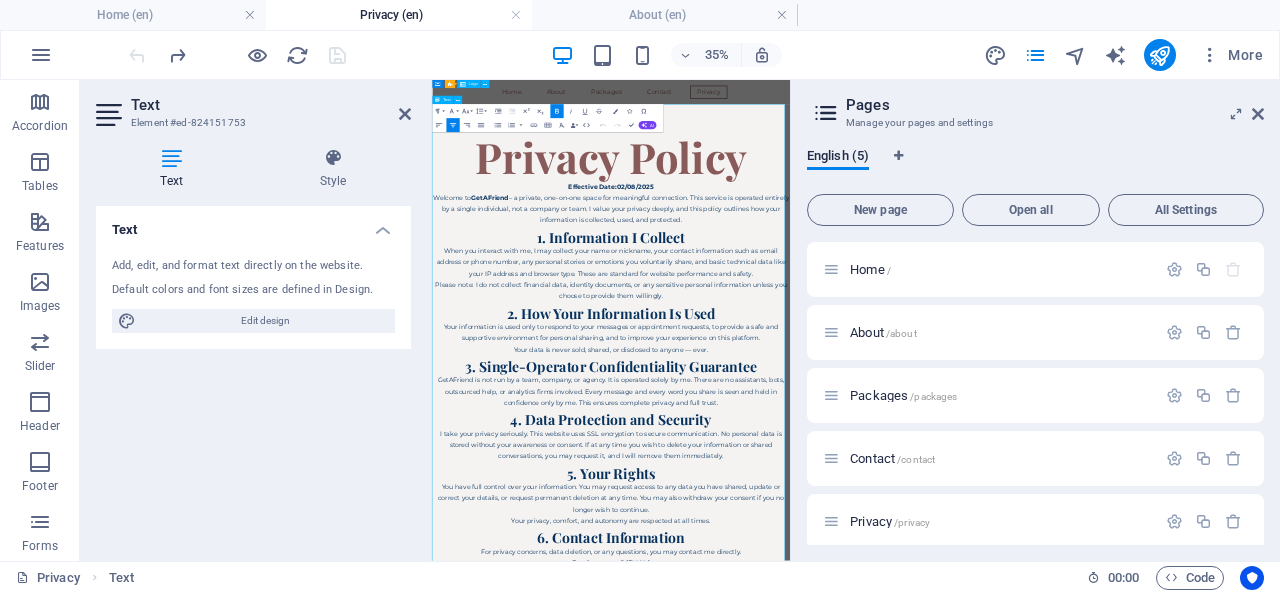 click on "Privacy Policy" at bounding box center (943, 299) 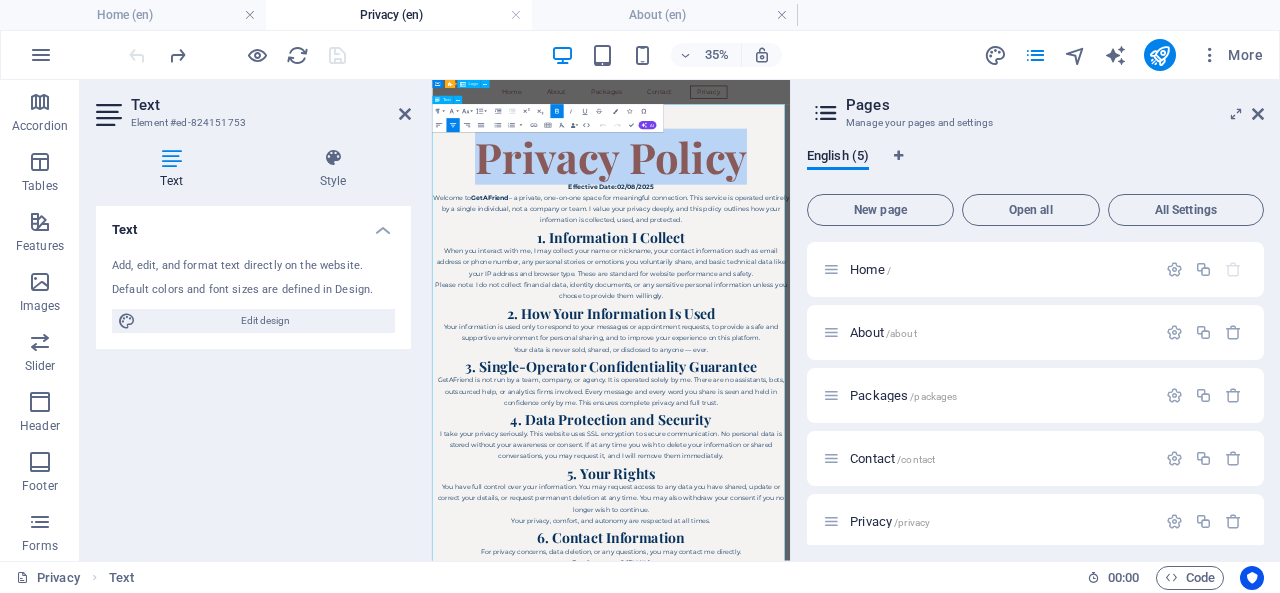 click on "Privacy Policy" at bounding box center [943, 299] 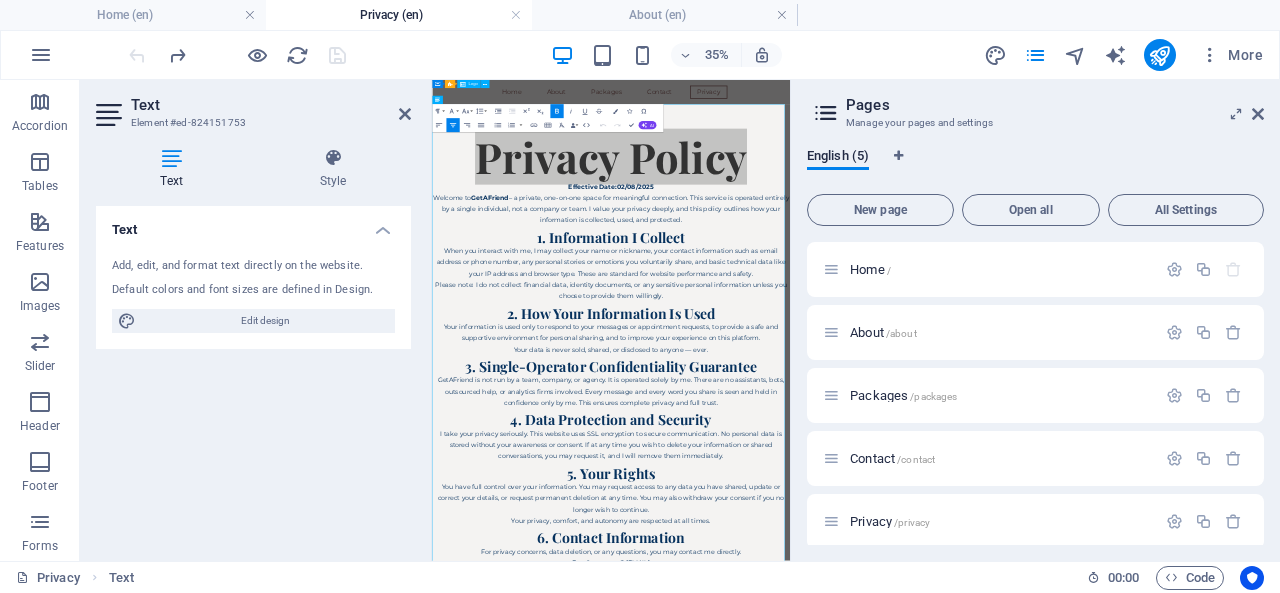 click on "Font Family" at bounding box center [452, 112] 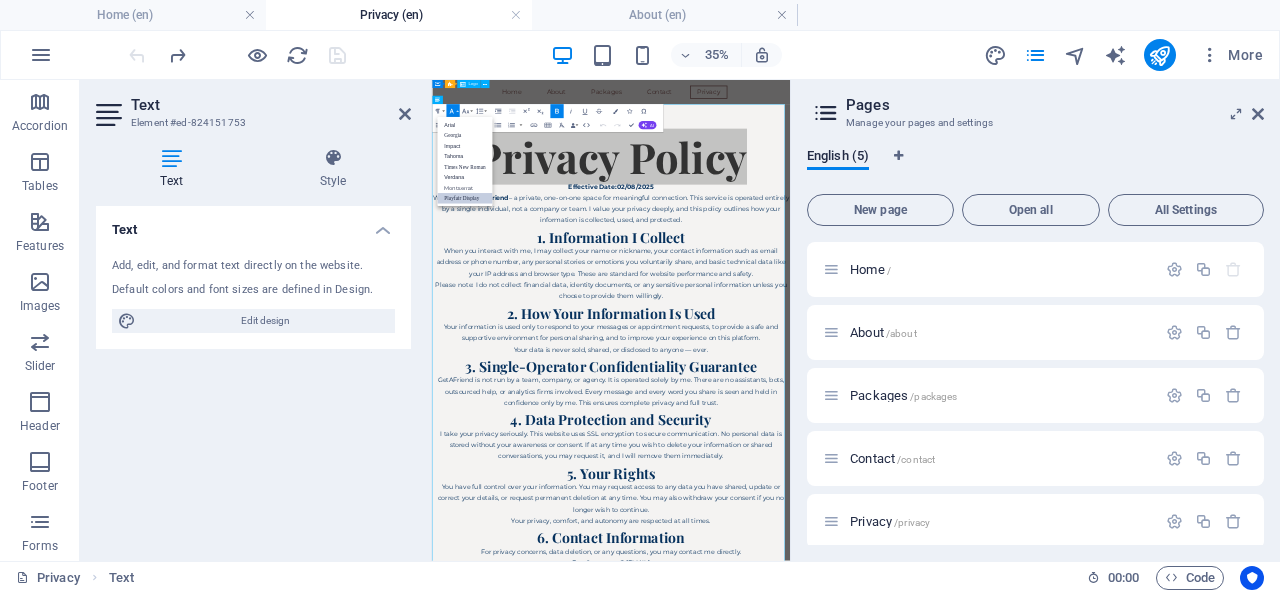 click on "Font Family" at bounding box center [452, 112] 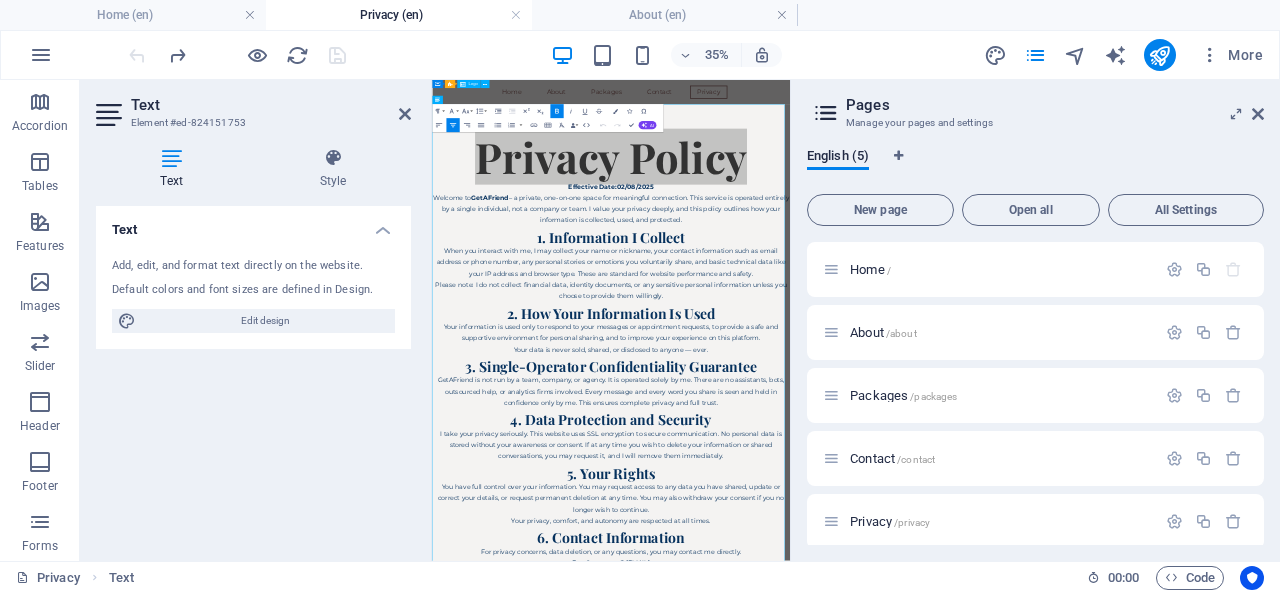click on "Font Family" at bounding box center (452, 112) 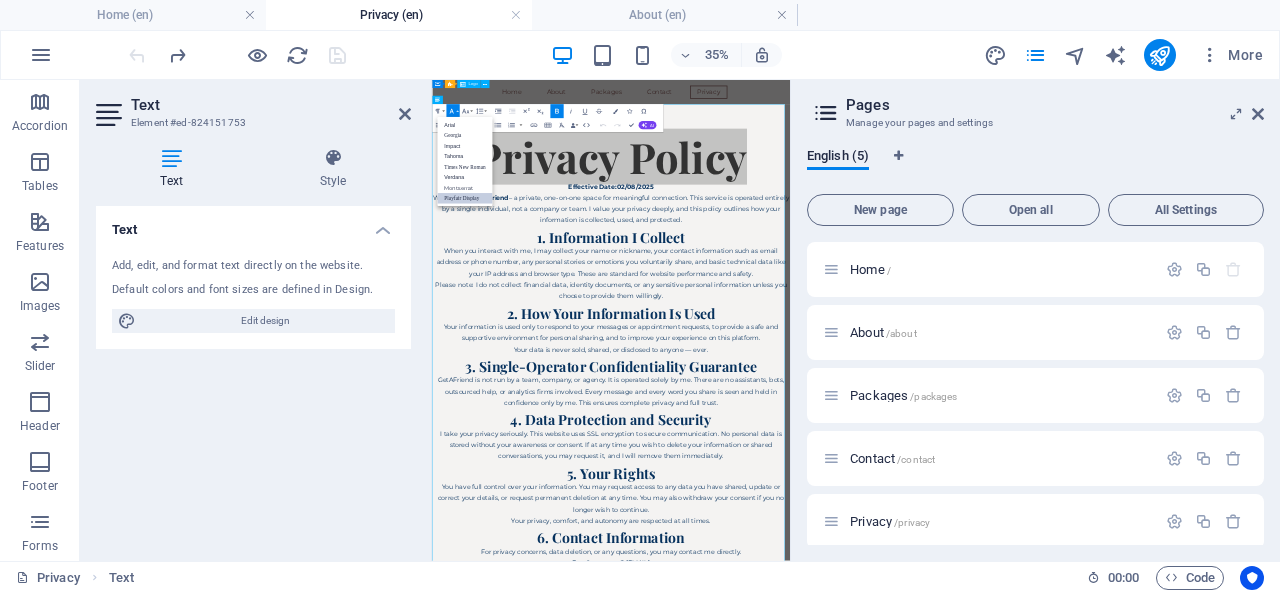 scroll, scrollTop: 0, scrollLeft: 0, axis: both 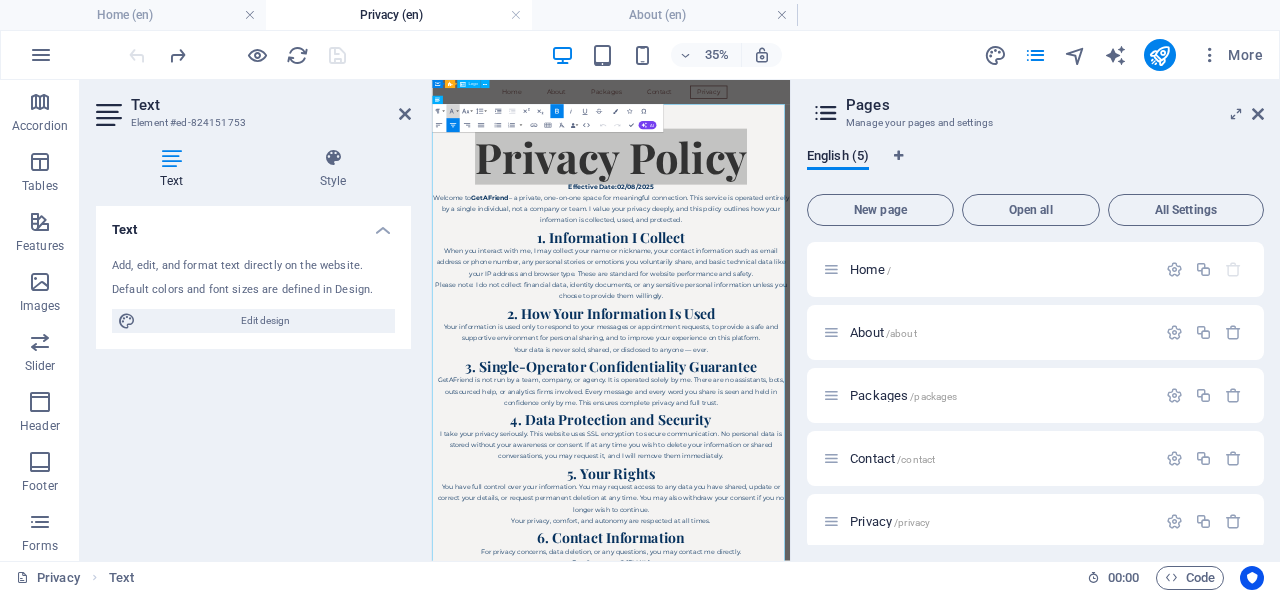 click on "Font Family" at bounding box center [452, 112] 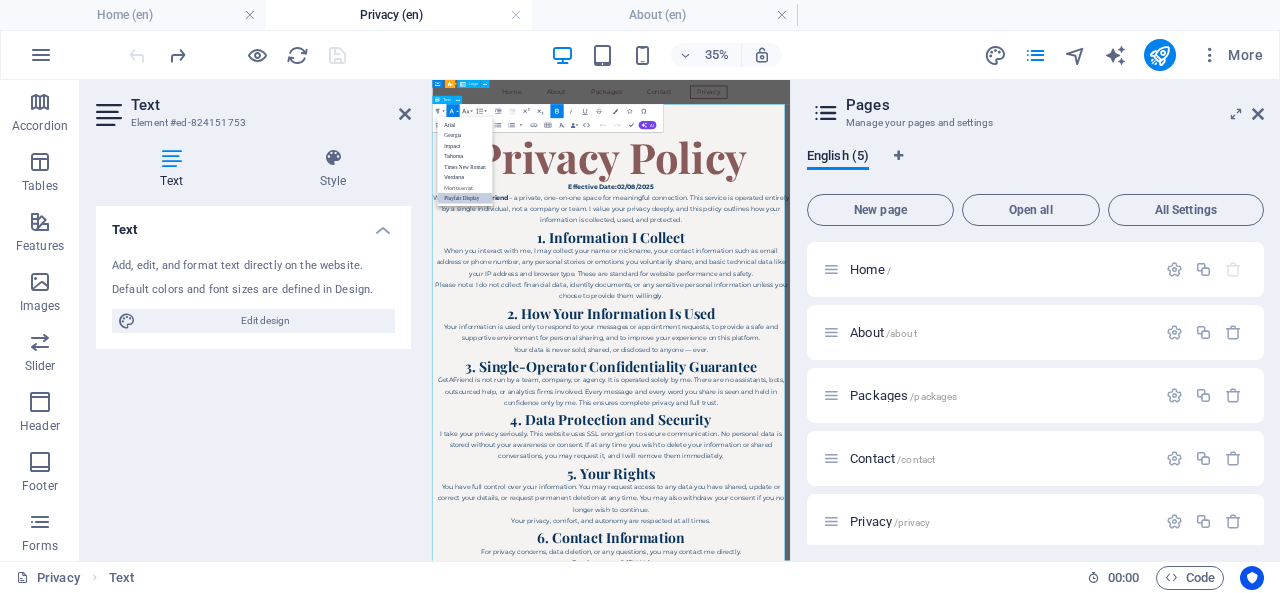 click on "Welcome to  GetAFriend  – a private, one-on-one space for meaningful connection. This service is operated entirely by a single individual, not a company or team. I value your privacy deeply, and this policy outlines how your information is collected, used, and protected." at bounding box center (943, 448) 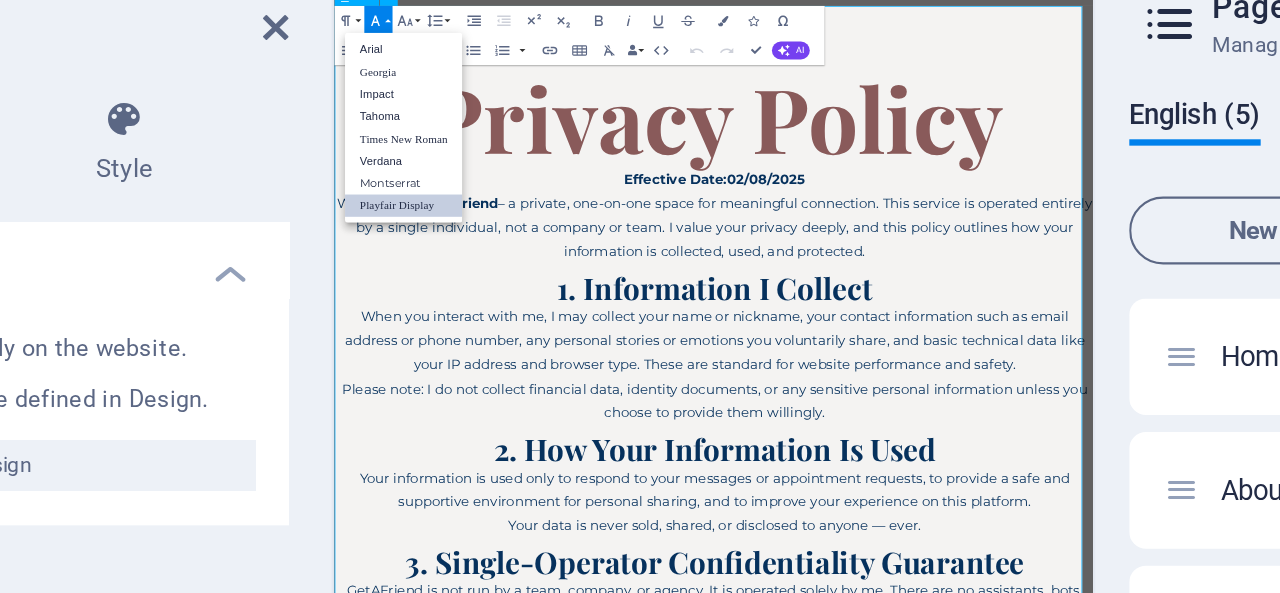 click on "1. Information I Collect" at bounding box center [844, 405] 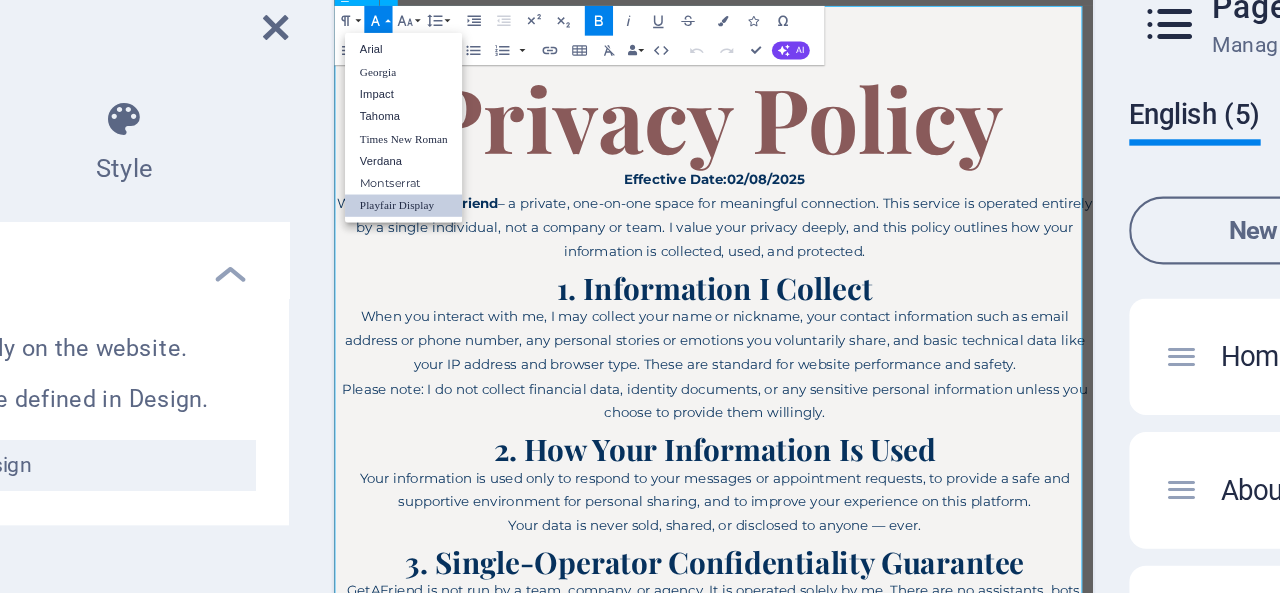 click on "Welcome to  GetAFriend  – a private, one-on-one space for meaningful connection. This service is operated entirely by a single individual, not a company or team. I value your privacy deeply, and this policy outlines how your information is collected, used, and protected." at bounding box center (844, 323) 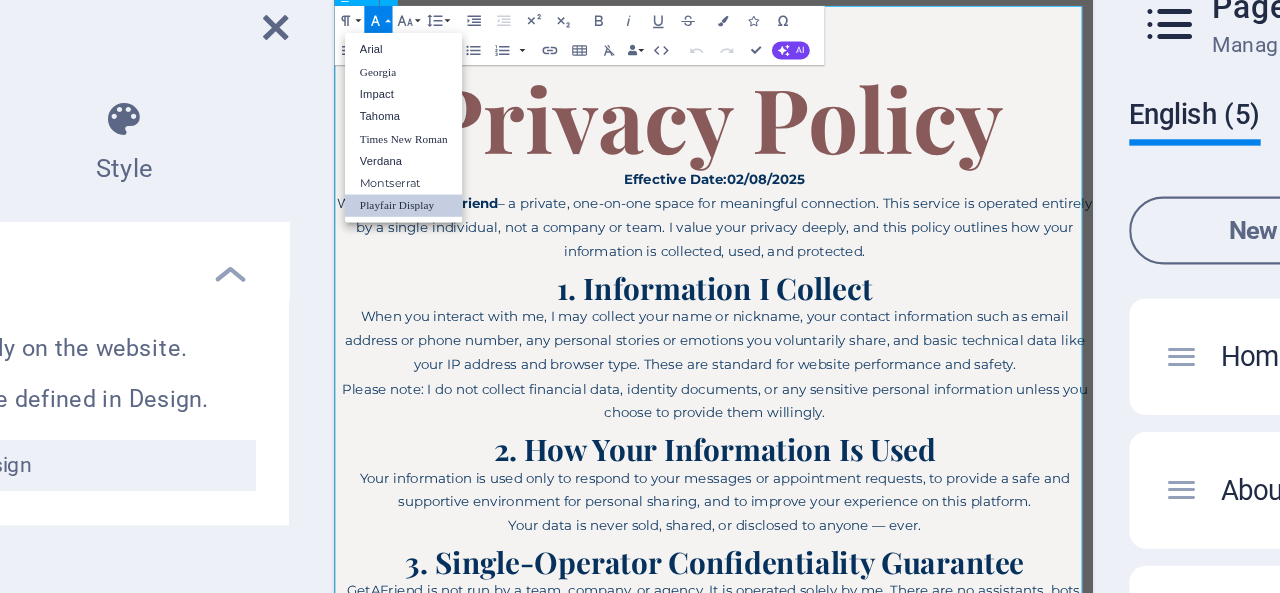click on "Privacy Policy" at bounding box center [844, 174] 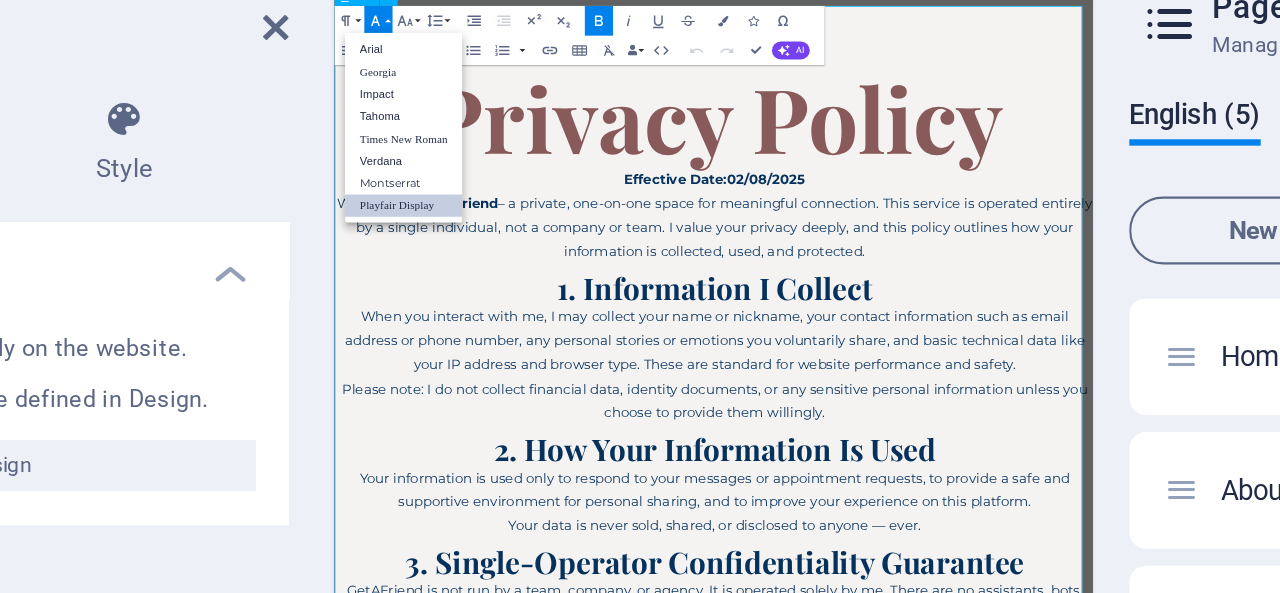 click on "Privacy Policy" at bounding box center (844, 174) 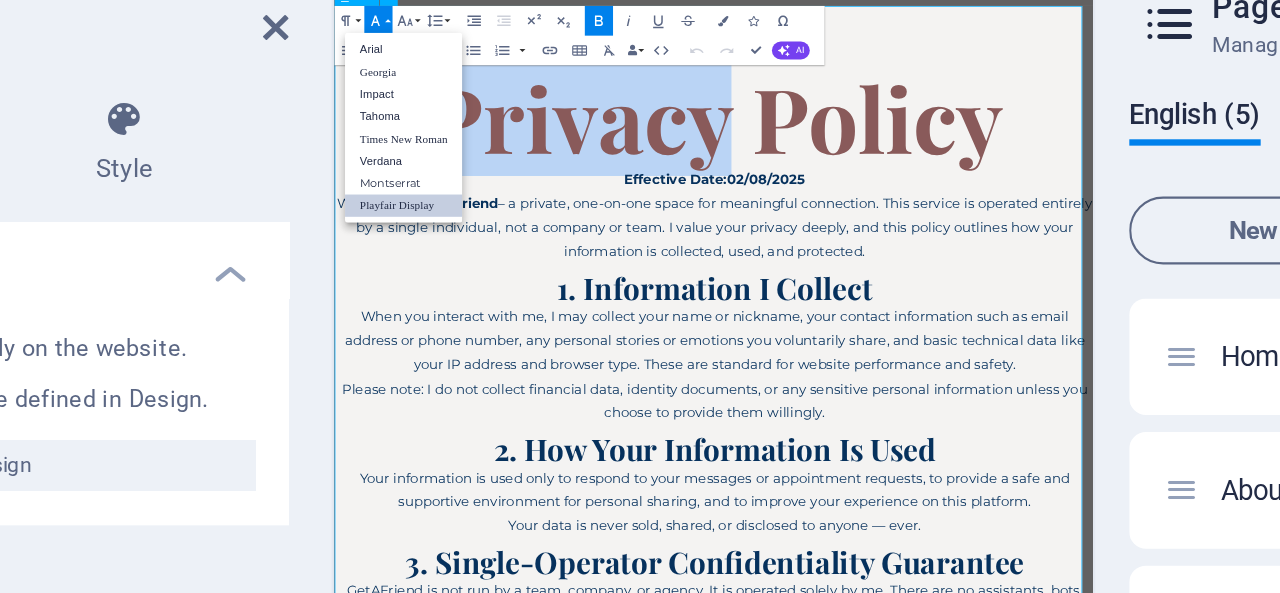 click on "Privacy Policy" at bounding box center (844, 174) 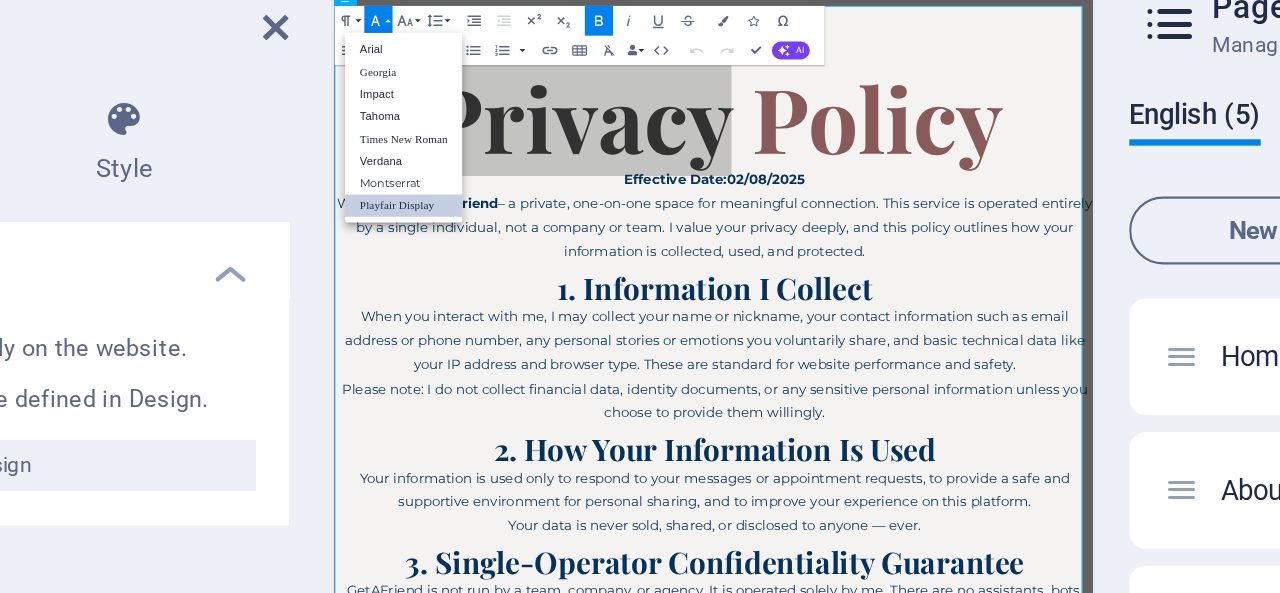click on "Font Family" at bounding box center (452, 112) 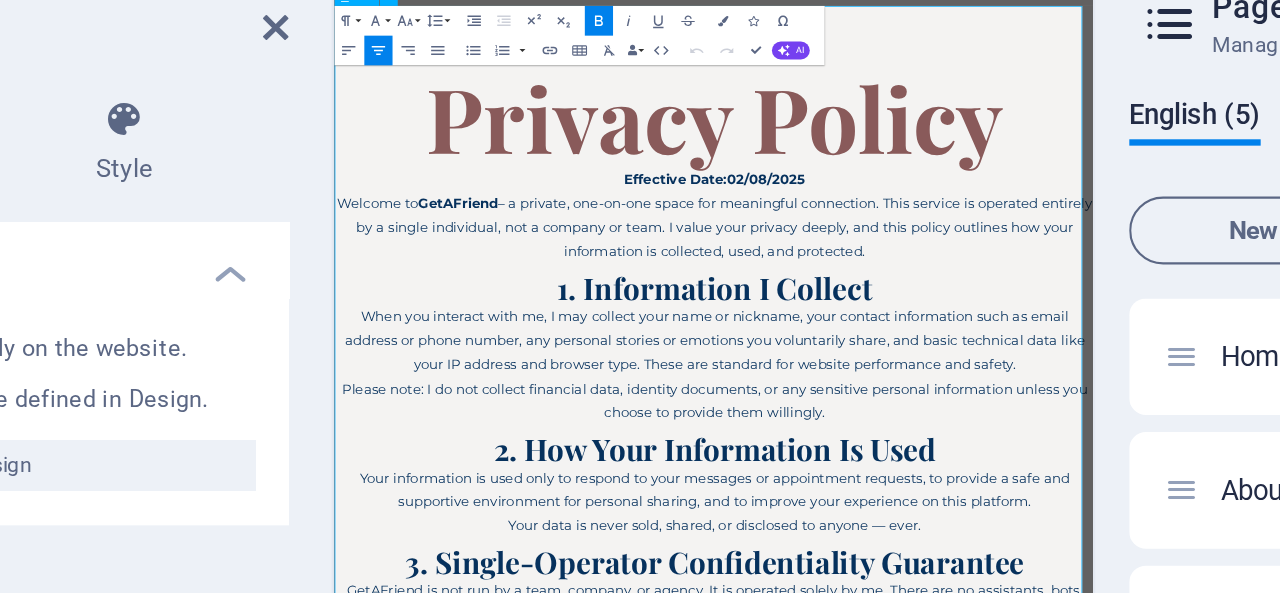 click on "Privacy Policy" at bounding box center (844, 174) 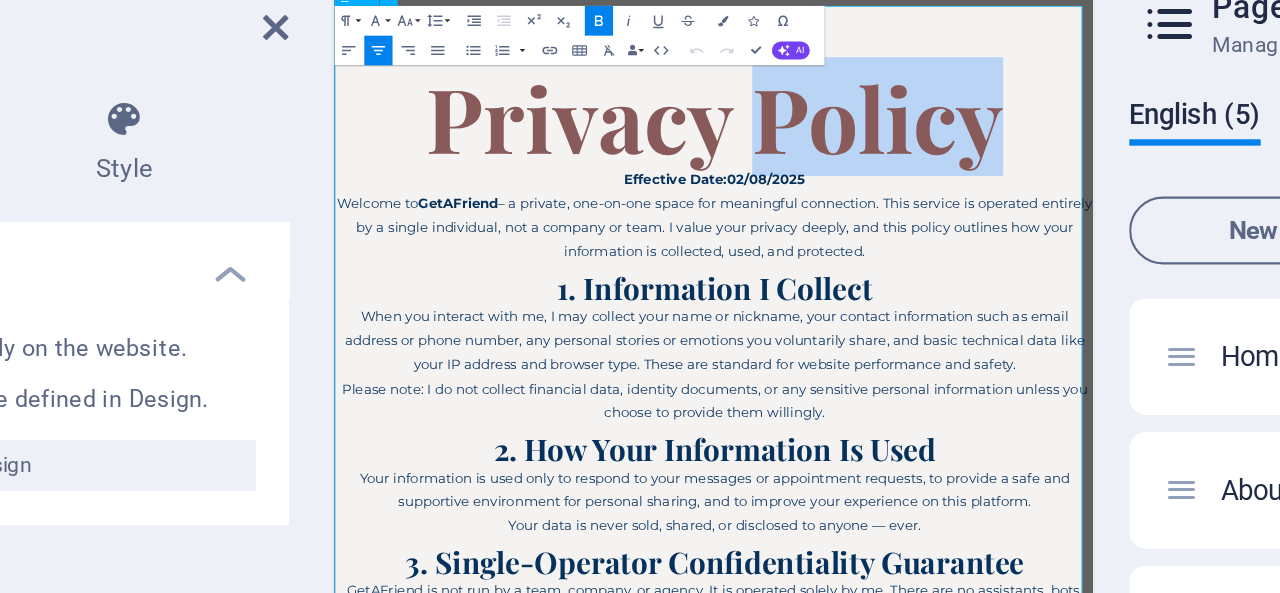click on "Privacy Policy" at bounding box center (844, 174) 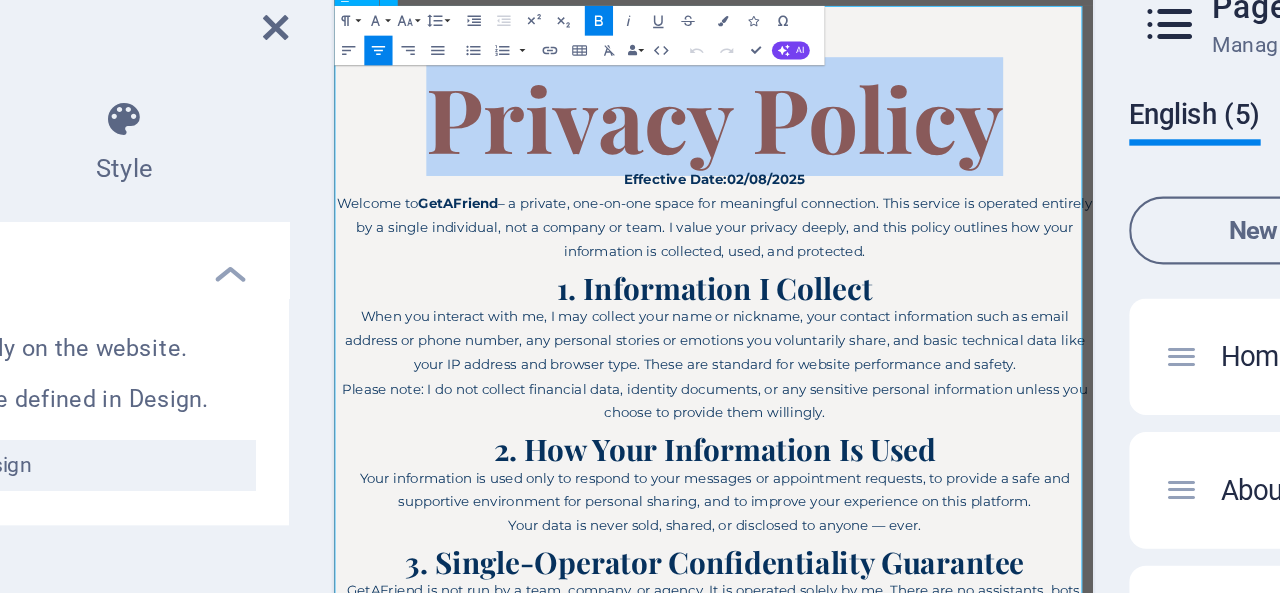 click on "Privacy Policy" at bounding box center [844, 174] 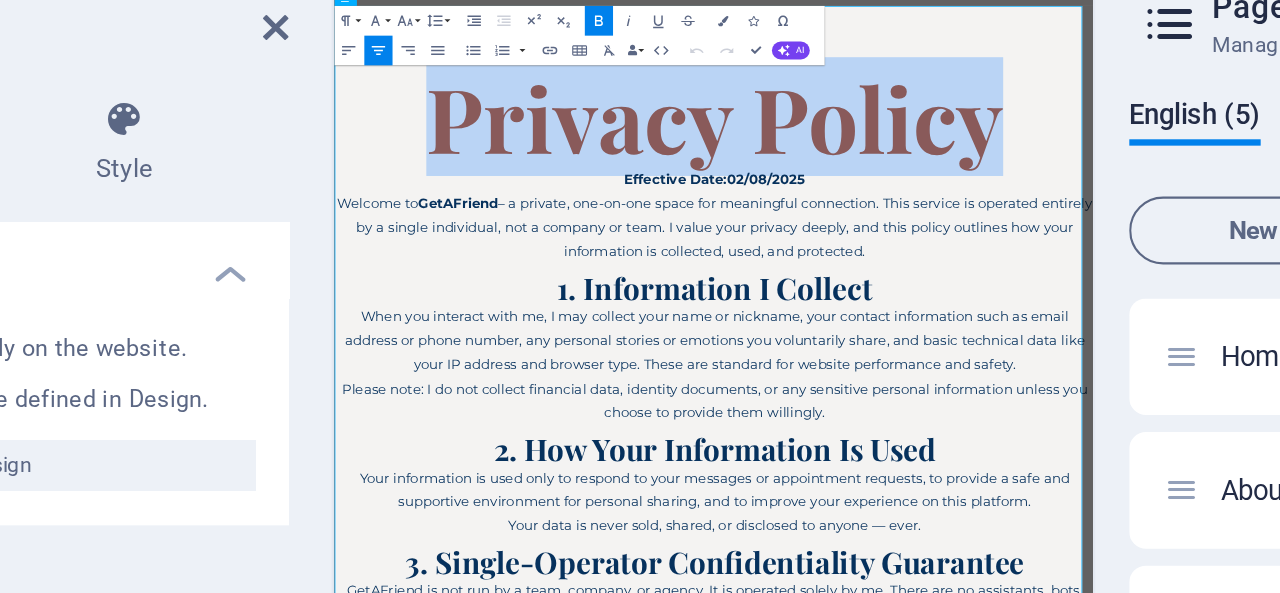 click 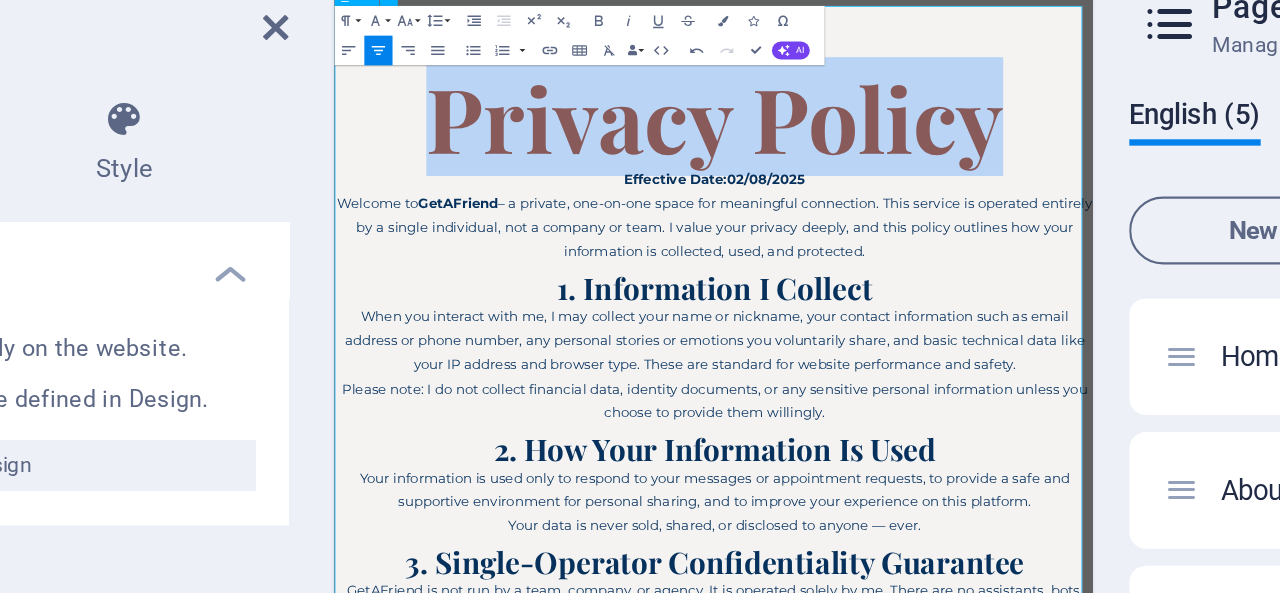 click on "Privacy Policy" at bounding box center [844, 174] 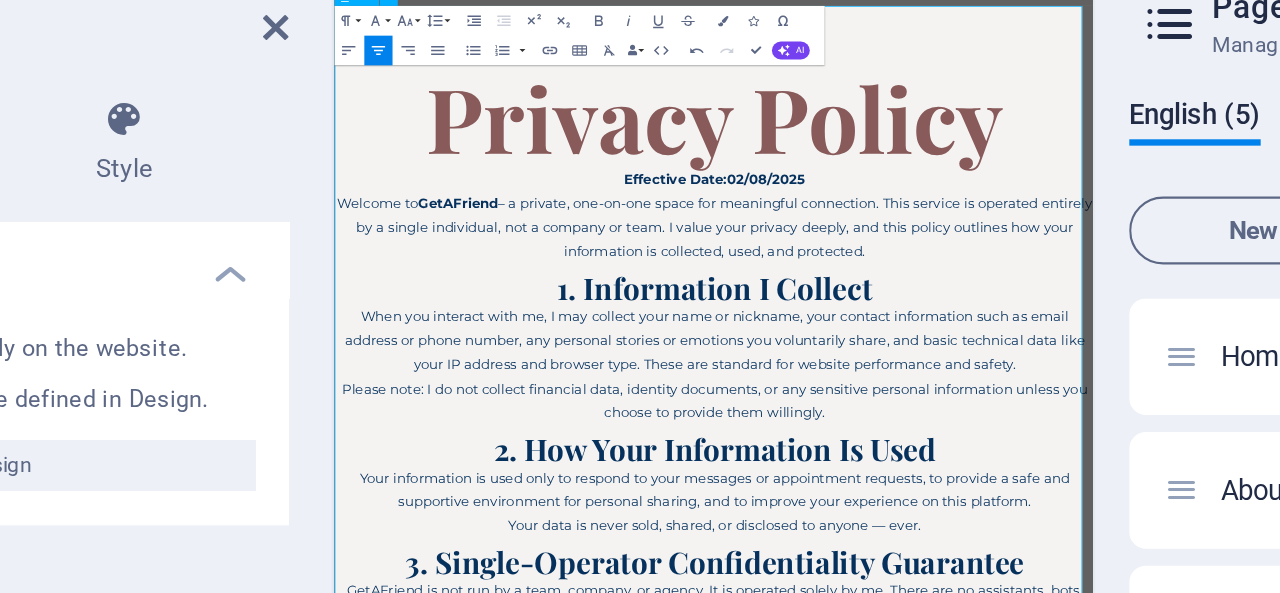 click on "Welcome to  GetAFriend  – a private, one-on-one space for meaningful connection. This service is operated entirely by a single individual, not a company or team. I value your privacy deeply, and this policy outlines how your information is collected, used, and protected." at bounding box center (844, 323) 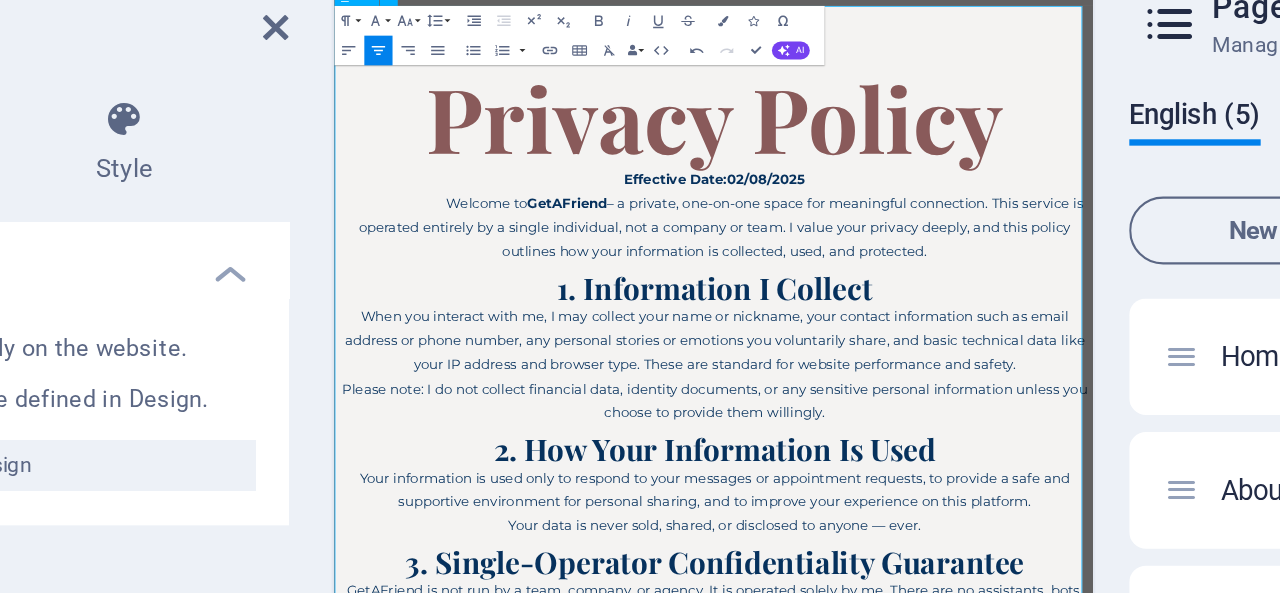click on "Welcome to  GetAFriend  – a private, one-on-one space for meaningful connection. This service is operated entirely by a single individual, not a company or team. I value your privacy deeply, and this policy outlines how your information is collected, used, and protected." at bounding box center (844, 323) 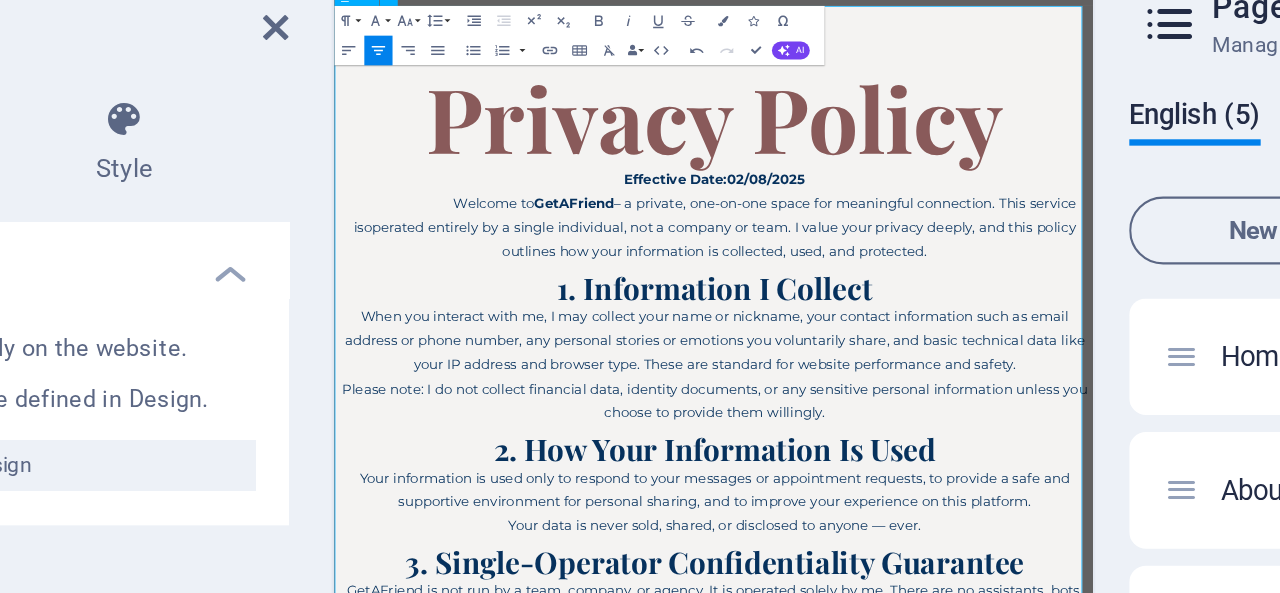 click on "Welcome to  GetAFriend  – a private, one-on-one space for meaningful connection. This service is                                  operated entirely by a single individual, not a company or team. I value your privacy deeply, and this policy outlines how your information is collected, used, and protected." at bounding box center [844, 323] 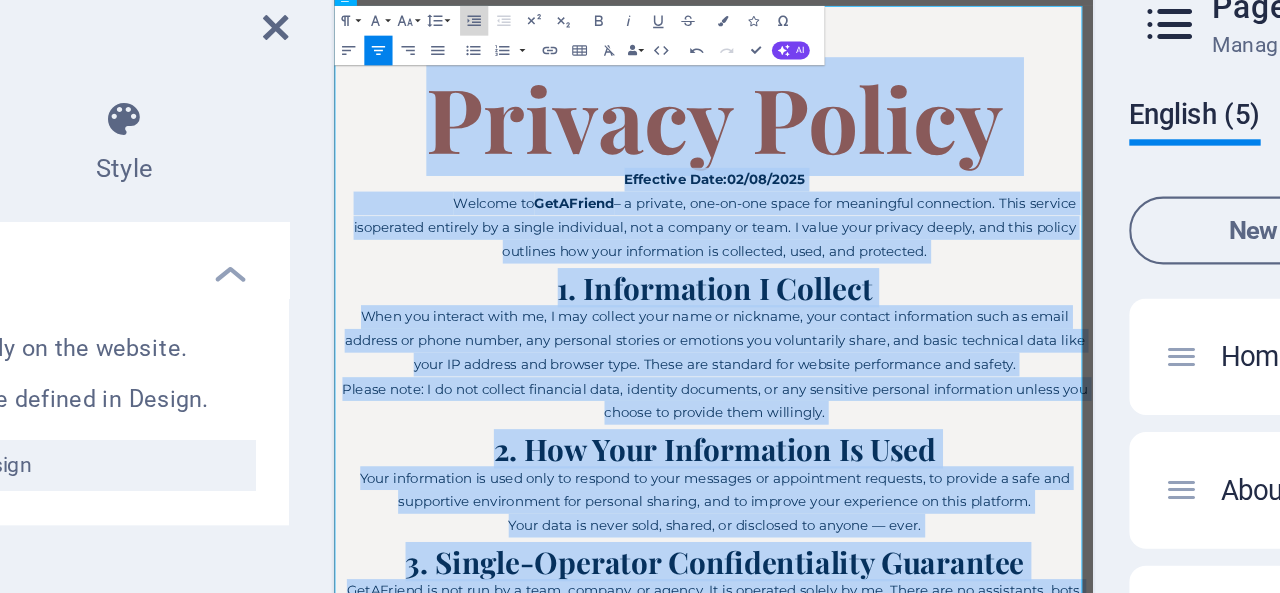 click 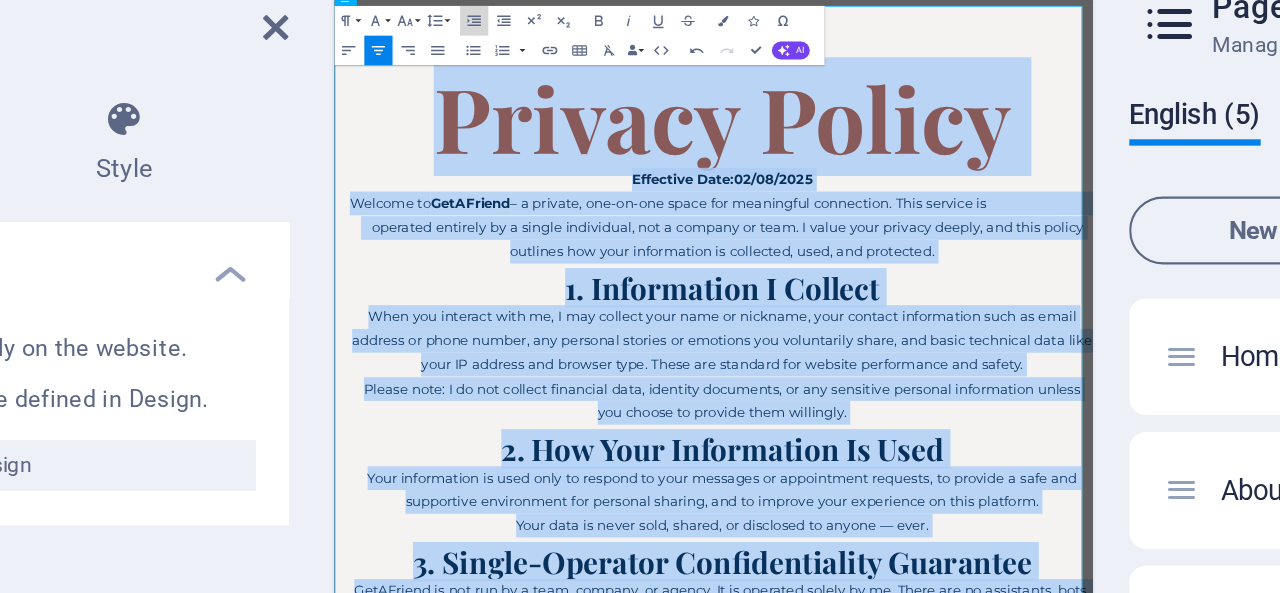 click 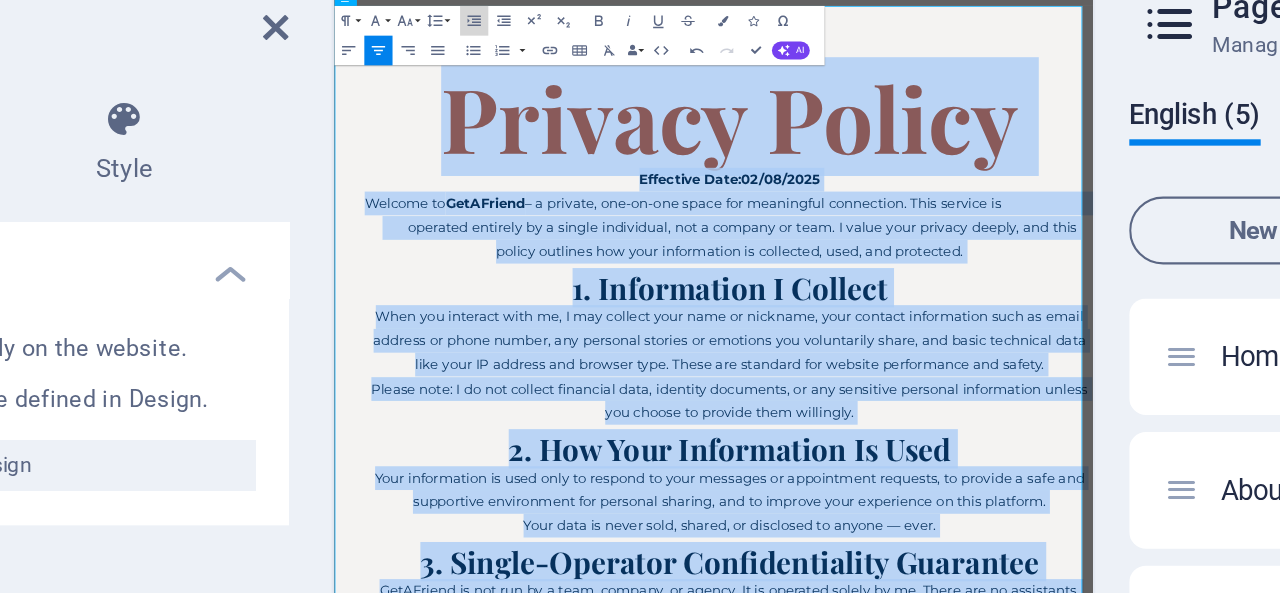 click 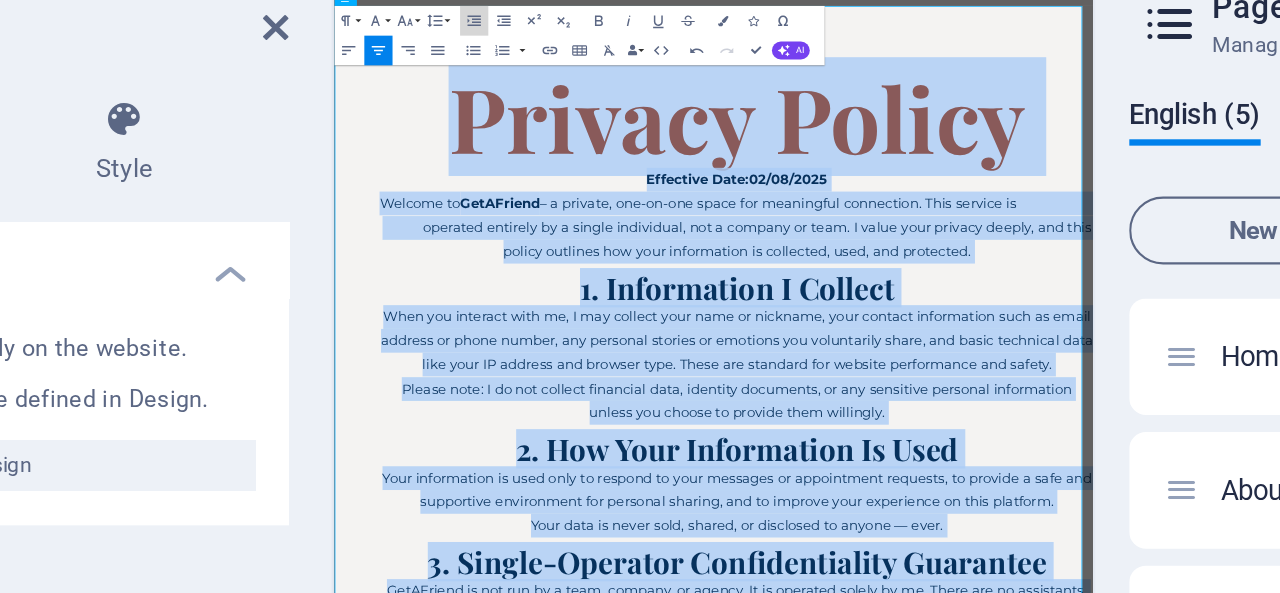 click 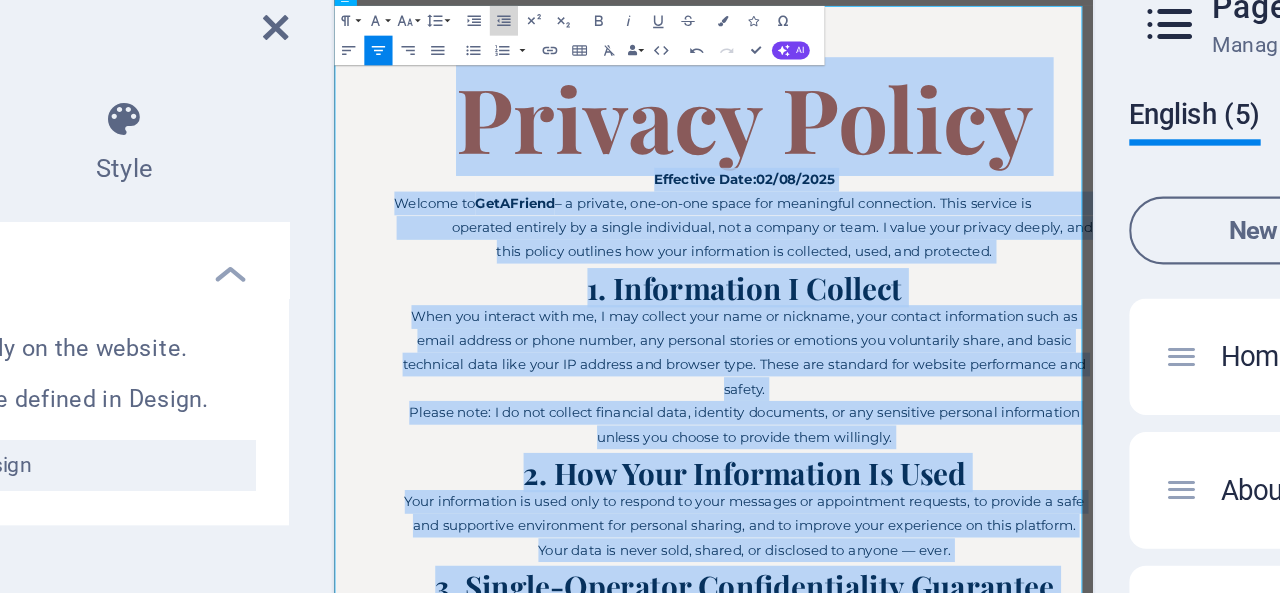 click 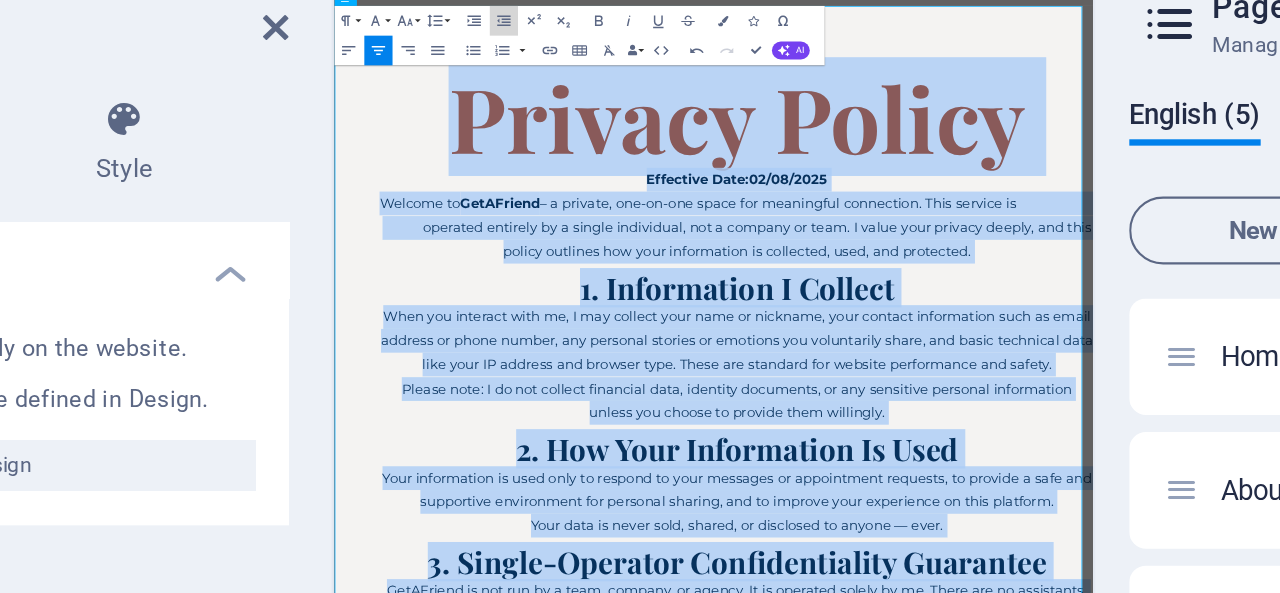click 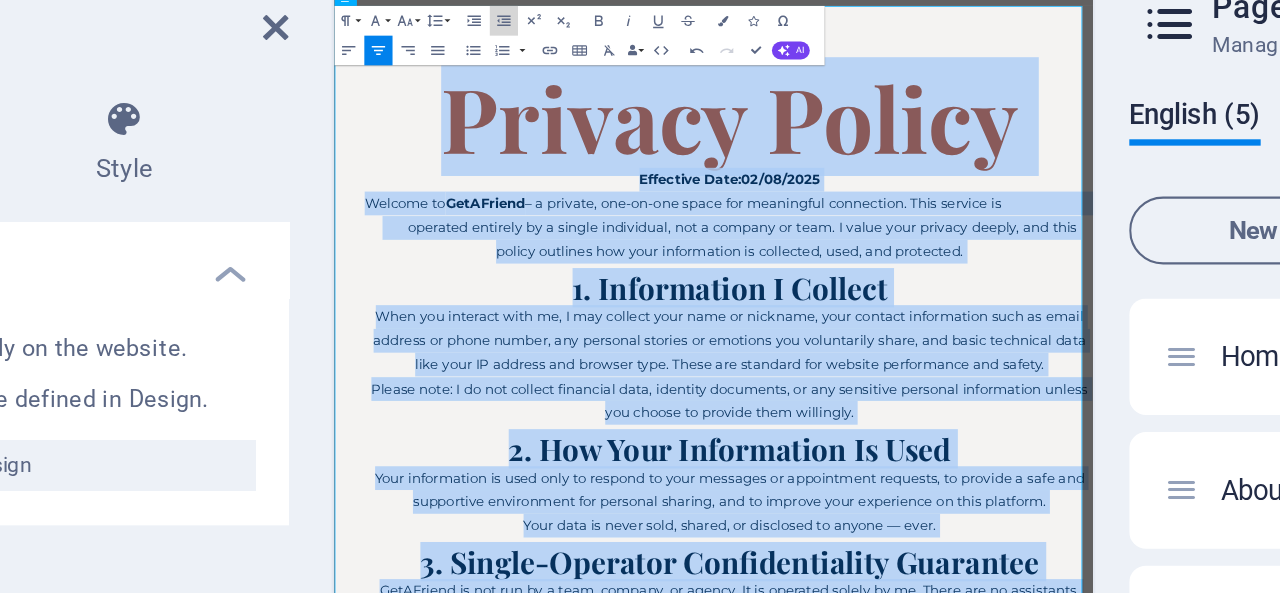 click 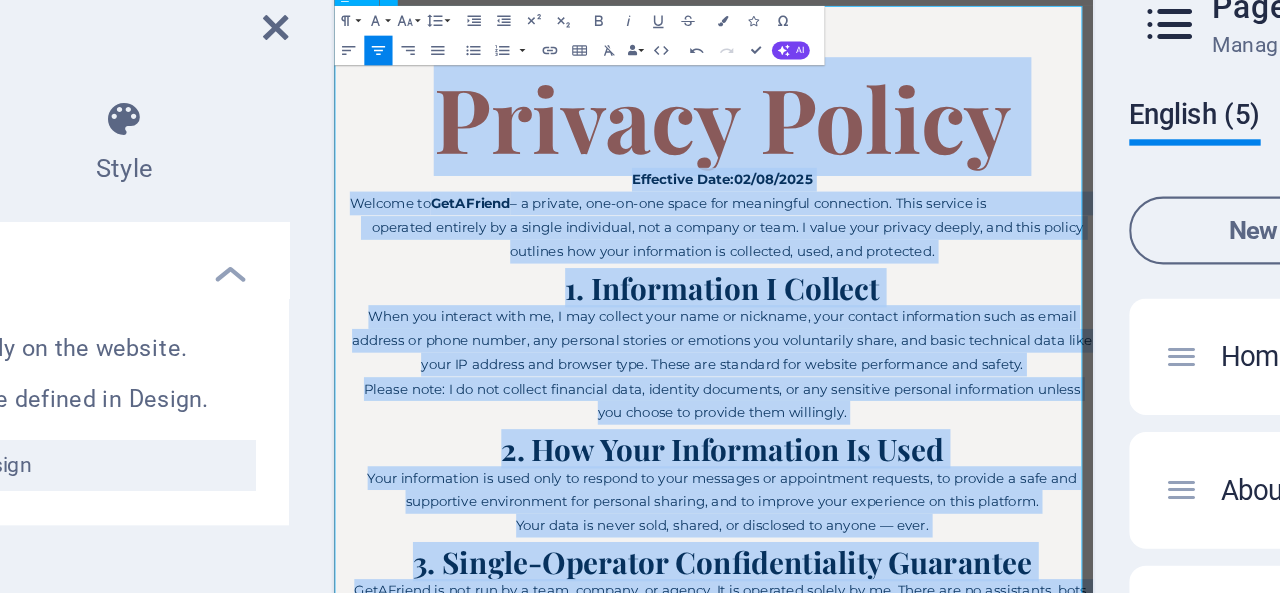 click on "Welcome to  GetAFriend  – a private, one-on-one space for meaningful connection. This service is                                 operated entirely by a single individual, not a company or team. I value your privacy deeply, and this policy outlines how your information is collected, used, and protected." at bounding box center (854, 323) 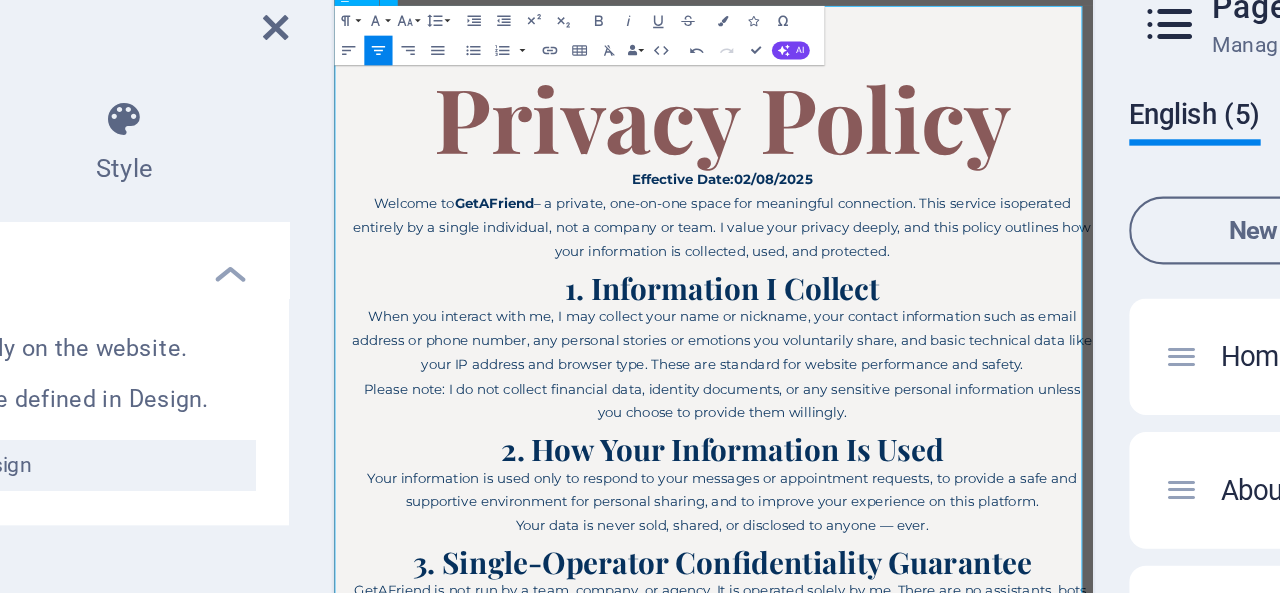 click on "Welcome to  GetAFriend  – a private, one-on-one space for meaningful connection. This service is  operated entirely by a single individual, not a company or team. I value your privacy deeply, and this policy outlines how your information is collected, used, and protected." at bounding box center (854, 323) 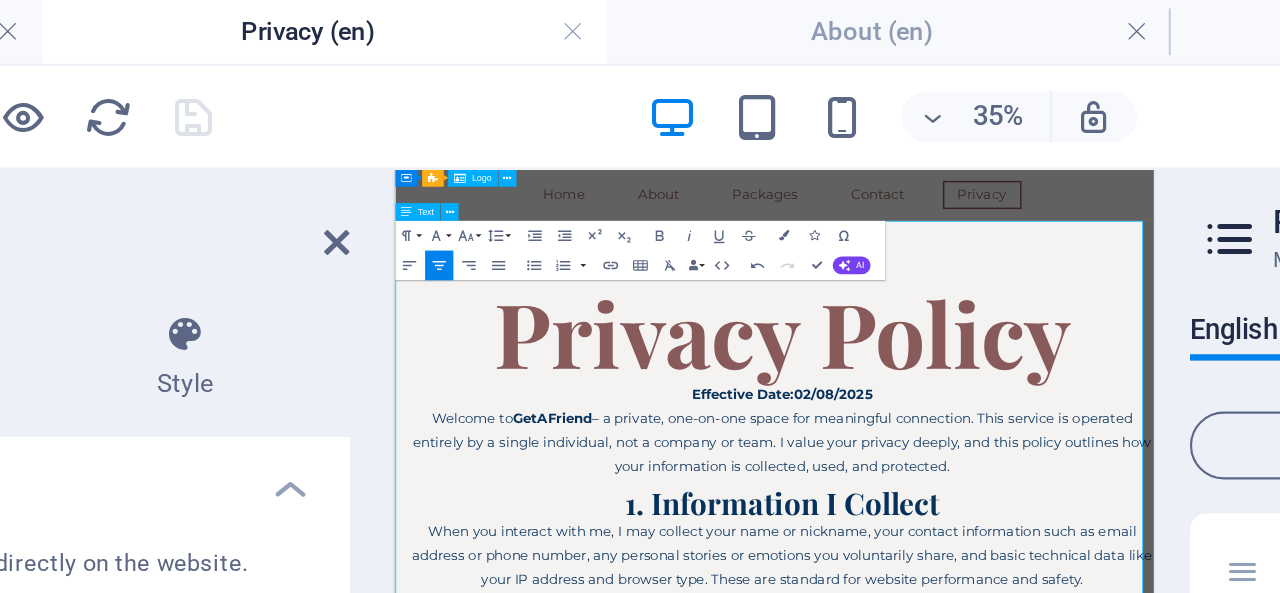 click on "Welcome to  GetAFriend  – a private, one-on-one space for meaningful connection. This service is operated entirely by a single individual, not a company or team. I value your privacy deeply, and this policy outlines how your information is collected, used, and protected." at bounding box center [915, 537] 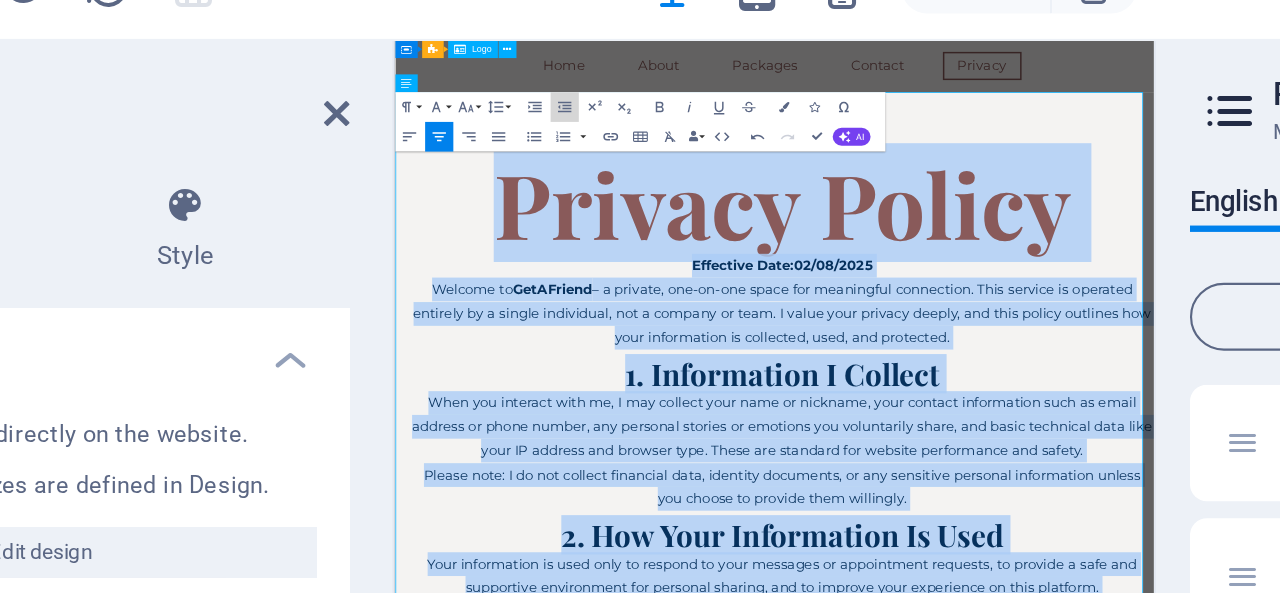 click 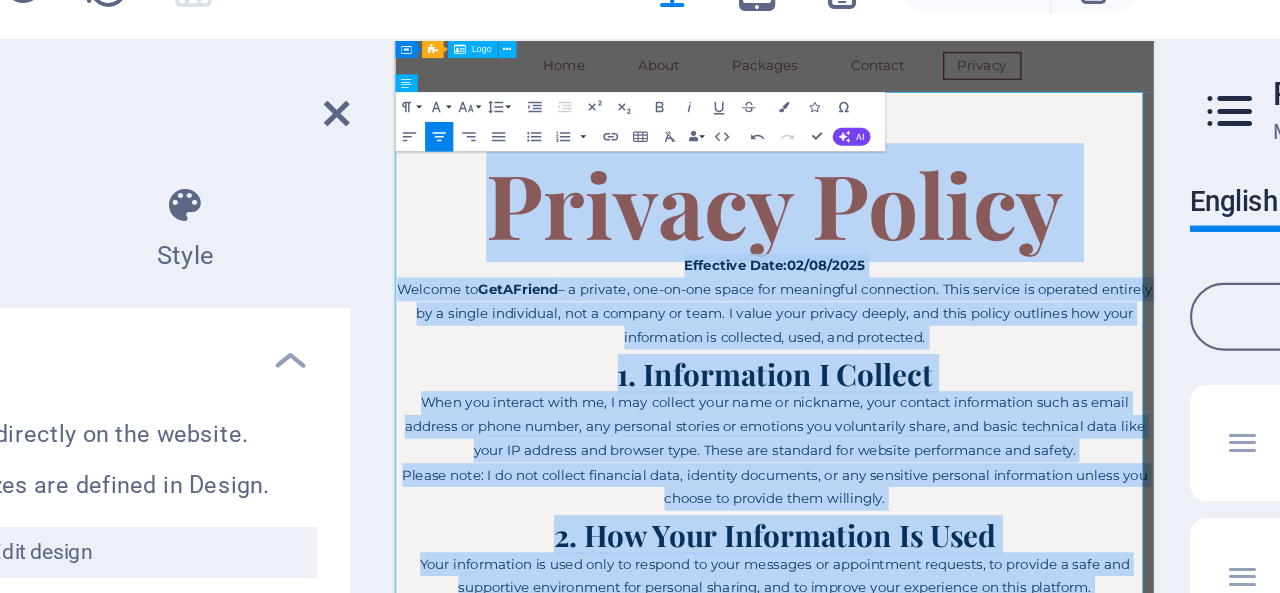 click 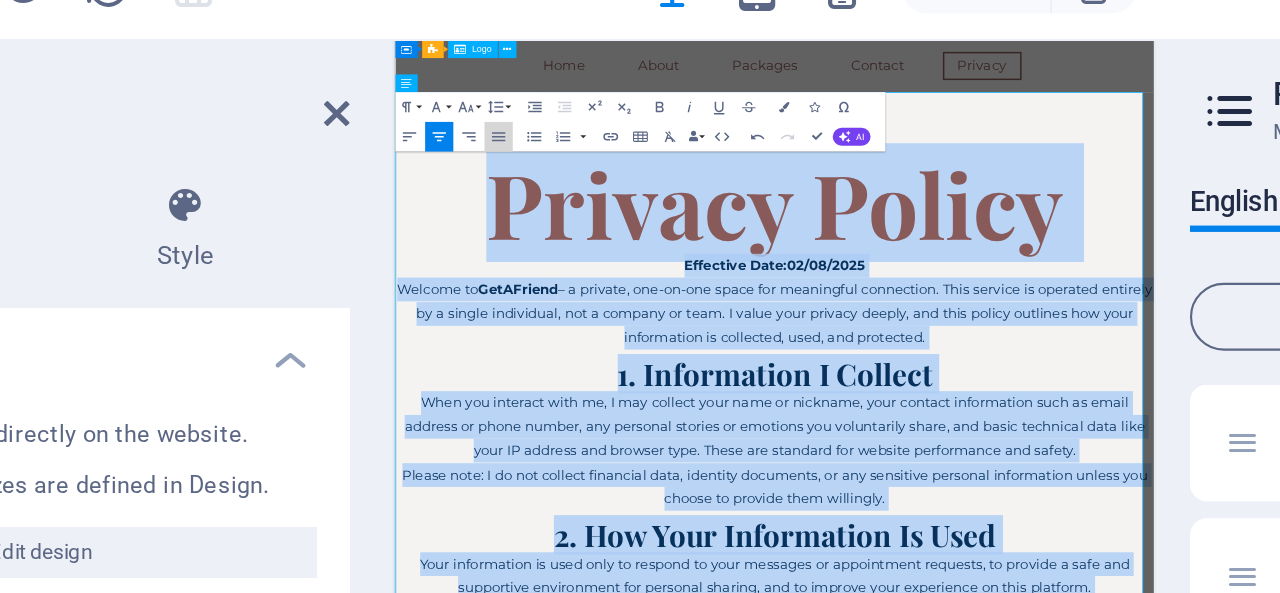 click 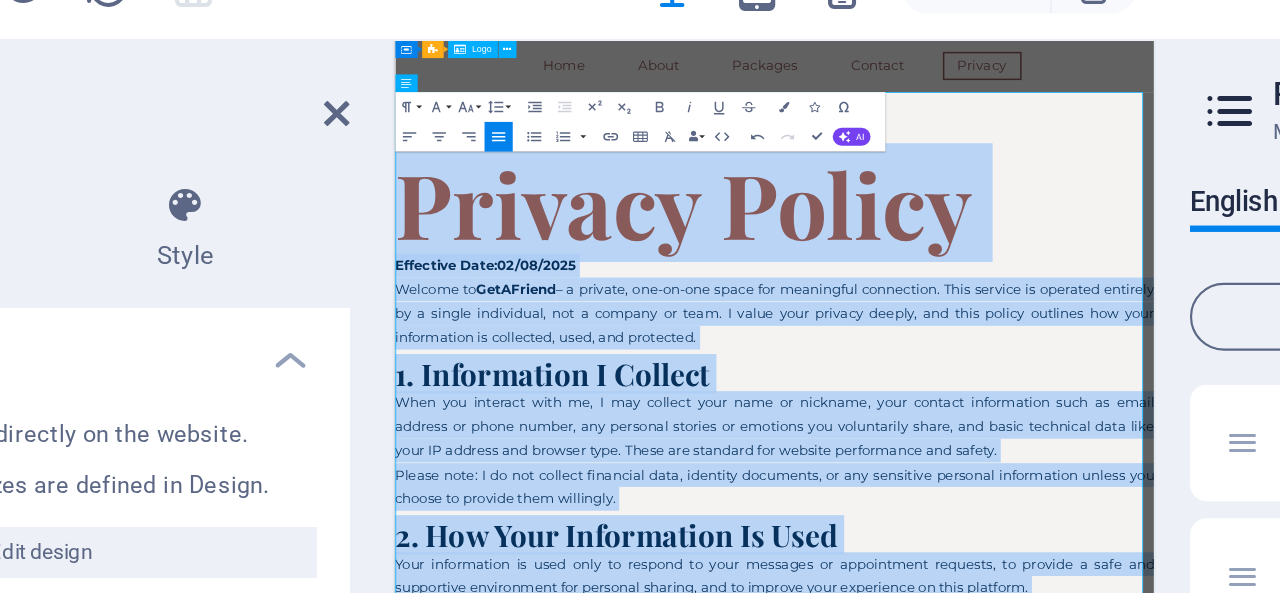 click on "Increase Indent" at bounding box center [497, 112] 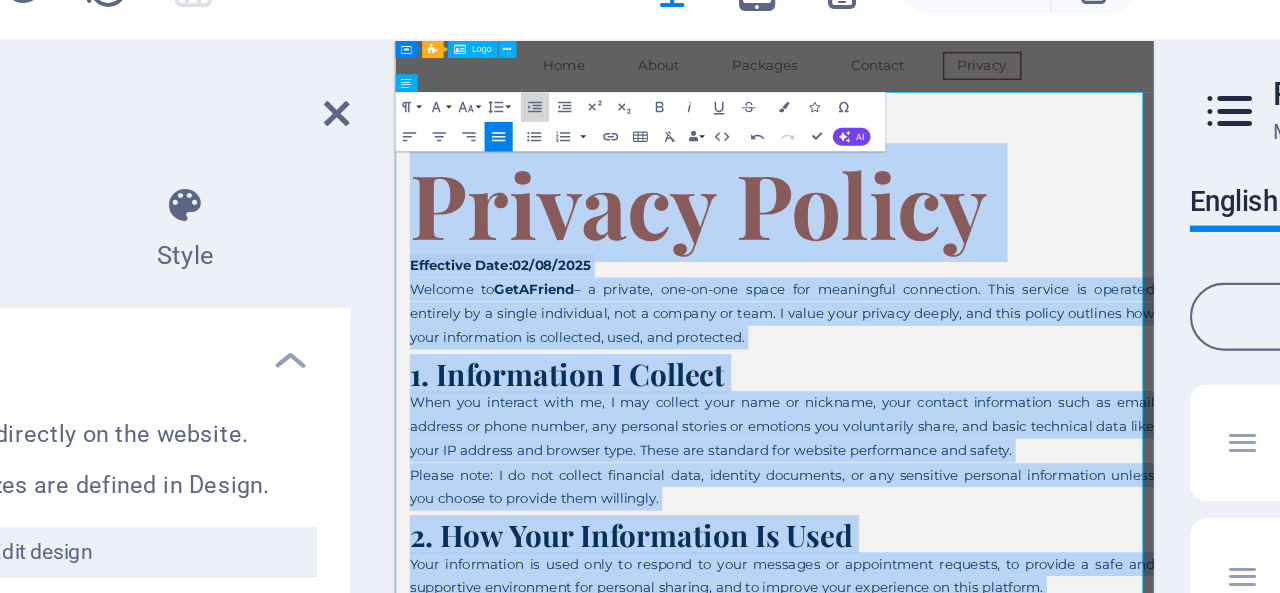 click on "Increase Indent" at bounding box center [497, 112] 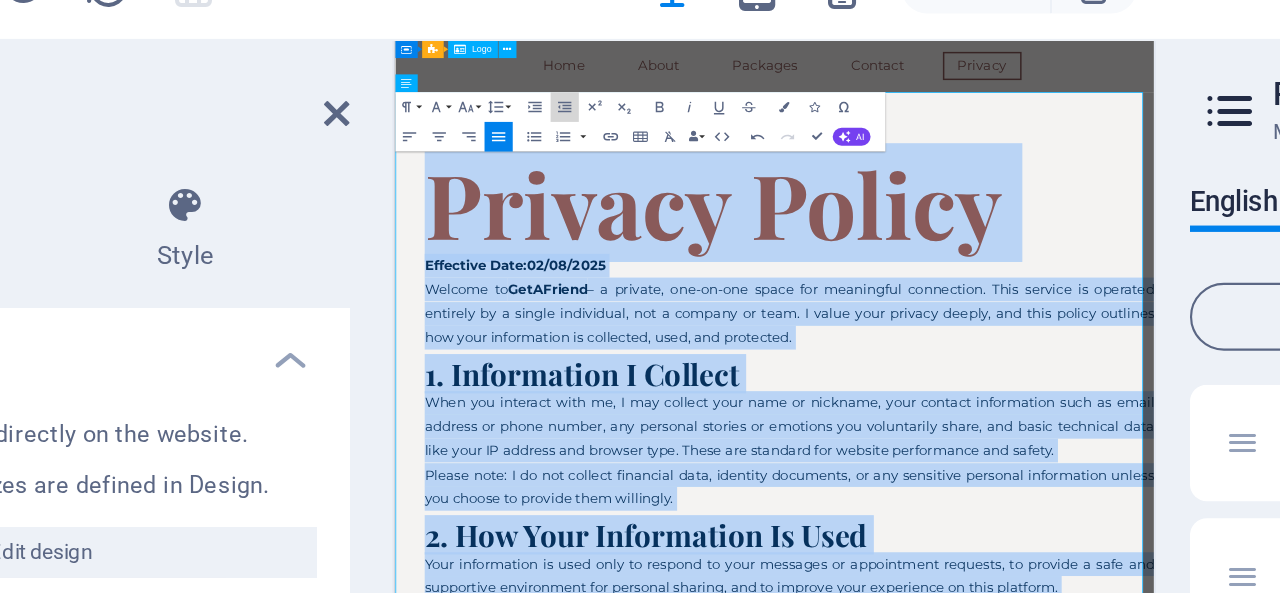 click 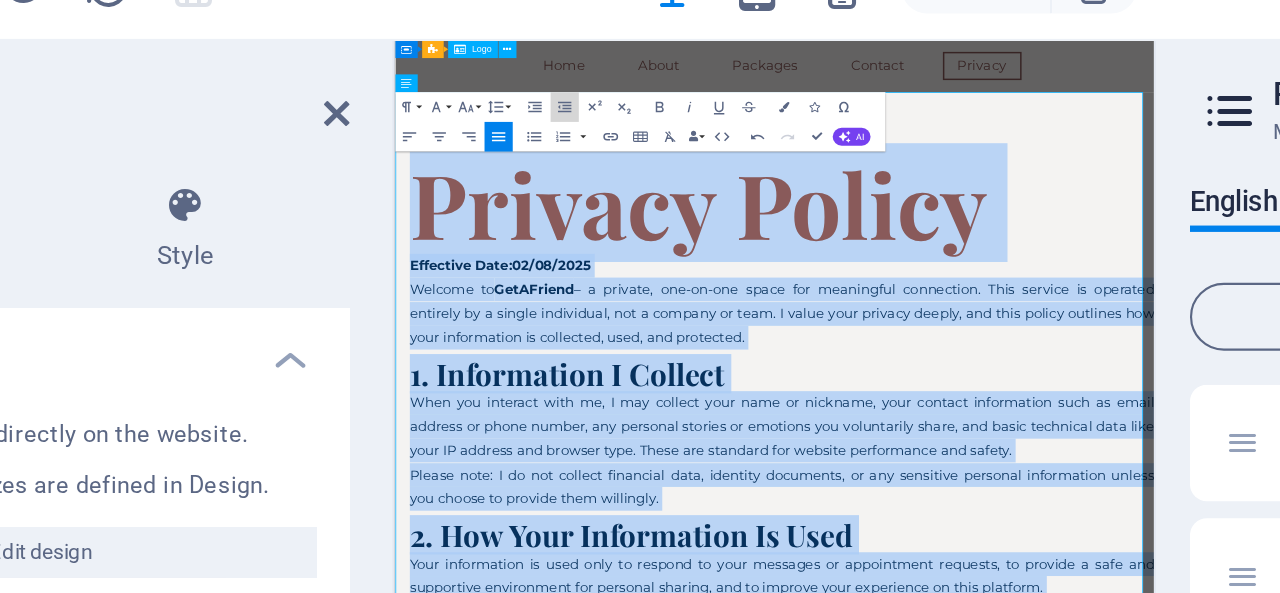 click 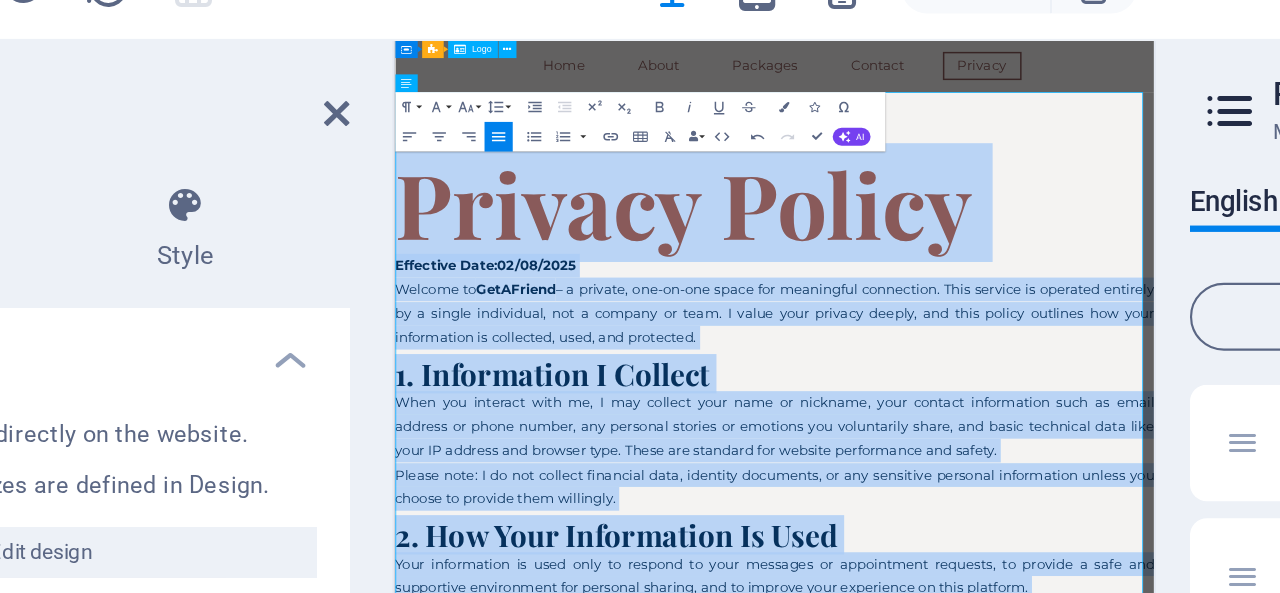 click 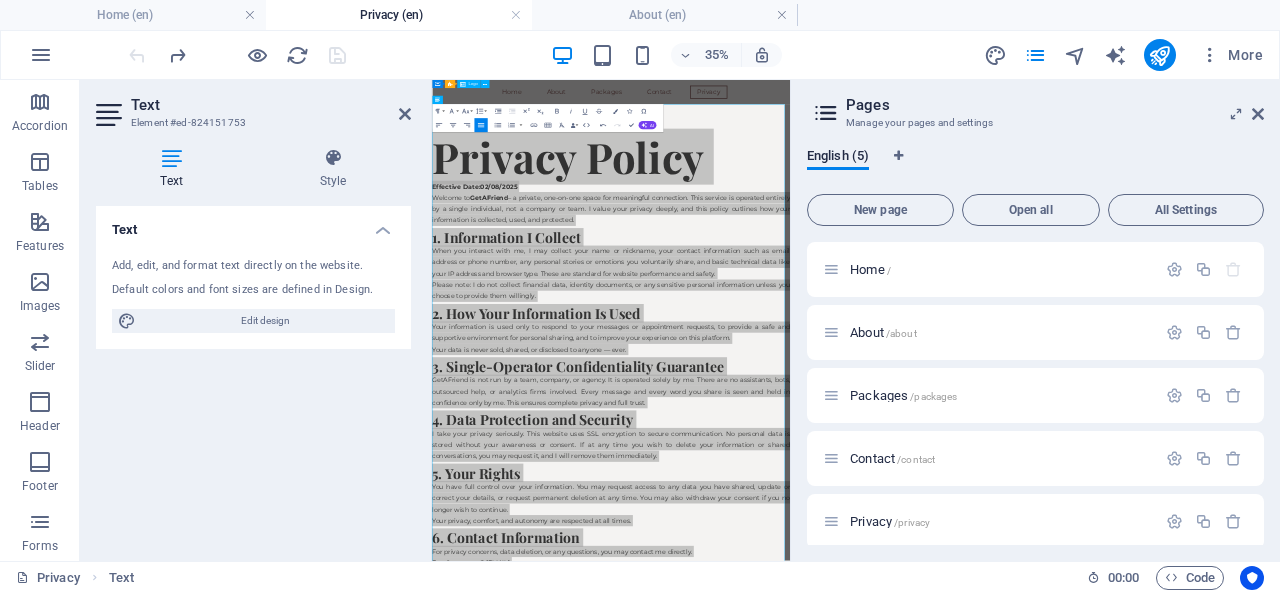 click at bounding box center (405, 114) 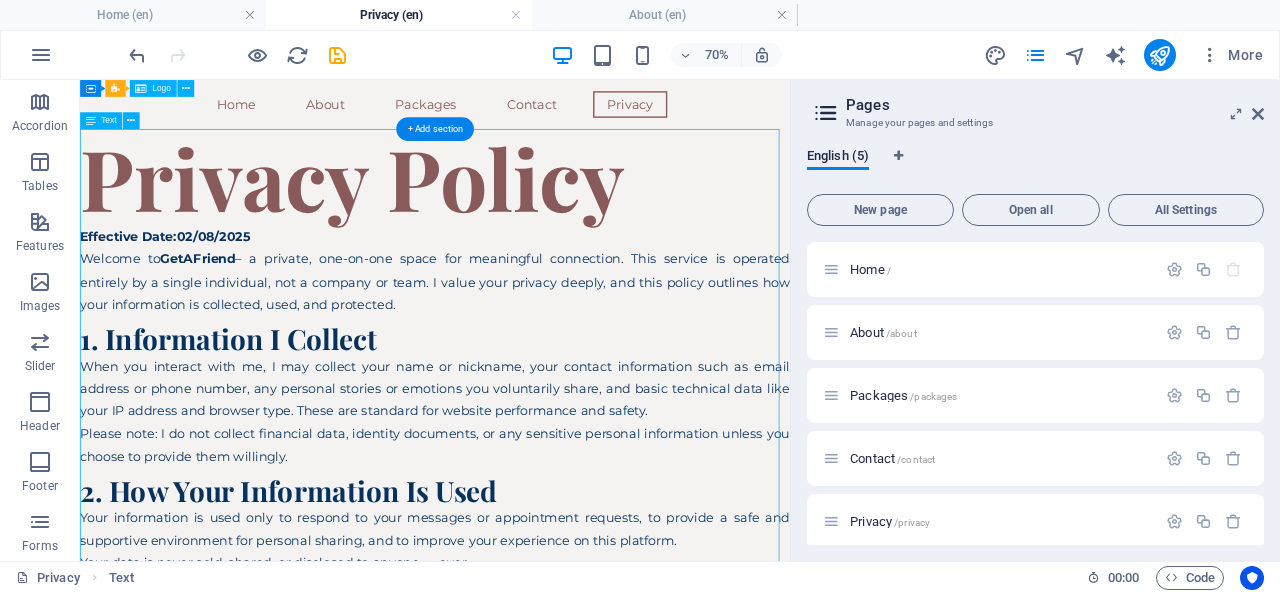 click on "Privacy Policy Effective Date:02/08/2025        Welcome to  GetAFriend  – a private, one-on-one space for meaningful connection. This service is operated entirely by a single individual, not a company or team. I value your privacy deeply, and this policy outlines how your information is collected, used, and protected. 1. Information I Collect When you interact with me, I may collect your name or nickname, your contact information such as email address or phone number, any personal stories or emotions you voluntarily share, and basic technical data like your IP address and browser type. These are standard for website performance and safety. Please note: I do not collect financial data, identity documents, or any sensitive personal information unless you choose to provide them willingly. 2. How Your Information Is Used Your data is never sold, shared, or disclosed to anyone — ever. 3. Single-Operator Confidentiality Guarantee 4. Data Protection and Security 5. Your Rights 6. Contact Information" at bounding box center [587, 913] 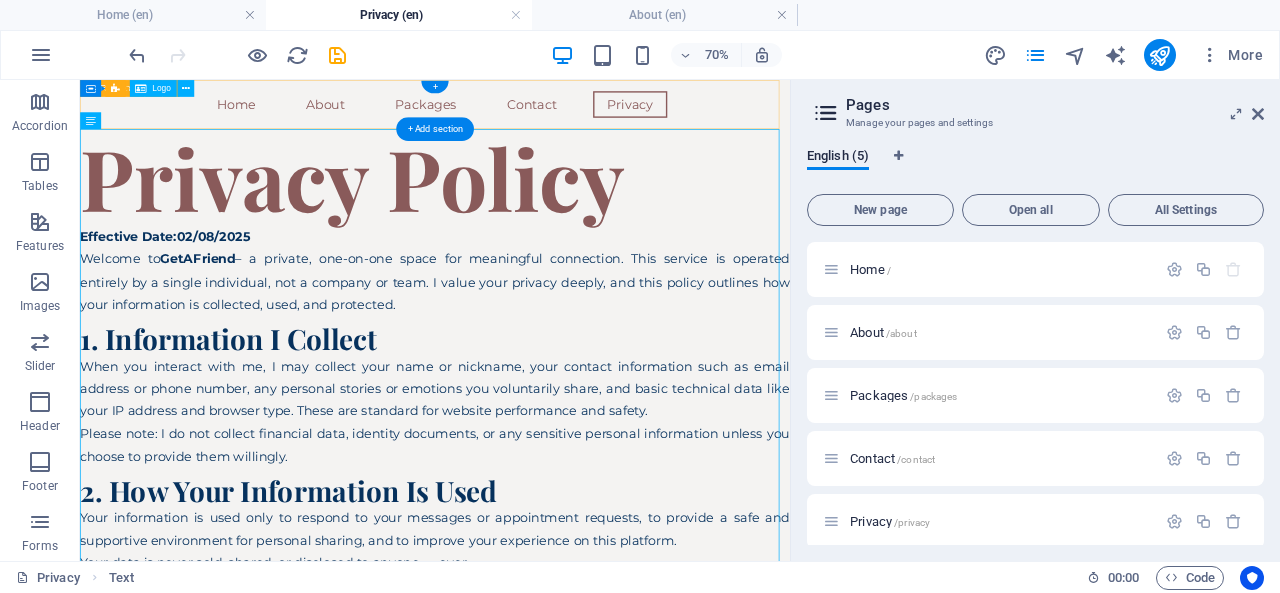 click on "Home About Packages Contact Privacy" at bounding box center (587, 115) 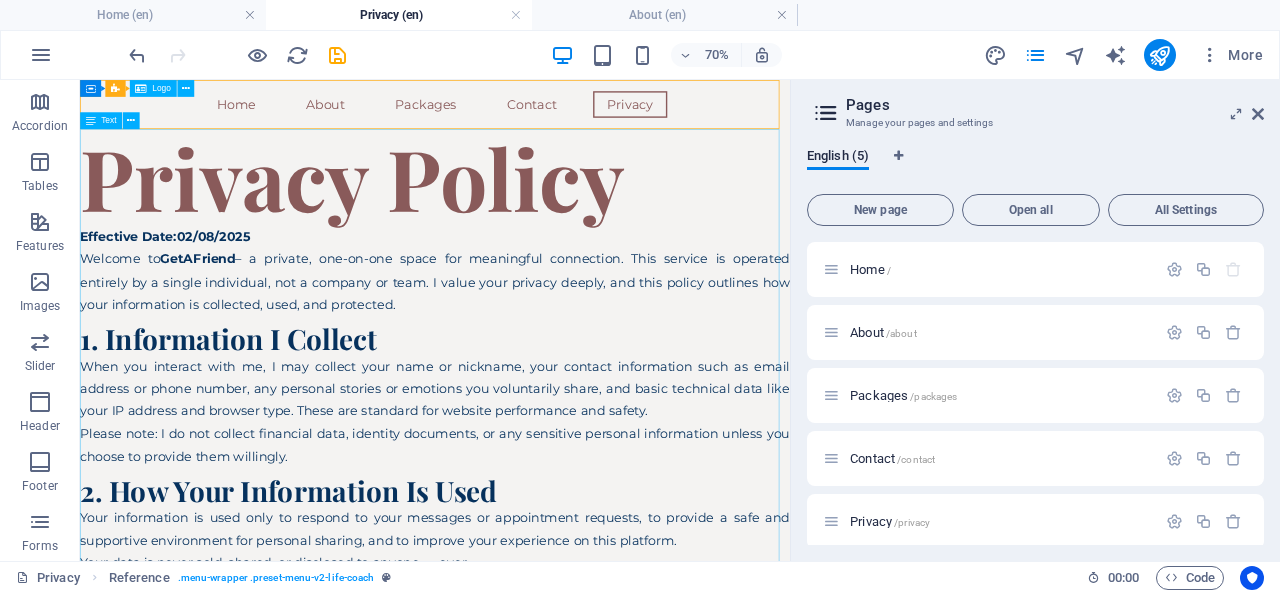 click at bounding box center (131, 120) 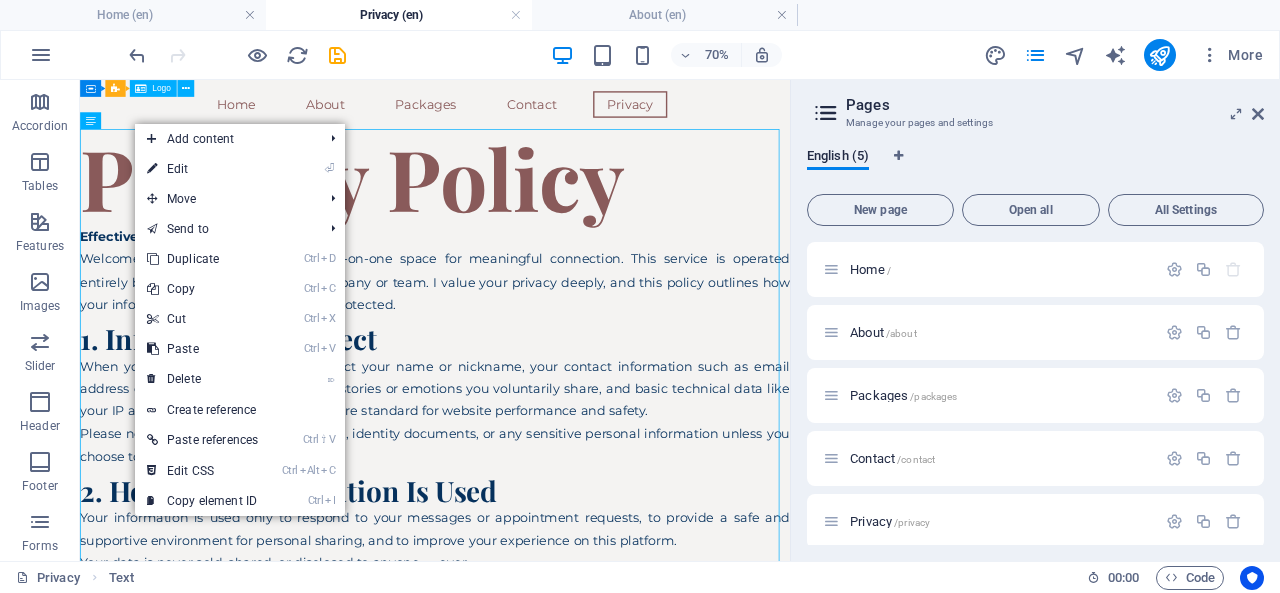 click on "⏎  Edit" at bounding box center (202, 169) 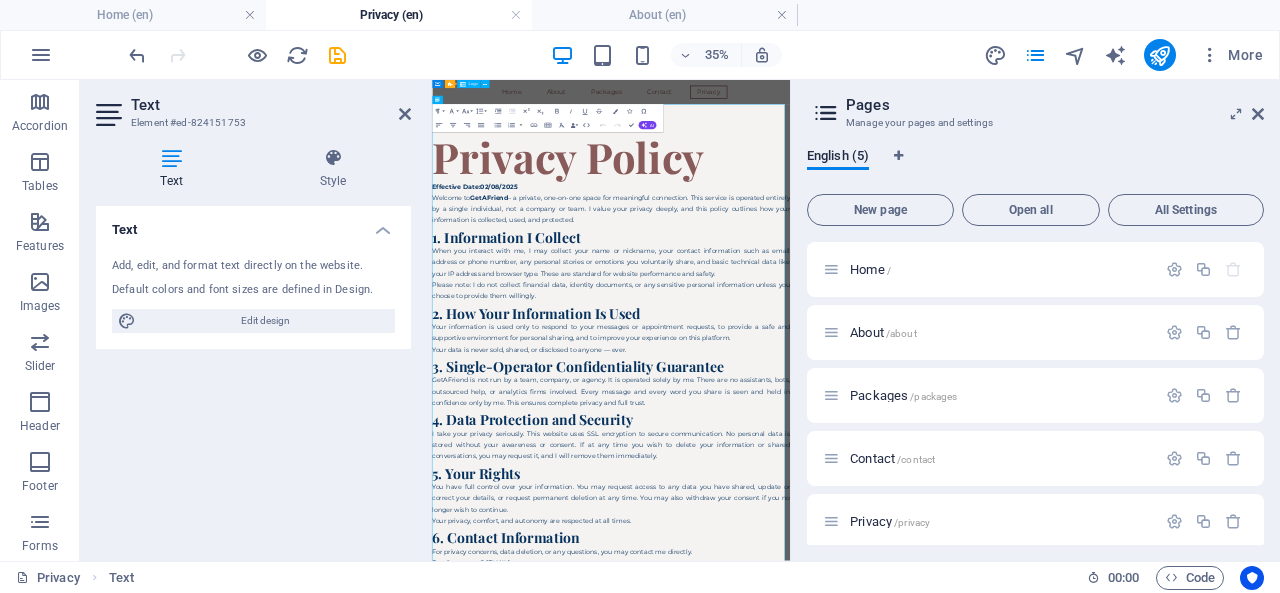 click on "Style" at bounding box center [333, 169] 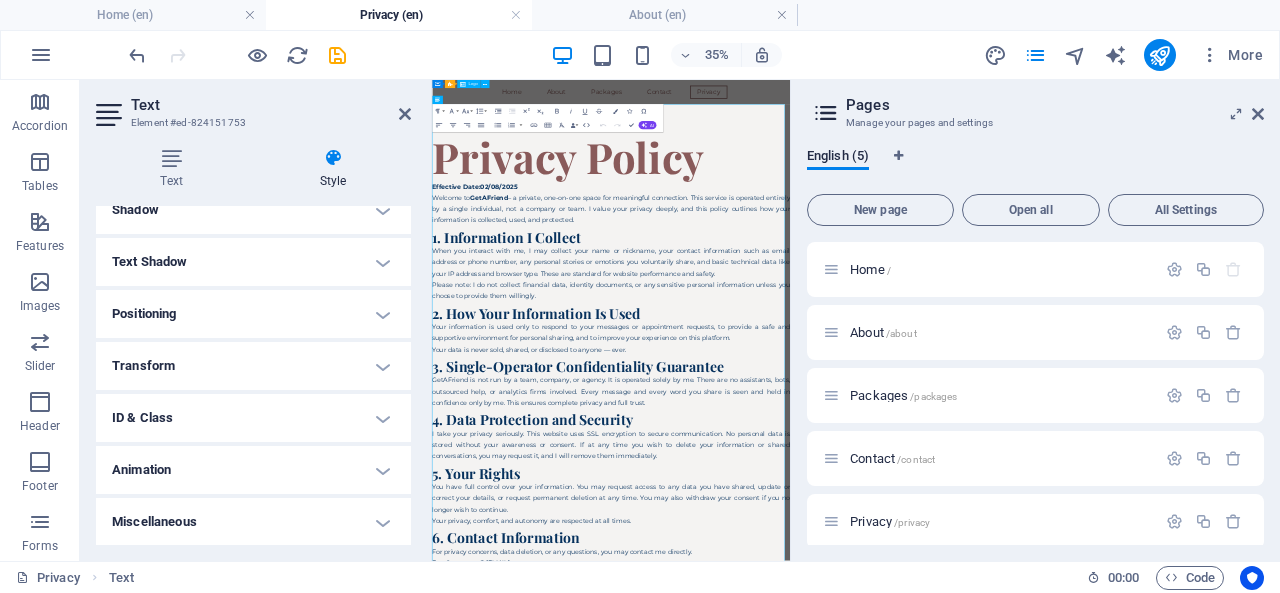 scroll, scrollTop: 0, scrollLeft: 0, axis: both 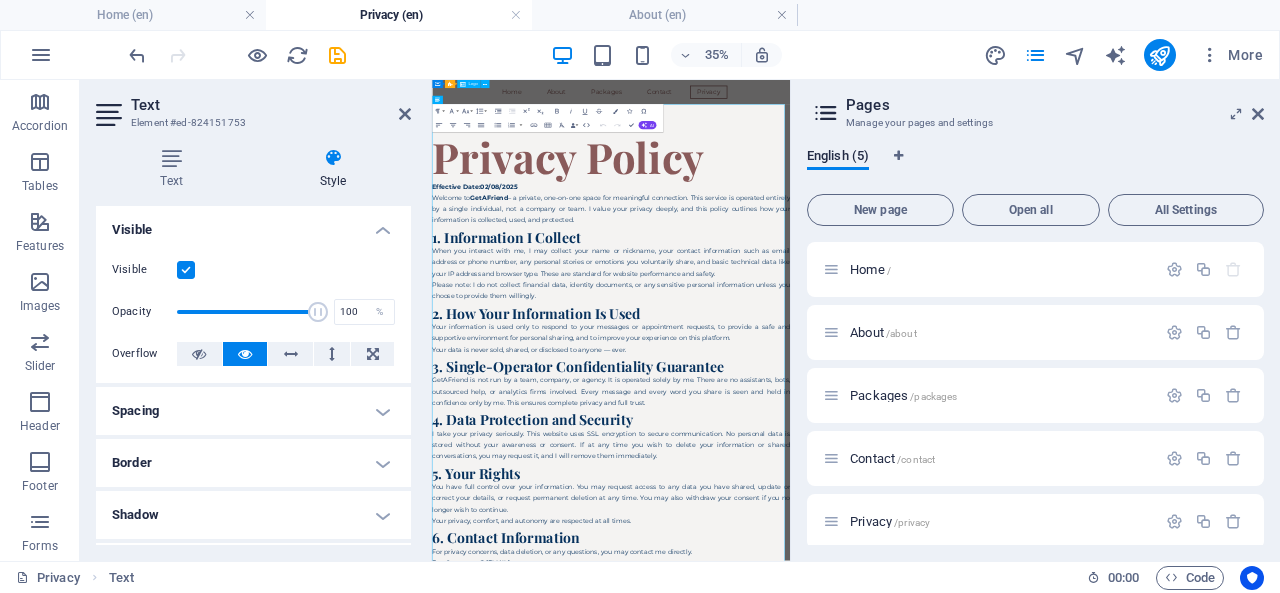 click on "Spacing" at bounding box center (253, 411) 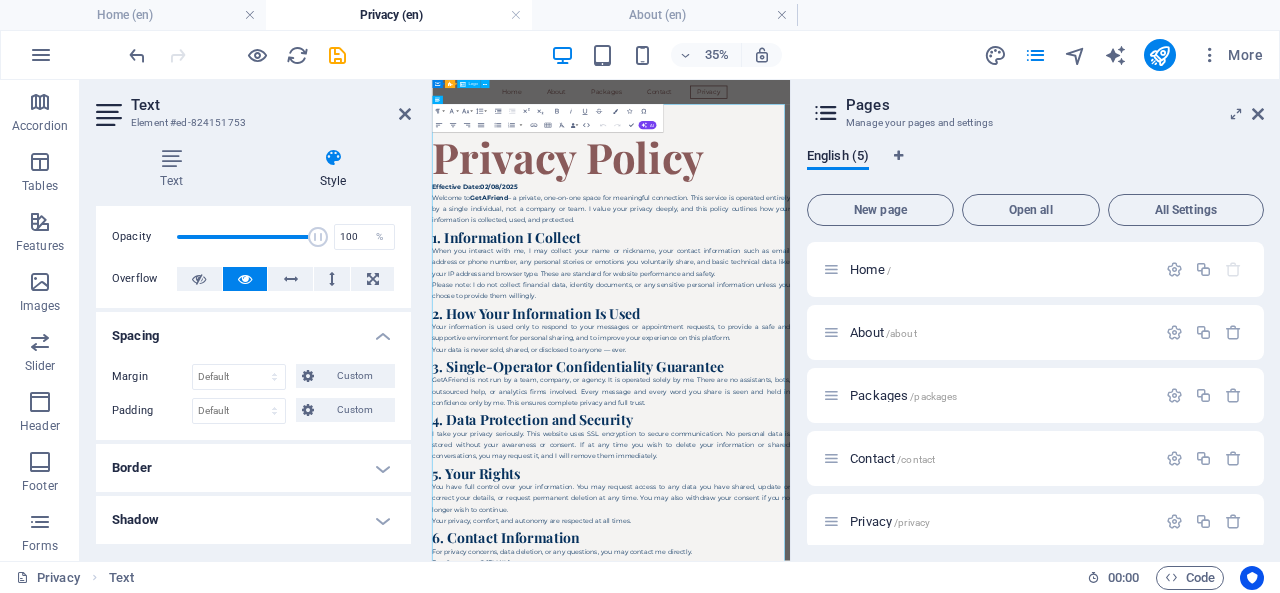 scroll, scrollTop: 76, scrollLeft: 0, axis: vertical 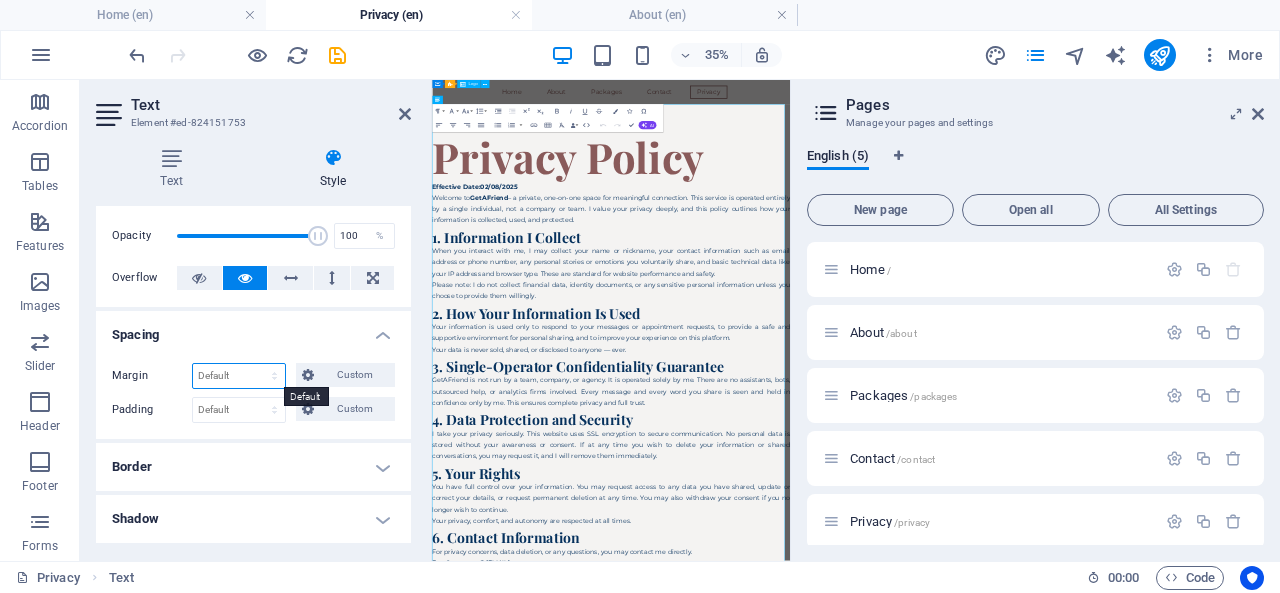 click on "Default auto px % rem vw vh Custom" at bounding box center [239, 376] 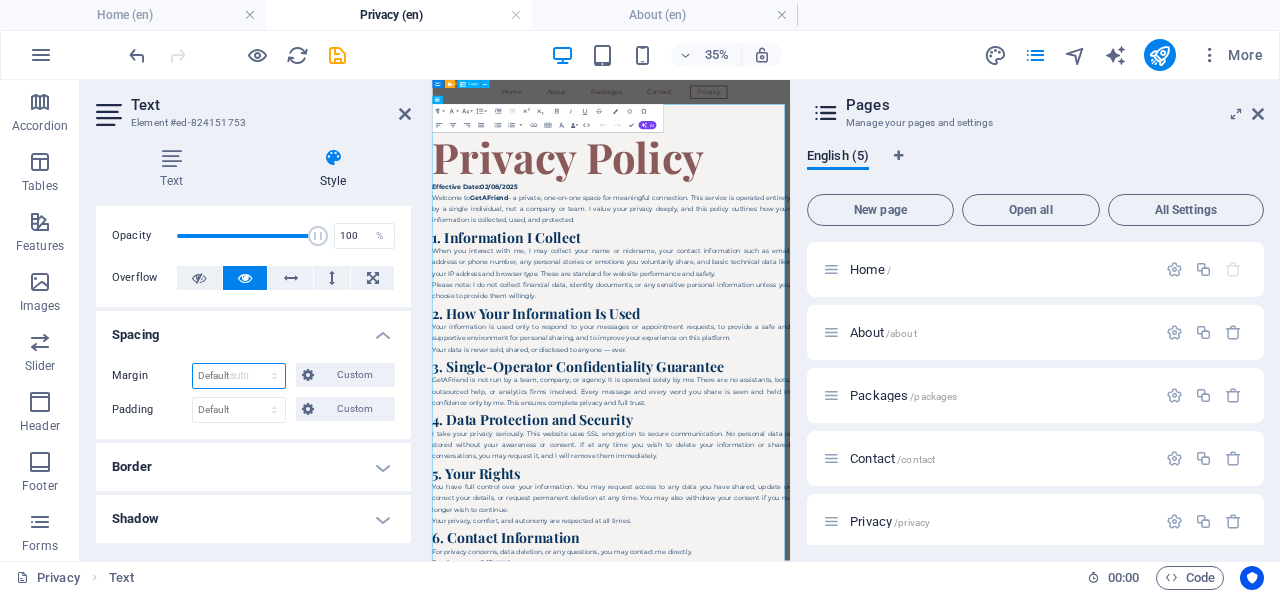 click on "Default auto px % rem vw vh Custom" at bounding box center (239, 376) 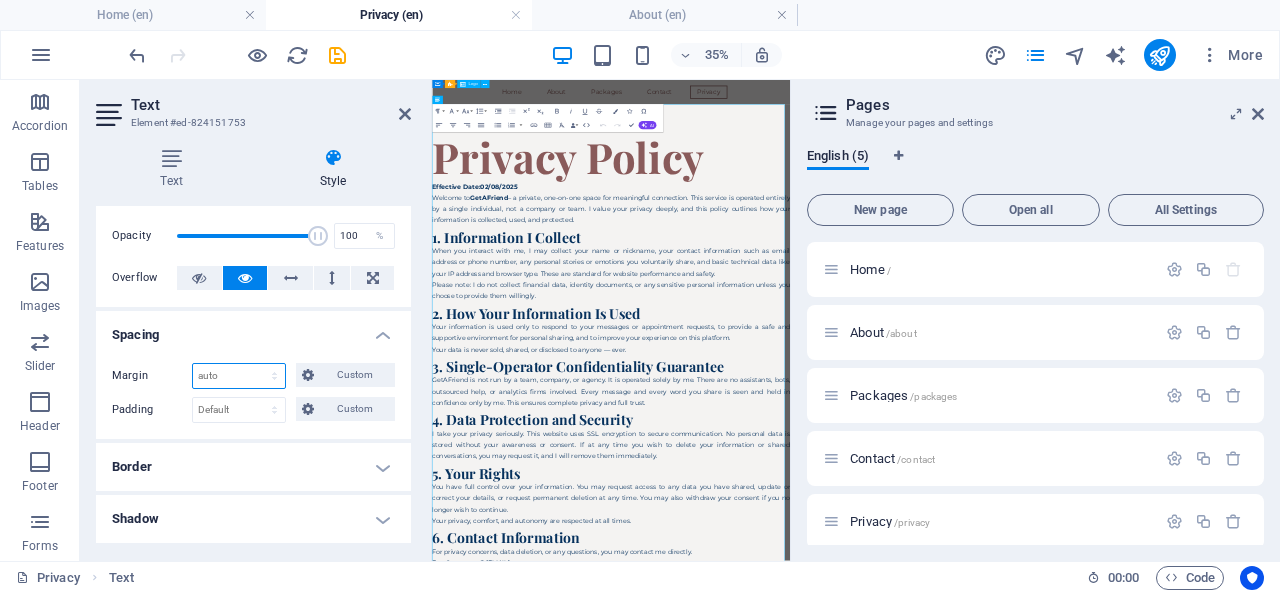 click on "Default auto px % rem vw vh Custom" at bounding box center [239, 376] 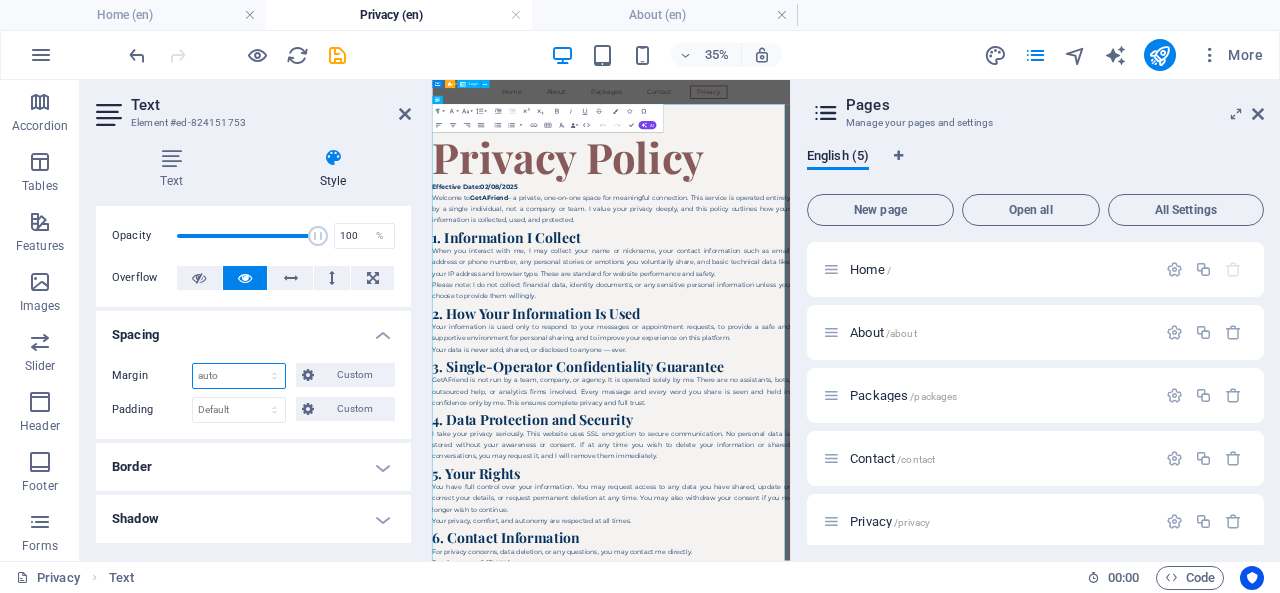 select on "%" 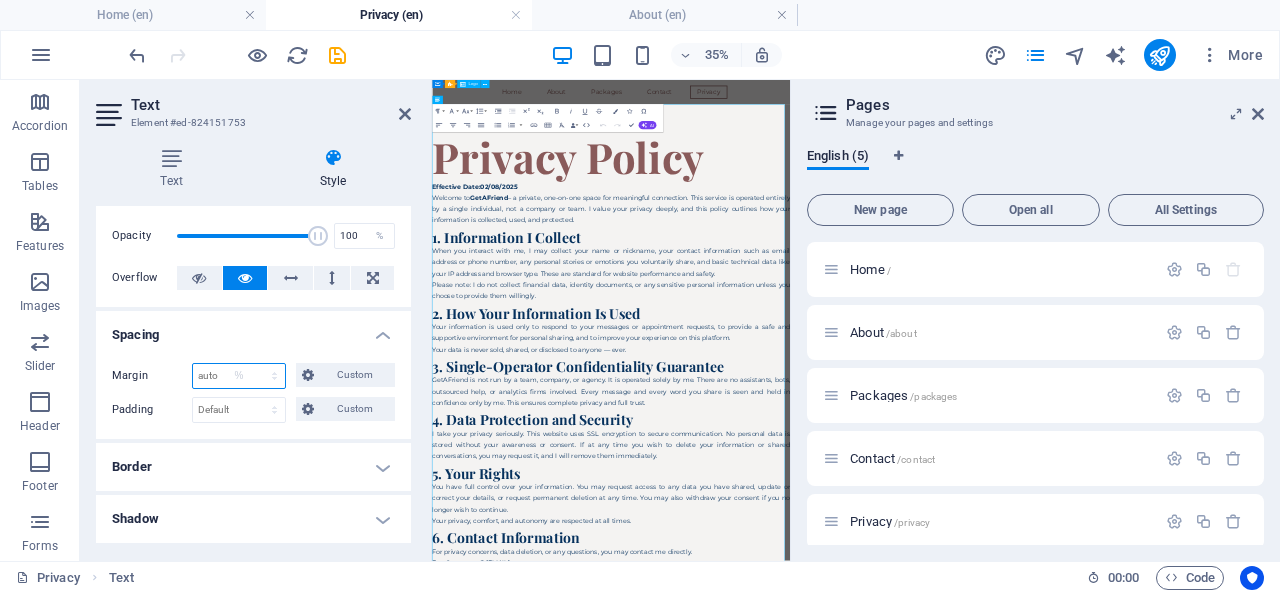click on "Default auto px % rem vw vh Custom" at bounding box center [239, 376] 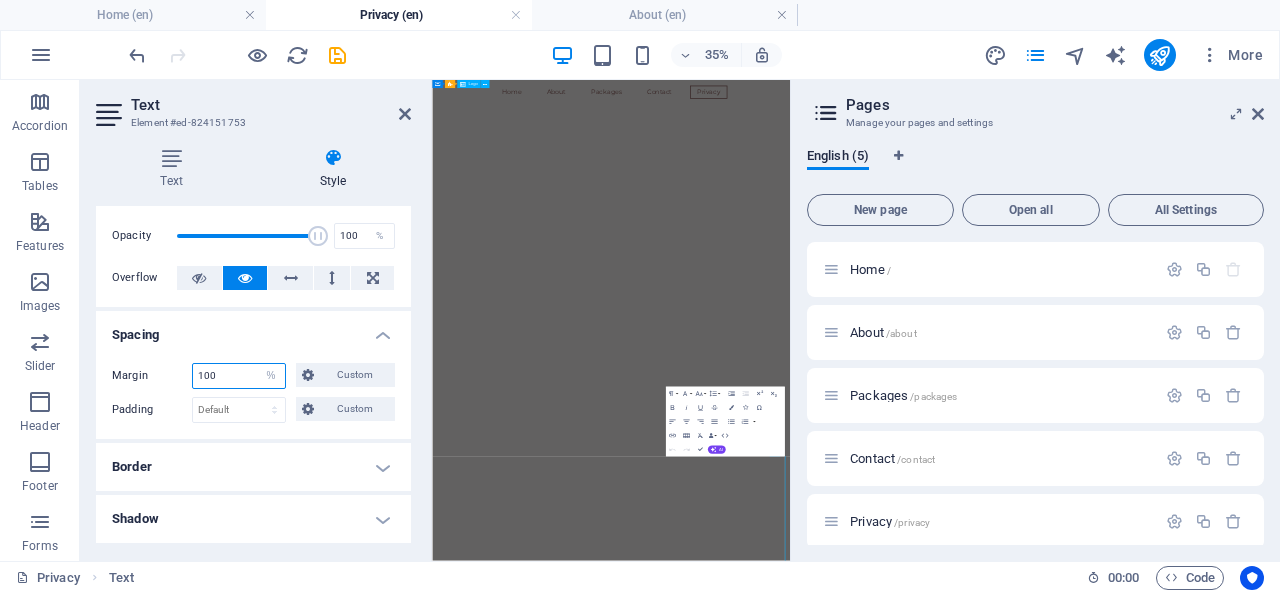 click on "100" at bounding box center (239, 376) 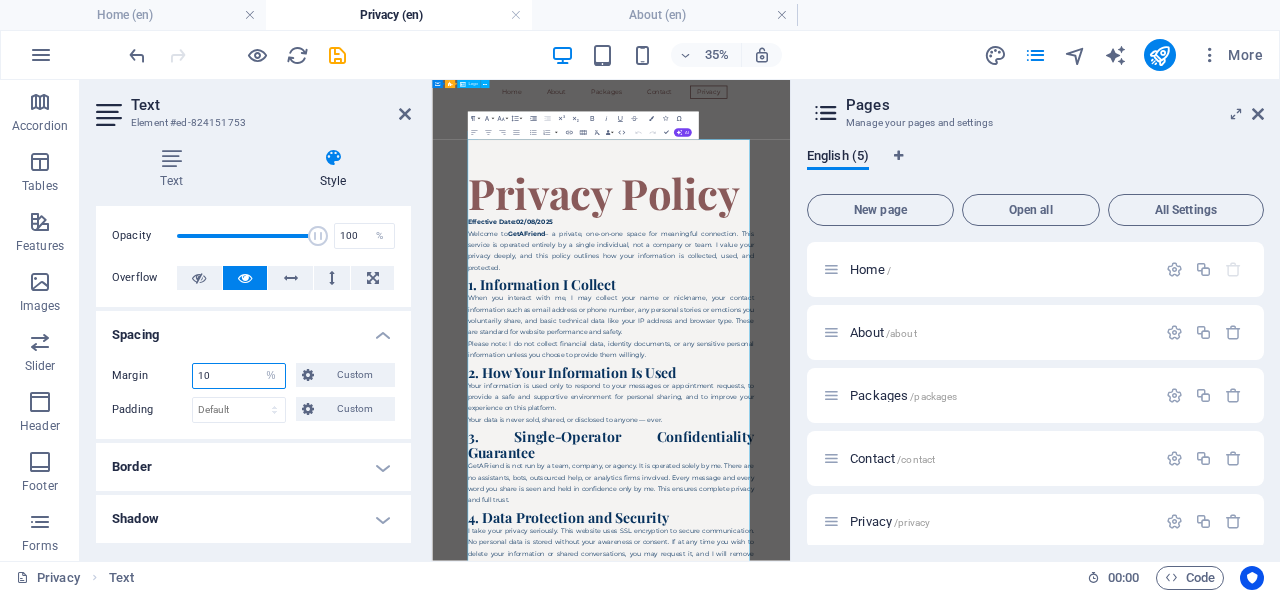 click on "10" at bounding box center [239, 376] 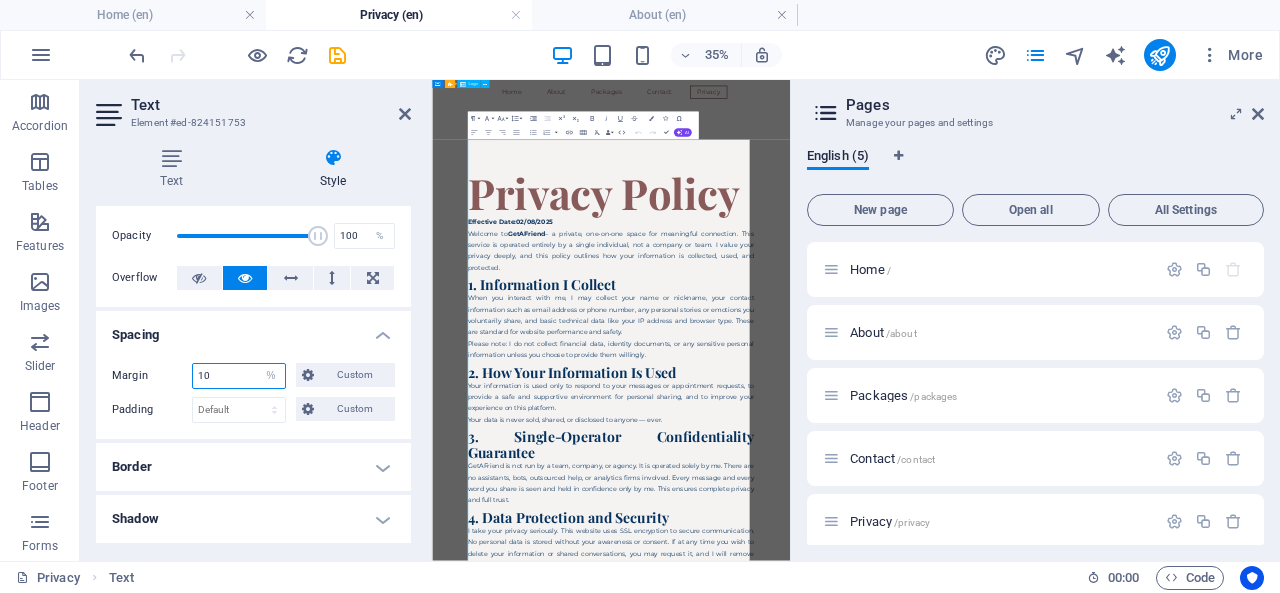 type on "10" 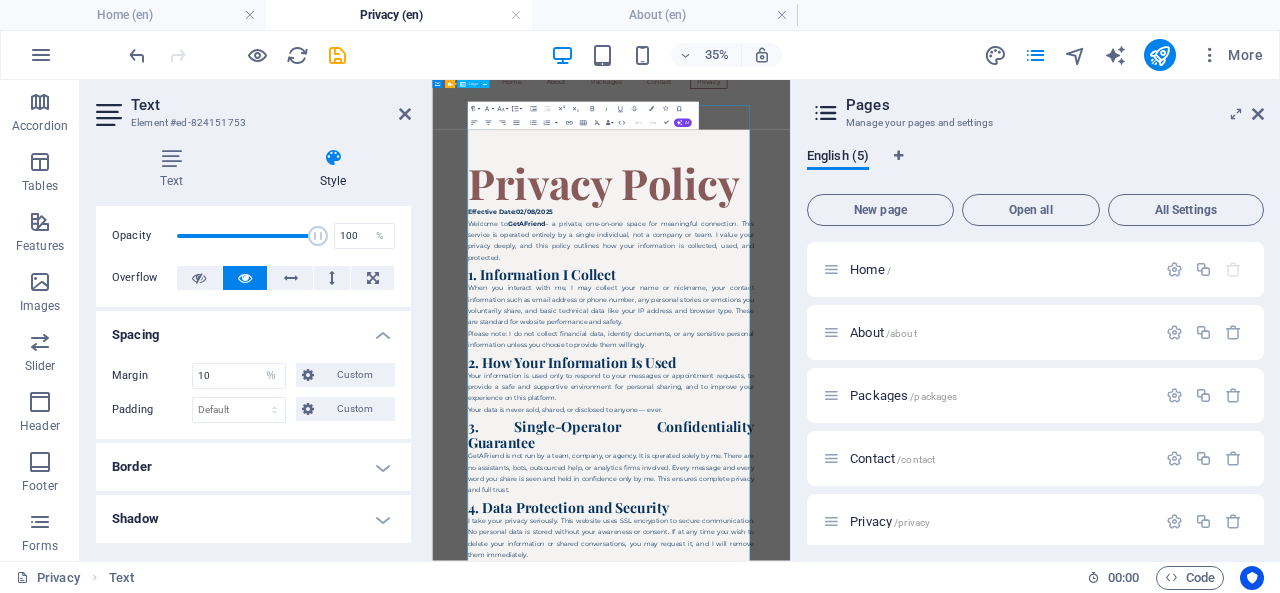 scroll, scrollTop: 22, scrollLeft: 0, axis: vertical 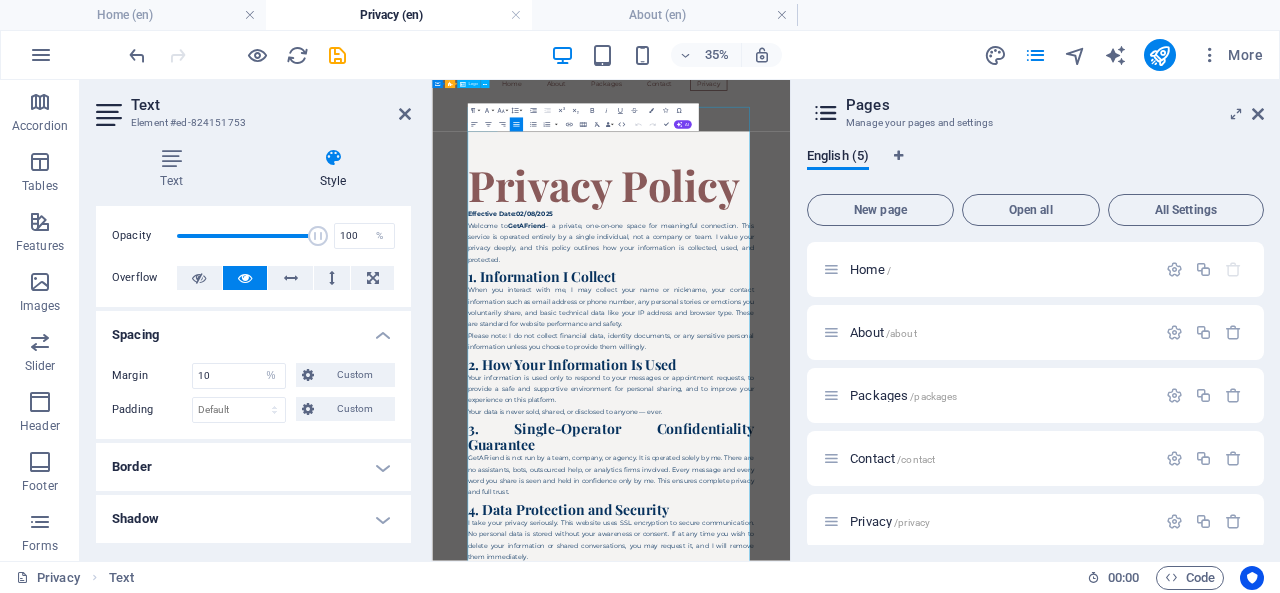 click on "Welcome to  GetAFriend  – a private, one-on-one space for meaningful connection. This service is operated entirely by a single individual, not a company or team. I value your privacy deeply, and this policy outlines how your information is collected, used, and protected." at bounding box center [943, 546] 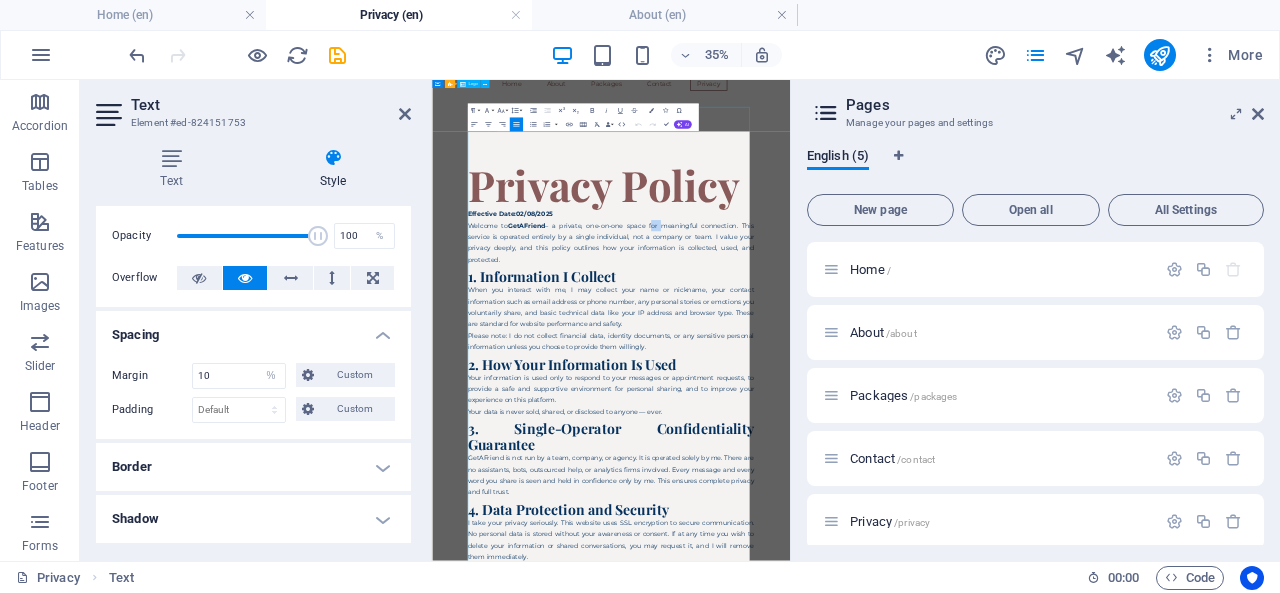 click on "Welcome to  GetAFriend  – a private, one-on-one space for meaningful connection. This service is operated entirely by a single individual, not a company or team. I value your privacy deeply, and this policy outlines how your information is collected, used, and protected." at bounding box center (943, 546) 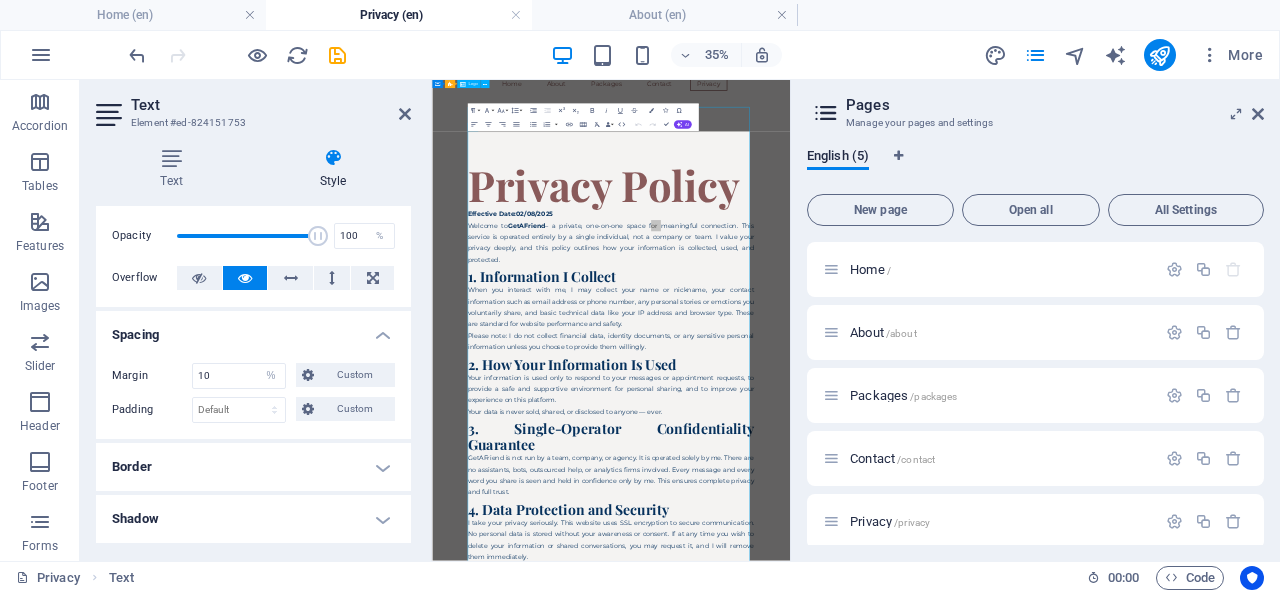 click at bounding box center [405, 114] 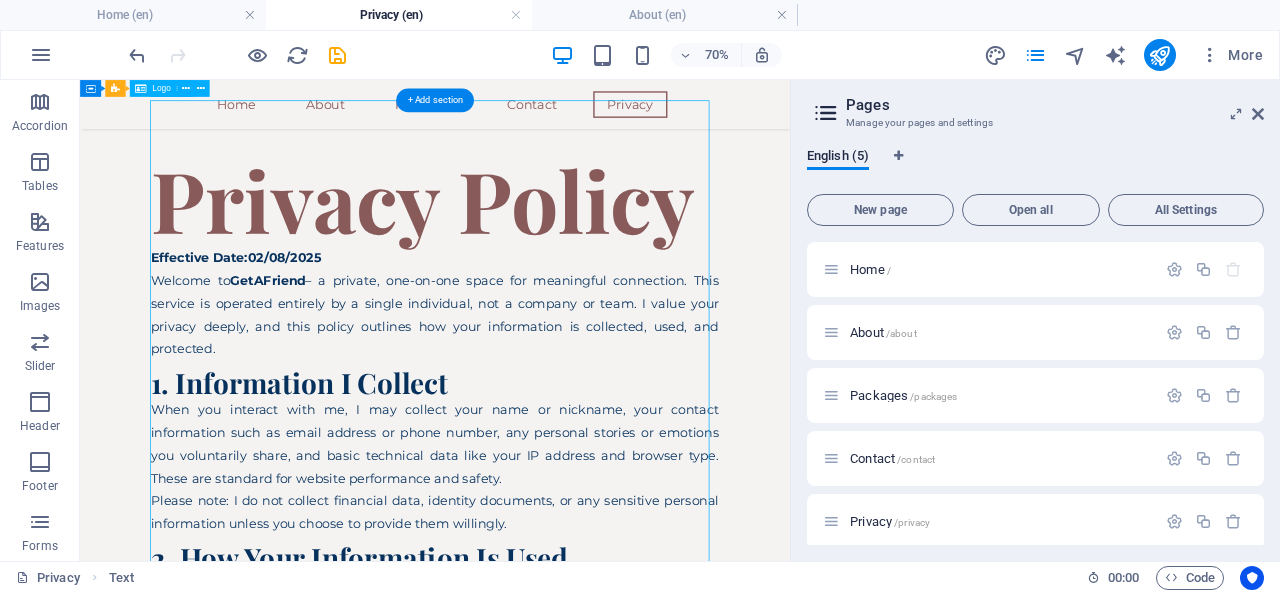 scroll, scrollTop: 54, scrollLeft: 0, axis: vertical 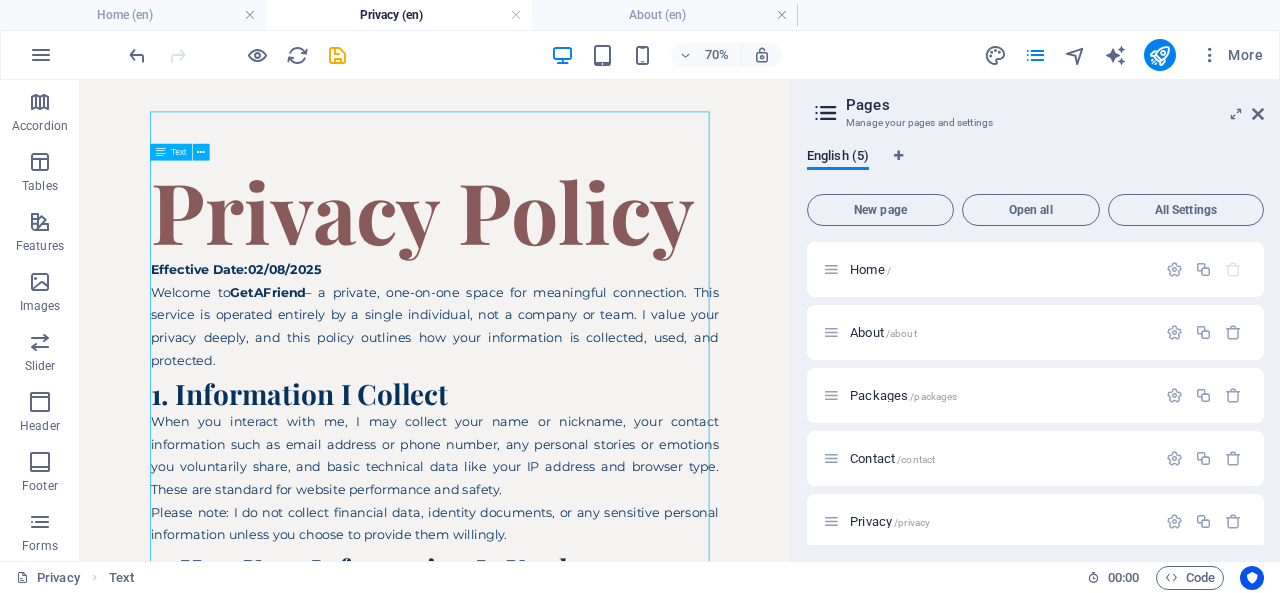 click at bounding box center [201, 152] 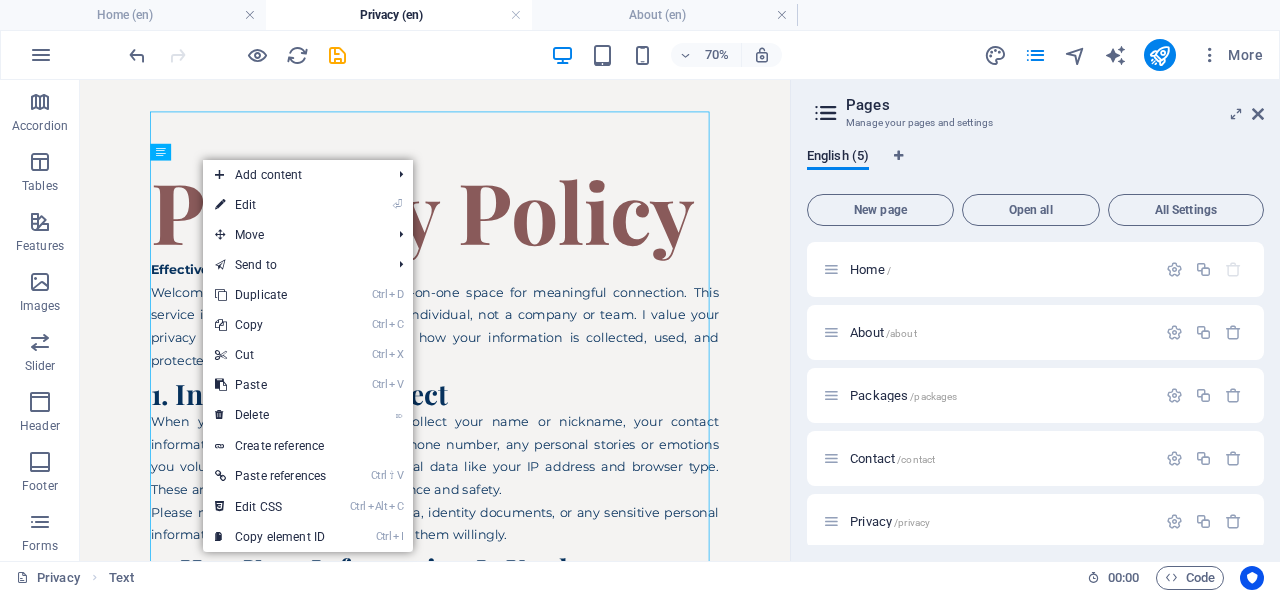click on "⏎  Edit" at bounding box center (270, 205) 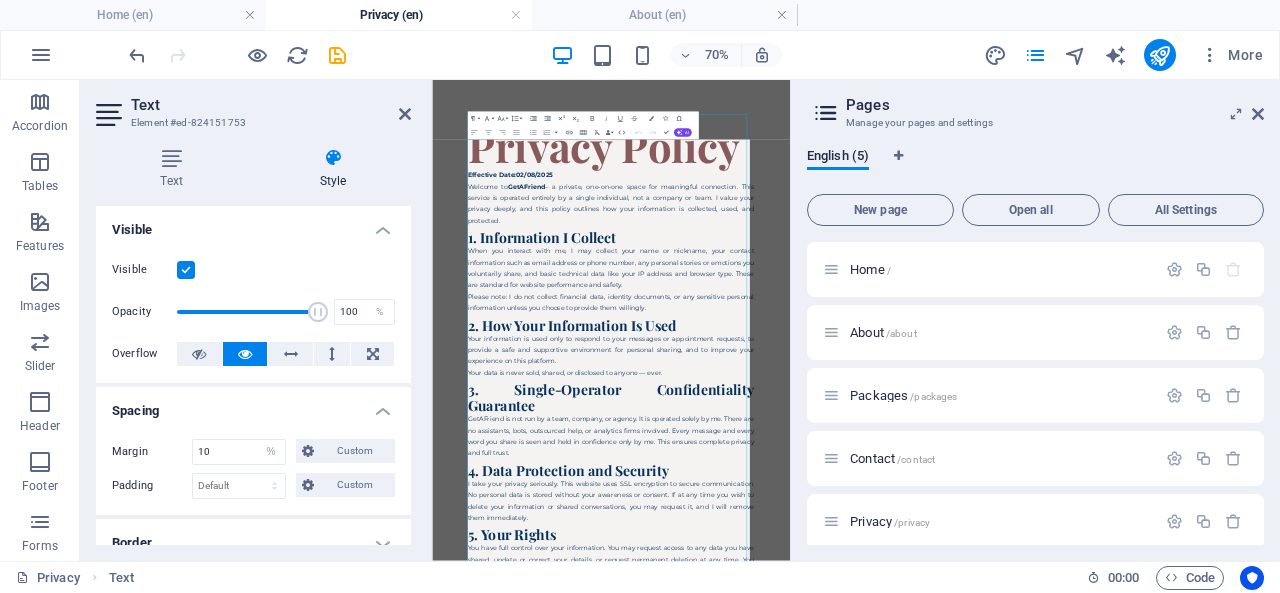 scroll, scrollTop: 0, scrollLeft: 0, axis: both 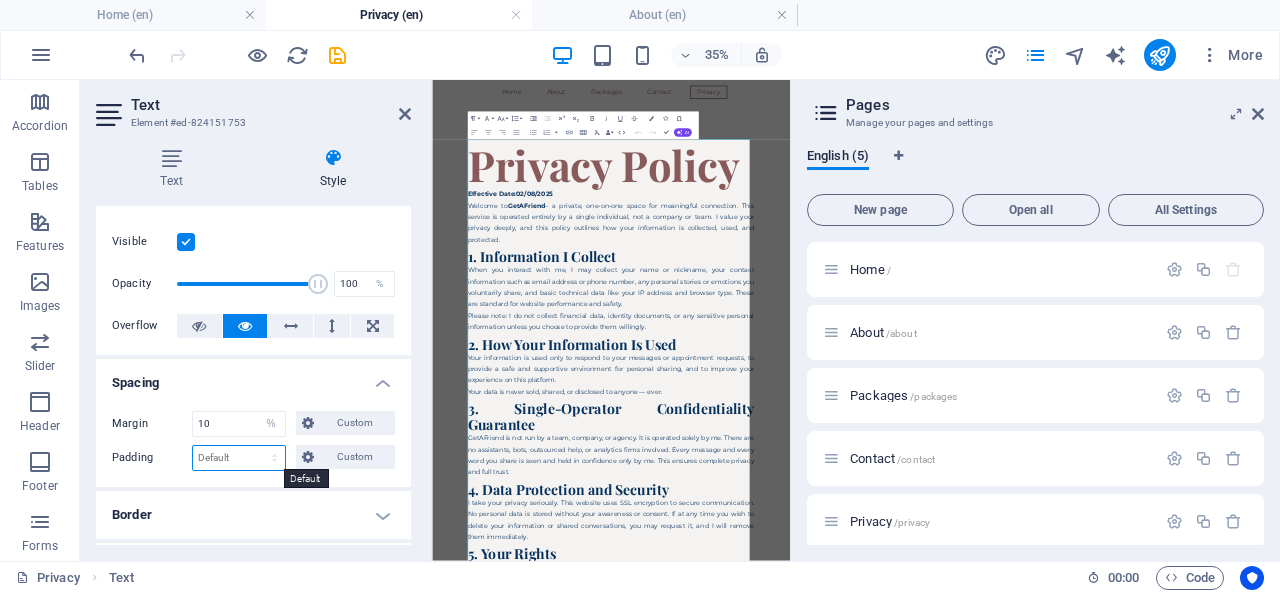 click on "Default px rem % vh vw Custom" at bounding box center [239, 458] 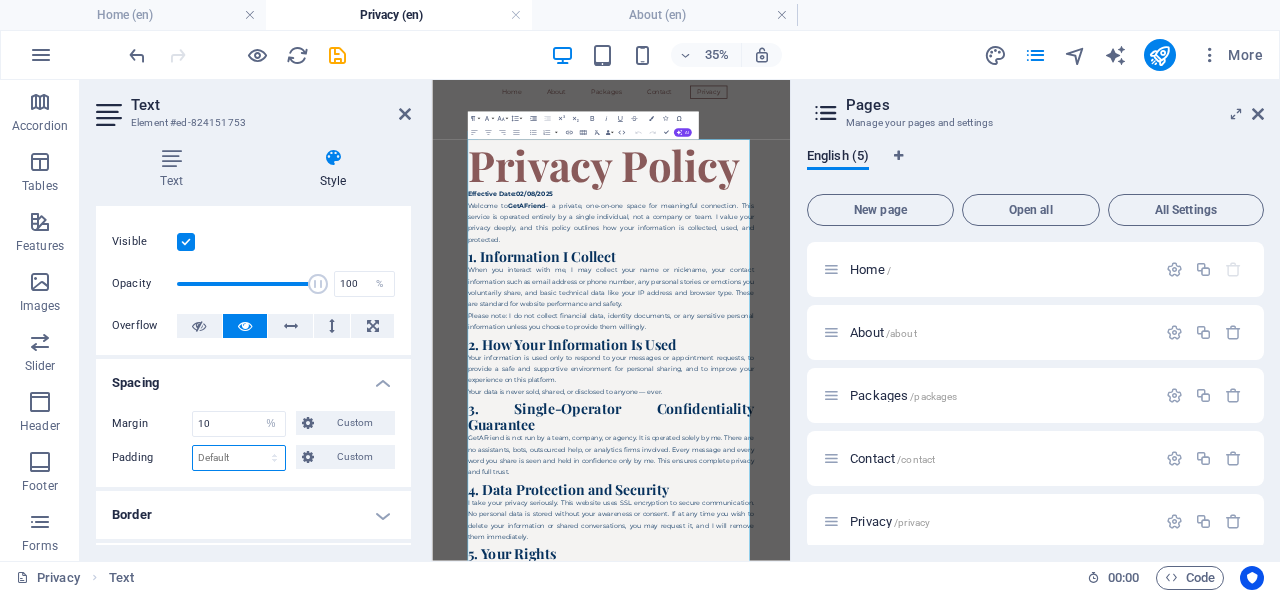 select on "%" 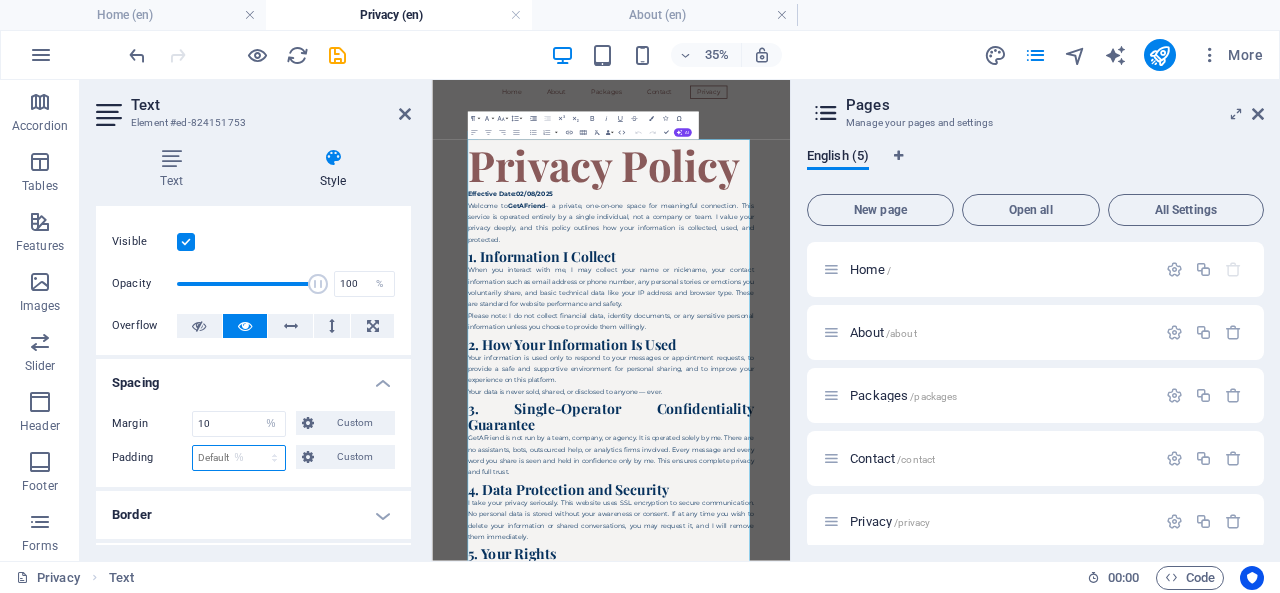 click on "Default px rem % vh vw Custom" at bounding box center [239, 458] 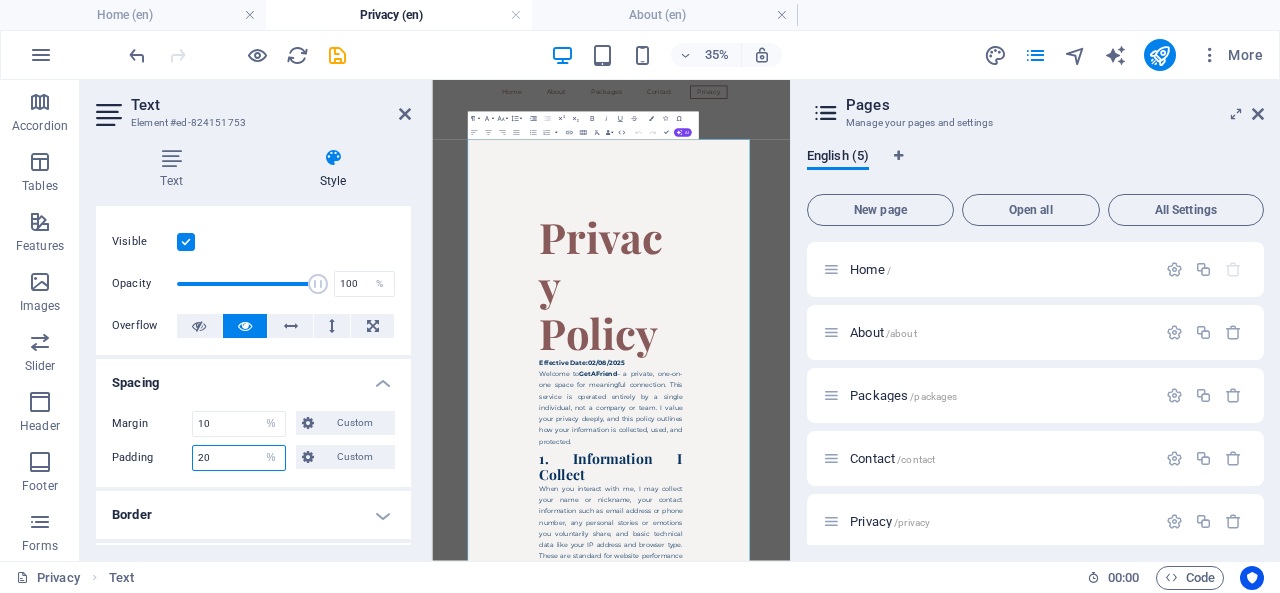 type on "2" 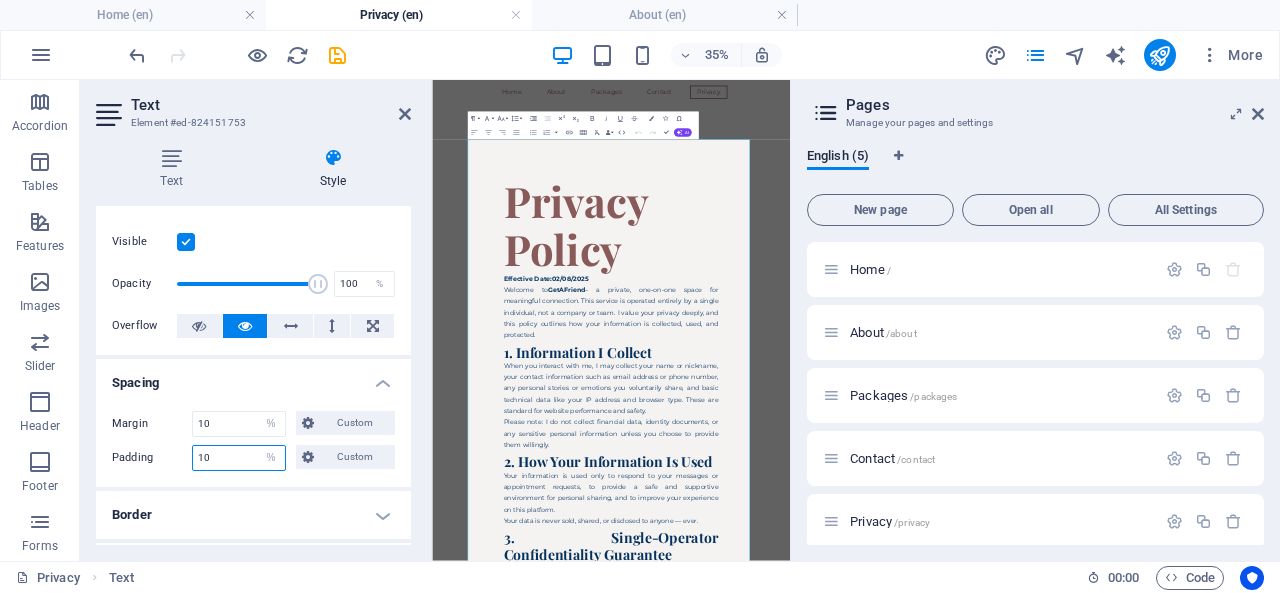 type on "10" 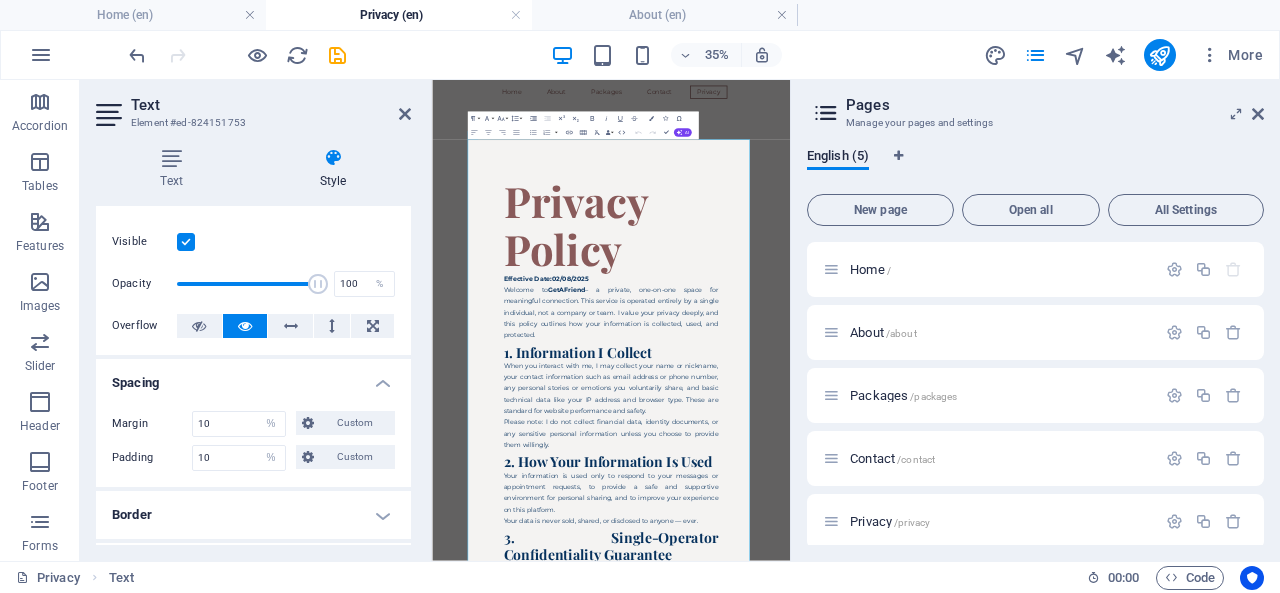 click at bounding box center (405, 114) 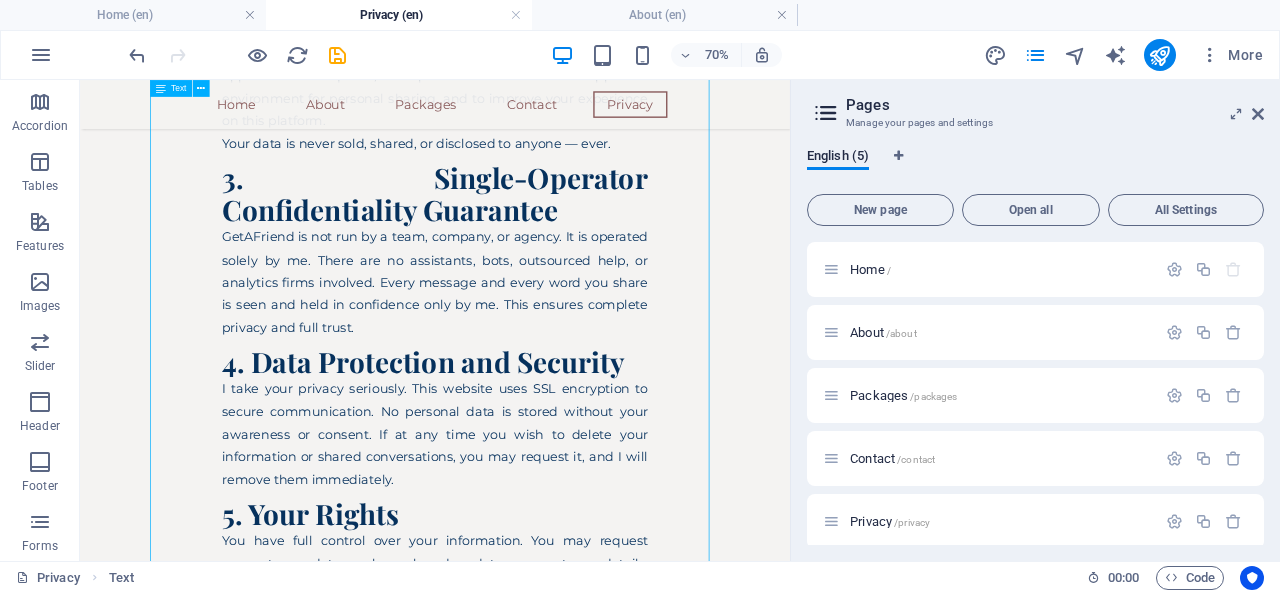 scroll, scrollTop: 1364, scrollLeft: 0, axis: vertical 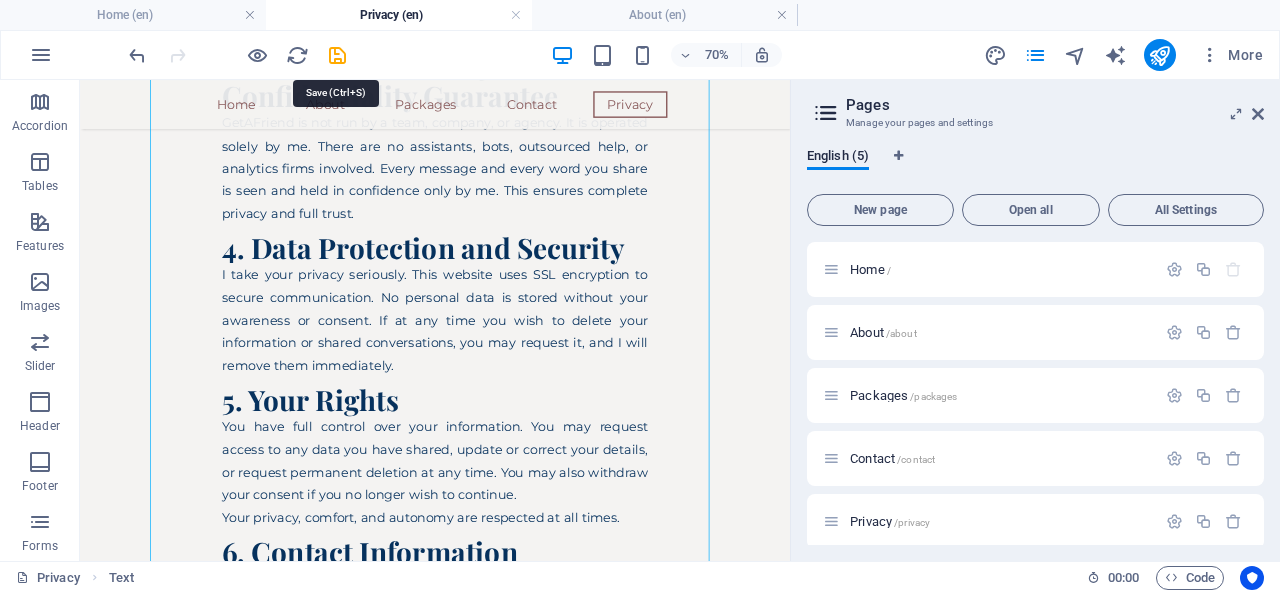 click at bounding box center (337, 55) 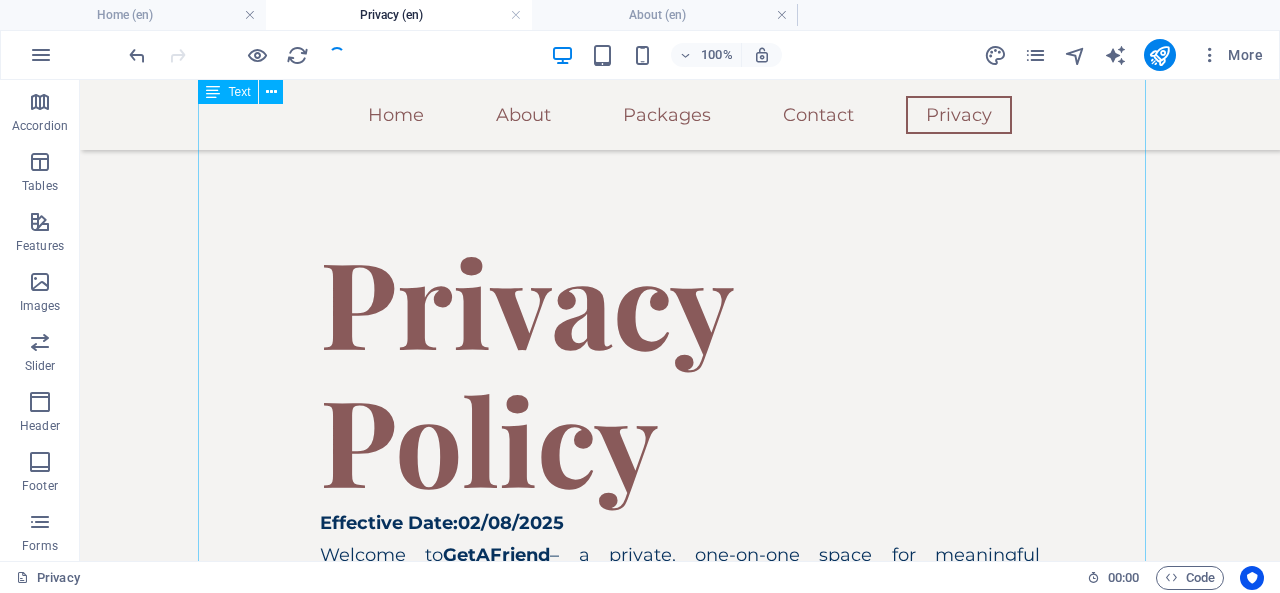 scroll, scrollTop: 272, scrollLeft: 0, axis: vertical 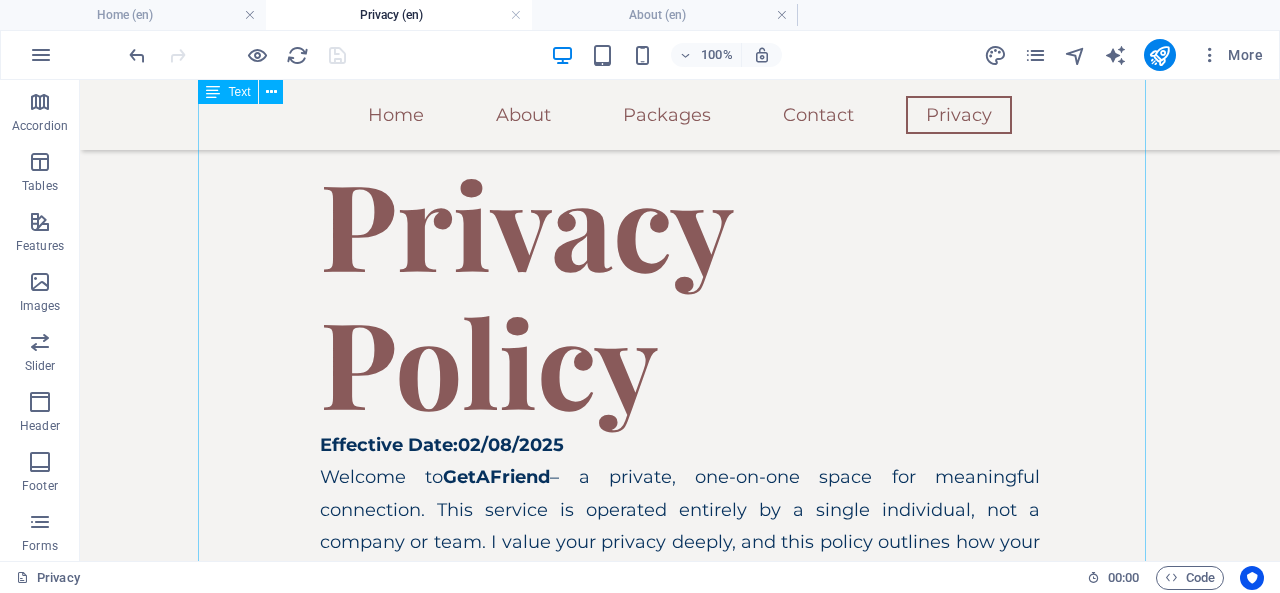 click on "Privacy Policy Effective Date:02/08/2025        Welcome to  GetAFriend  – a private, one-on-one space for meaningful connection. This service is operated entirely by a single individual, not a company or team. I value your privacy deeply, and this policy outlines how your information is collected, used, and protected. 1. Information I Collect When you interact with me, I may collect your name or nickname, your contact information such as email address or phone number, any personal stories or emotions you voluntarily share, and basic technical data like your IP address and browser type. These are standard for website performance and safety. Please note: I do not collect financial data, identity documents, or any sensitive personal information unless you choose to provide them willingly. 2. How Your Information Is Used Your data is never sold, shared, or disclosed to anyone — ever. 3. Single-Operator Confidentiality Guarantee 4. Data Protection and Security 5. Your Rights 6. Contact Information" at bounding box center (680, 1109) 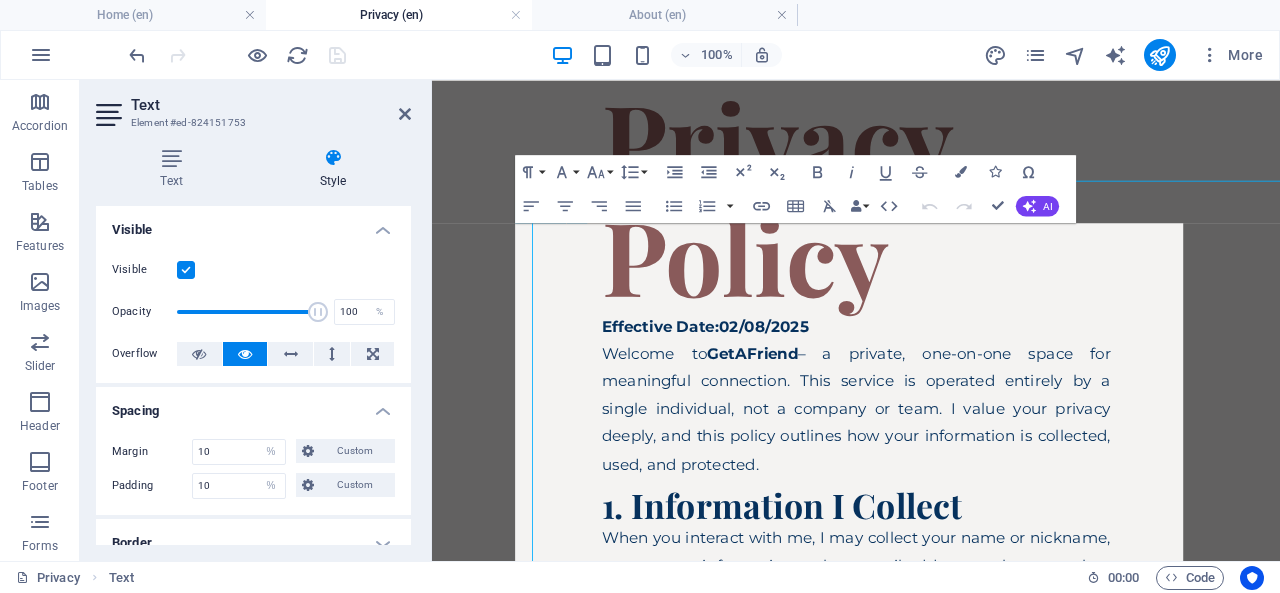 scroll, scrollTop: 0, scrollLeft: 0, axis: both 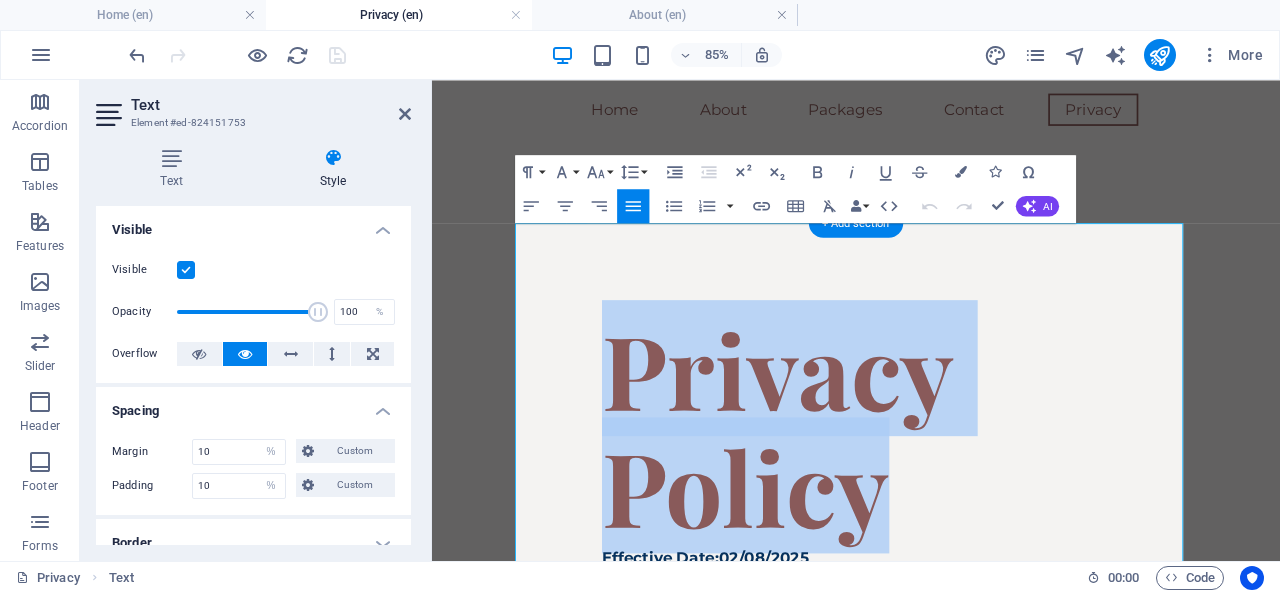 drag, startPoint x: 631, startPoint y: 396, endPoint x: 1047, endPoint y: 572, distance: 451.699 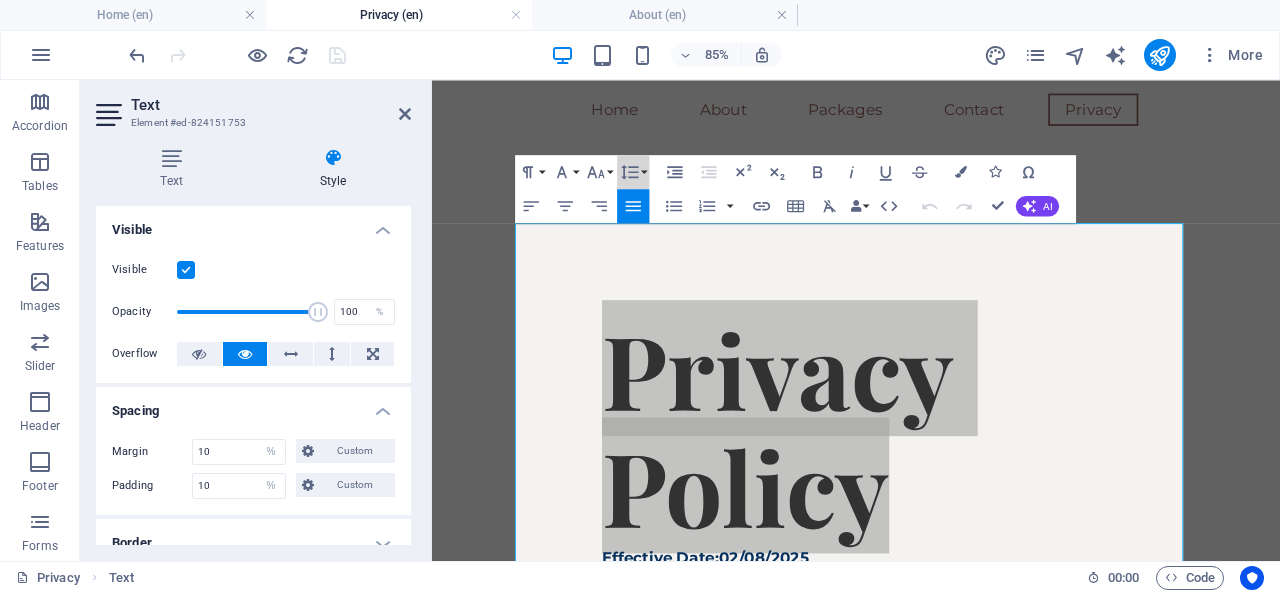 click on "Line Height" at bounding box center [633, 171] 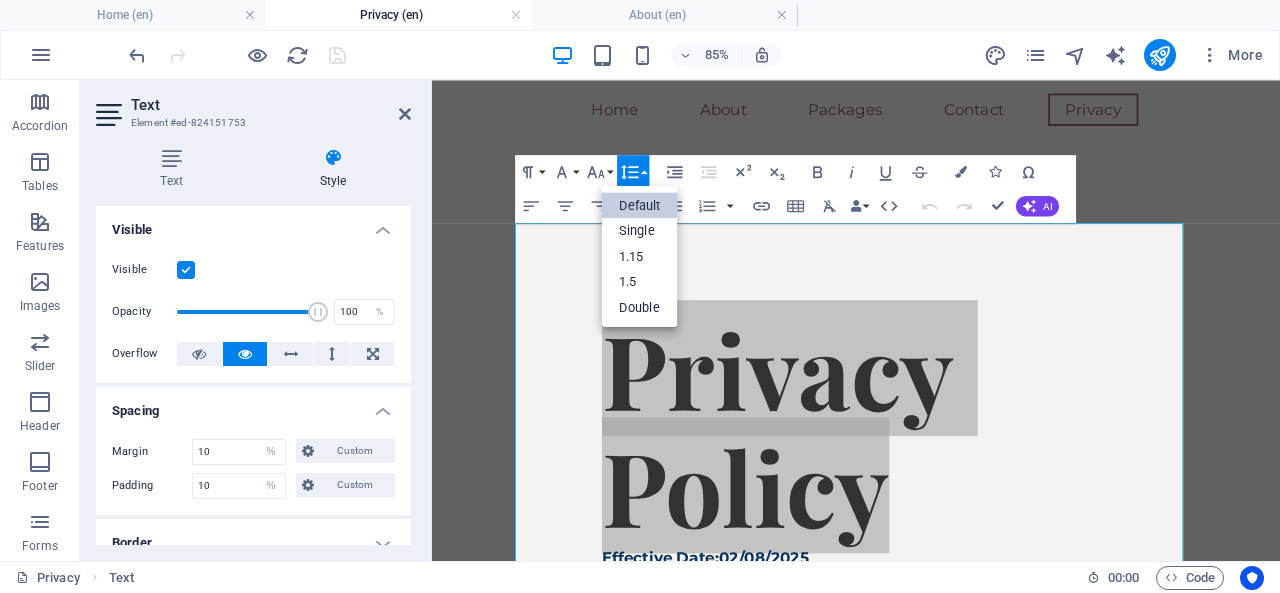 scroll, scrollTop: 0, scrollLeft: 0, axis: both 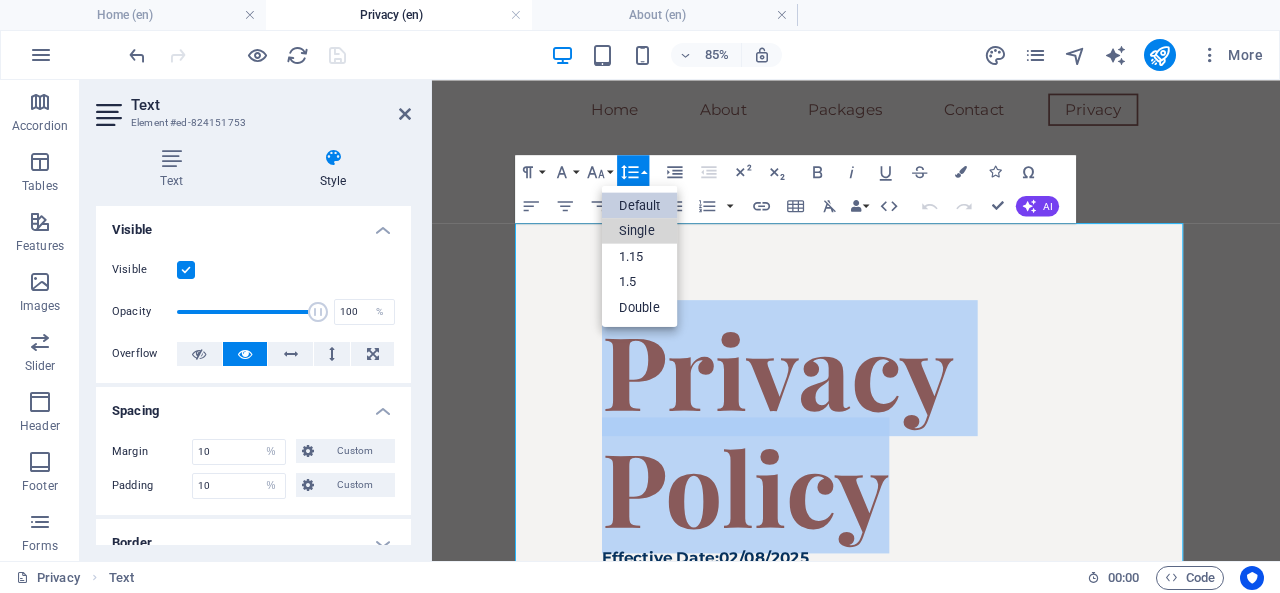click on "Single" at bounding box center (640, 230) 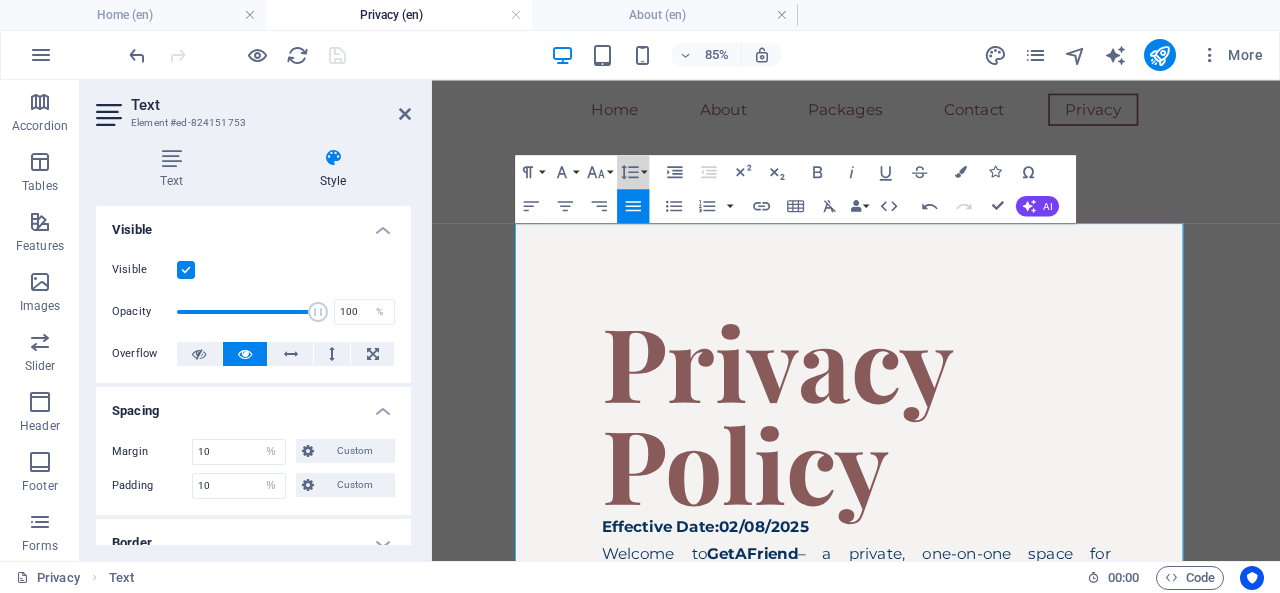 click on "Line Height" at bounding box center (633, 171) 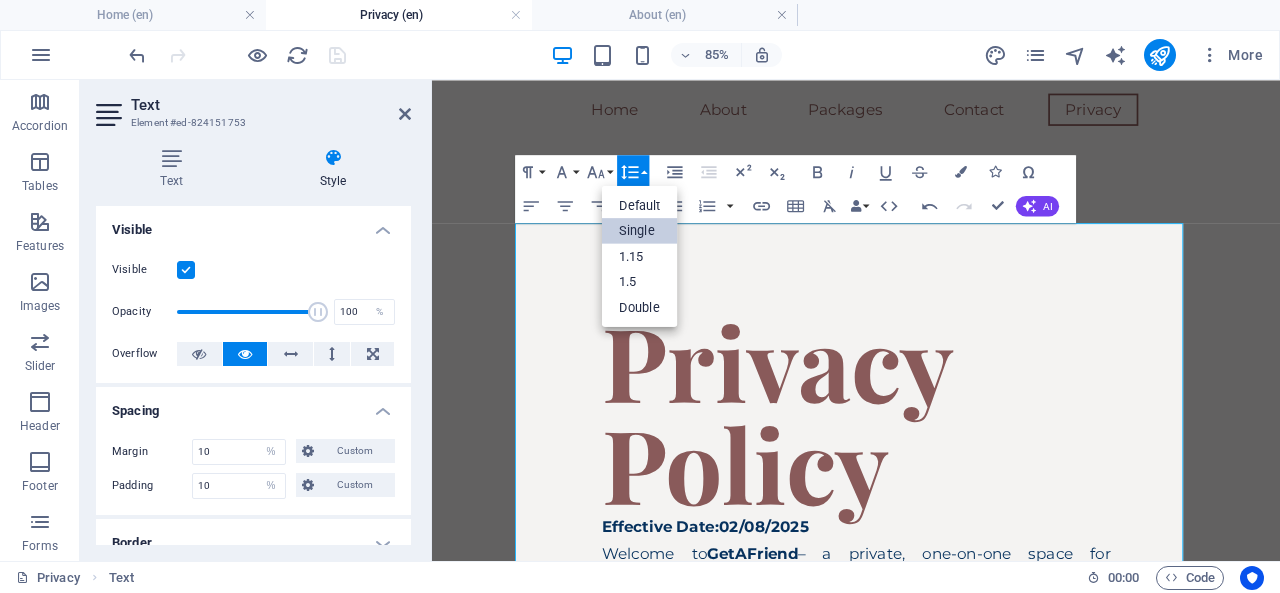 scroll, scrollTop: 0, scrollLeft: 0, axis: both 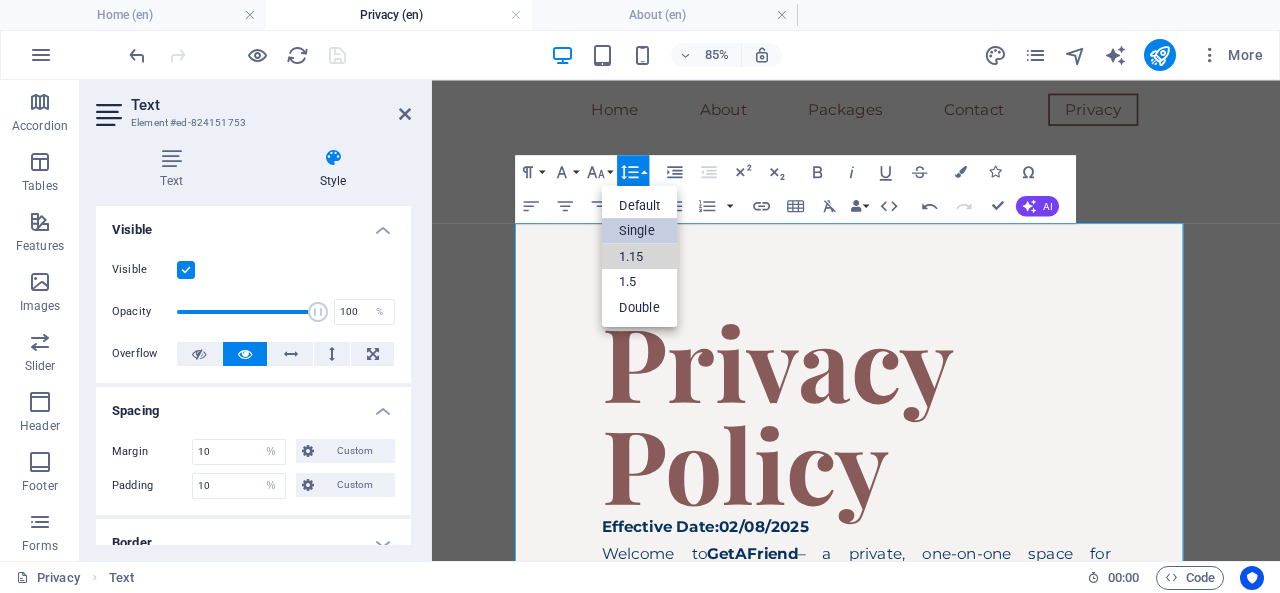 click on "1.15" at bounding box center [640, 256] 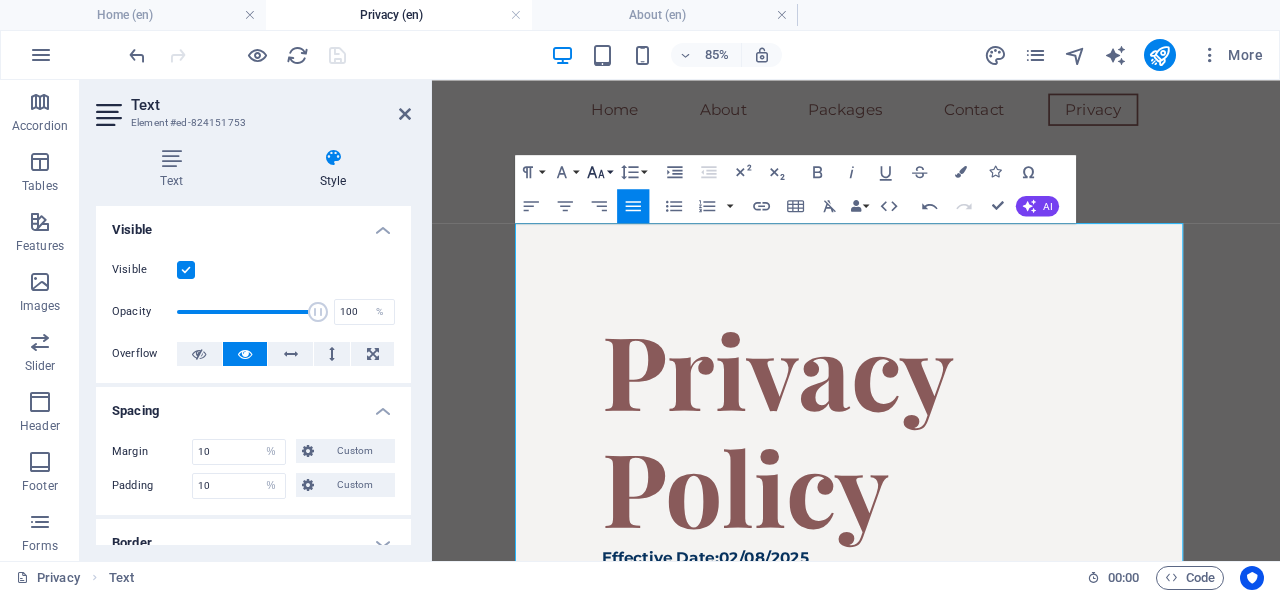 click on "Font Size" at bounding box center [599, 171] 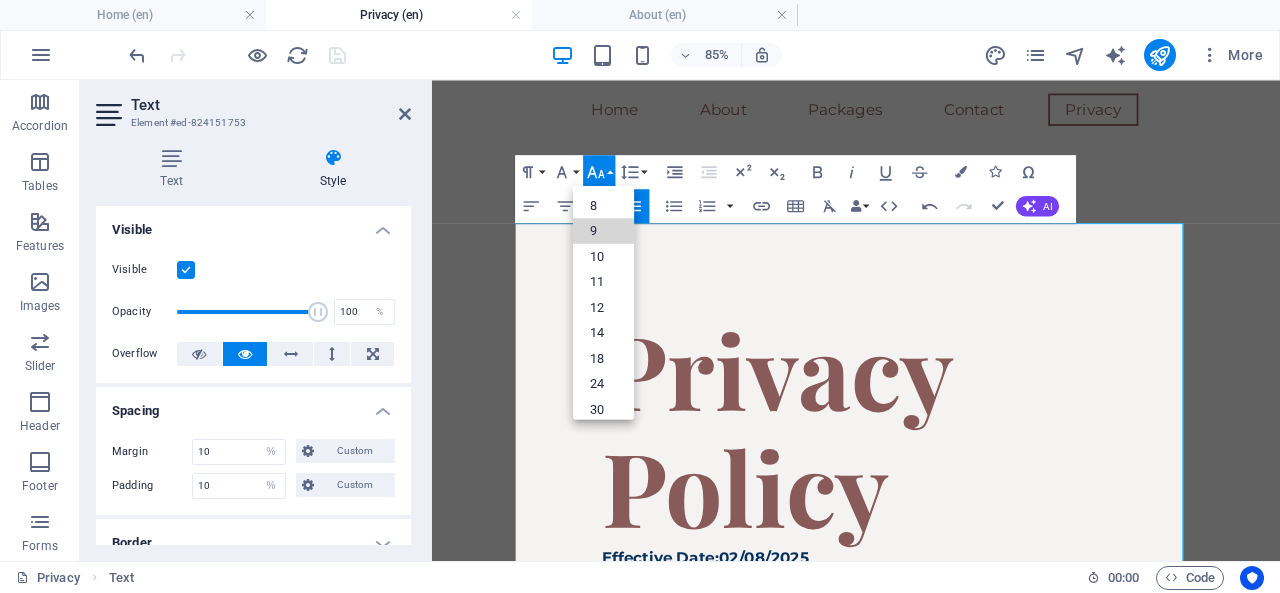 click on "9" at bounding box center (603, 230) 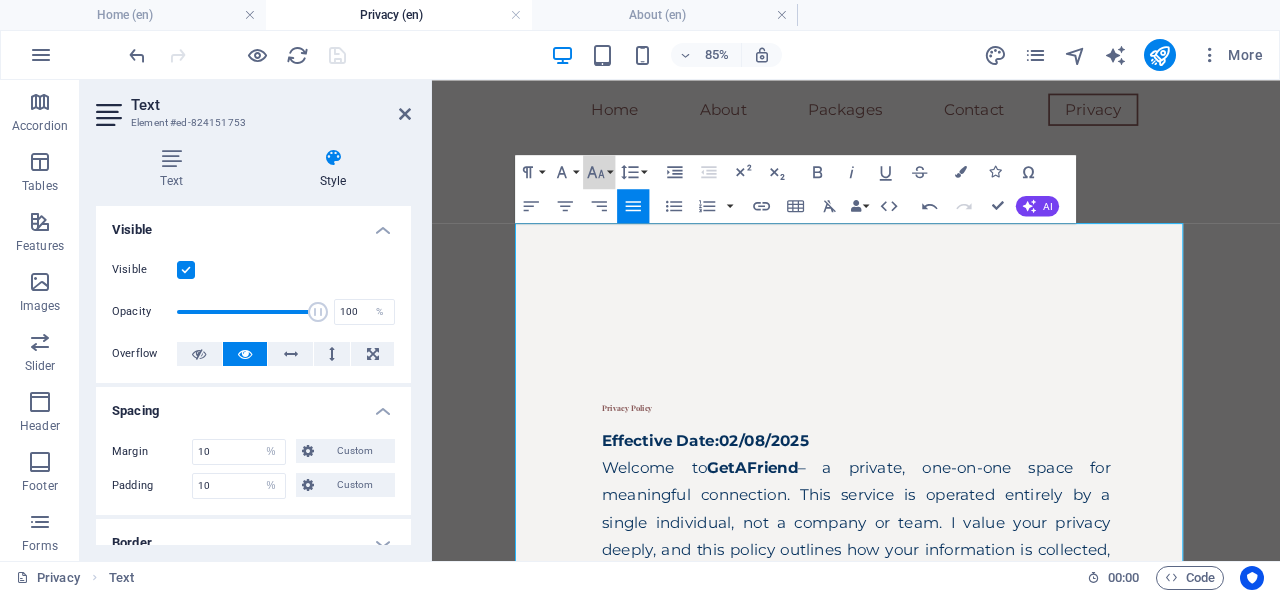 click 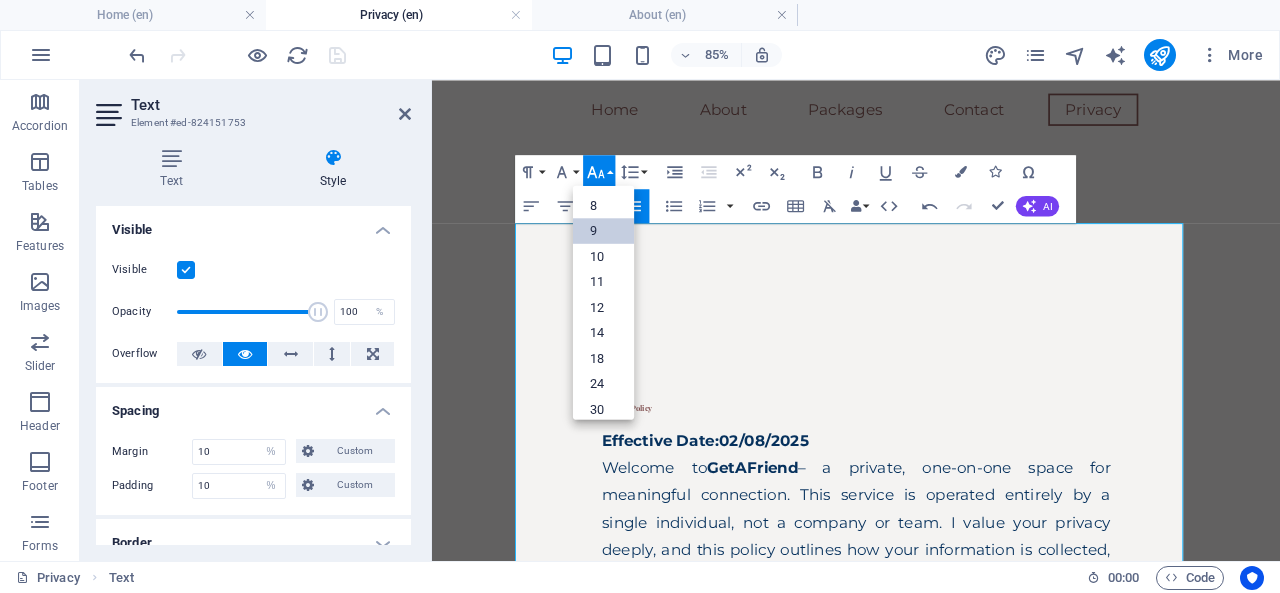 scroll, scrollTop: 52, scrollLeft: 0, axis: vertical 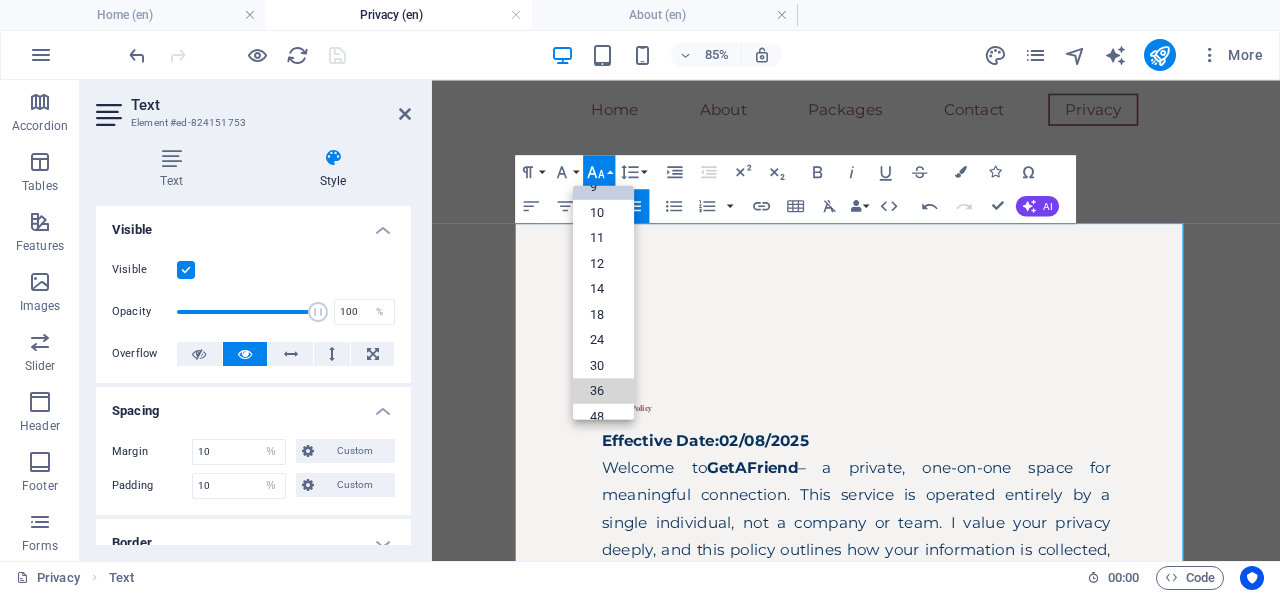 click on "36" at bounding box center (603, 390) 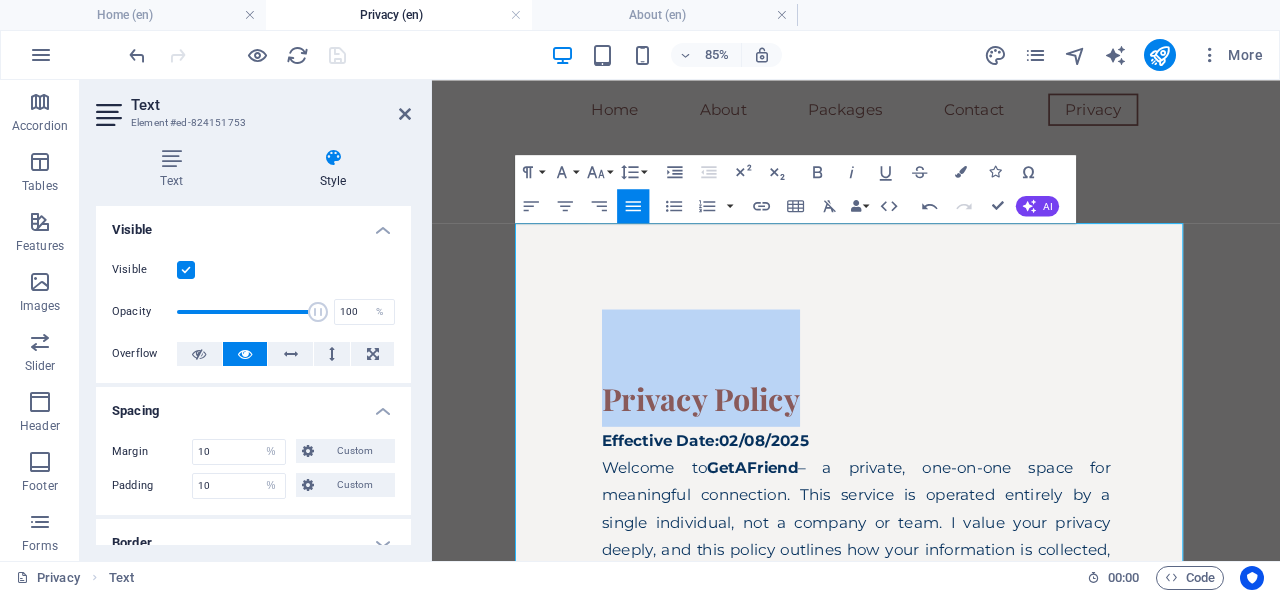 click on "Privacy Policy" at bounding box center [931, 419] 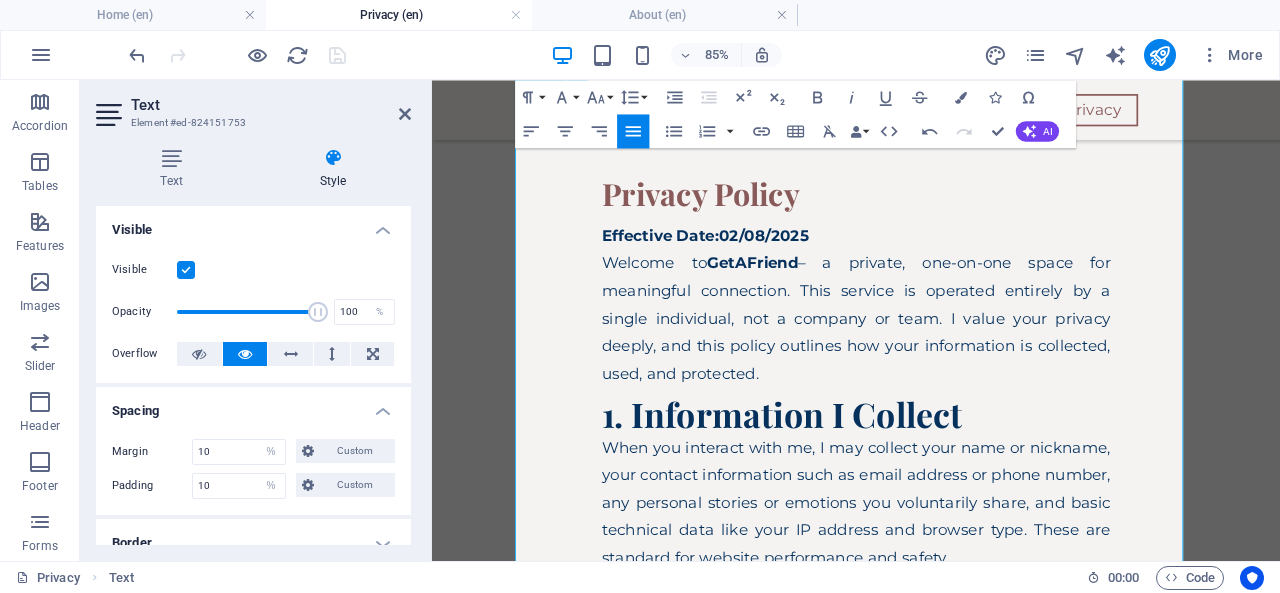 scroll, scrollTop: 277, scrollLeft: 0, axis: vertical 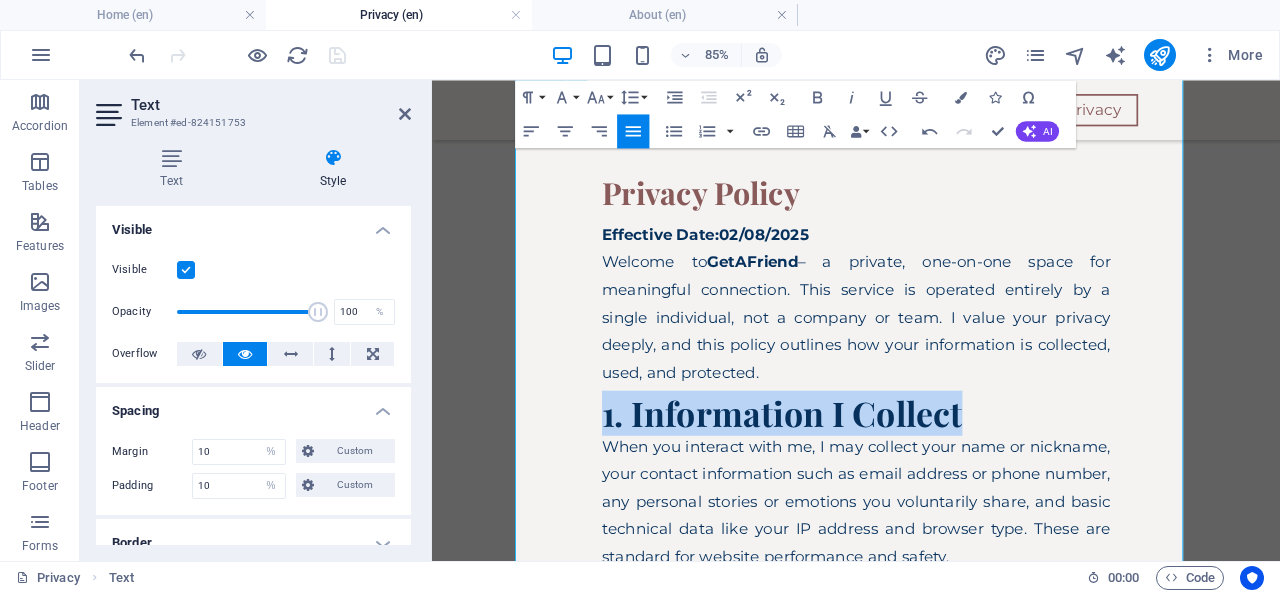 drag, startPoint x: 1053, startPoint y: 467, endPoint x: 631, endPoint y: 476, distance: 422.09595 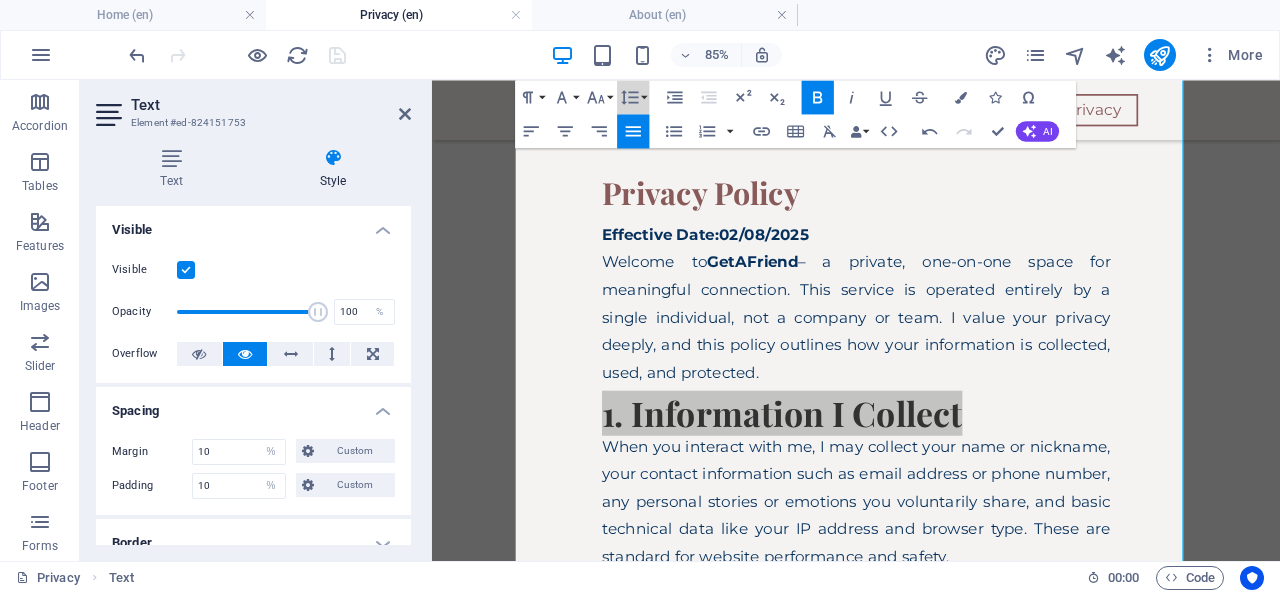 click on "Line Height" at bounding box center (633, 97) 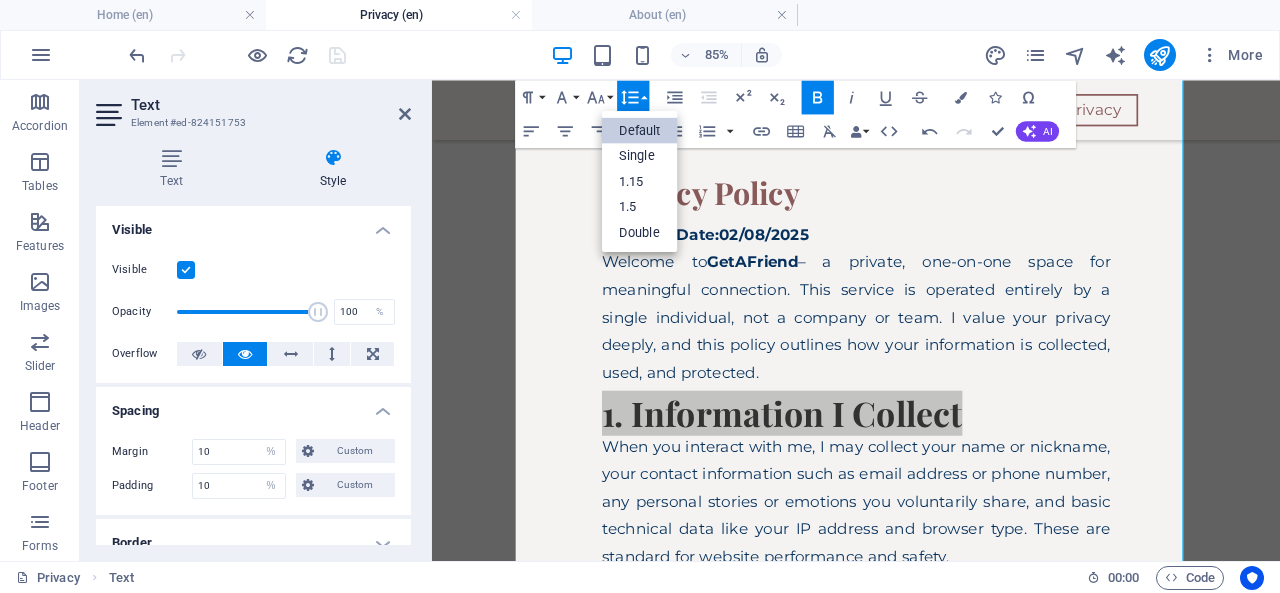 scroll, scrollTop: 0, scrollLeft: 0, axis: both 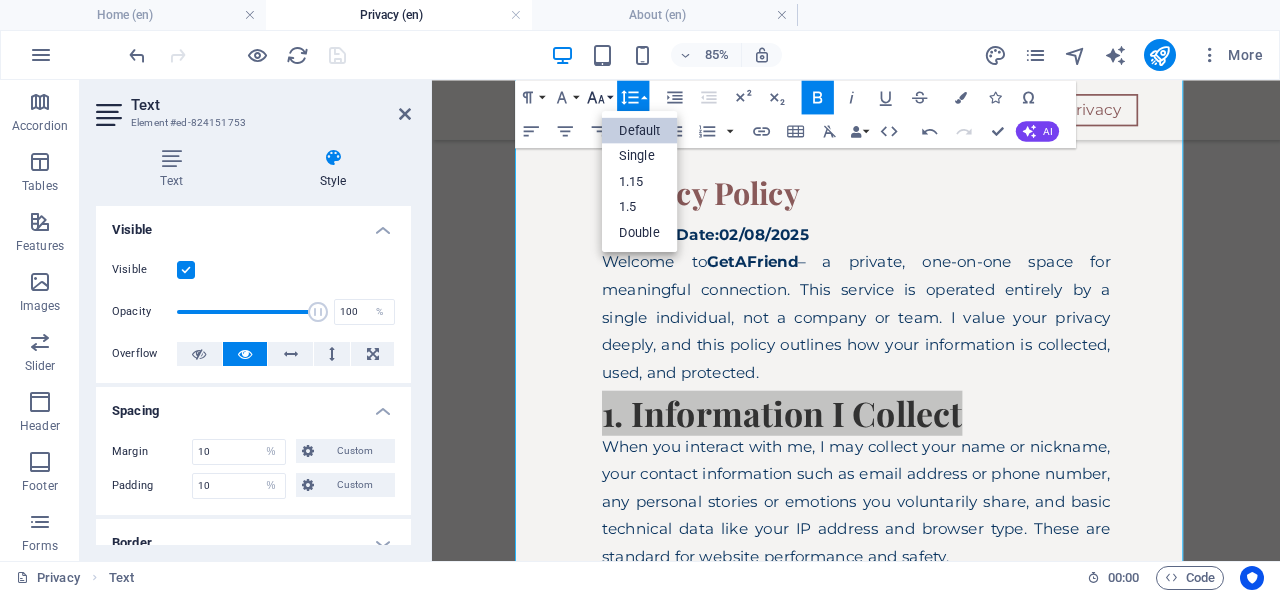 click 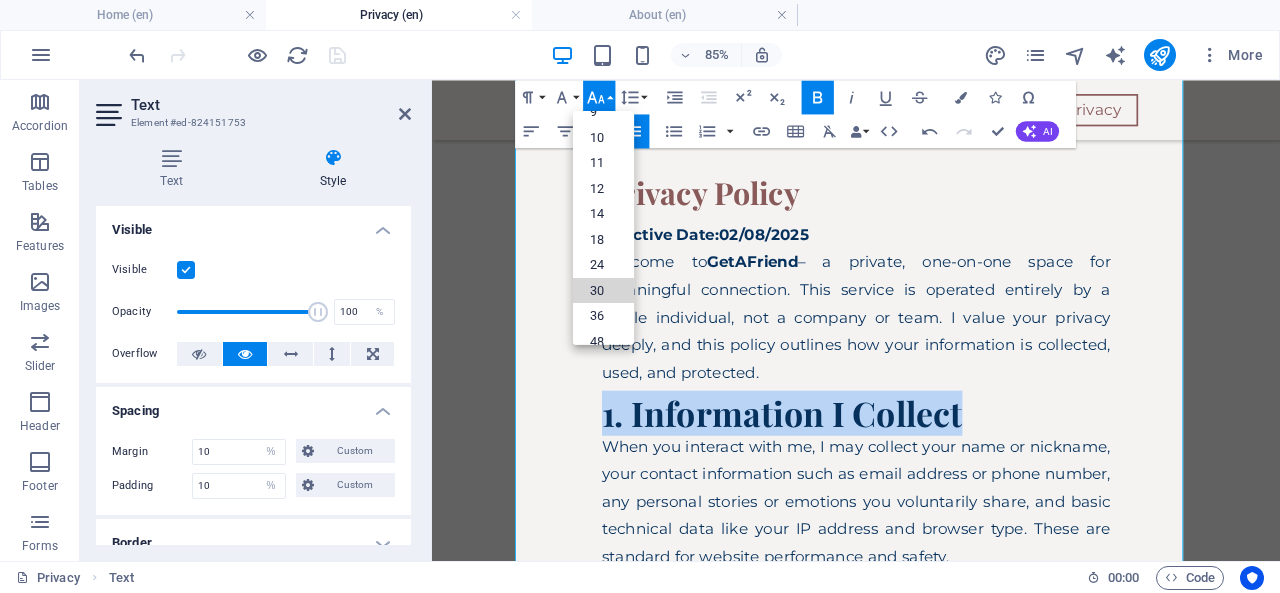 click on "30" at bounding box center (603, 290) 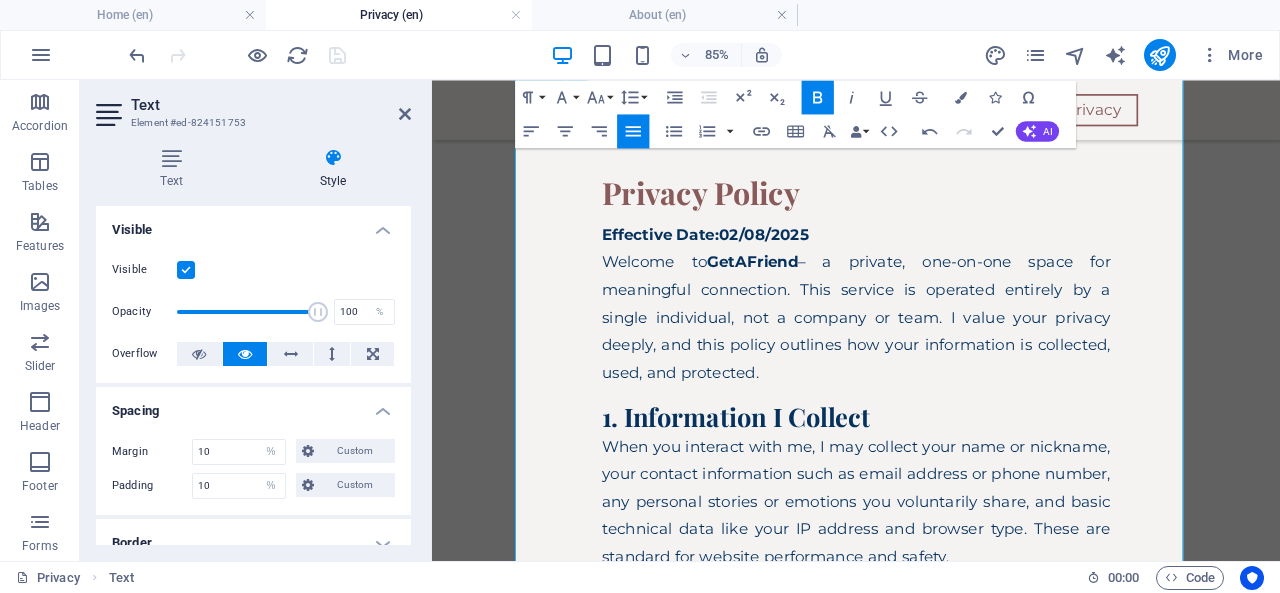 click on "1. Information I Collect" at bounding box center [931, 472] 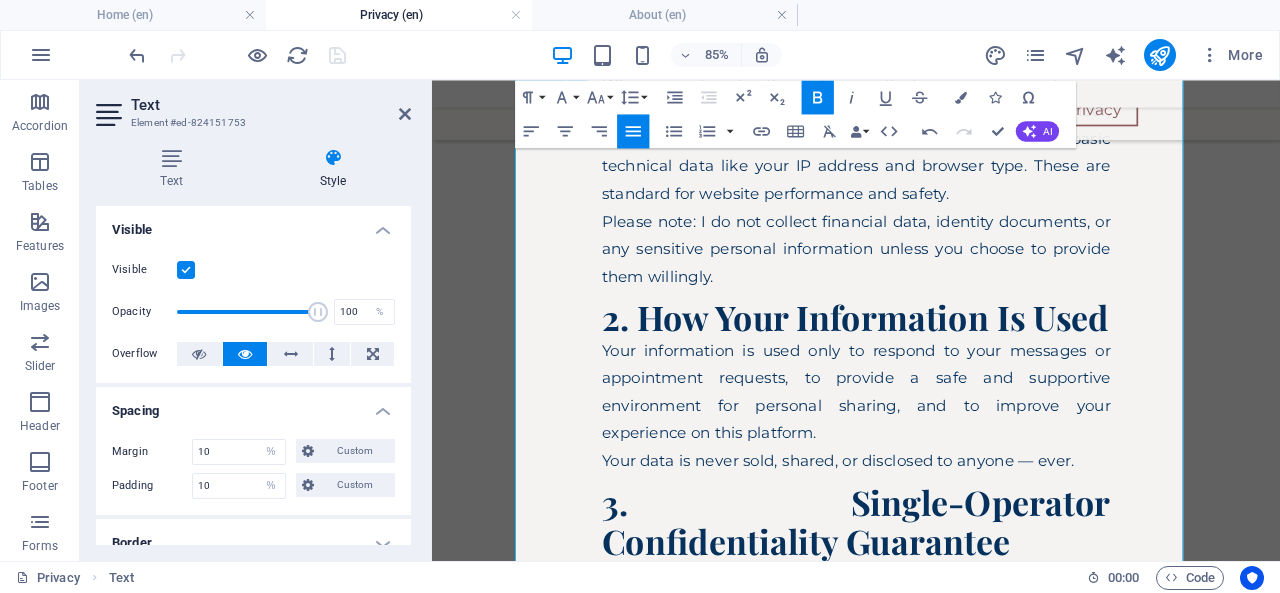 scroll, scrollTop: 705, scrollLeft: 0, axis: vertical 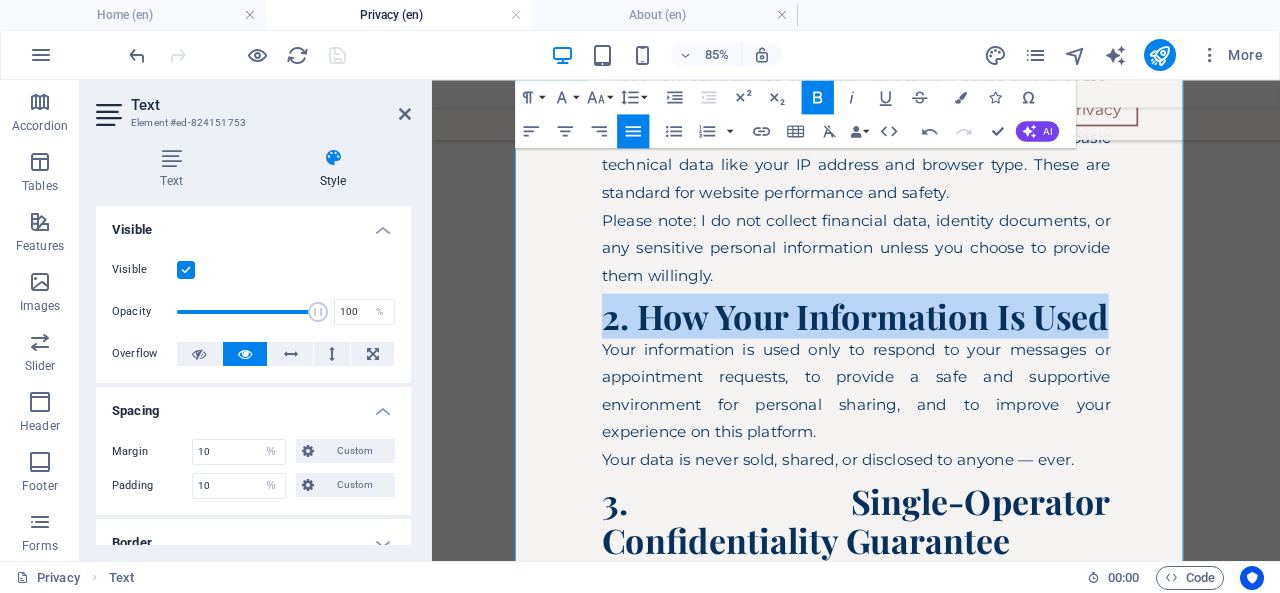 drag, startPoint x: 740, startPoint y: 401, endPoint x: 633, endPoint y: 349, distance: 118.966385 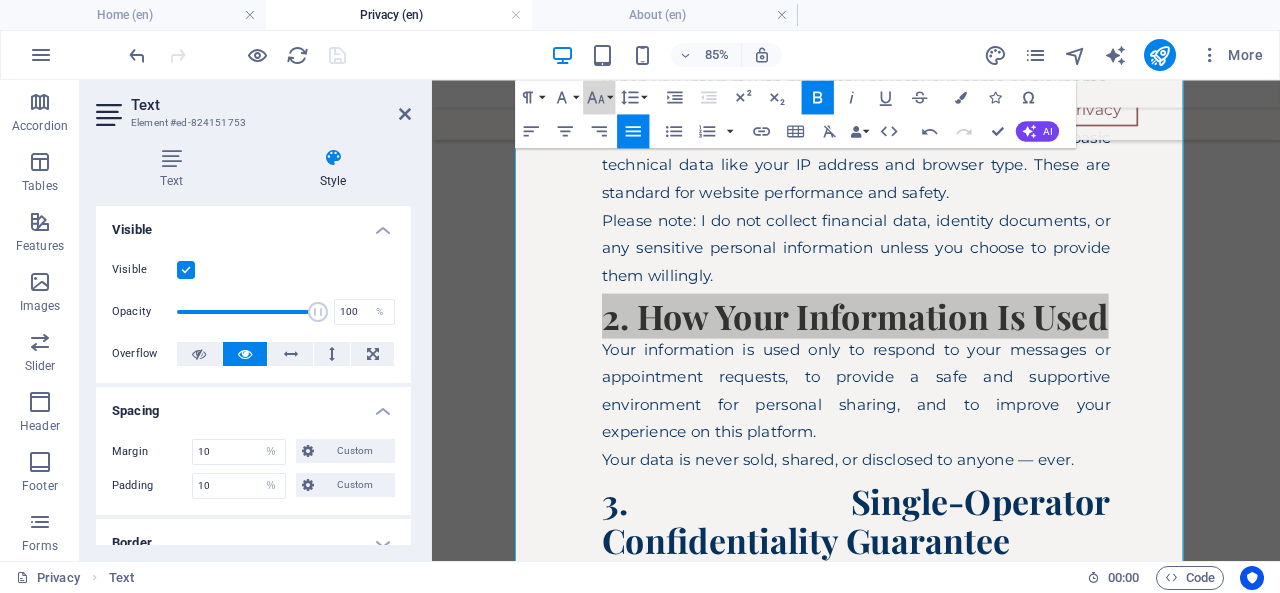 click on "Font Size" at bounding box center (599, 97) 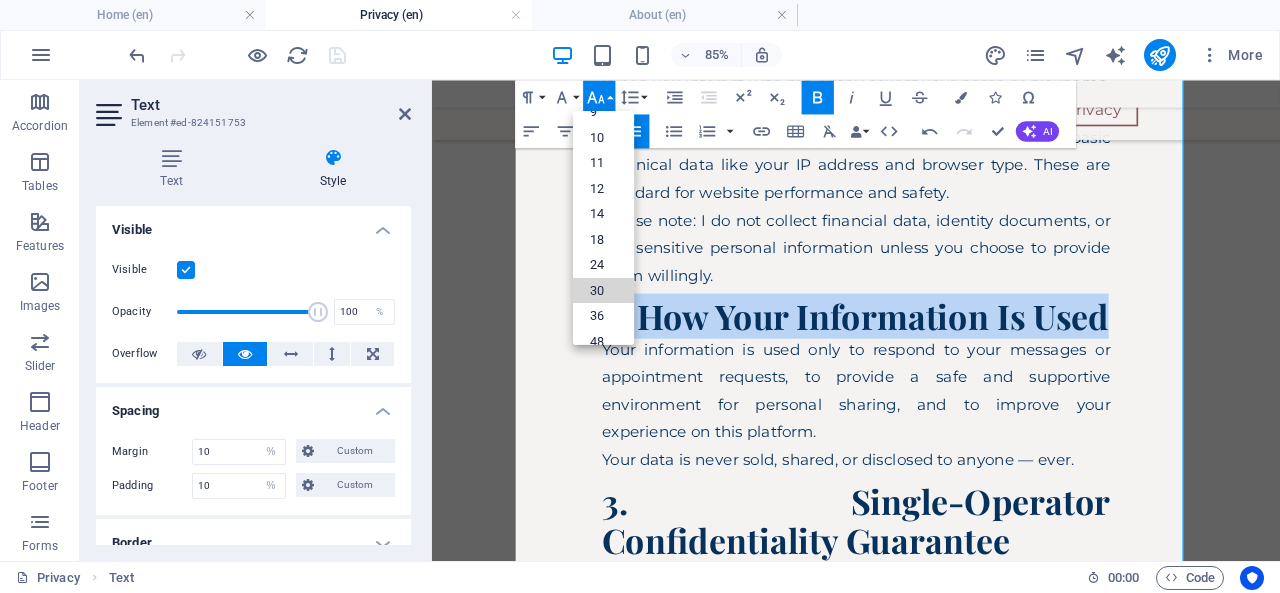 click on "30" at bounding box center (603, 290) 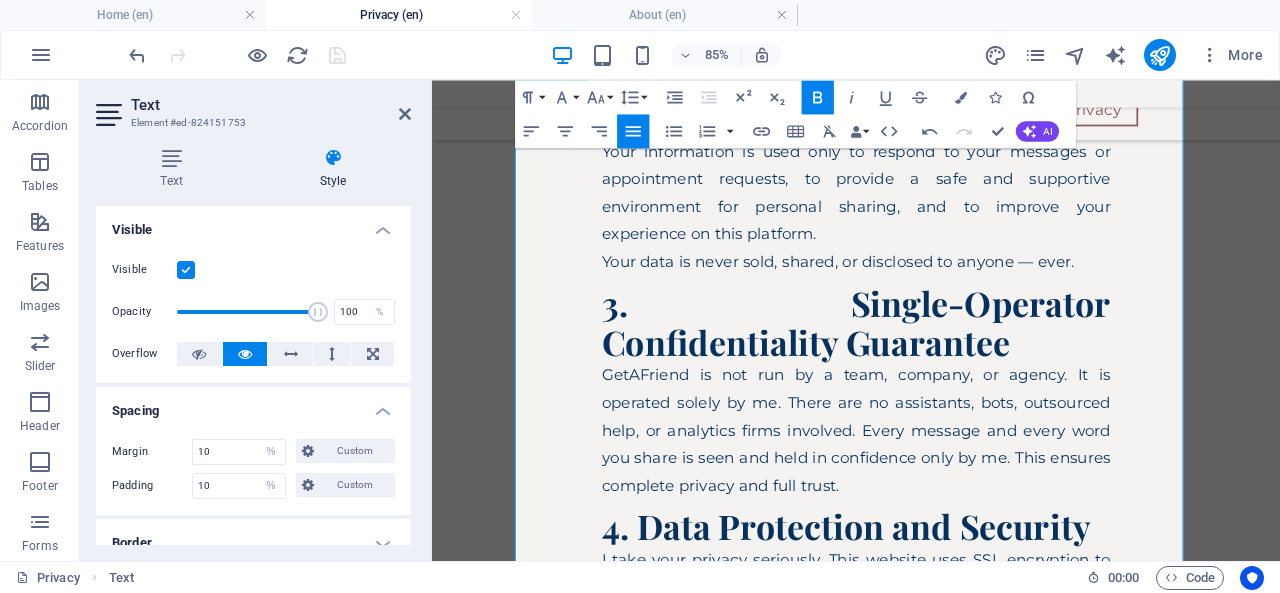 scroll, scrollTop: 943, scrollLeft: 0, axis: vertical 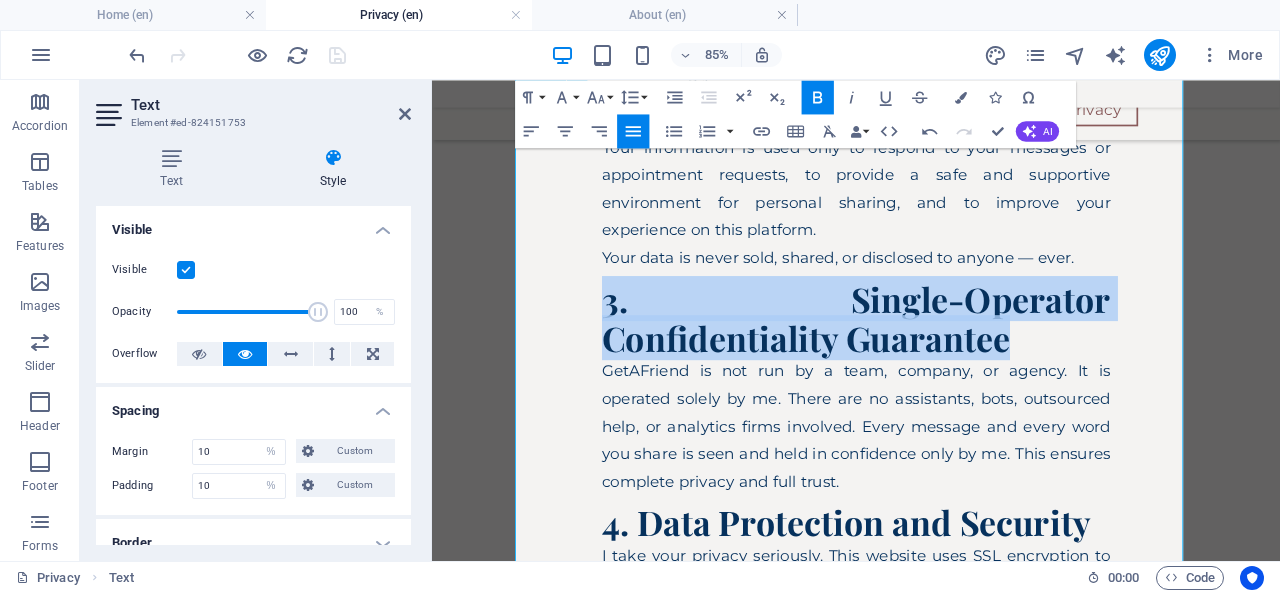 drag, startPoint x: 1117, startPoint y: 390, endPoint x: 623, endPoint y: 338, distance: 496.7293 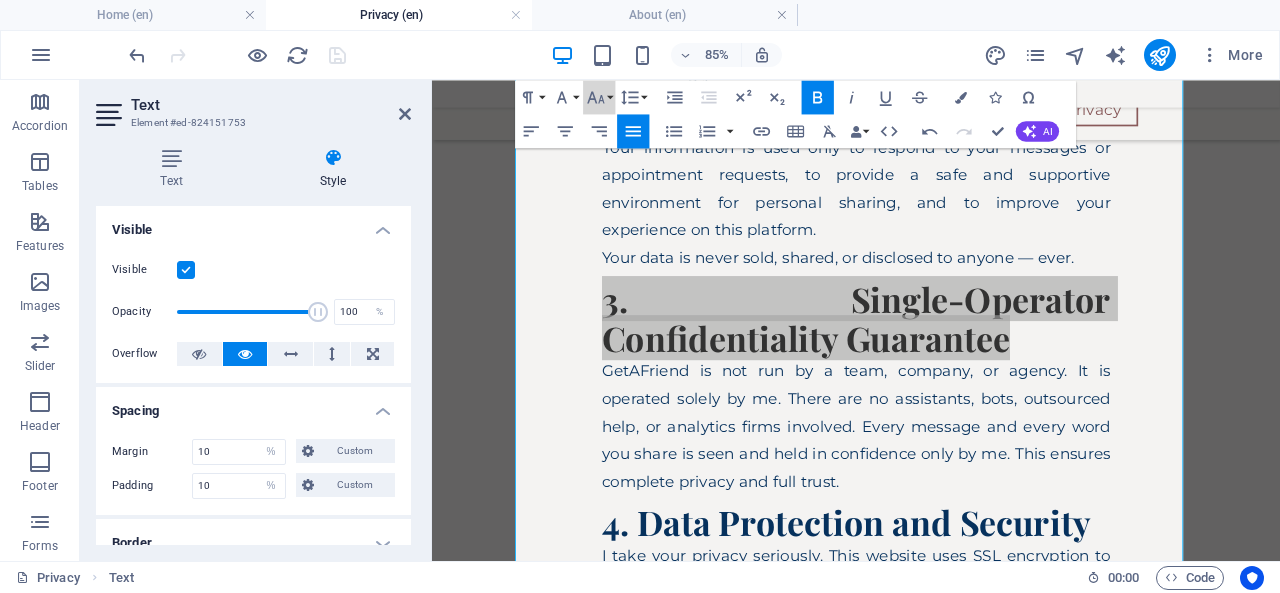 click on "Font Size" at bounding box center [599, 97] 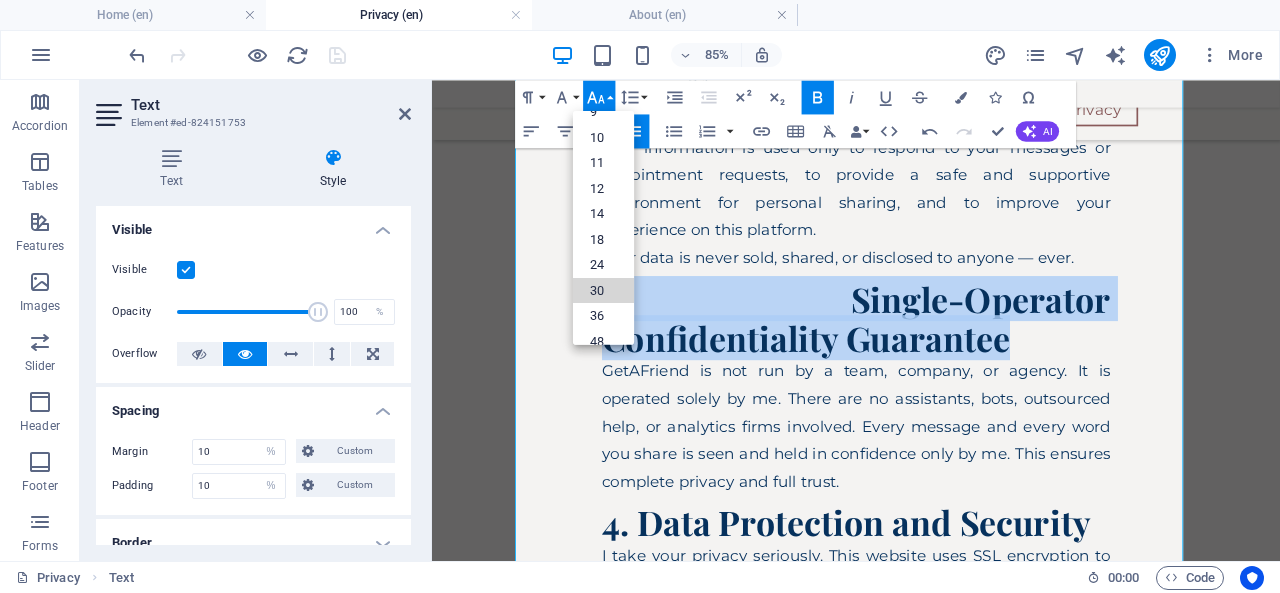 click on "30" at bounding box center (603, 290) 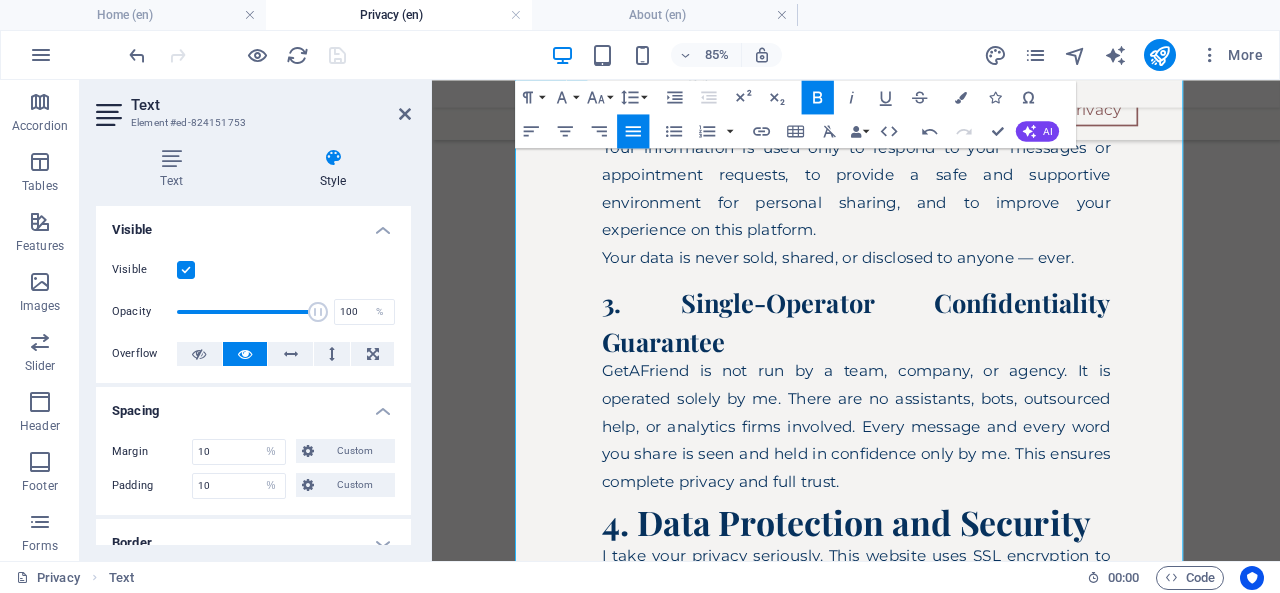click on "3. Single-Operator Confidentiality Guarantee" at bounding box center [931, 364] 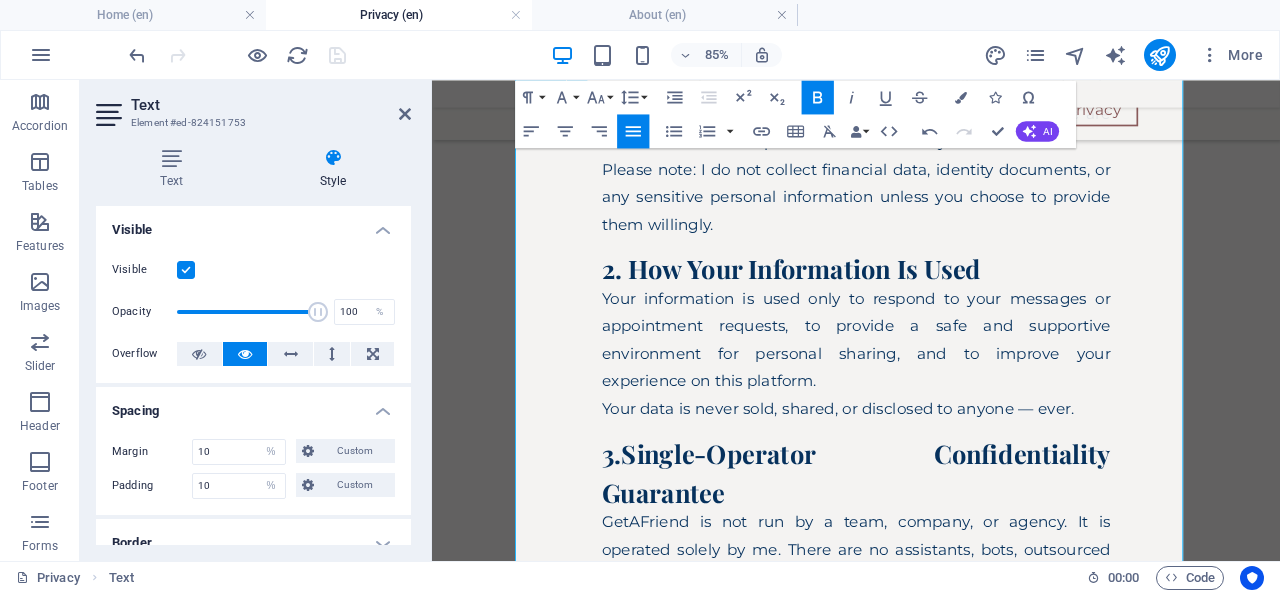 scroll, scrollTop: 767, scrollLeft: 0, axis: vertical 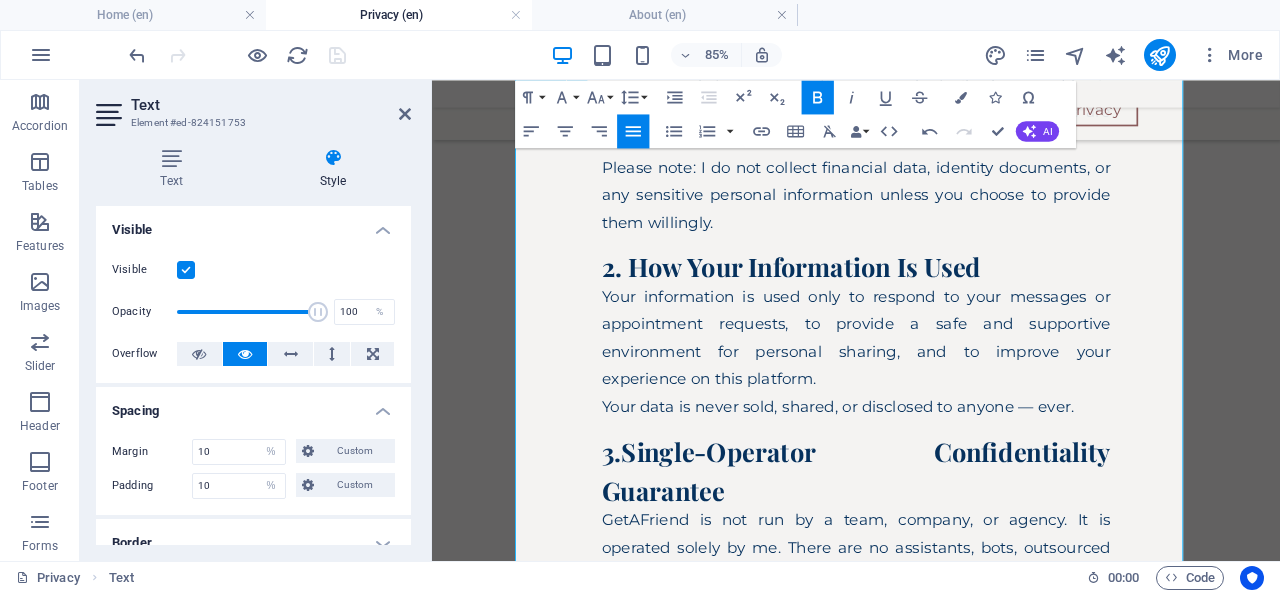 type 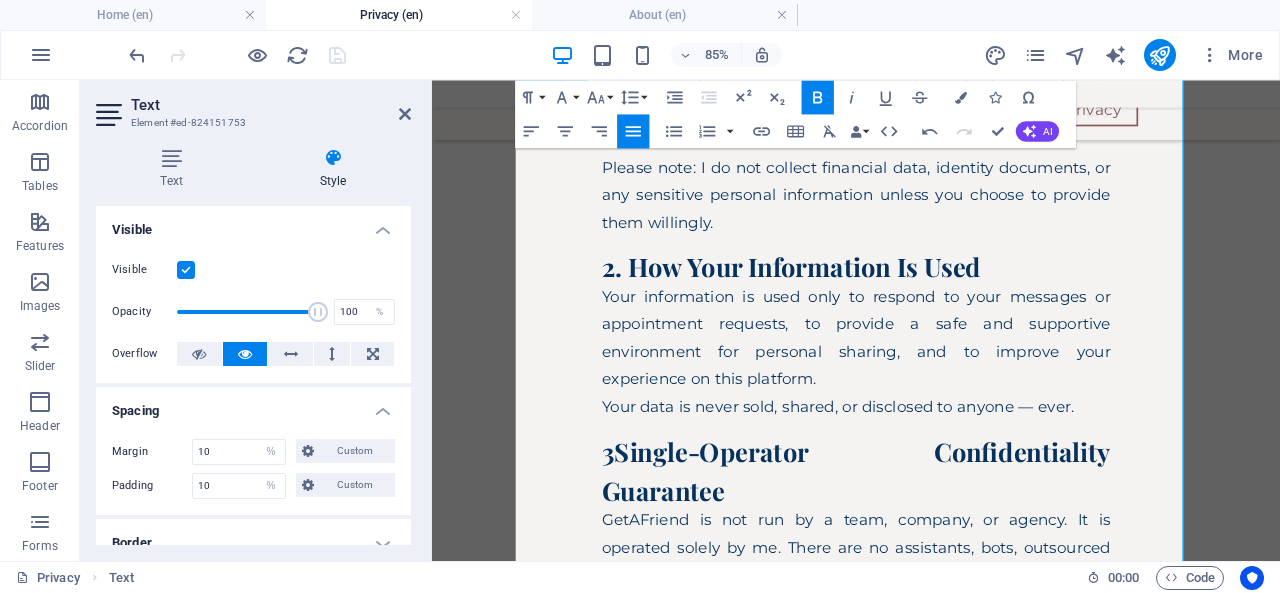 click on "3Single-Operator Confidentiality Guarantee" at bounding box center [931, 540] 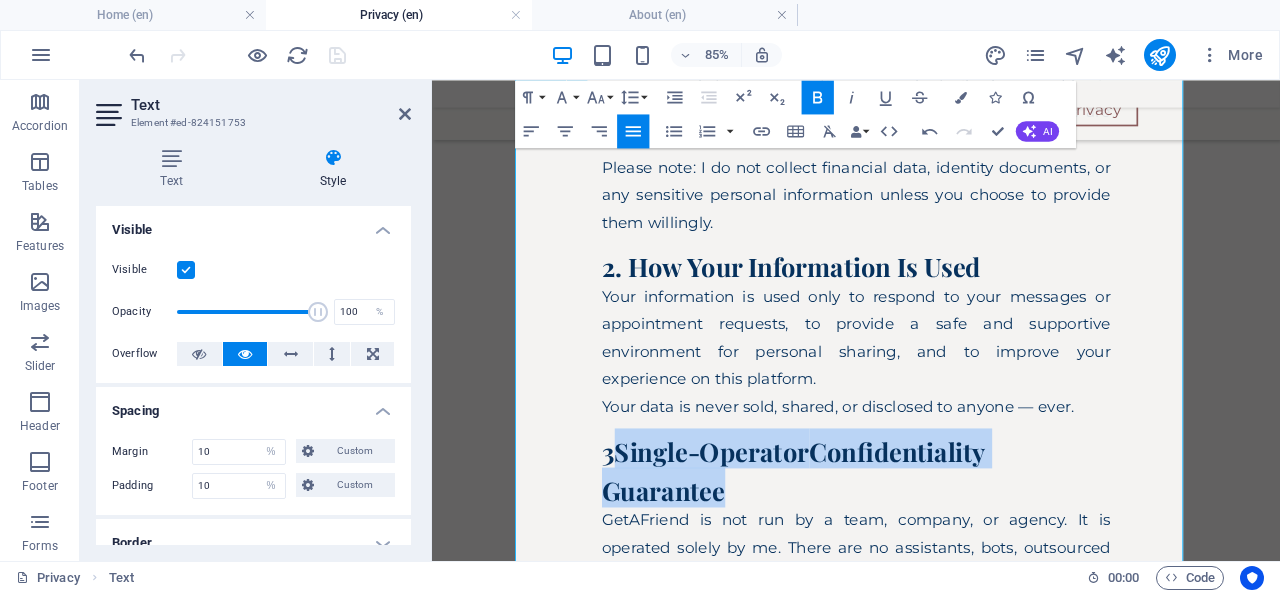 drag, startPoint x: 781, startPoint y: 560, endPoint x: 648, endPoint y: 523, distance: 138.05072 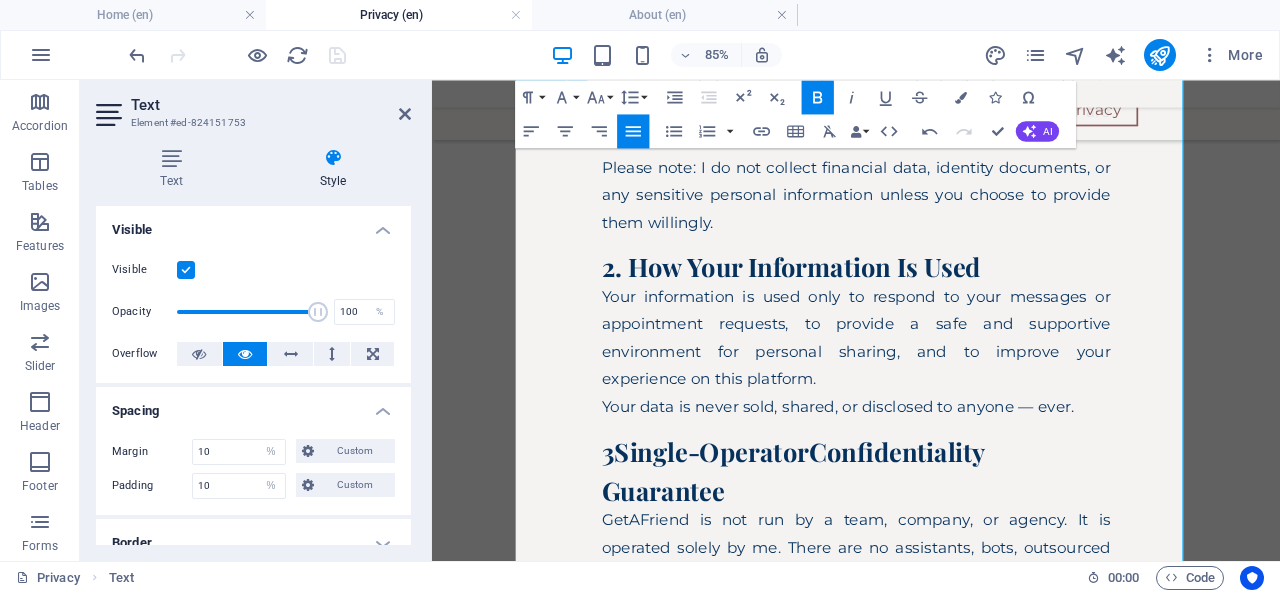 click on "2. How Your Information Is Used" at bounding box center (931, 296) 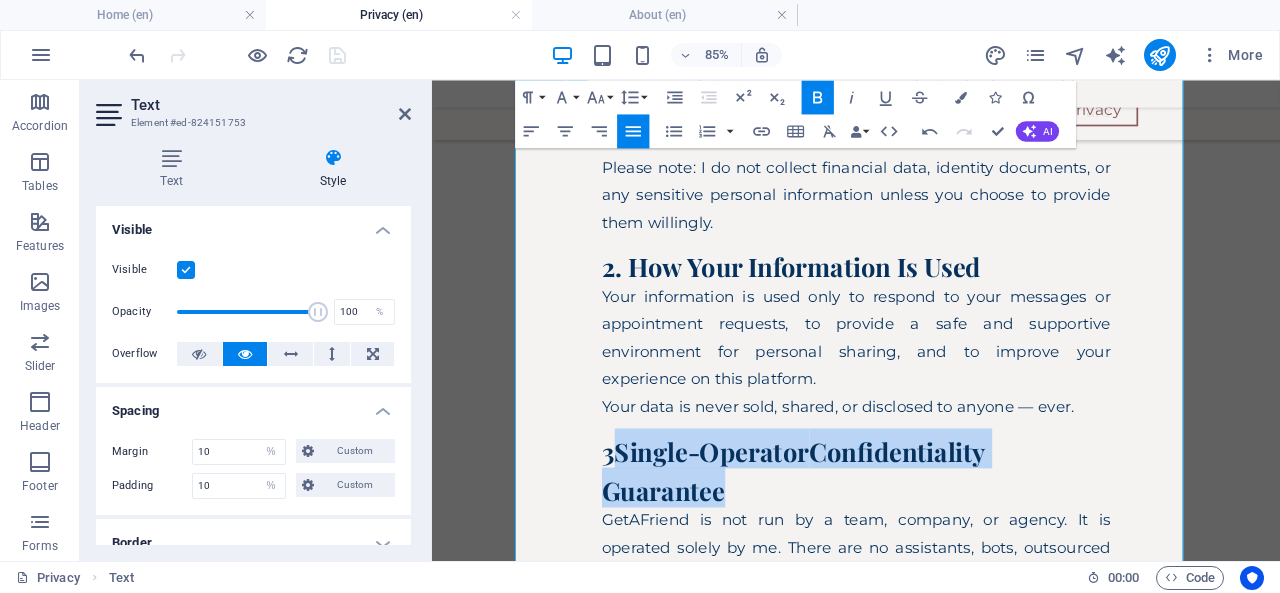 drag, startPoint x: 803, startPoint y: 549, endPoint x: 651, endPoint y: 512, distance: 156.43849 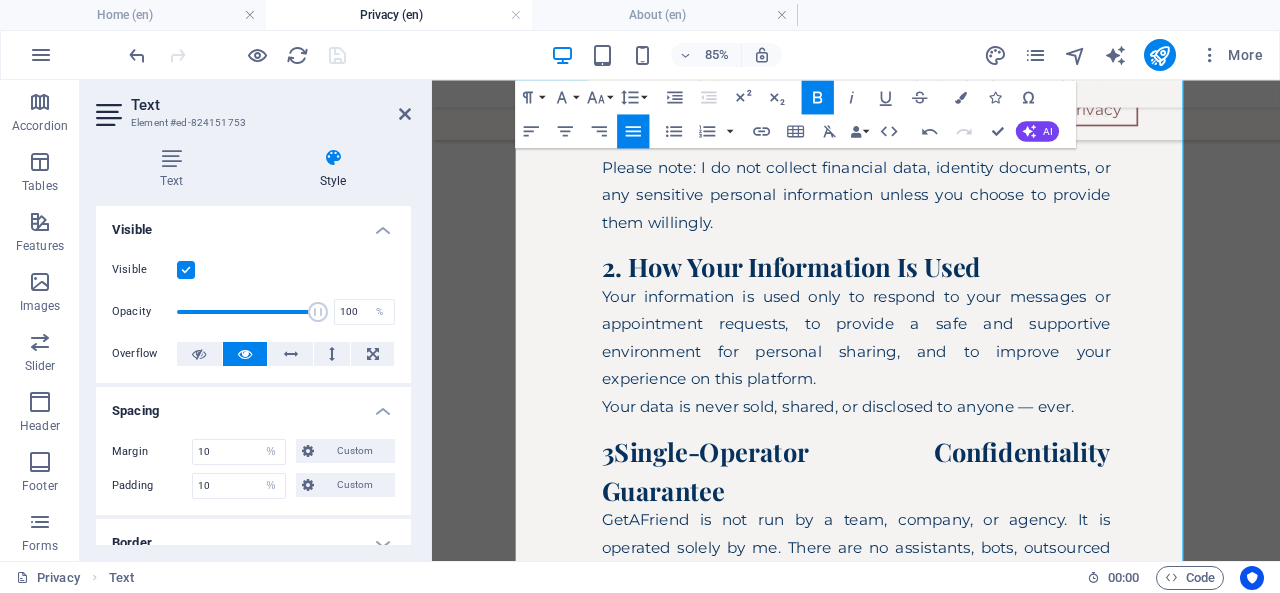 scroll, scrollTop: 415, scrollLeft: 9, axis: both 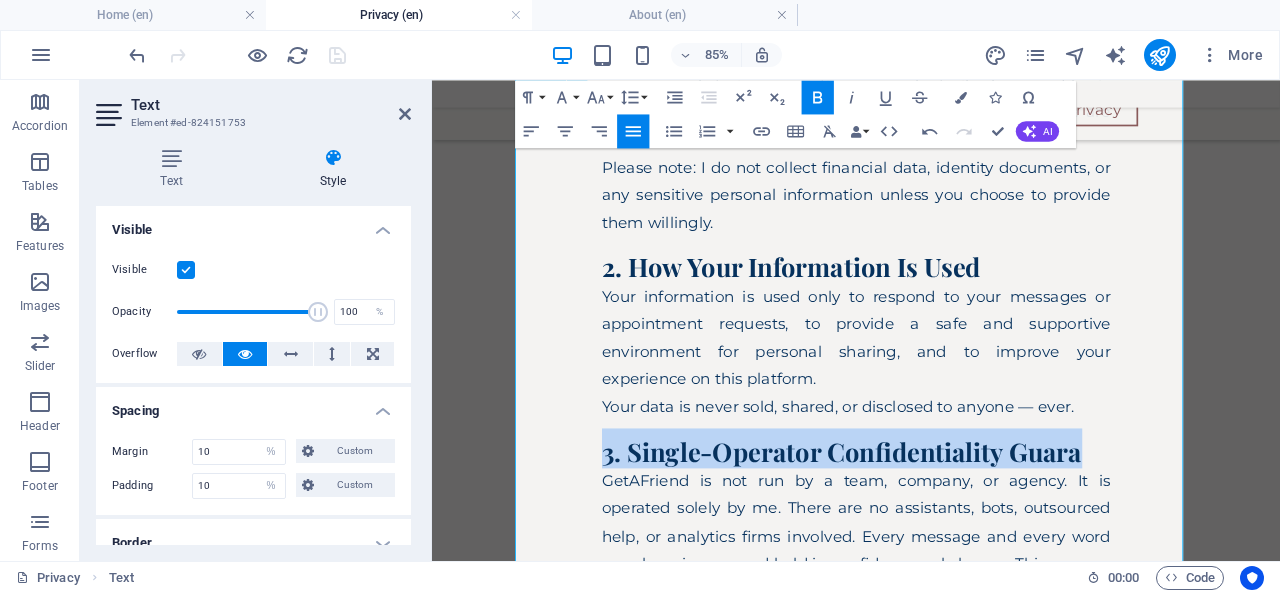 drag, startPoint x: 1194, startPoint y: 512, endPoint x: 623, endPoint y: 521, distance: 571.0709 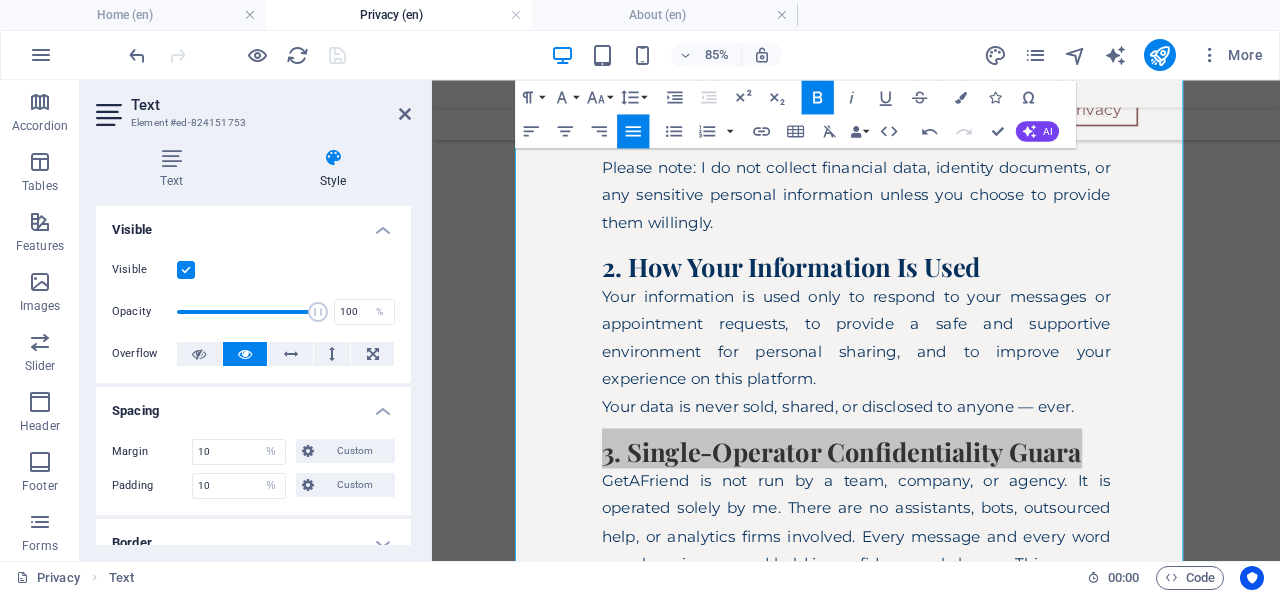 click 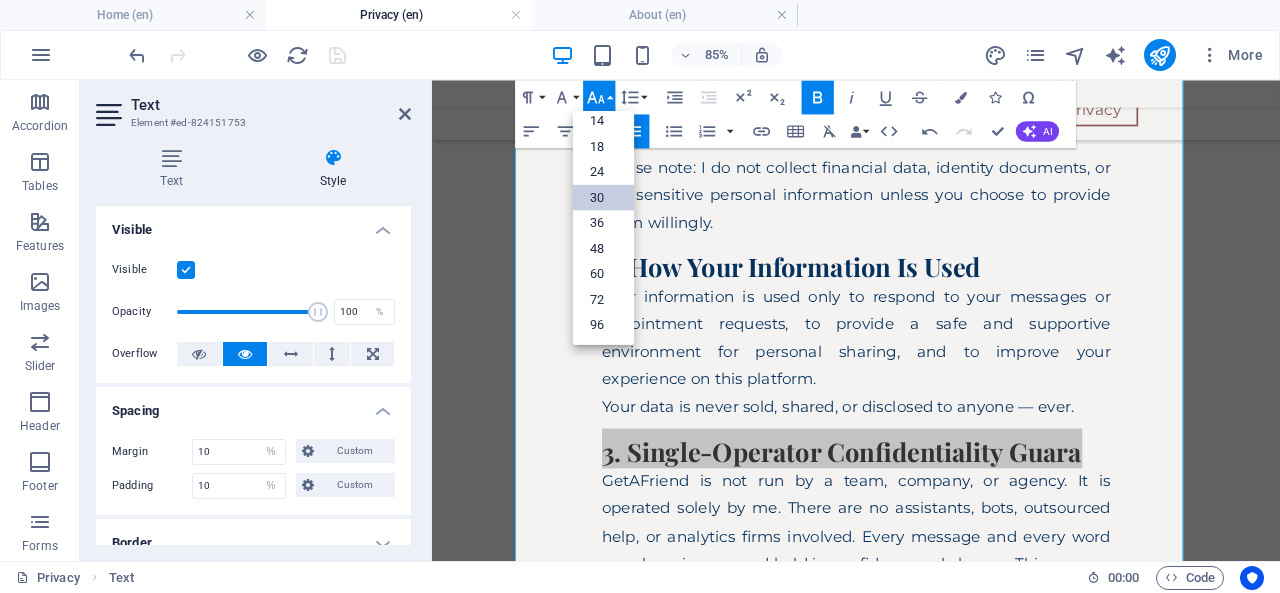 scroll, scrollTop: 160, scrollLeft: 0, axis: vertical 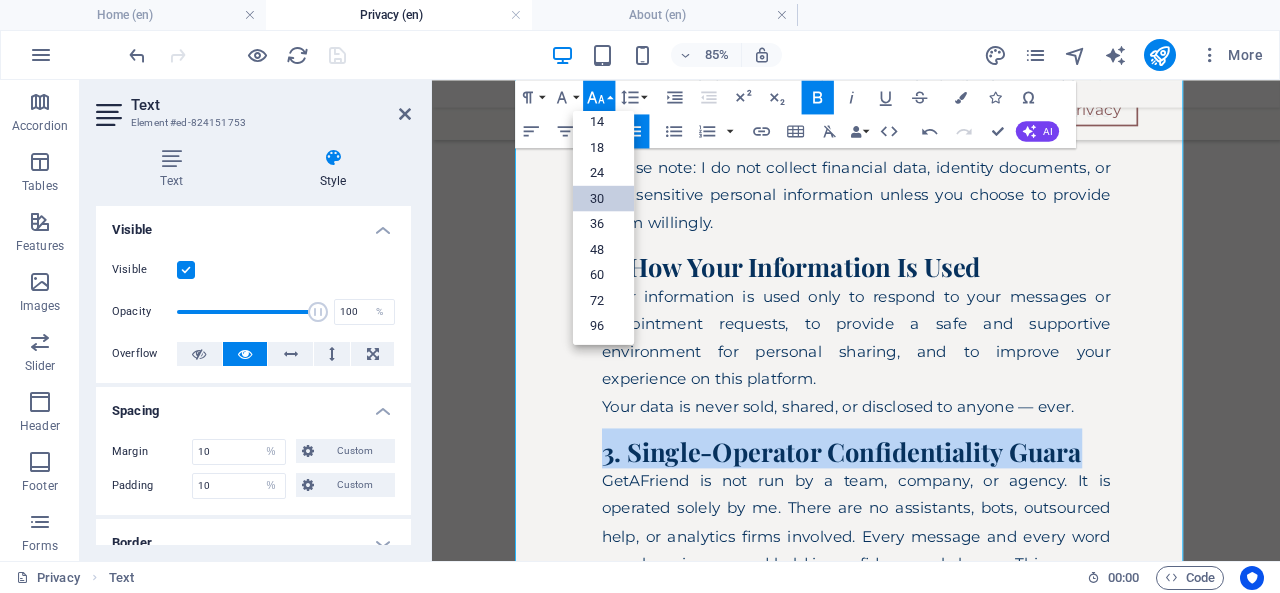 click on "30" at bounding box center [603, 198] 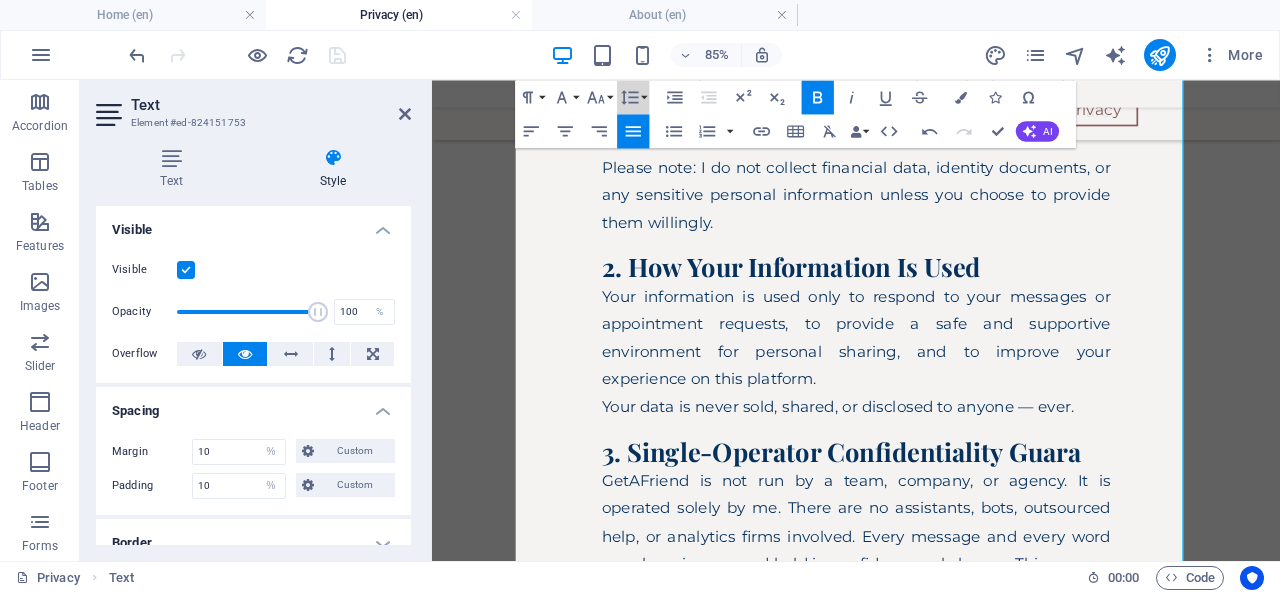 click on "Line Height" at bounding box center [633, 97] 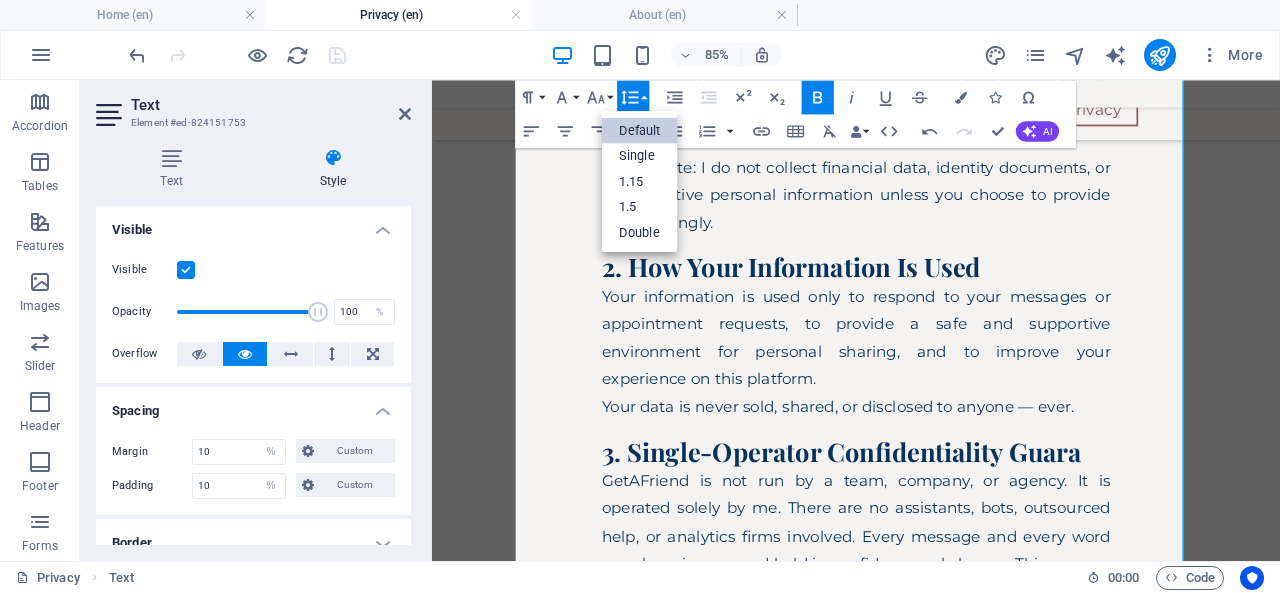 scroll, scrollTop: 0, scrollLeft: 0, axis: both 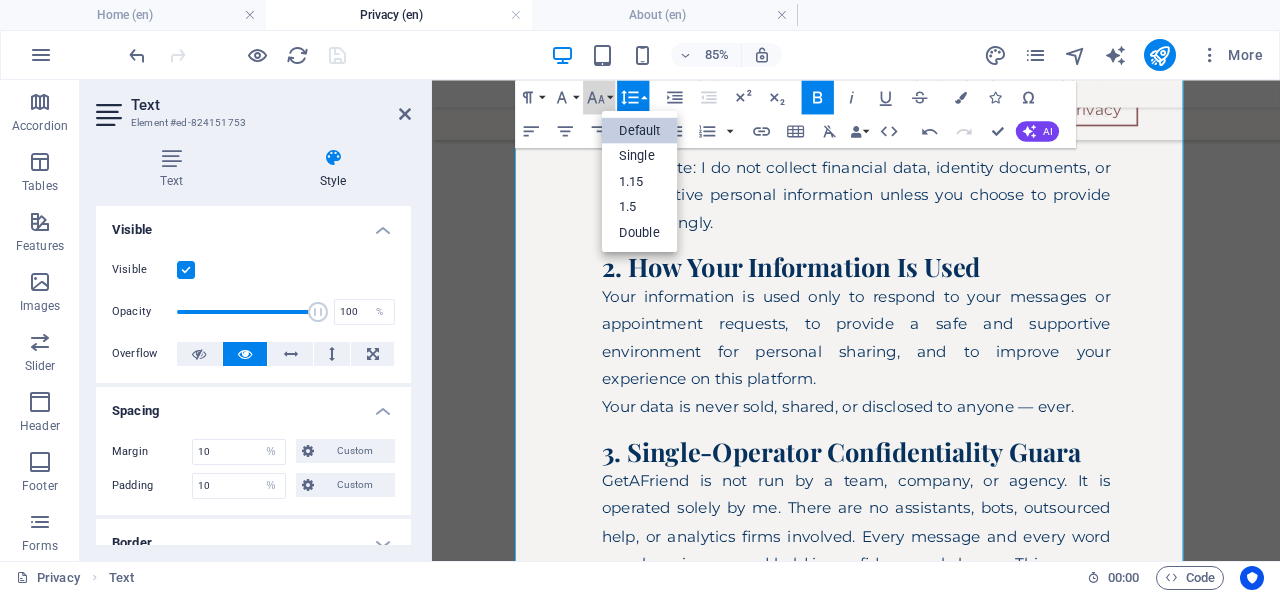 click 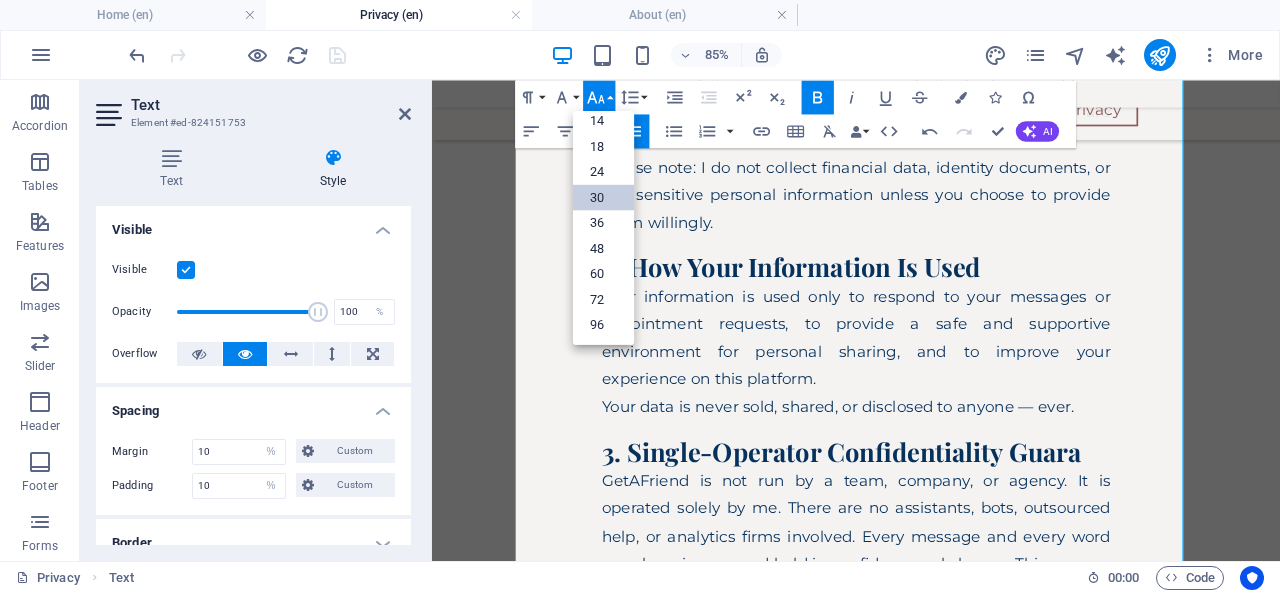 scroll, scrollTop: 160, scrollLeft: 0, axis: vertical 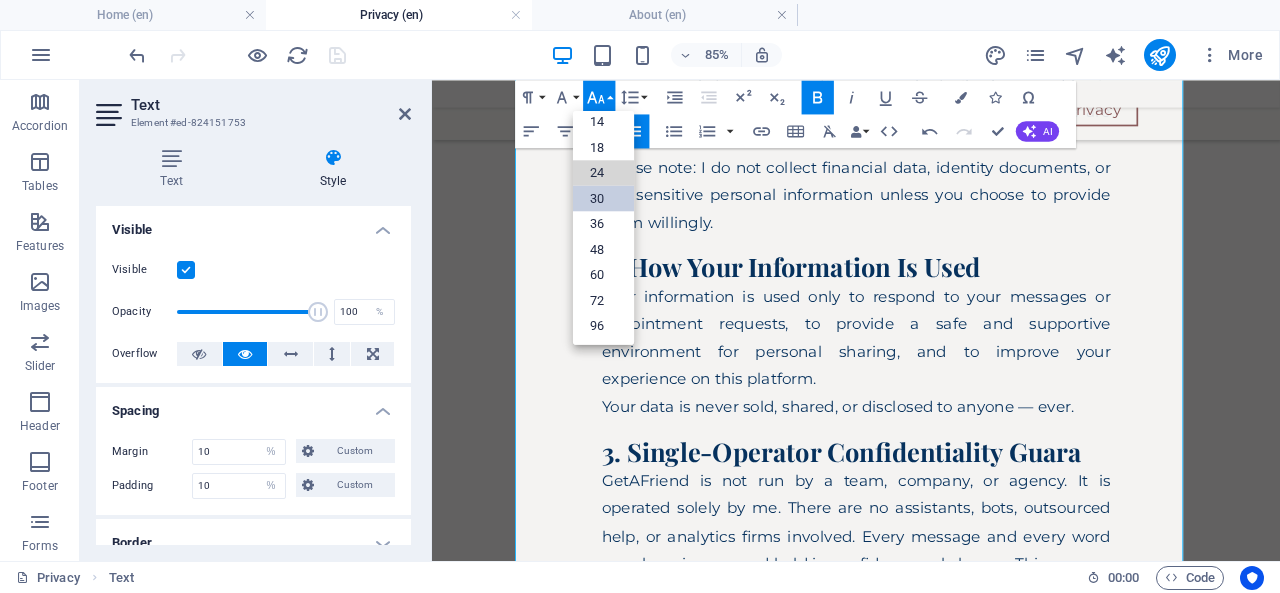 click on "24" at bounding box center [603, 173] 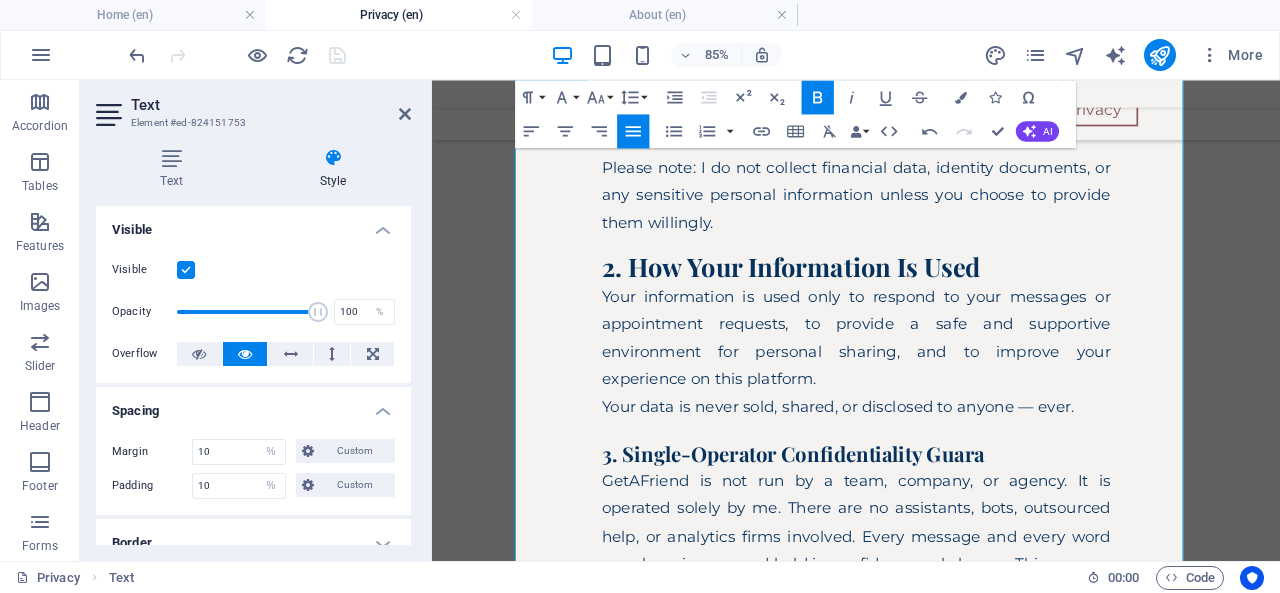 click on "3. Single-Operator Confidentiality Guara" at bounding box center (931, 513) 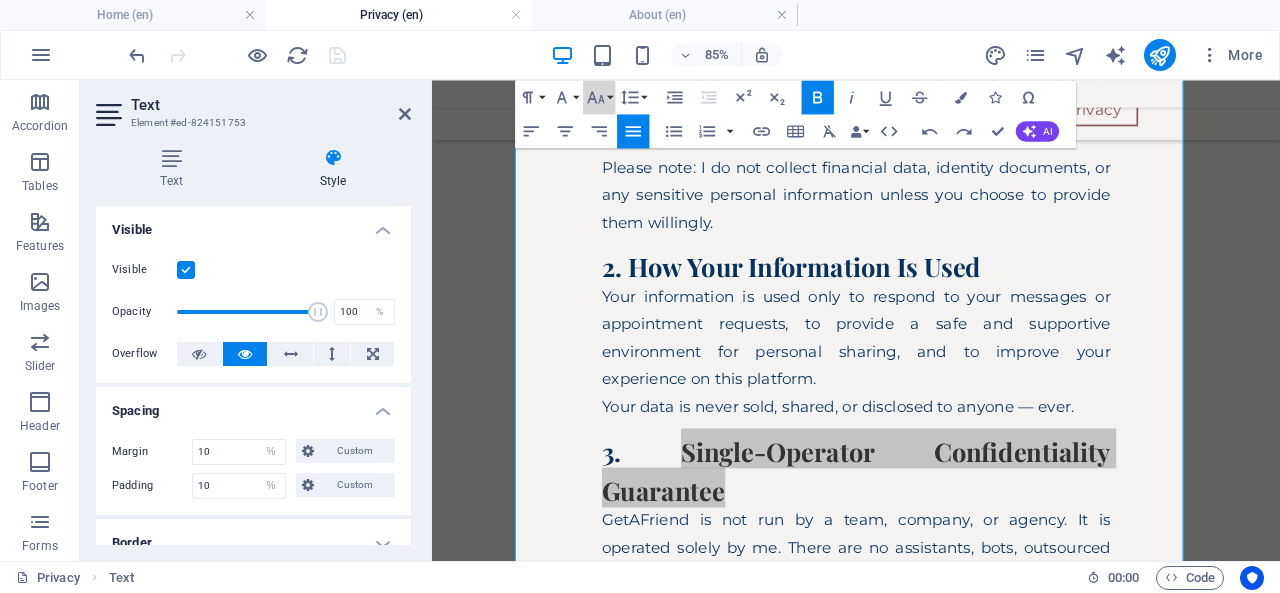 click 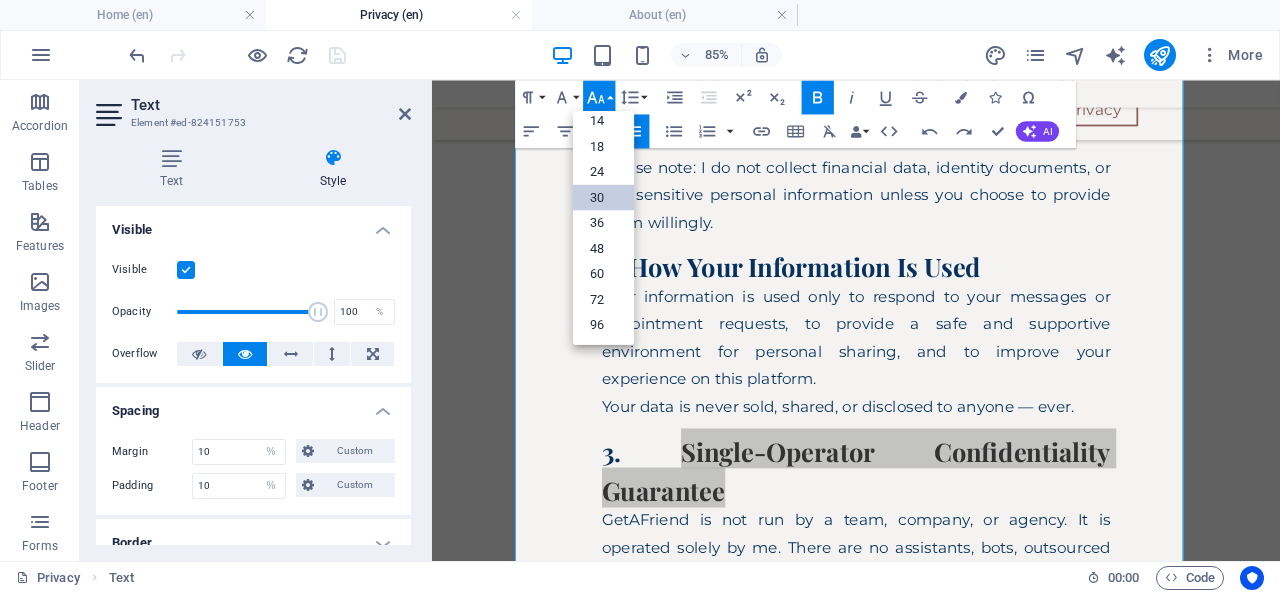scroll, scrollTop: 160, scrollLeft: 0, axis: vertical 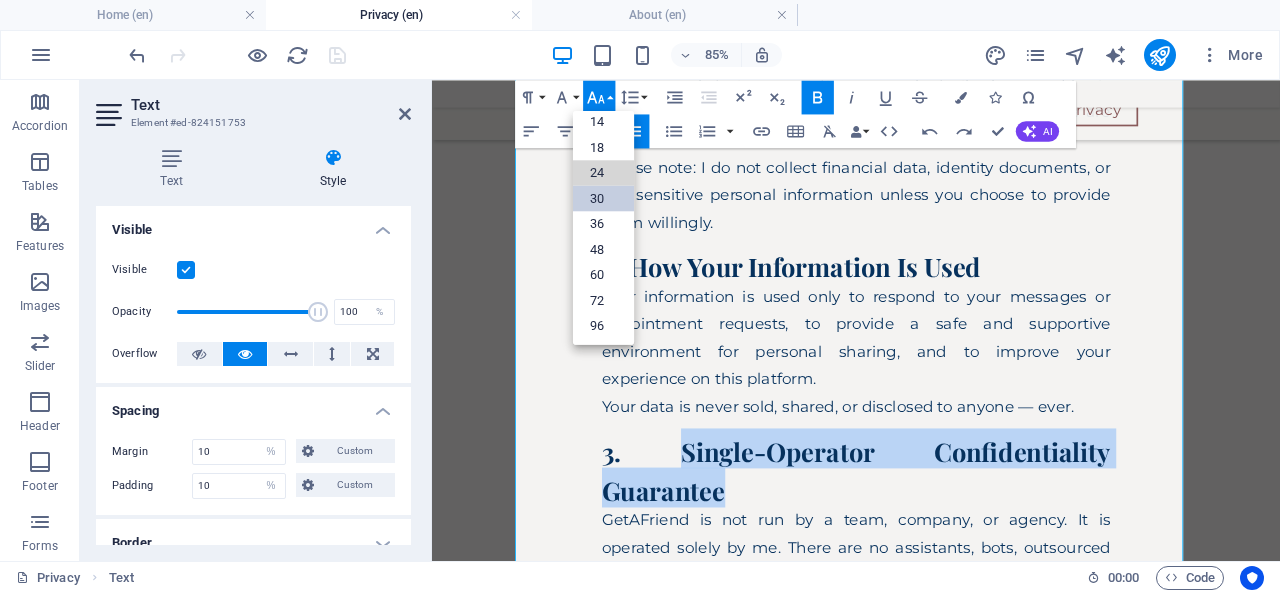 click on "24" at bounding box center [603, 173] 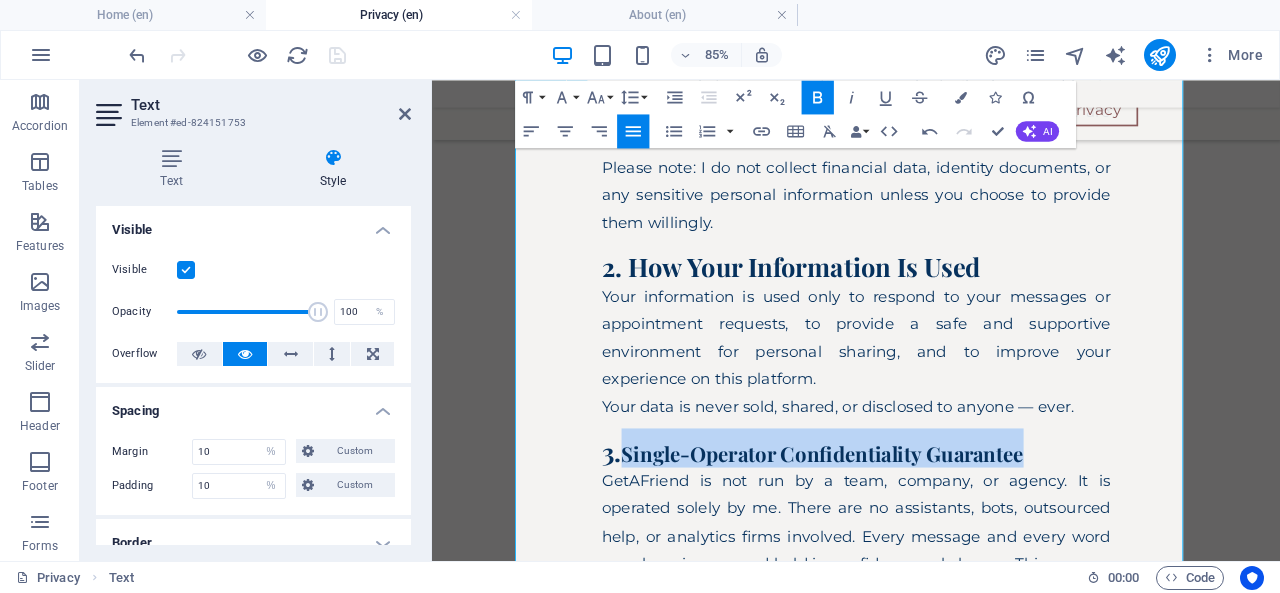 click on "Privacy Policy Effective Date:02/08/2025        Welcome to  GetAFriend  – a private, one-on-one space for meaningful connection. This service is operated entirely by a single individual, not a company or team. I value your privacy deeply, and this policy outlines how your information is collected, used, and protected. 1. Information I Collect When you interact with me, I may collect your name or nickname, your contact information such as email address or phone number, any personal stories or emotions you voluntarily share, and basic technical data like your IP address and browser type. These are standard for website performance and safety. Please note: I do not collect financial data, identity documents, or any sensitive personal information unless you choose to provide them willingly. 2. How Your Information Is Used Your data is never sold, shared, or disclosed to anyone — ever. 3.  Single-Operator Confidentiality Guarantee 4. Data Protection and Security 5. Your Rights 6. Contact Information" at bounding box center [931, 563] 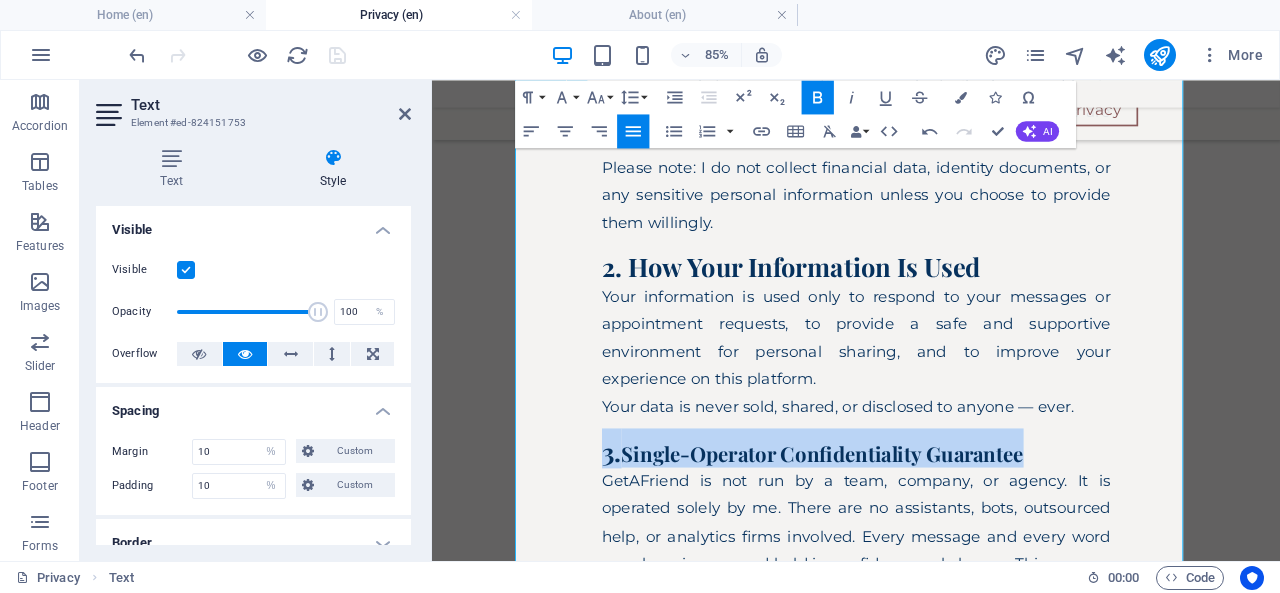 drag, startPoint x: 1159, startPoint y: 513, endPoint x: 624, endPoint y: 532, distance: 535.3373 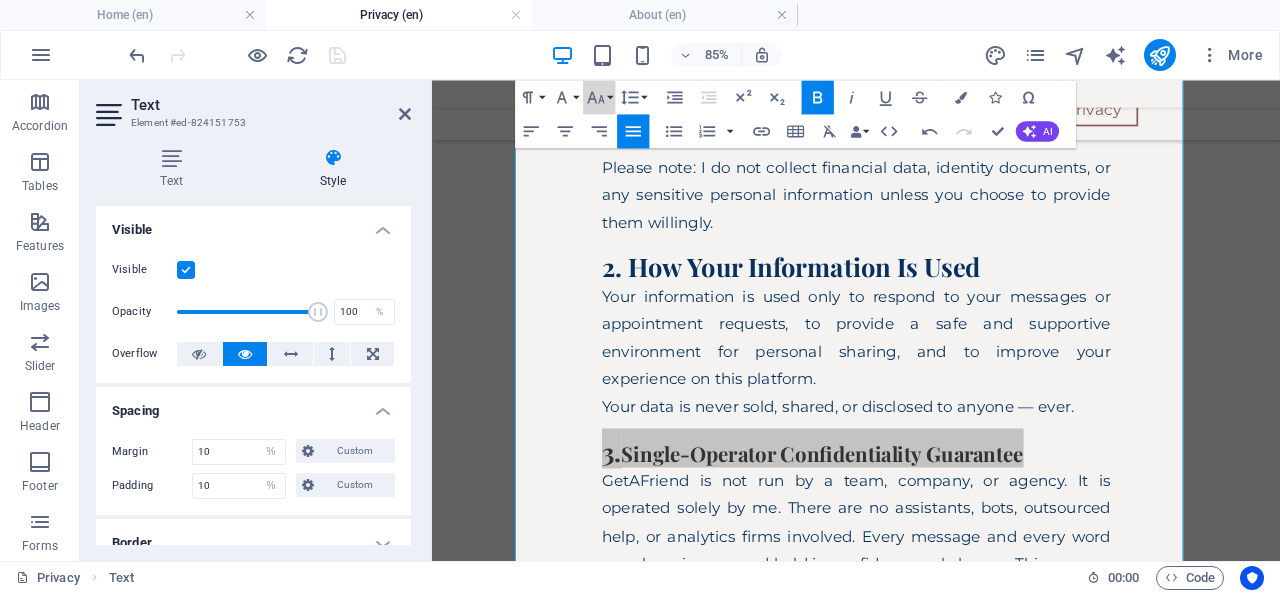 click 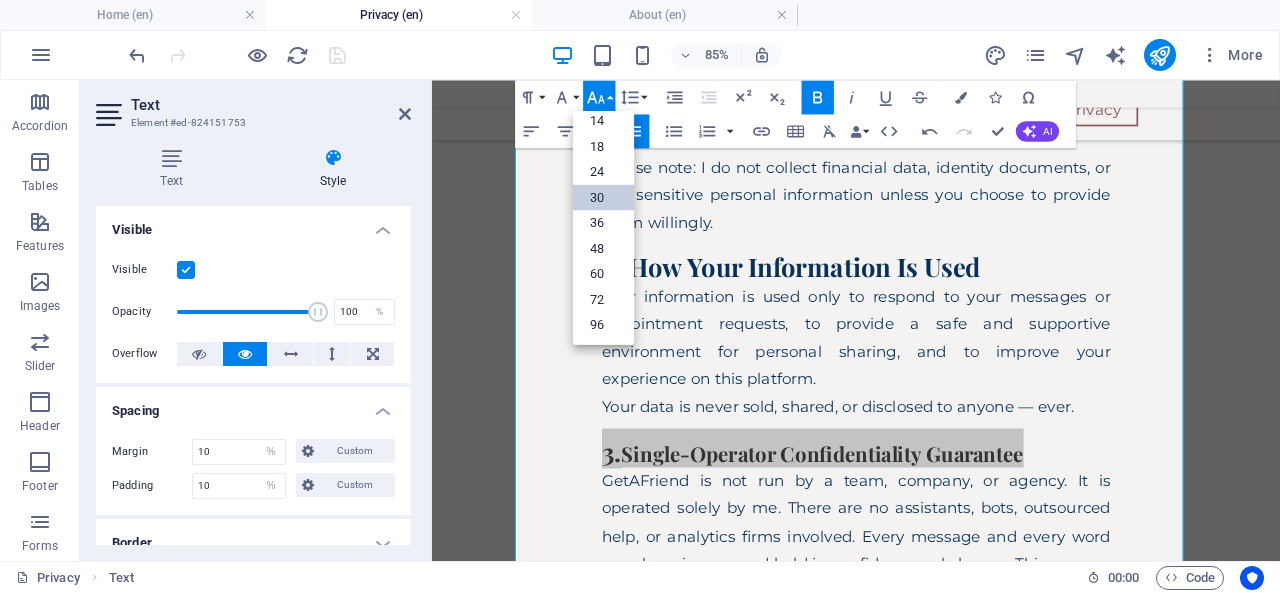 scroll, scrollTop: 160, scrollLeft: 0, axis: vertical 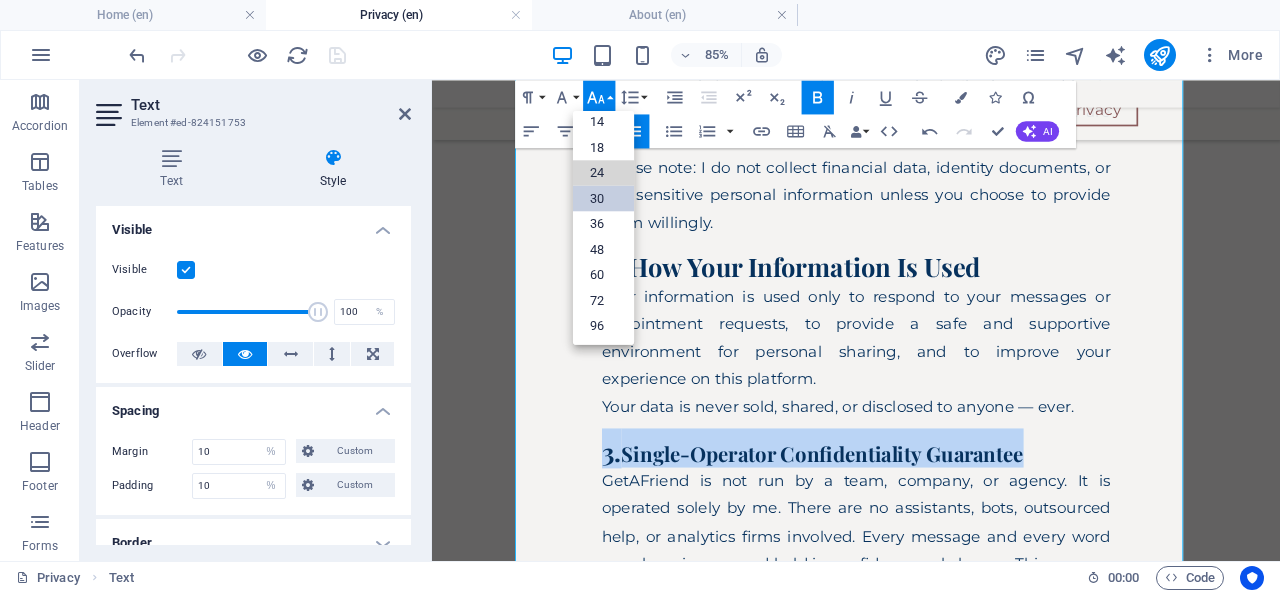 click on "24" at bounding box center [603, 173] 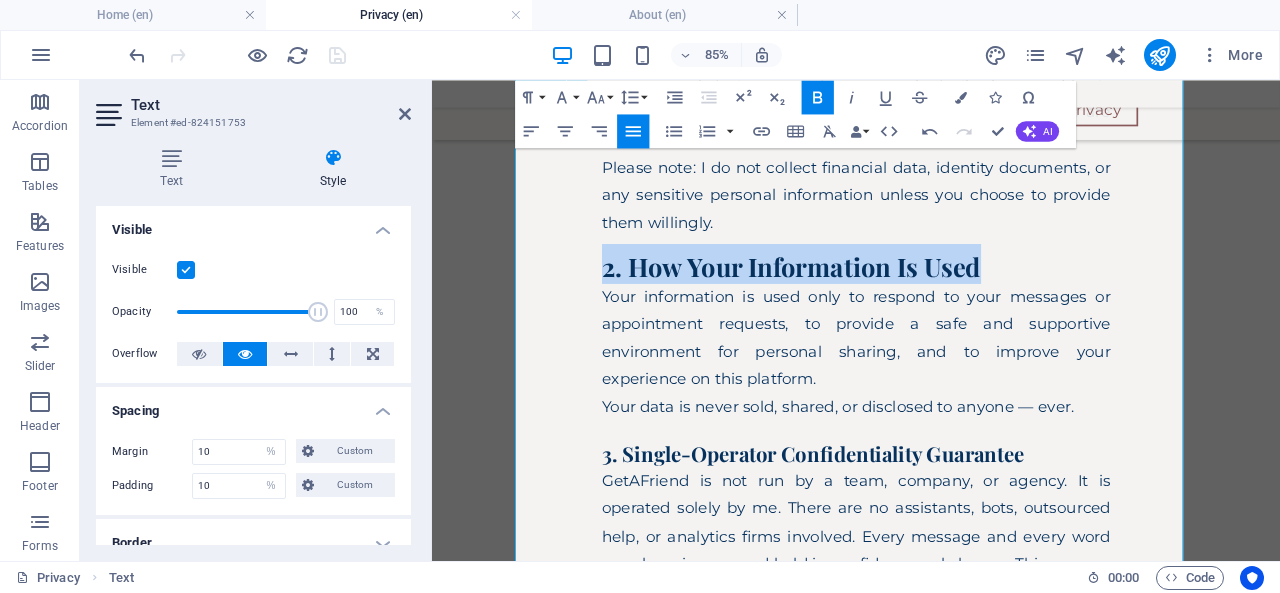 drag, startPoint x: 1086, startPoint y: 307, endPoint x: 629, endPoint y: 306, distance: 457.0011 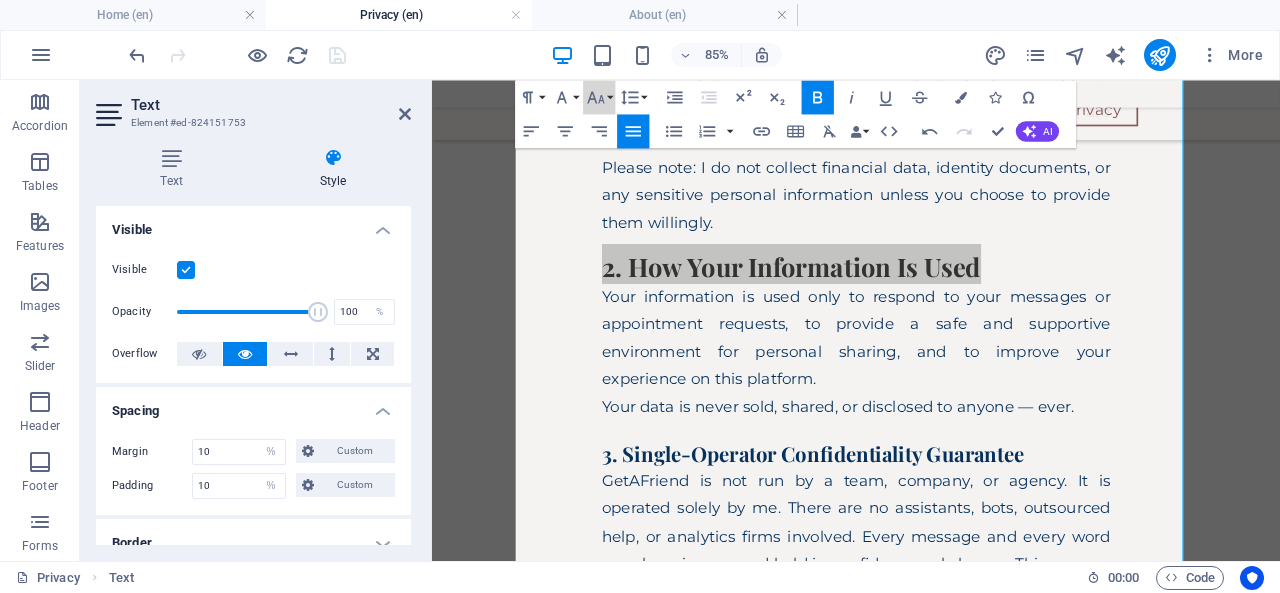 click on "Font Size" at bounding box center (599, 97) 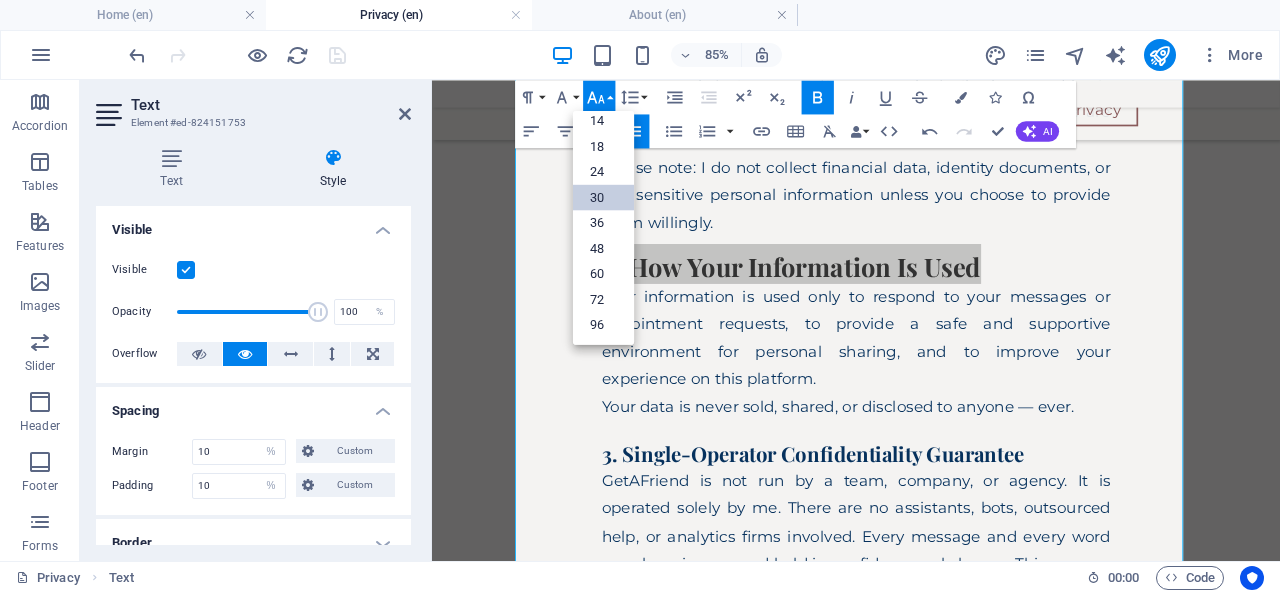 scroll, scrollTop: 160, scrollLeft: 0, axis: vertical 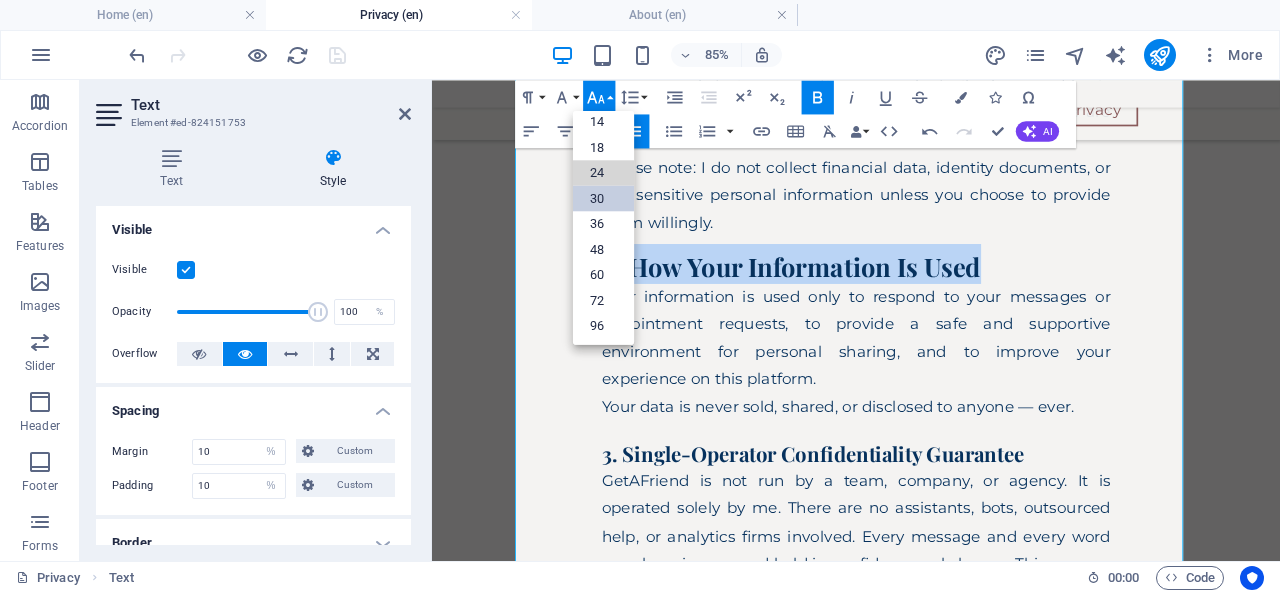 click on "24" at bounding box center (603, 173) 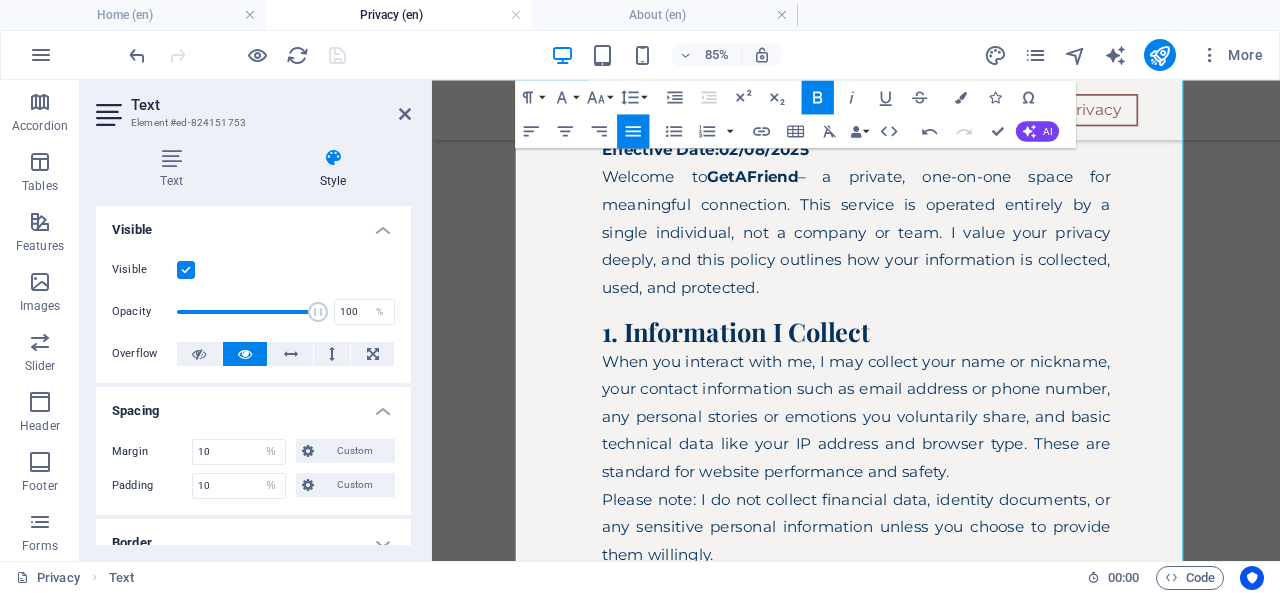 scroll, scrollTop: 374, scrollLeft: 0, axis: vertical 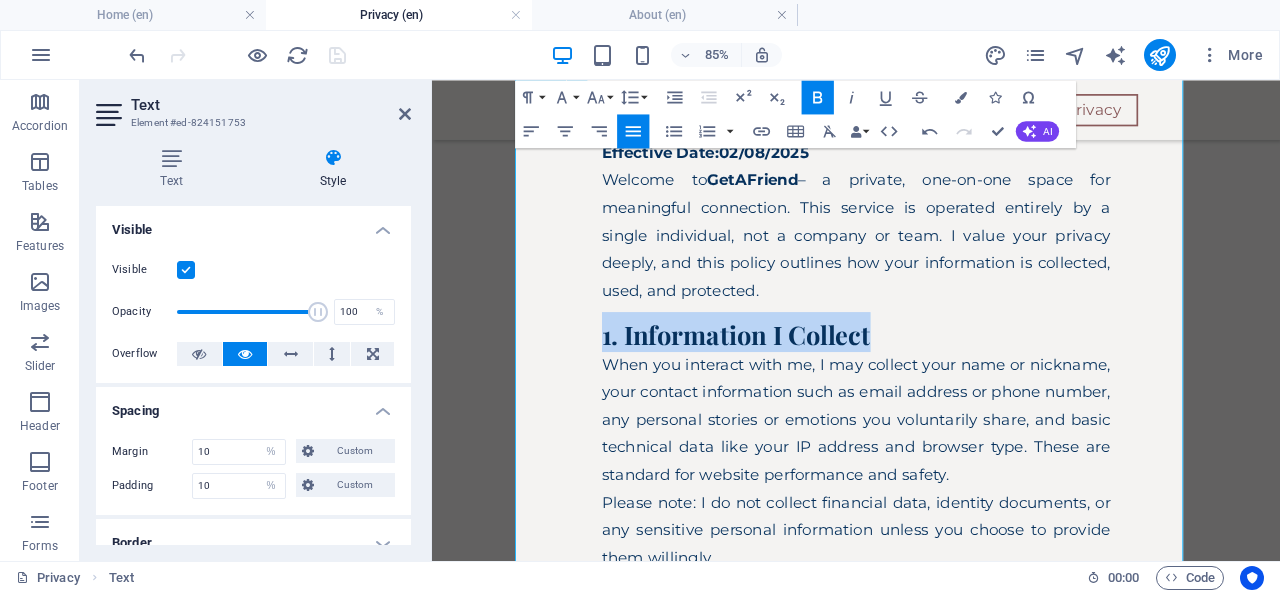 drag, startPoint x: 953, startPoint y: 379, endPoint x: 626, endPoint y: 372, distance: 327.07492 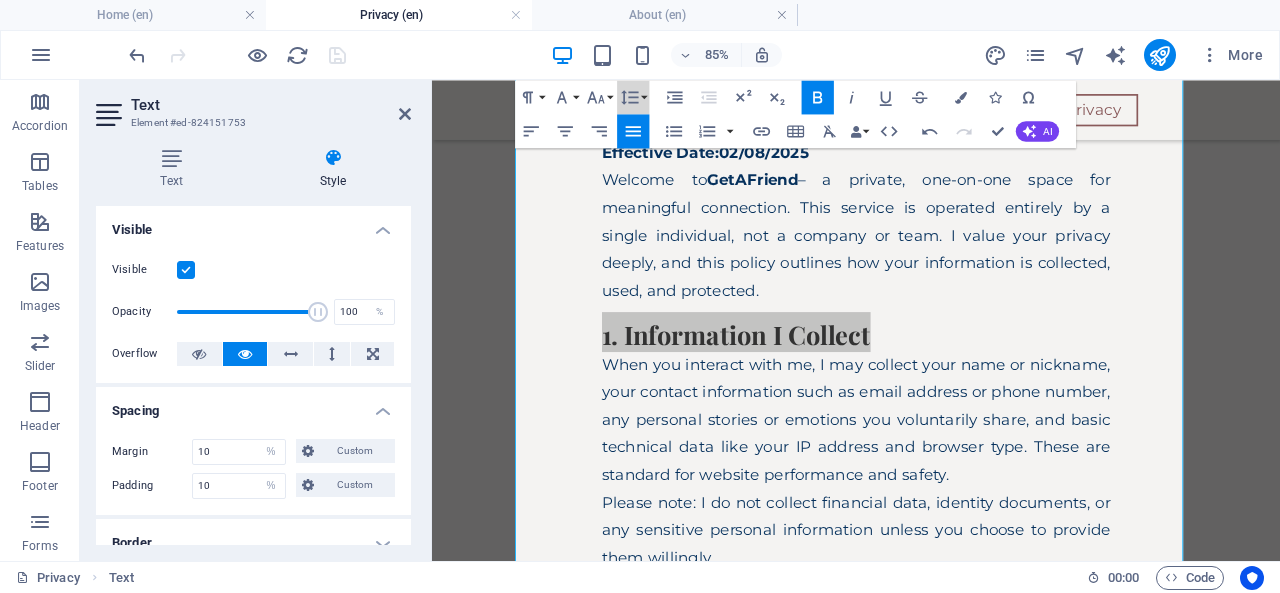 click on "Line Height" at bounding box center [633, 97] 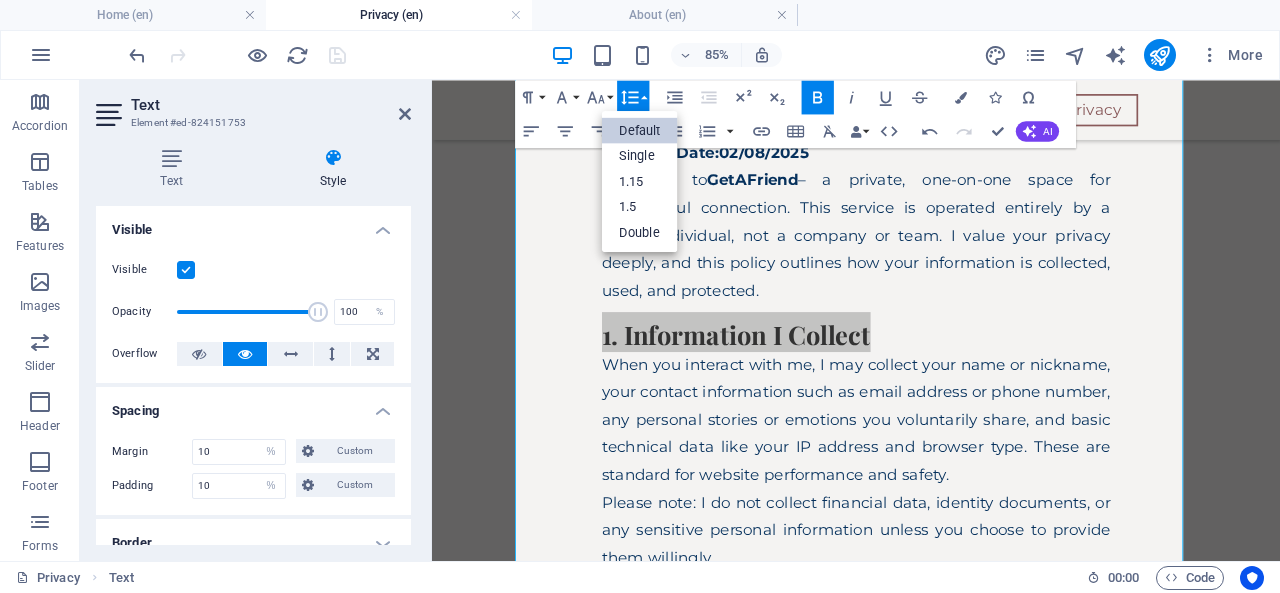 scroll, scrollTop: 0, scrollLeft: 0, axis: both 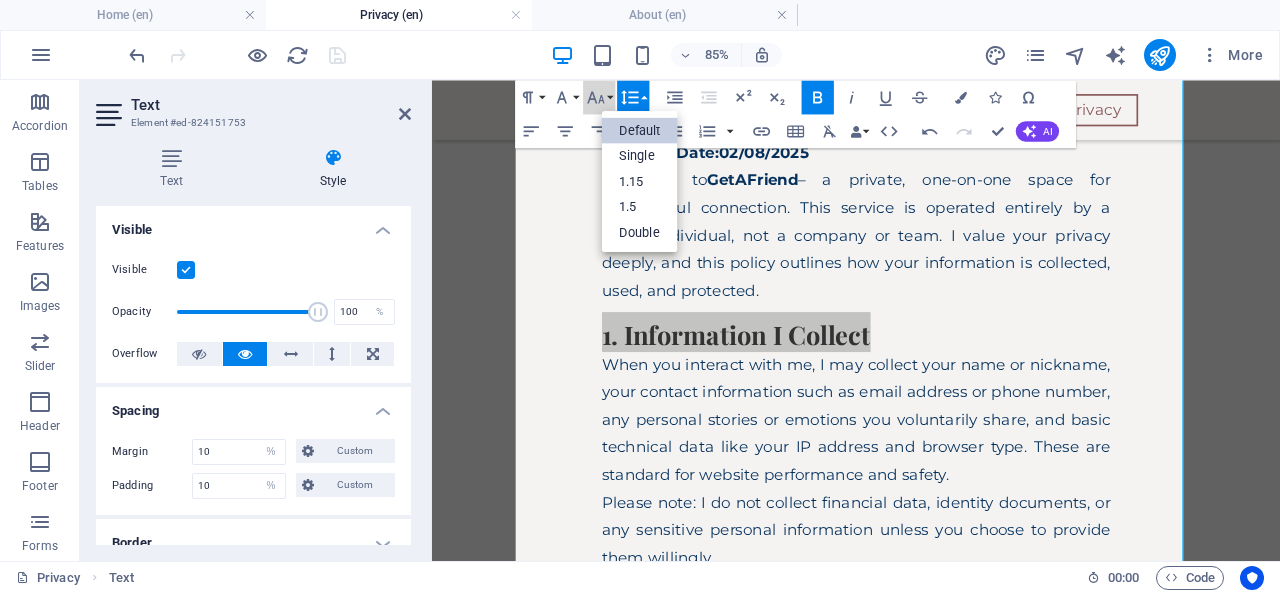click on "Font Size" at bounding box center [599, 97] 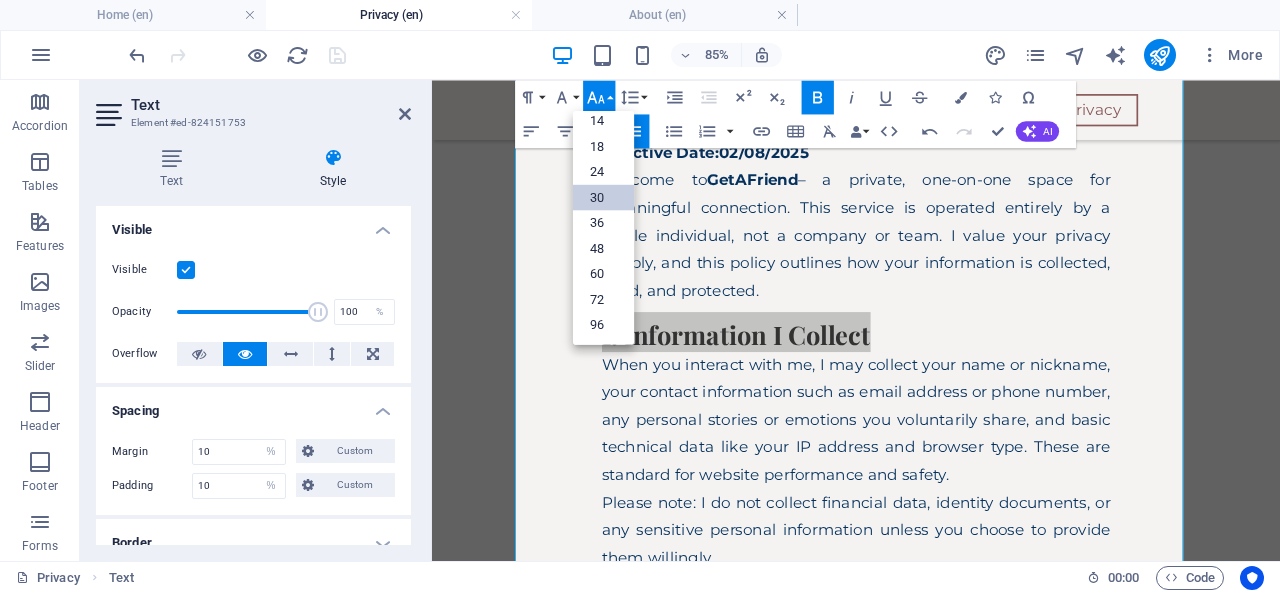 scroll, scrollTop: 160, scrollLeft: 0, axis: vertical 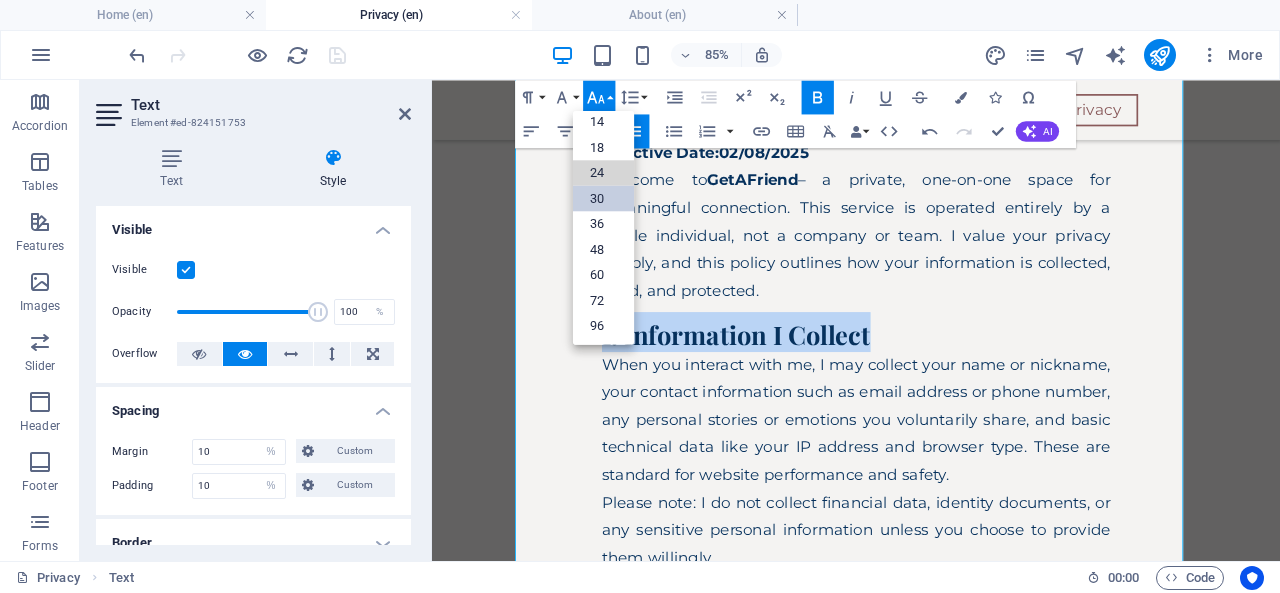 click on "24" at bounding box center [603, 173] 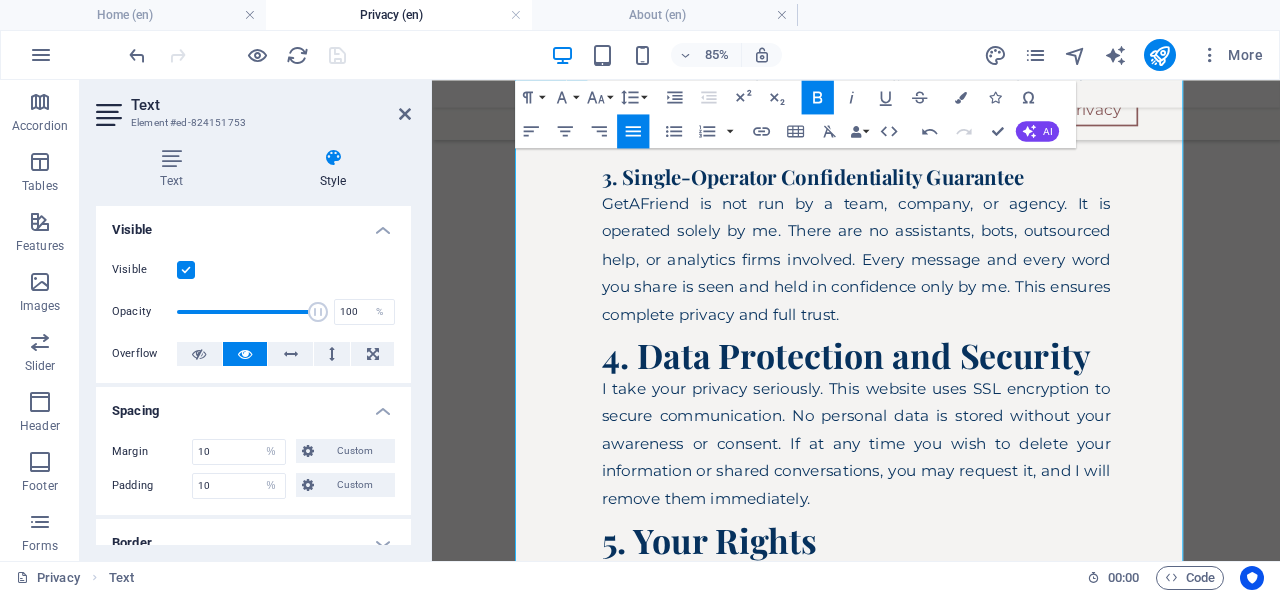 scroll, scrollTop: 1098, scrollLeft: 0, axis: vertical 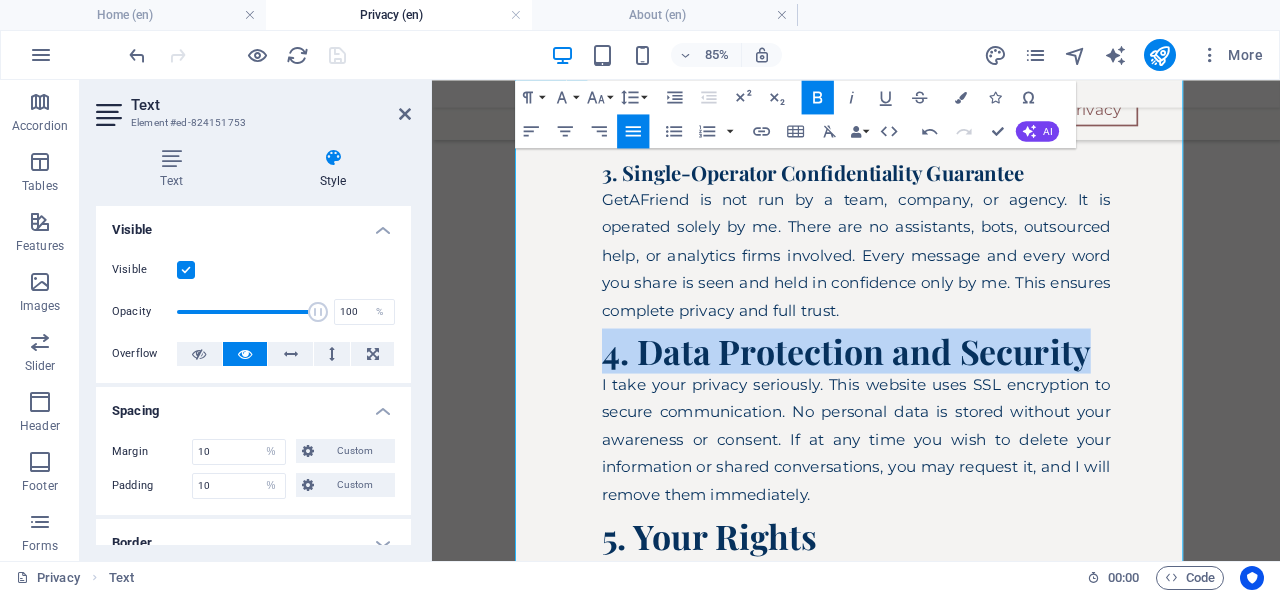 drag, startPoint x: 1207, startPoint y: 405, endPoint x: 599, endPoint y: 387, distance: 608.2664 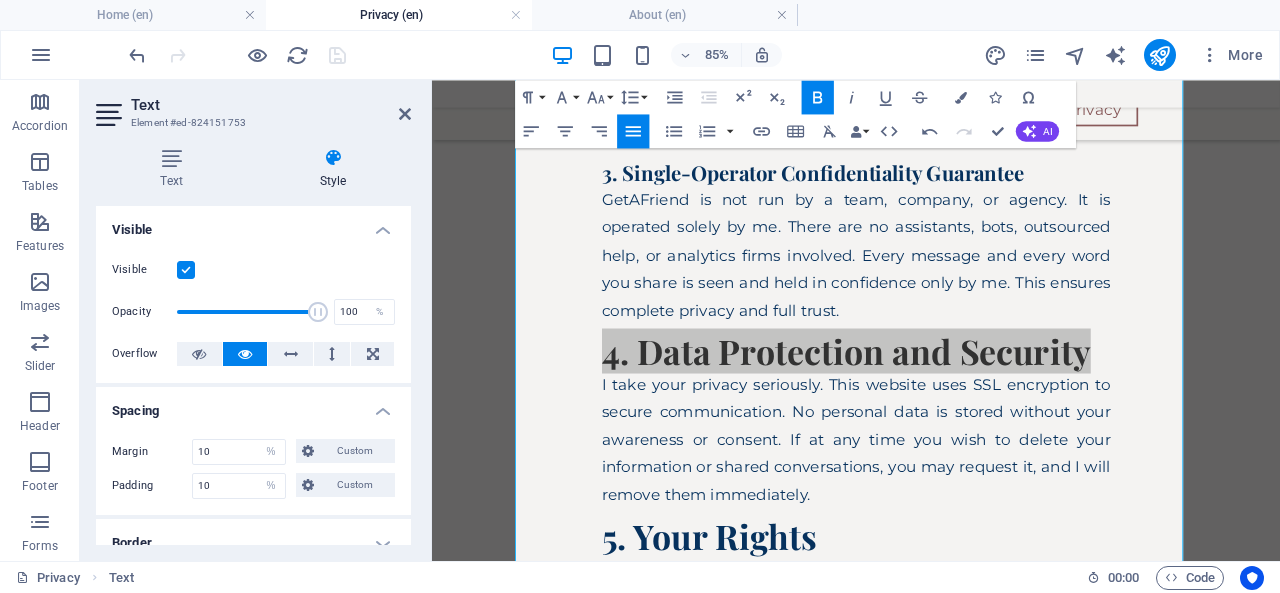click 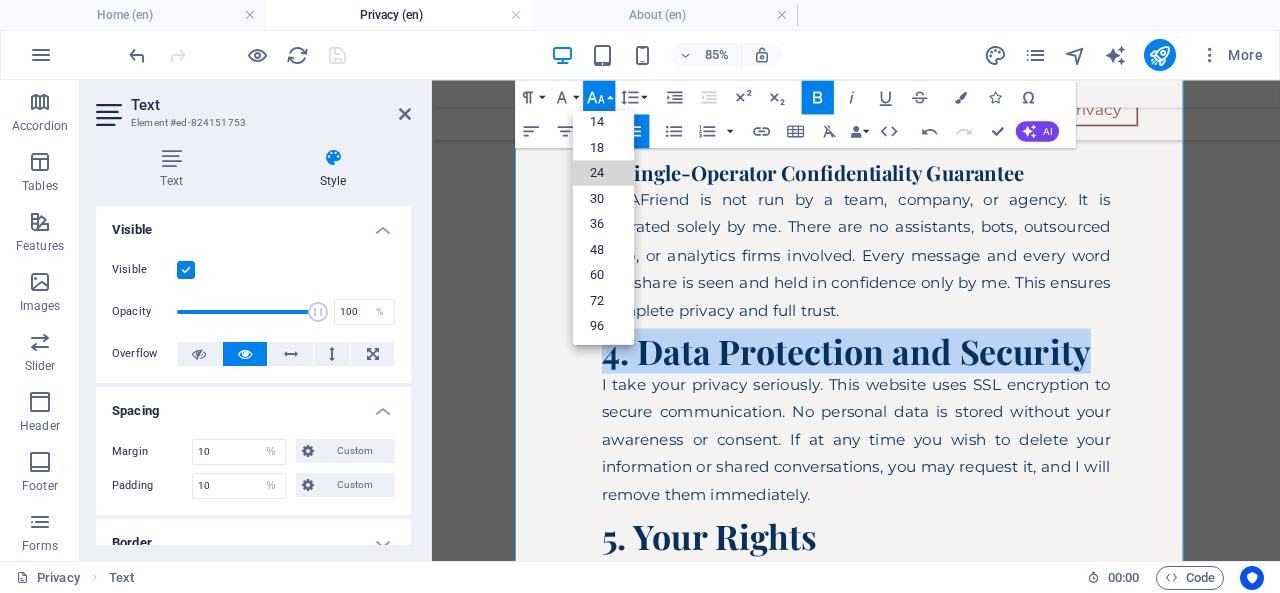 click on "24" at bounding box center [603, 173] 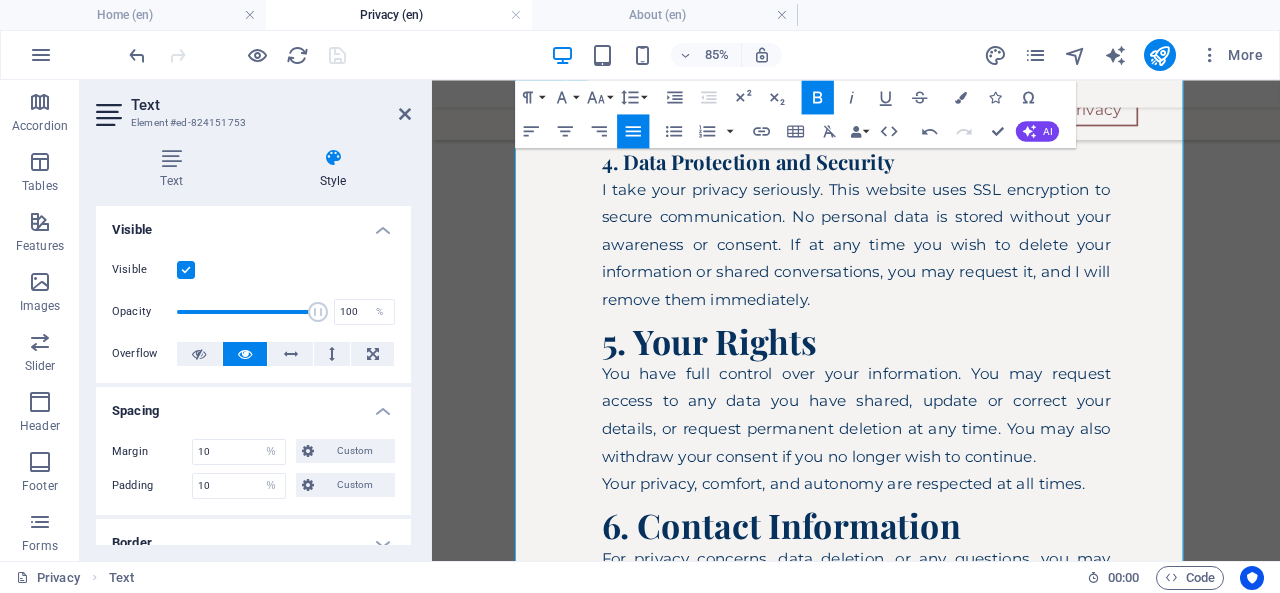 scroll, scrollTop: 1328, scrollLeft: 0, axis: vertical 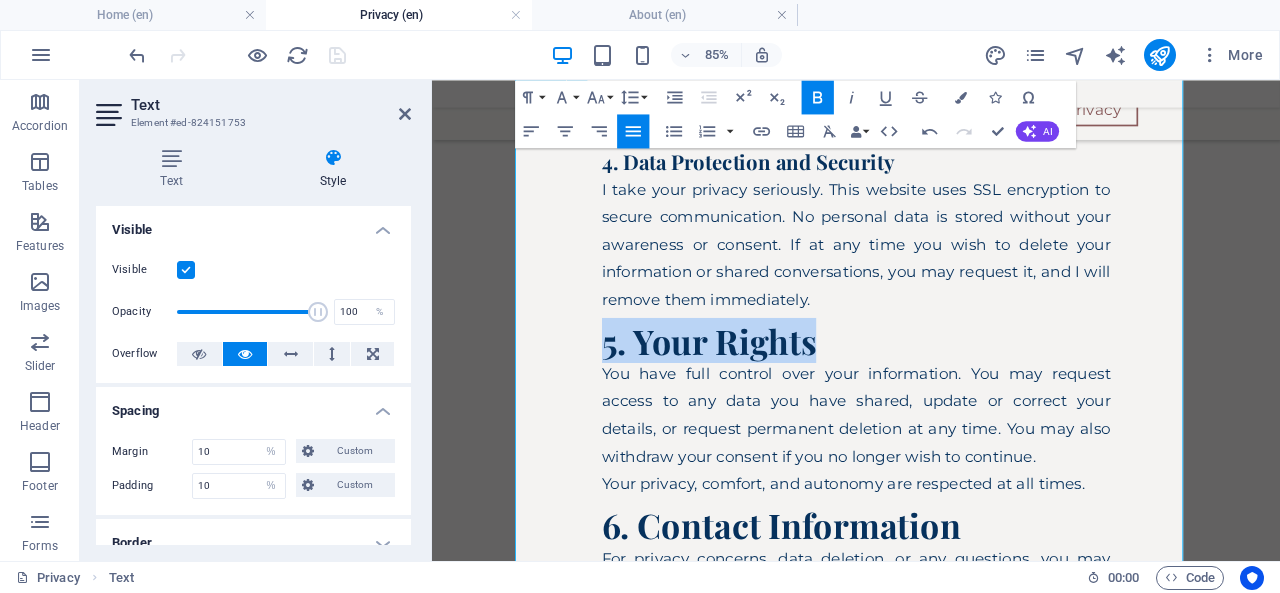 drag, startPoint x: 893, startPoint y: 383, endPoint x: 622, endPoint y: 390, distance: 271.0904 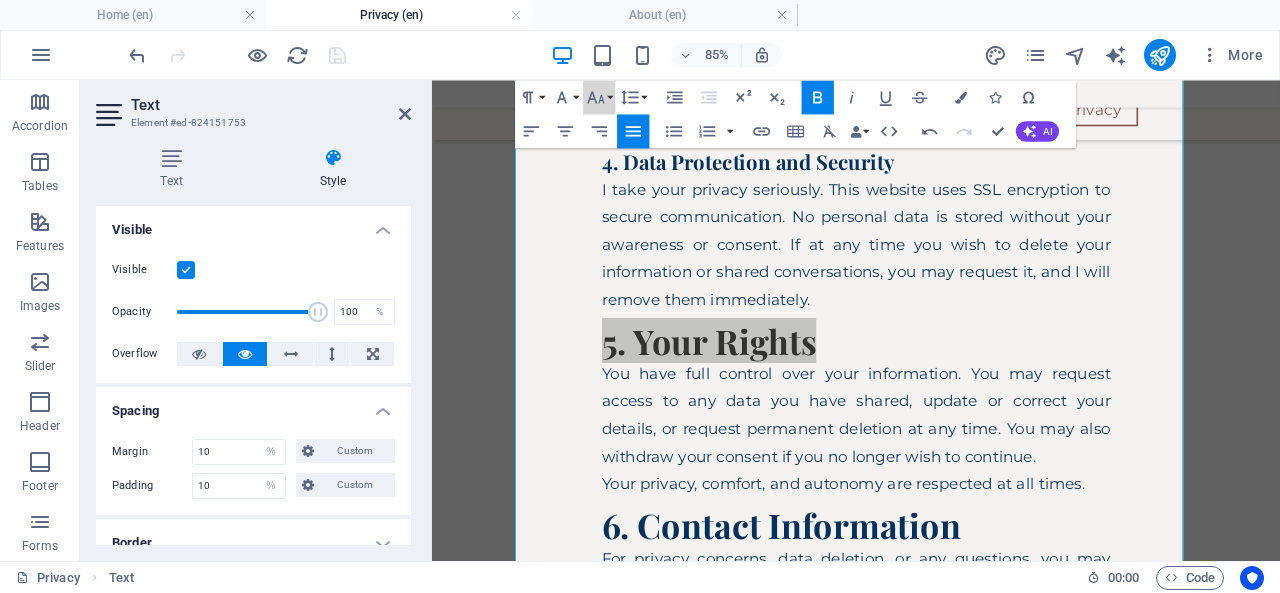 click on "Font Size" at bounding box center [599, 97] 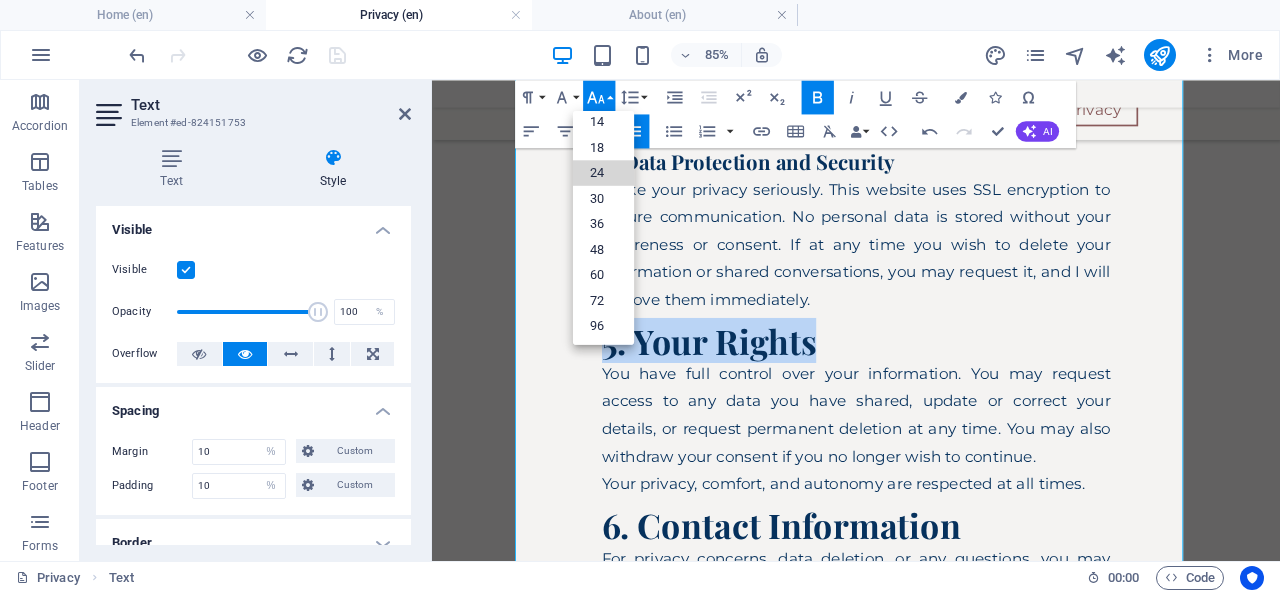 click on "24" at bounding box center (603, 173) 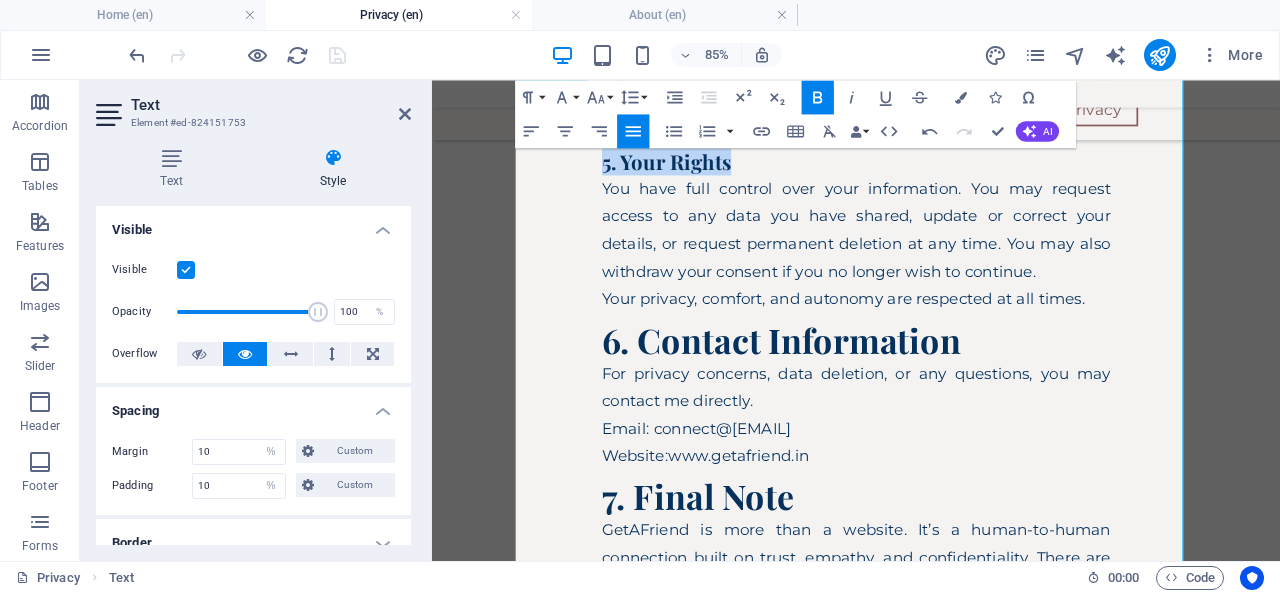 scroll, scrollTop: 1563, scrollLeft: 0, axis: vertical 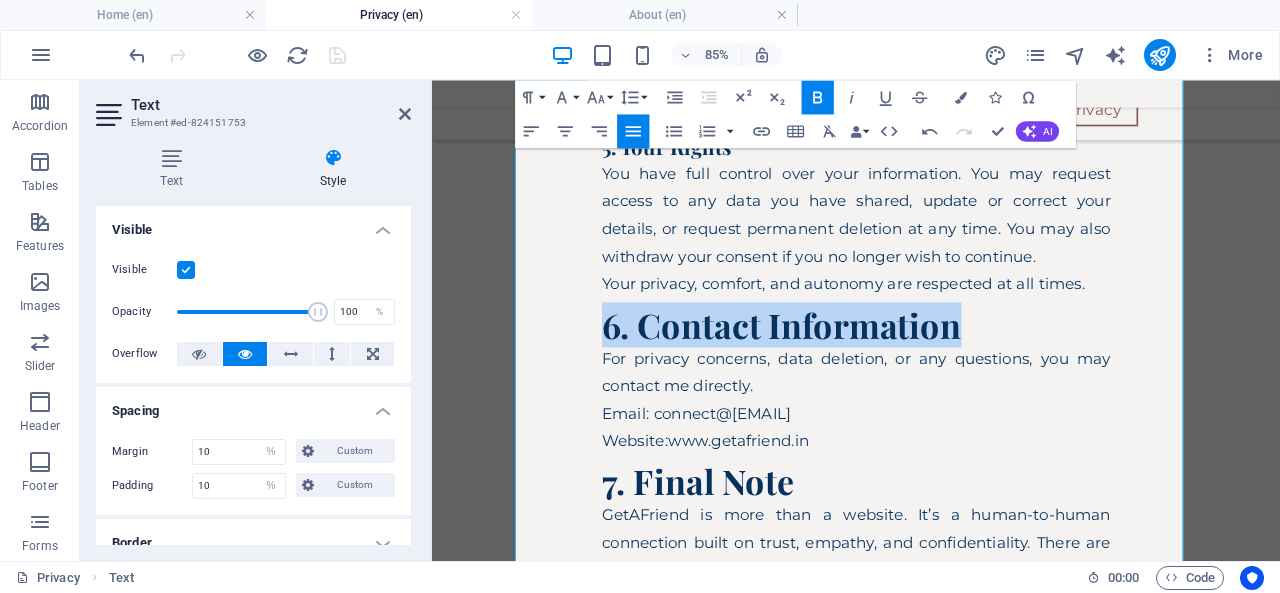 drag, startPoint x: 1063, startPoint y: 369, endPoint x: 596, endPoint y: 372, distance: 467.00964 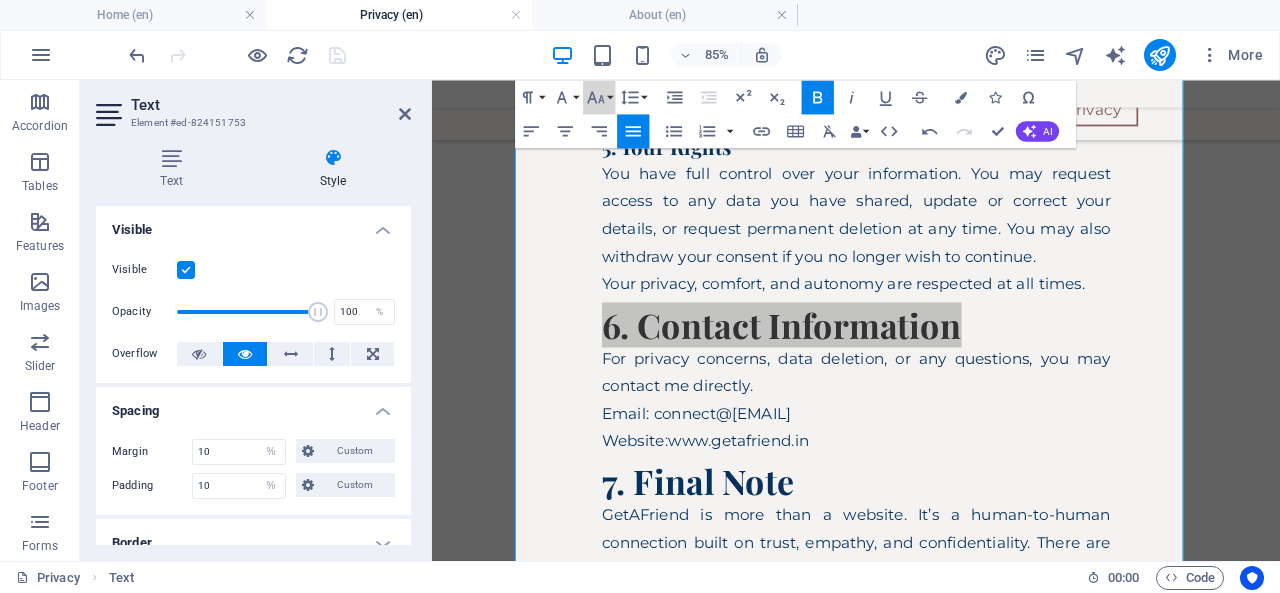 click on "Font Size" at bounding box center [599, 97] 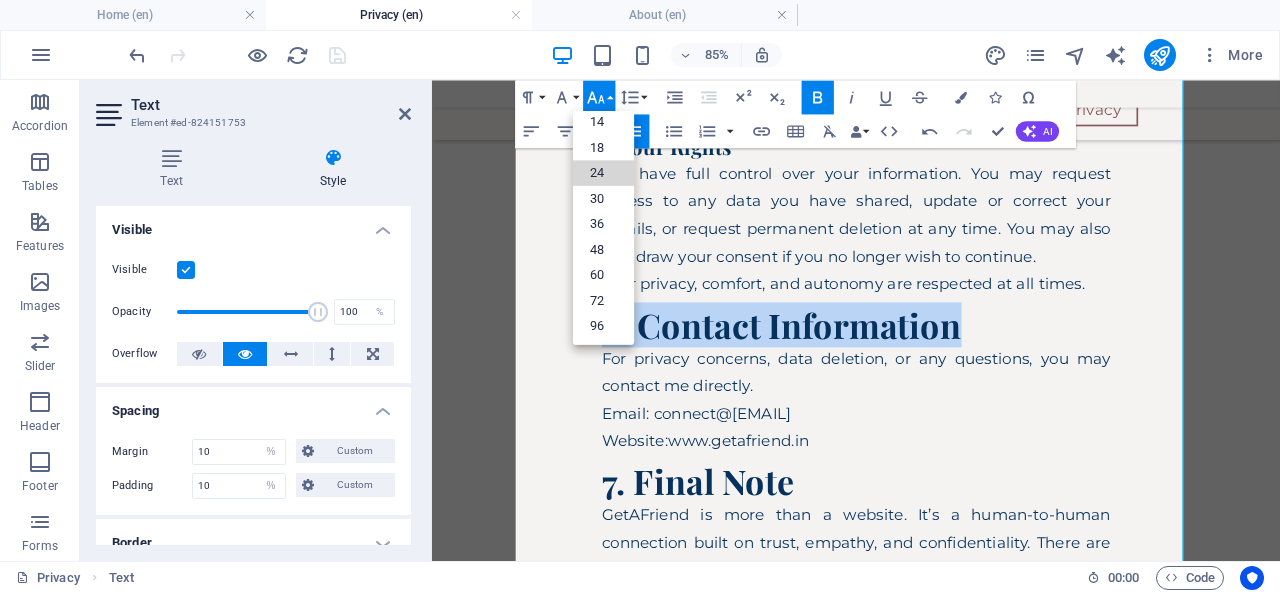 click on "24" at bounding box center (603, 173) 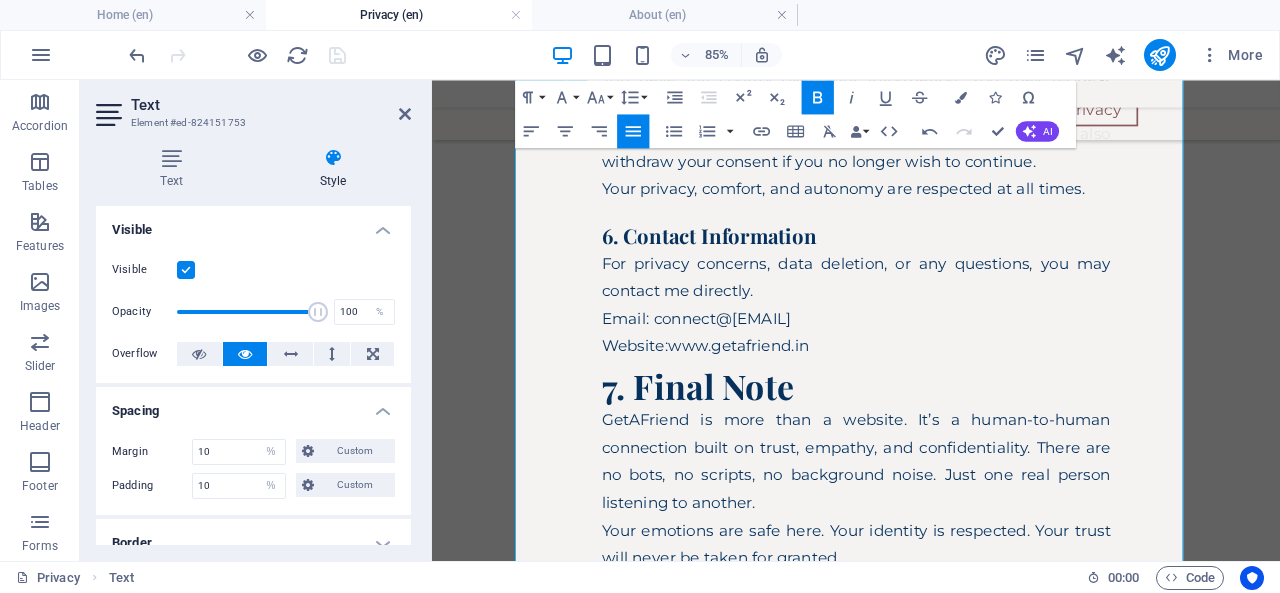 scroll, scrollTop: 1716, scrollLeft: 0, axis: vertical 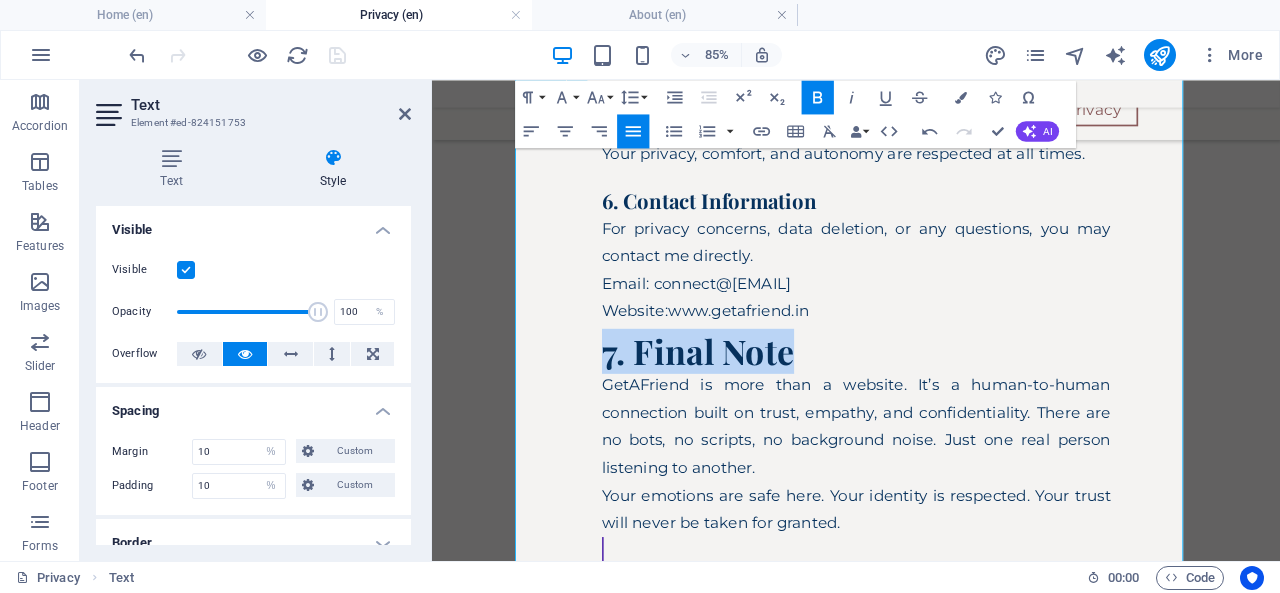 drag, startPoint x: 857, startPoint y: 405, endPoint x: 603, endPoint y: 390, distance: 254.44254 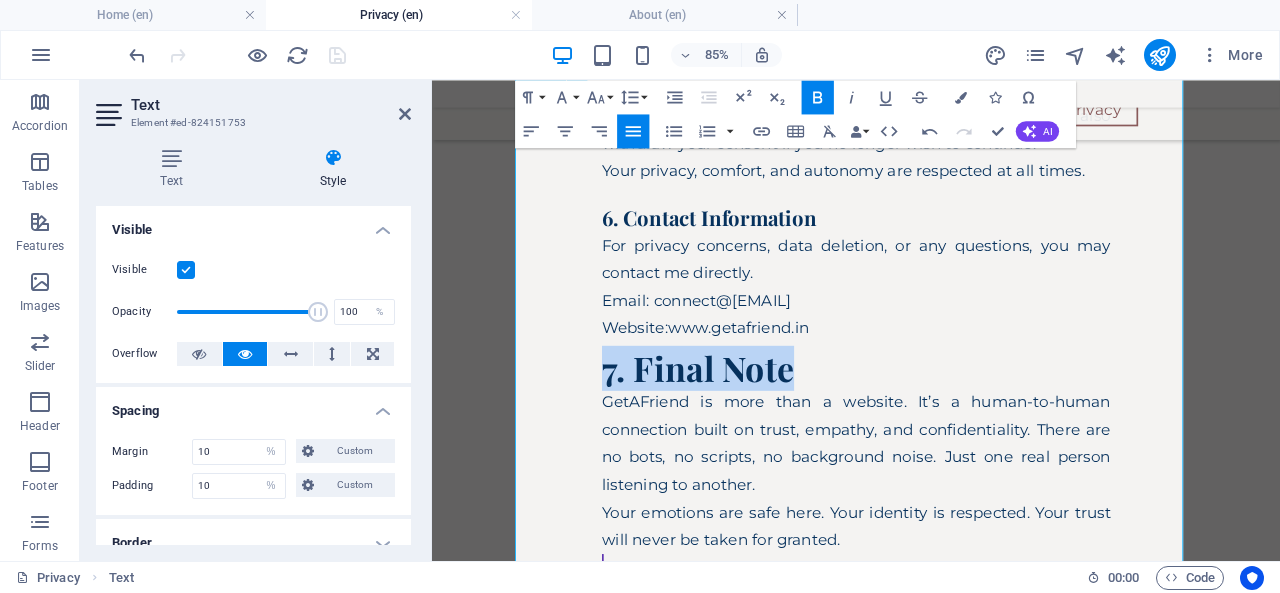 scroll, scrollTop: 1695, scrollLeft: 0, axis: vertical 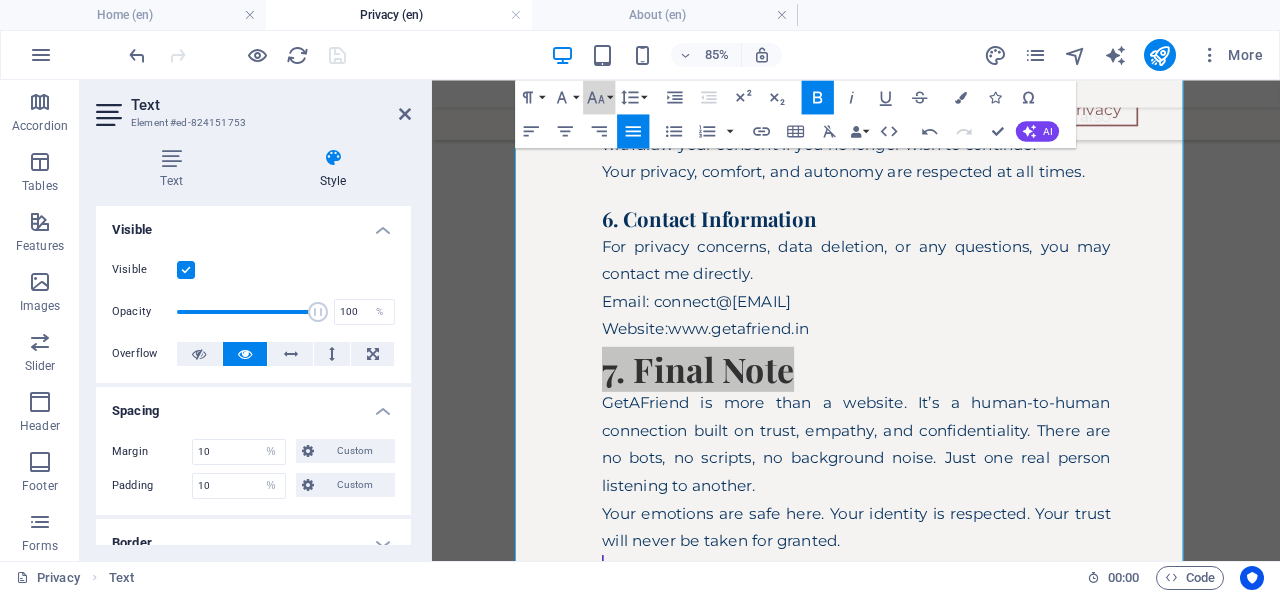 click 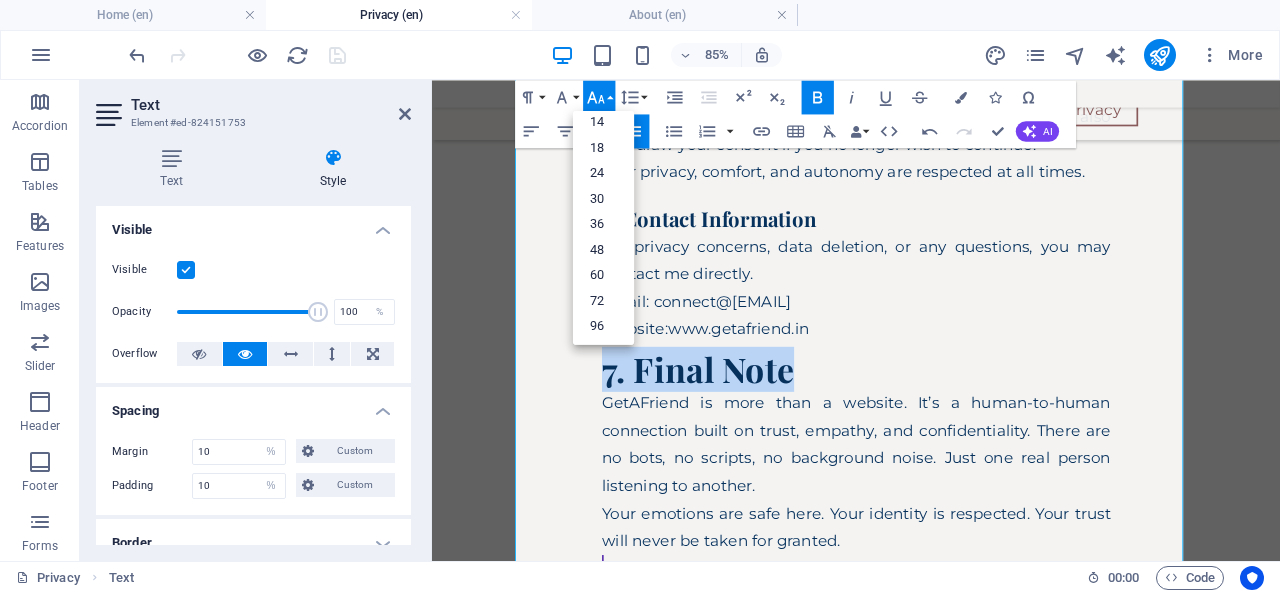 click on "24" at bounding box center (603, 173) 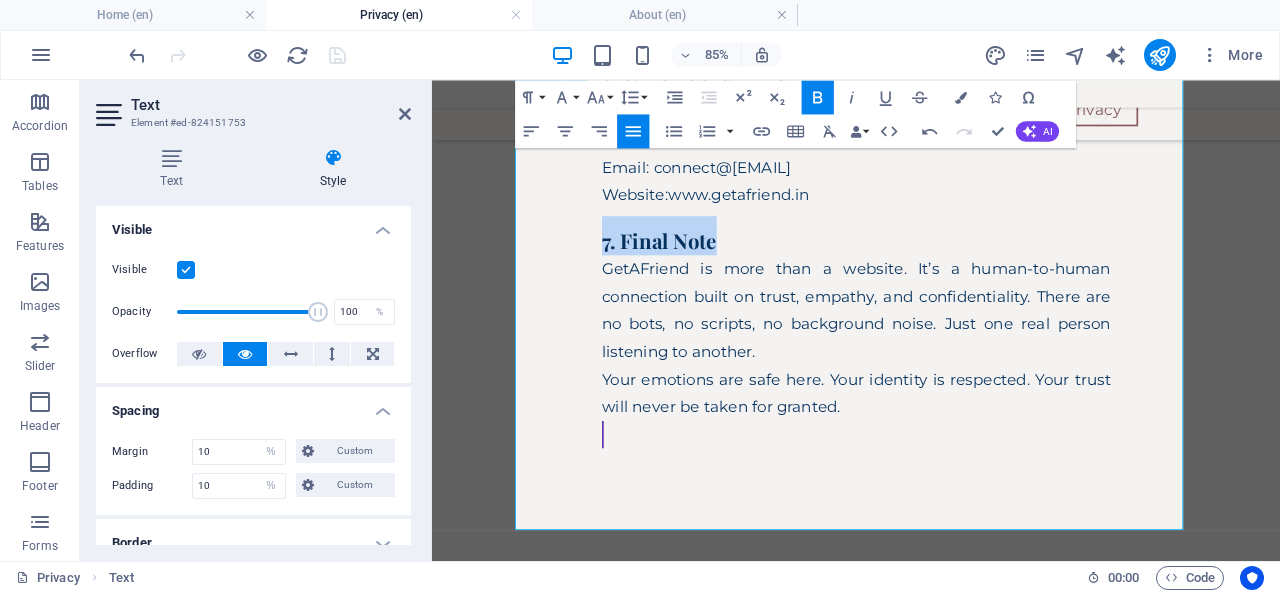 scroll, scrollTop: 1867, scrollLeft: 0, axis: vertical 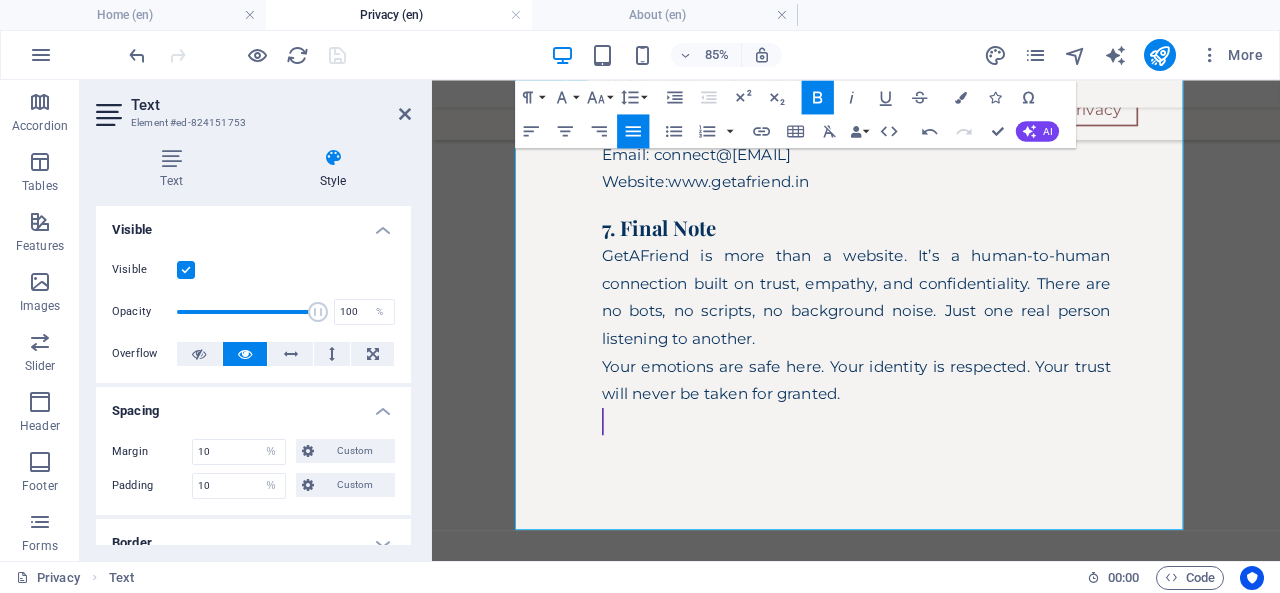 click on "Your emotions are safe here. Your identity is respected. Your trust will never be taken for granted." at bounding box center (931, 433) 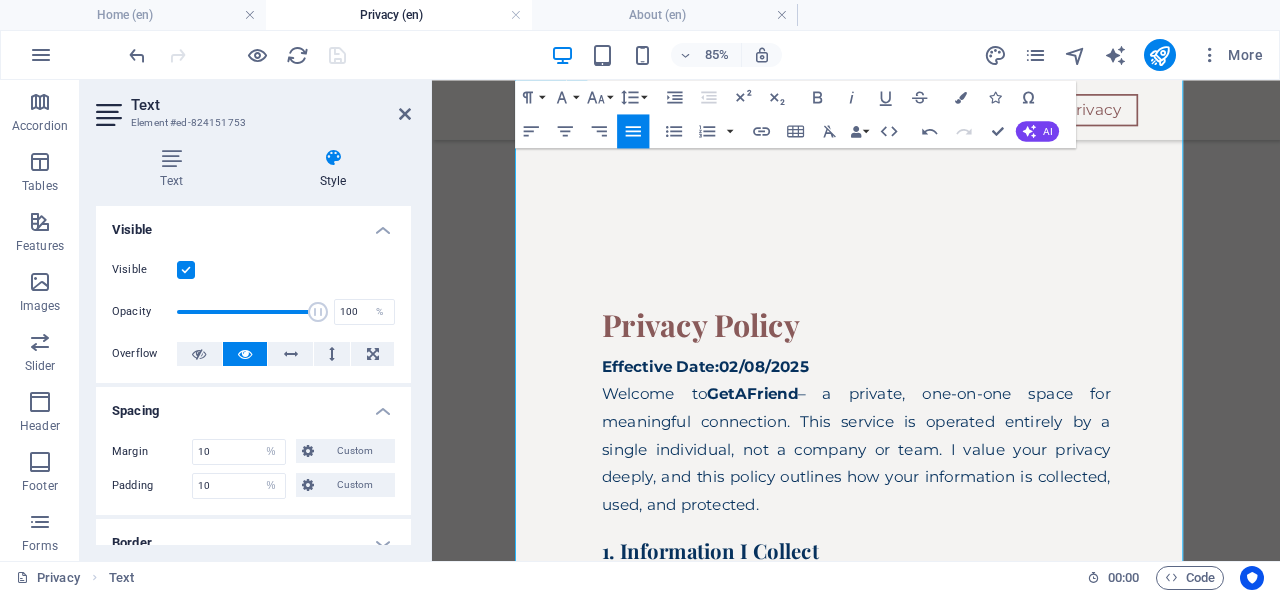 scroll, scrollTop: 120, scrollLeft: 0, axis: vertical 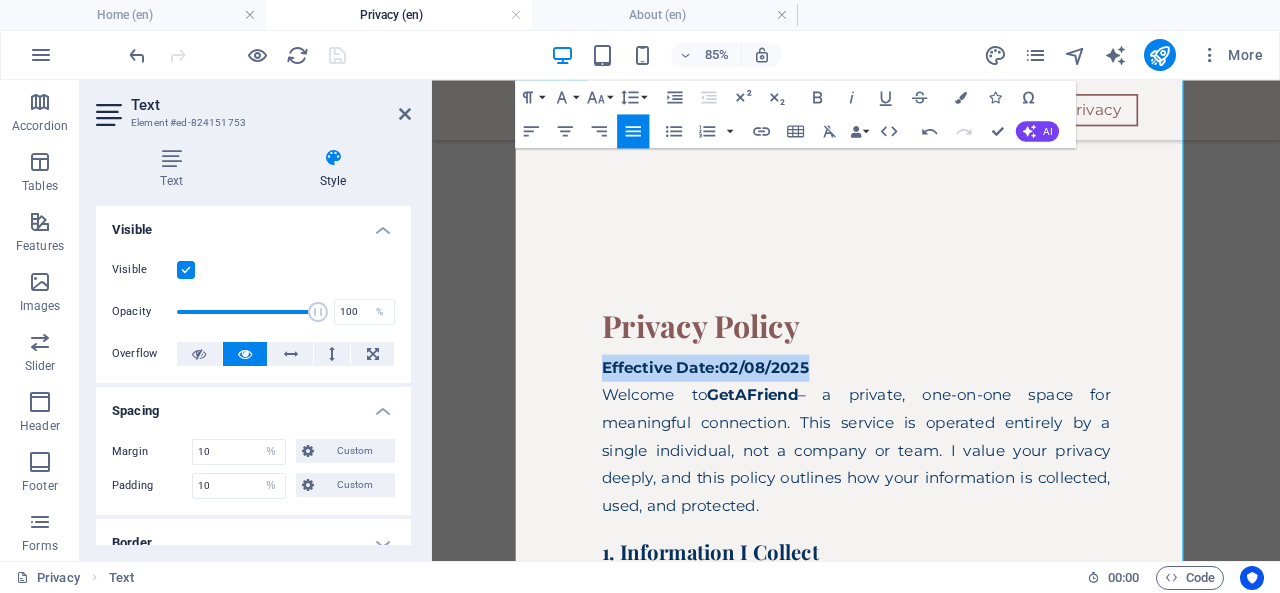drag, startPoint x: 882, startPoint y: 411, endPoint x: 614, endPoint y: 414, distance: 268.01678 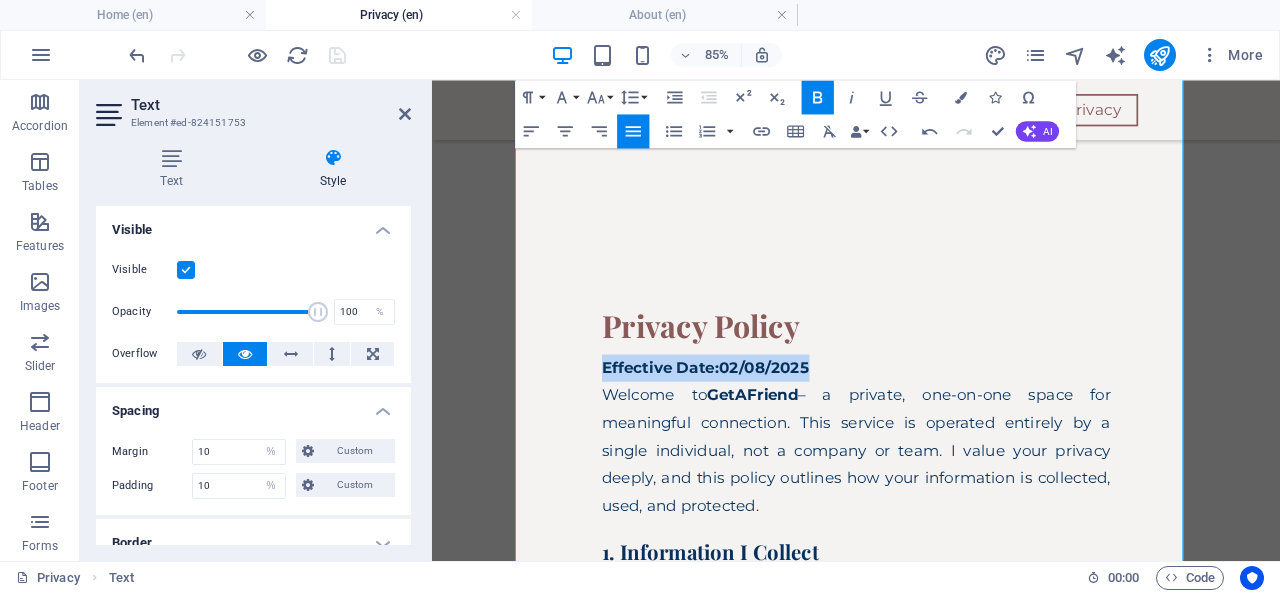 click 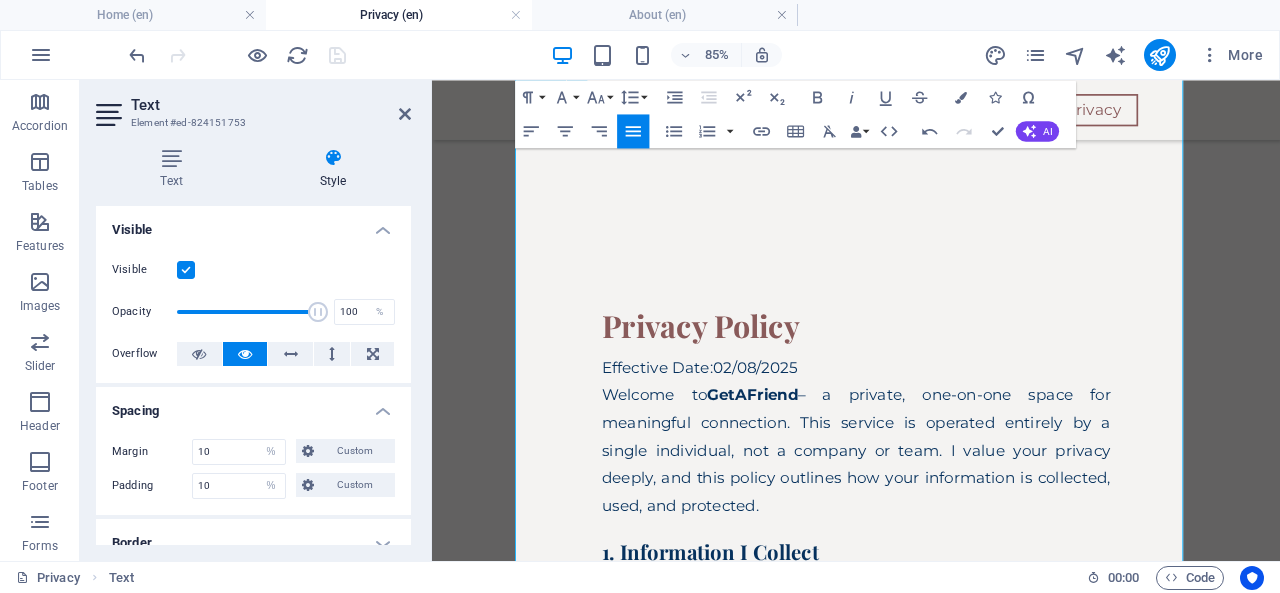 click on "Privacy Policy" at bounding box center [931, 334] 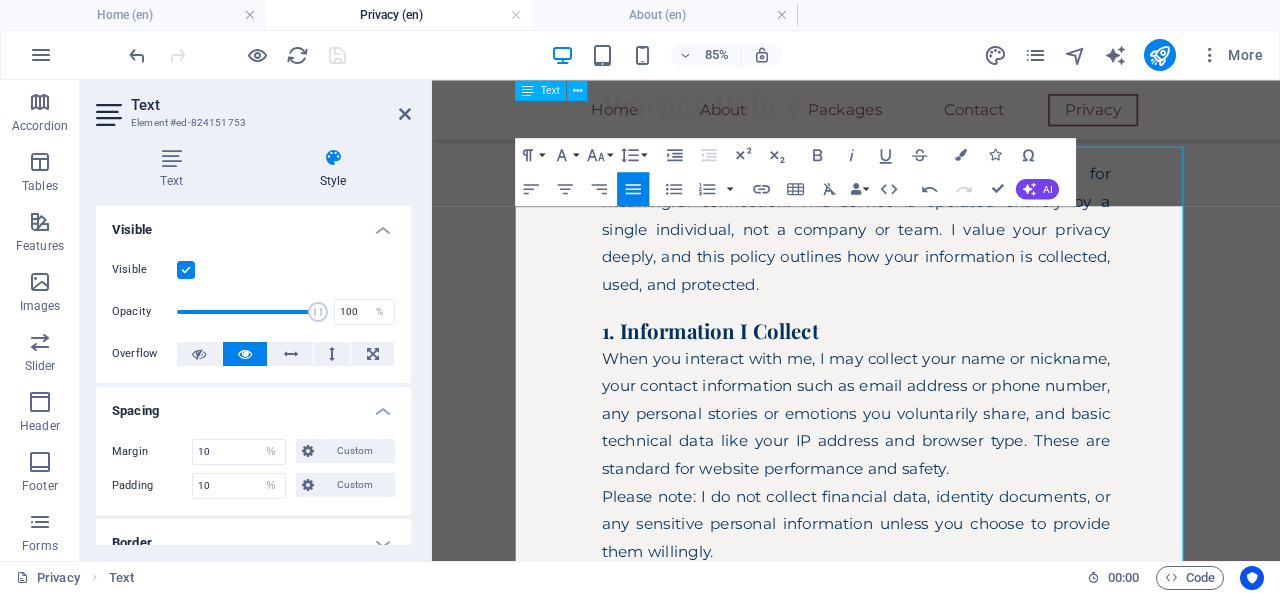 scroll, scrollTop: 0, scrollLeft: 0, axis: both 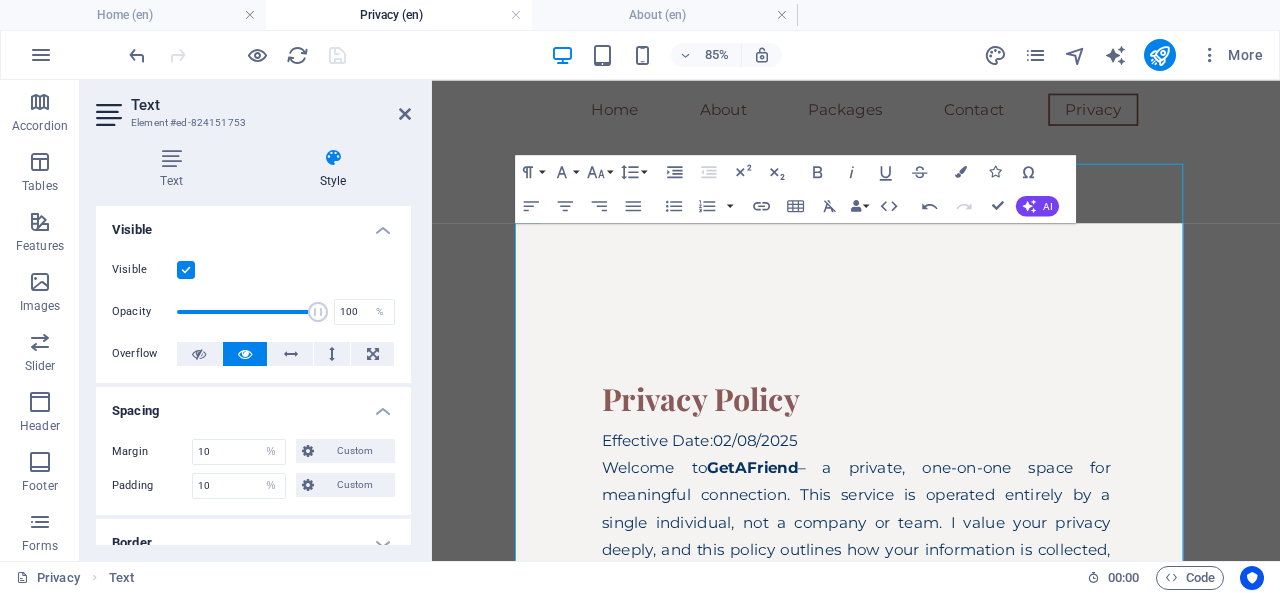 click on "Home About Packages Contact Privacy Privacy Policy Effective Date:02/08/2025        Welcome to  GetAFriend  – a private, one-on-one space for meaningful connection. This service is operated entirely by a single individual, not a company or team. I value your privacy deeply, and this policy outlines how your information is collected, used, and protected. 1. Information I Collect When you interact with me, I may collect your name or nickname, your contact information such as email address or phone number, any personal stories or emotions you voluntarily share, and basic technical data like your IP address and browser type. These are standard for website performance and safety. Please note: I do not collect financial data, identity documents, or any sensitive personal information unless you choose to provide them willingly. 2. How Your Information Is Used Your data is never sold, shared, or disclosed to anyone — ever. 3. Single-Operator Confidentiality Guarantee 4. Data Protection and Security Website:" at bounding box center (931, 1518) 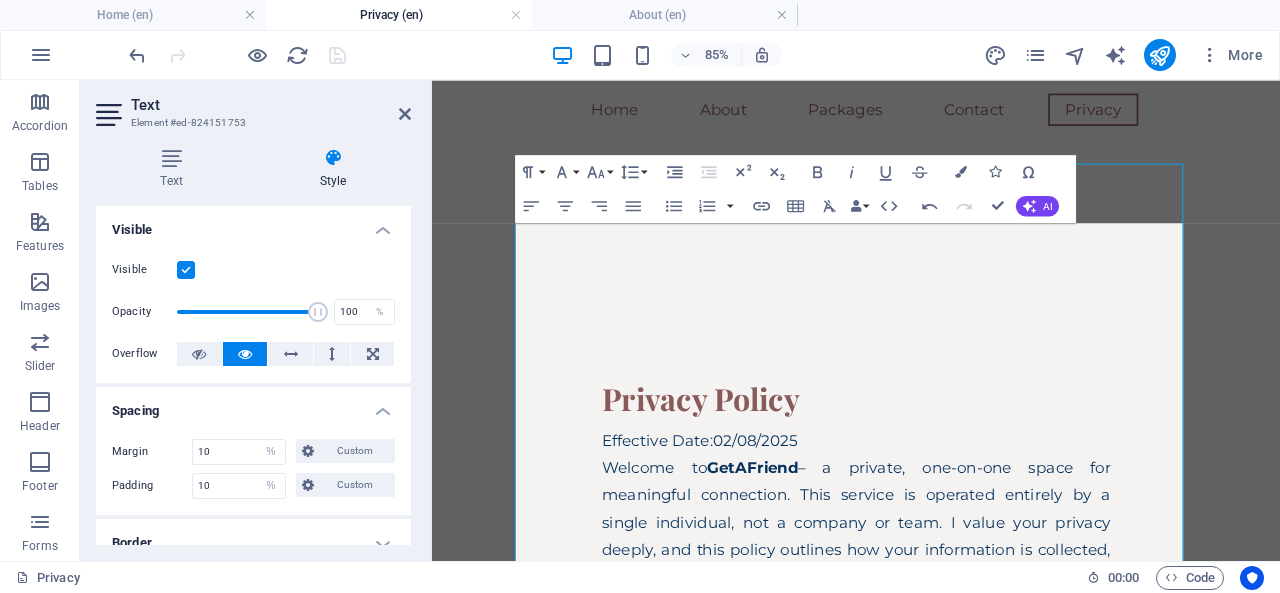 click on "Home About Packages Contact Privacy Privacy Policy Effective Date:02/08/2025        Welcome to  GetAFriend  – a private, one-on-one space for meaningful connection. This service is operated entirely by a single individual, not a company or team. I value your privacy deeply, and this policy outlines how your information is collected, used, and protected. 1. Information I Collect When you interact with me, I may collect your name or nickname, your contact information such as email address or phone number, any personal stories or emotions you voluntarily share, and basic technical data like your IP address and browser type. These are standard for website performance and safety. Please note: I do not collect financial data, identity documents, or any sensitive personal information unless you choose to provide them willingly. 2. How Your Information Is Used Your data is never sold, shared, or disclosed to anyone — ever. 3. Single-Operator Confidentiality Guarantee 4. Data Protection and Security Website:" at bounding box center (931, 1518) 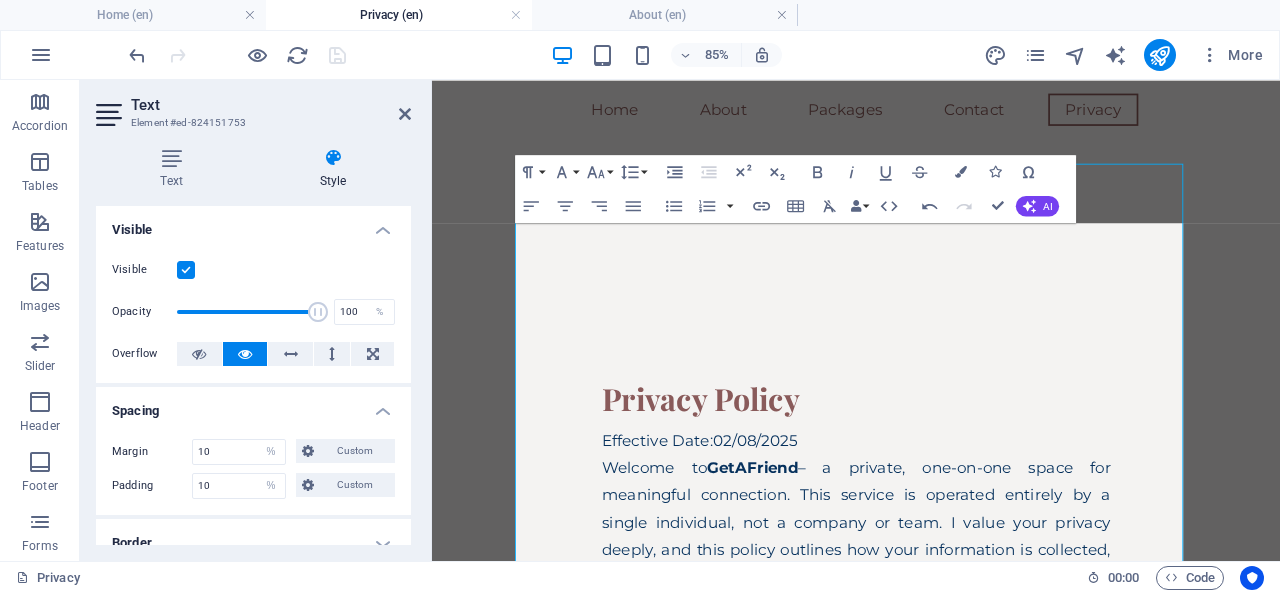 click at bounding box center [405, 114] 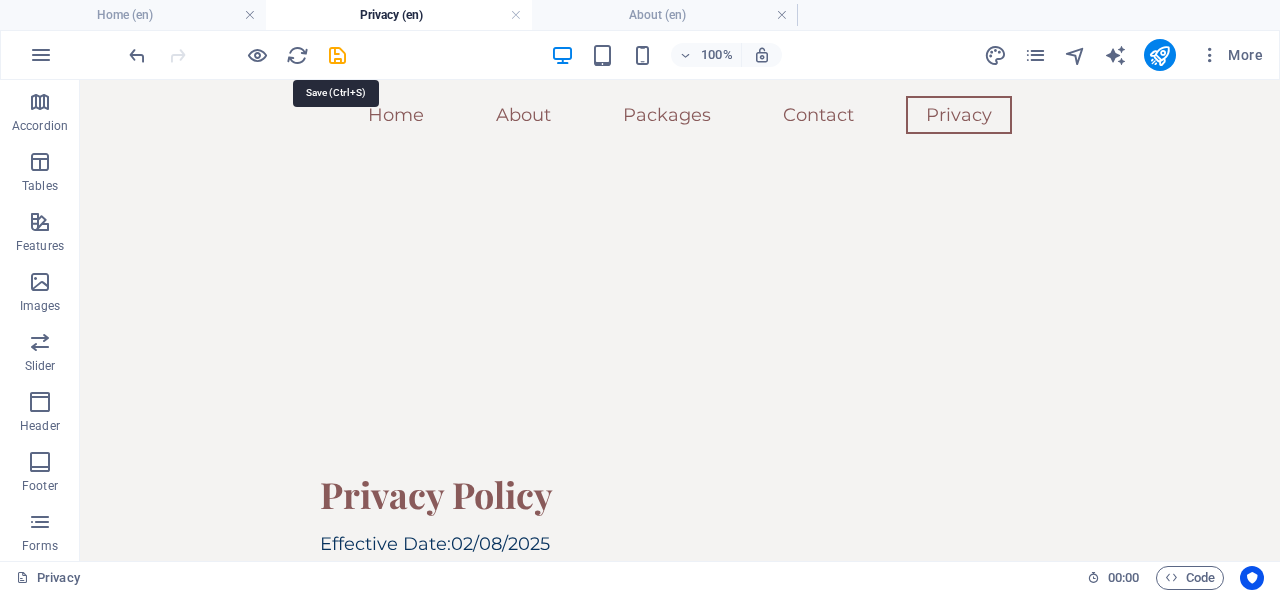 click at bounding box center (337, 55) 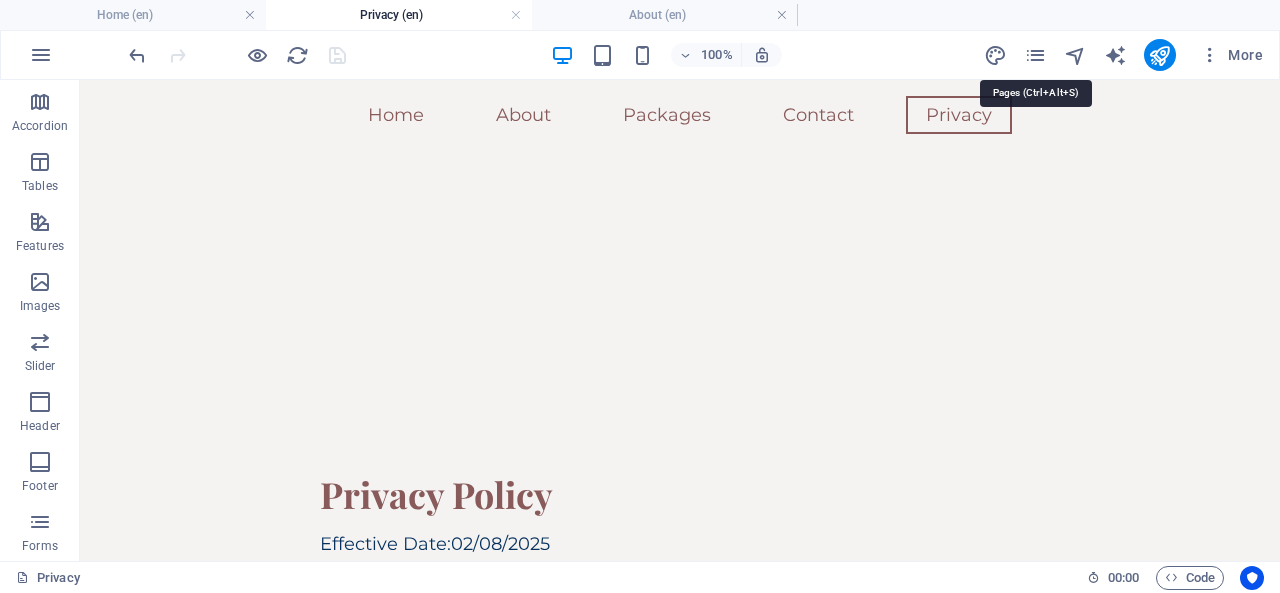 click at bounding box center [1035, 55] 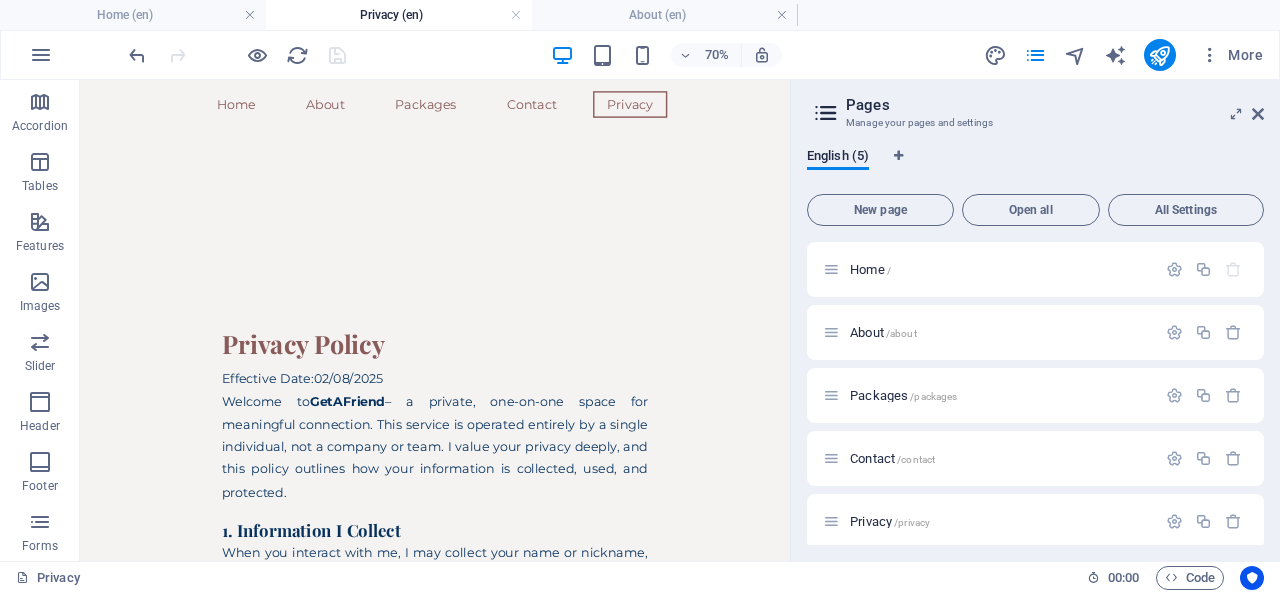 click on "Privacy /privacy" at bounding box center [890, 521] 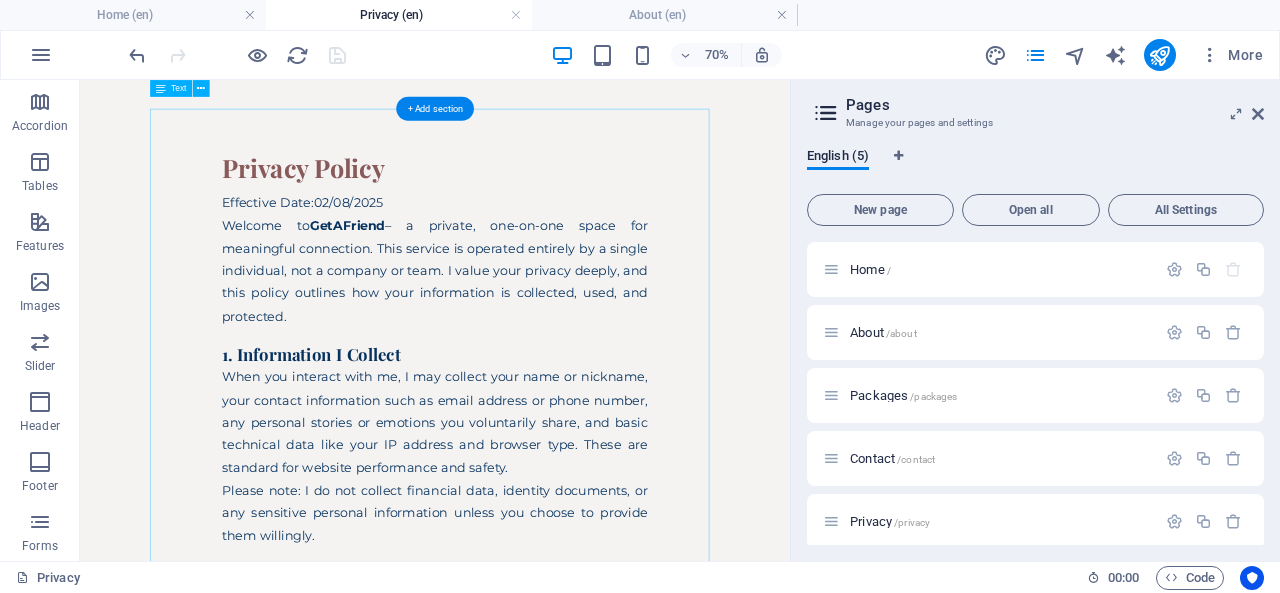 scroll, scrollTop: 0, scrollLeft: 0, axis: both 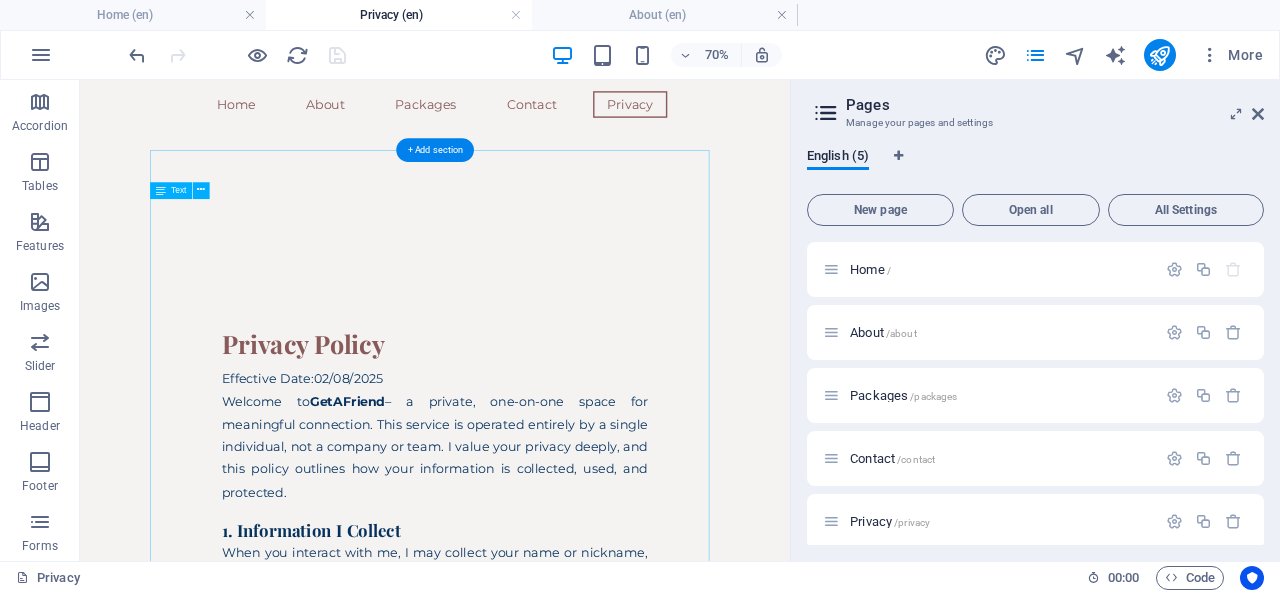 click on "Privacy Policy Effective Date:02/08/2025        Welcome to  GetAFriend  – a private, one-on-one space for meaningful connection. This service is operated entirely by a single individual, not a company or team. I value your privacy deeply, and this policy outlines how your information is collected, used, and protected. 1. Information I Collect When you interact with me, I may collect your name or nickname, your contact information such as email address or phone number, any personal stories or emotions you voluntarily share, and basic technical data like your IP address and browser type. These are standard for website performance and safety. Please note: I do not collect financial data, identity documents, or any sensitive personal information unless you choose to provide them willingly. 2. How Your Information Is Used Your data is never sold, shared, or disclosed to anyone — ever. 3. Single-Operator Confidentiality Guarantee 4. Data Protection and Security 5. Your Rights 6. Contact Information" at bounding box center (586, 1326) 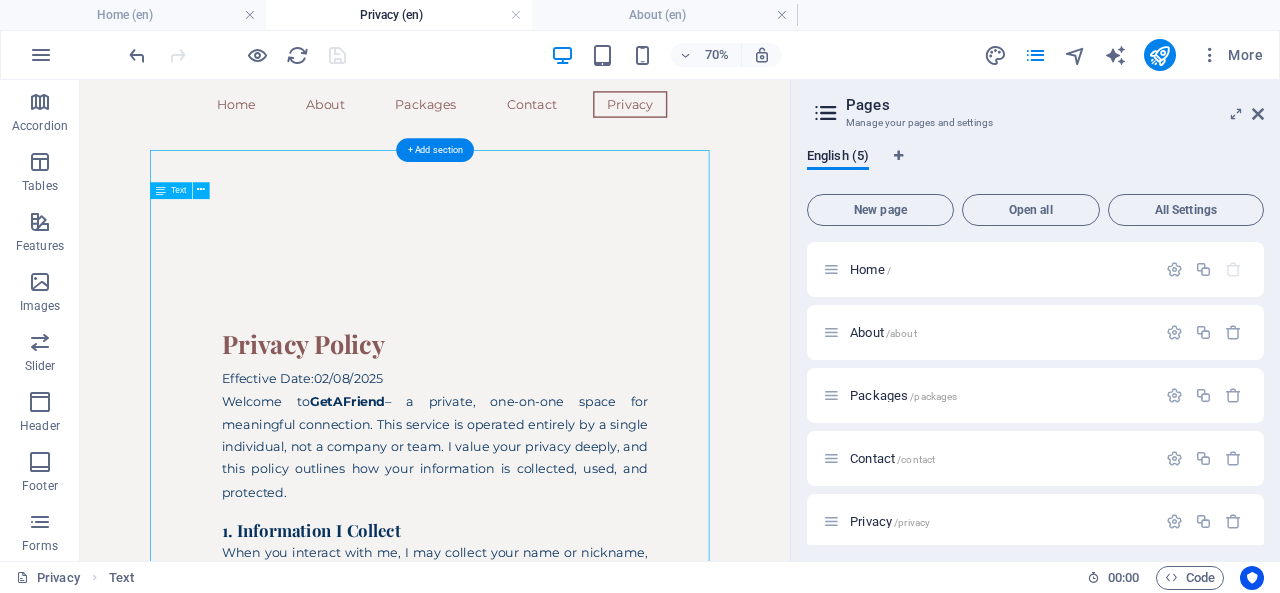 click on "Privacy Policy Effective Date:02/08/2025        Welcome to  GetAFriend  – a private, one-on-one space for meaningful connection. This service is operated entirely by a single individual, not a company or team. I value your privacy deeply, and this policy outlines how your information is collected, used, and protected. 1. Information I Collect When you interact with me, I may collect your name or nickname, your contact information such as email address or phone number, any personal stories or emotions you voluntarily share, and basic technical data like your IP address and browser type. These are standard for website performance and safety. Please note: I do not collect financial data, identity documents, or any sensitive personal information unless you choose to provide them willingly. 2. How Your Information Is Used Your data is never sold, shared, or disclosed to anyone — ever. 3. Single-Operator Confidentiality Guarantee 4. Data Protection and Security 5. Your Rights 6. Contact Information" at bounding box center [586, 1326] 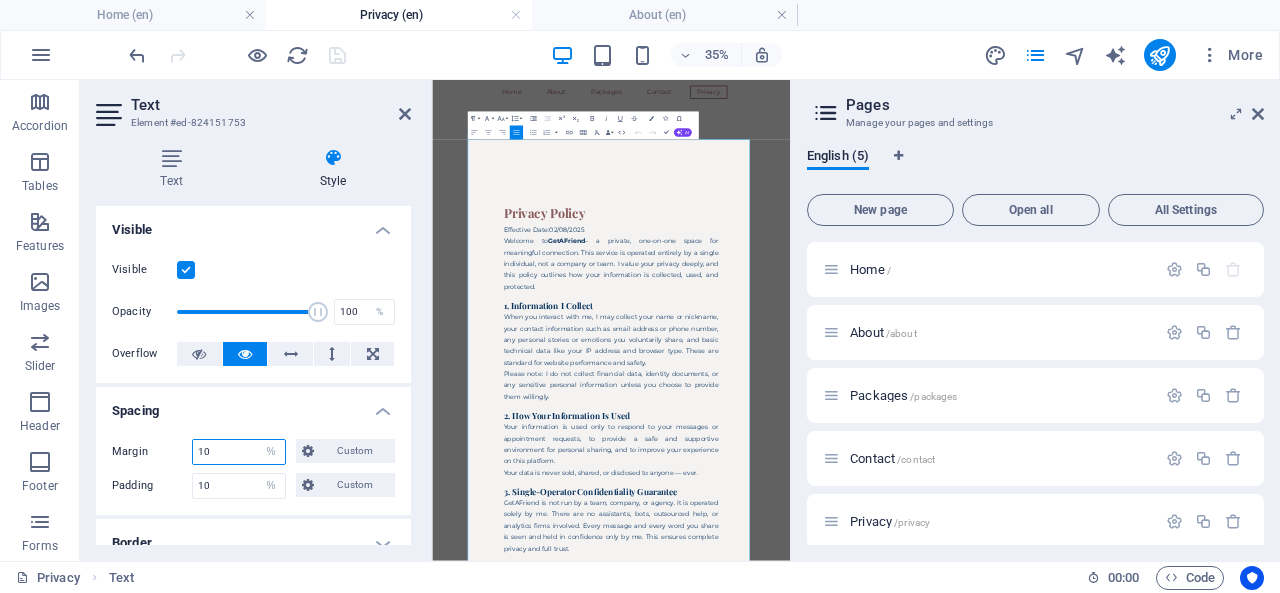 click on "10" at bounding box center [239, 452] 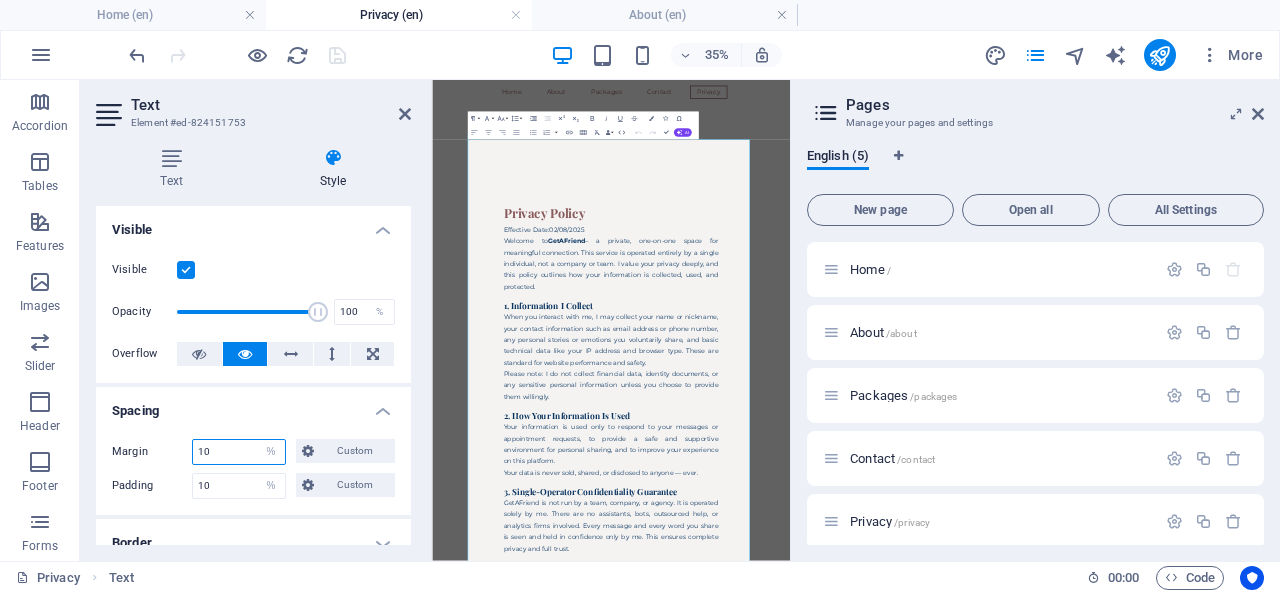 click on "10" at bounding box center [239, 452] 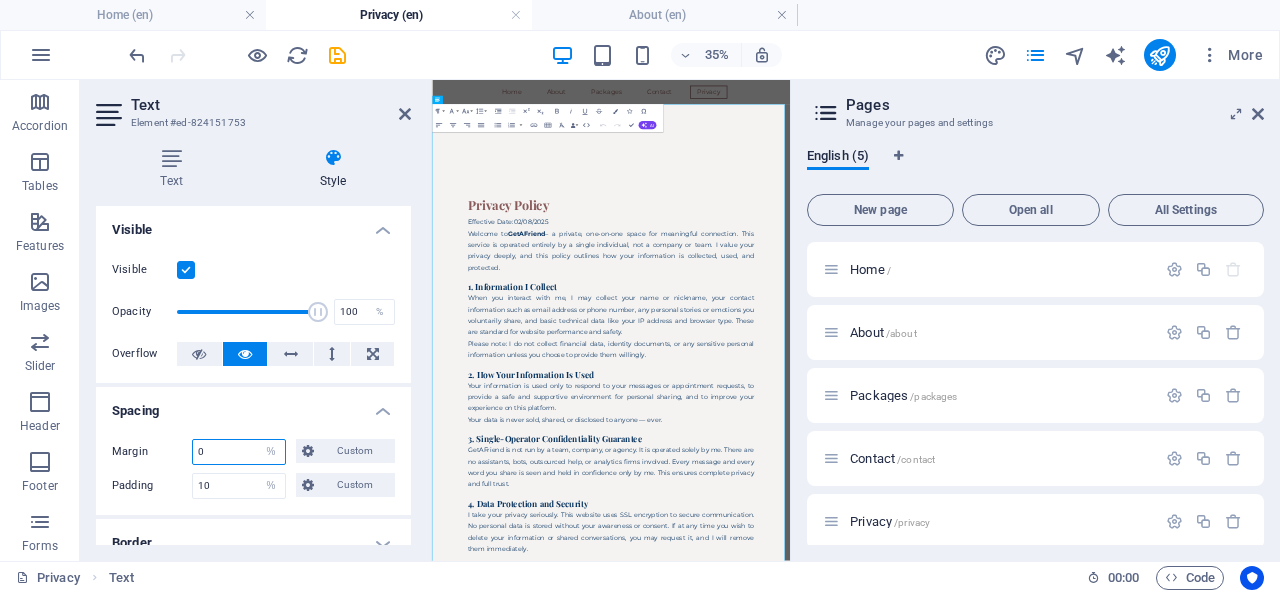 type on "0" 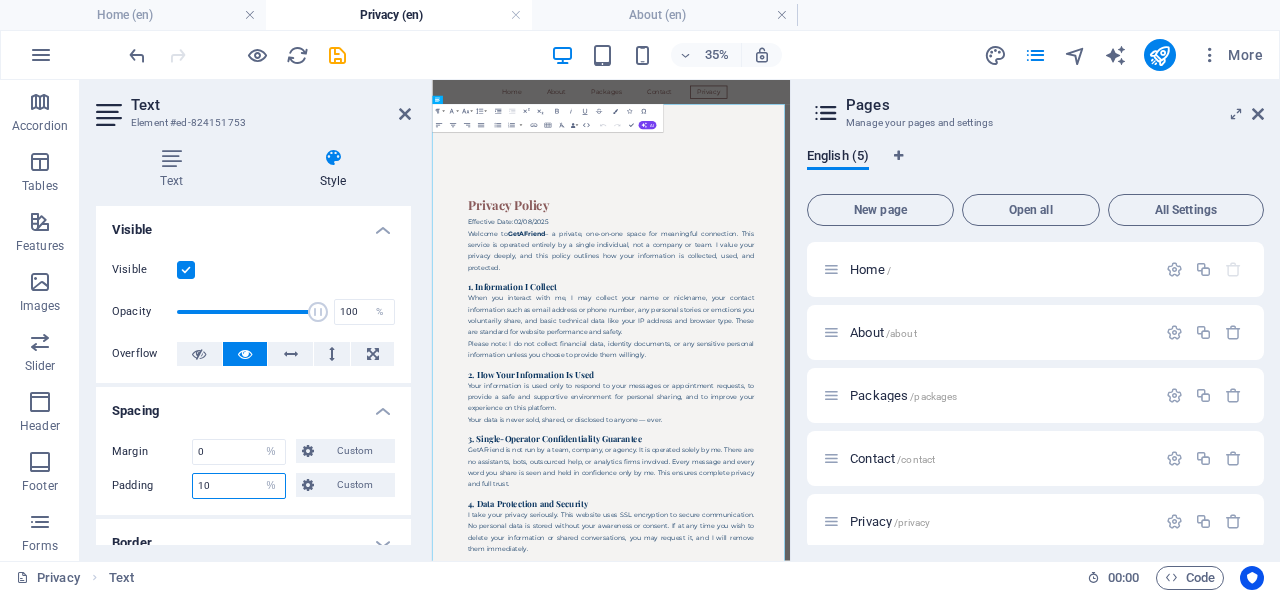 click on "10" at bounding box center [239, 486] 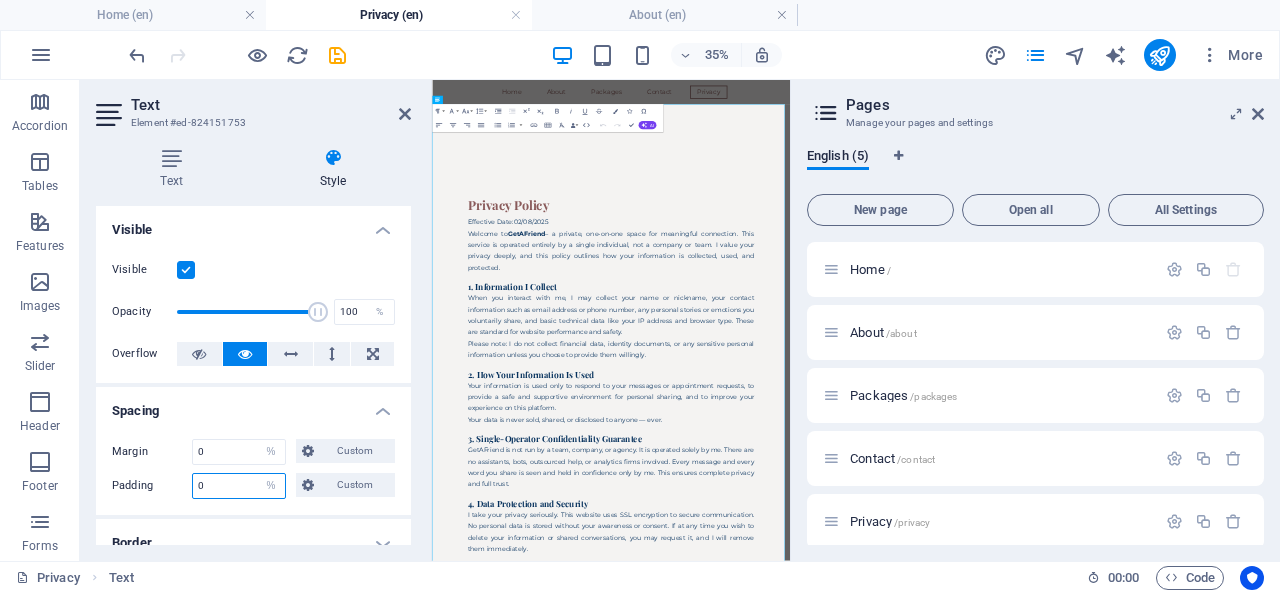 type on "0" 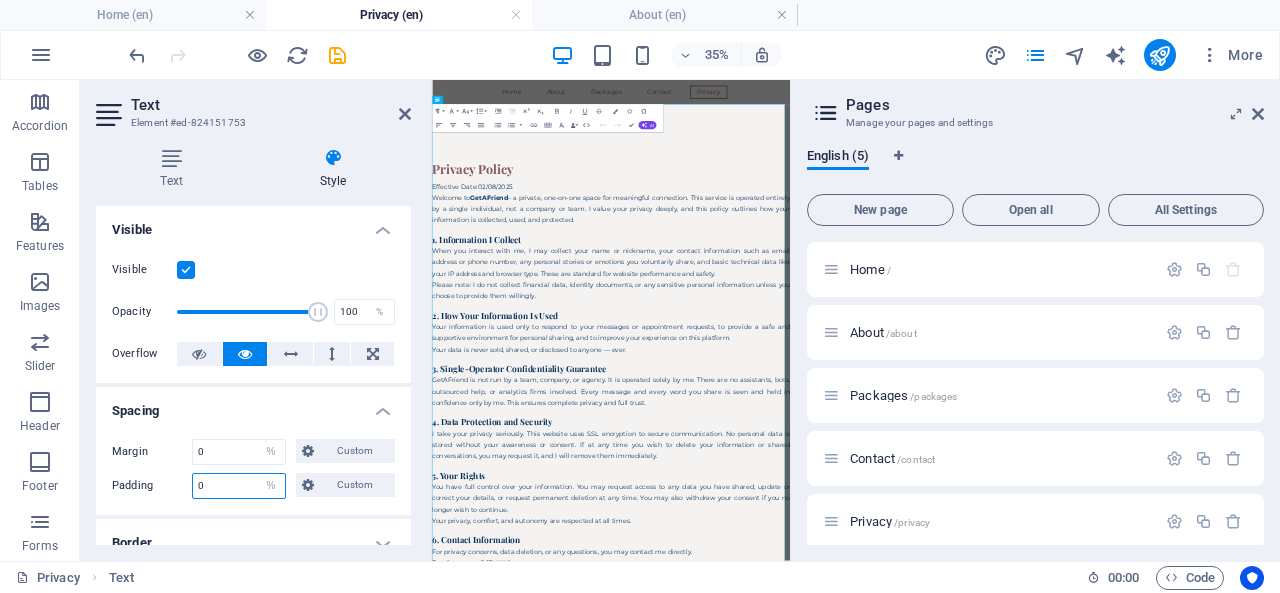 click on "0" at bounding box center (239, 486) 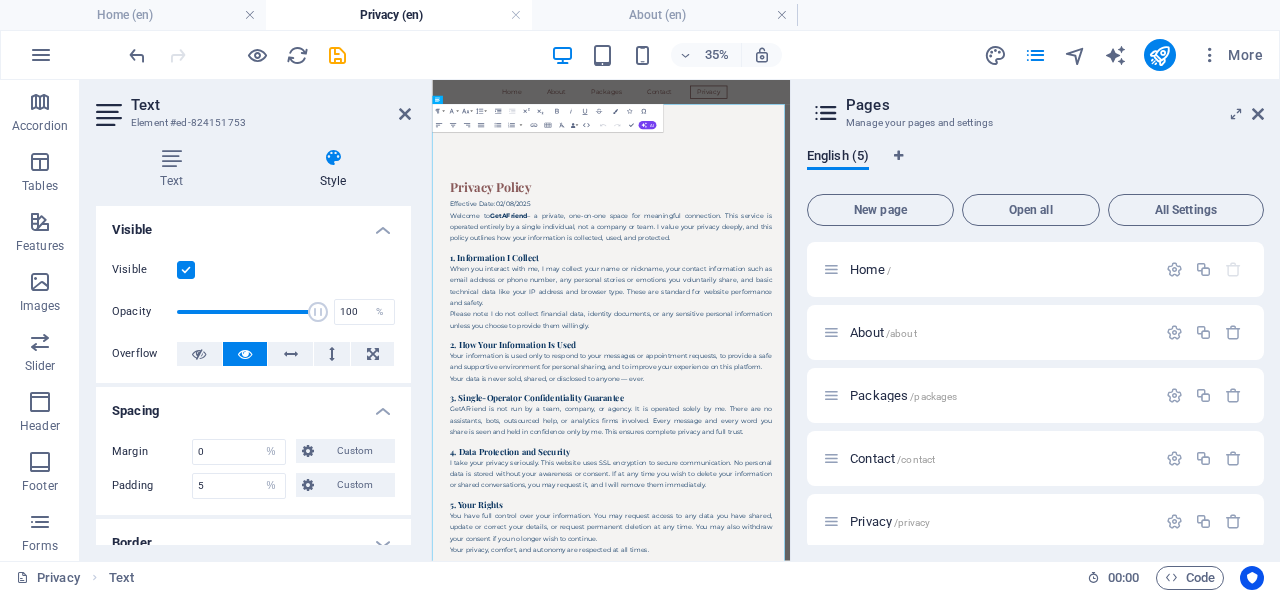 click on "5 Default px rem % vh vw Custom" at bounding box center [239, 486] 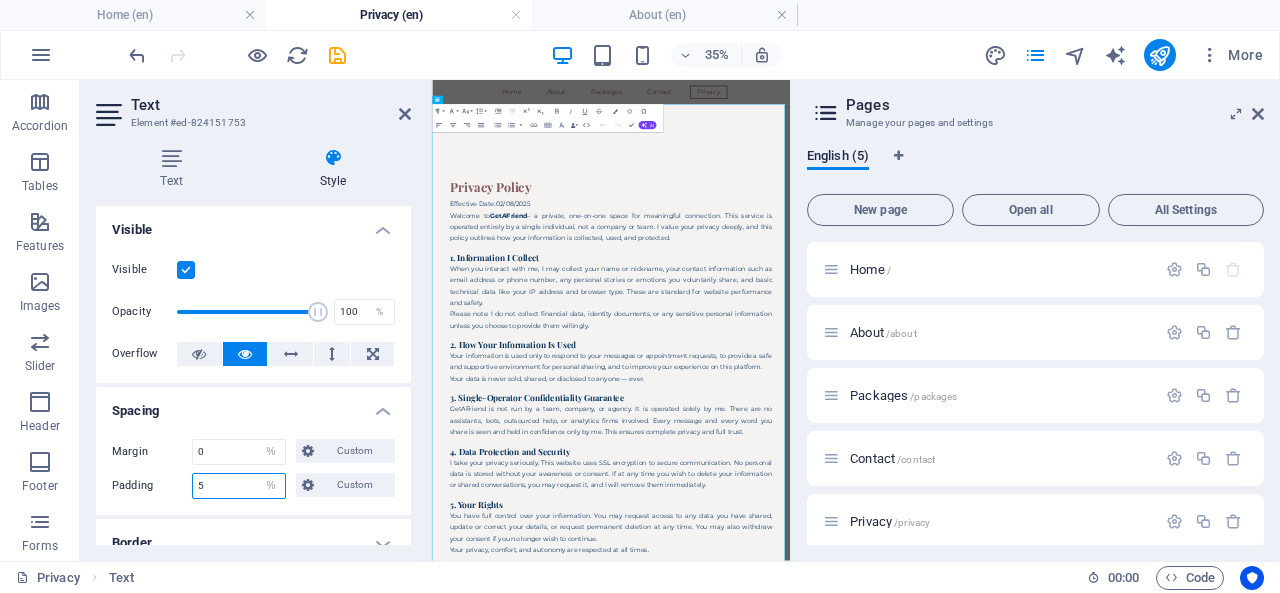 click on "5" at bounding box center (239, 486) 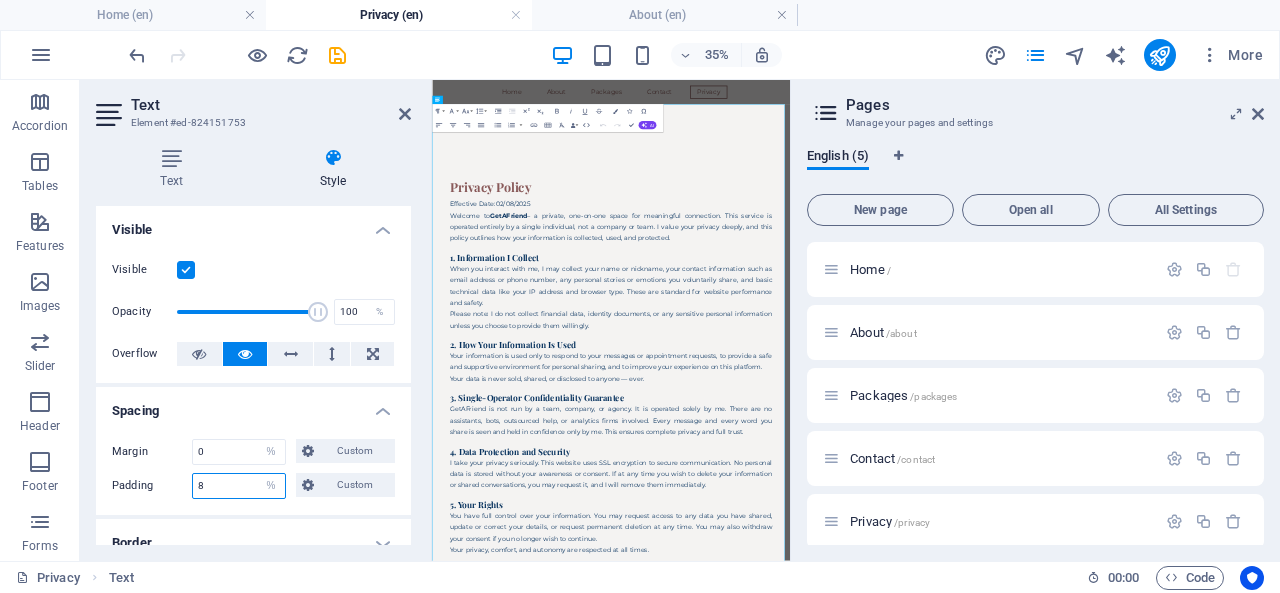 type on "8" 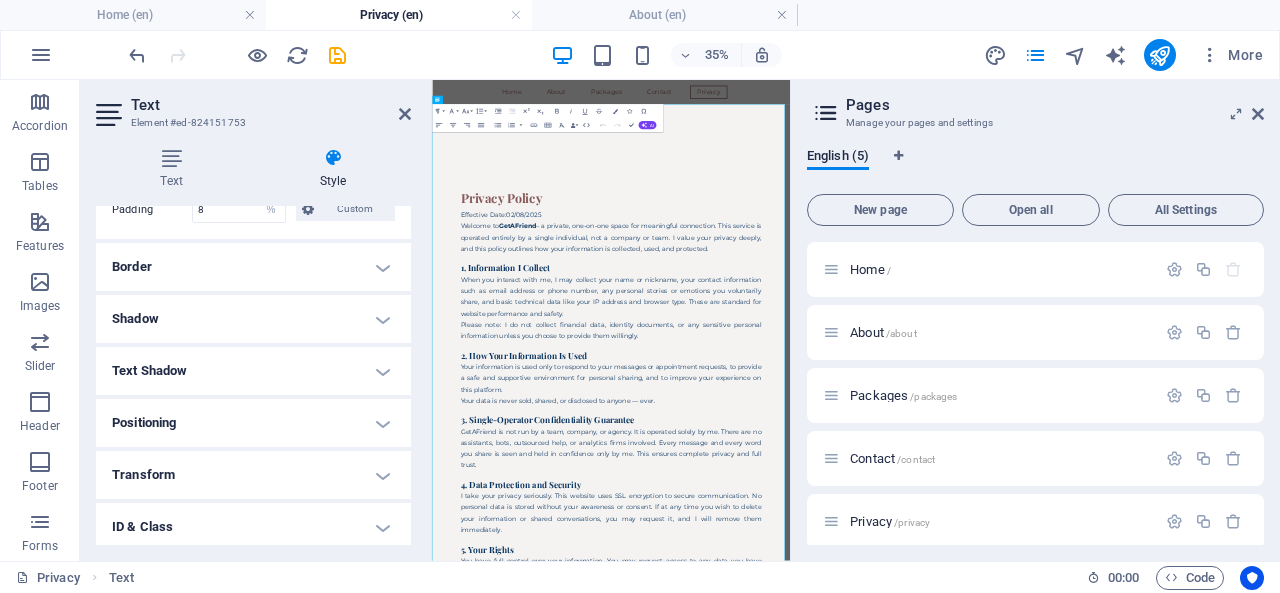 scroll, scrollTop: 279, scrollLeft: 0, axis: vertical 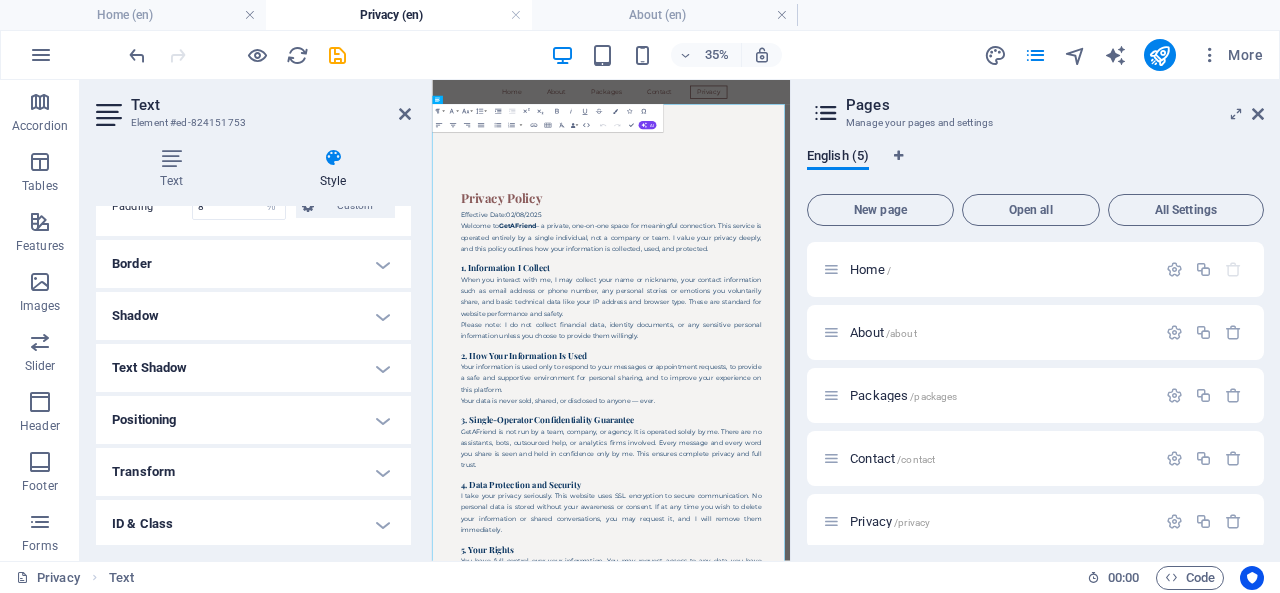 click on "Shadow" at bounding box center [253, 316] 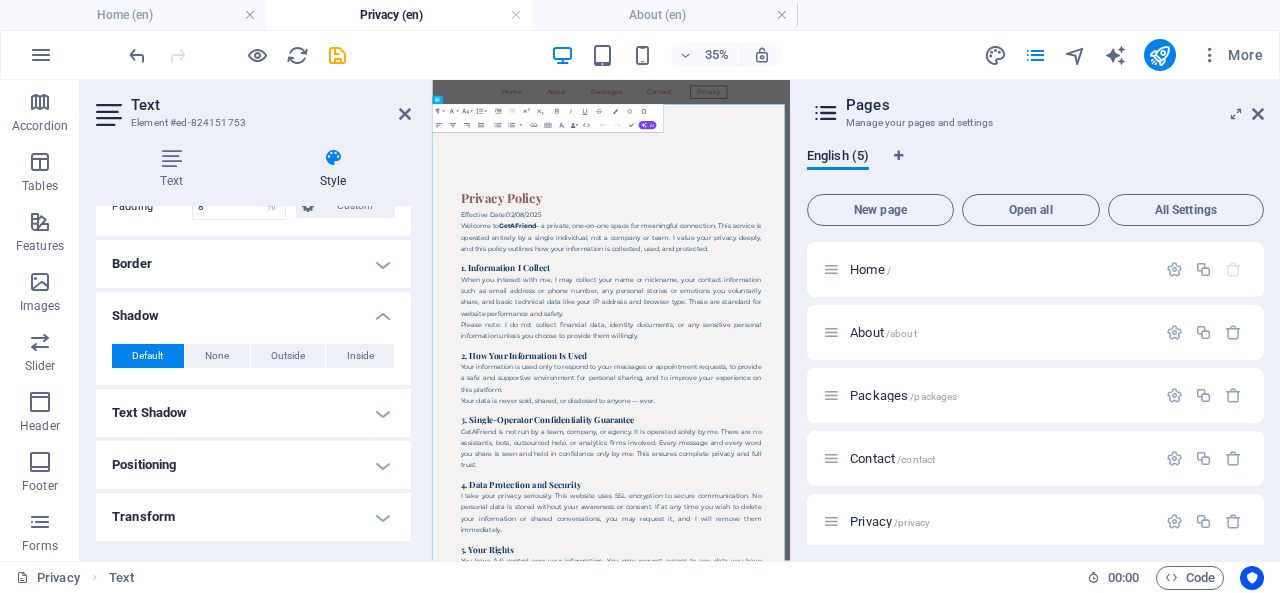 click on "Positioning" at bounding box center (253, 465) 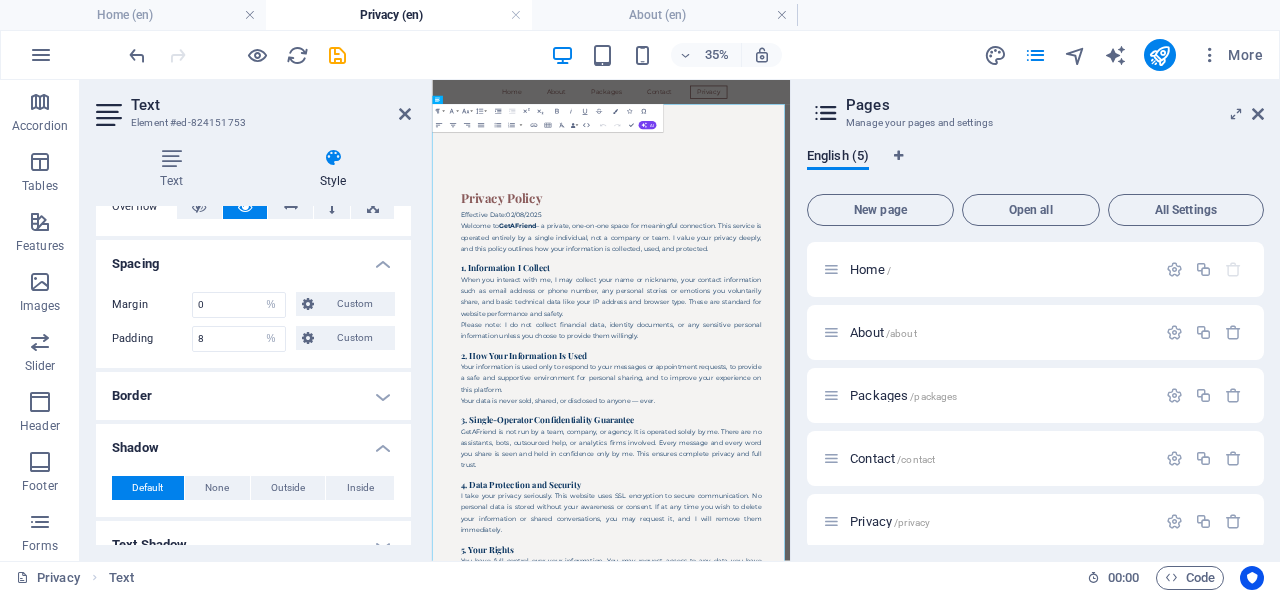 scroll, scrollTop: 142, scrollLeft: 0, axis: vertical 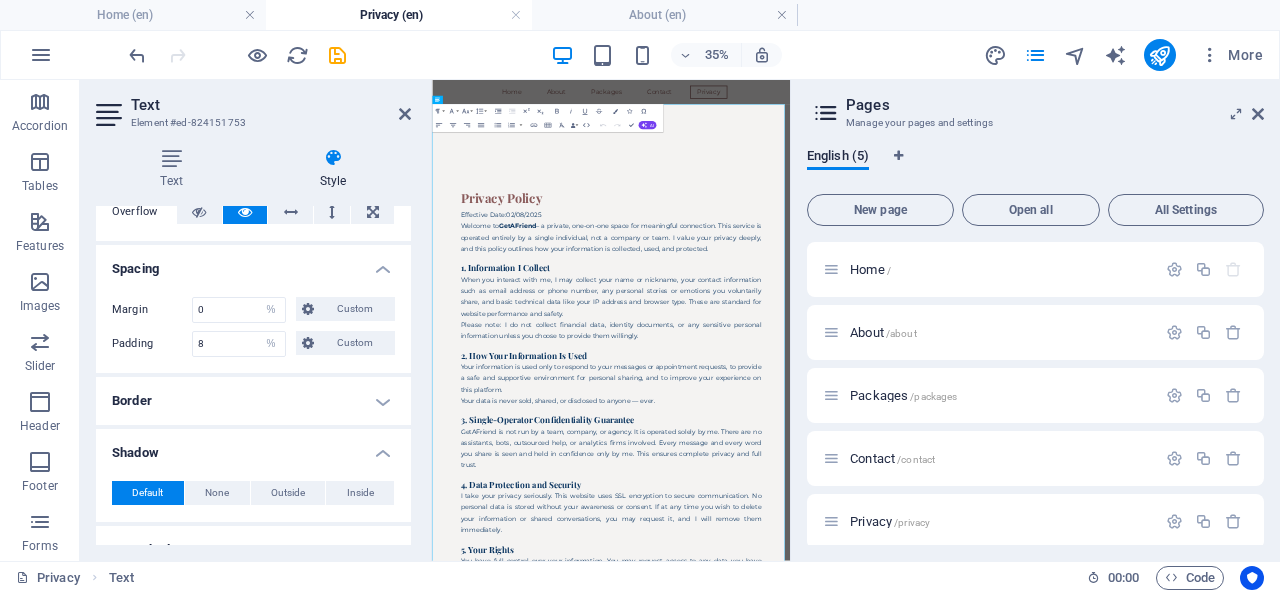 click on "Border" at bounding box center [253, 401] 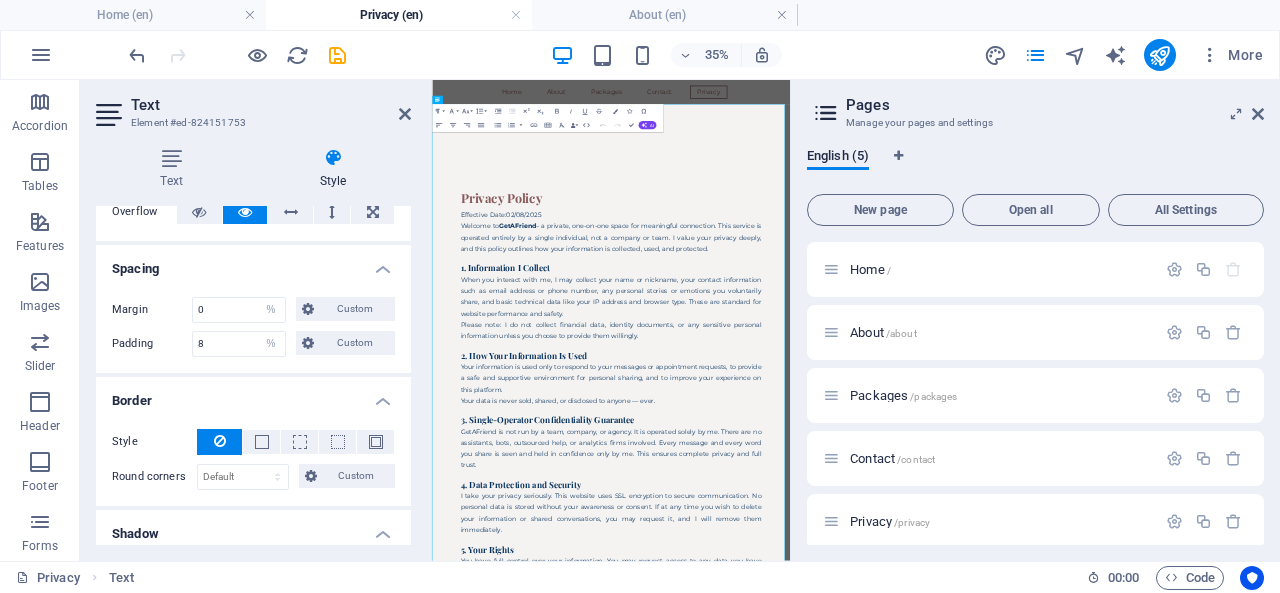 click on "Border" at bounding box center (253, 395) 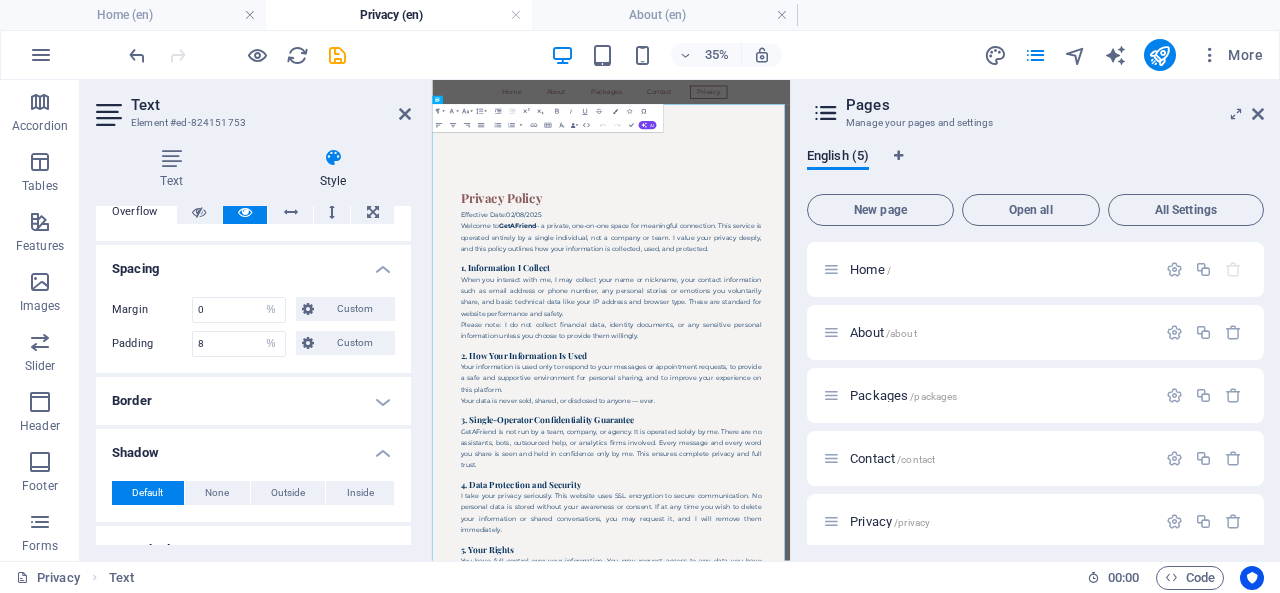 click on "Border" at bounding box center (253, 401) 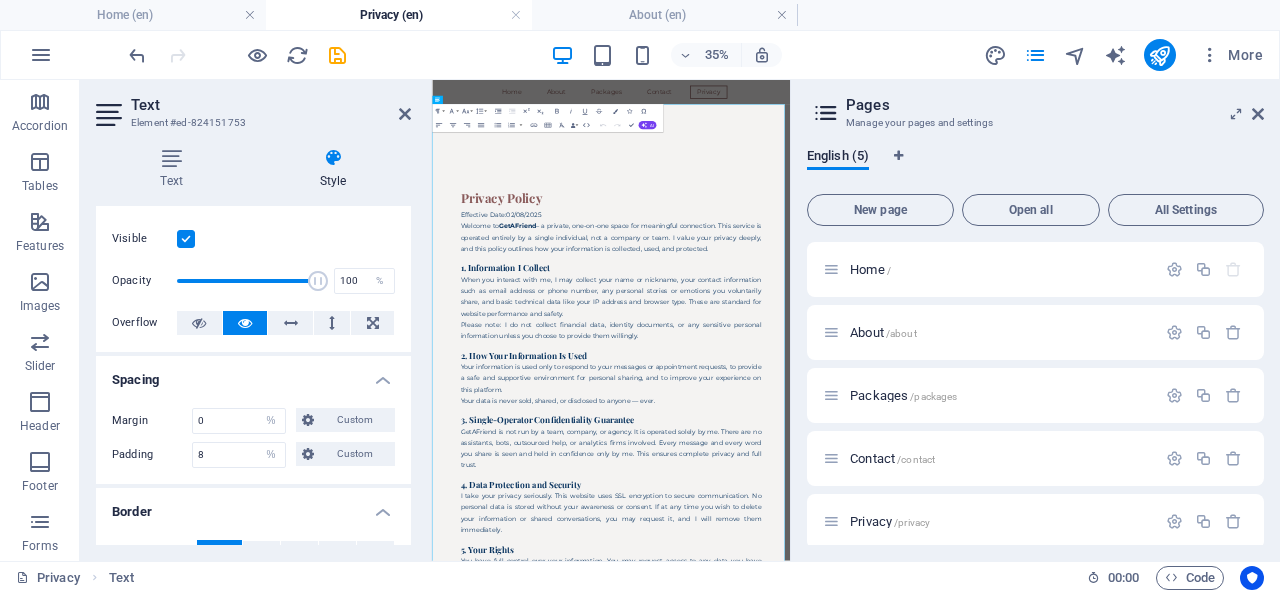 scroll, scrollTop: 0, scrollLeft: 0, axis: both 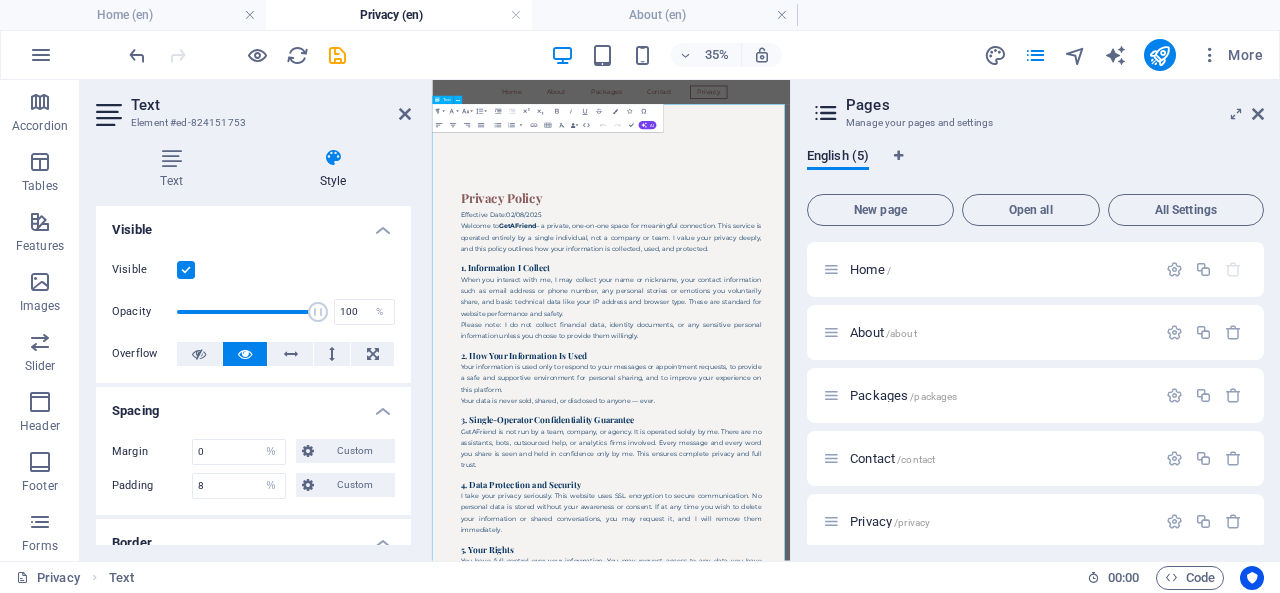click on "Privacy Policy" at bounding box center [943, 381] 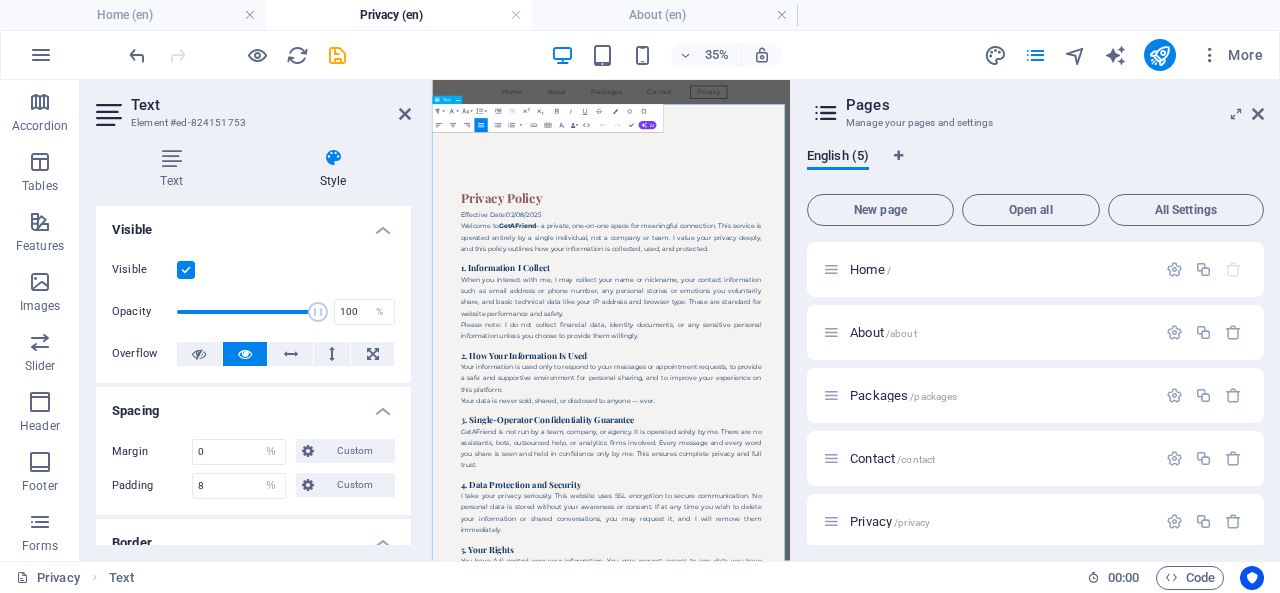 click on "Privacy Policy" at bounding box center [943, 381] 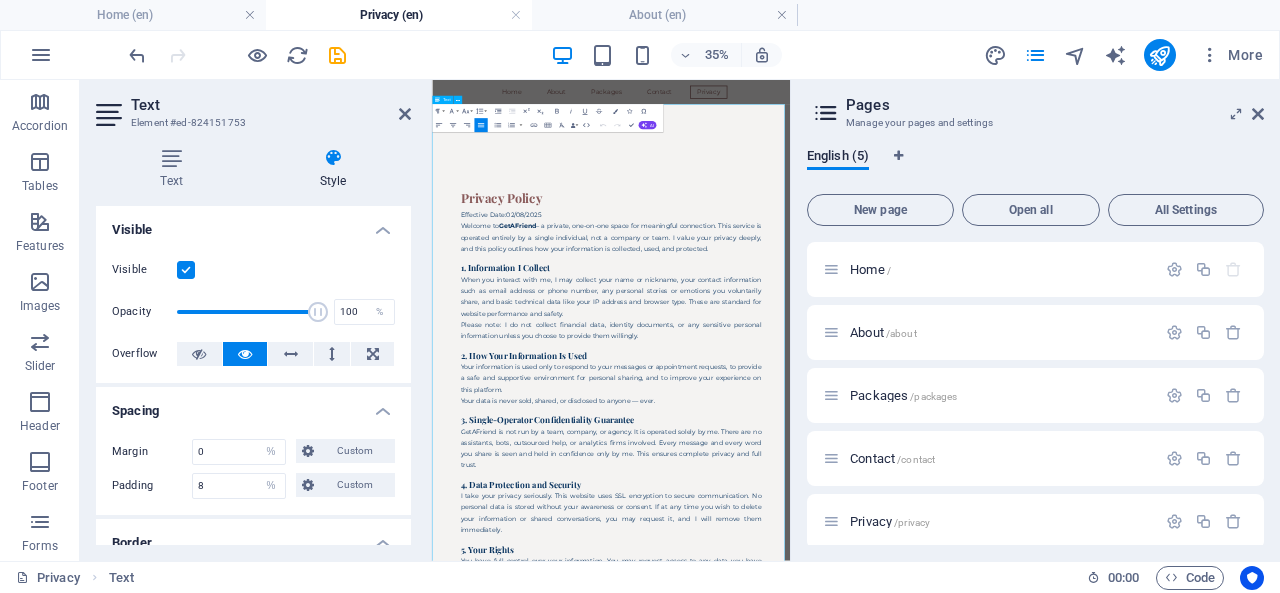 click on "Privacy Policy" at bounding box center (943, 381) 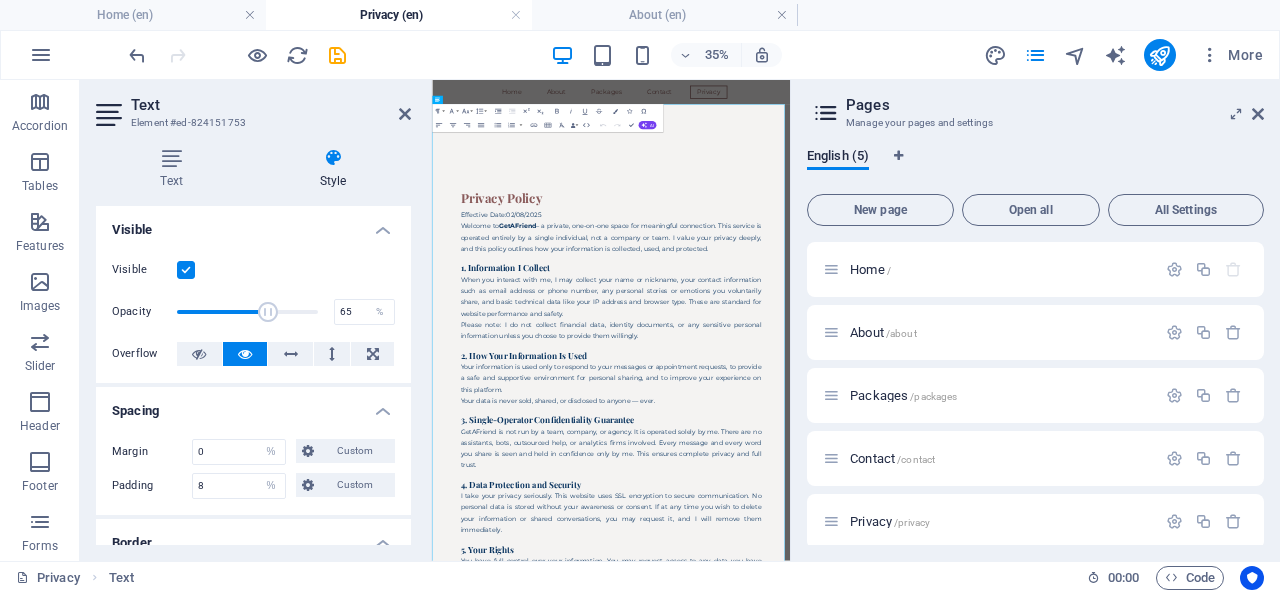 drag, startPoint x: 306, startPoint y: 313, endPoint x: 266, endPoint y: 312, distance: 40.012497 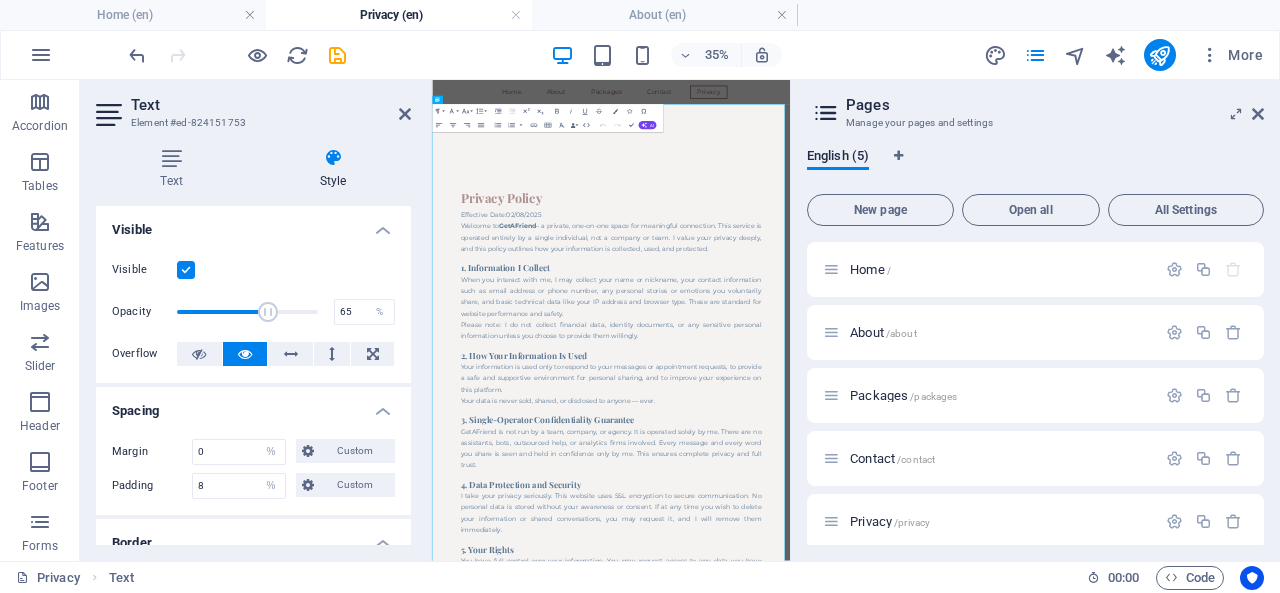 click at bounding box center [268, 312] 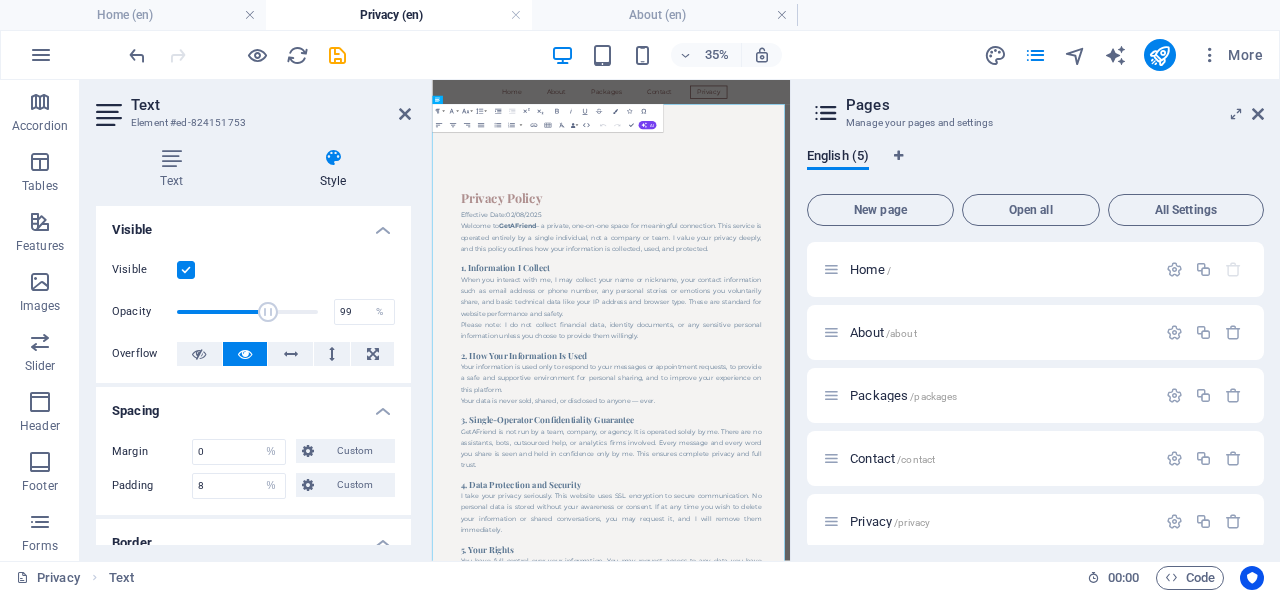 type on "100" 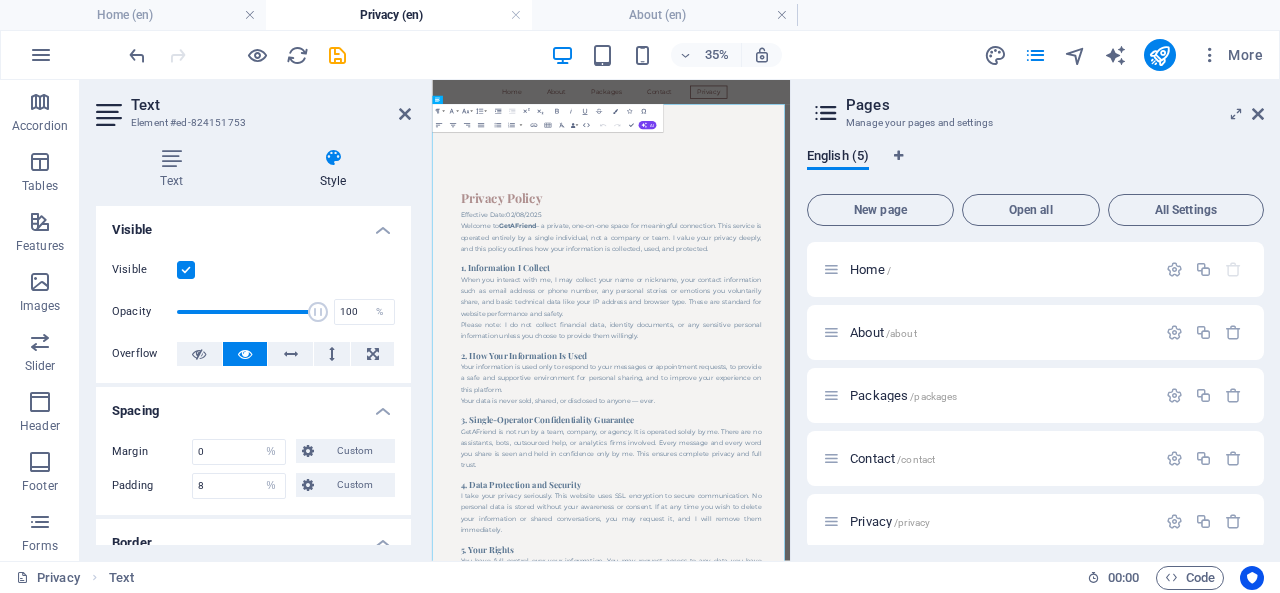 drag, startPoint x: 266, startPoint y: 312, endPoint x: 334, endPoint y: 313, distance: 68.007355 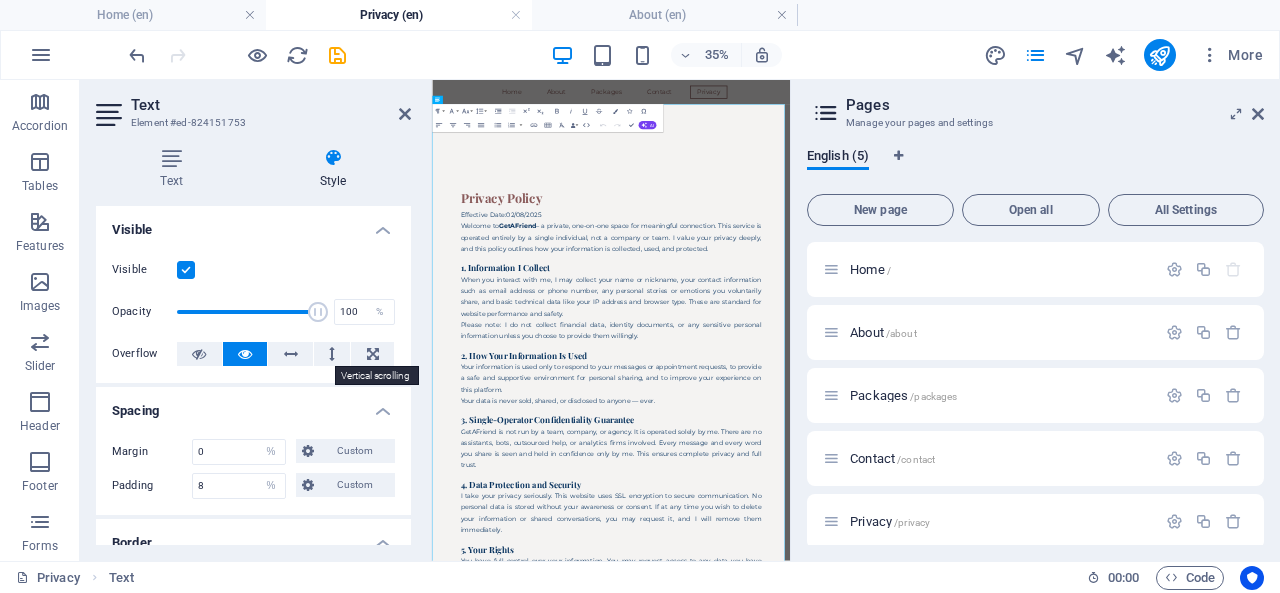 click at bounding box center [332, 354] 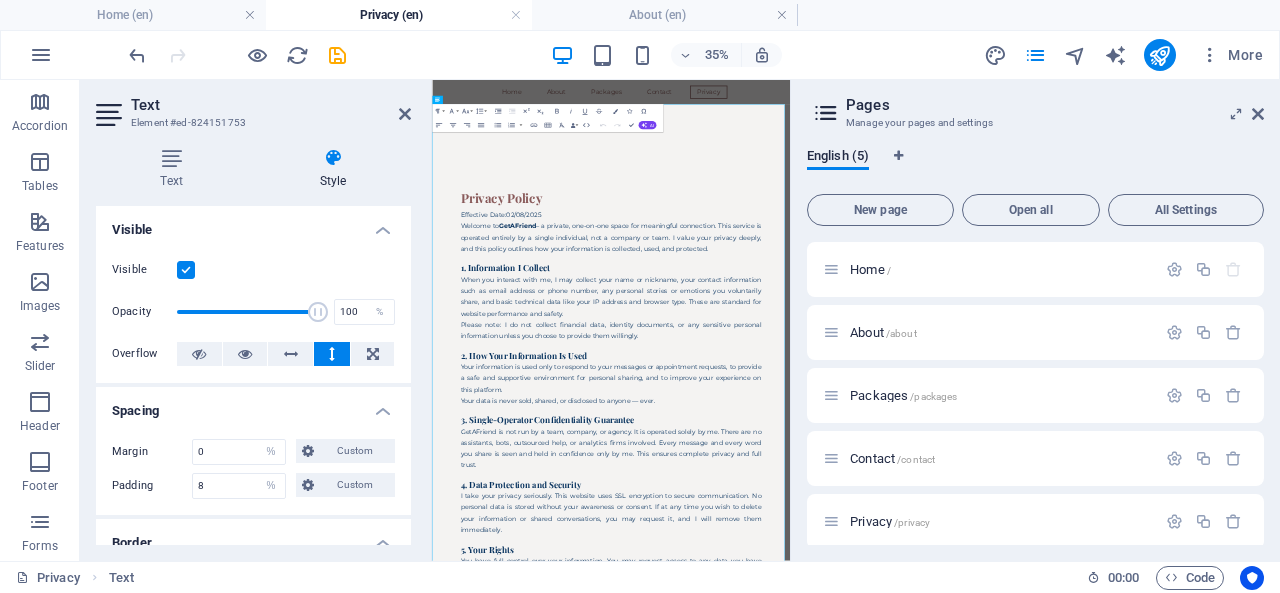 click at bounding box center [332, 354] 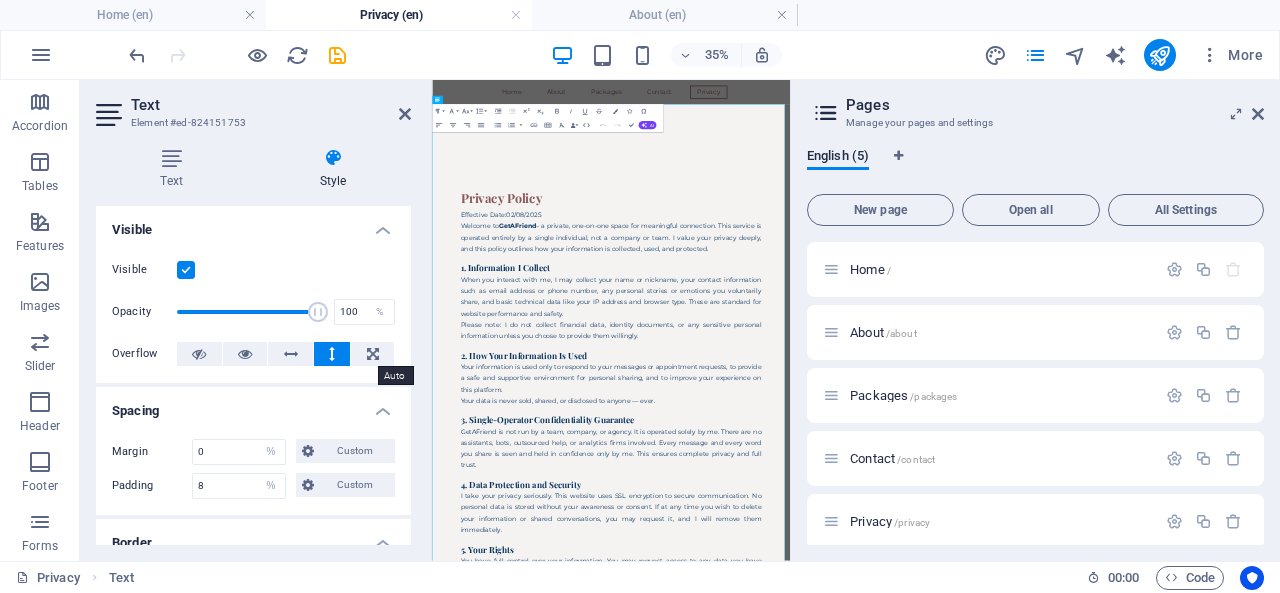 click at bounding box center (372, 354) 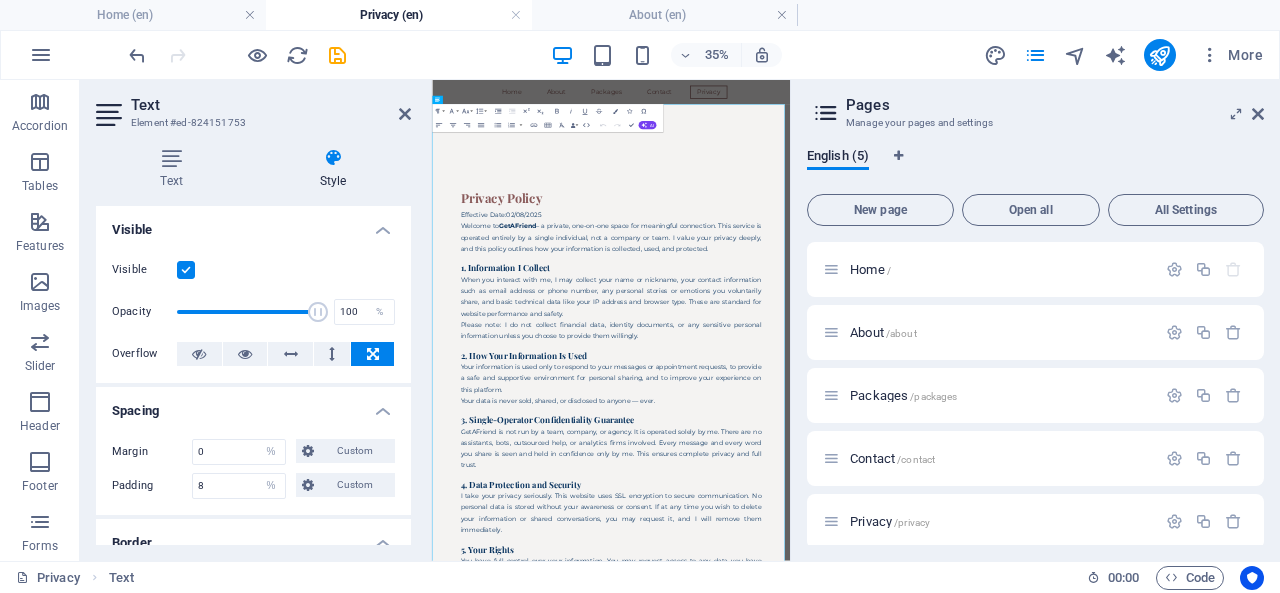 click at bounding box center (372, 354) 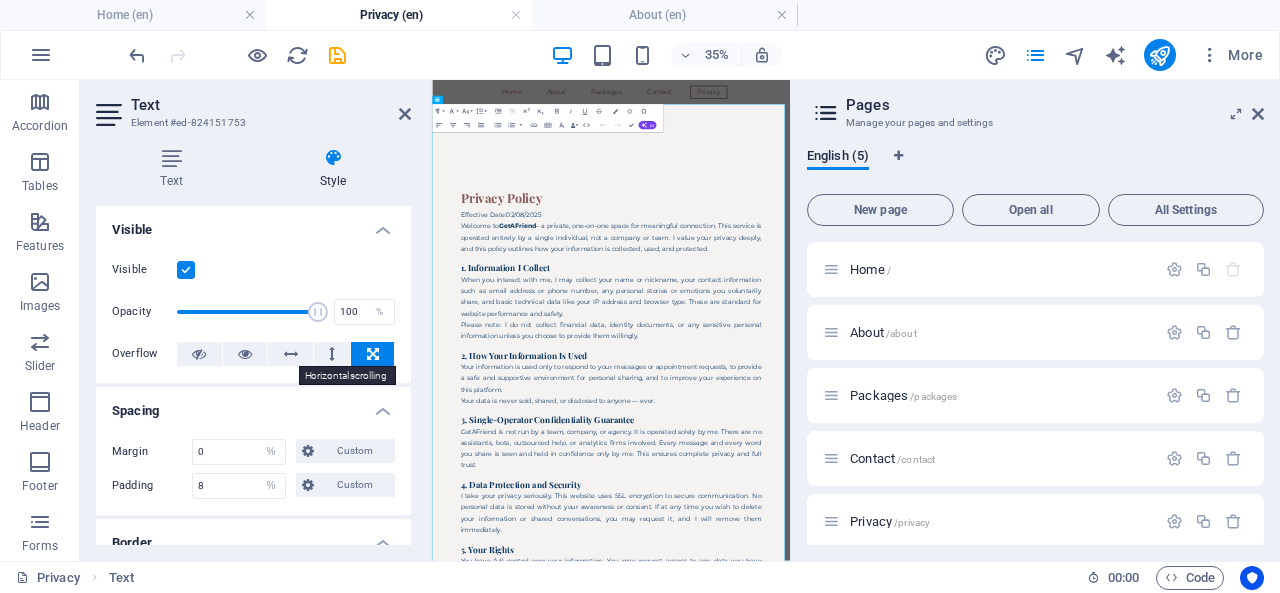 click at bounding box center [291, 354] 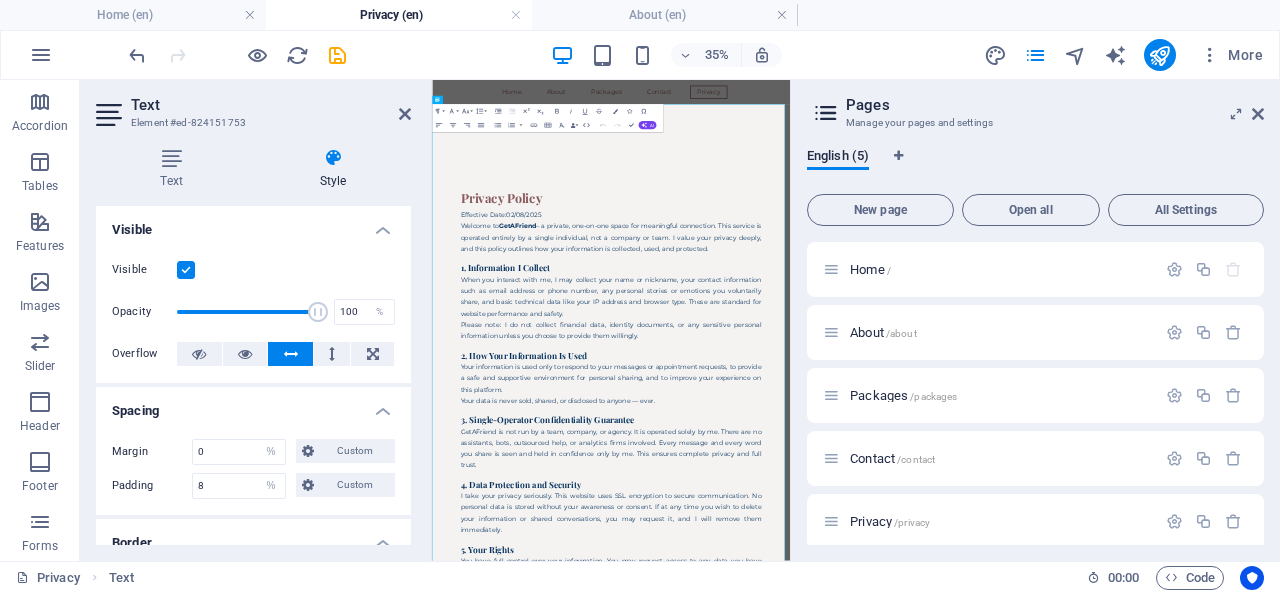 click at bounding box center (291, 354) 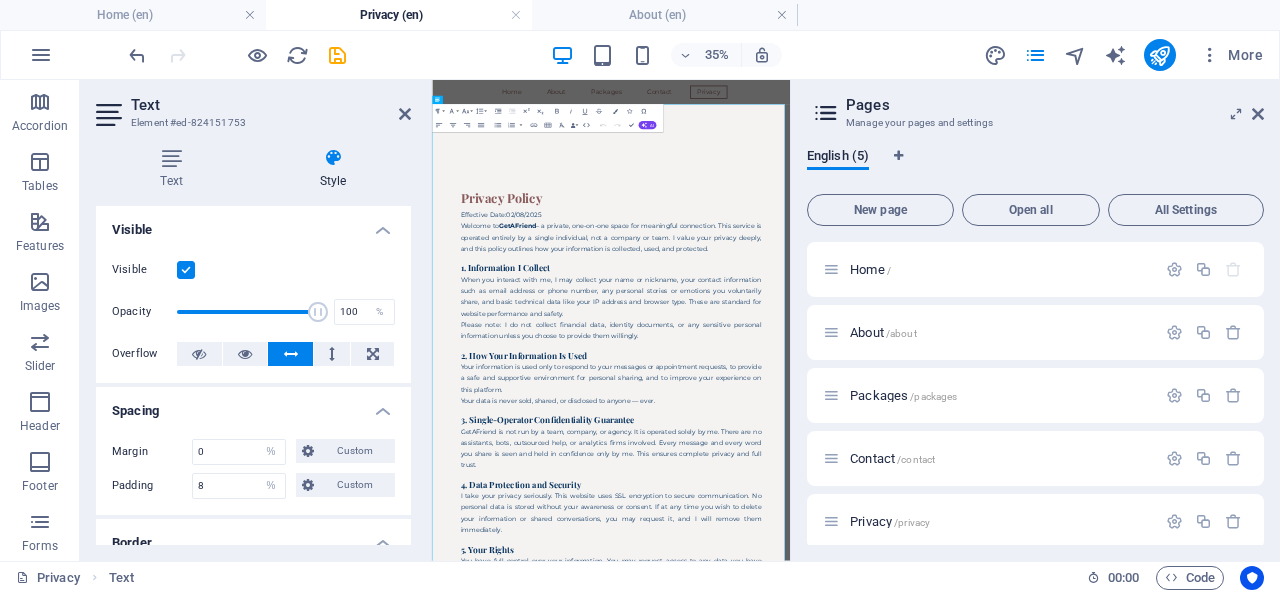 click on "Visible" at bounding box center [253, 224] 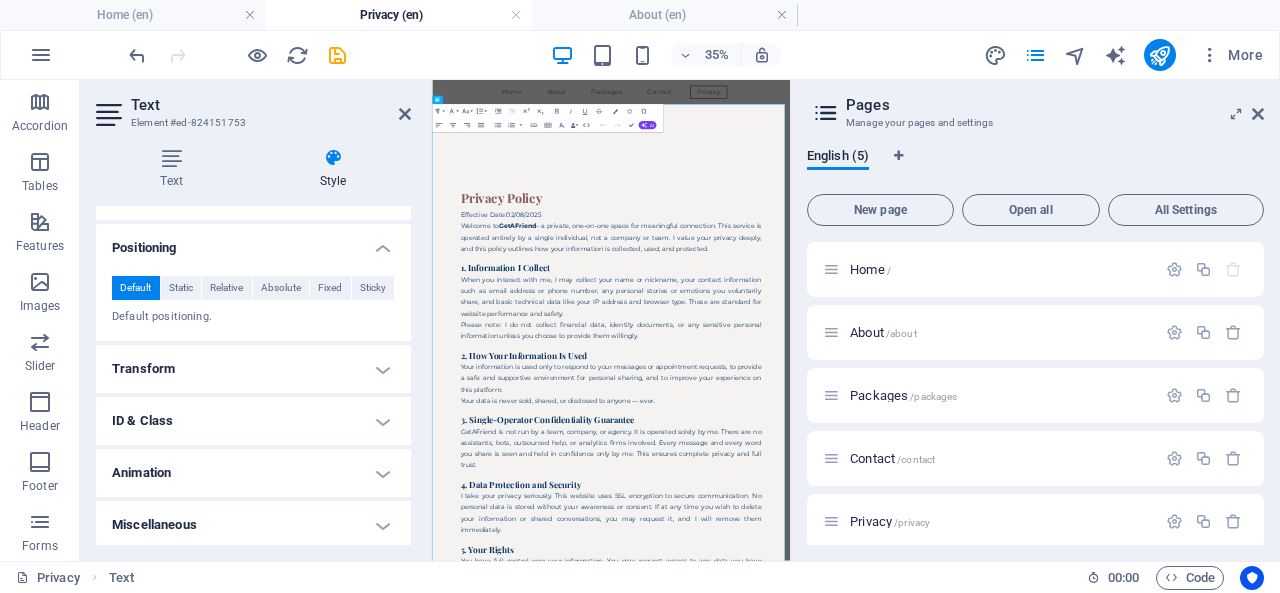 scroll, scrollTop: 448, scrollLeft: 0, axis: vertical 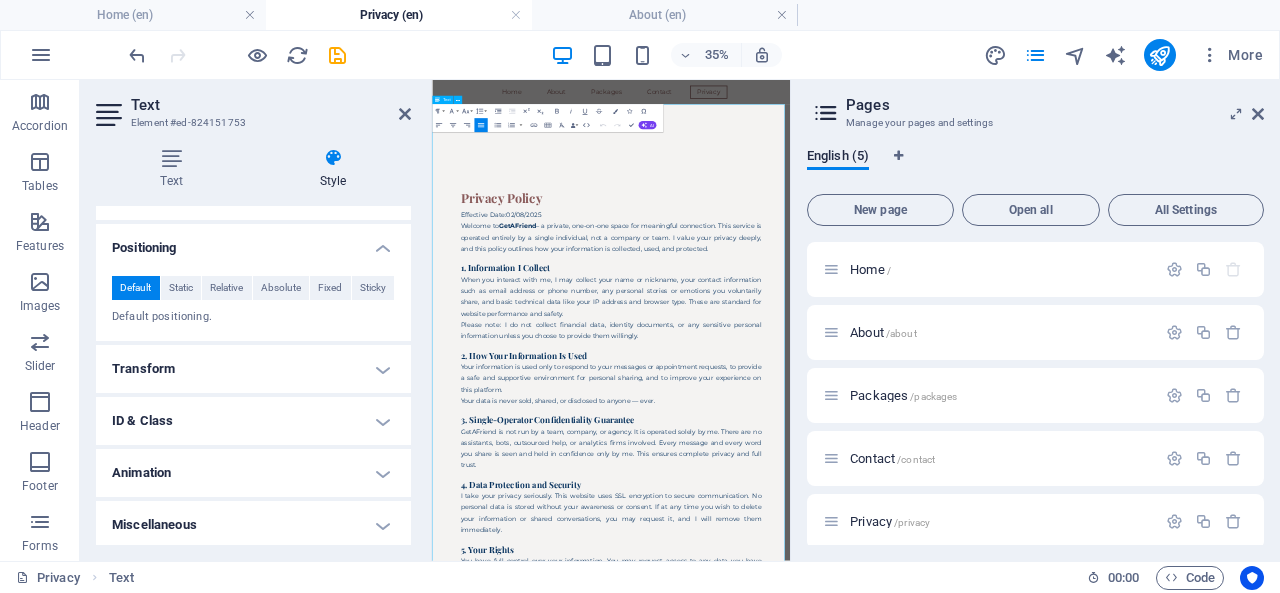 click on "Privacy Policy" at bounding box center (943, 381) 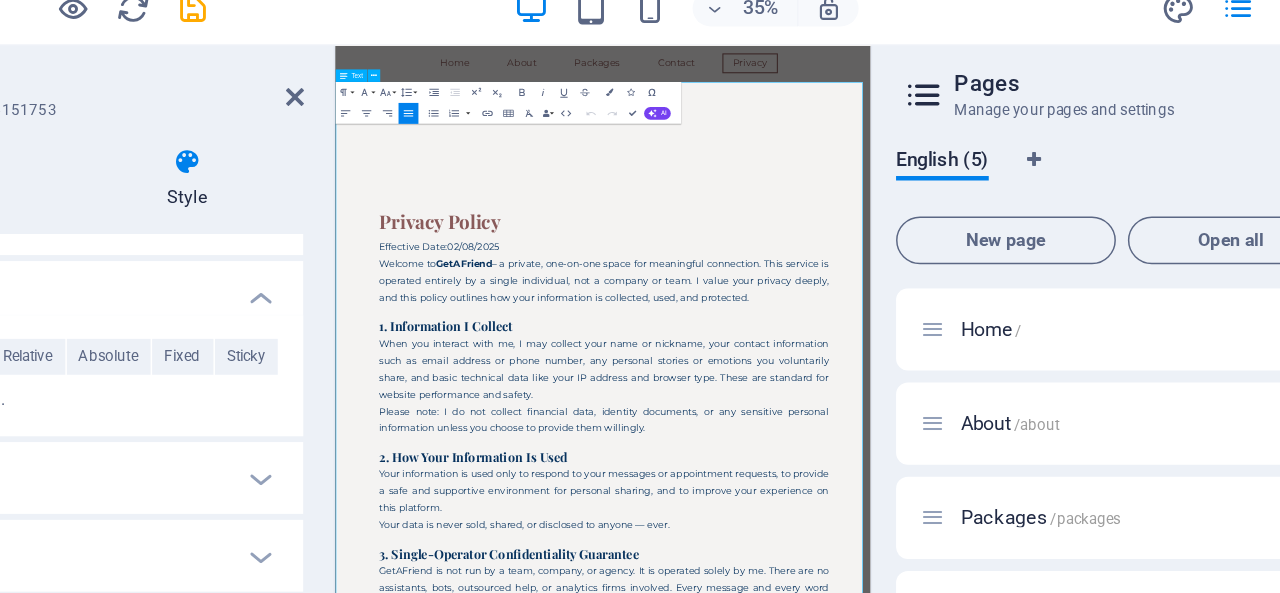 click on "Privacy Policy Effective Date:02/08/2025        Welcome to  GetAFriend  – a private, one-on-one space for meaningful connection. This service is operated entirely by a single individual, not a company or team. I value your privacy deeply, and this policy outlines how your information is collected, used, and protected. 1. Information I Collect When you interact with me, I may collect your name or nickname, your contact information such as email address or phone number, any personal stories or emotions you voluntarily share, and basic technical data like your IP address and browser type. These are standard for website performance and safety. Please note: I do not collect financial data, identity documents, or any sensitive personal information unless you choose to provide them willingly. 2. How Your Information Is Used Your data is never sold, shared, or disclosed to anyone — ever. 3. Single-Operator Confidentiality Guarantee 4. Data Protection and Security 5. Your Rights 6. Contact Information" at bounding box center [846, 1049] 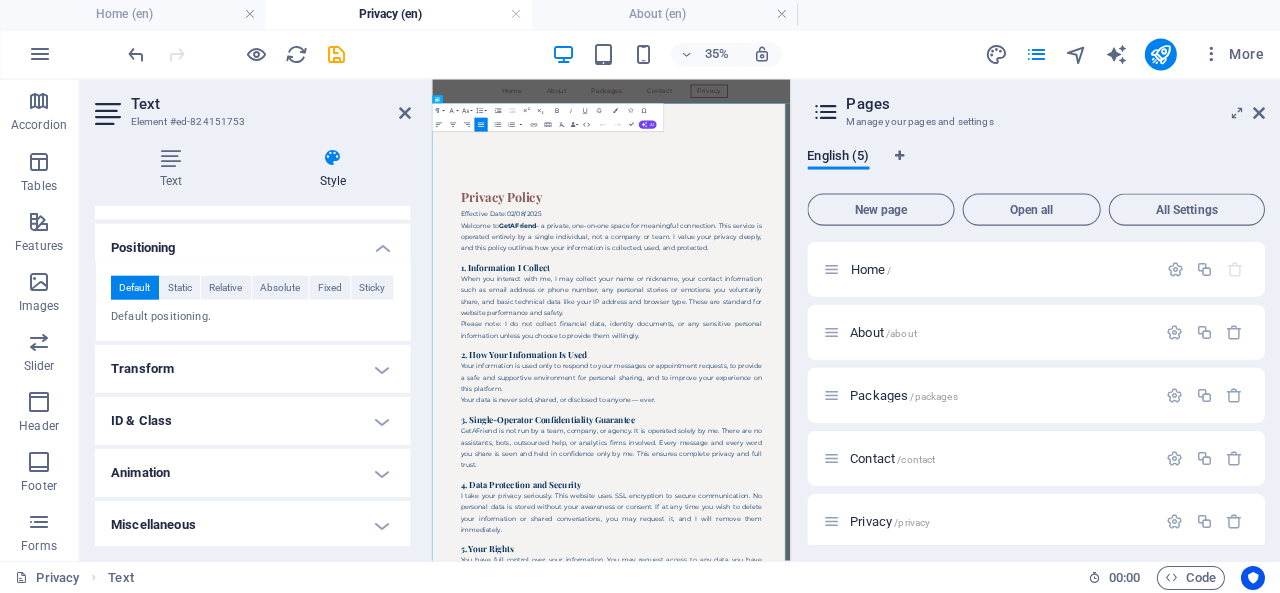 scroll, scrollTop: 0, scrollLeft: 0, axis: both 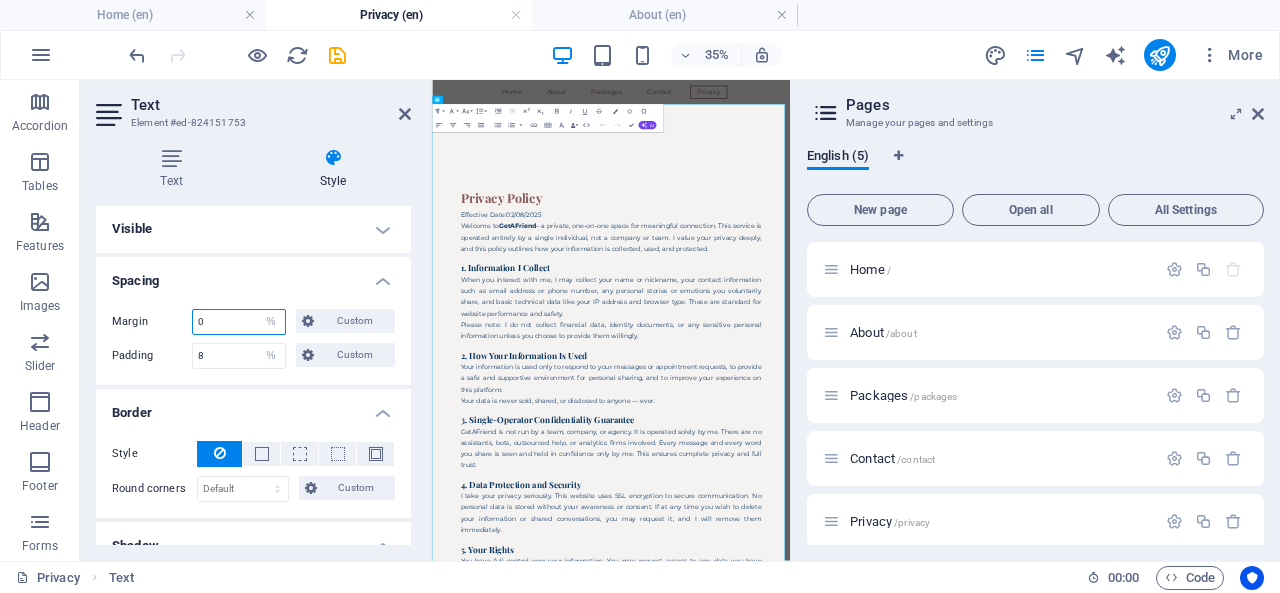 click on "0" at bounding box center (239, 322) 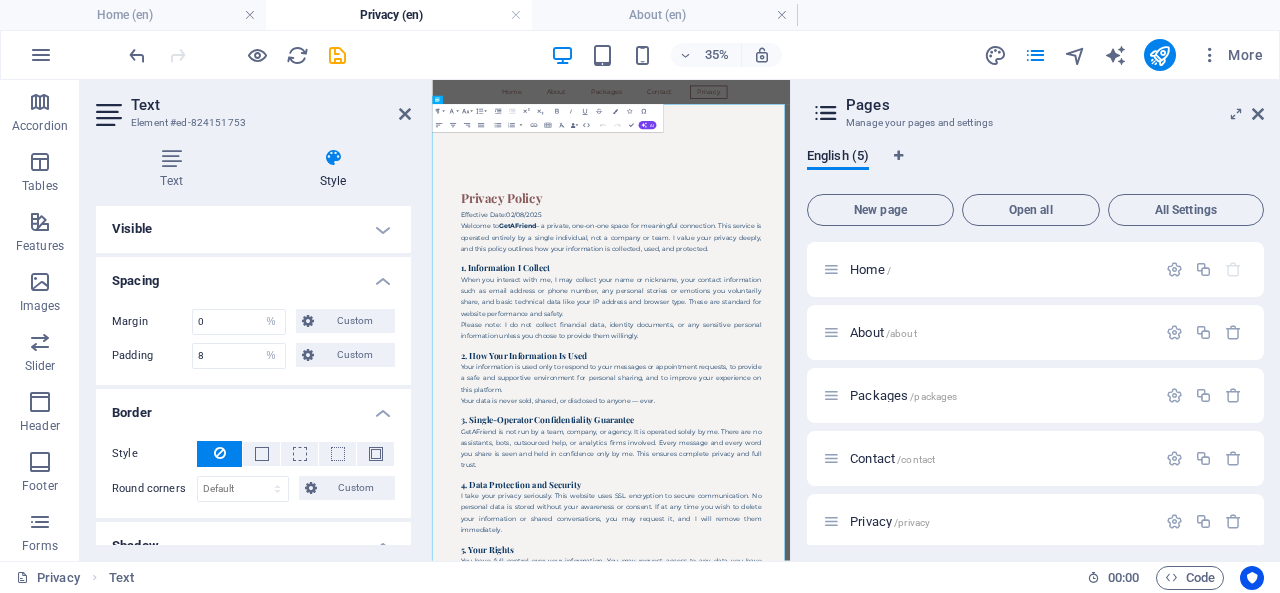 click on "Custom" at bounding box center (354, 355) 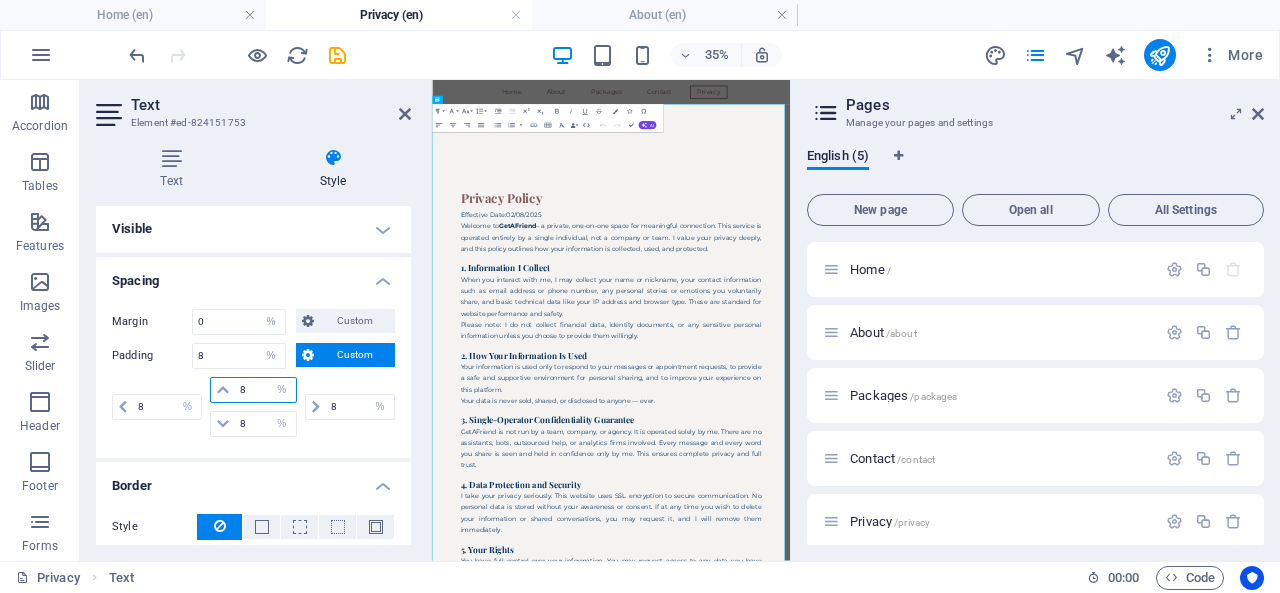 click on "8" at bounding box center (265, 390) 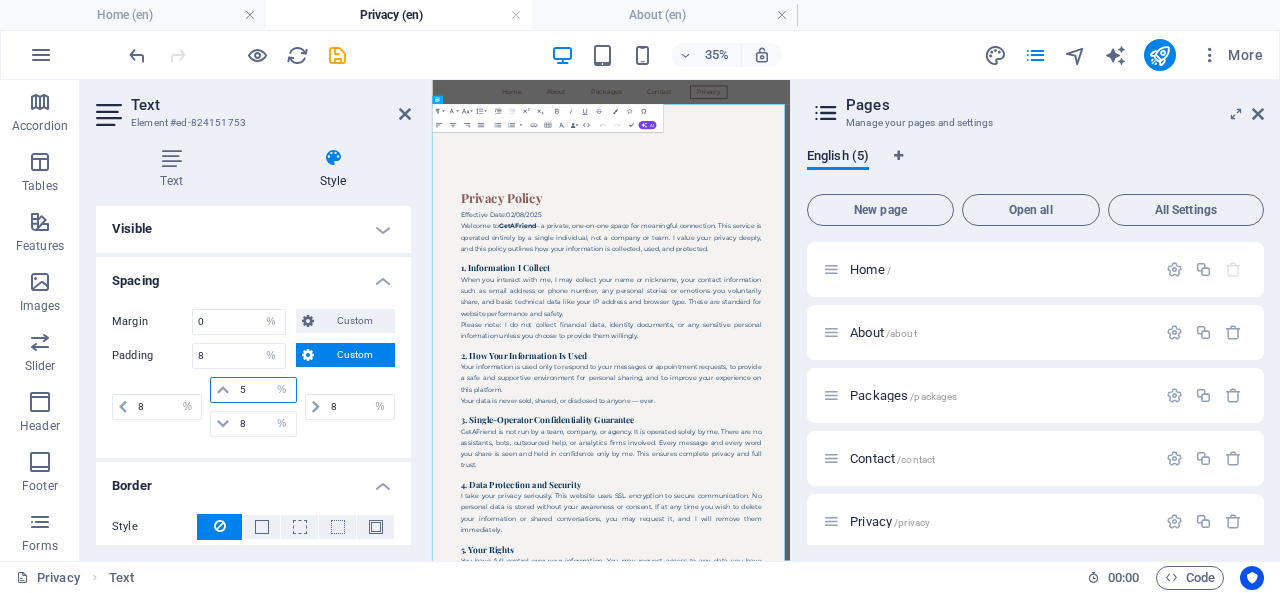 type on "5" 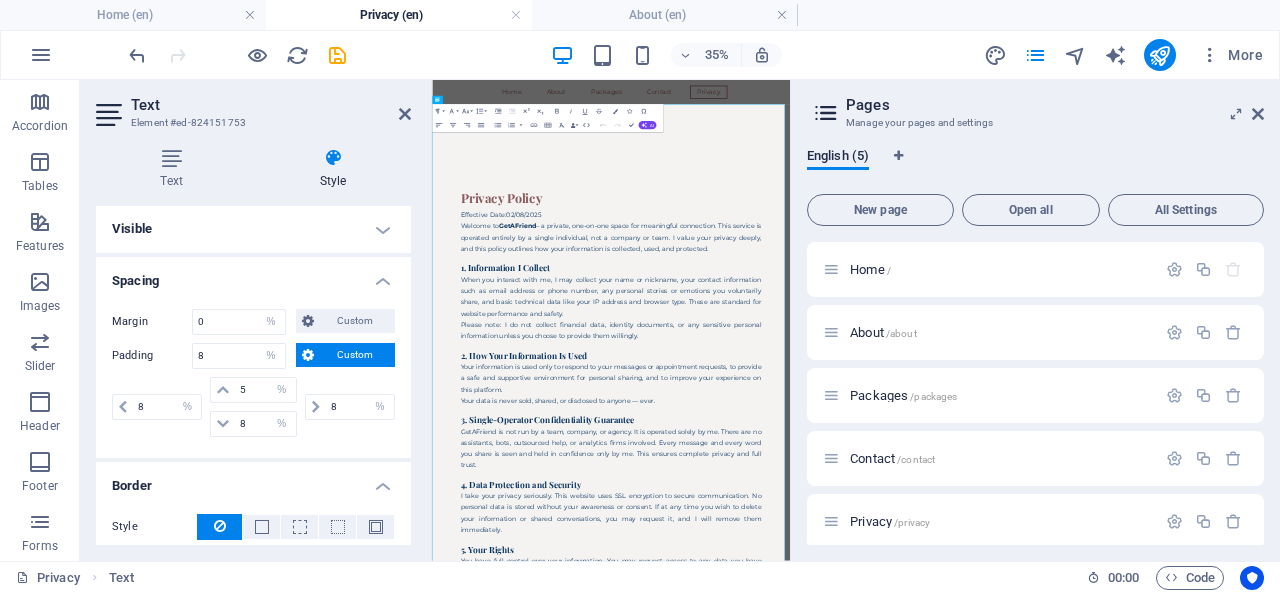 type 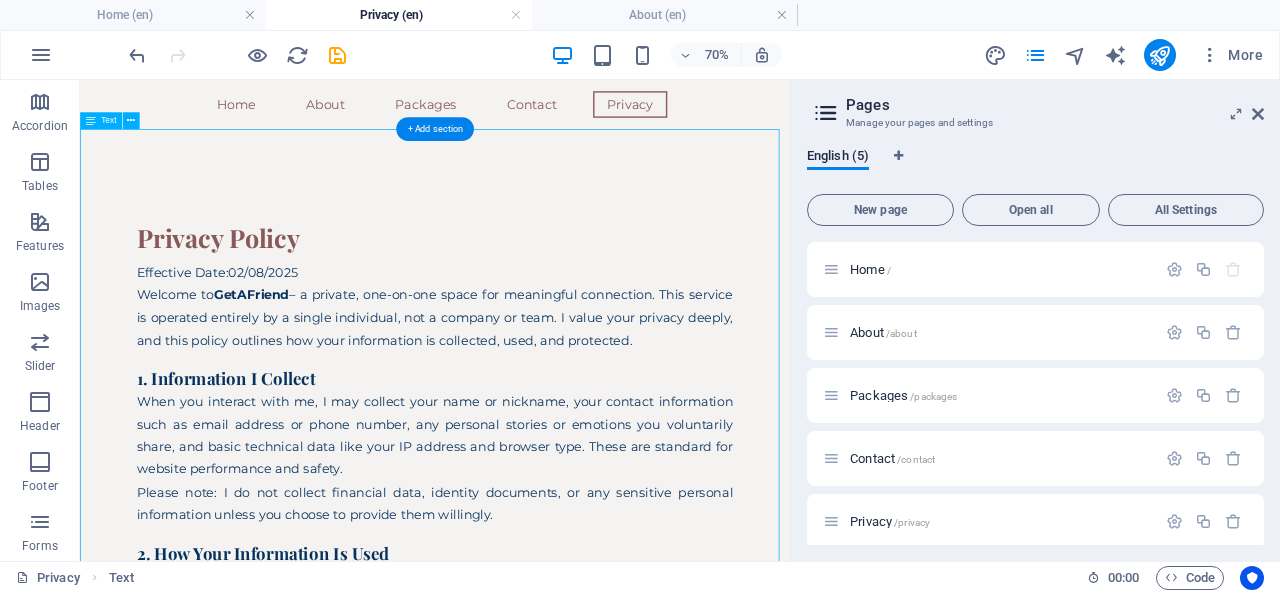 click on "Privacy Policy Effective Date:02/08/2025        Welcome to  GetAFriend  – a private, one-on-one space for meaningful connection. This service is operated entirely by a single individual, not a company or team. I value your privacy deeply, and this policy outlines how your information is collected, used, and protected. 1. Information I Collect When you interact with me, I may collect your name or nickname, your contact information such as email address or phone number, any personal stories or emotions you voluntarily share, and basic technical data like your IP address and browser type. These are standard for website performance and safety. Please note: I do not collect financial data, identity documents, or any sensitive personal information unless you choose to provide them willingly. 2. How Your Information Is Used Your data is never sold, shared, or disclosed to anyone — ever. 3. Single-Operator Confidentiality Guarantee 4. Data Protection and Security 5. Your Rights 6. Contact Information" at bounding box center [587, 1028] 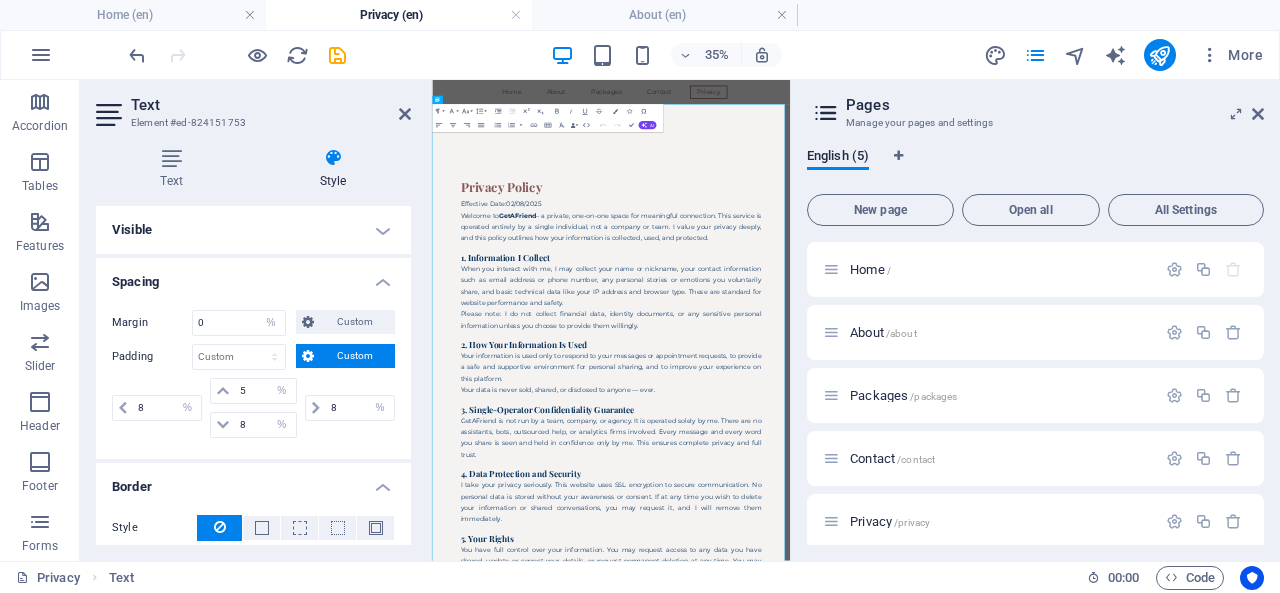 click on "5" at bounding box center (265, 391) 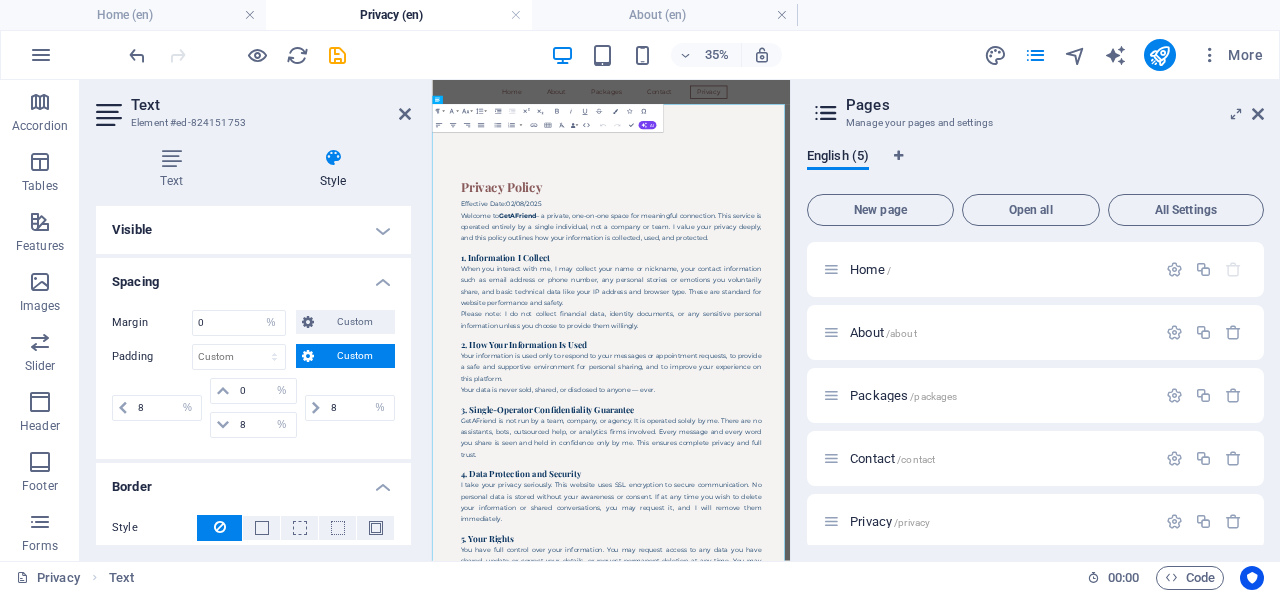 type on "0" 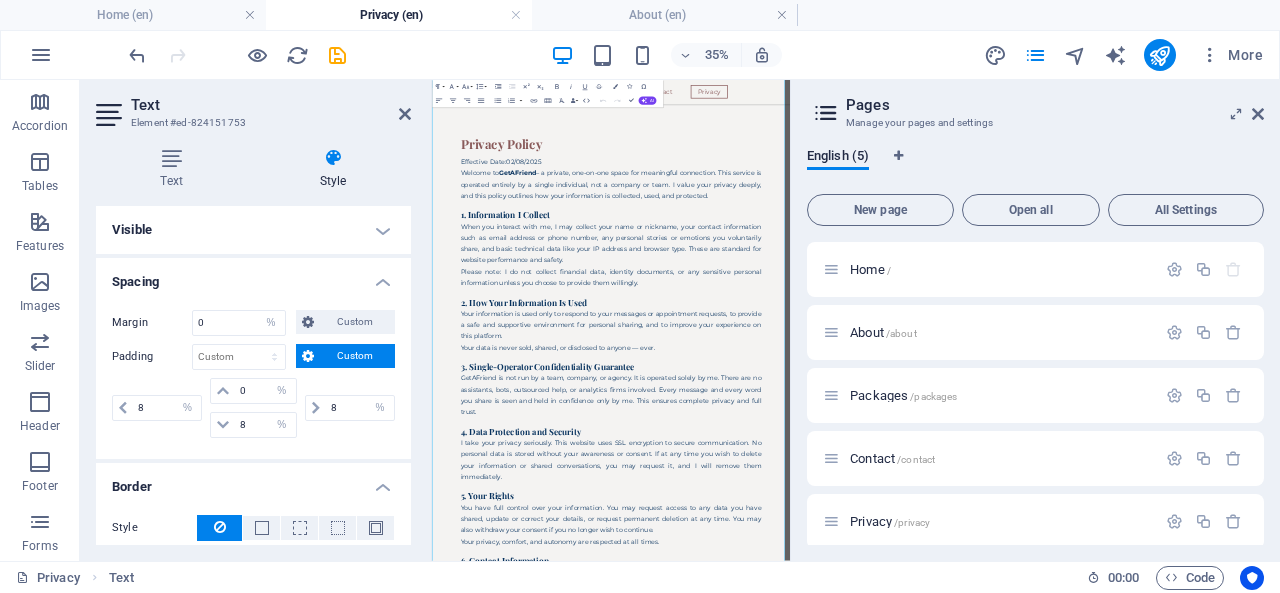 scroll, scrollTop: 85, scrollLeft: 0, axis: vertical 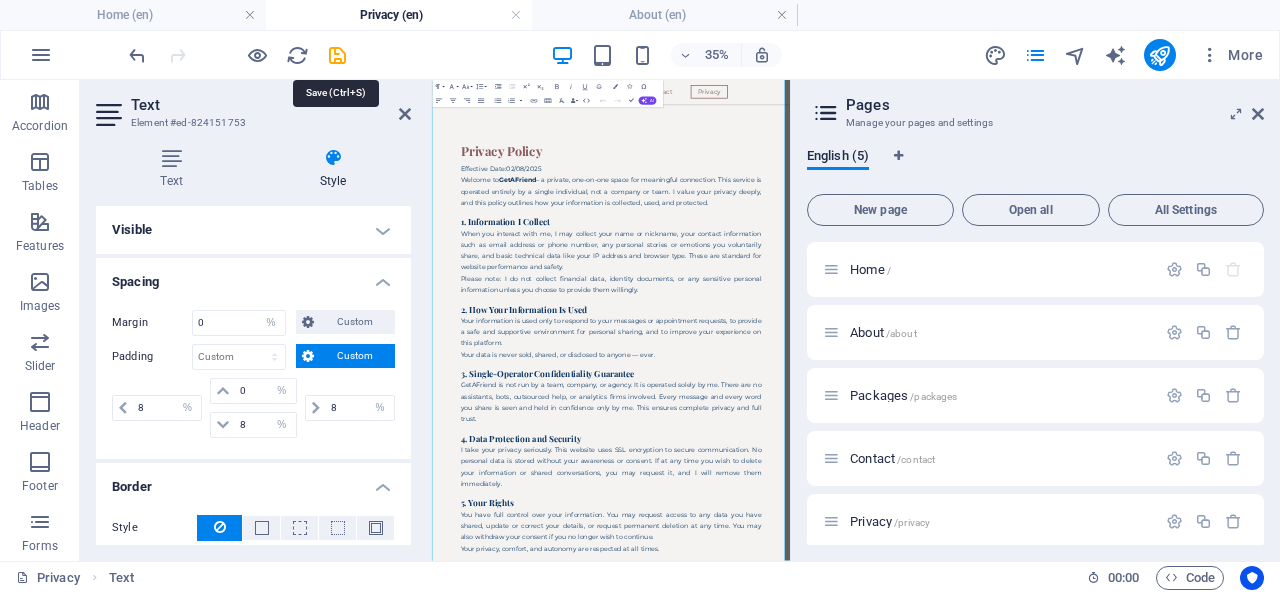 click at bounding box center (337, 55) 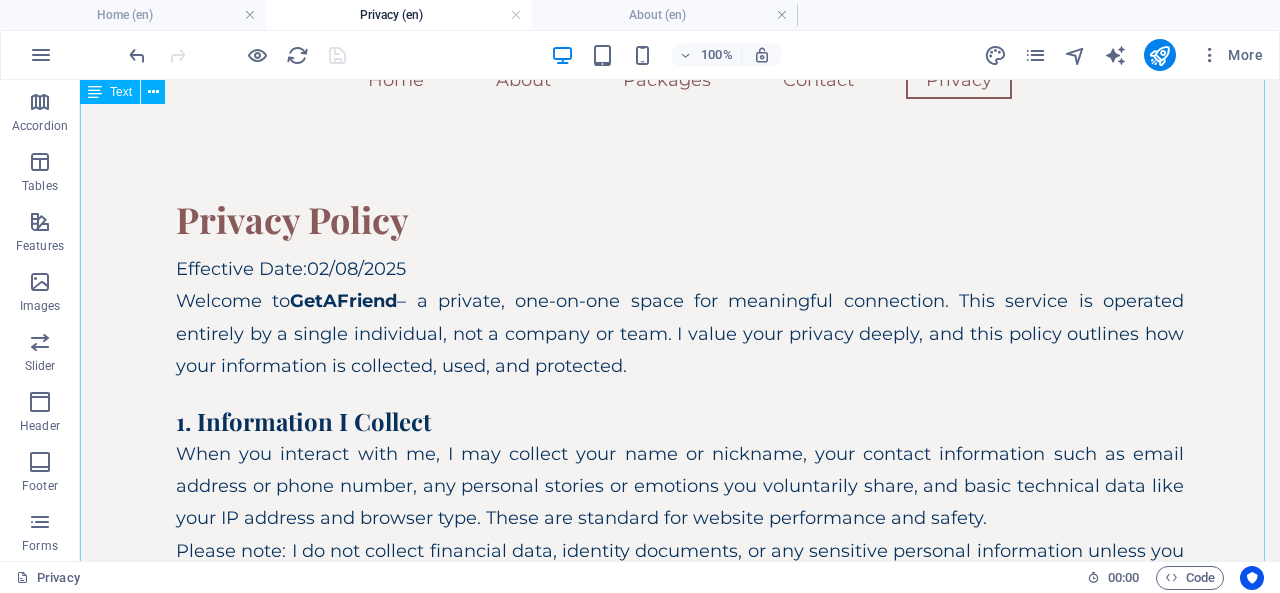 scroll, scrollTop: 0, scrollLeft: 0, axis: both 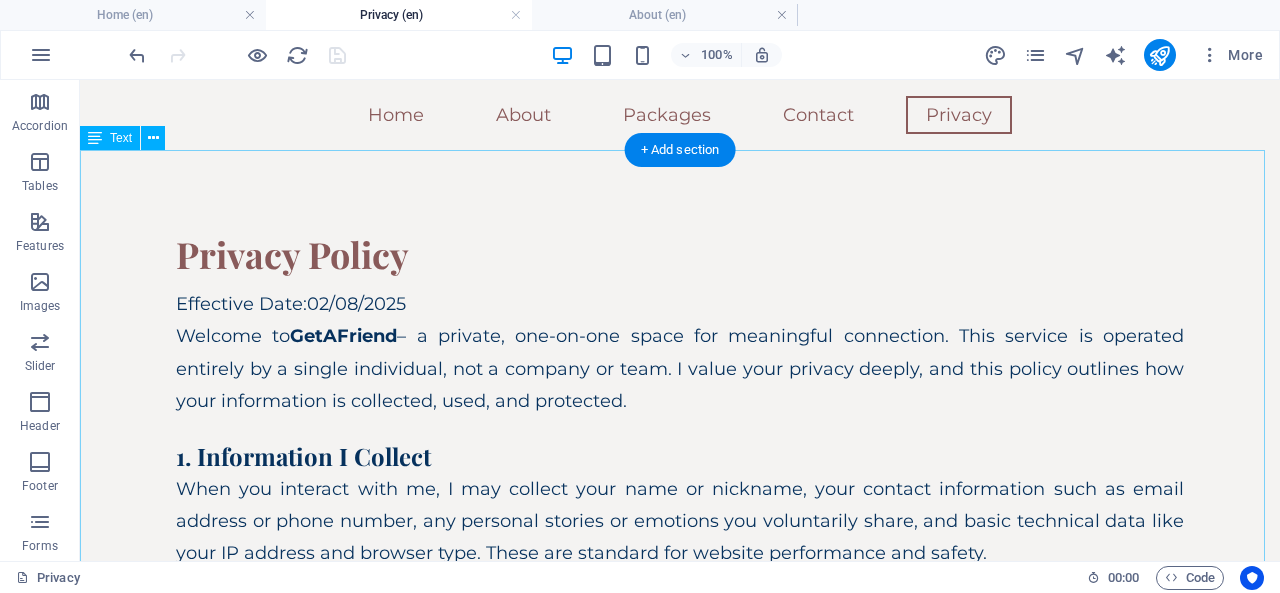 click on "Privacy Policy Effective Date:02/08/2025        Welcome to  GetAFriend  – a private, one-on-one space for meaningful connection. This service is operated entirely by a single individual, not a company or team. I value your privacy deeply, and this policy outlines how your information is collected, used, and protected. 1. Information I Collect When you interact with me, I may collect your name or nickname, your contact information such as email address or phone number, any personal stories or emotions you voluntarily share, and basic technical data like your IP address and browser type. These are standard for website performance and safety. Please note: I do not collect financial data, identity documents, or any sensitive personal information unless you choose to provide them willingly. 2. How Your Information Is Used Your data is never sold, shared, or disclosed to anyone — ever. 3. Single-Operator Confidentiality Guarantee 4. Data Protection and Security 5. Your Rights 6. Contact Information" at bounding box center (680, 913) 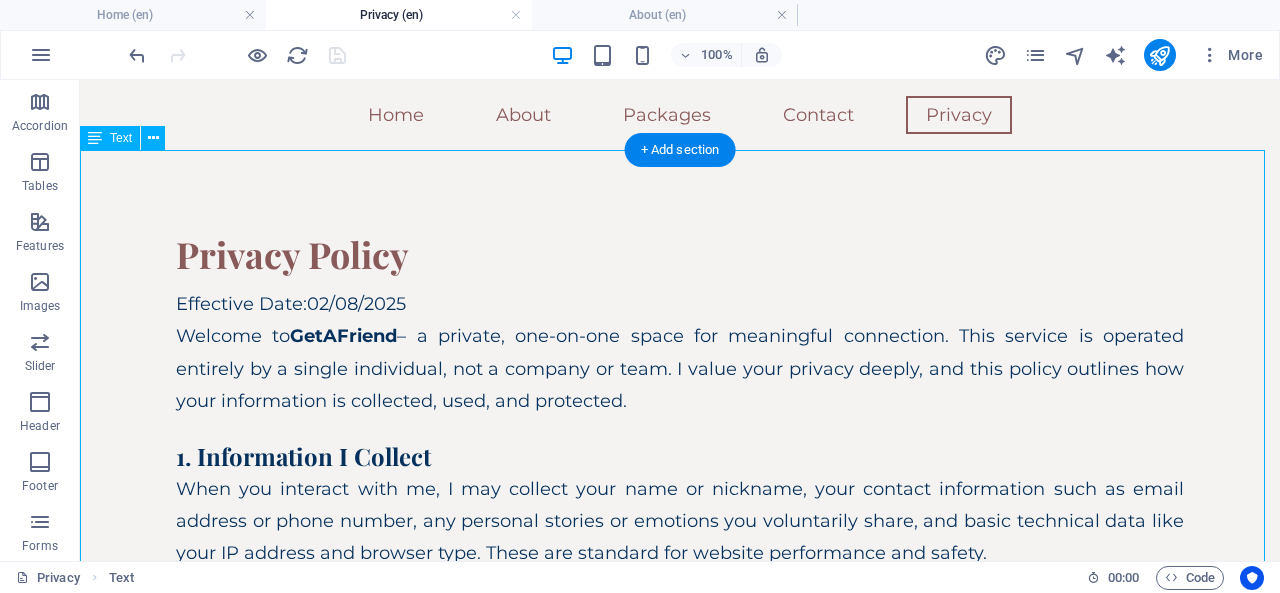 click on "Privacy Policy Effective Date:02/08/2025        Welcome to  GetAFriend  – a private, one-on-one space for meaningful connection. This service is operated entirely by a single individual, not a company or team. I value your privacy deeply, and this policy outlines how your information is collected, used, and protected. 1. Information I Collect When you interact with me, I may collect your name or nickname, your contact information such as email address or phone number, any personal stories or emotions you voluntarily share, and basic technical data like your IP address and browser type. These are standard for website performance and safety. Please note: I do not collect financial data, identity documents, or any sensitive personal information unless you choose to provide them willingly. 2. How Your Information Is Used Your data is never sold, shared, or disclosed to anyone — ever. 3. Single-Operator Confidentiality Guarantee 4. Data Protection and Security 5. Your Rights 6. Contact Information" at bounding box center [680, 913] 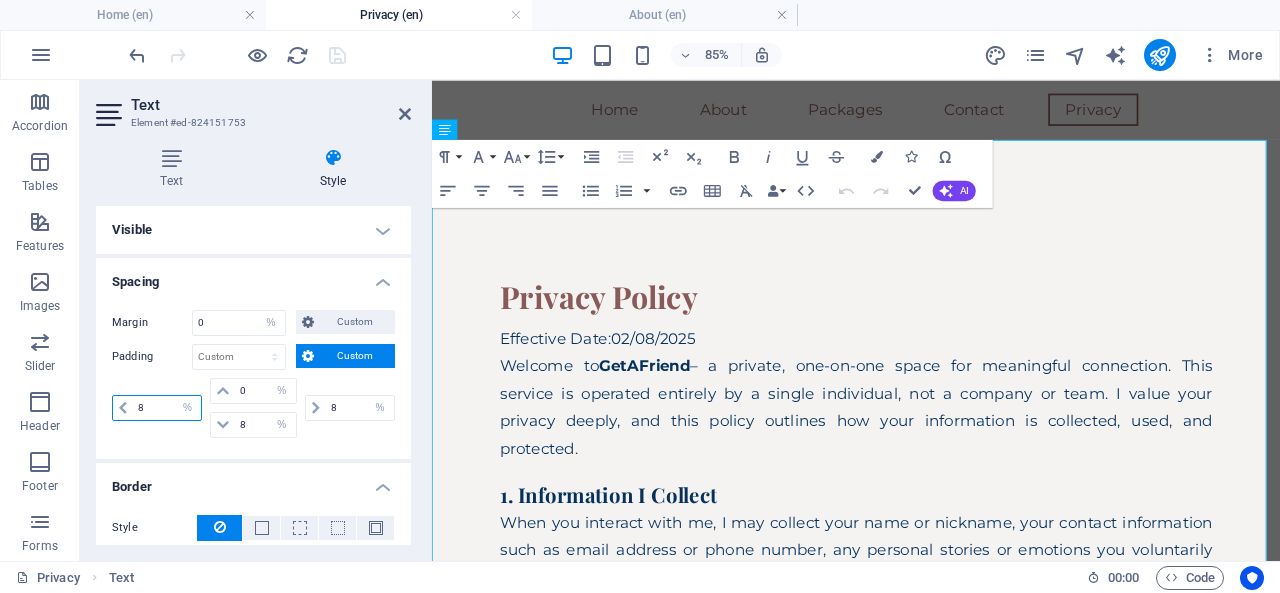 click on "8" at bounding box center [167, 408] 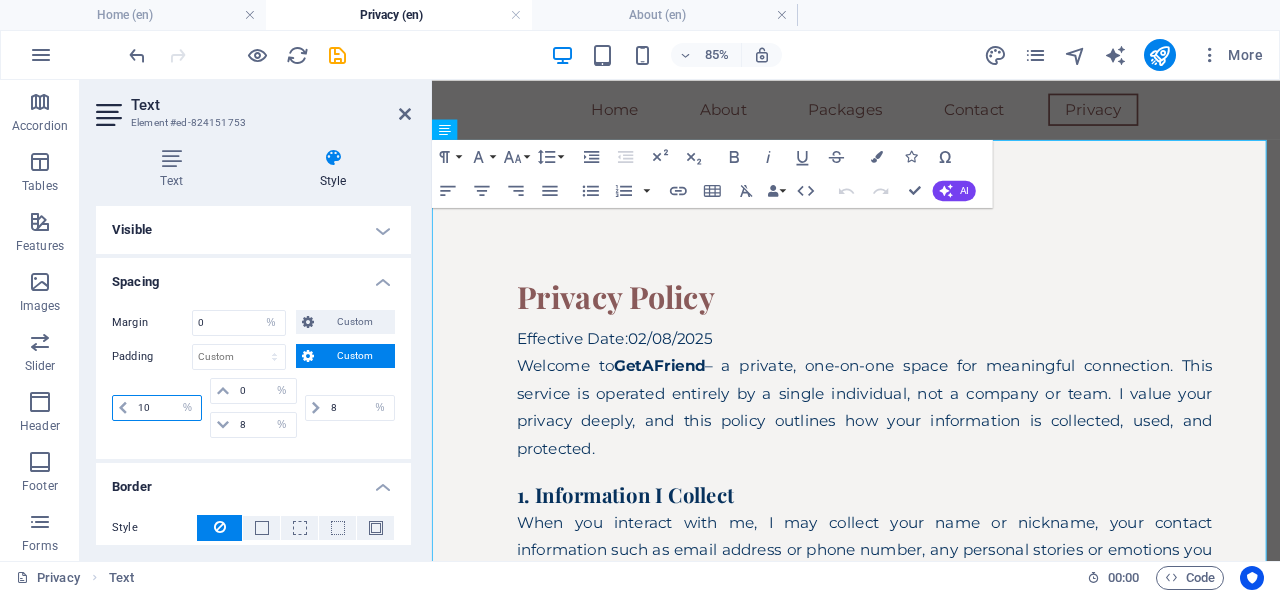 type on "10" 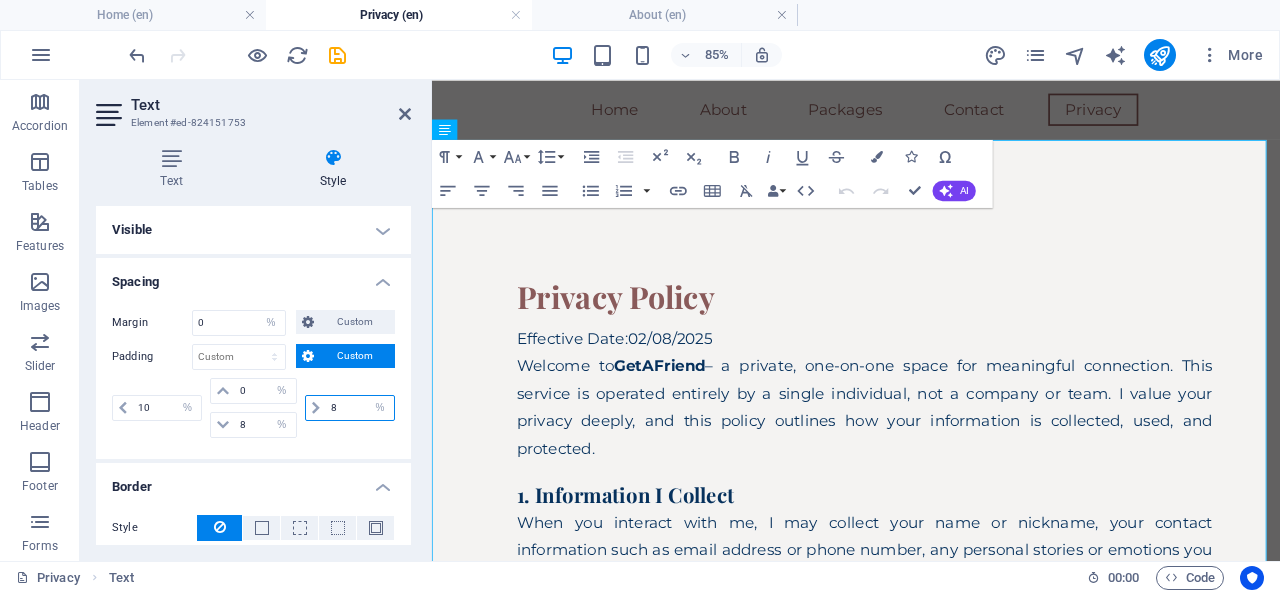 click on "8" at bounding box center (360, 408) 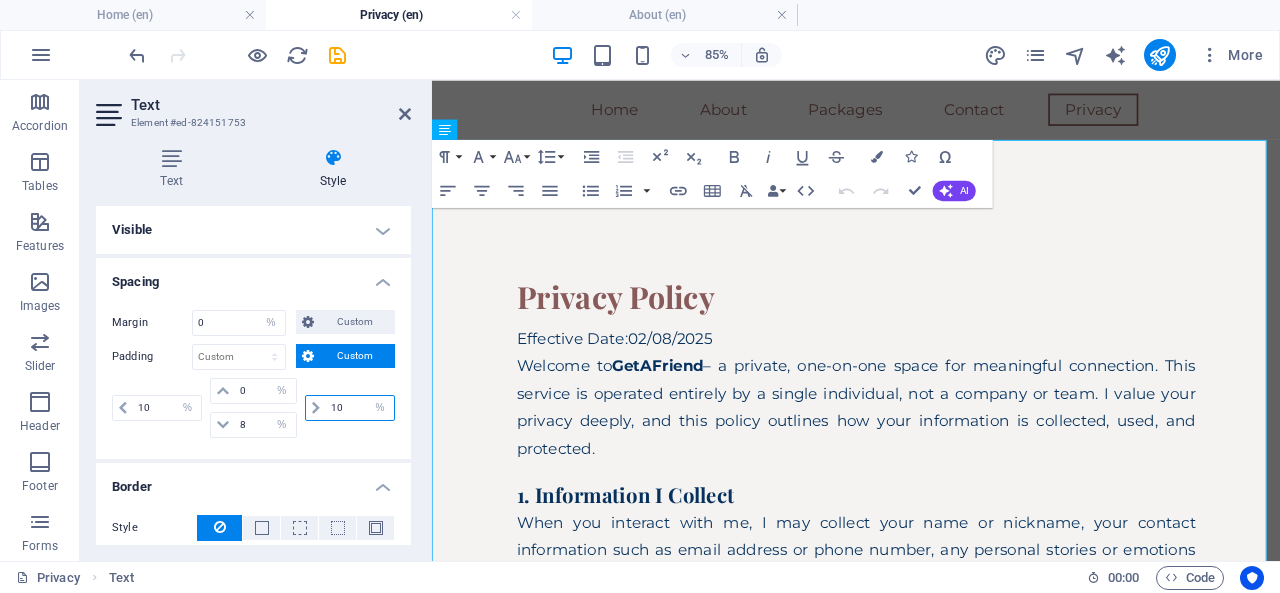 type on "10" 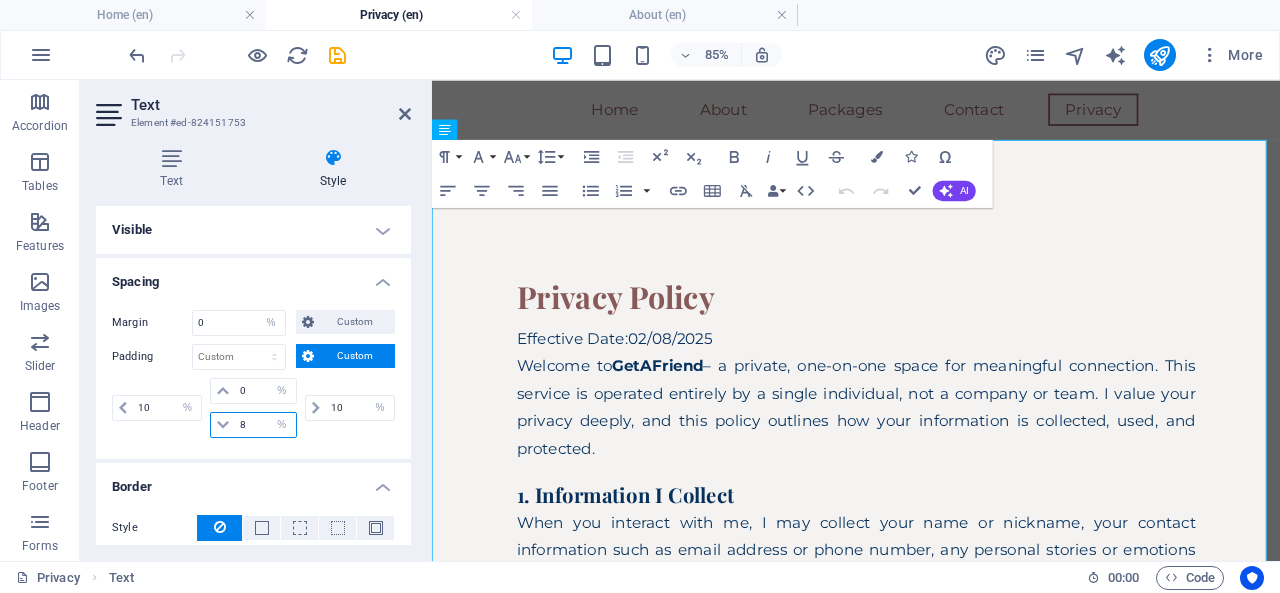 click on "8" at bounding box center (265, 425) 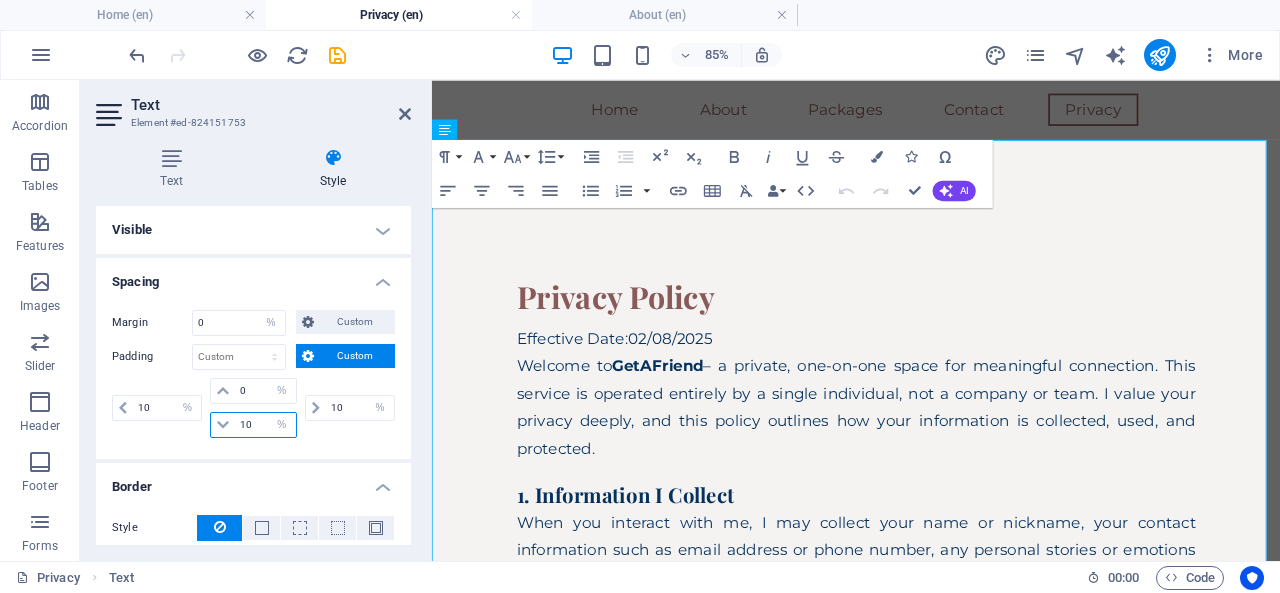 type on "10" 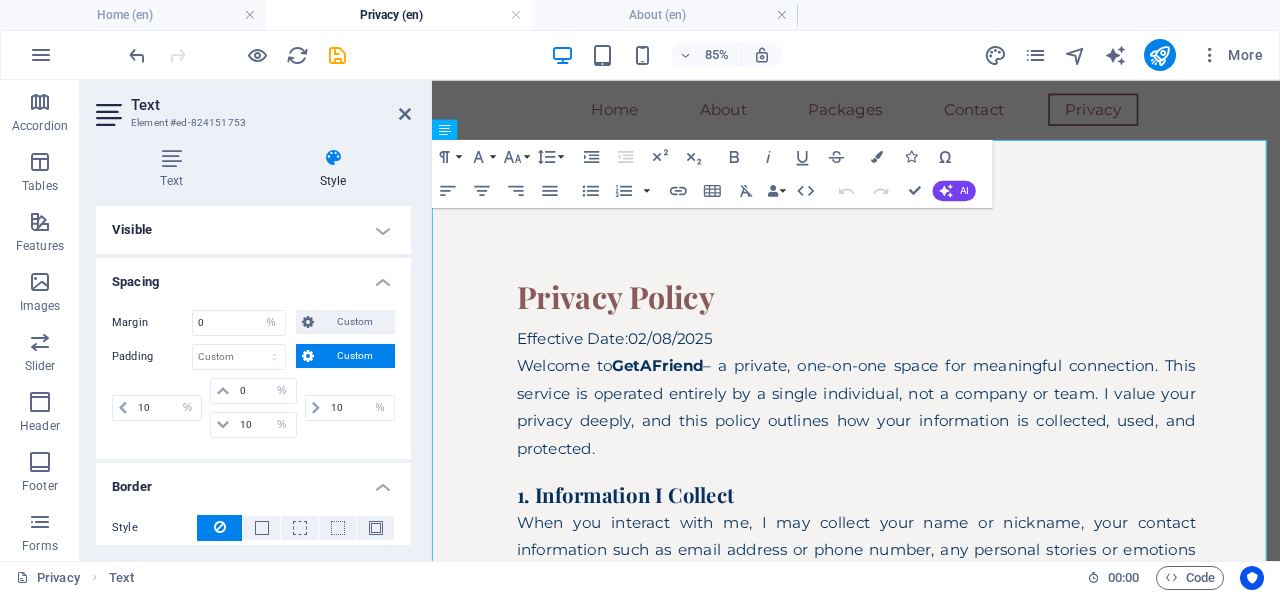 click on "Custom" at bounding box center (354, 356) 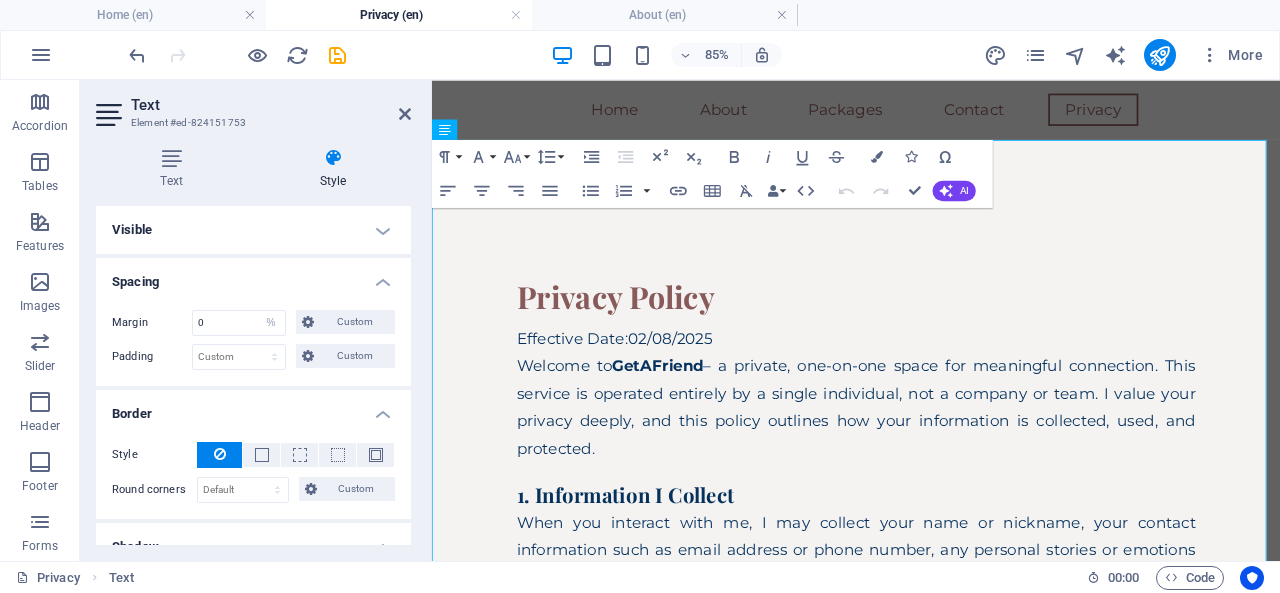 click on "Custom" at bounding box center [354, 356] 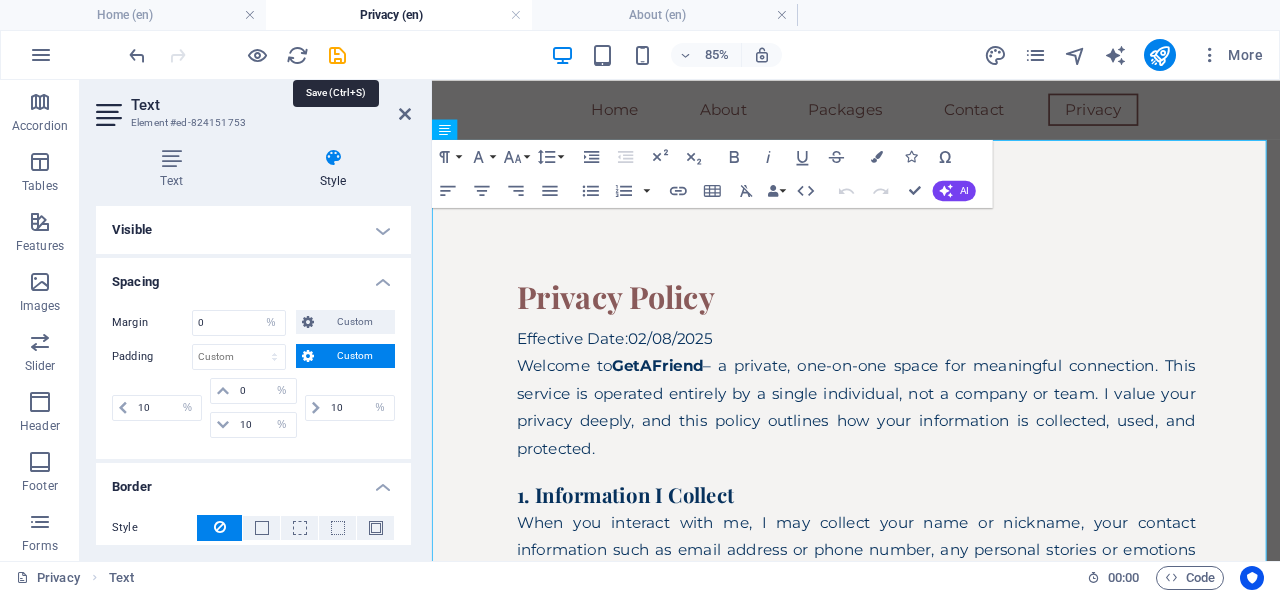 click at bounding box center (337, 55) 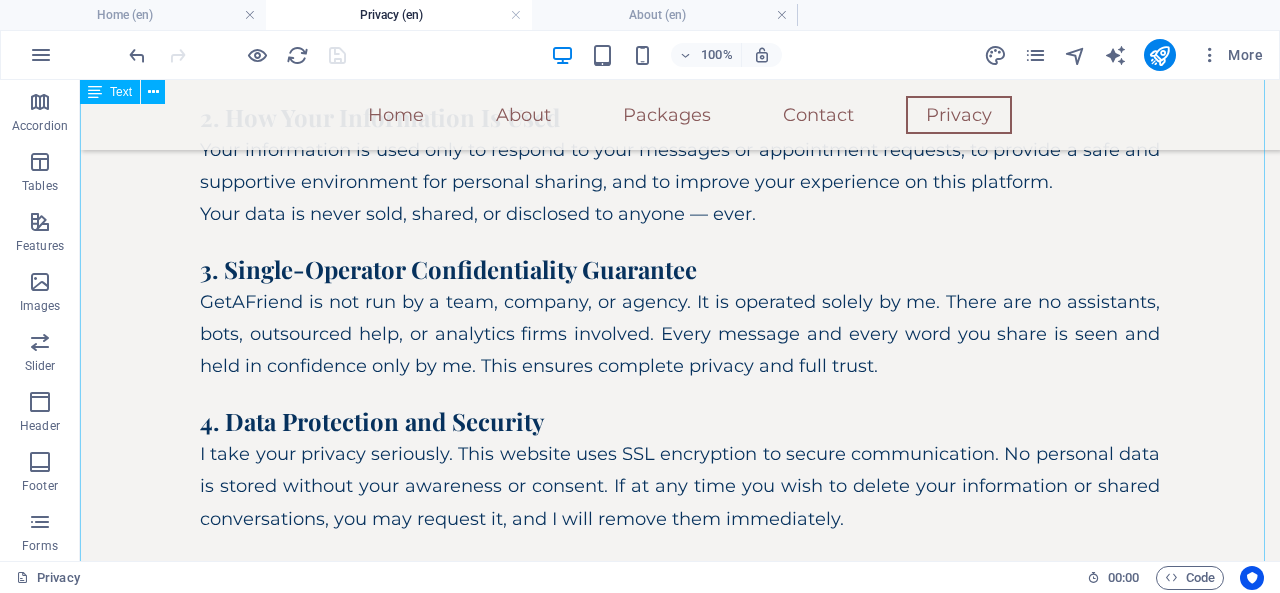 scroll, scrollTop: 0, scrollLeft: 0, axis: both 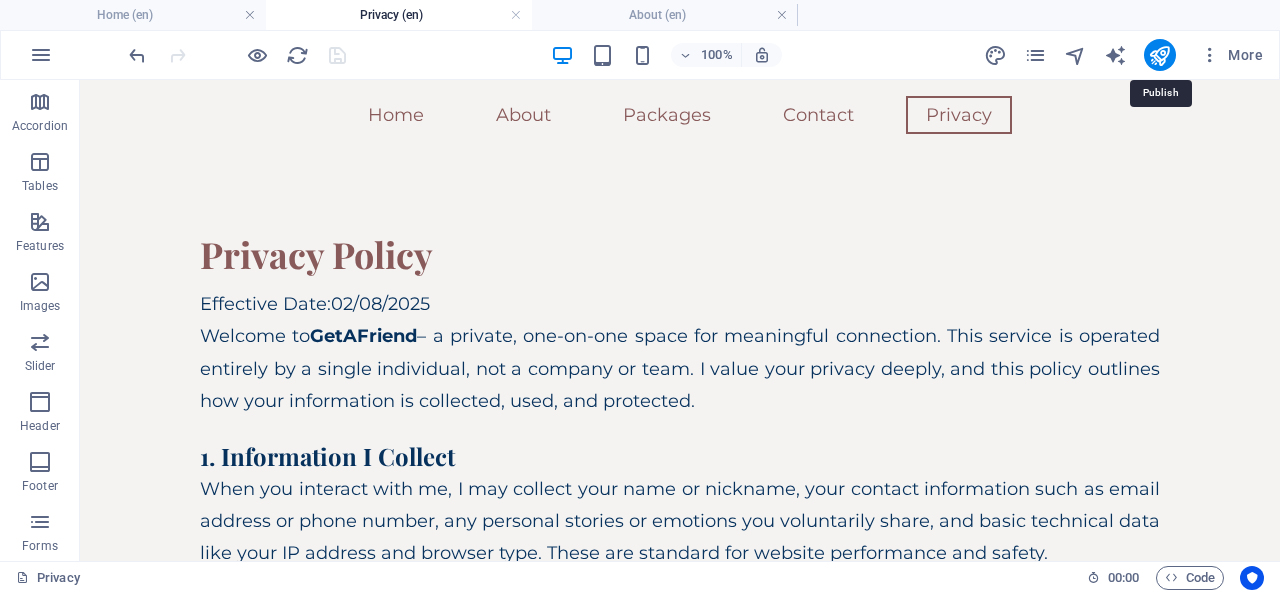 click at bounding box center [1159, 55] 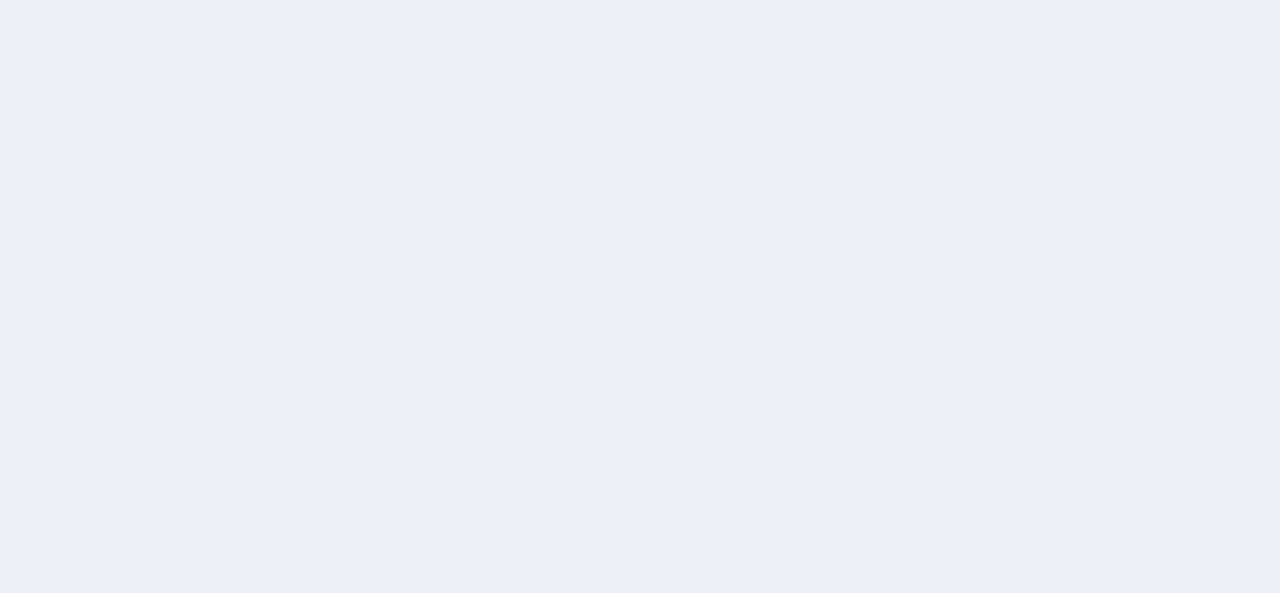 scroll, scrollTop: 0, scrollLeft: 0, axis: both 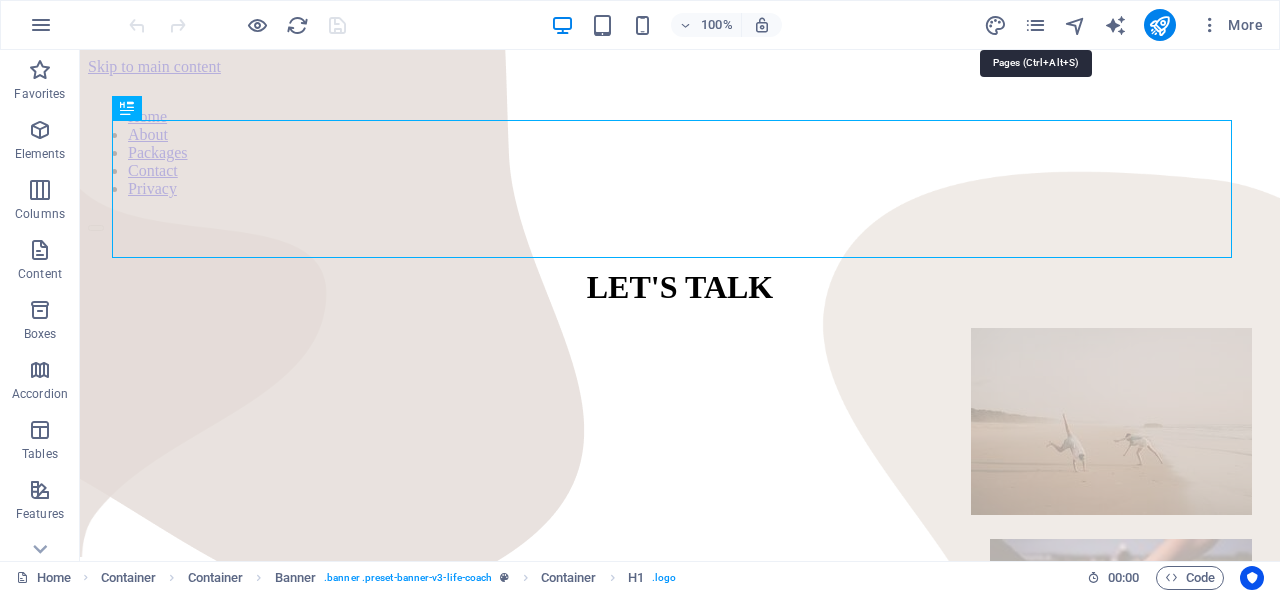 click at bounding box center [1035, 25] 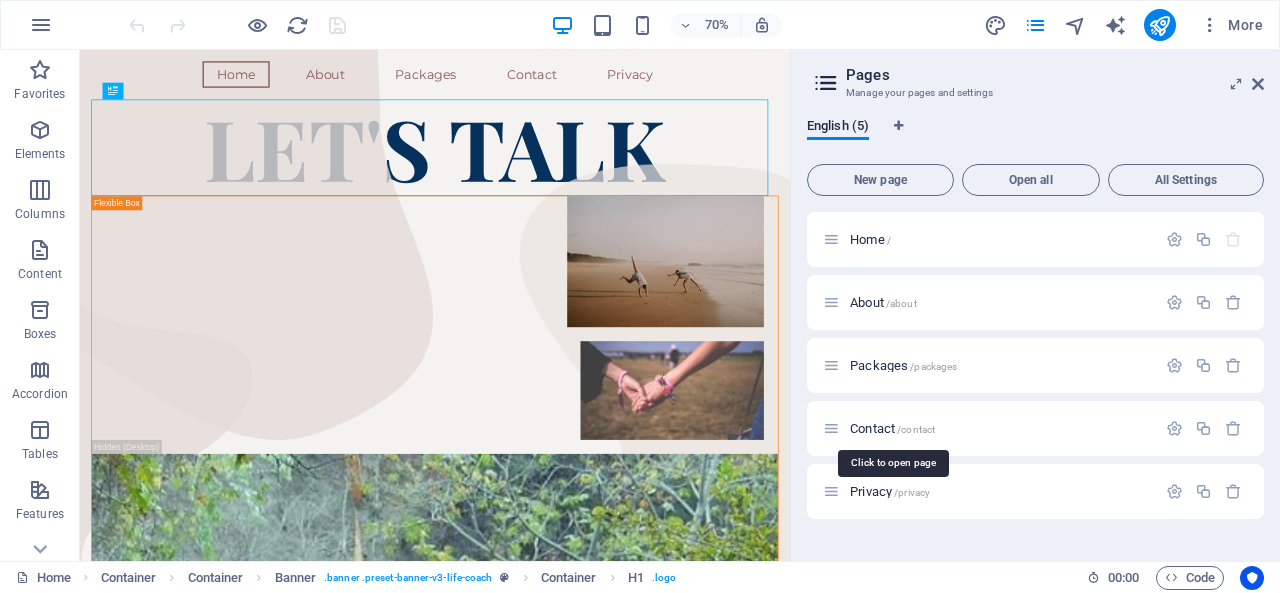 click on "Contact /contact" at bounding box center [892, 428] 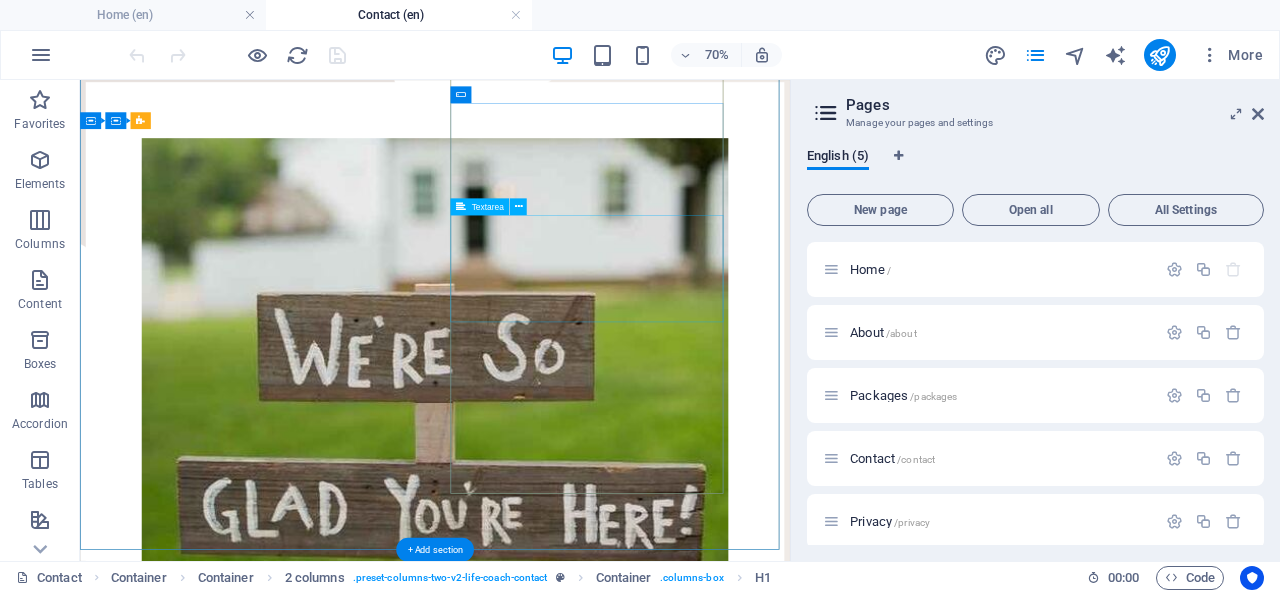 scroll, scrollTop: 199, scrollLeft: 0, axis: vertical 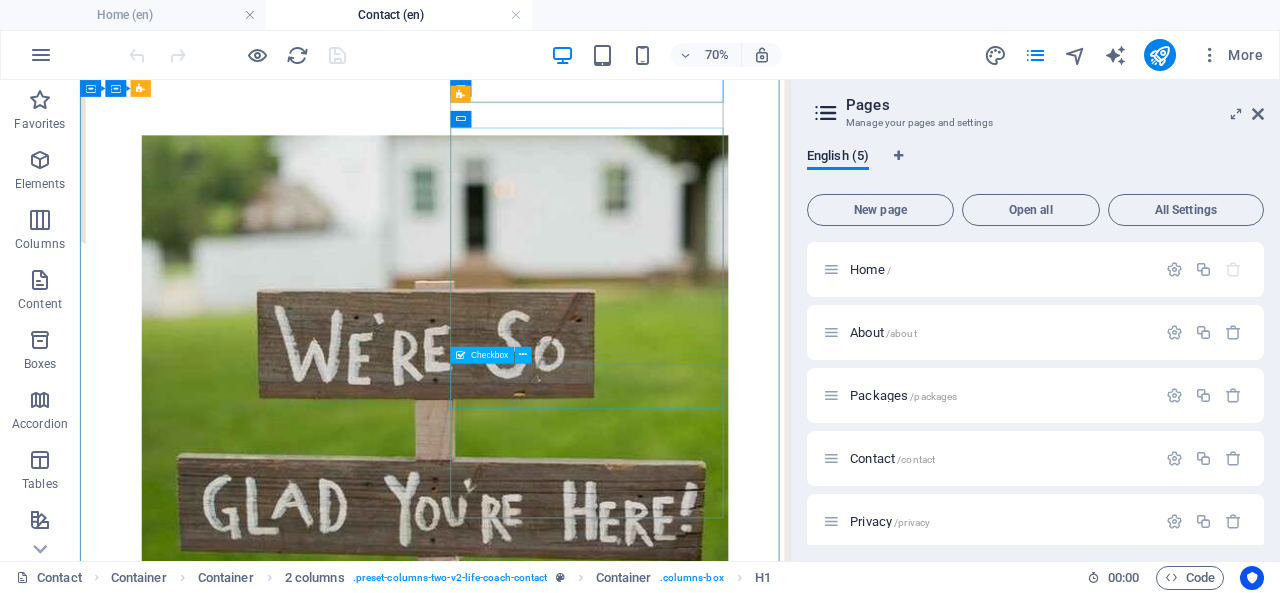 click at bounding box center [523, 355] 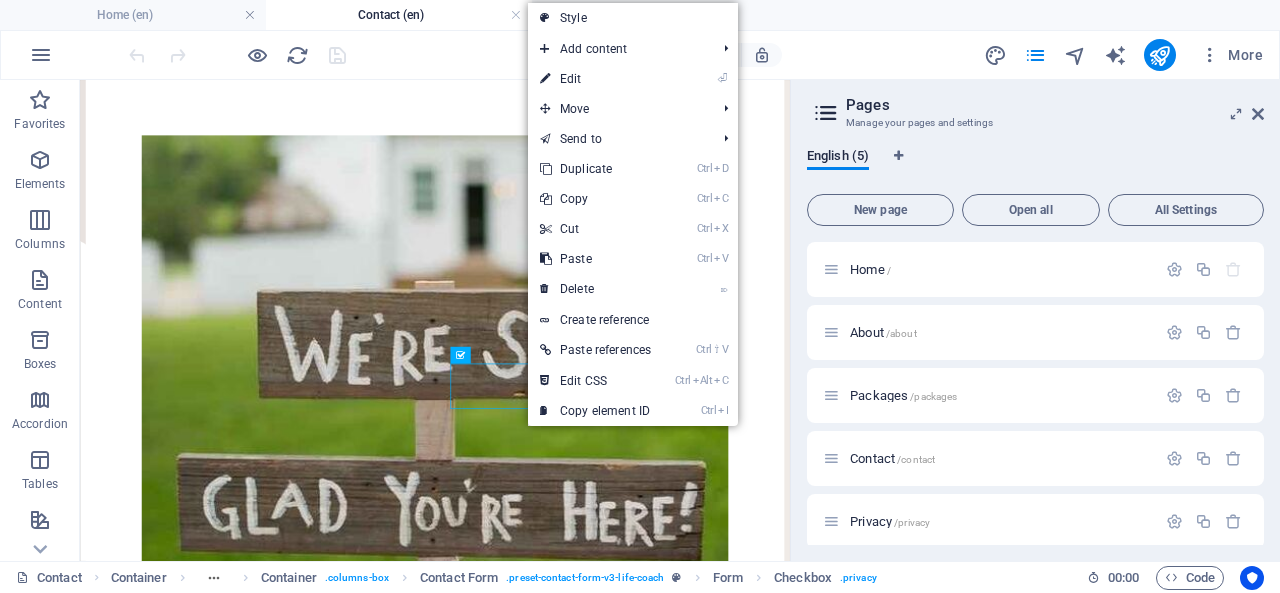 click on "⏎  Edit" at bounding box center [595, 79] 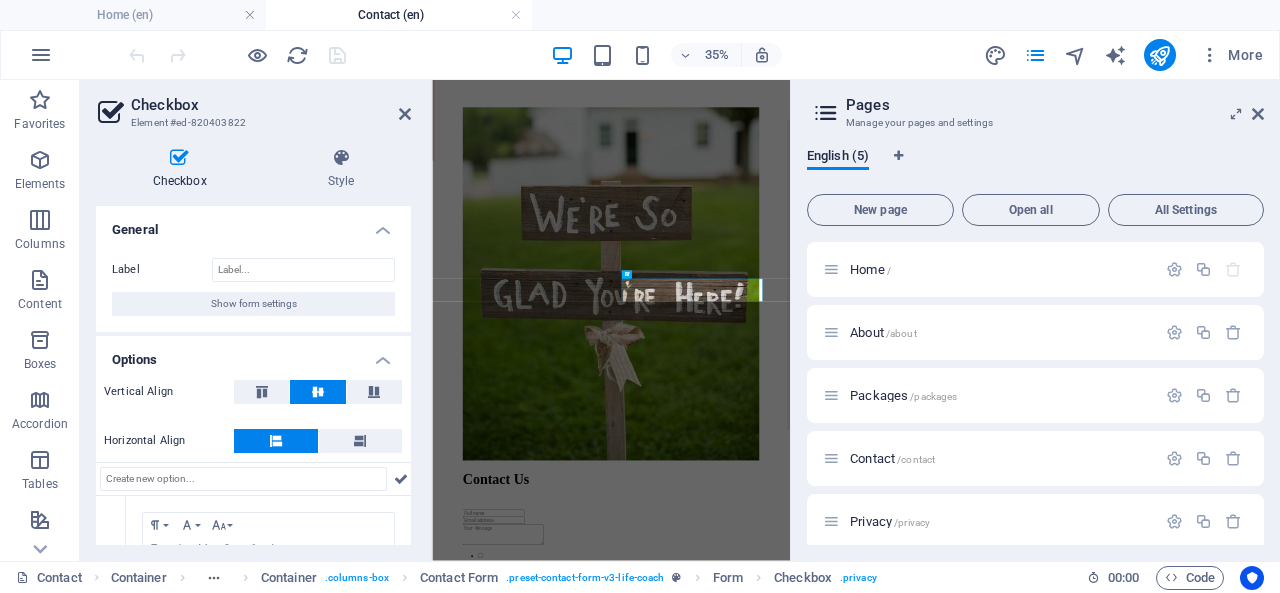 scroll, scrollTop: 0, scrollLeft: 0, axis: both 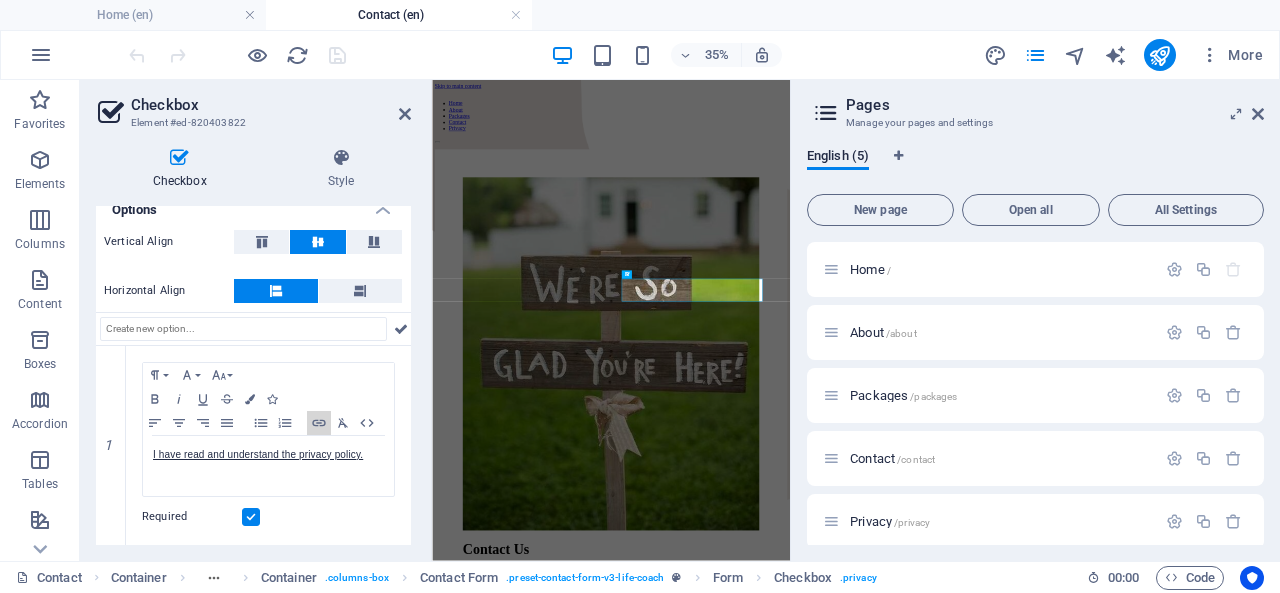 click 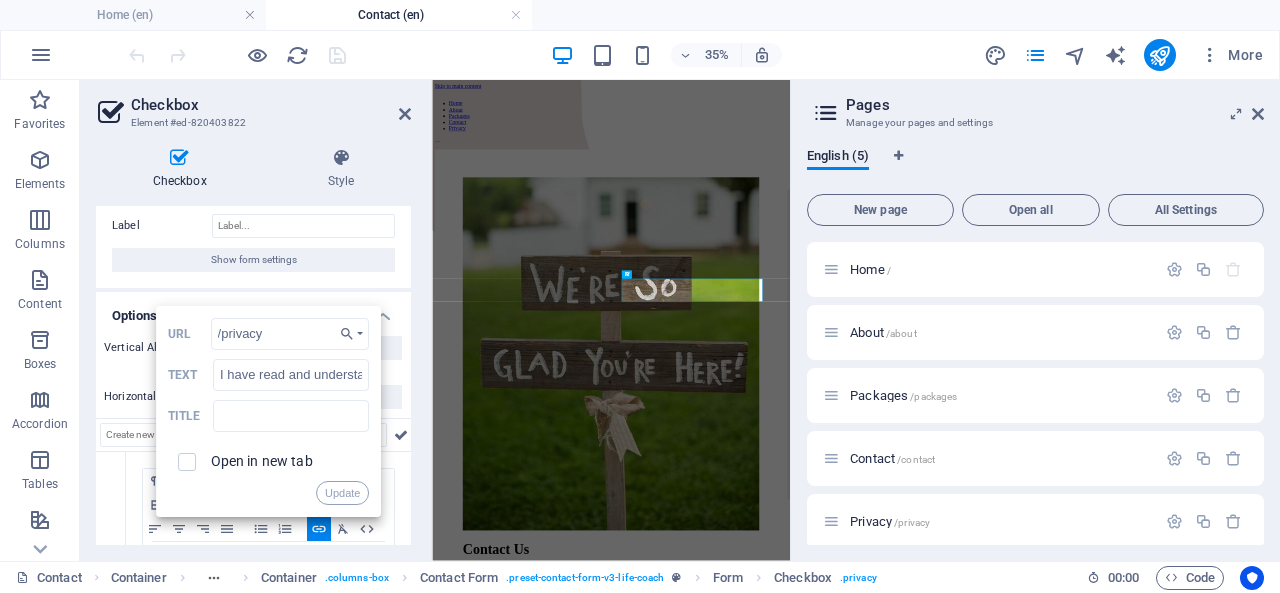 scroll, scrollTop: 48, scrollLeft: 0, axis: vertical 